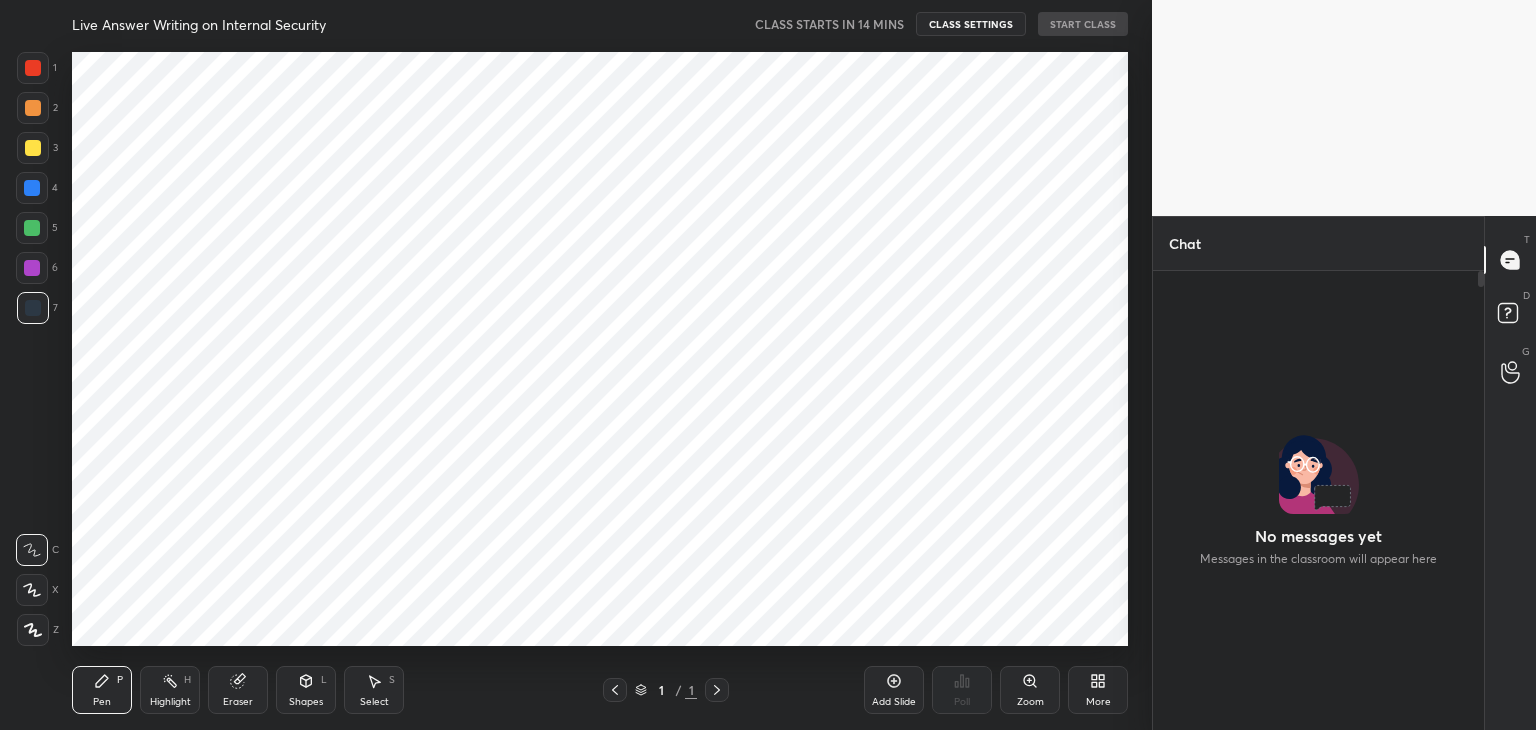 scroll, scrollTop: 0, scrollLeft: 0, axis: both 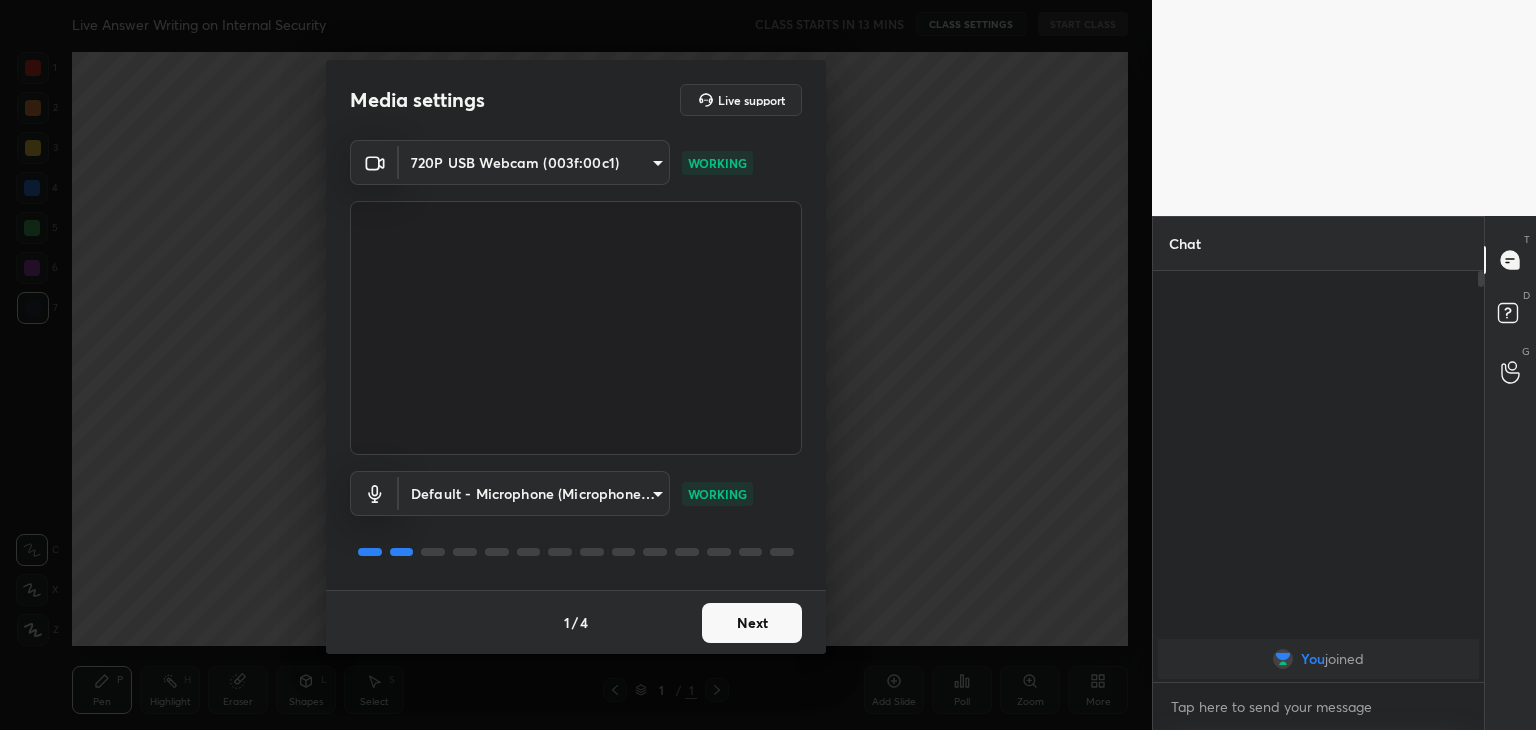 click on "Media settings Live support 720P USB Webcam (003f:00c1) a1af723a097a9e60d9129240349d600c7fc3ca5e728ad76cfbb339fdd2d37f66 WORKING Default - Microphone (Microphone(USB2.0 MIC)) default WORKING 1 / 4 Next" at bounding box center (576, 365) 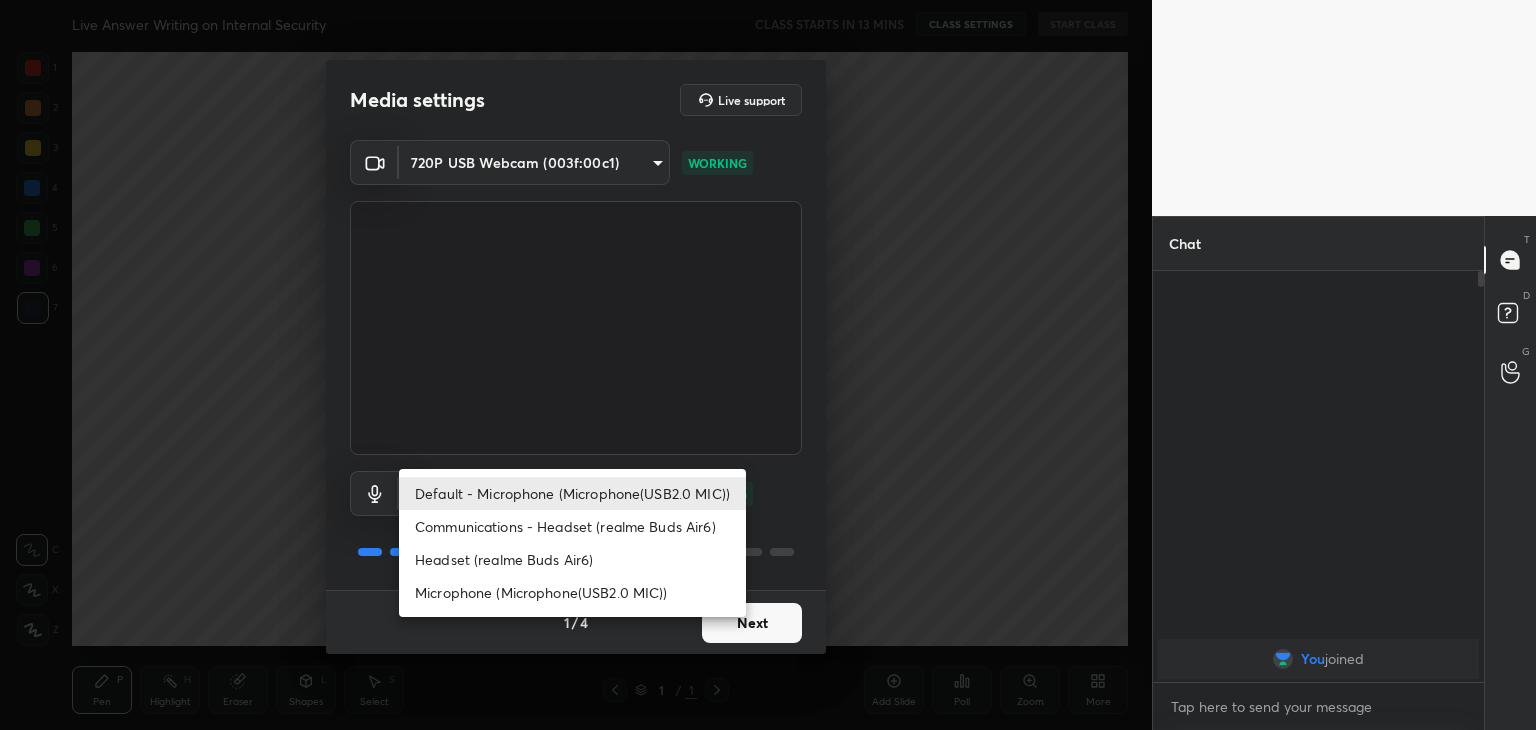 click on "Headset (realme Buds Air6)" at bounding box center [572, 559] 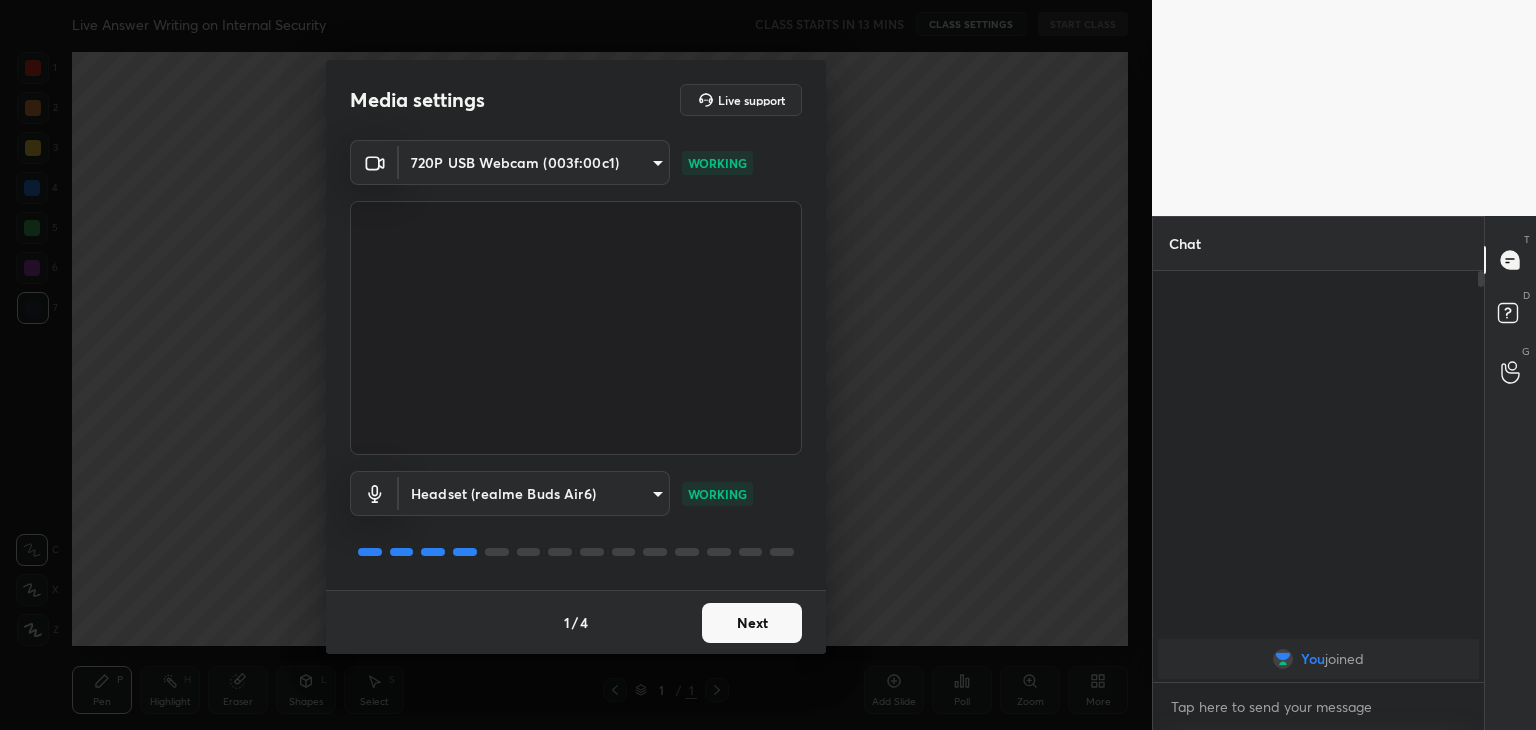 click on "Next" at bounding box center (752, 623) 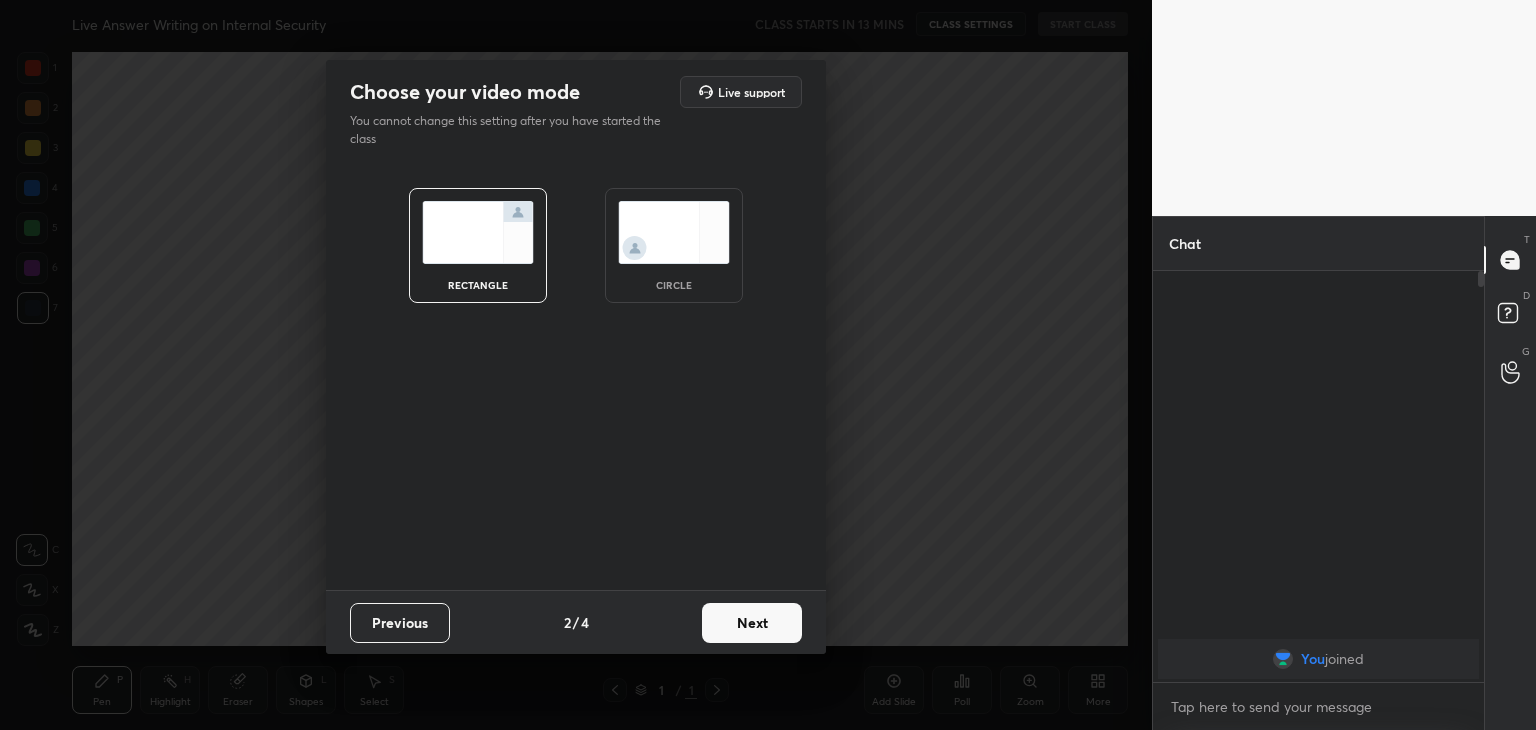 click on "Next" at bounding box center (752, 623) 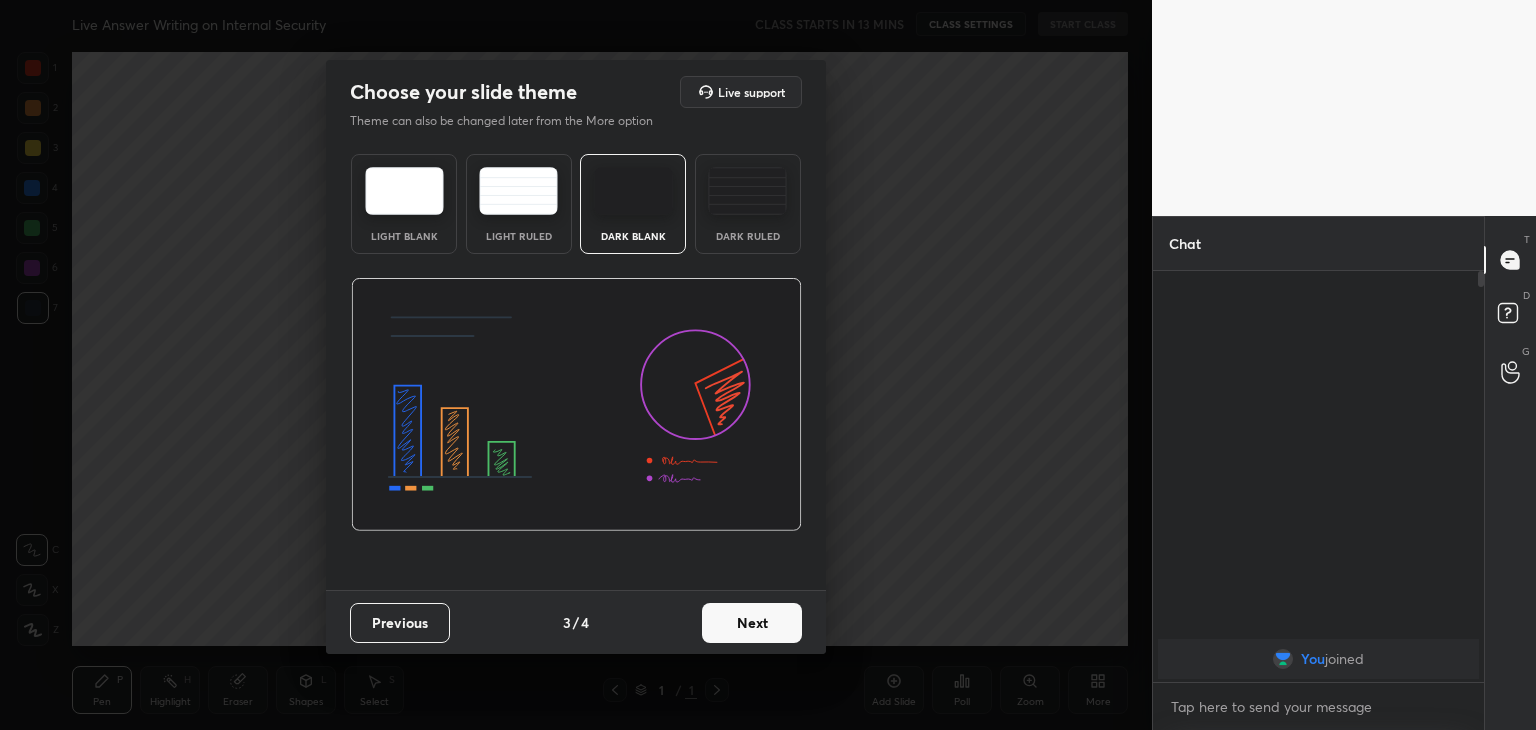 click on "Next" at bounding box center [752, 623] 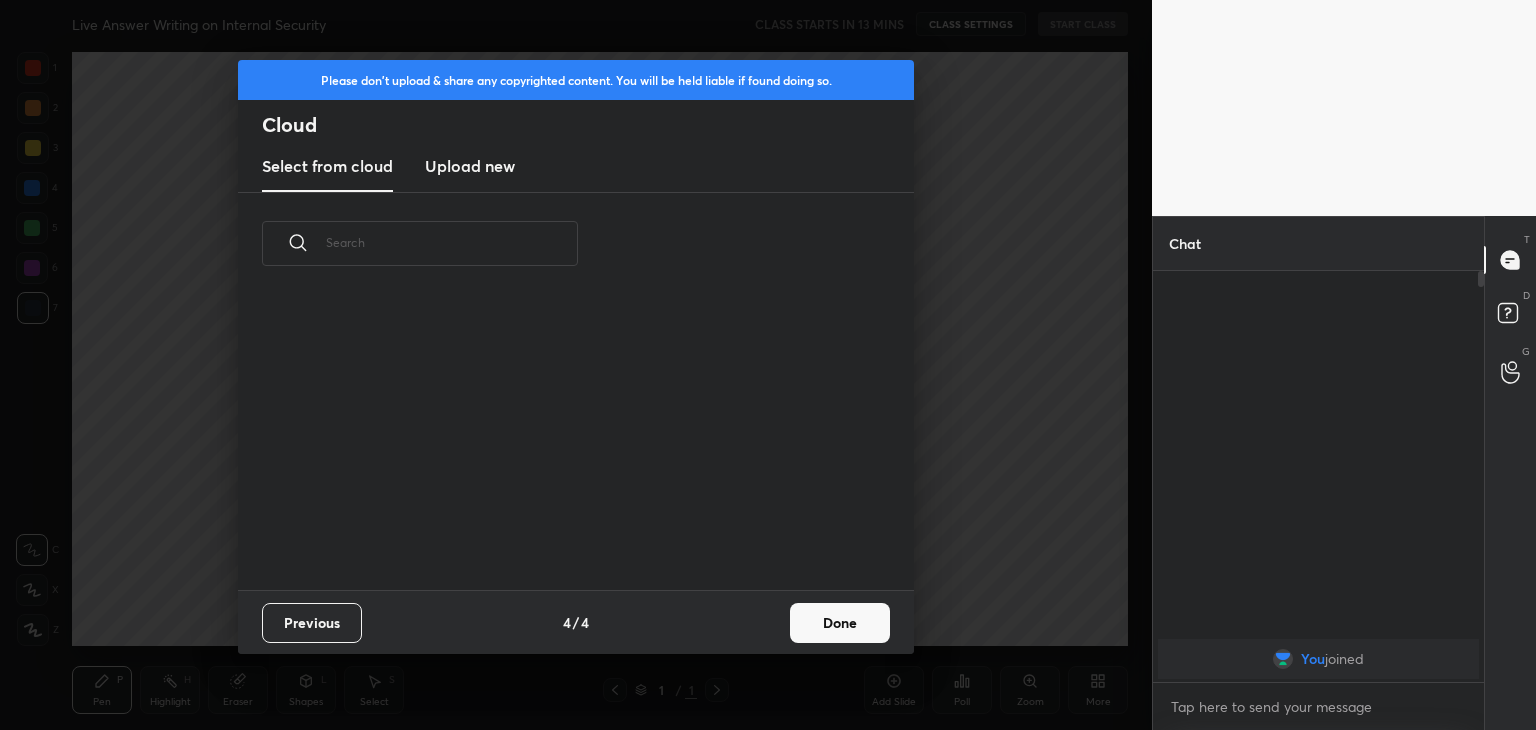 scroll, scrollTop: 6, scrollLeft: 10, axis: both 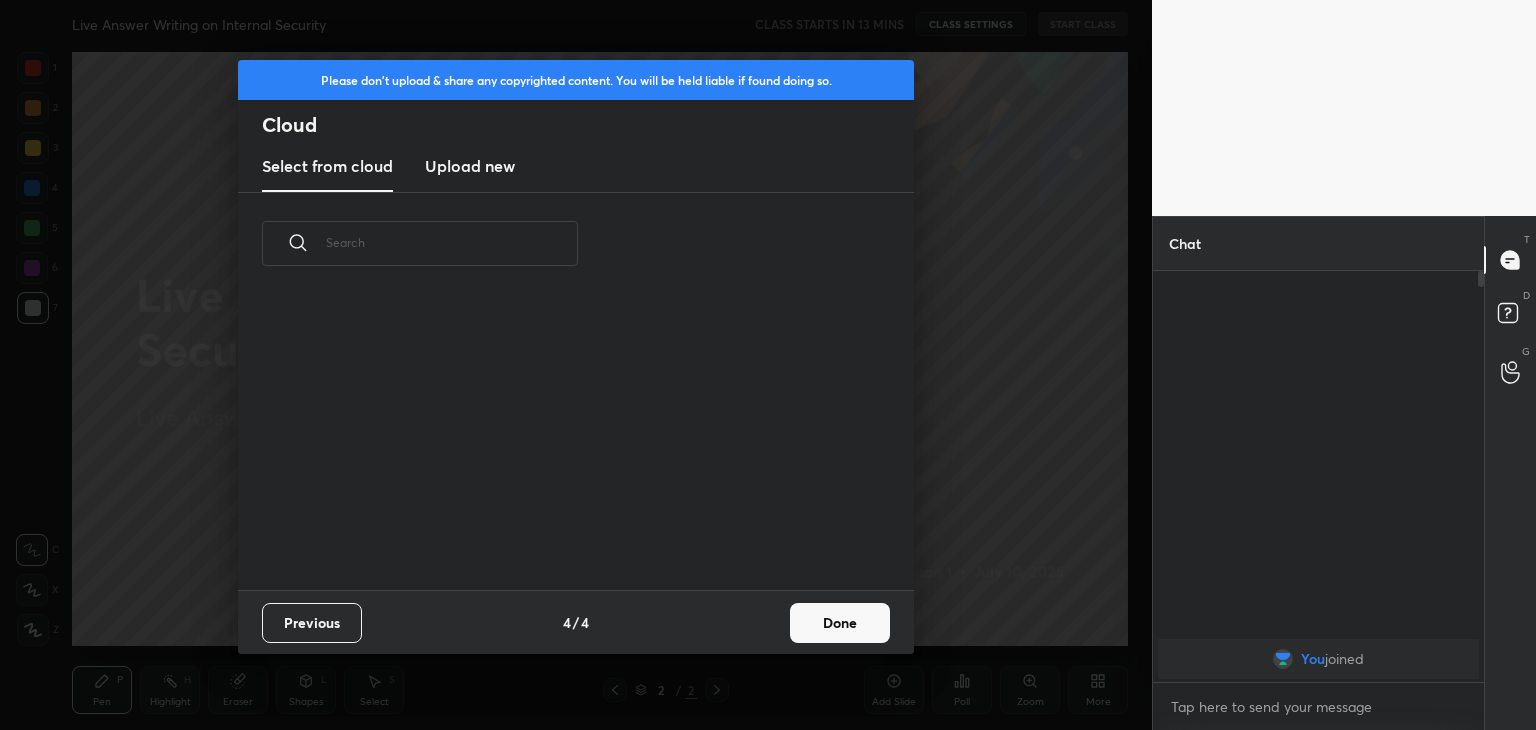 click on "Upload new" at bounding box center (470, 166) 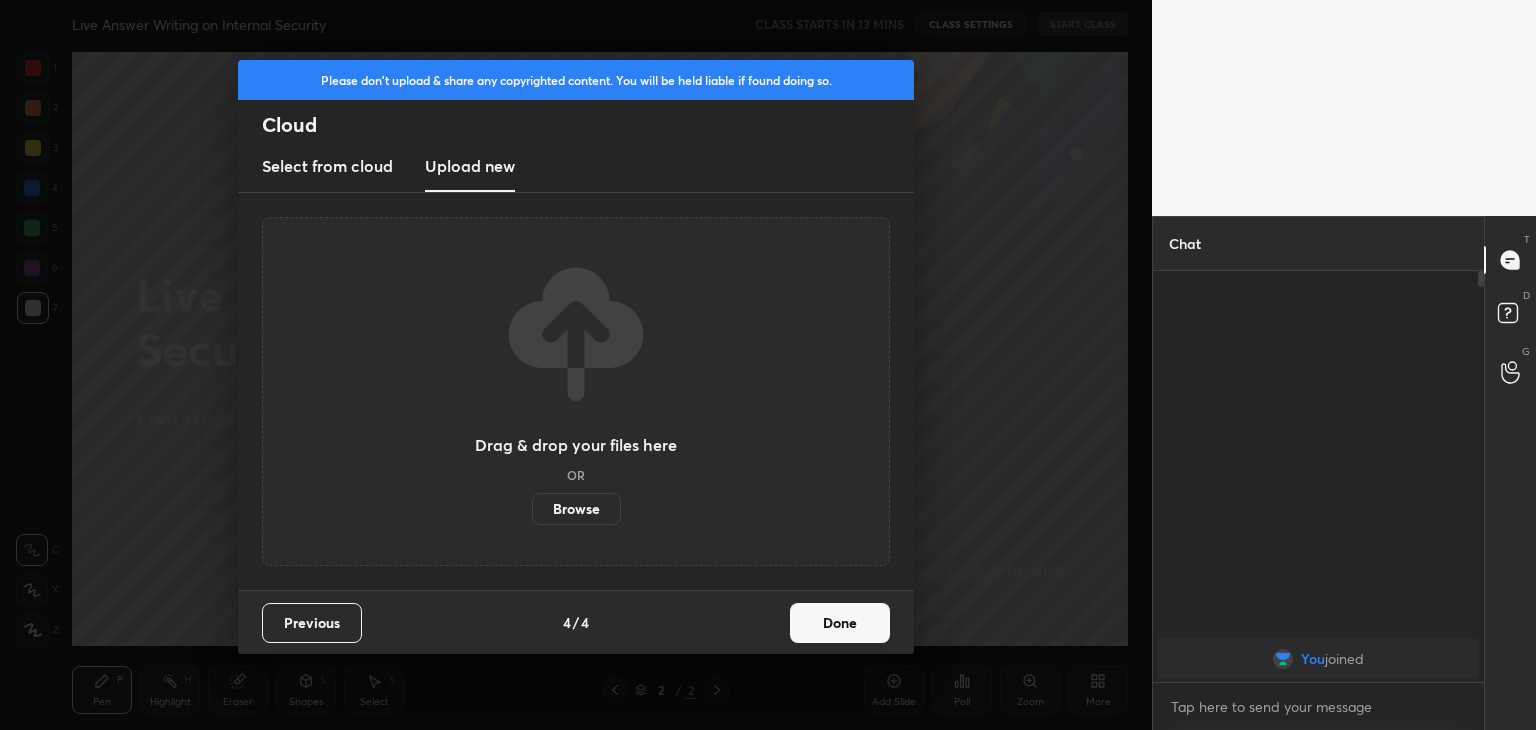 click on "Browse" at bounding box center [576, 509] 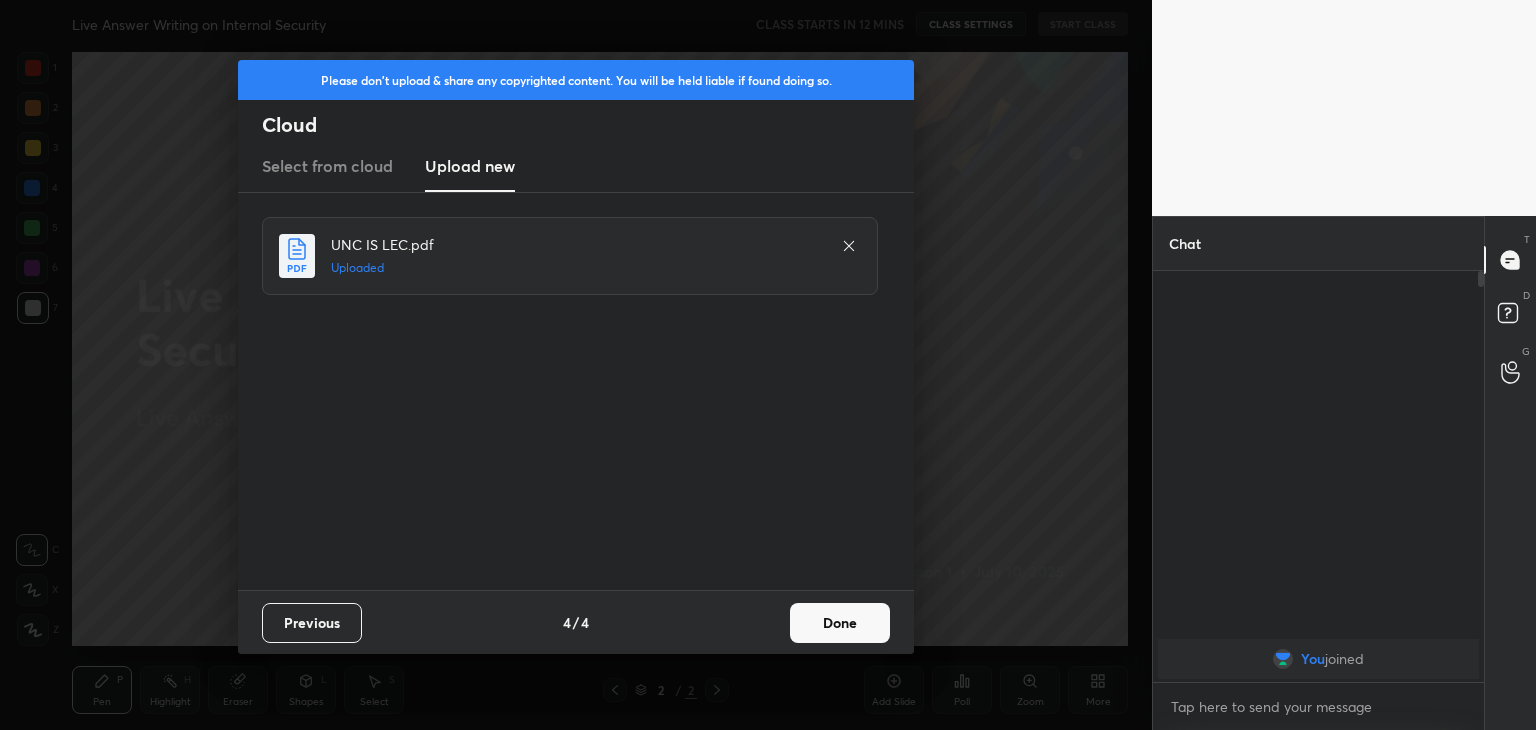 click on "Done" at bounding box center [840, 623] 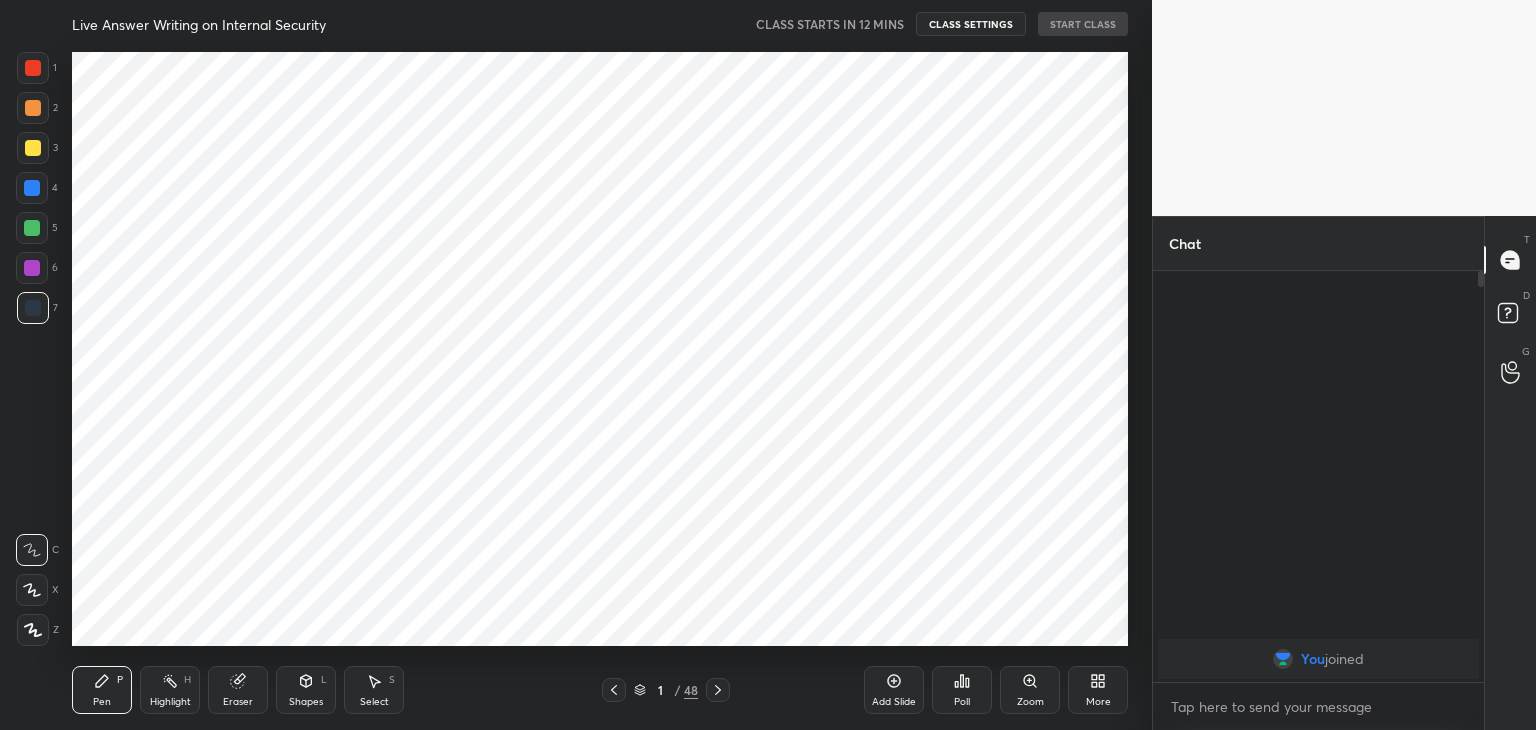 click 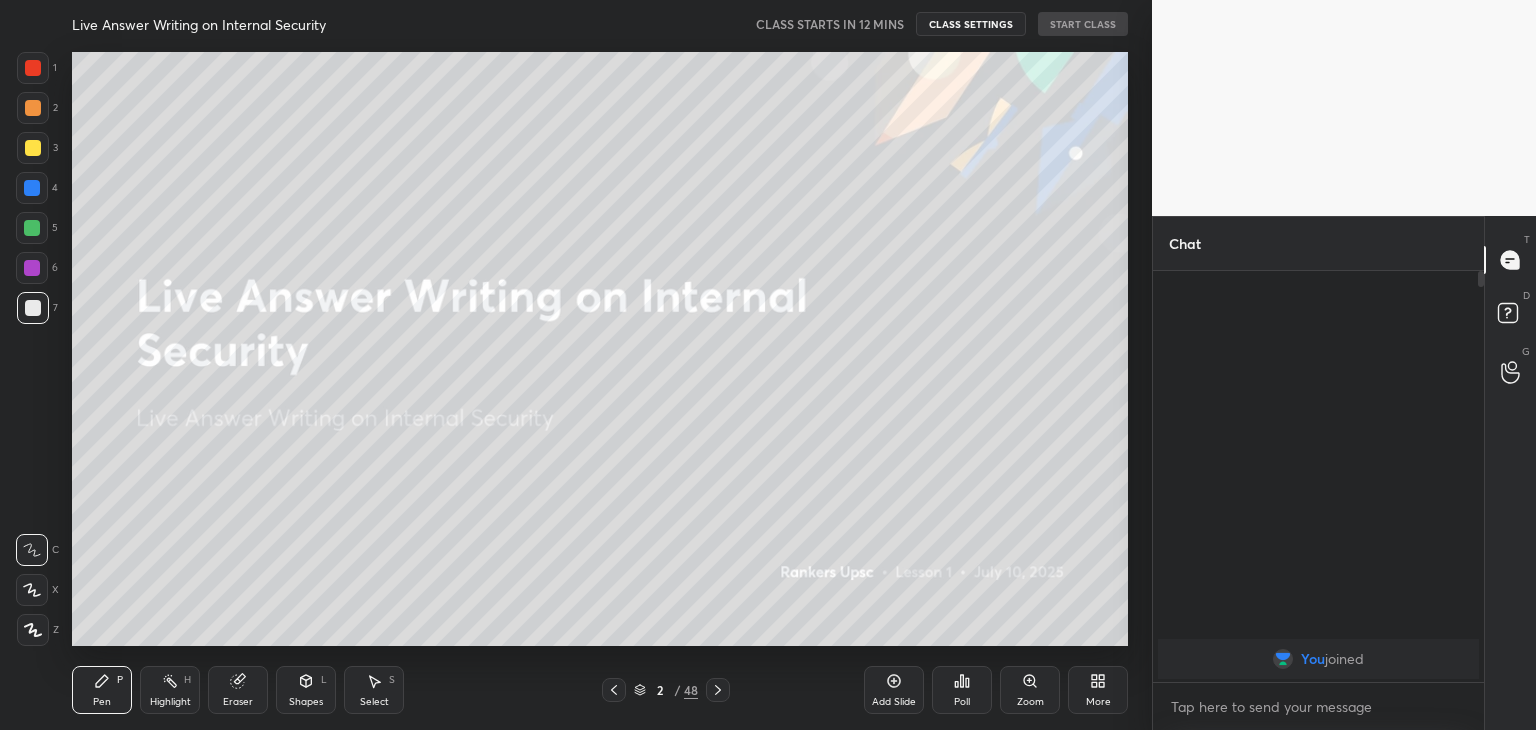 click at bounding box center (614, 690) 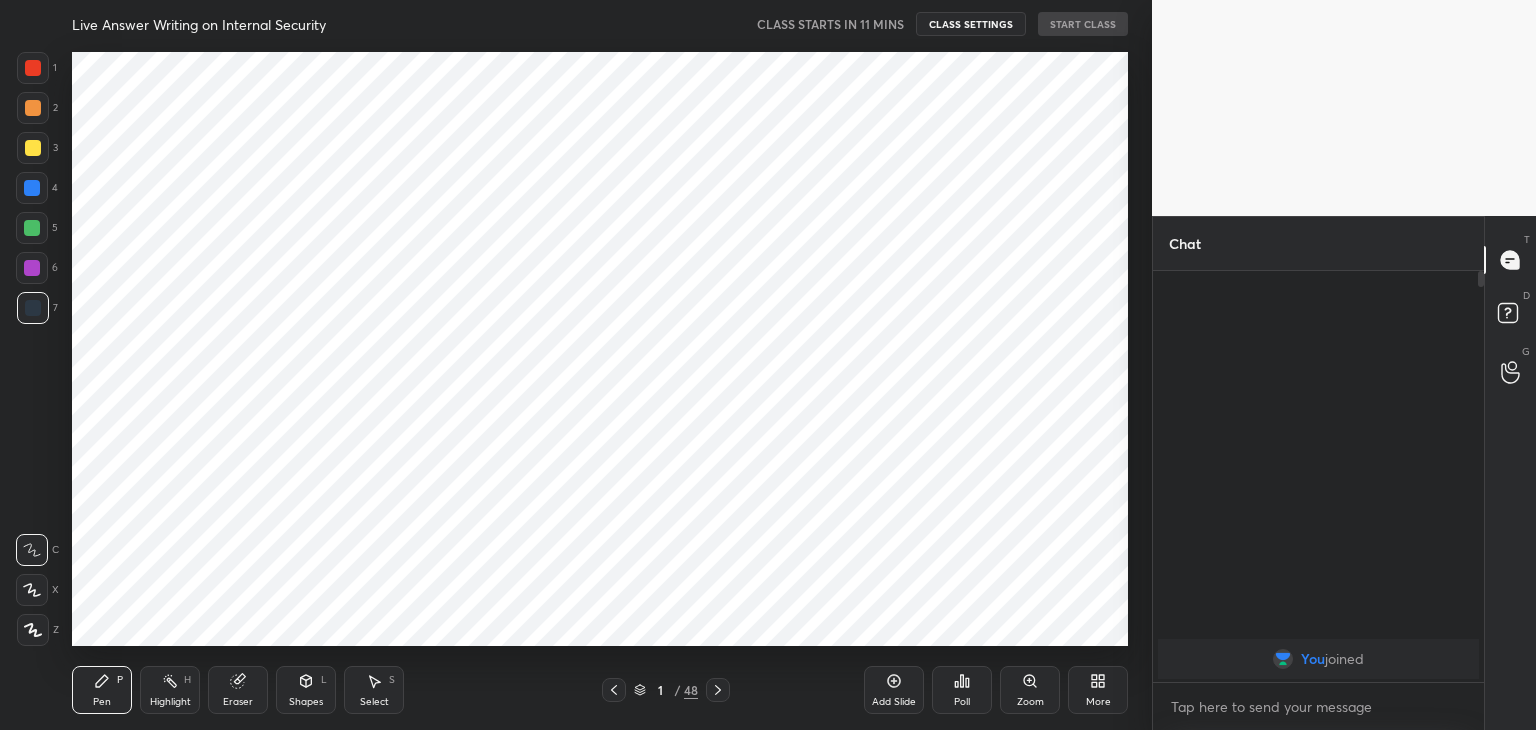 click at bounding box center [33, 148] 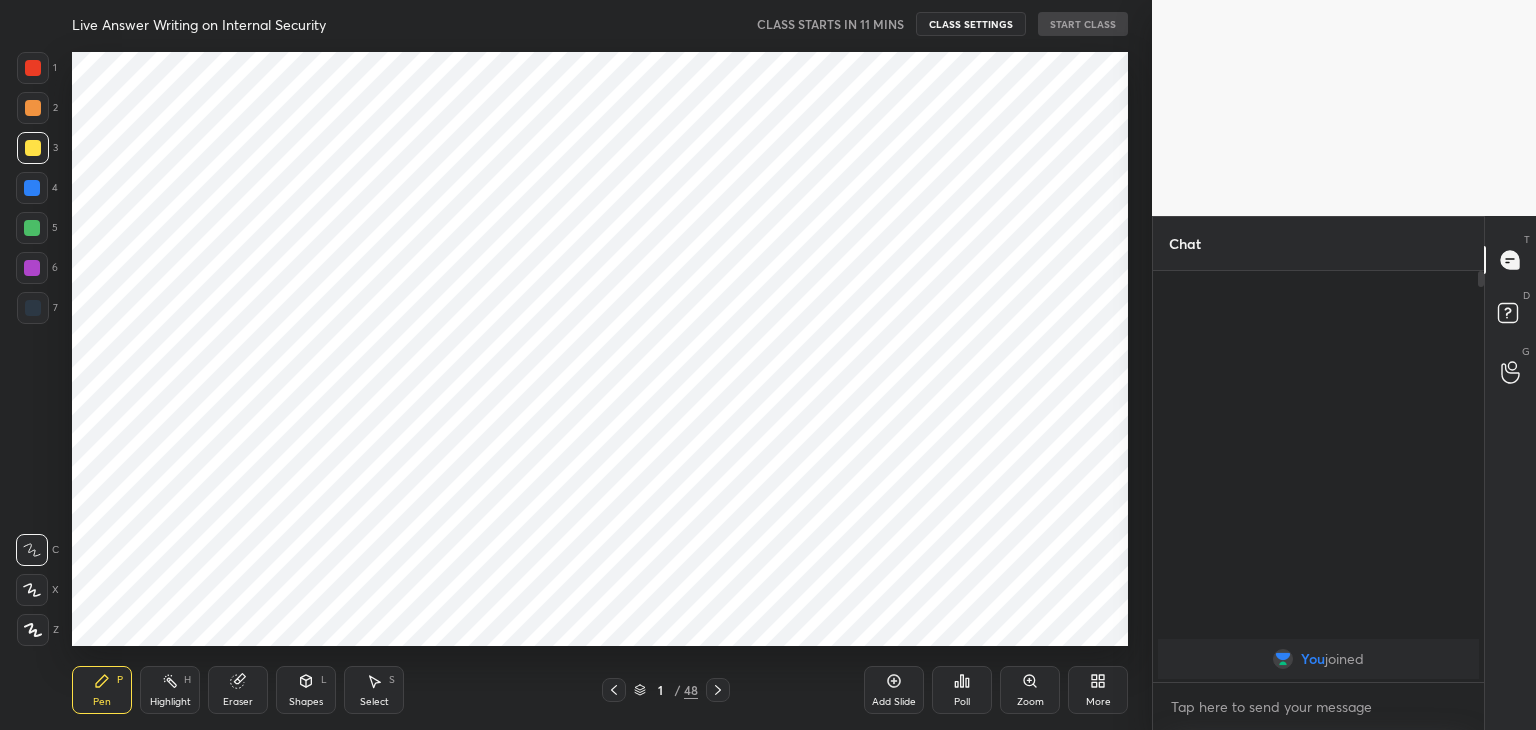click at bounding box center [32, 188] 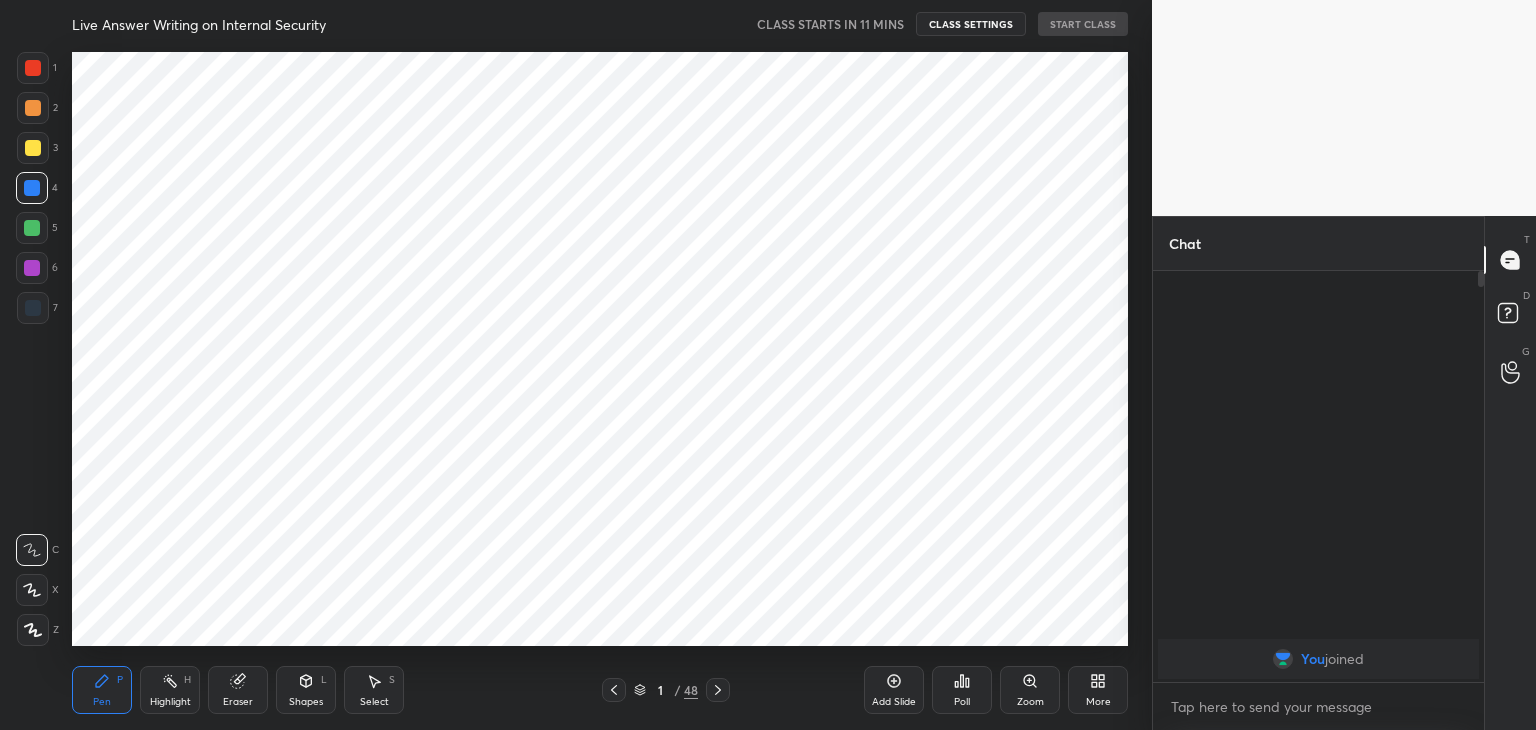 drag, startPoint x: 171, startPoint y: 687, endPoint x: 174, endPoint y: 674, distance: 13.341664 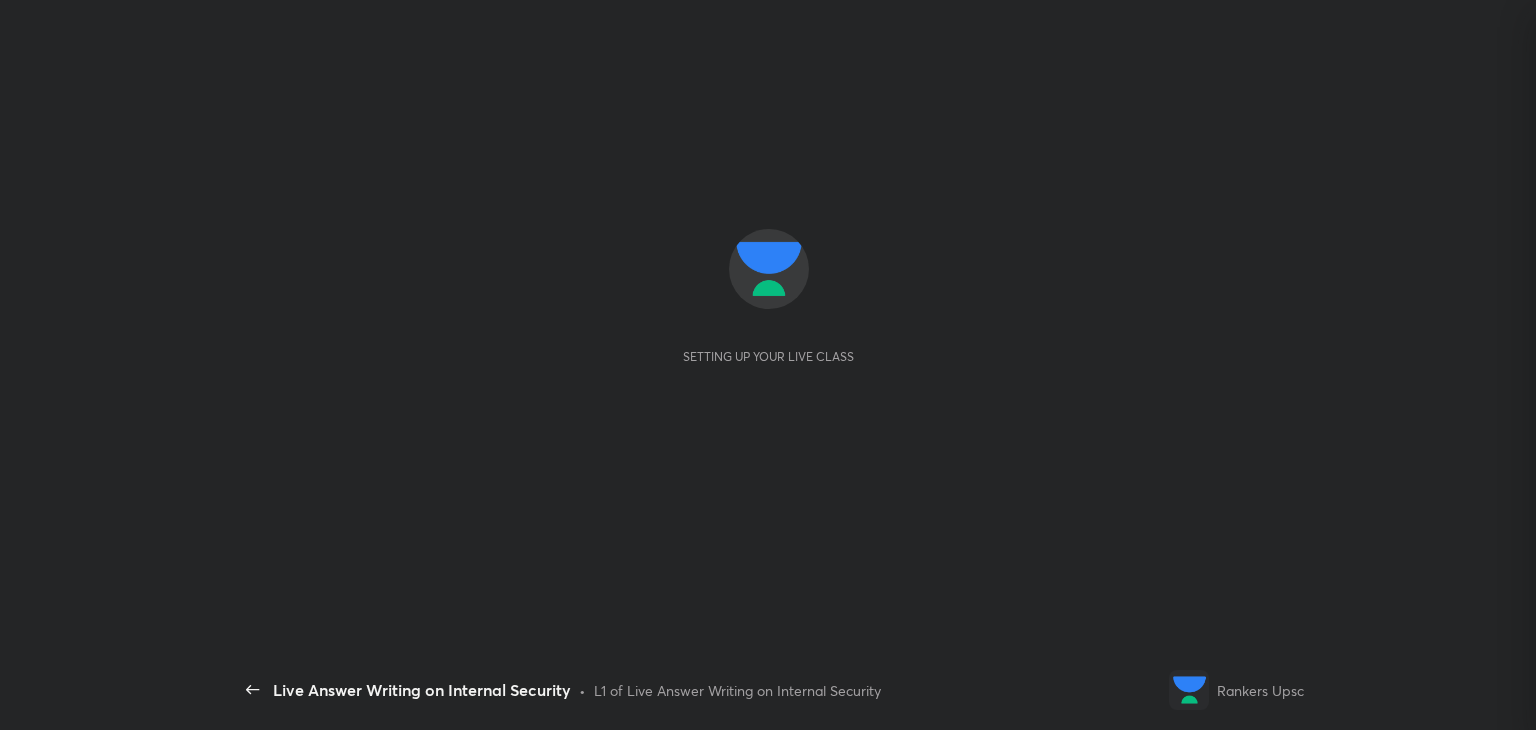 scroll, scrollTop: 0, scrollLeft: 0, axis: both 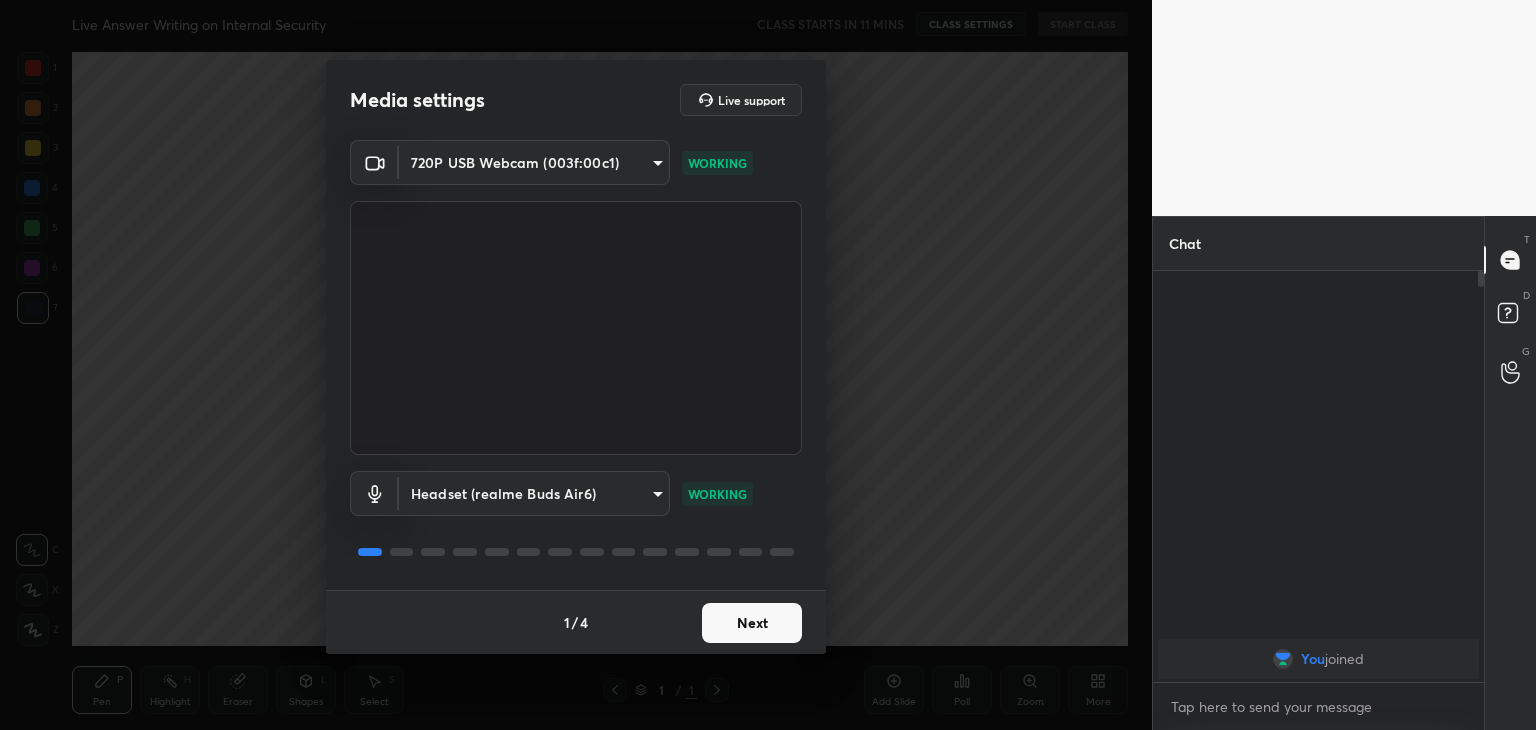 click on "Next" at bounding box center (752, 623) 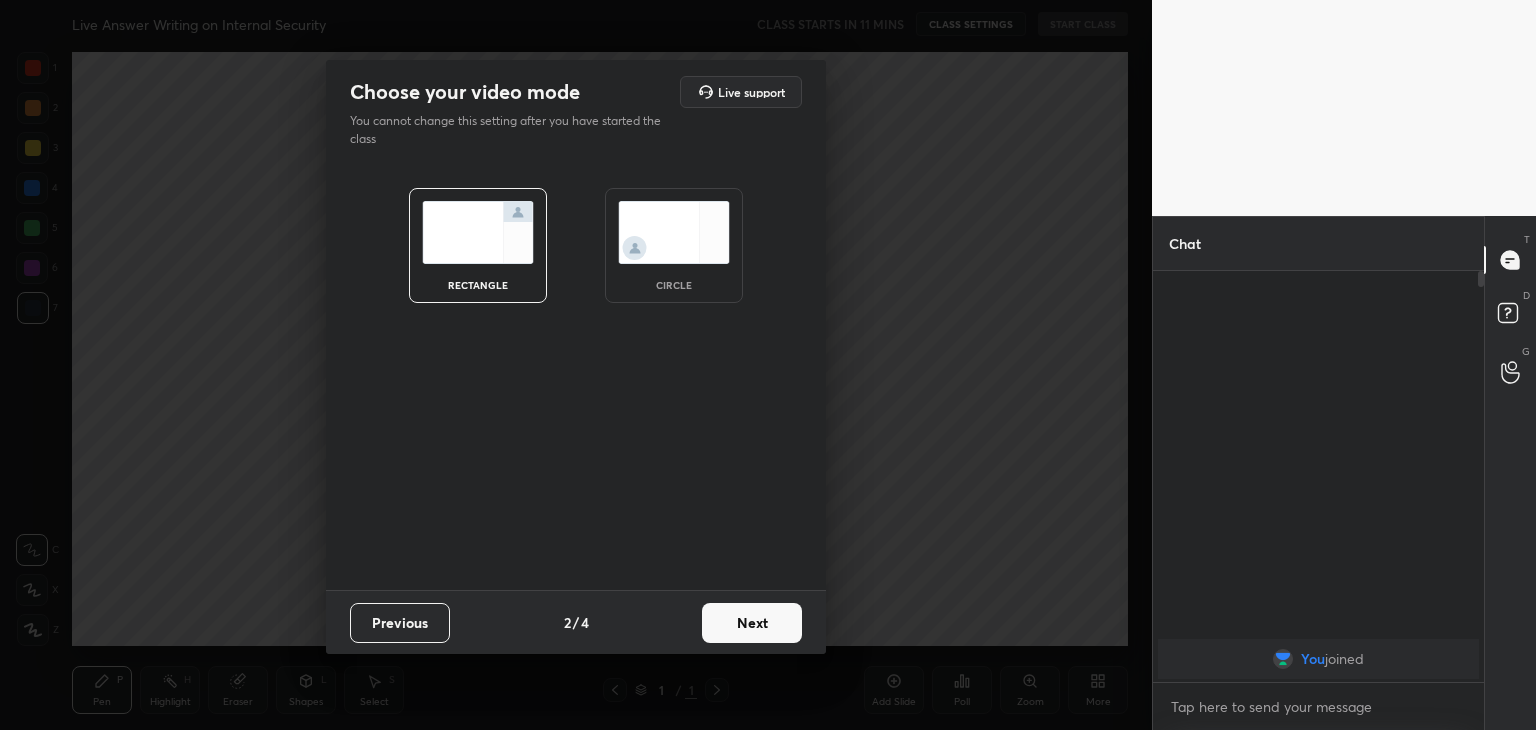 click on "Next" at bounding box center (752, 623) 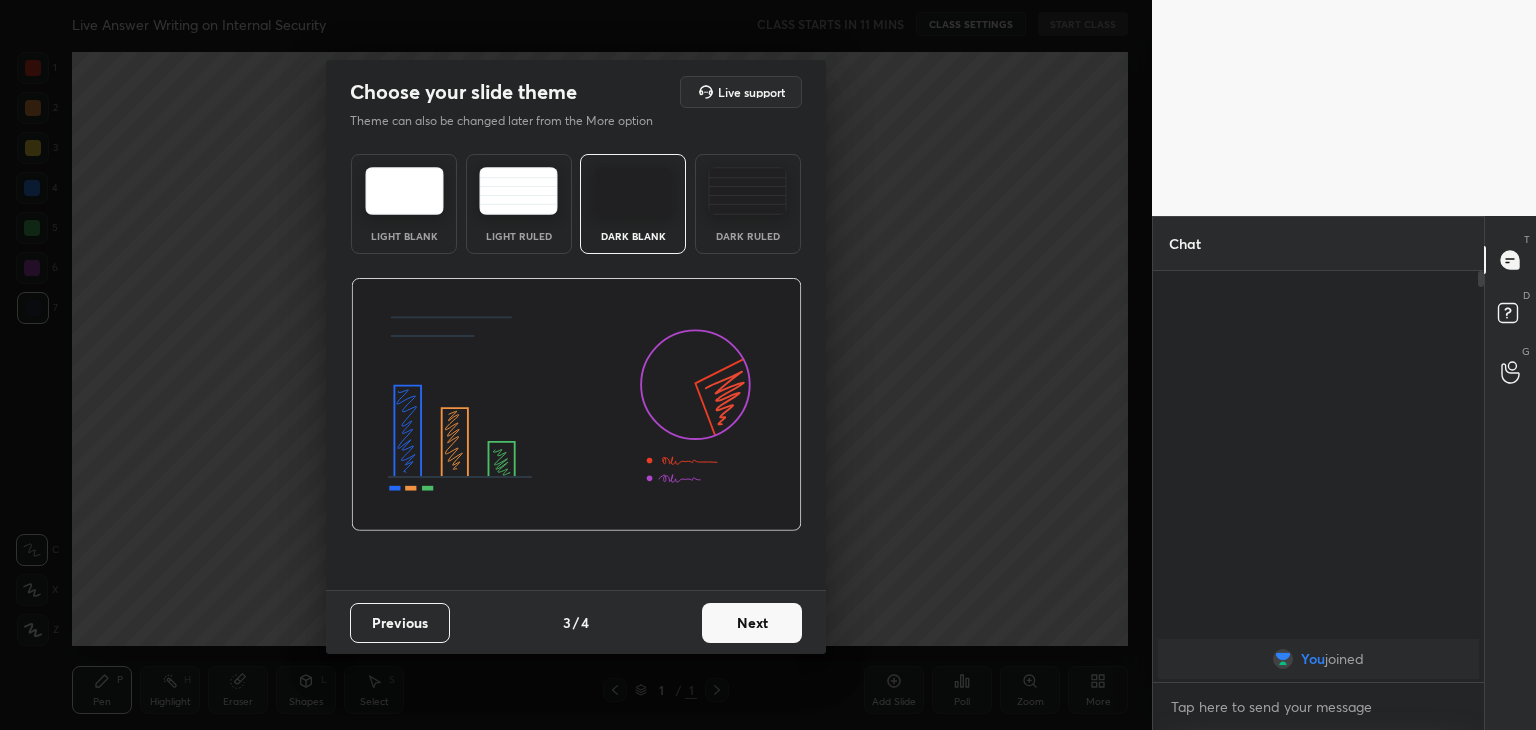 click on "Next" at bounding box center [752, 623] 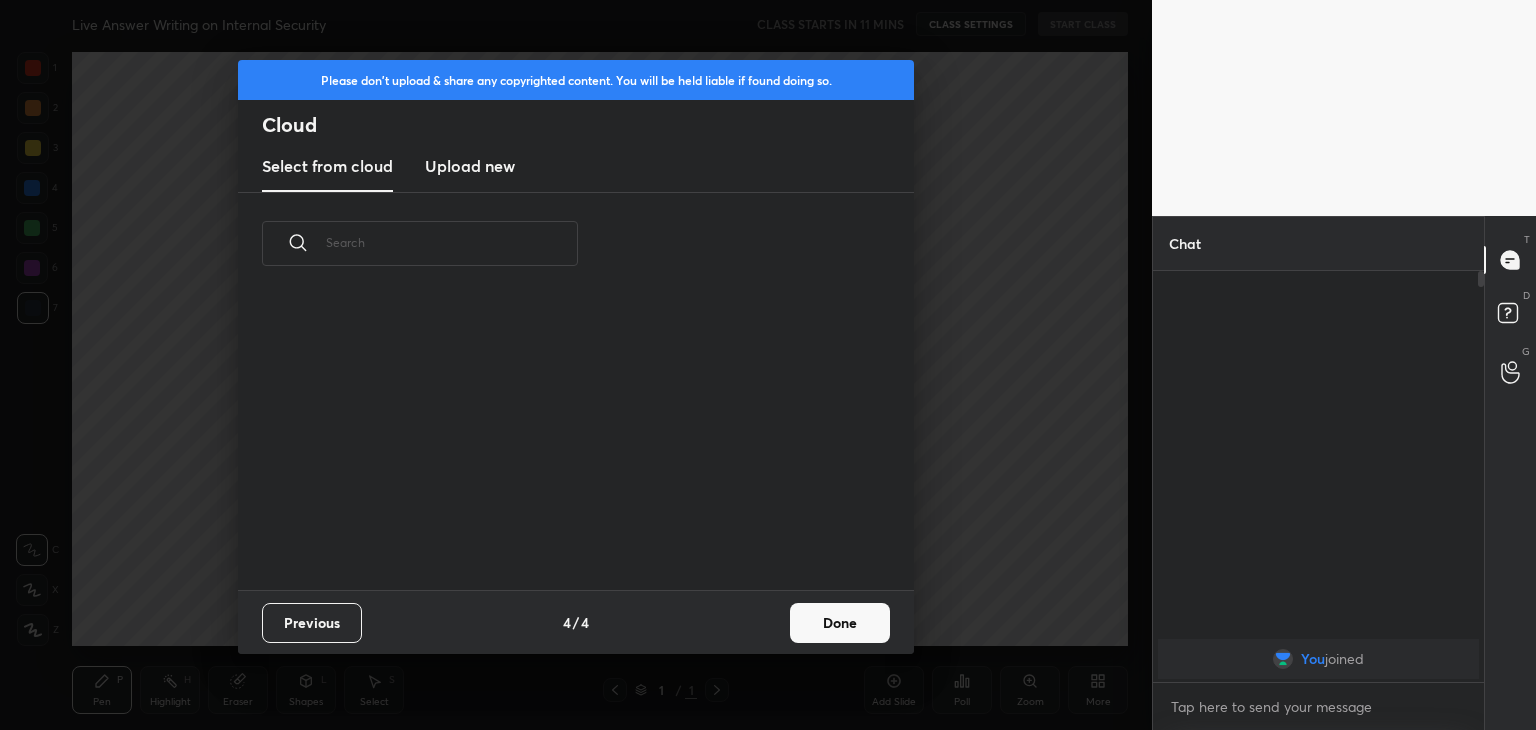 scroll, scrollTop: 6, scrollLeft: 10, axis: both 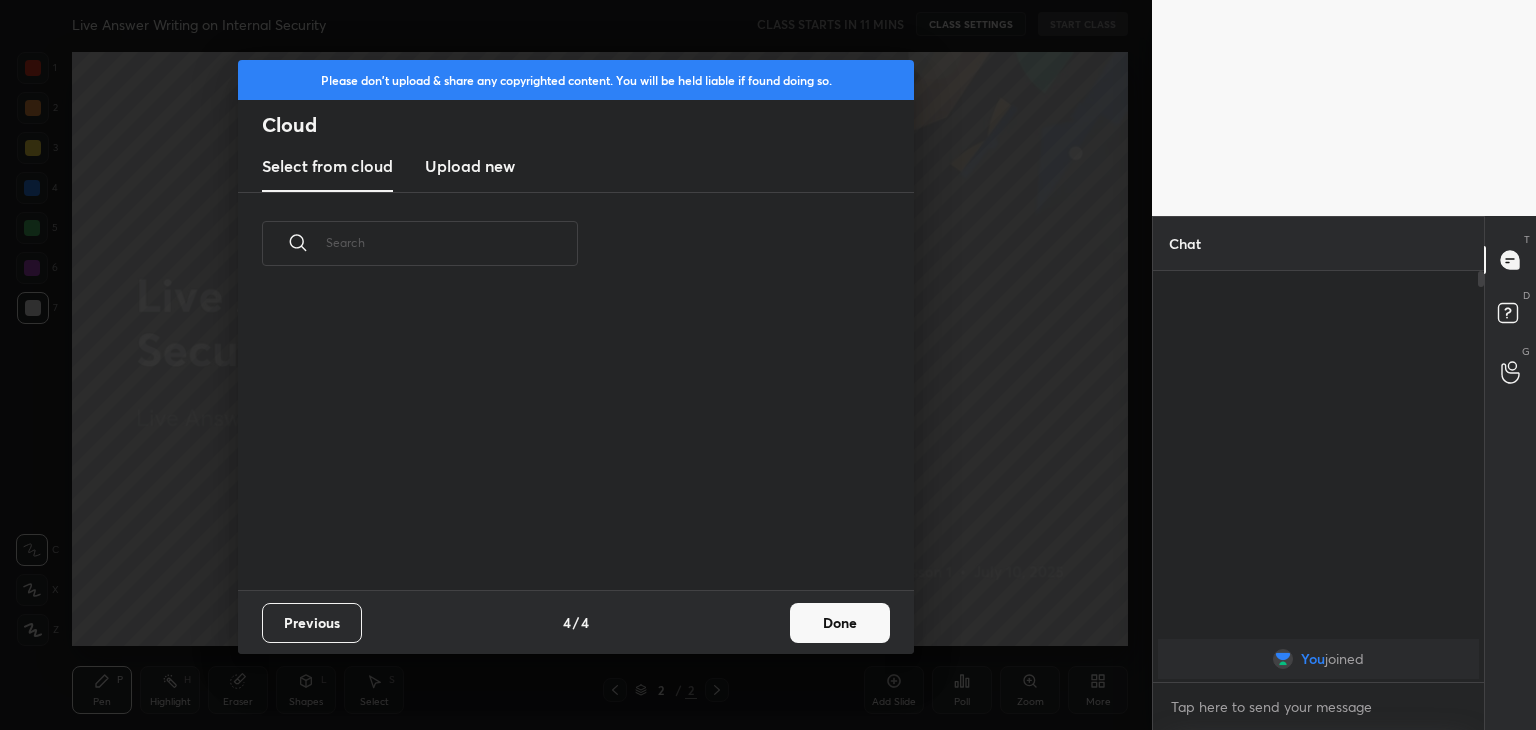 click on "Upload new" at bounding box center (470, 167) 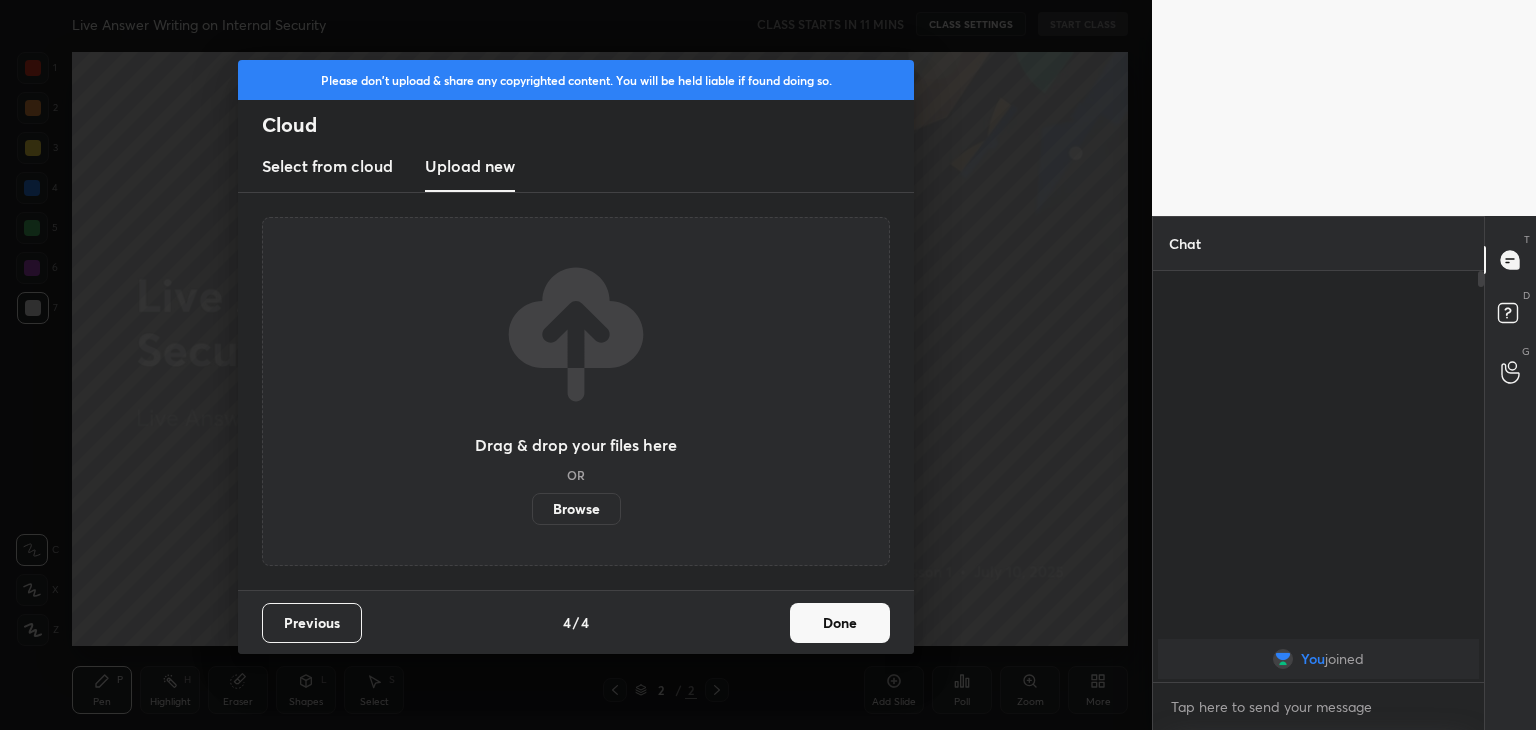click on "Browse" at bounding box center (576, 509) 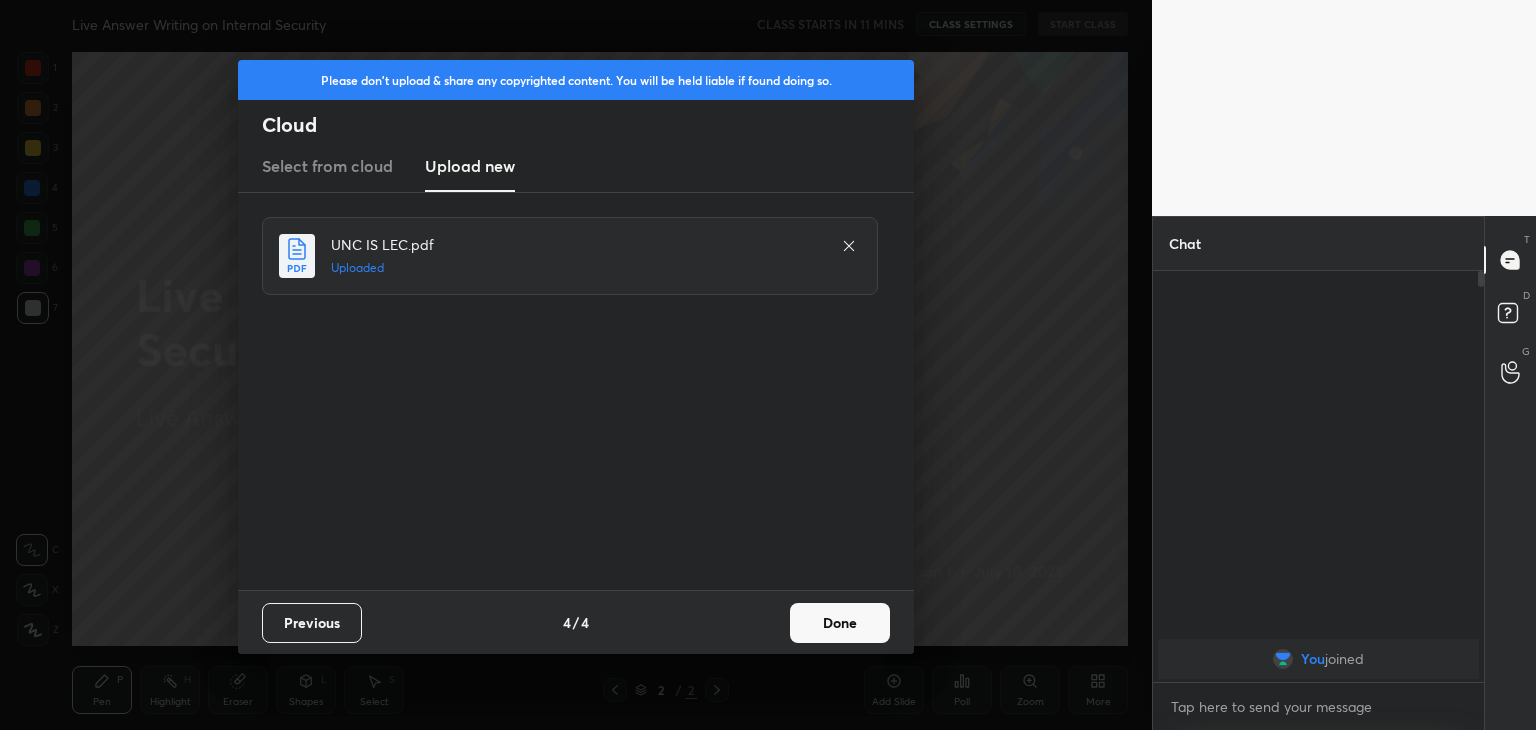 click on "Done" at bounding box center (840, 623) 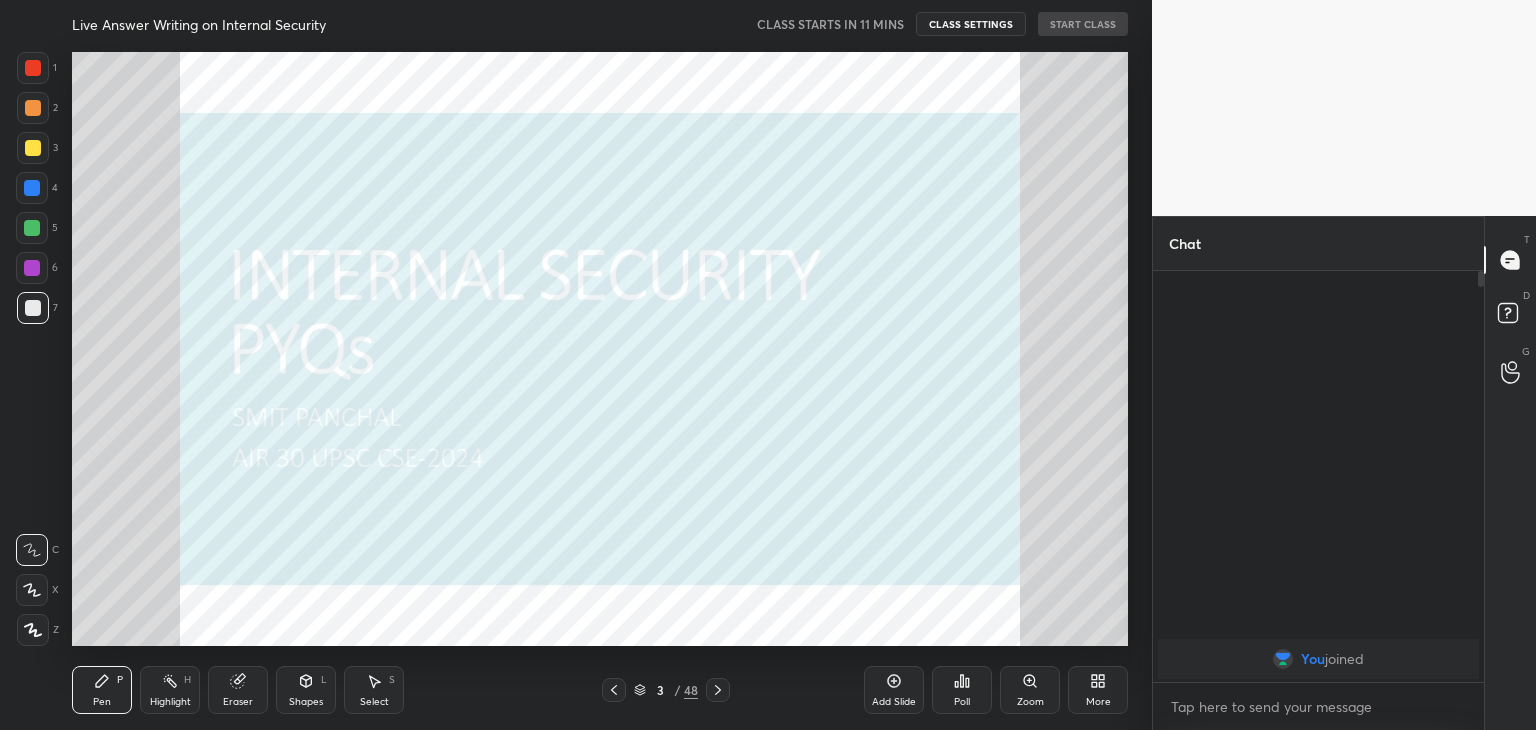 click at bounding box center [32, 268] 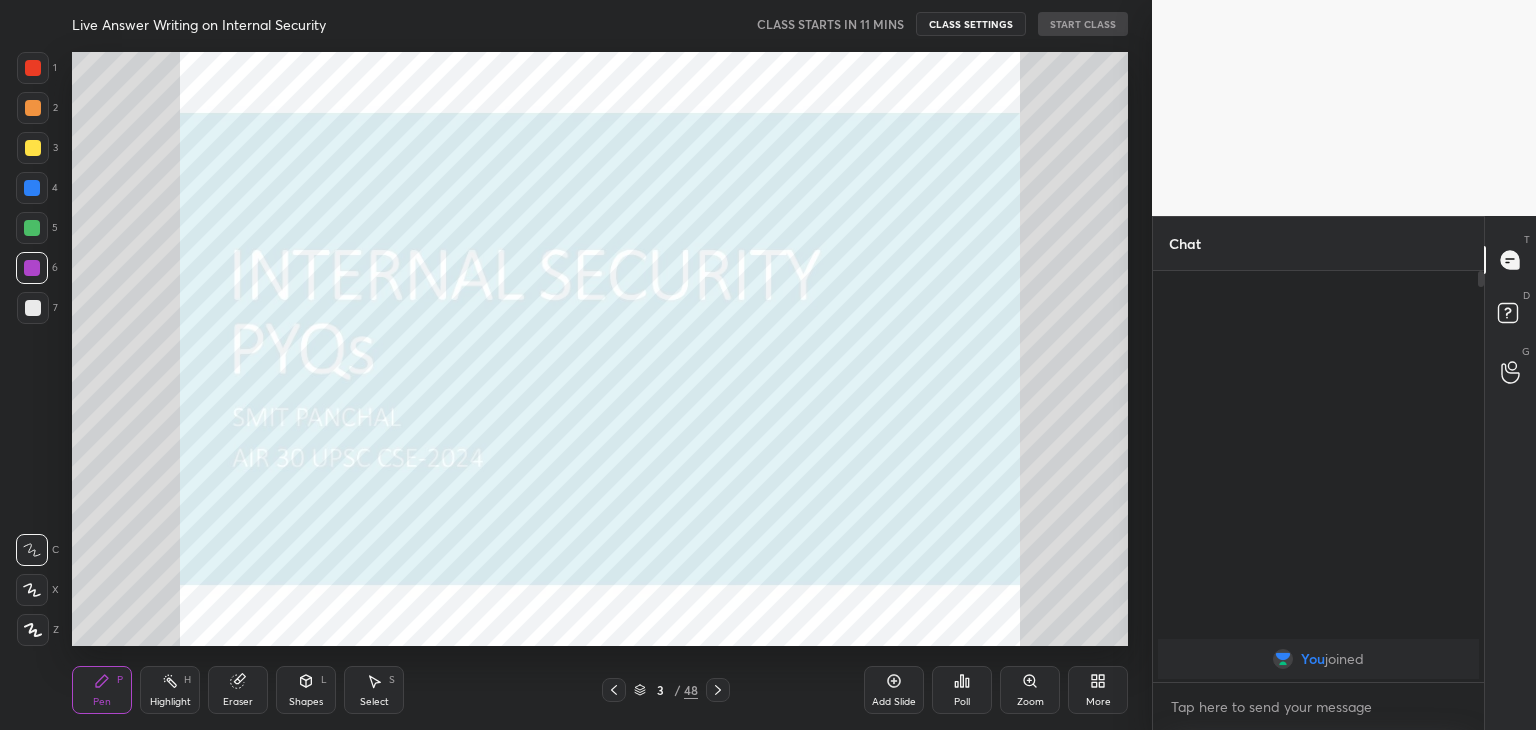 click 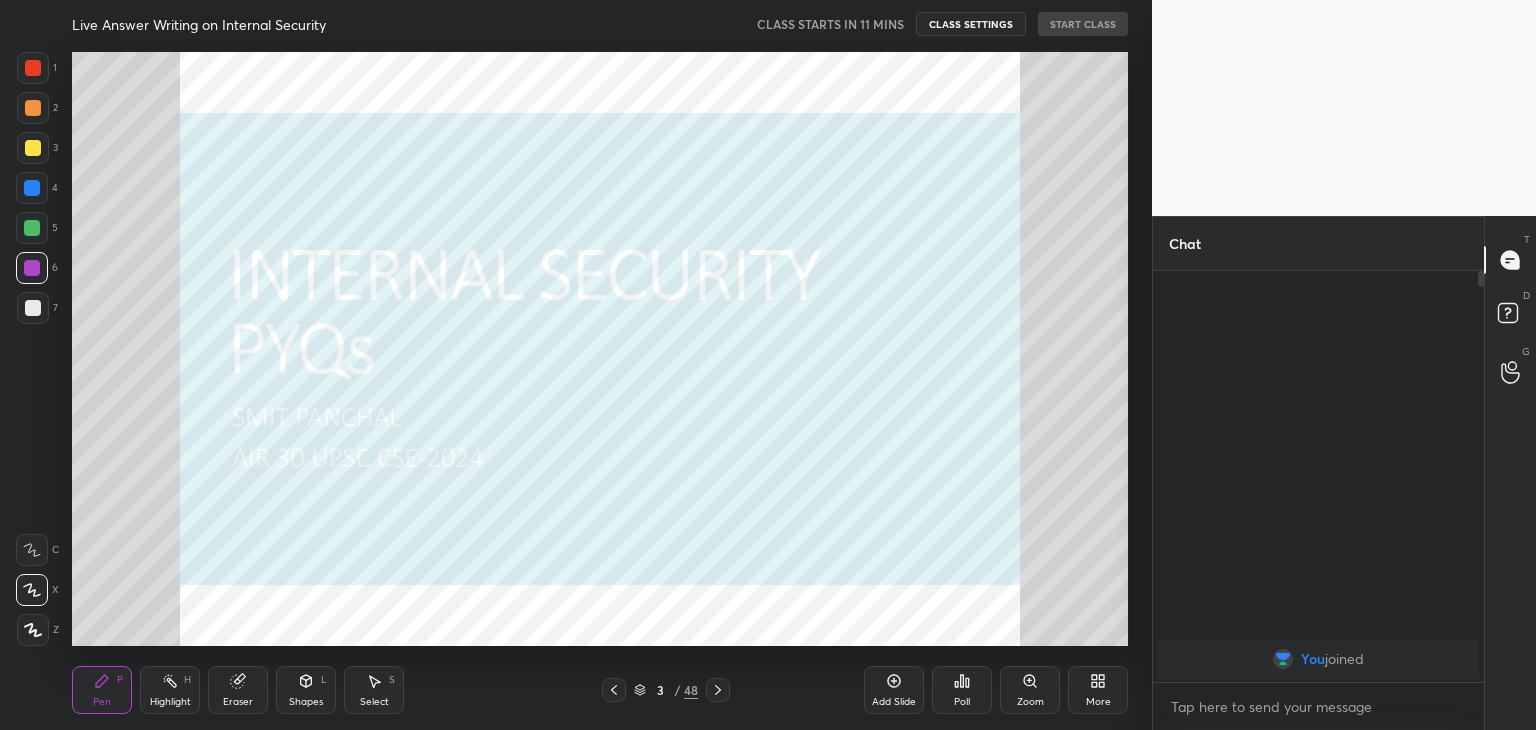 drag, startPoint x: 904, startPoint y: 37, endPoint x: 1054, endPoint y: -26, distance: 162.69296 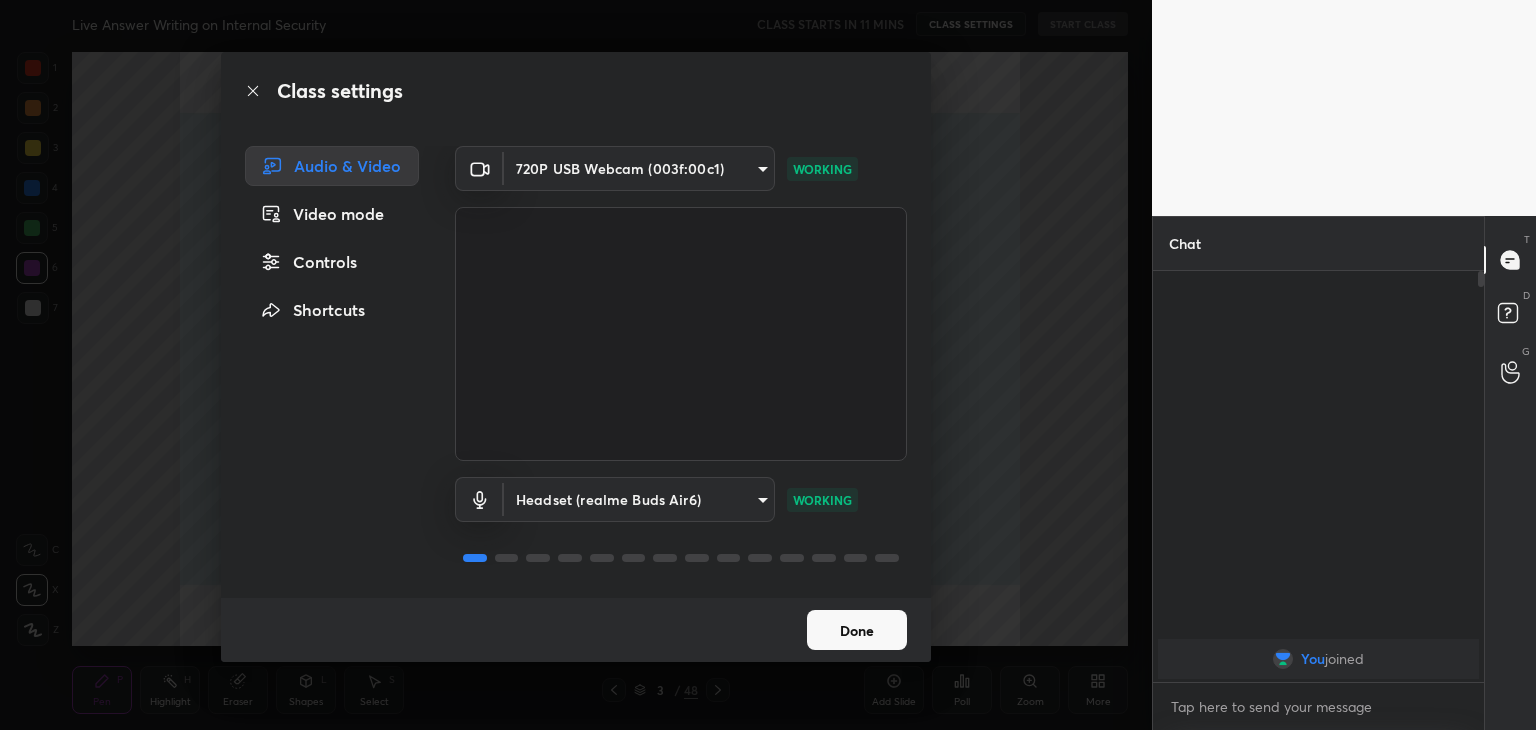 click on "Video mode" at bounding box center (332, 214) 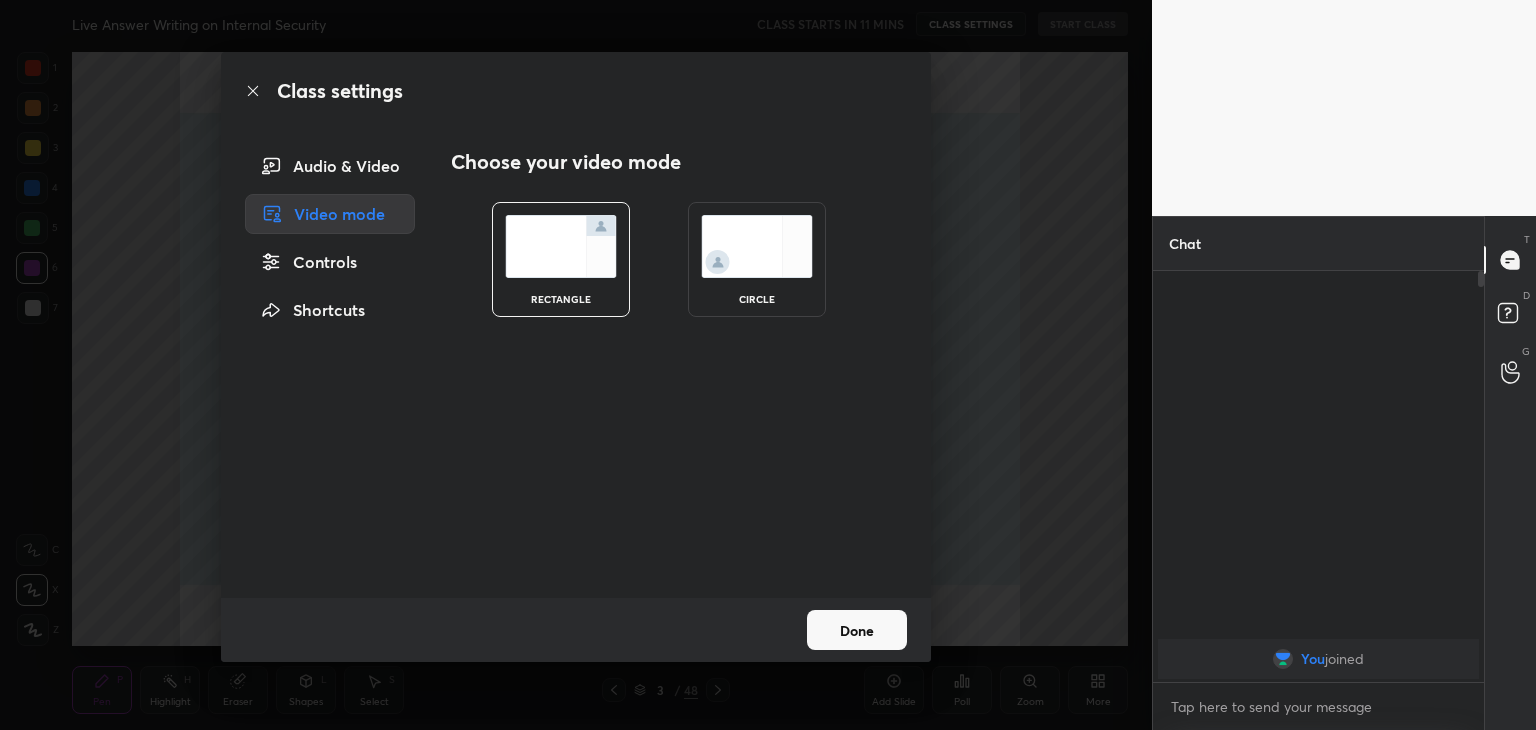 click on "Audio & Video" at bounding box center [330, 166] 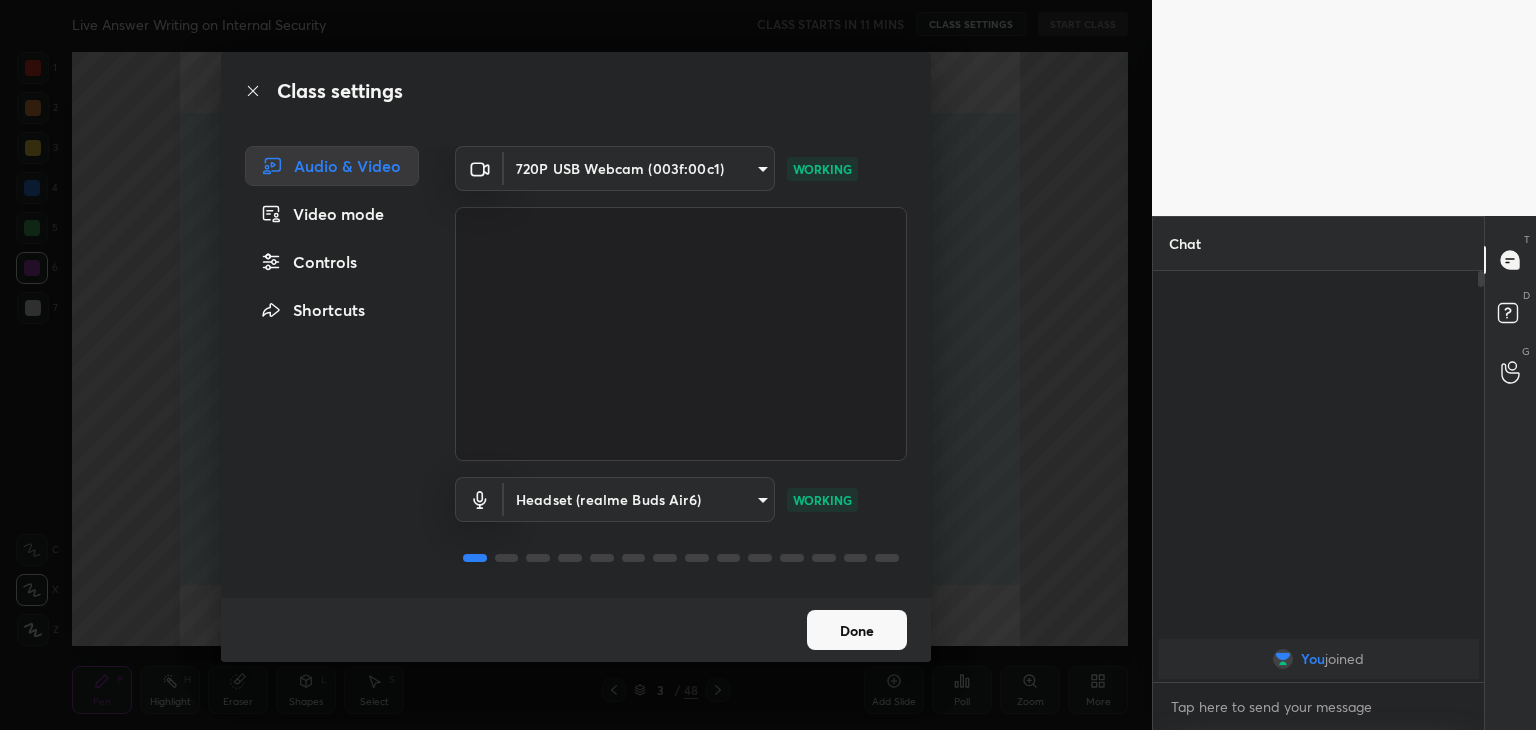 click on "Controls" at bounding box center (332, 262) 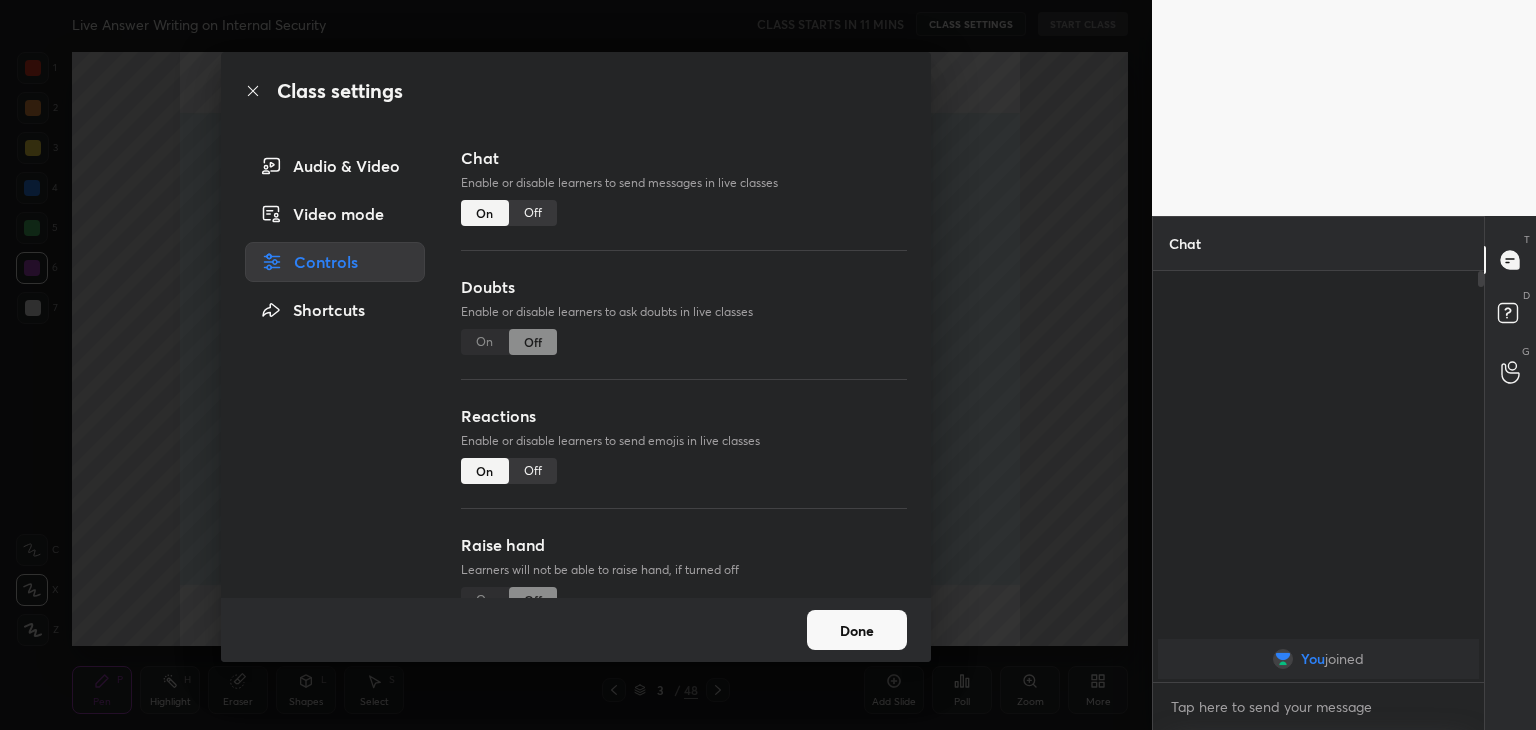 drag, startPoint x: 615, startPoint y: 423, endPoint x: 629, endPoint y: 375, distance: 50 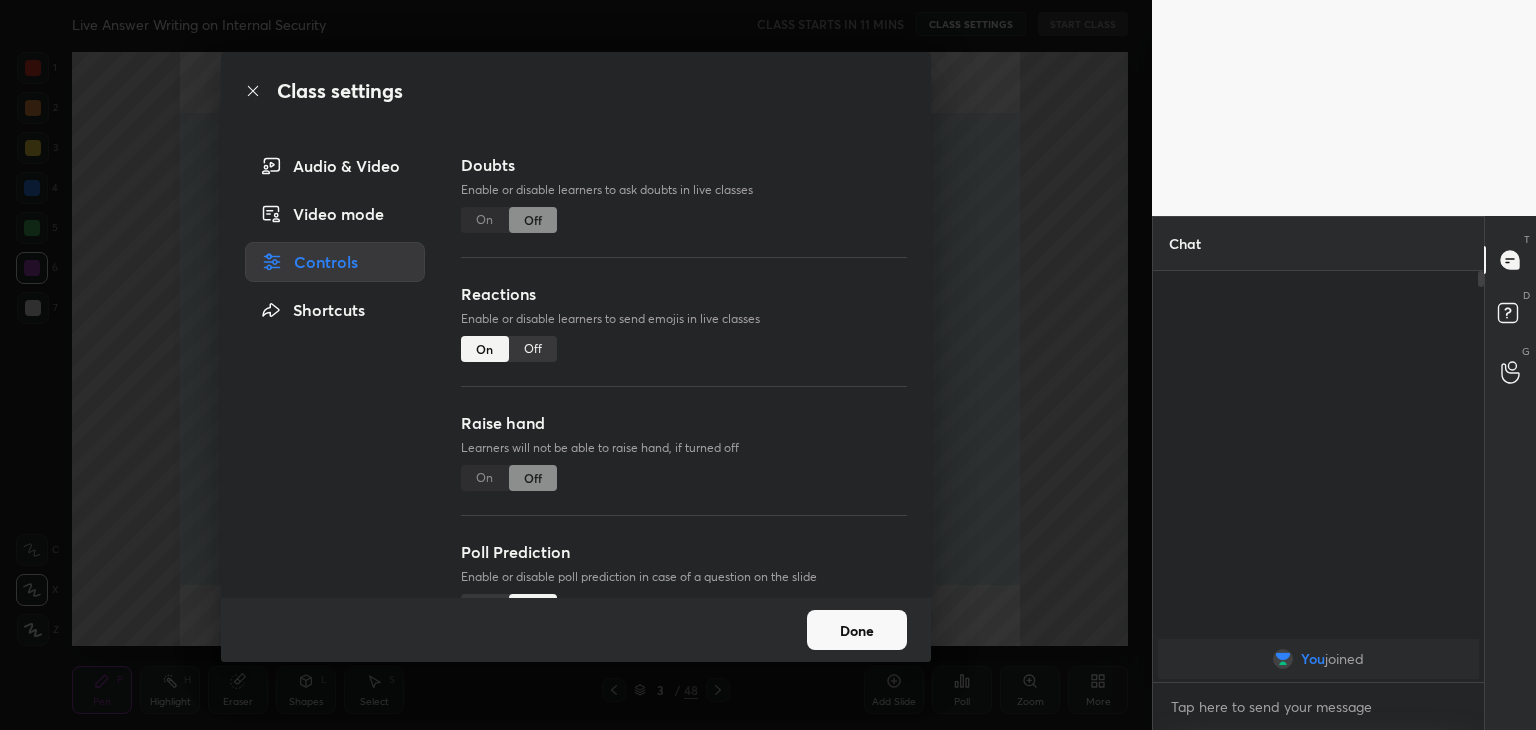 scroll, scrollTop: 135, scrollLeft: 0, axis: vertical 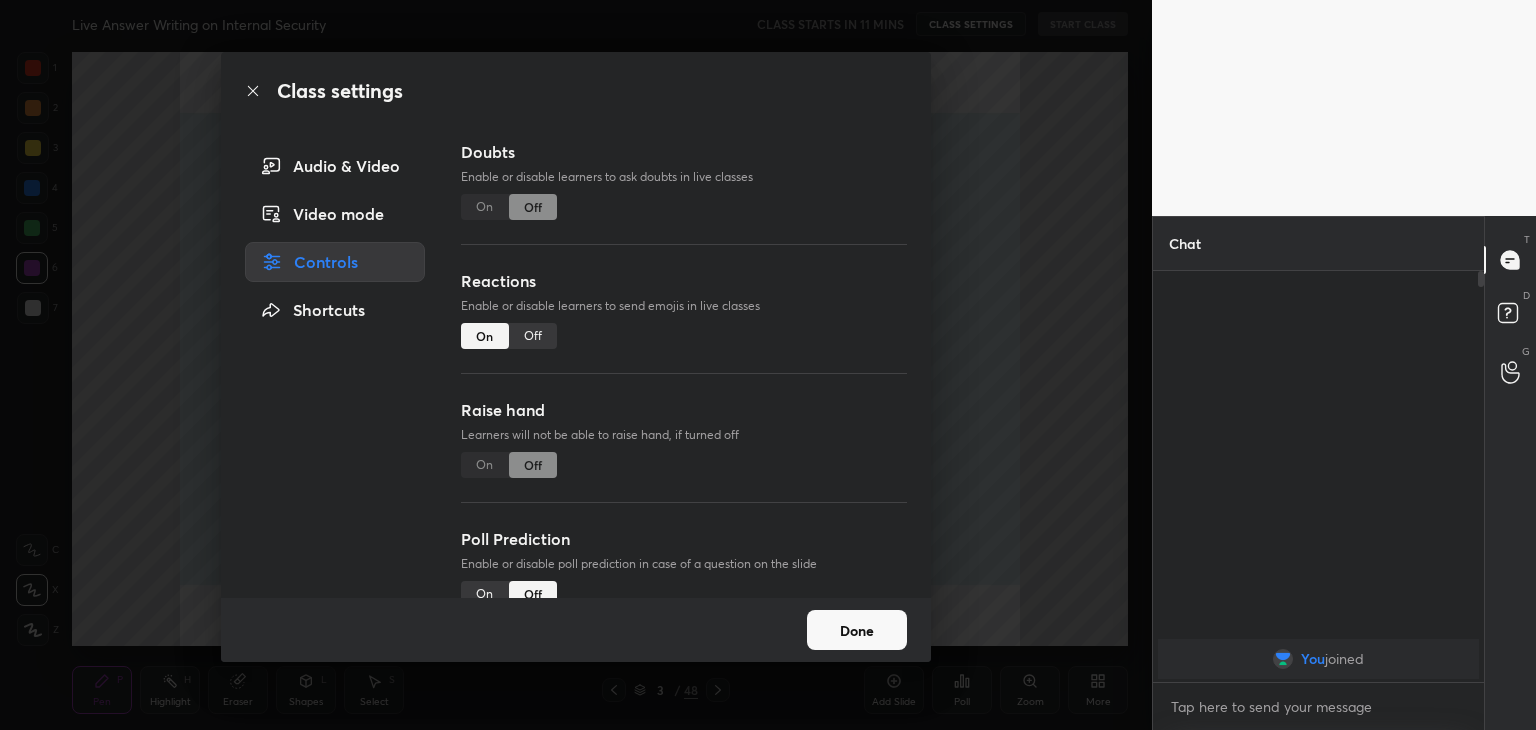 click on "On Off" at bounding box center (509, 465) 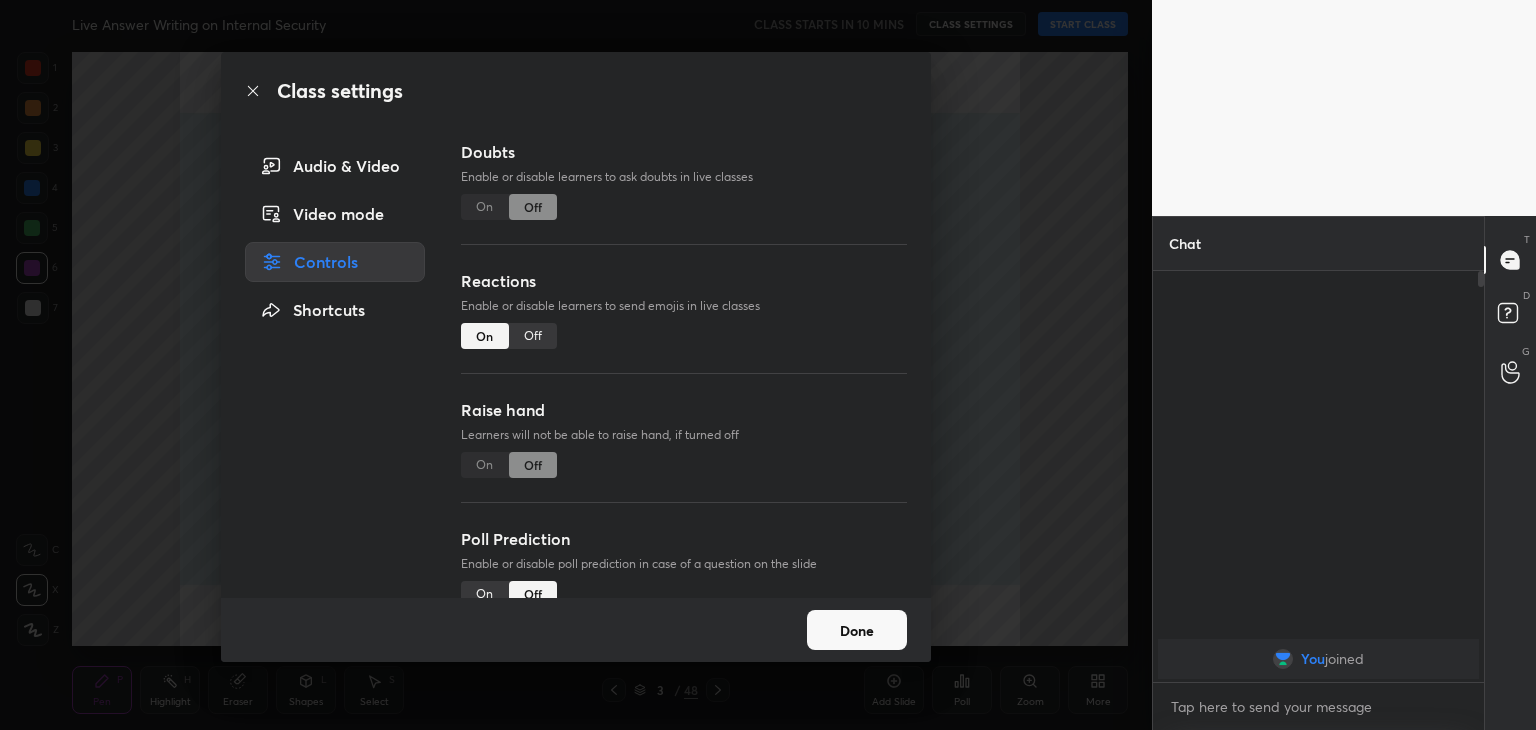 click on "Raise hand Learners will not be able to raise hand, if turned off On Off" at bounding box center [684, 462] 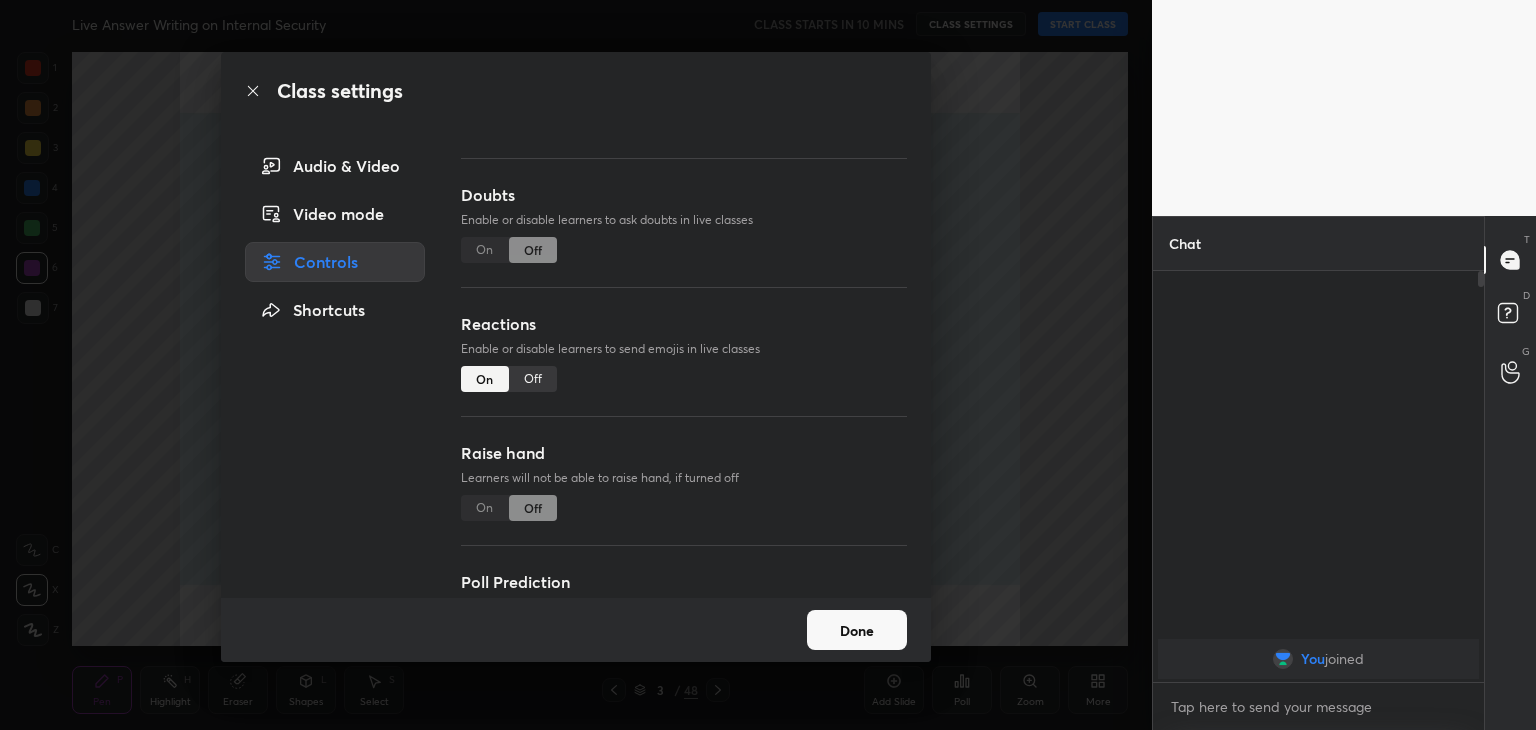 scroll, scrollTop: 0, scrollLeft: 0, axis: both 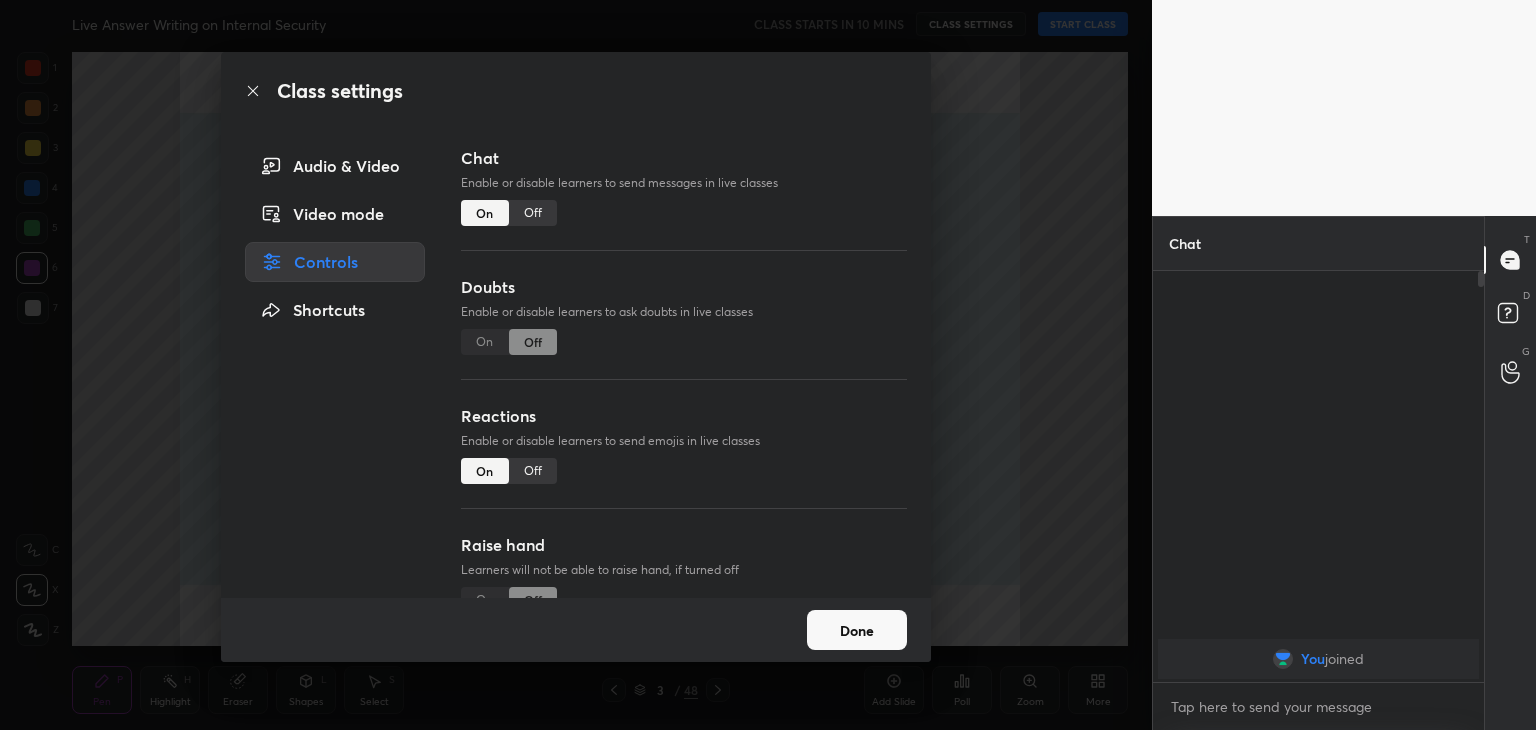 click on "On Off" at bounding box center (509, 342) 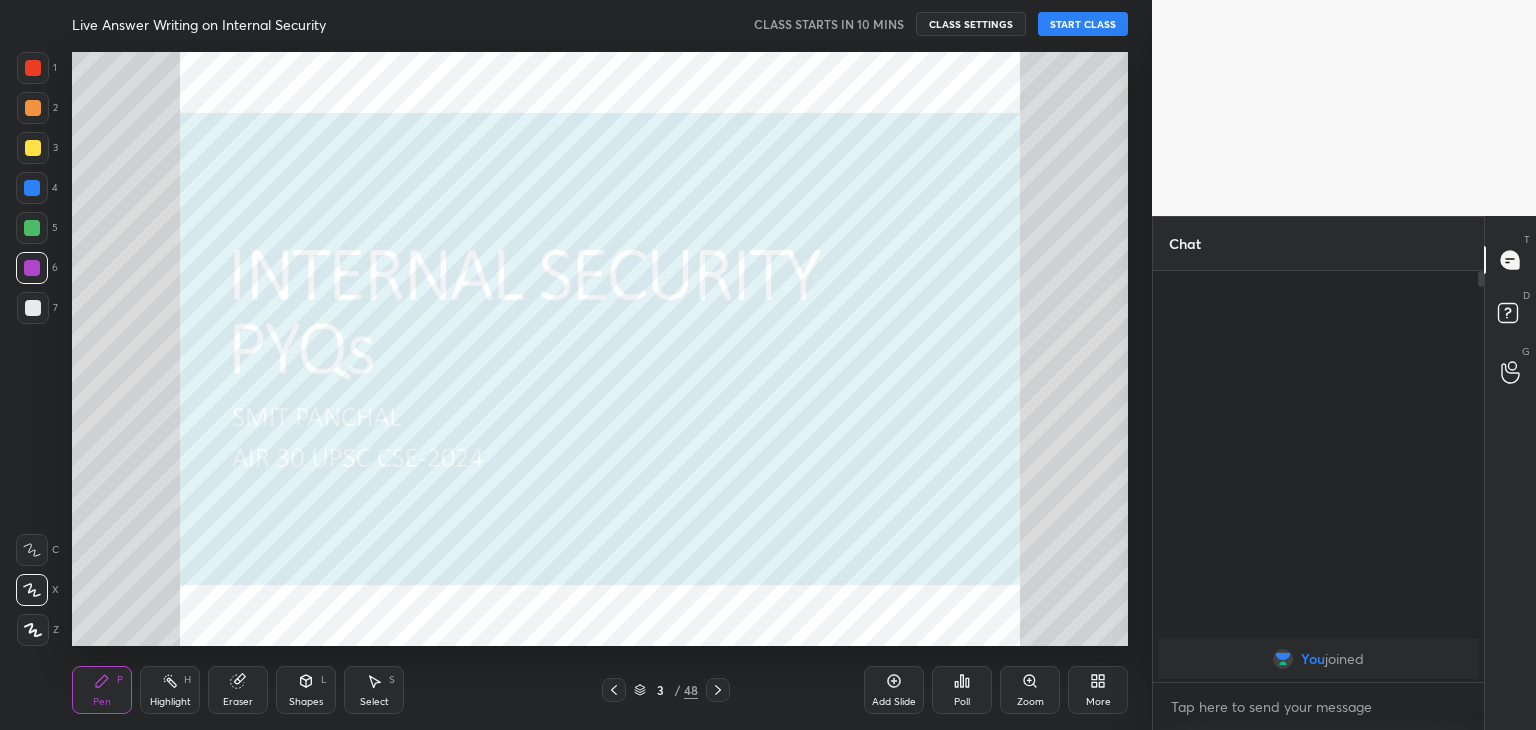 click on "Eraser" at bounding box center (238, 690) 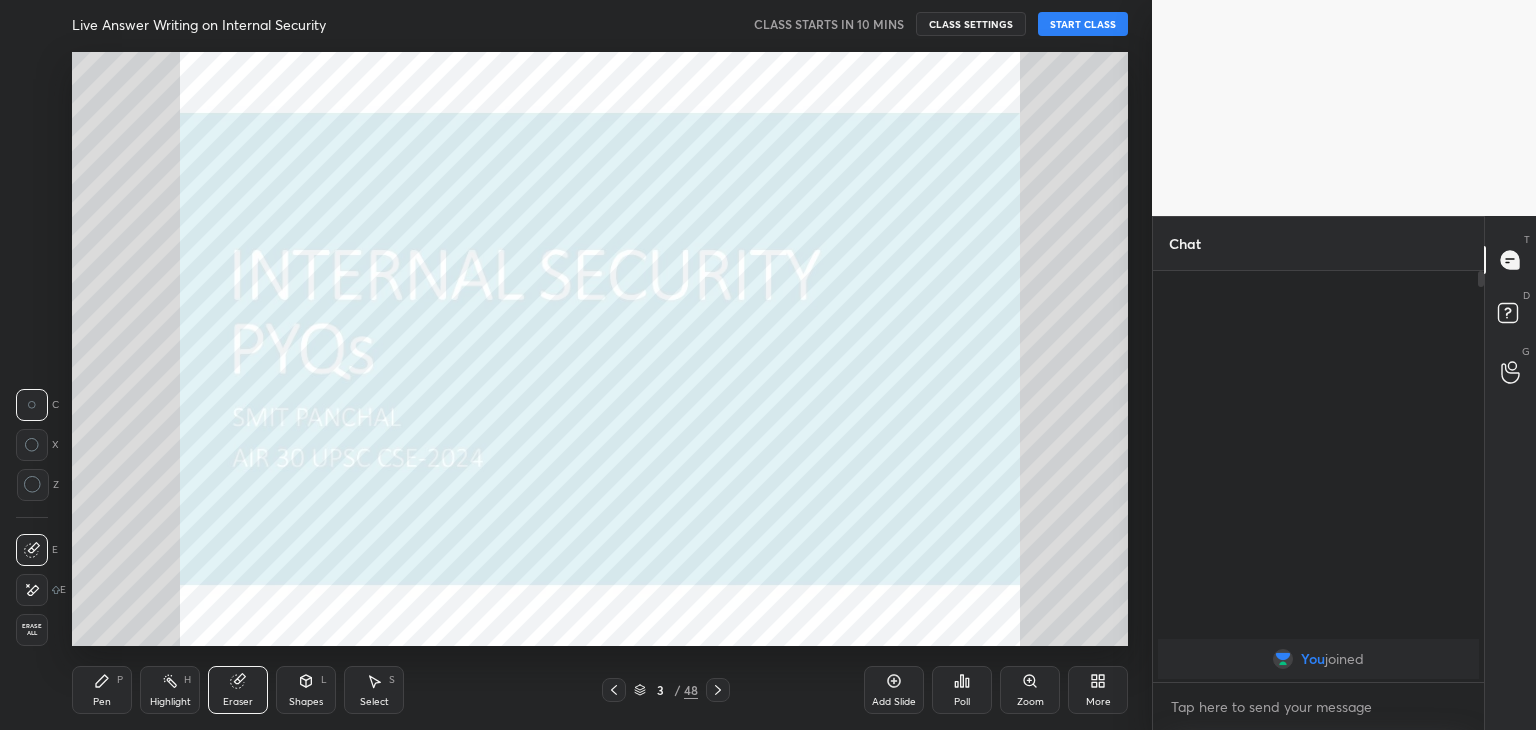 click on "Pen P" at bounding box center [102, 690] 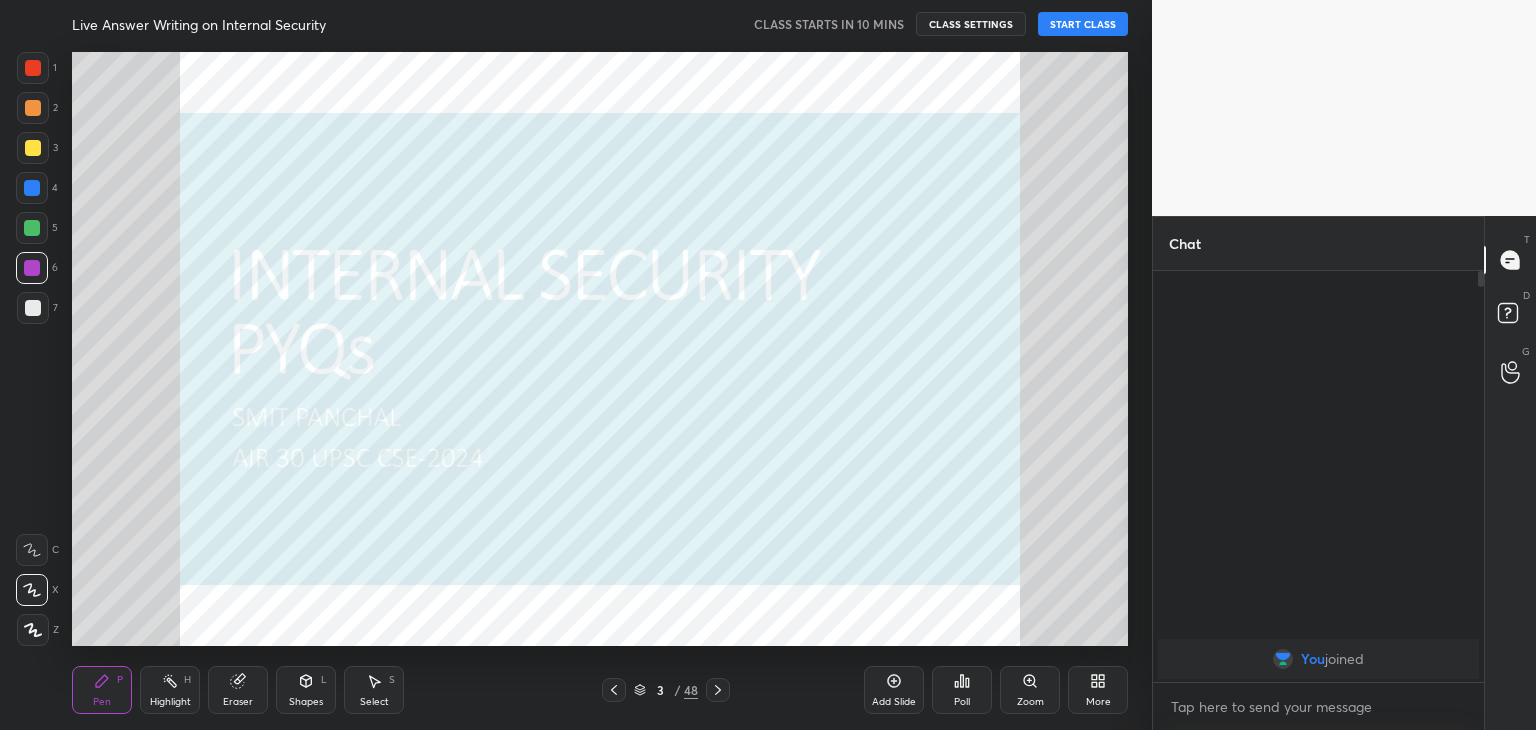click at bounding box center [33, 68] 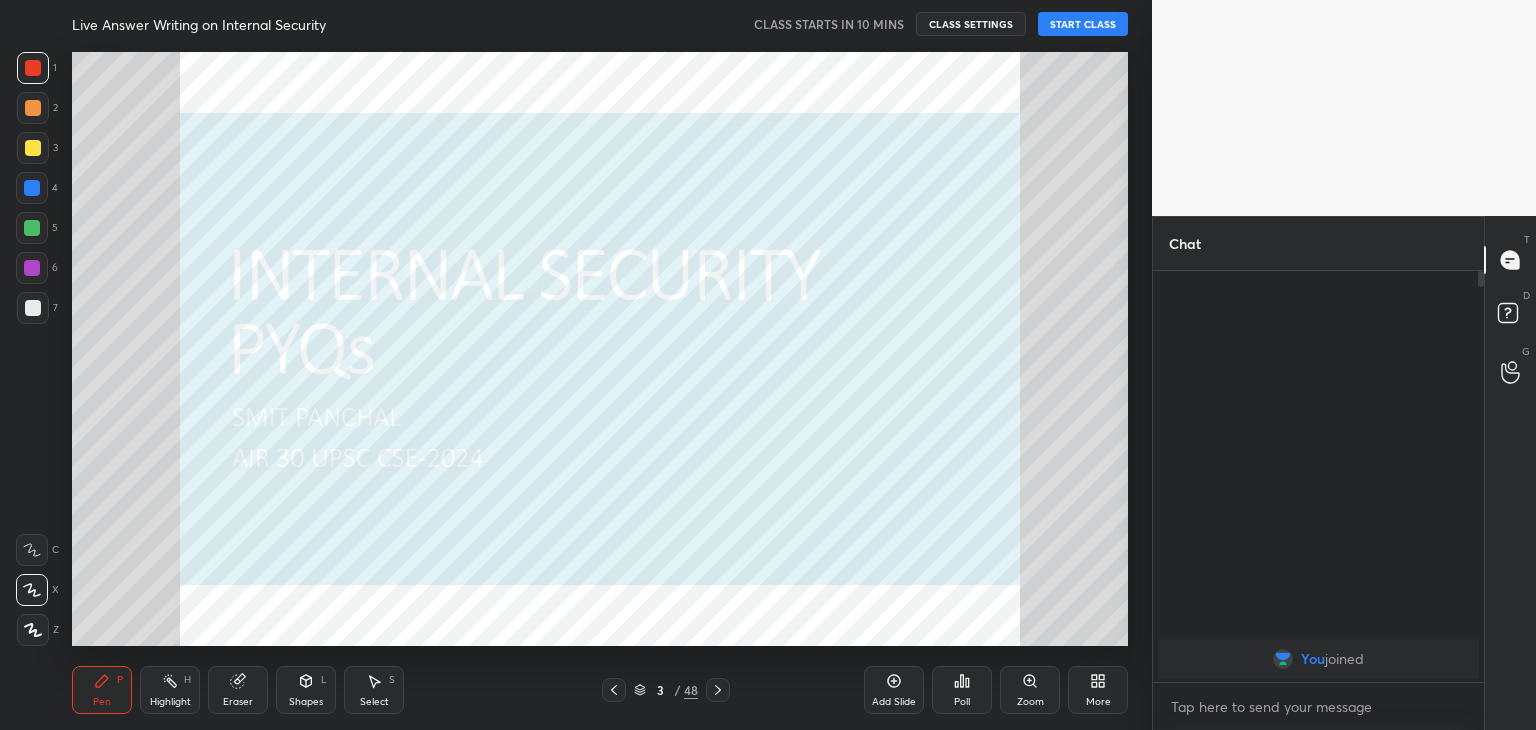 click on "Eraser" at bounding box center [238, 690] 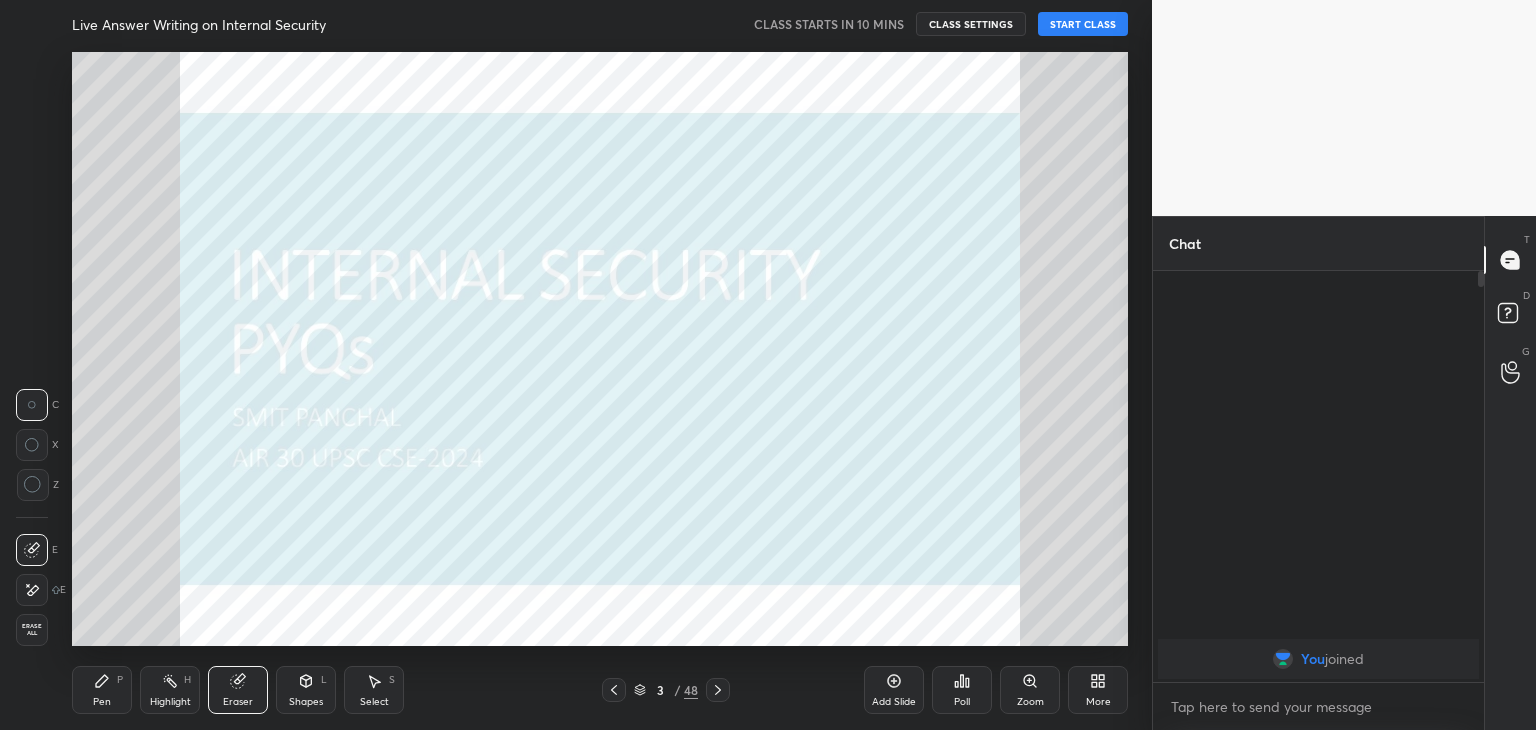 click 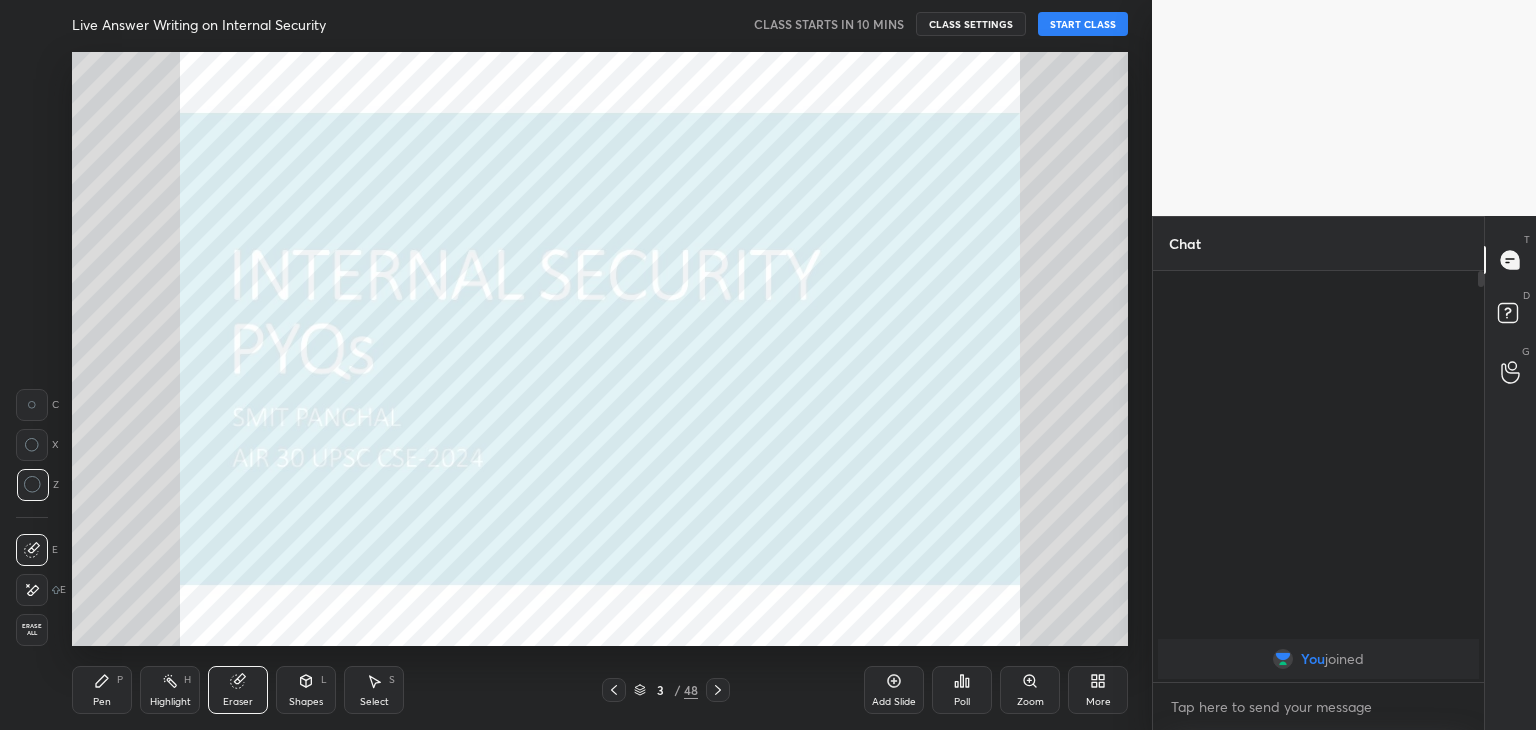 click on "Pen P" at bounding box center (102, 690) 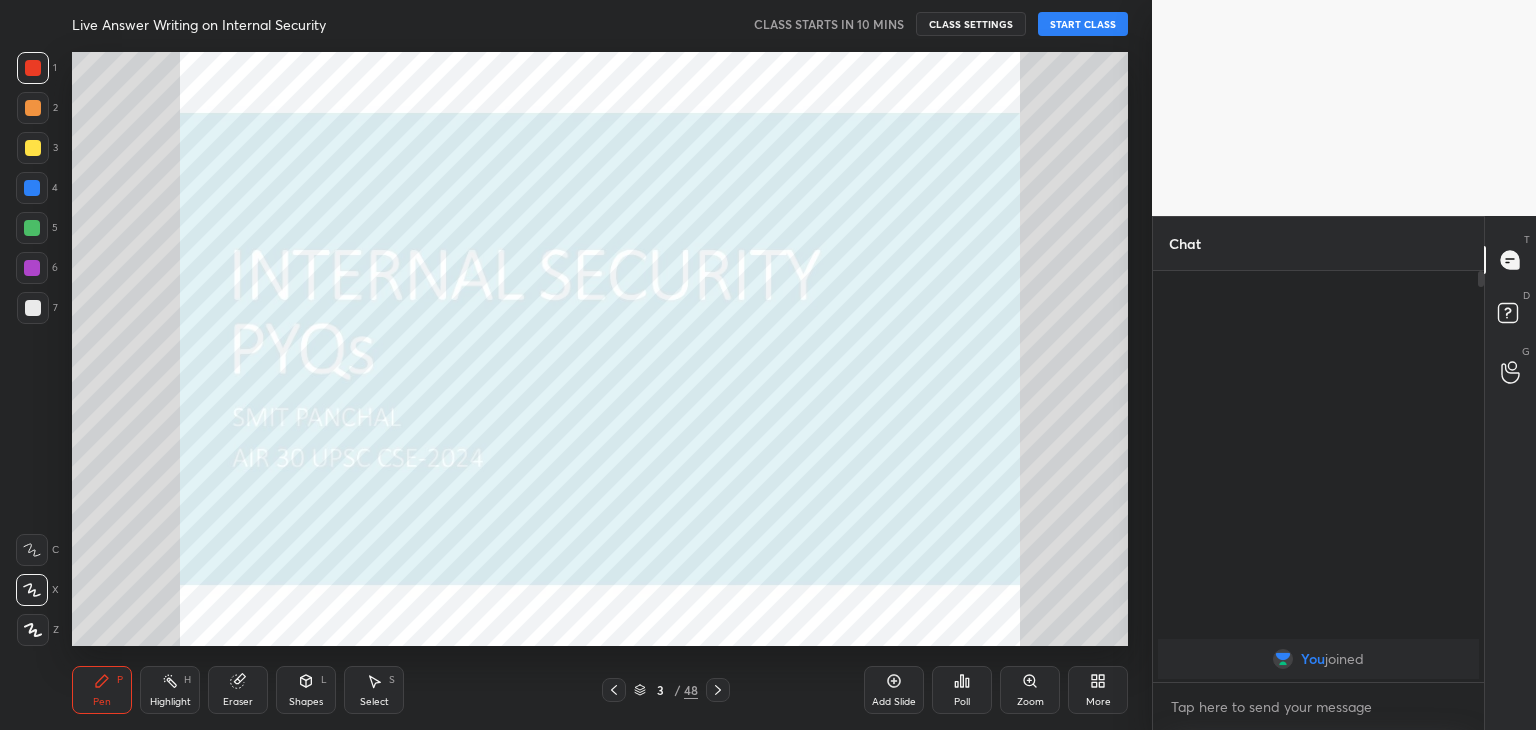click at bounding box center [33, 108] 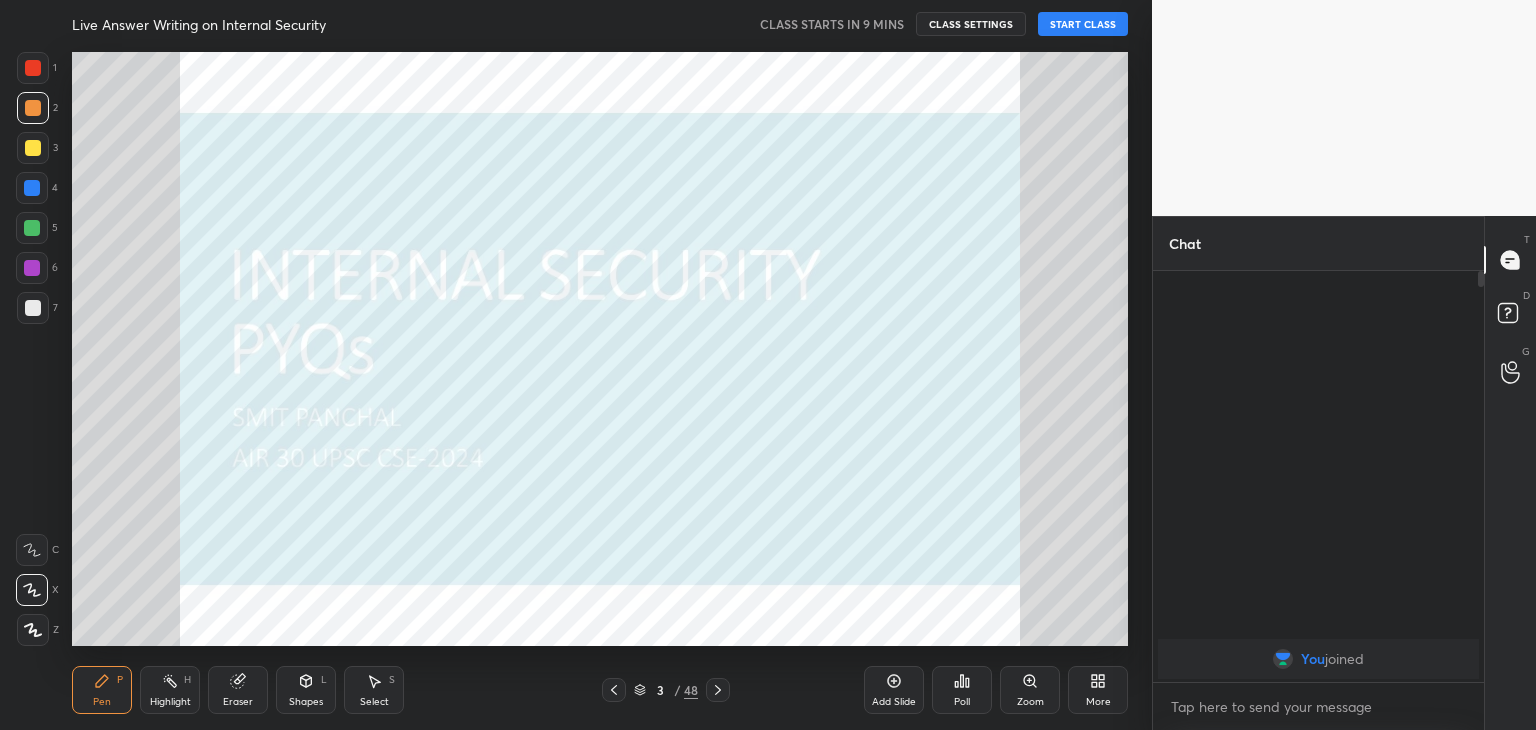 click on "Eraser" at bounding box center [238, 690] 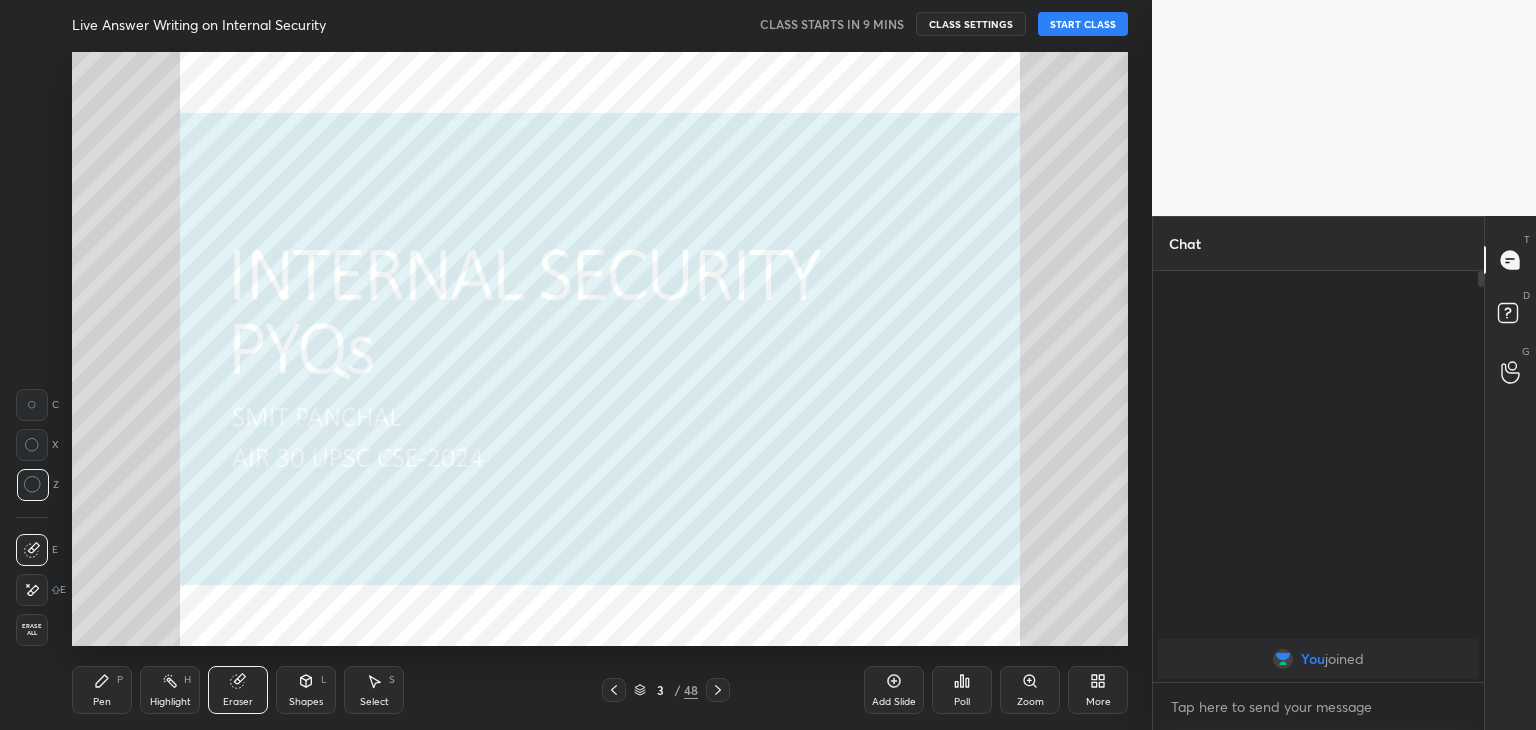 click on "Erase all" at bounding box center (32, 630) 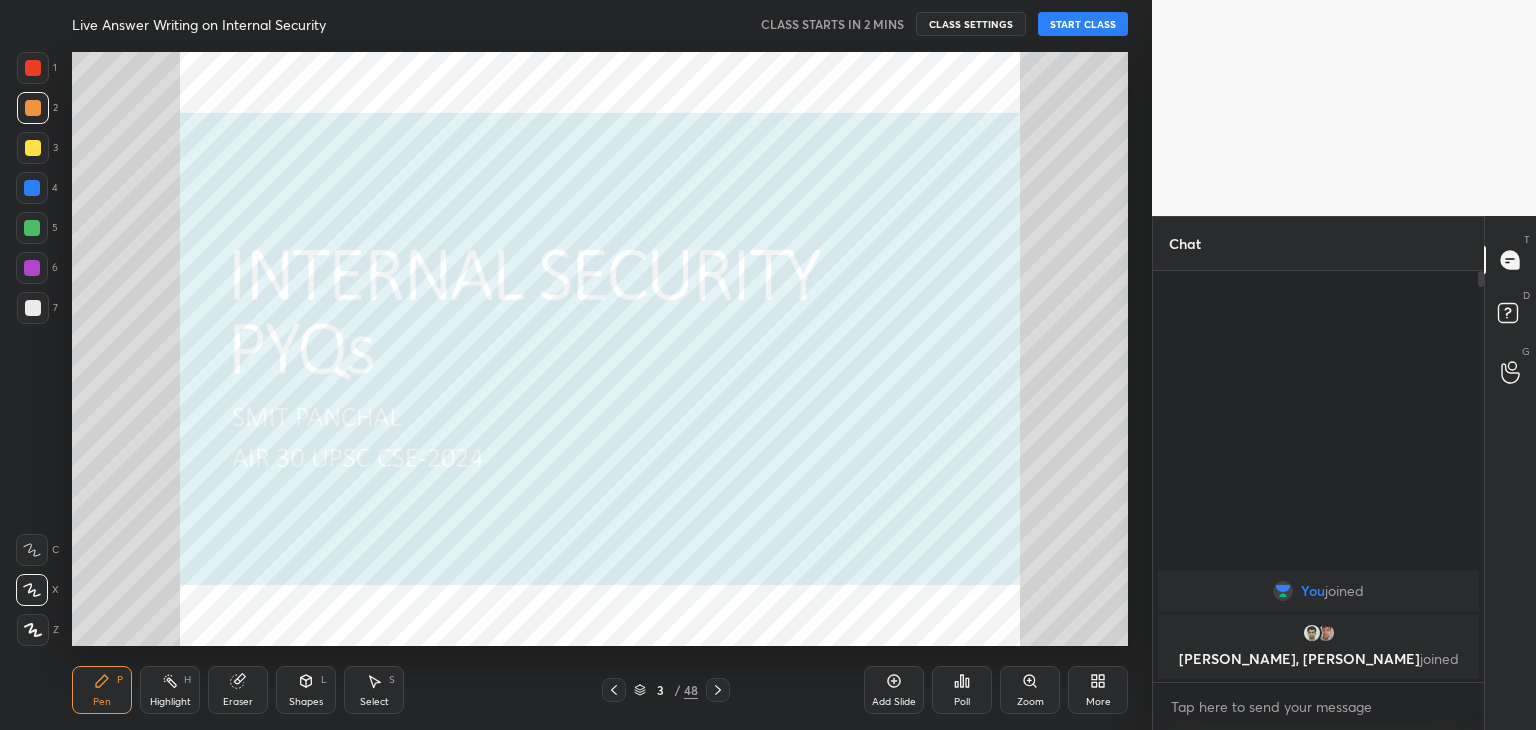 click on "START CLASS" at bounding box center (1083, 24) 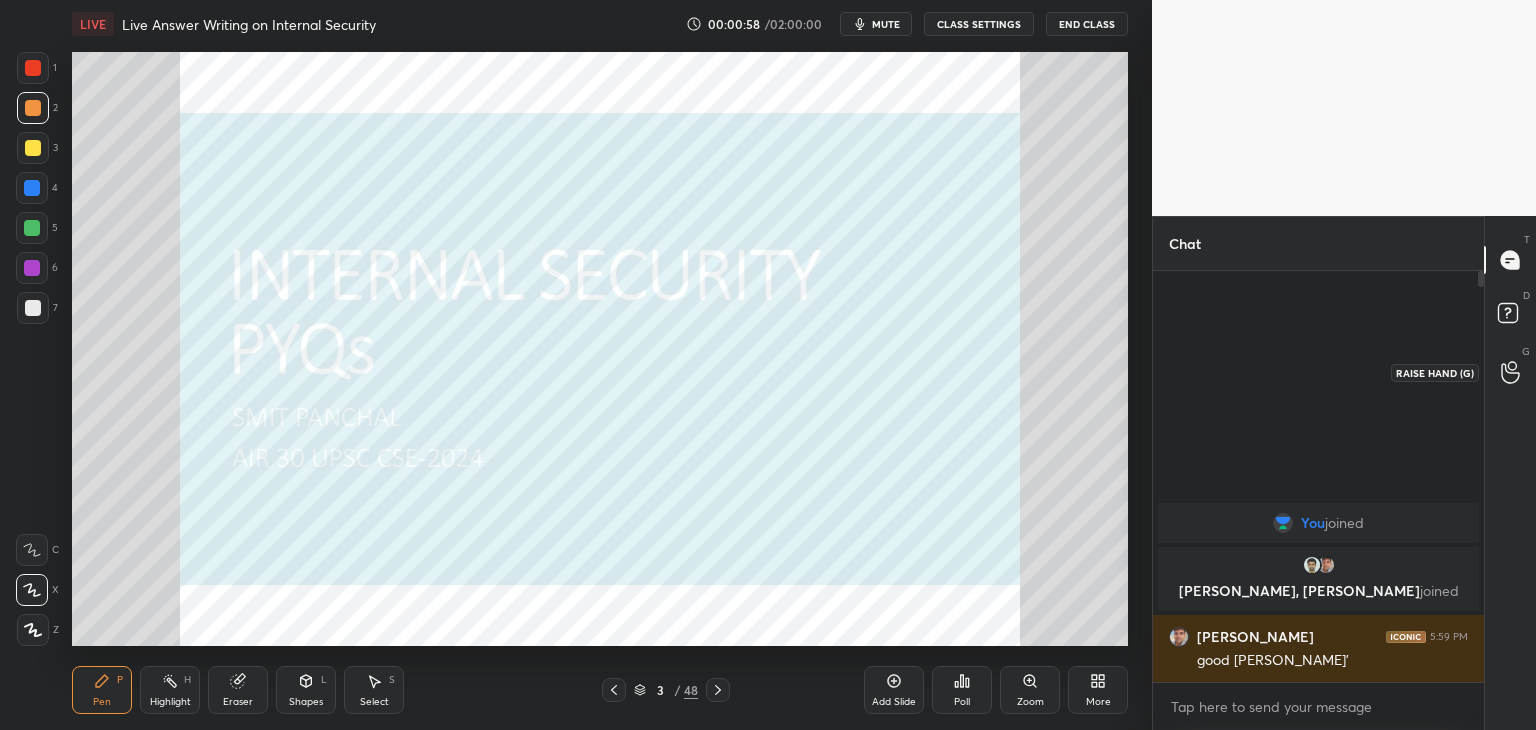 click at bounding box center [1511, 372] 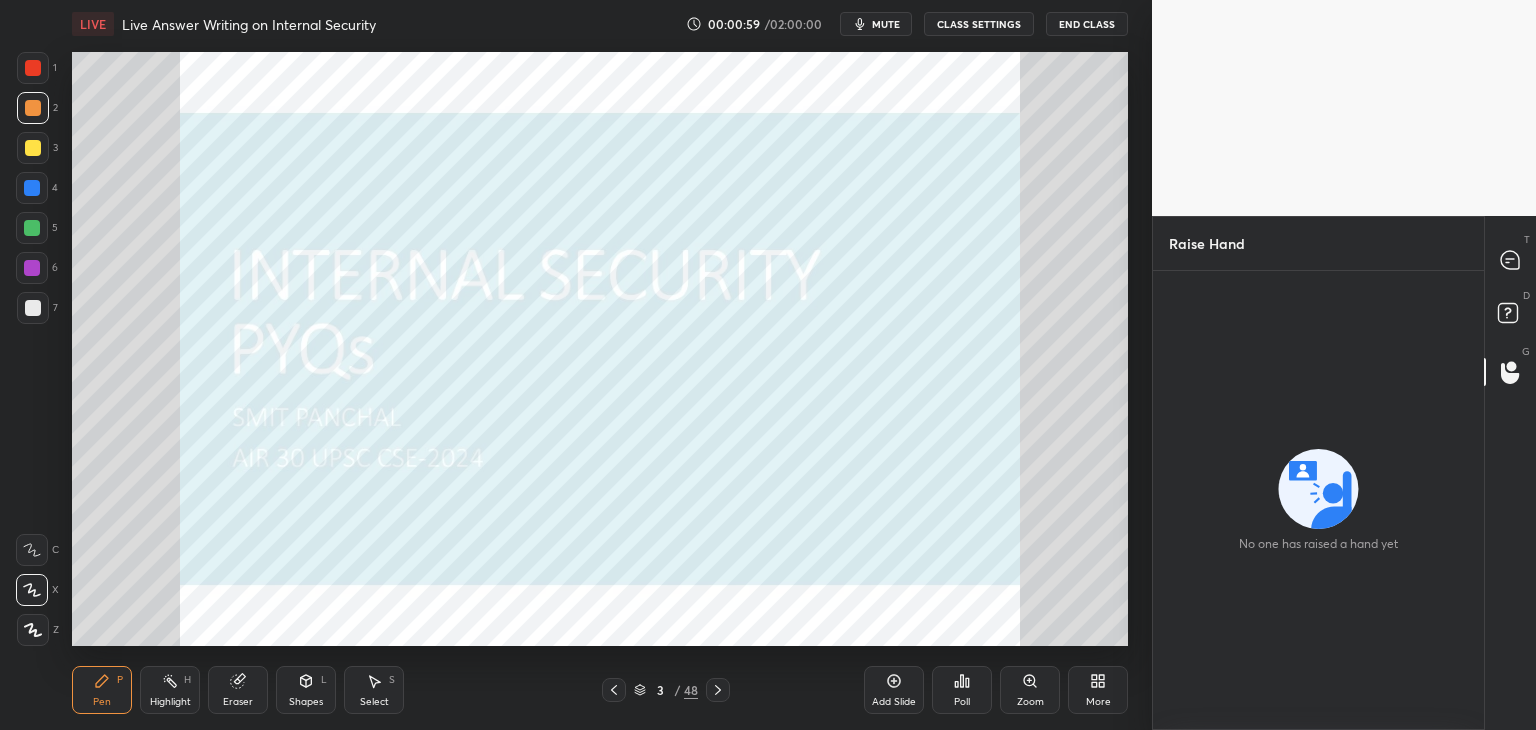 click on "T Messages (T)" at bounding box center (1510, 260) 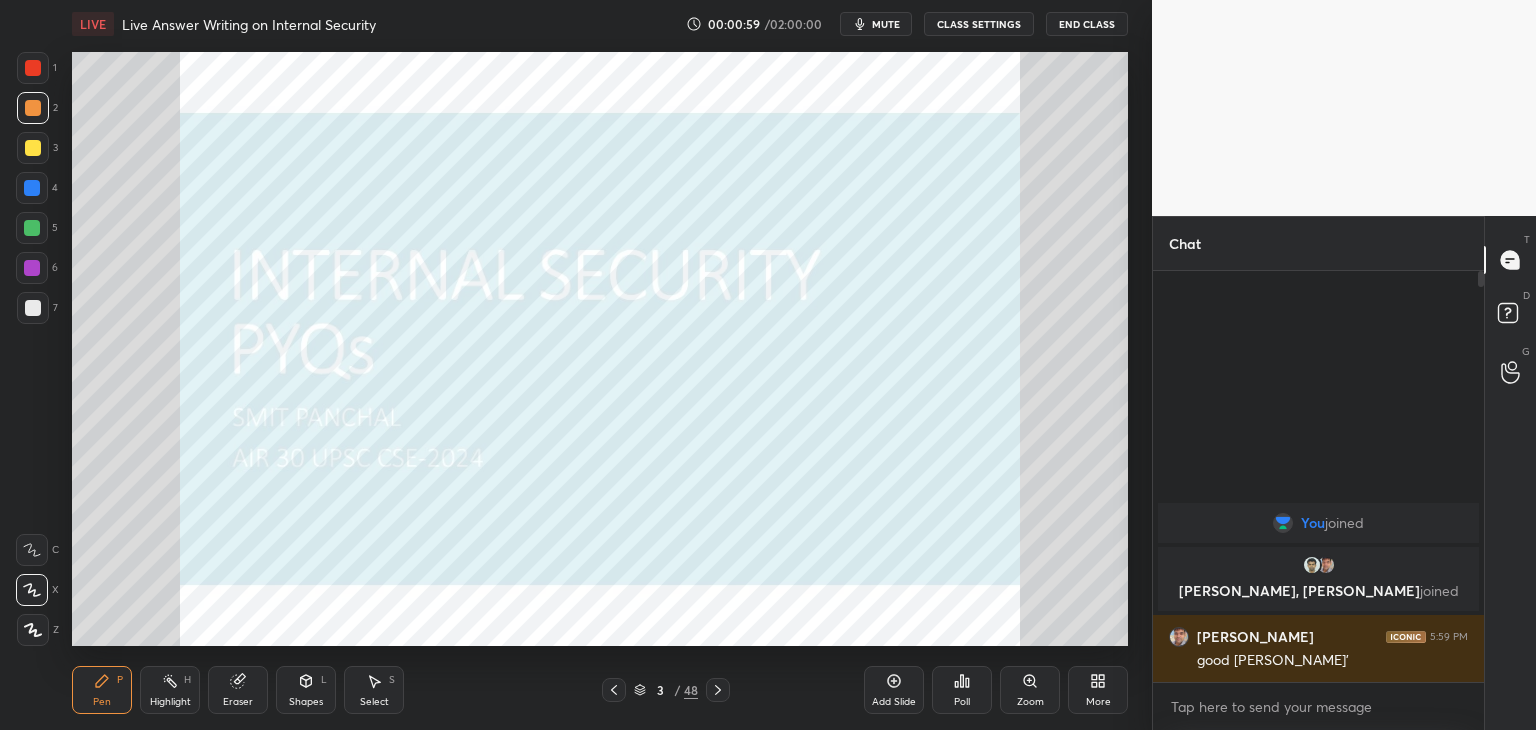 scroll, scrollTop: 6, scrollLeft: 6, axis: both 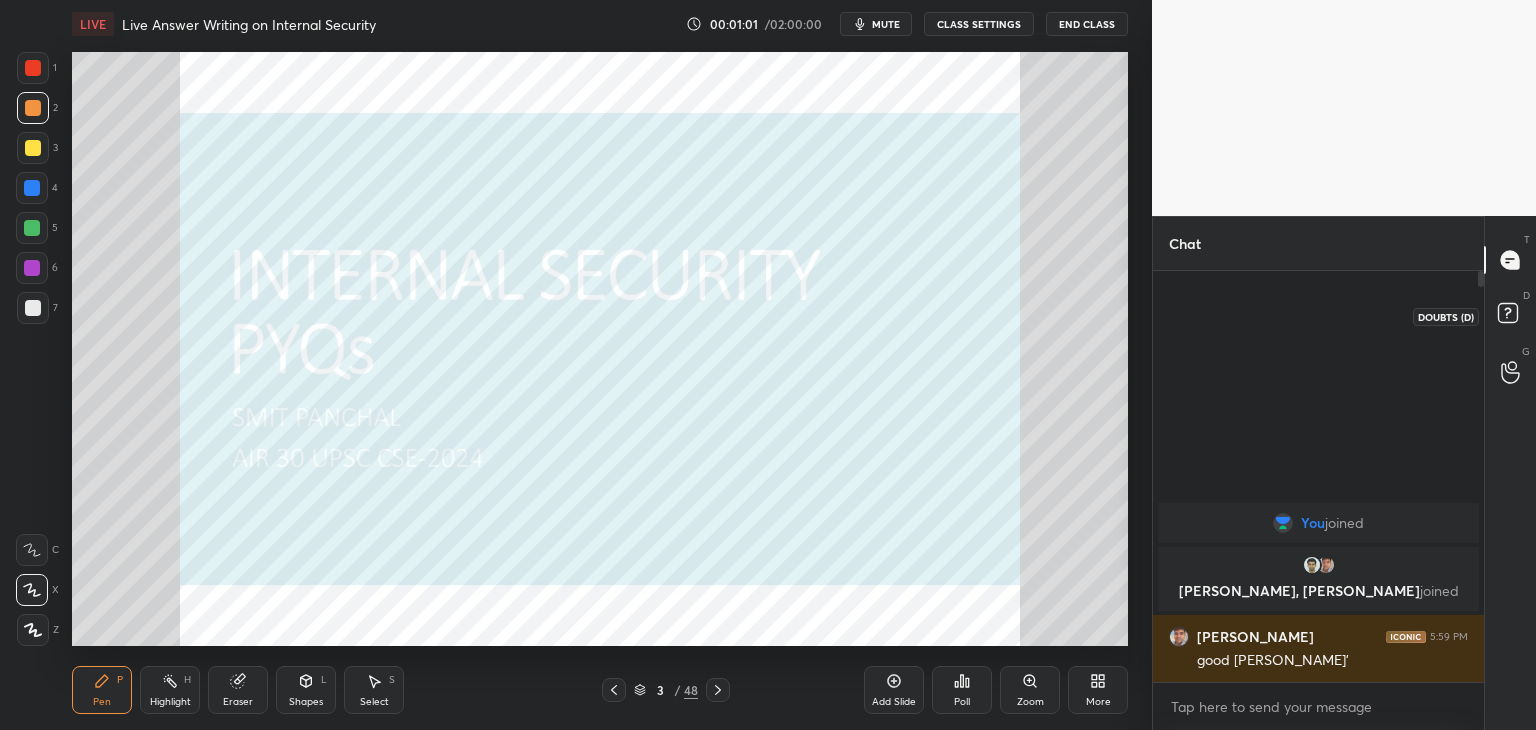 click 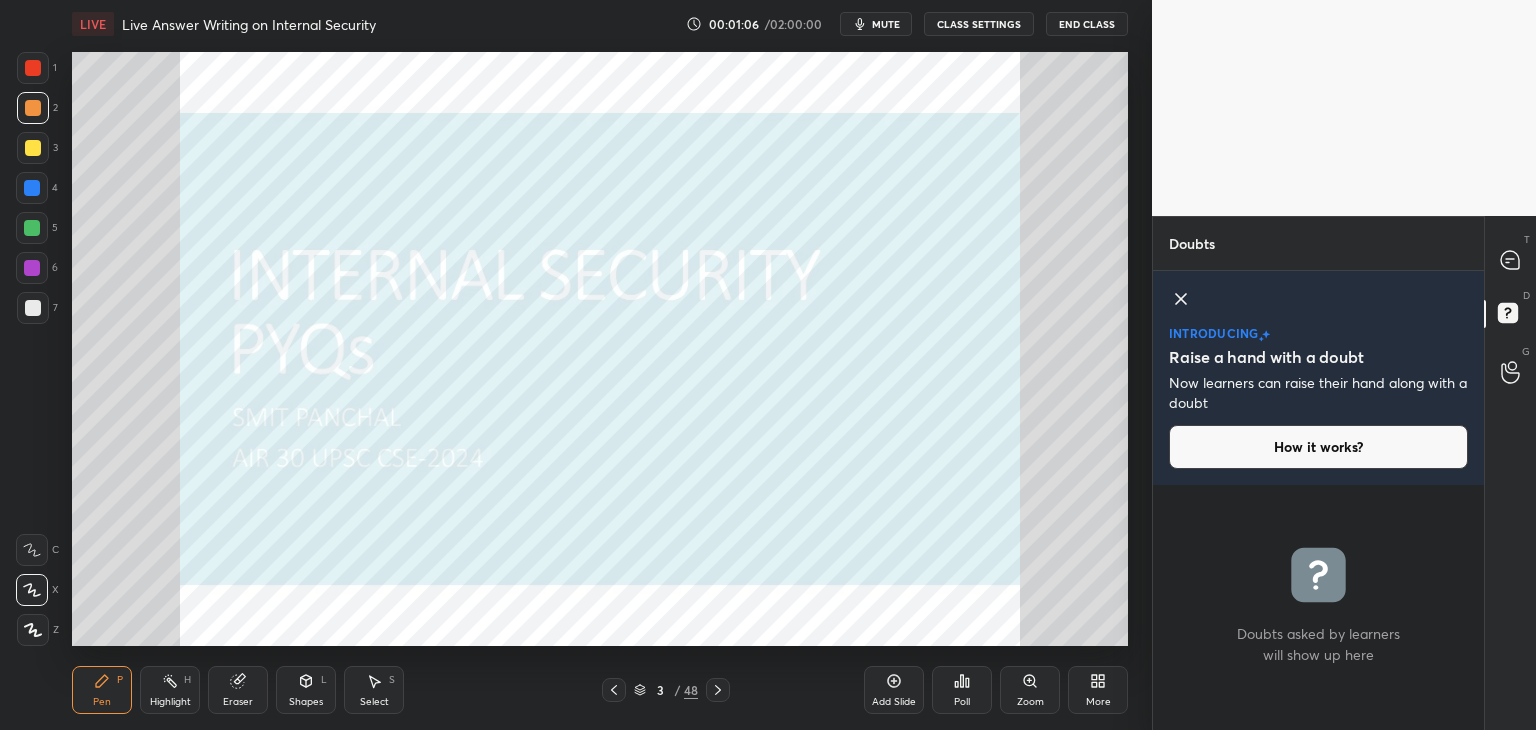 click 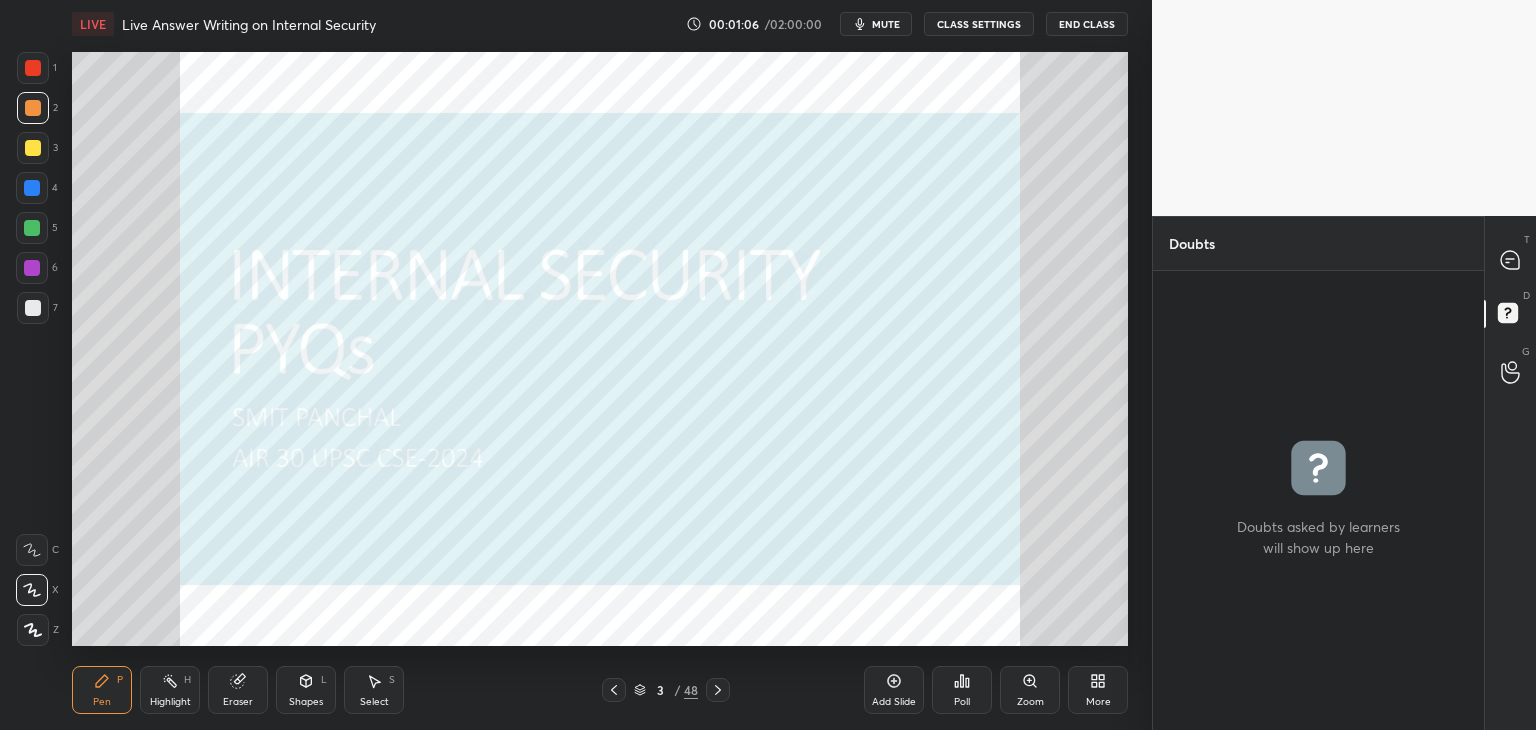 scroll, scrollTop: 6, scrollLeft: 6, axis: both 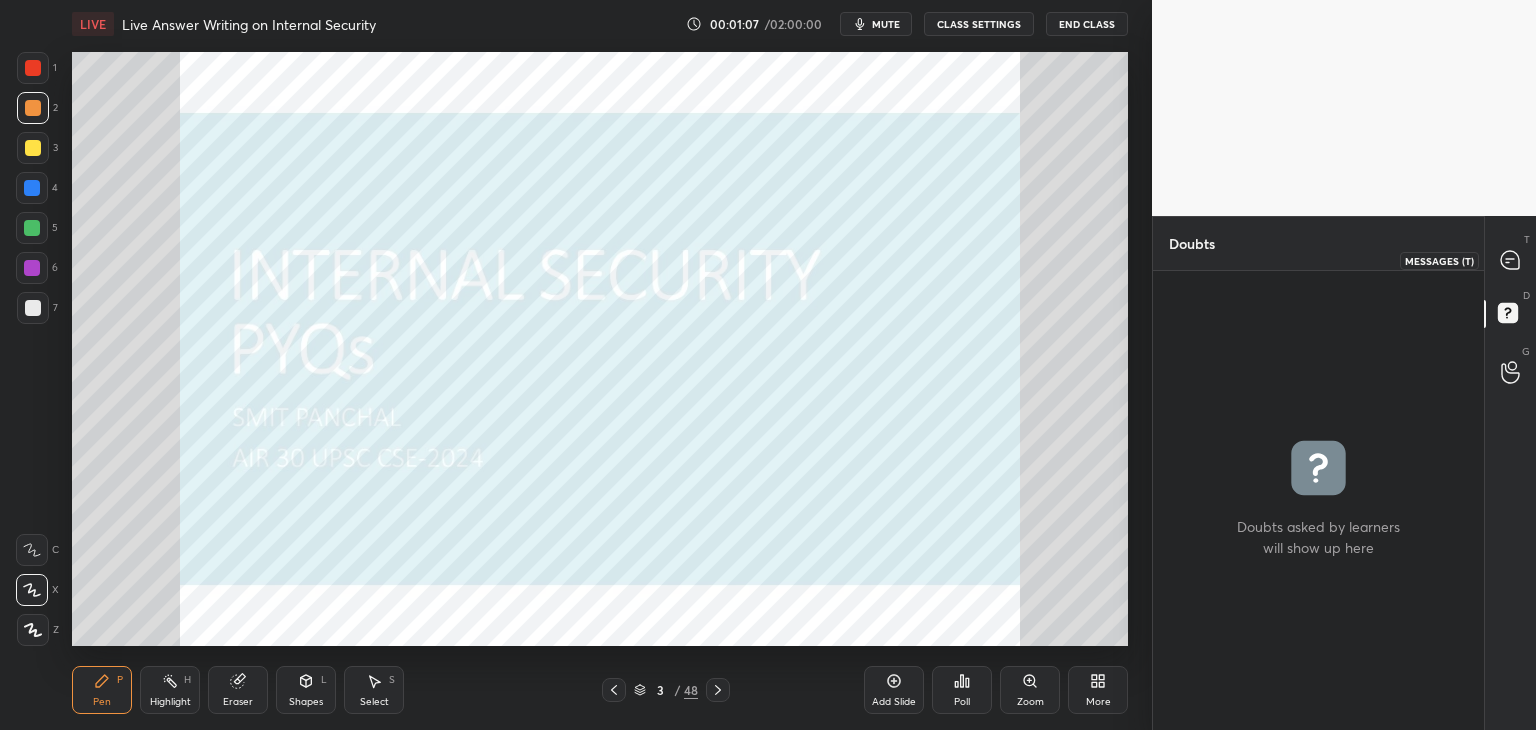 click 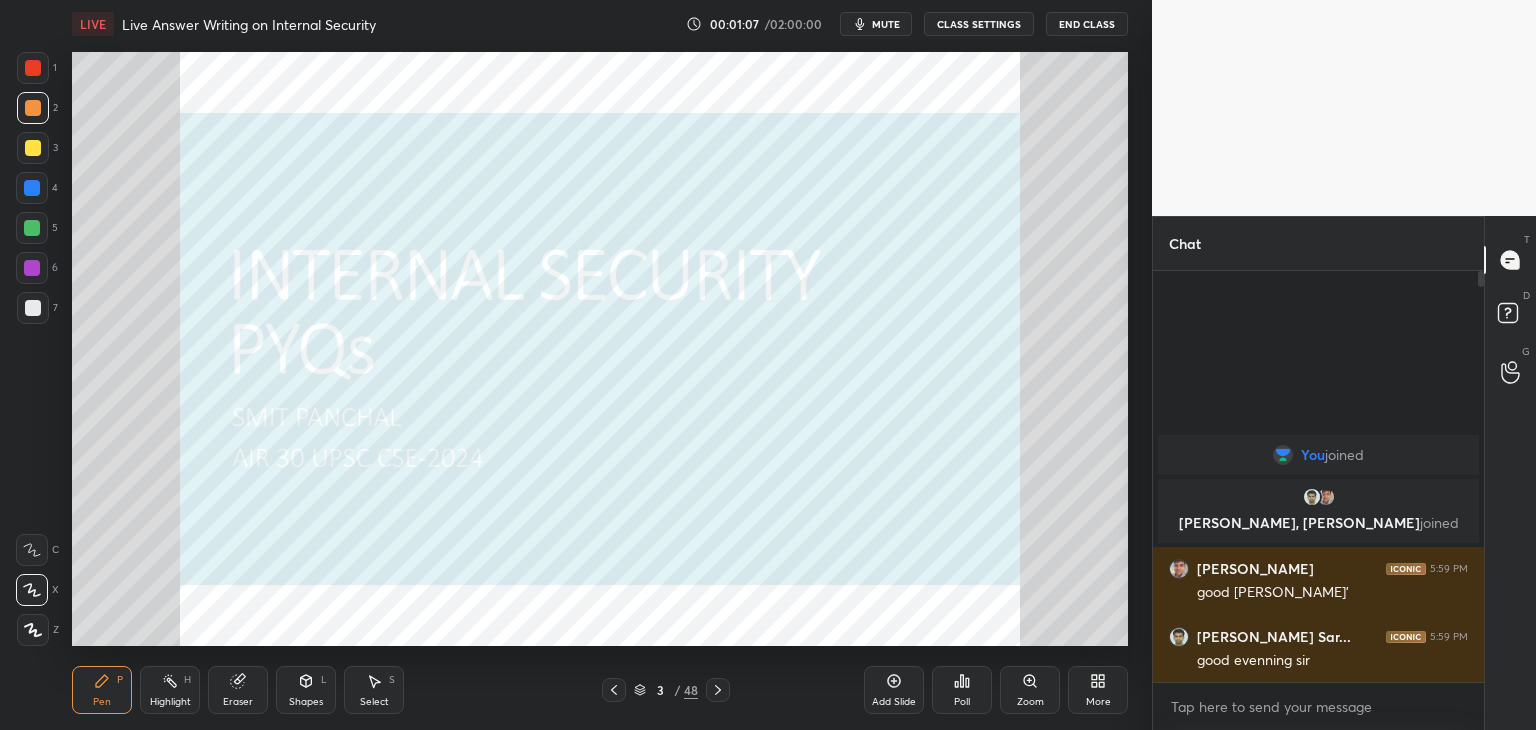 scroll, scrollTop: 6, scrollLeft: 6, axis: both 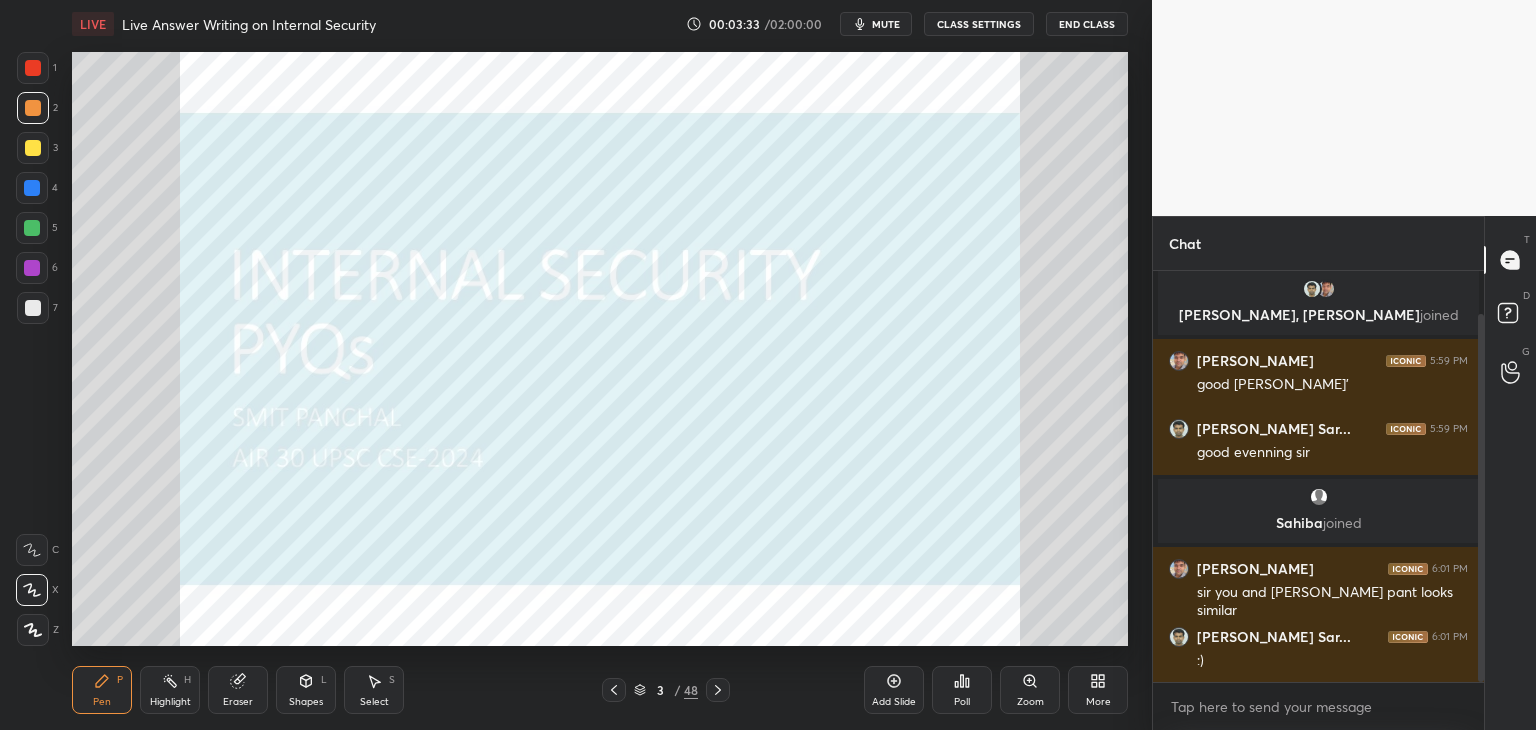 click 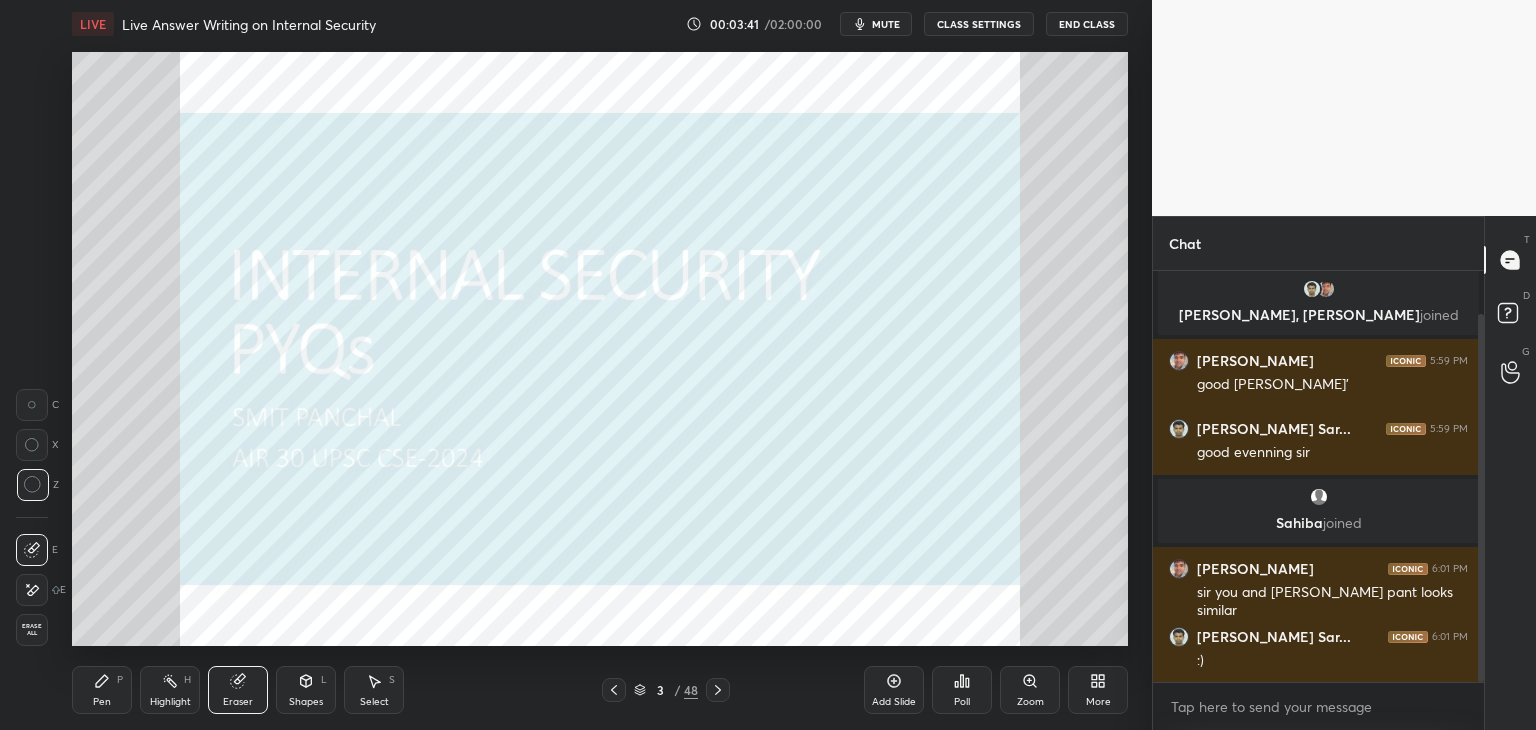 drag, startPoint x: 124, startPoint y: 693, endPoint x: 118, endPoint y: 684, distance: 10.816654 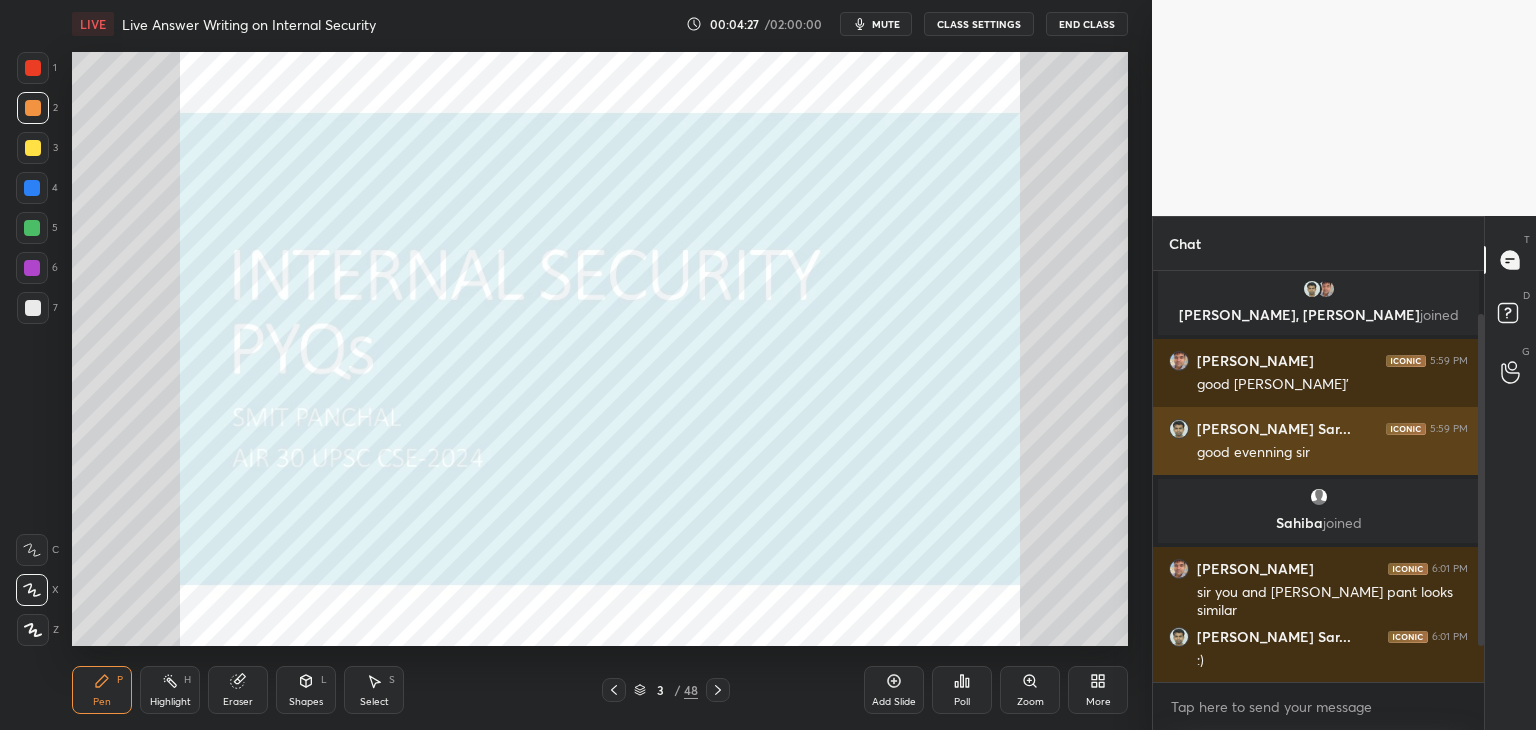 scroll, scrollTop: 120, scrollLeft: 0, axis: vertical 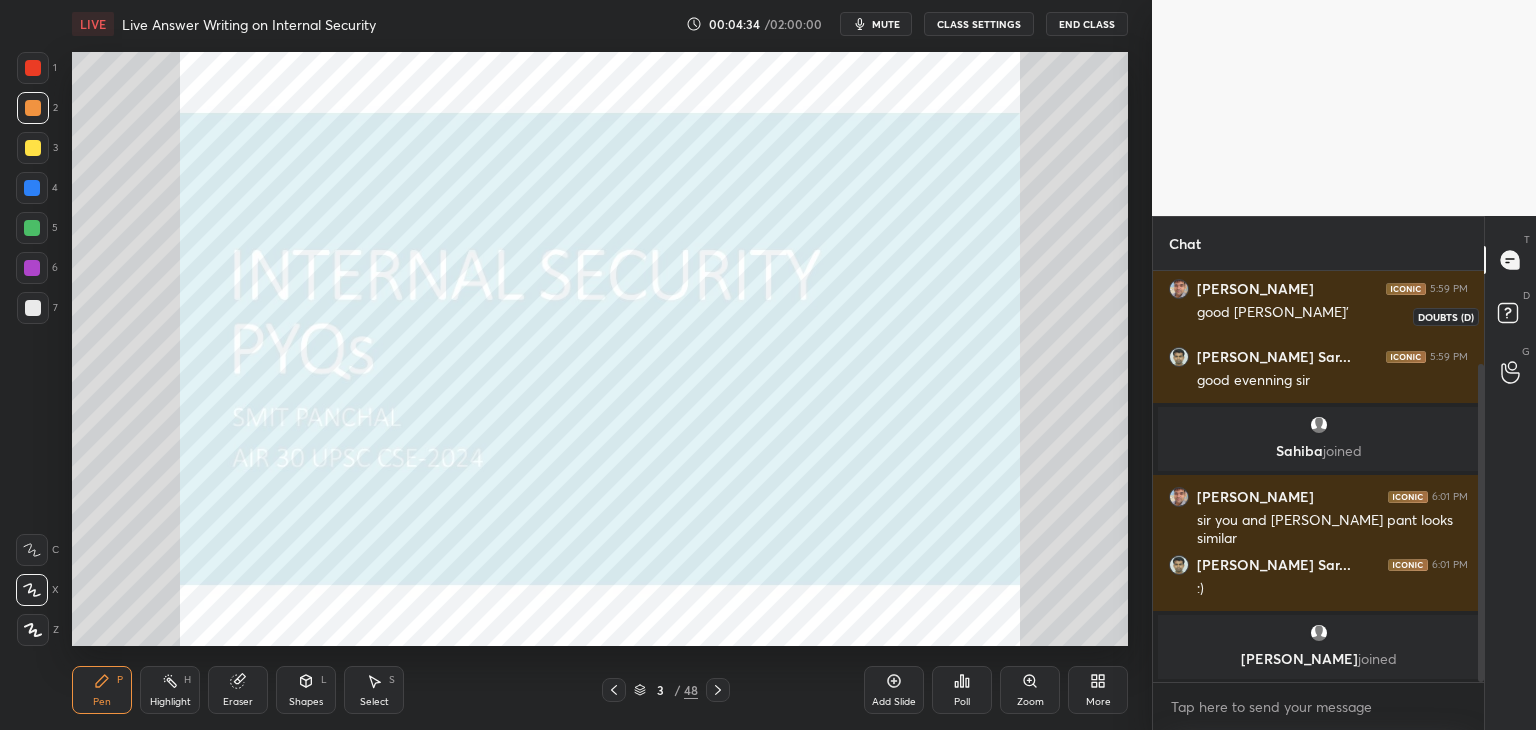 click 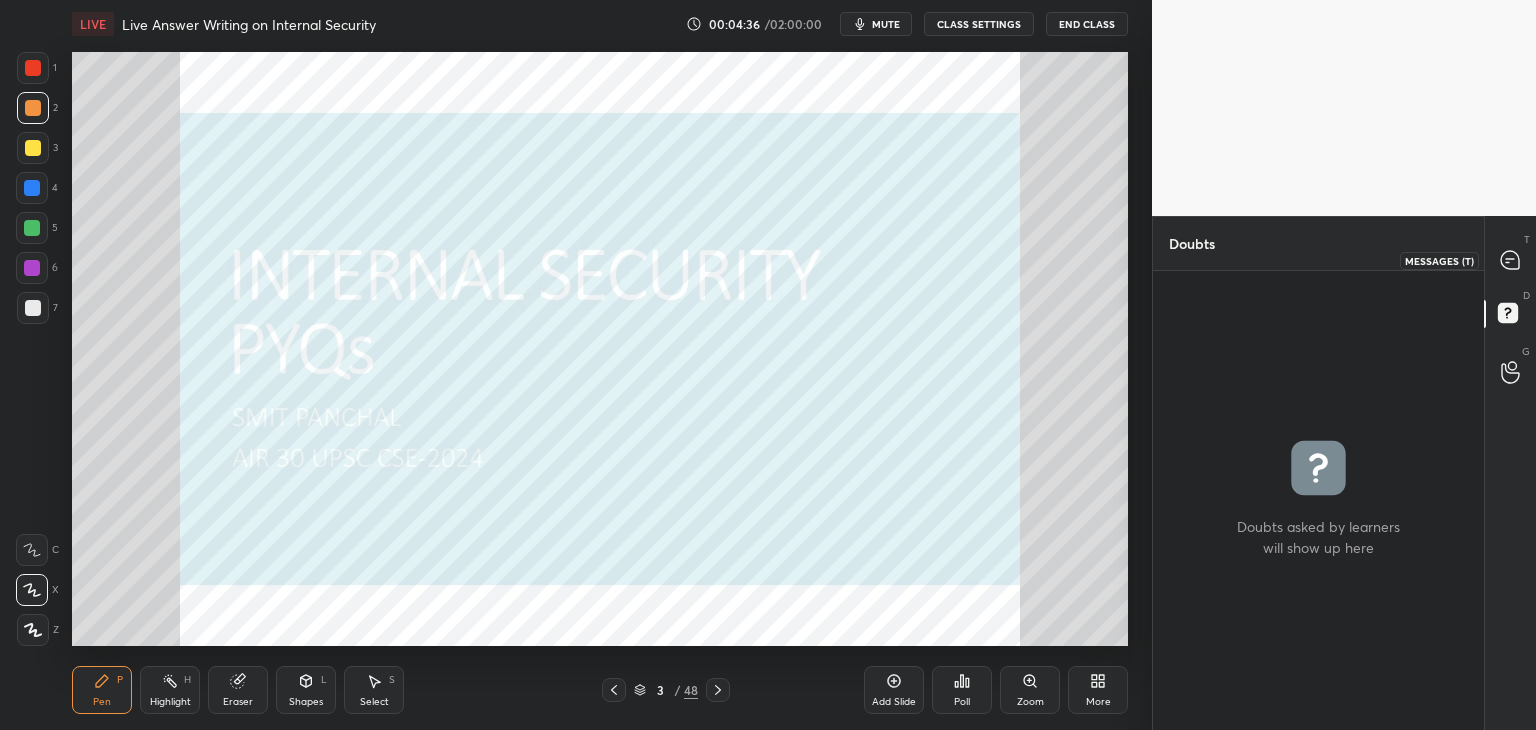 click at bounding box center (1511, 260) 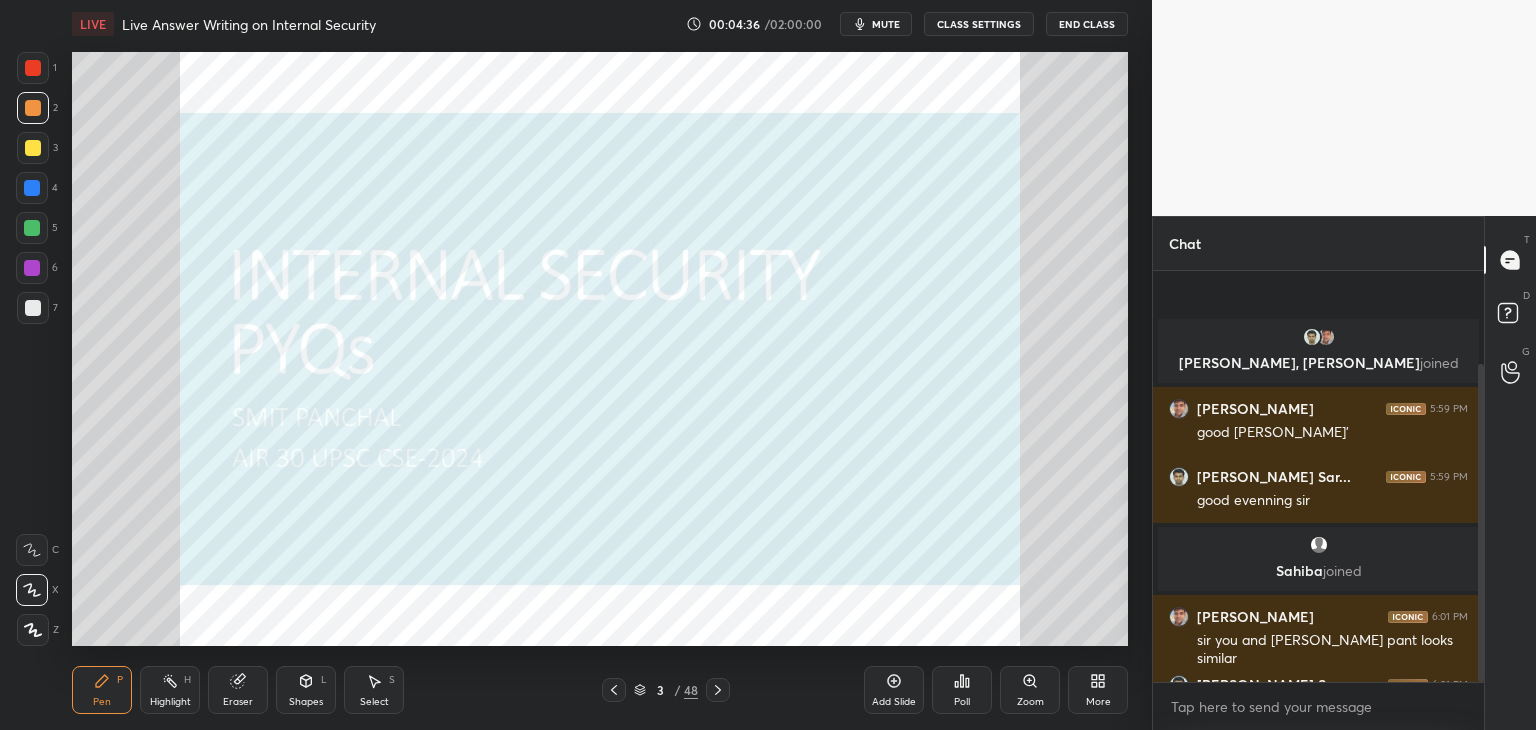 scroll, scrollTop: 120, scrollLeft: 0, axis: vertical 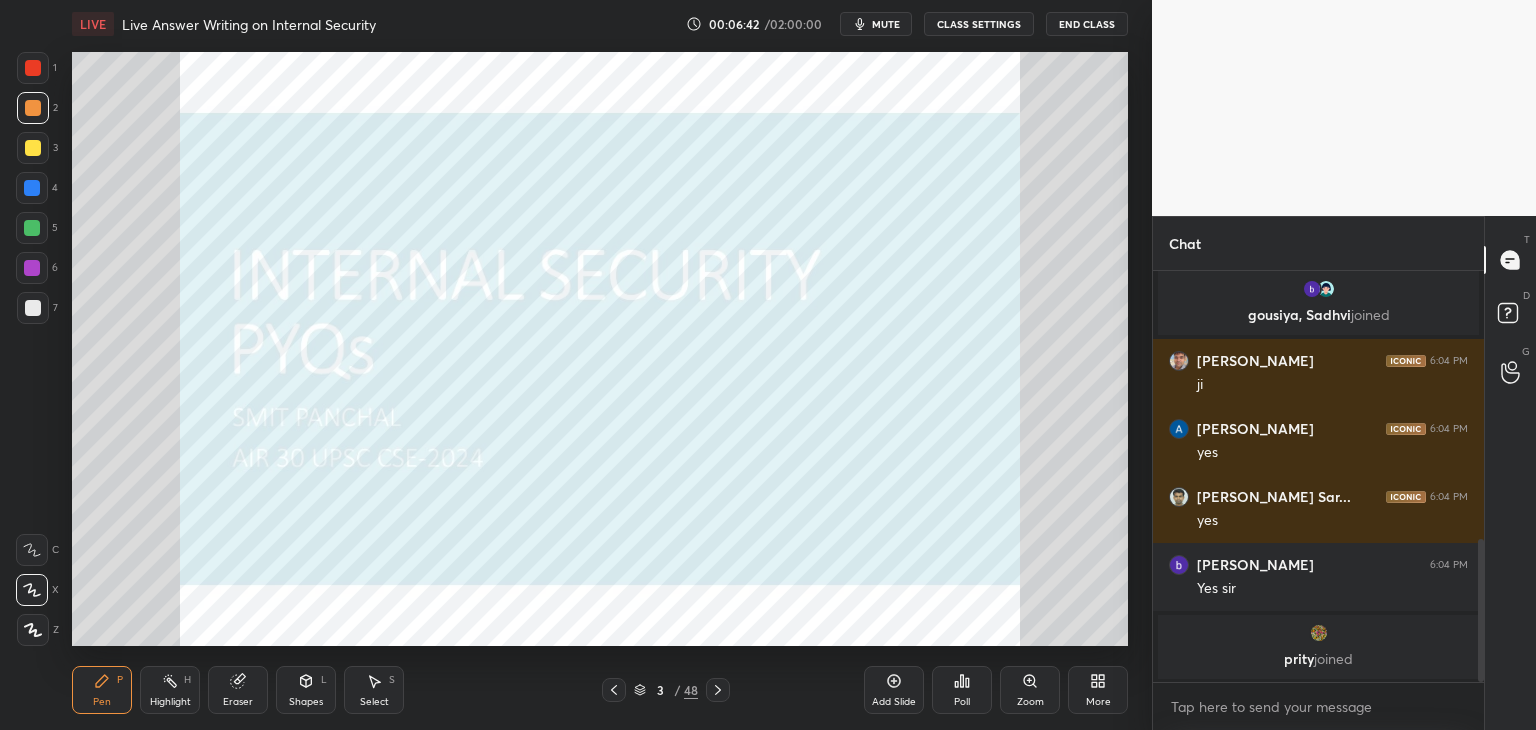 click 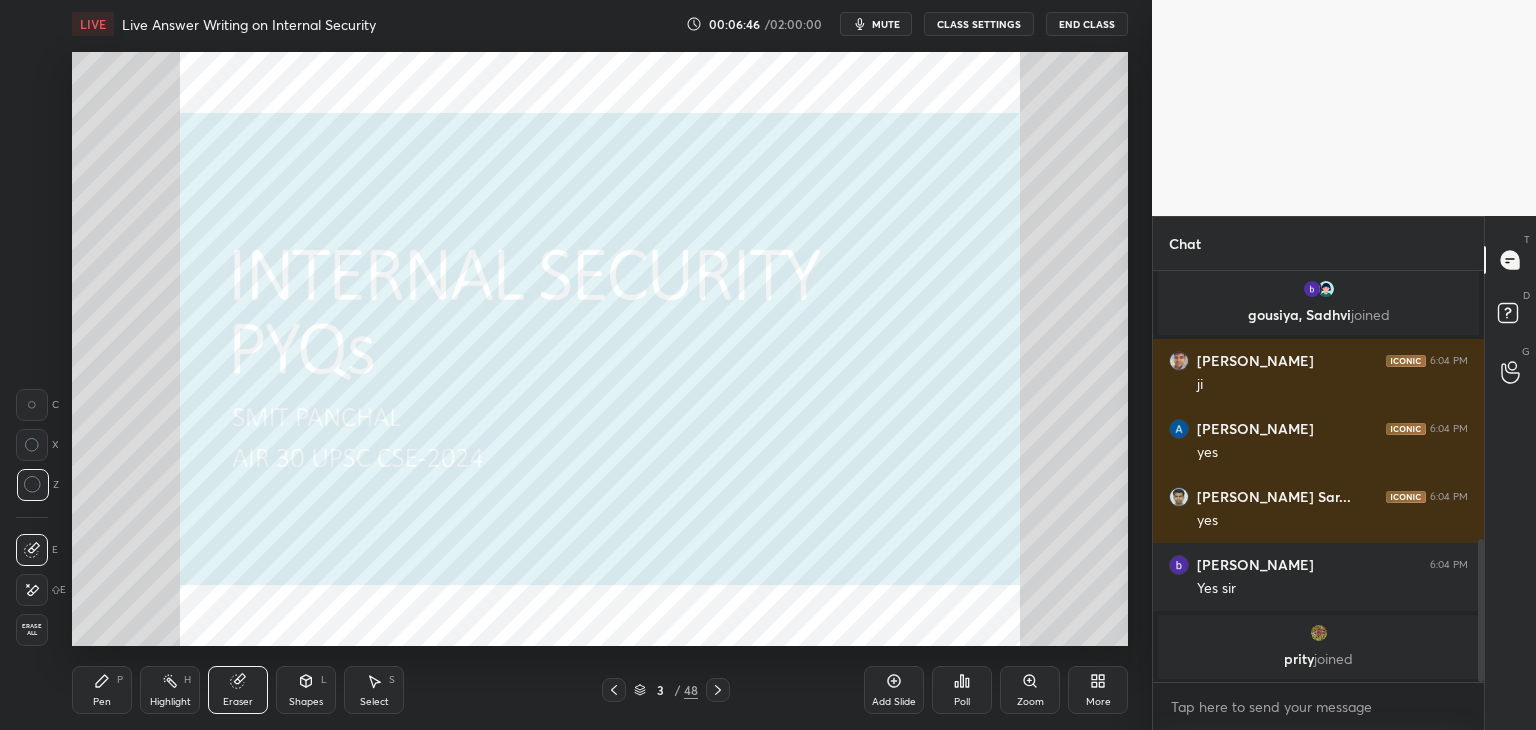click 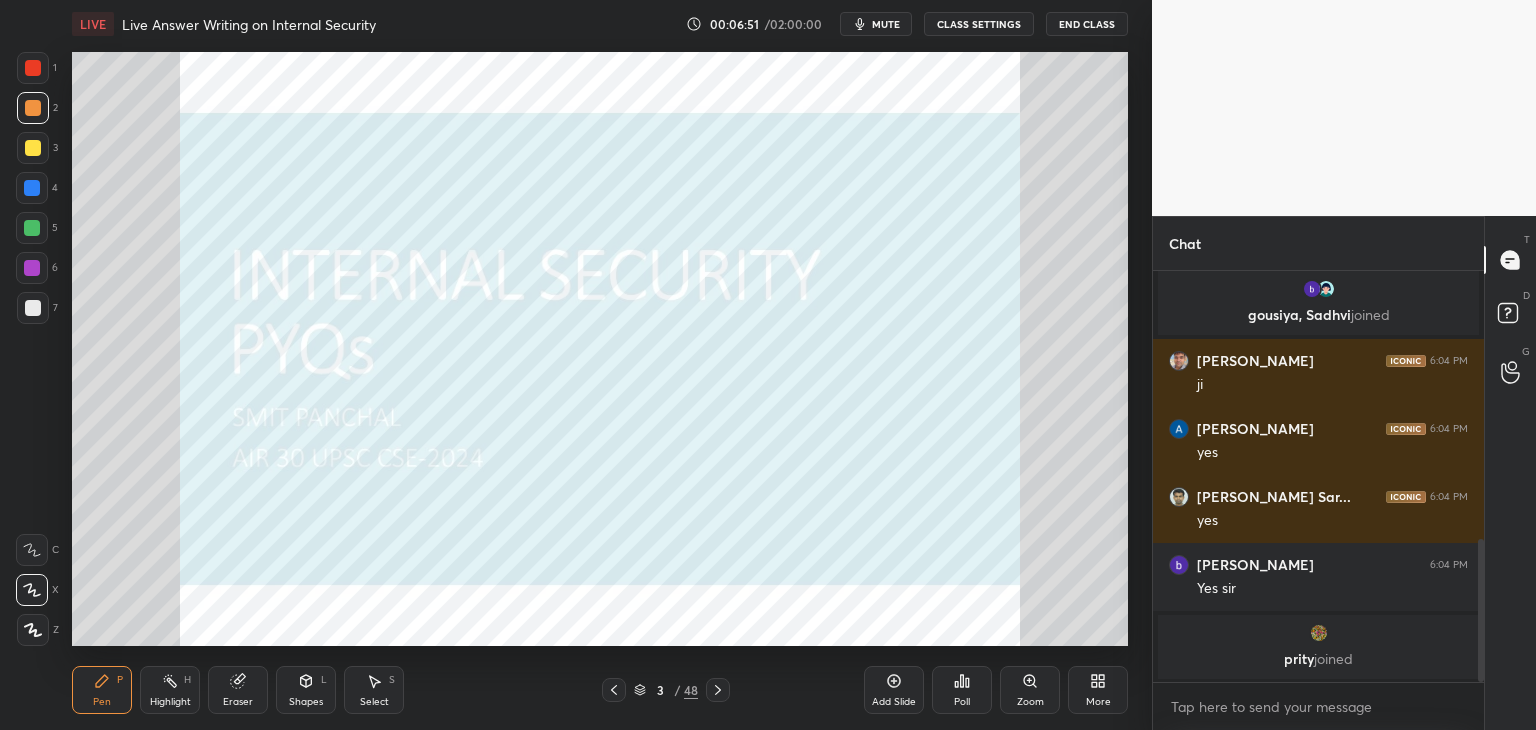 scroll, scrollTop: 844, scrollLeft: 0, axis: vertical 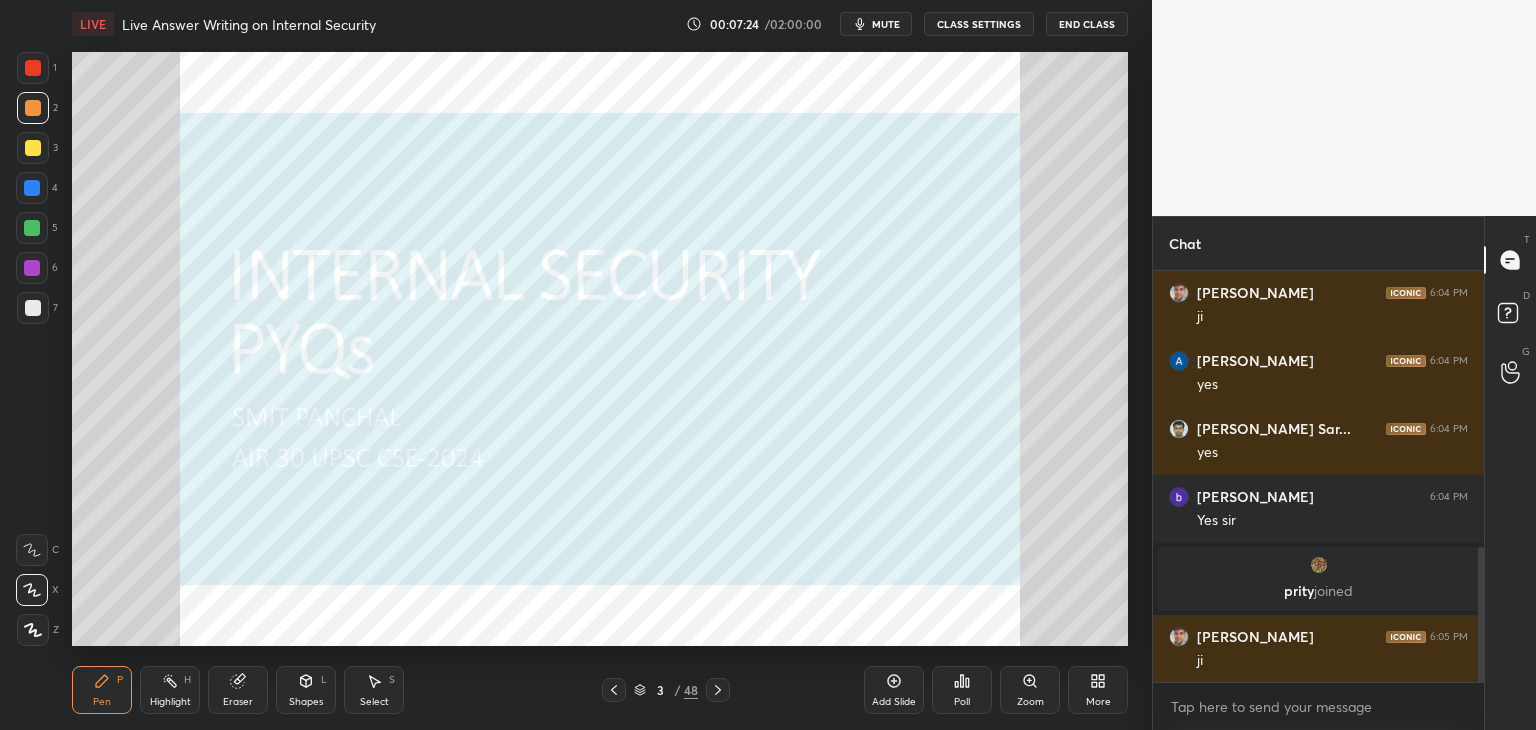 drag, startPoint x: 233, startPoint y: 685, endPoint x: 233, endPoint y: 674, distance: 11 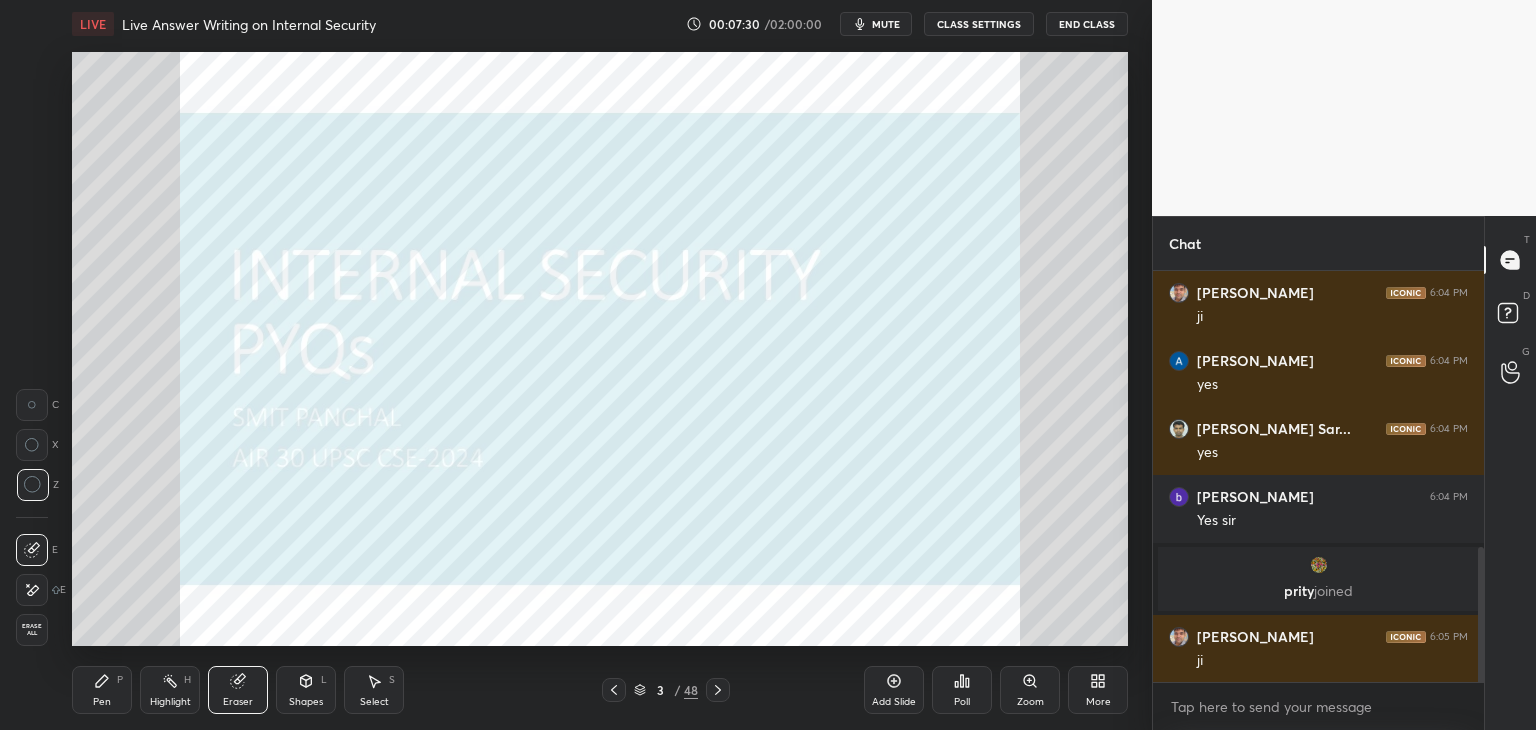 drag, startPoint x: 114, startPoint y: 681, endPoint x: 124, endPoint y: 660, distance: 23.259407 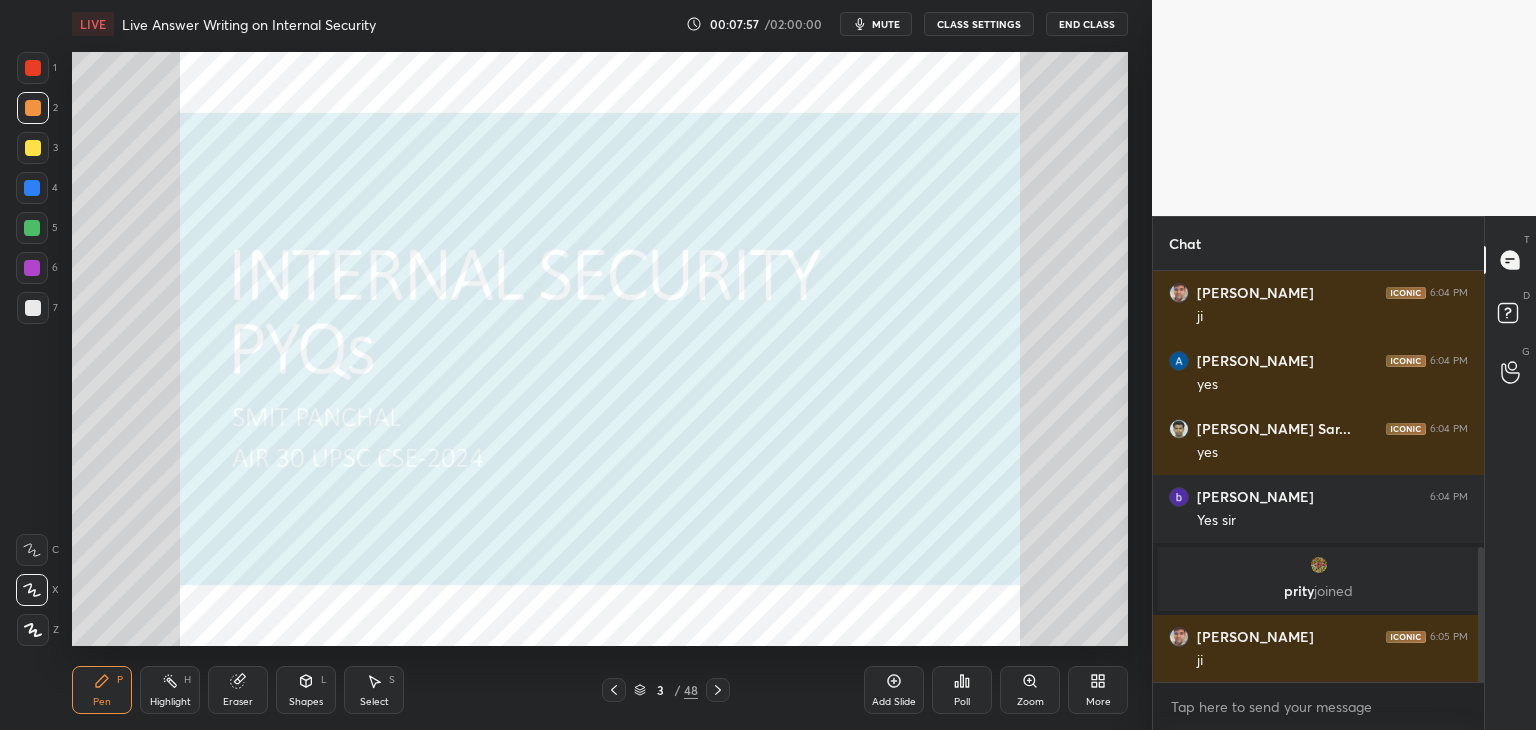click at bounding box center [33, 148] 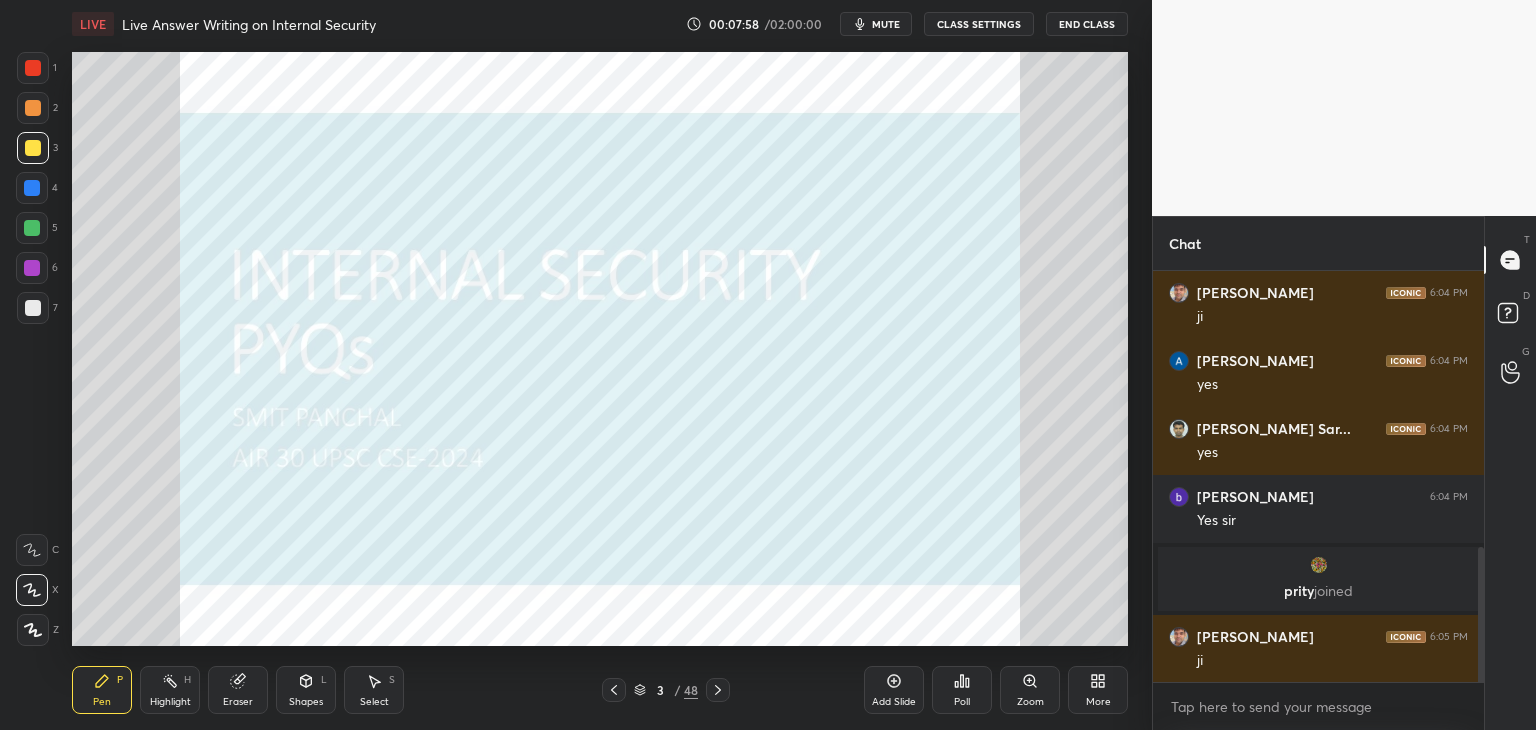 scroll, scrollTop: 912, scrollLeft: 0, axis: vertical 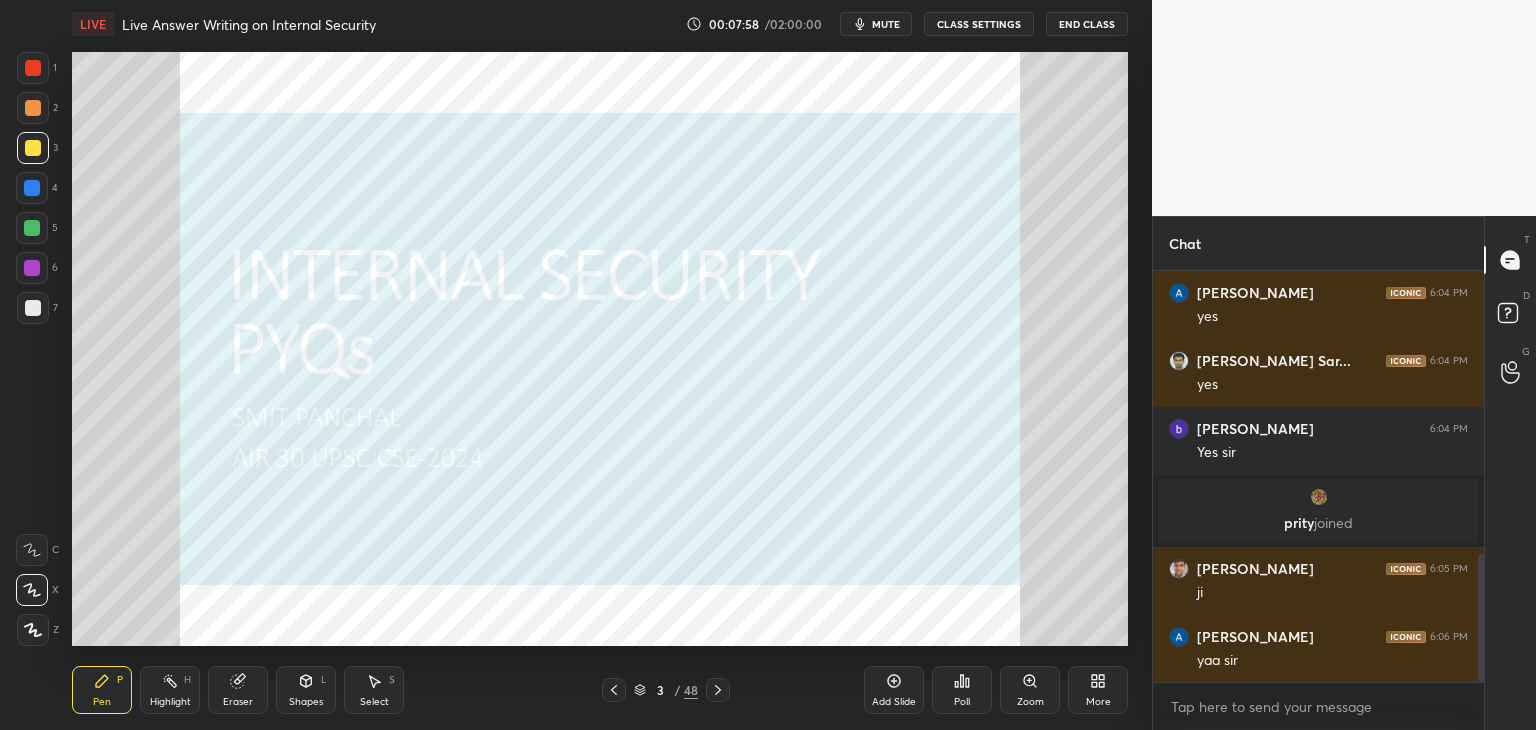 drag, startPoint x: 231, startPoint y: 692, endPoint x: 233, endPoint y: 681, distance: 11.18034 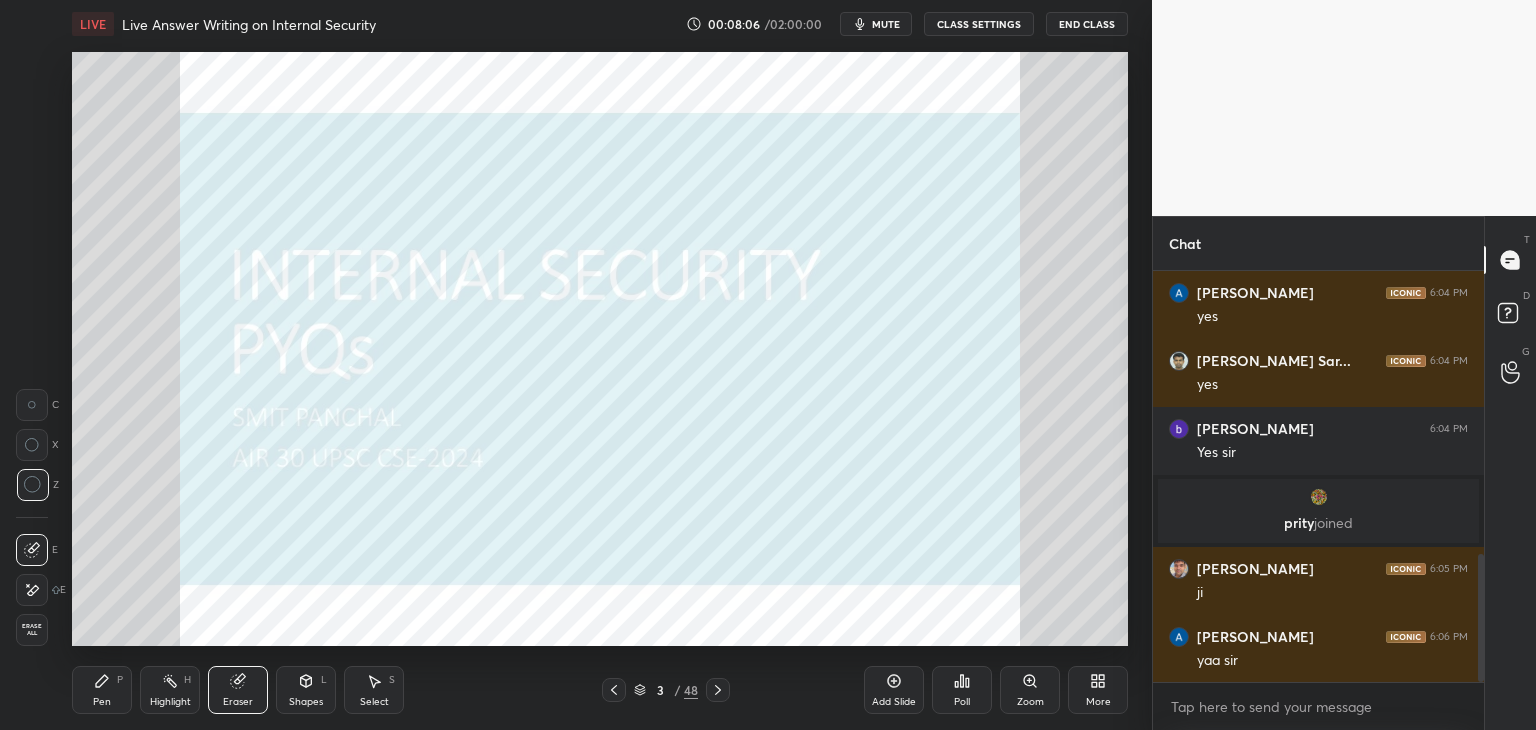 click 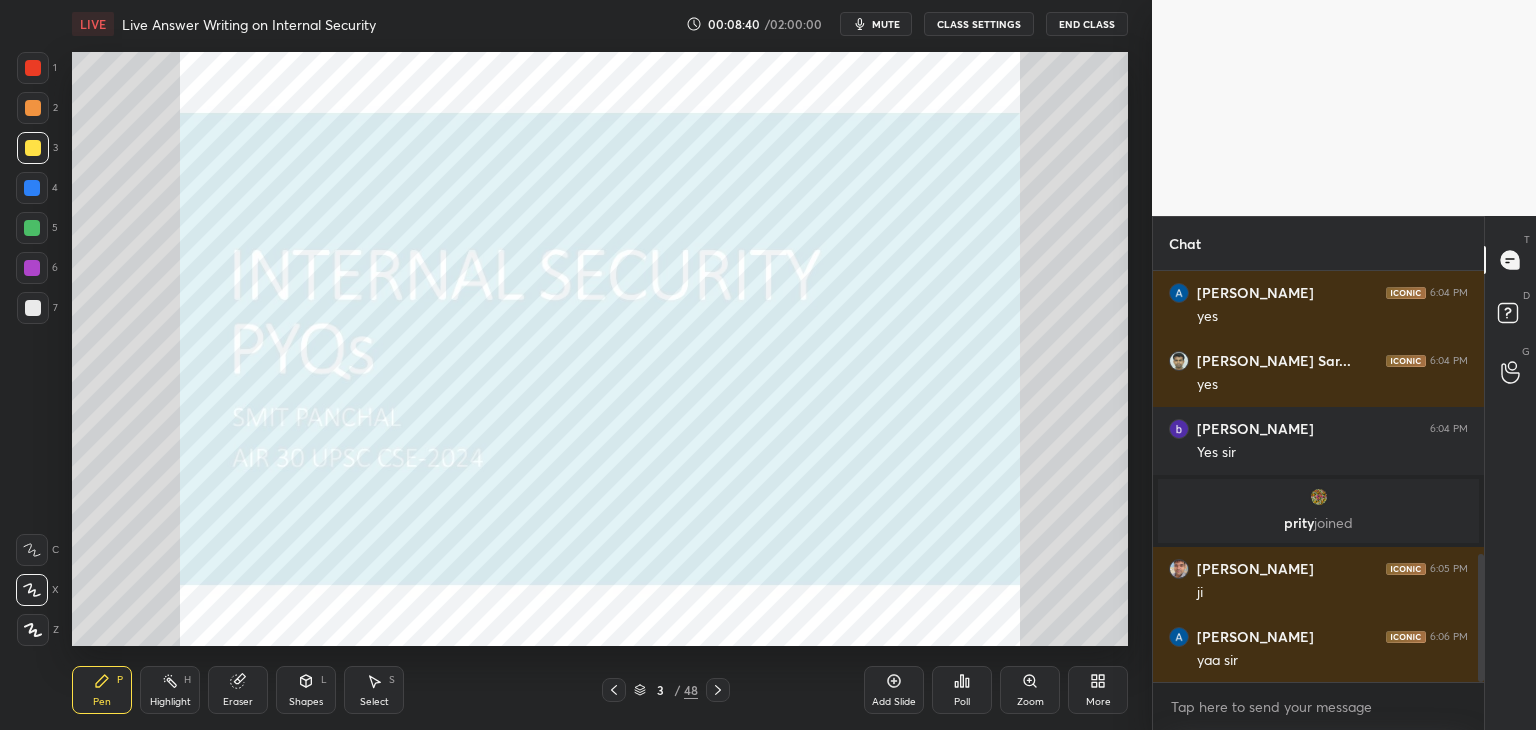 click on "Eraser" at bounding box center (238, 702) 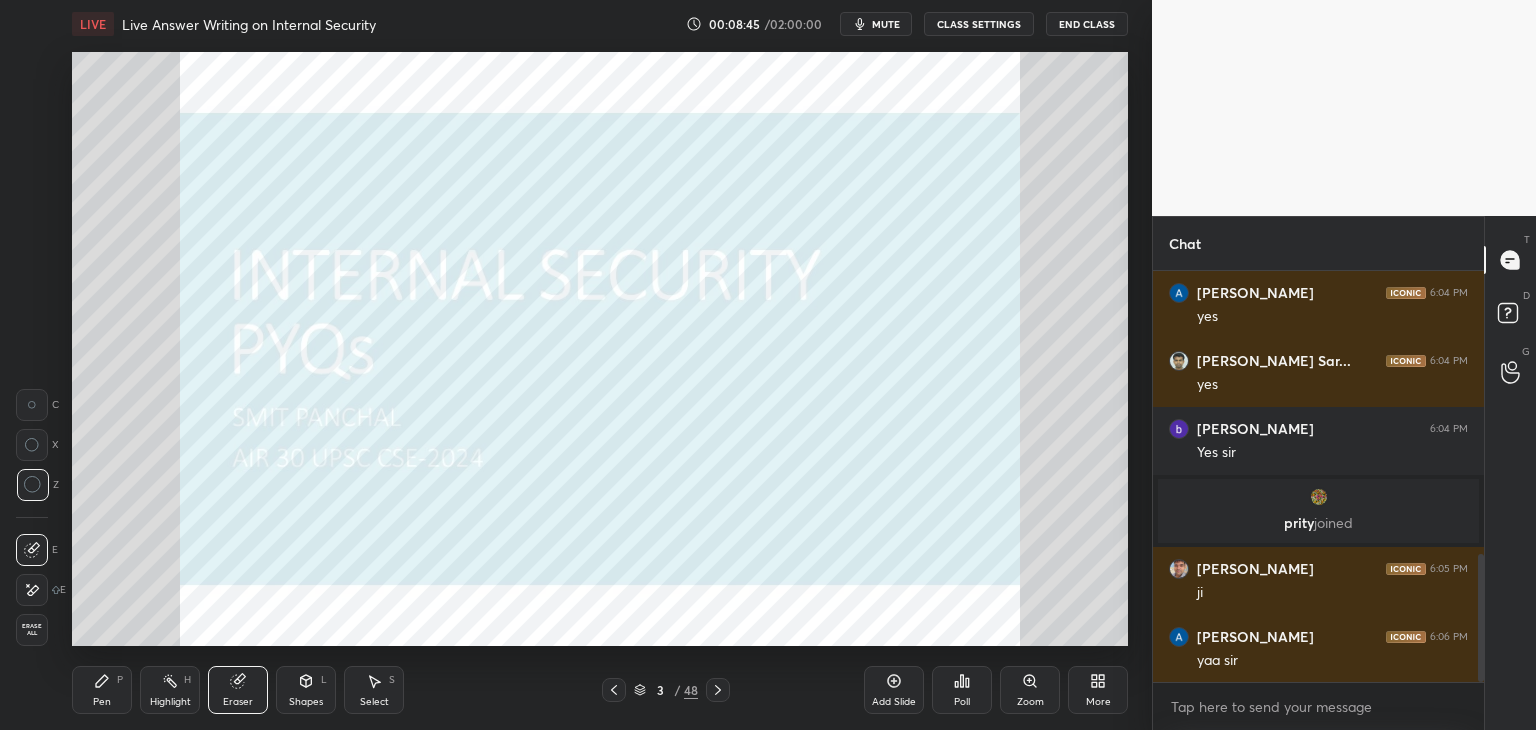 click on "P" at bounding box center [120, 680] 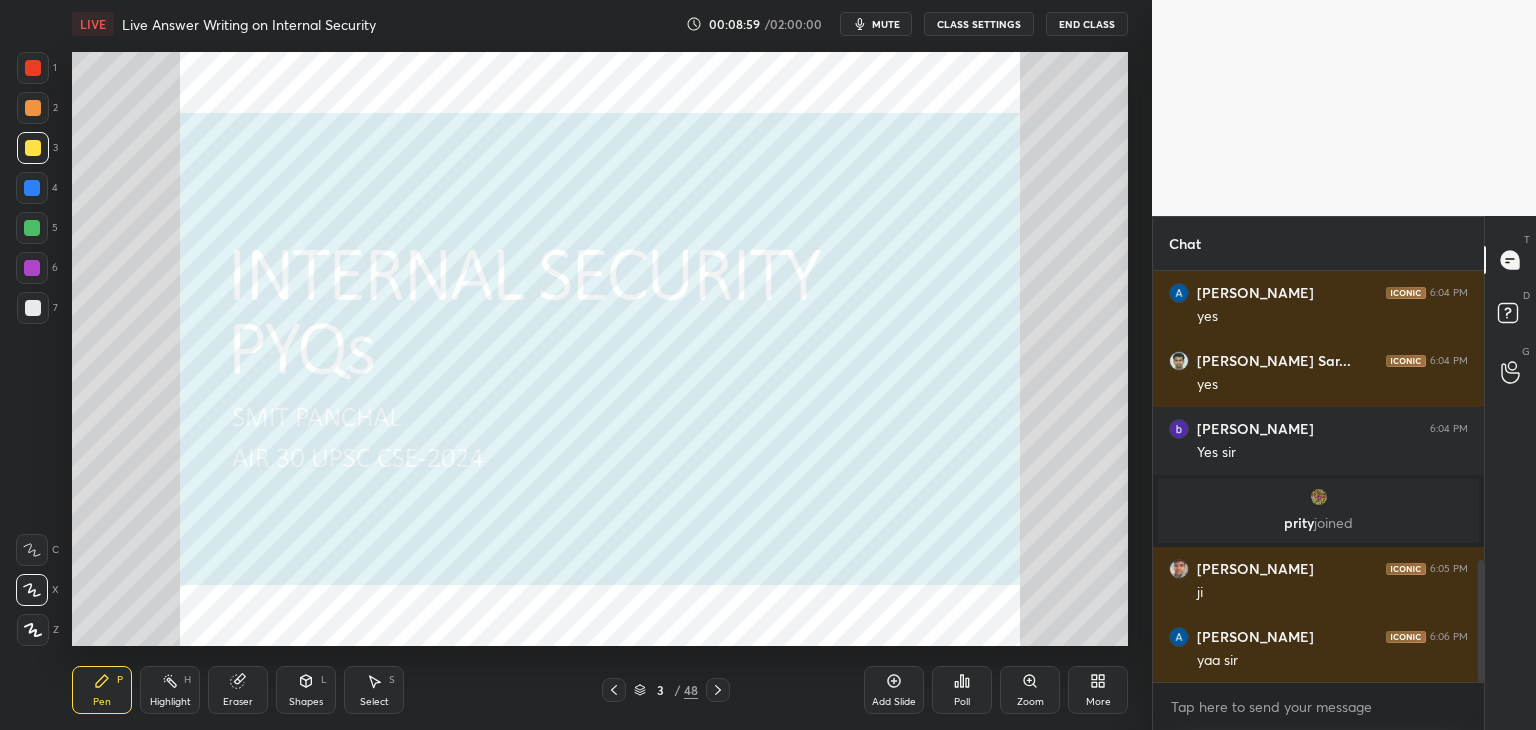 scroll, scrollTop: 980, scrollLeft: 0, axis: vertical 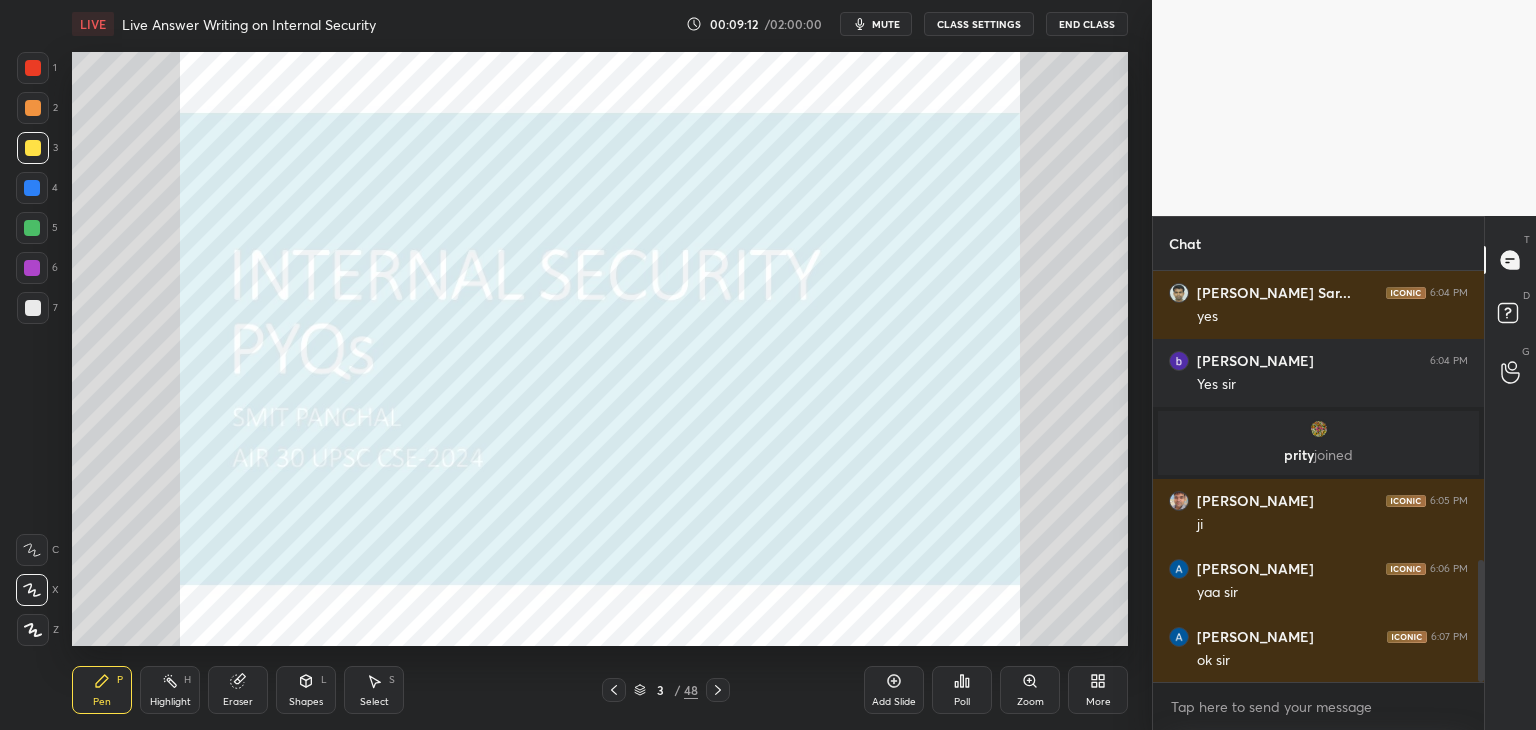 drag, startPoint x: 237, startPoint y: 680, endPoint x: 236, endPoint y: 669, distance: 11.045361 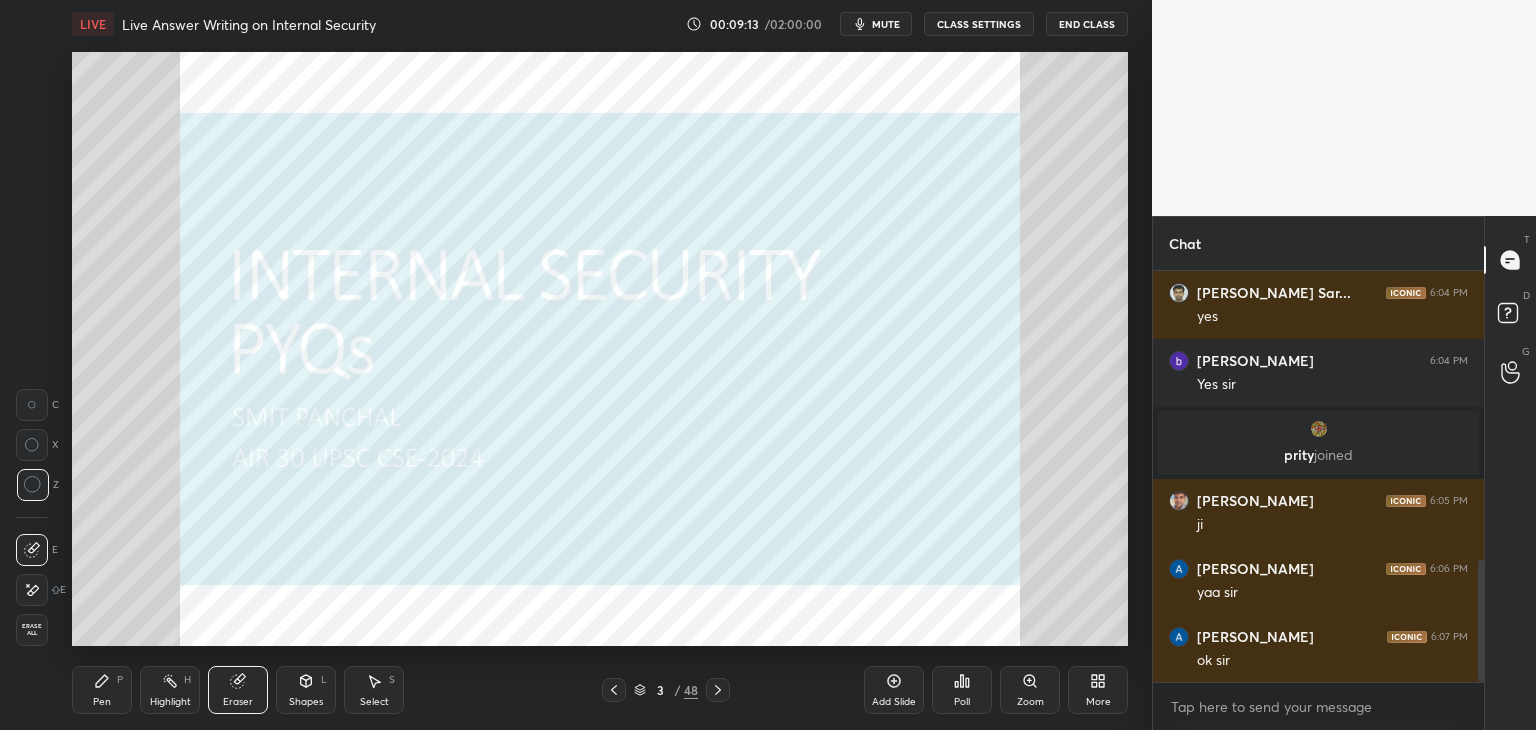 click on "Pen P" at bounding box center (102, 690) 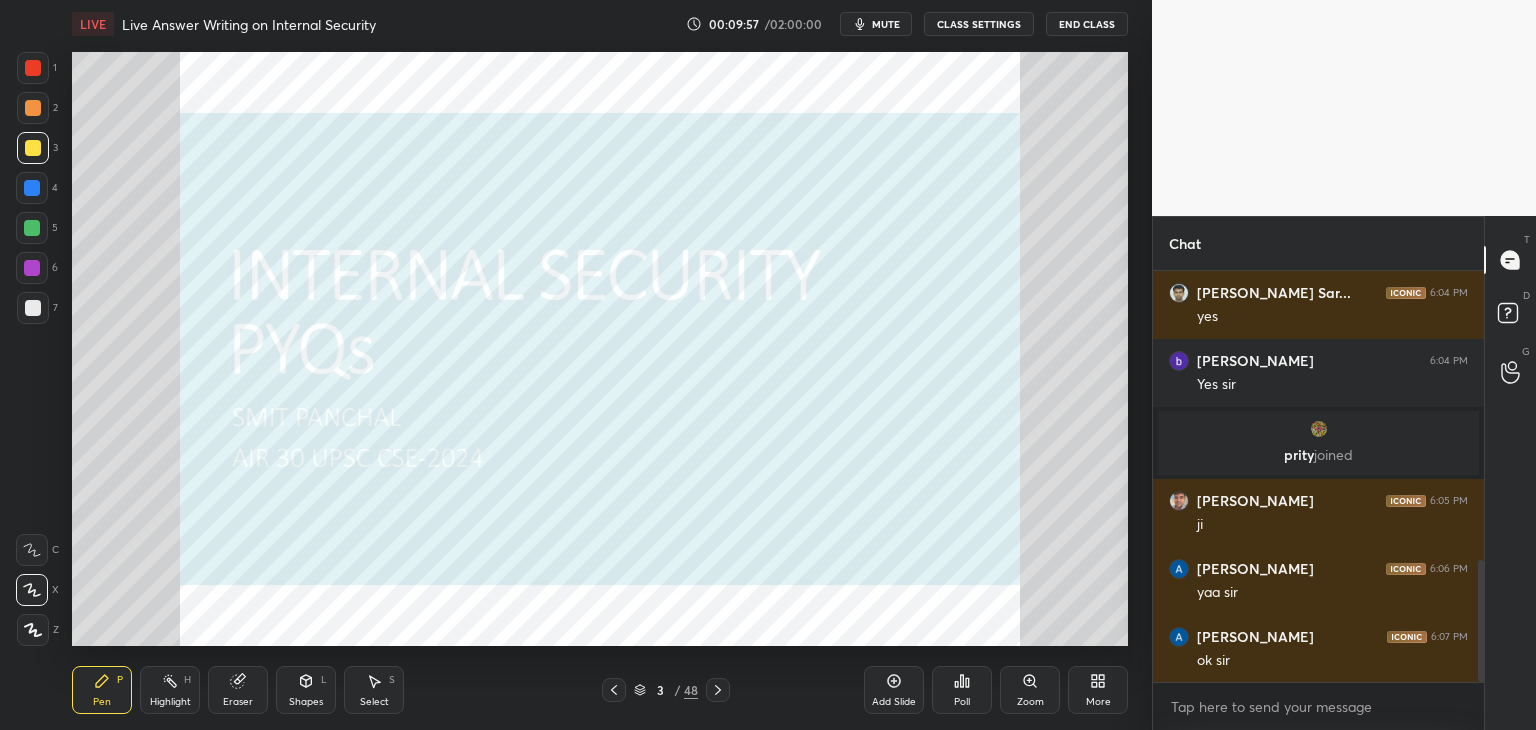 click on "Eraser" at bounding box center [238, 702] 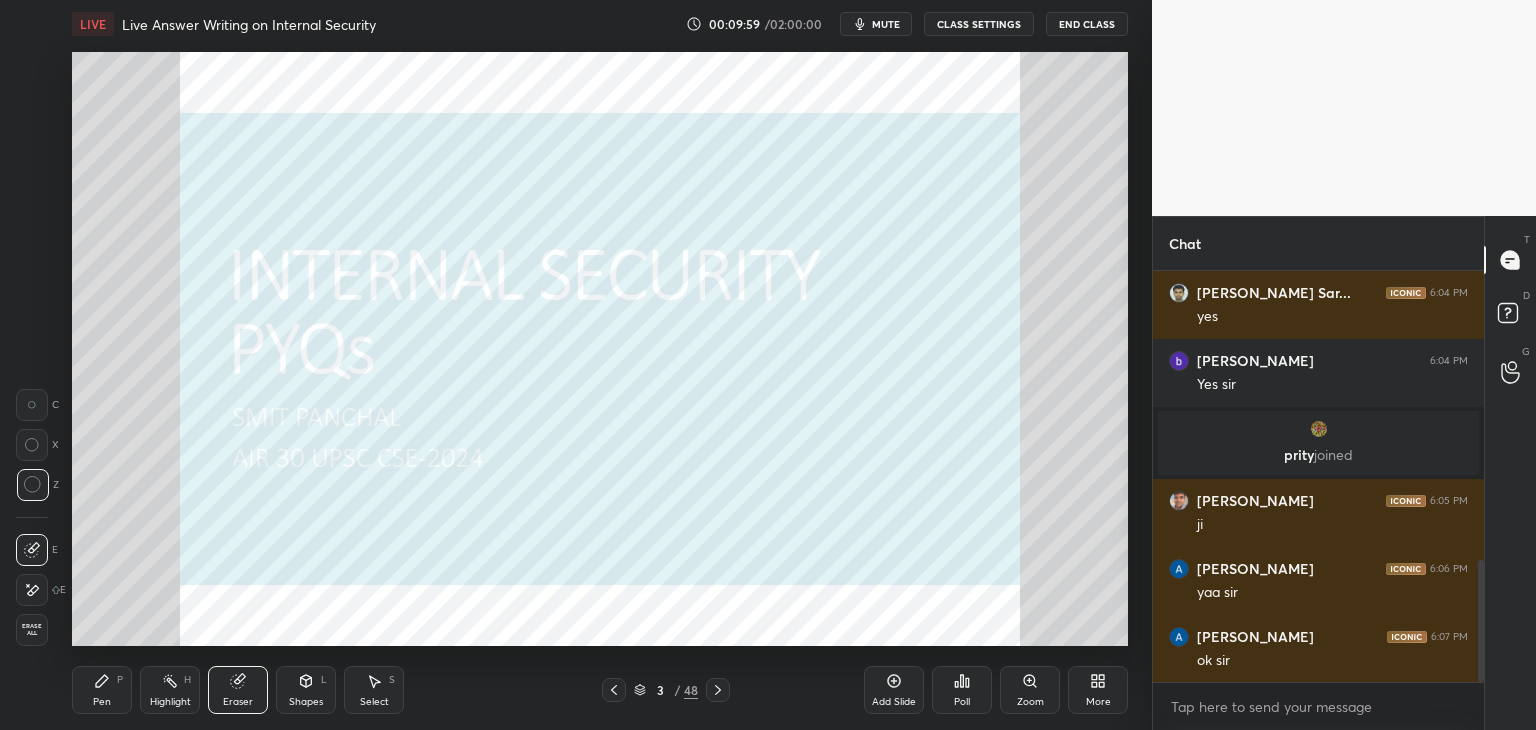 click on "Pen P" at bounding box center (102, 690) 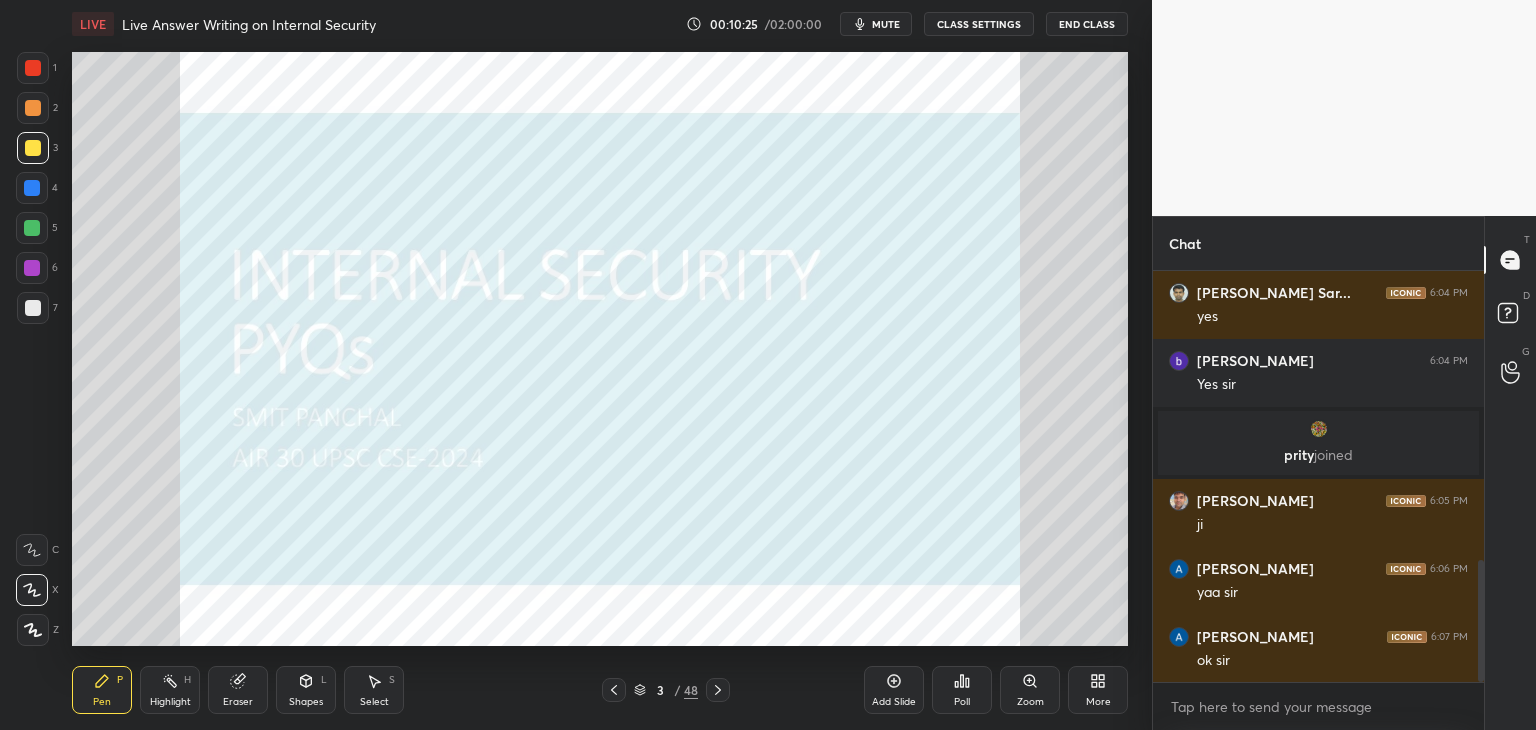 click 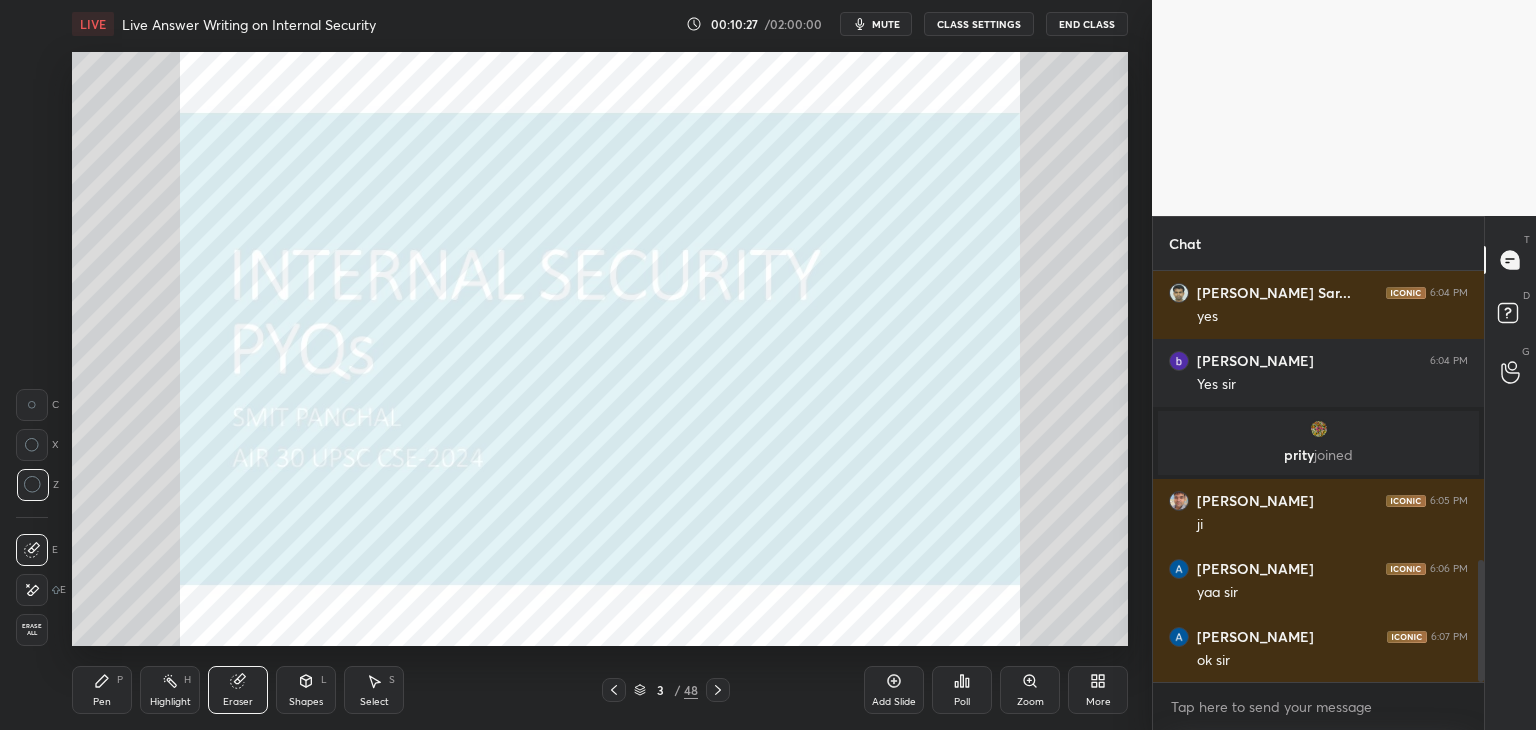 drag, startPoint x: 105, startPoint y: 704, endPoint x: 110, endPoint y: 694, distance: 11.18034 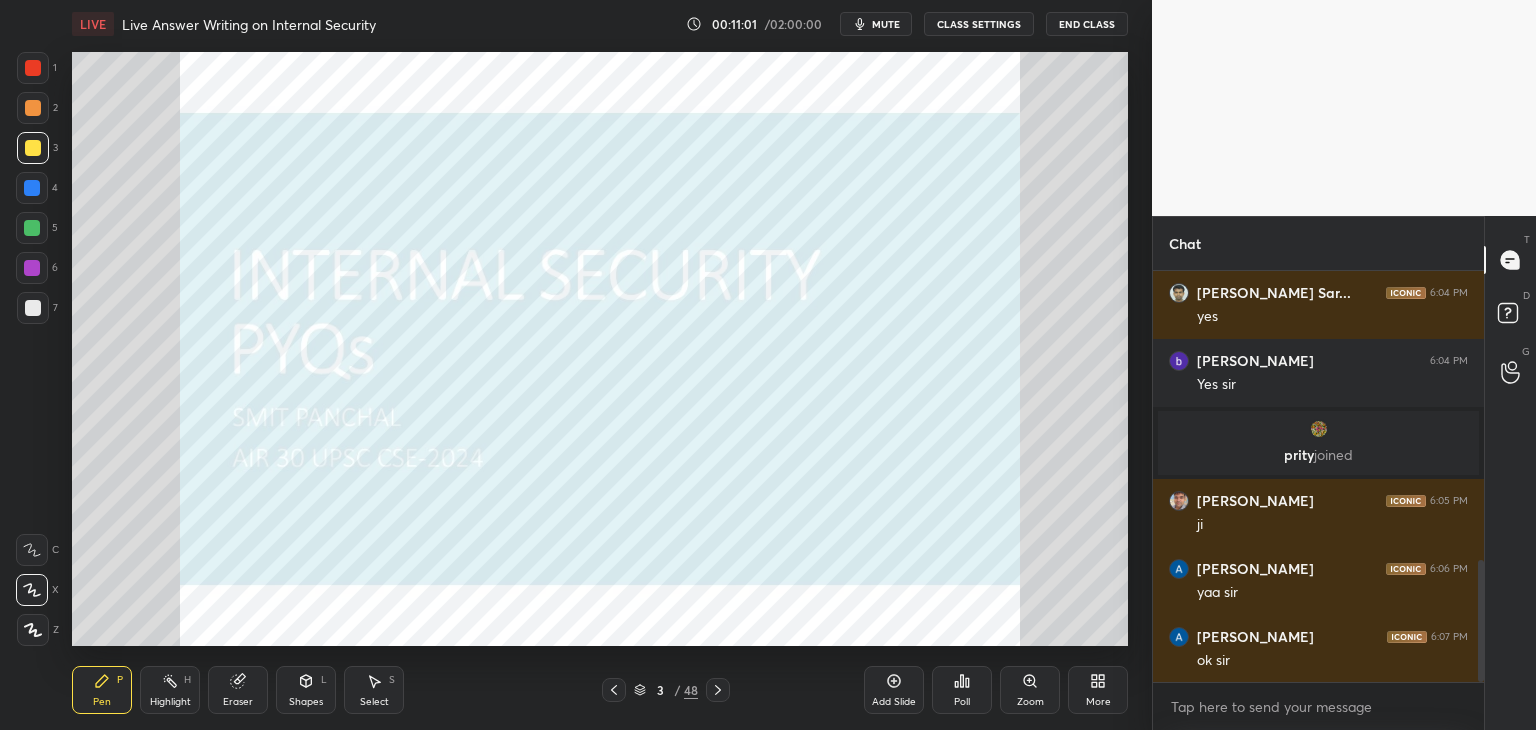 click on "Eraser" at bounding box center (238, 702) 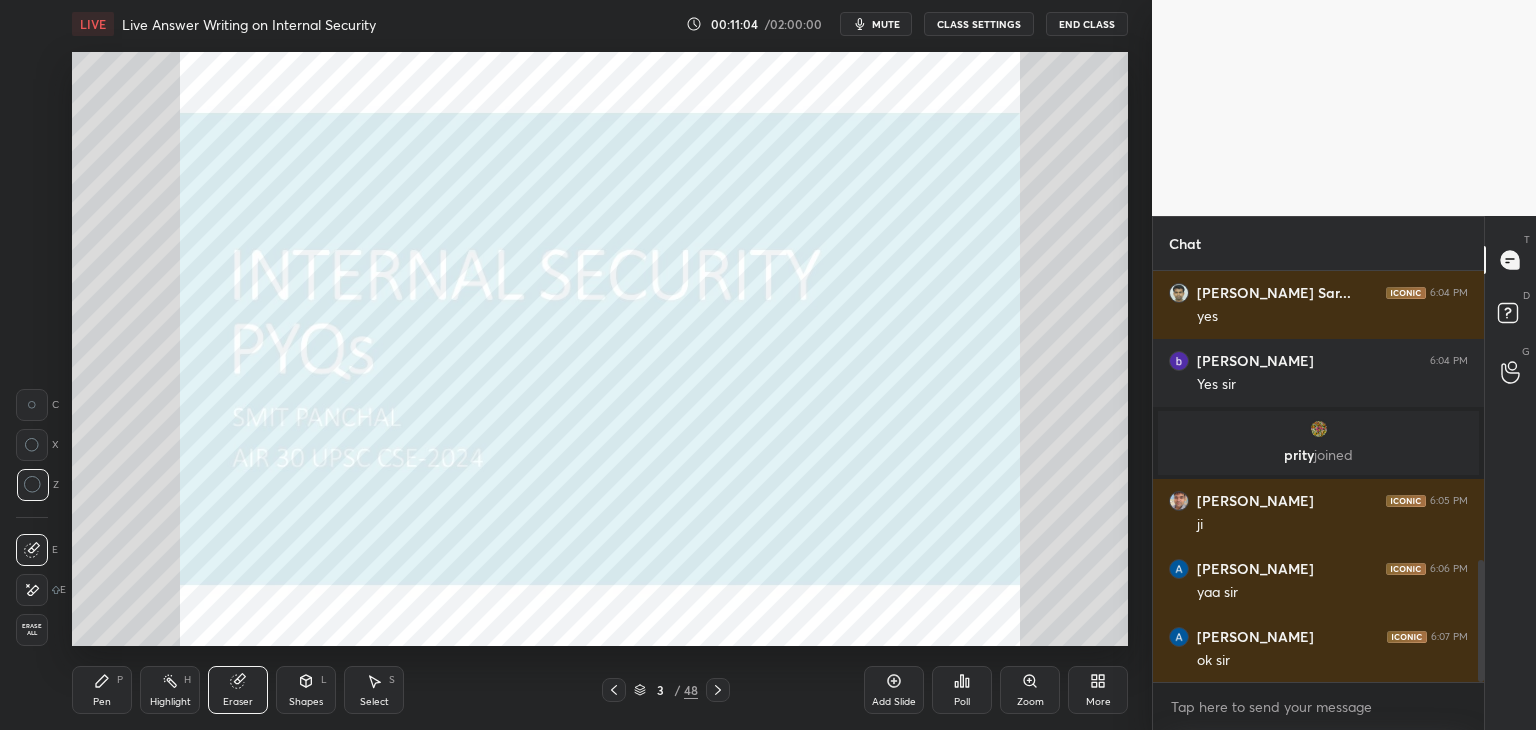 click on "Pen P" at bounding box center (102, 690) 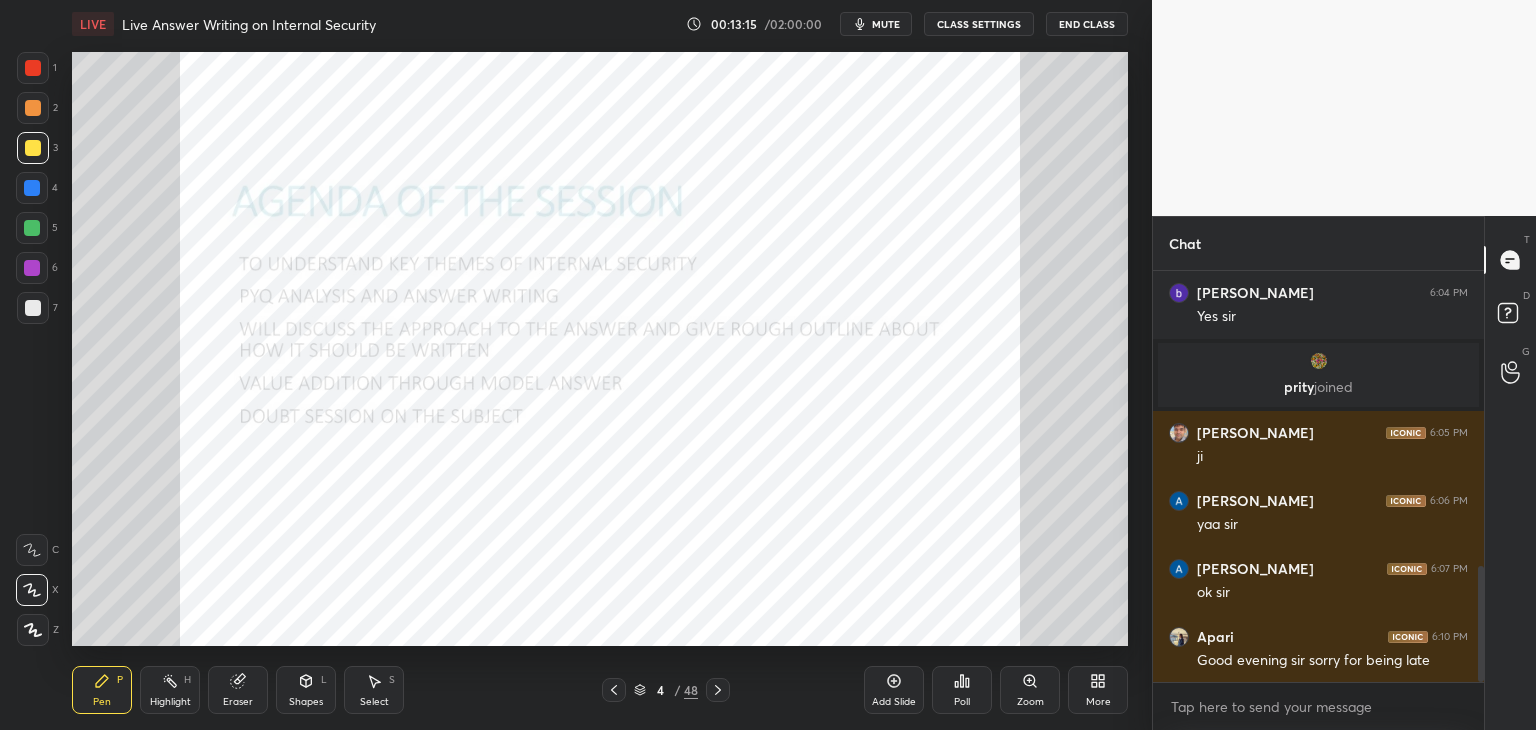 scroll, scrollTop: 1116, scrollLeft: 0, axis: vertical 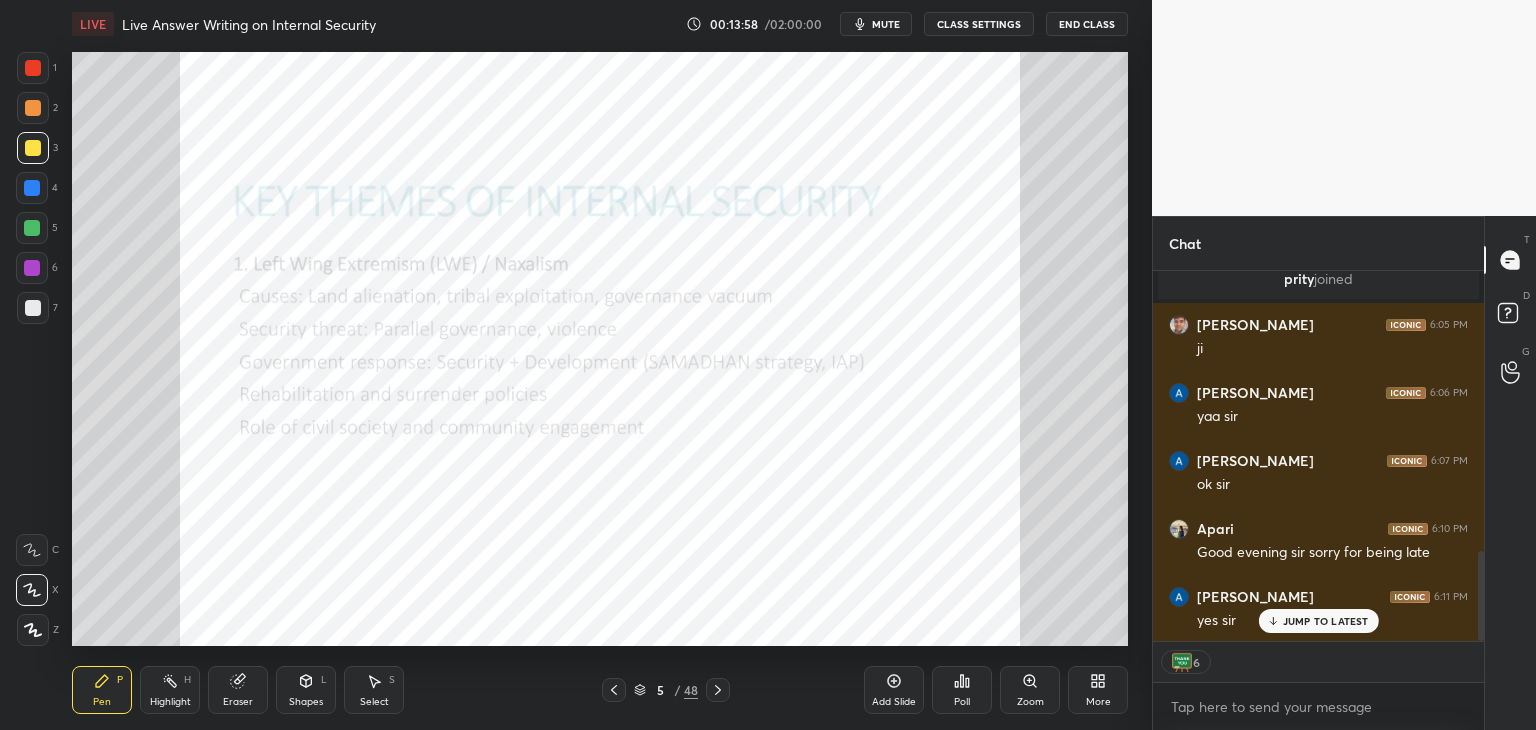 click on "JUMP TO LATEST" at bounding box center [1318, 621] 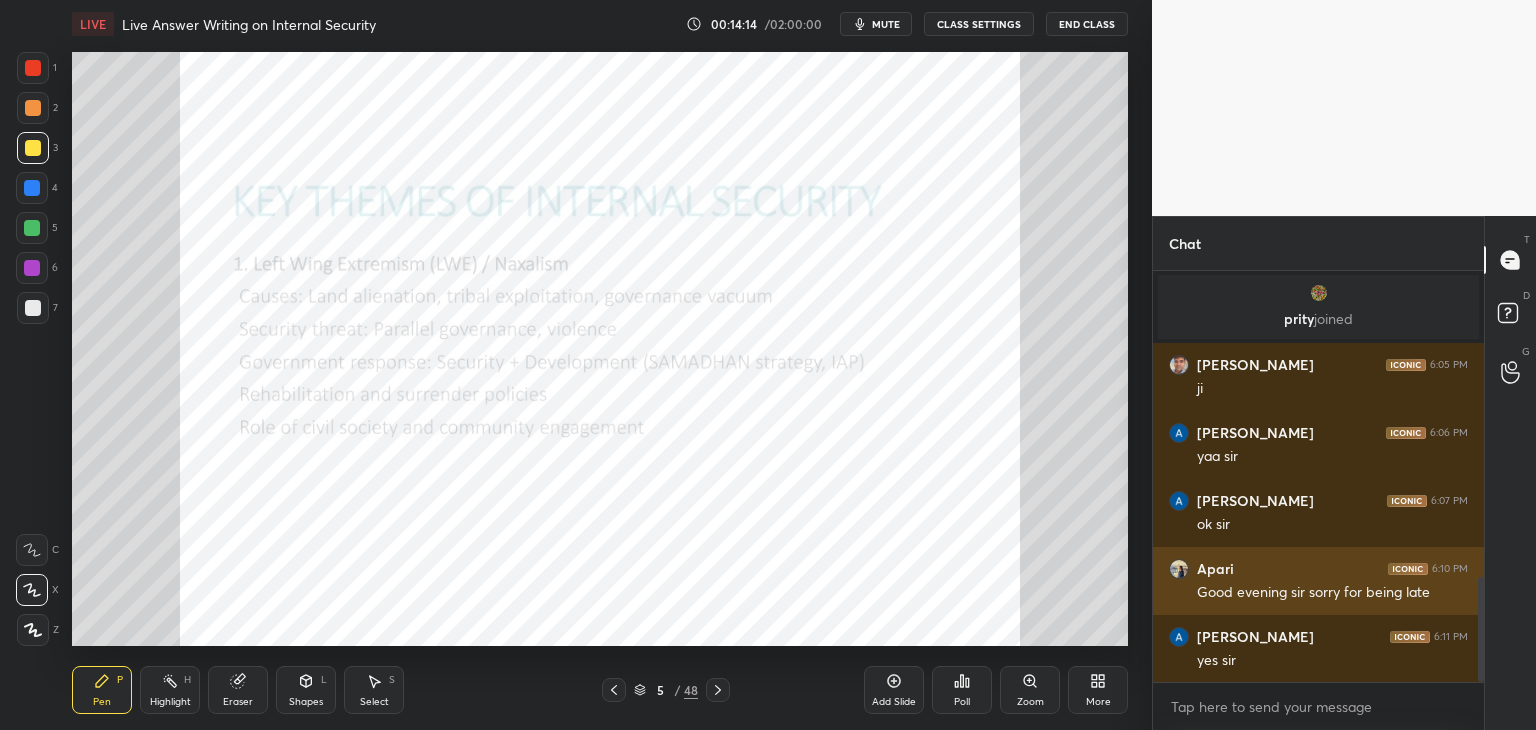 scroll, scrollTop: 6, scrollLeft: 6, axis: both 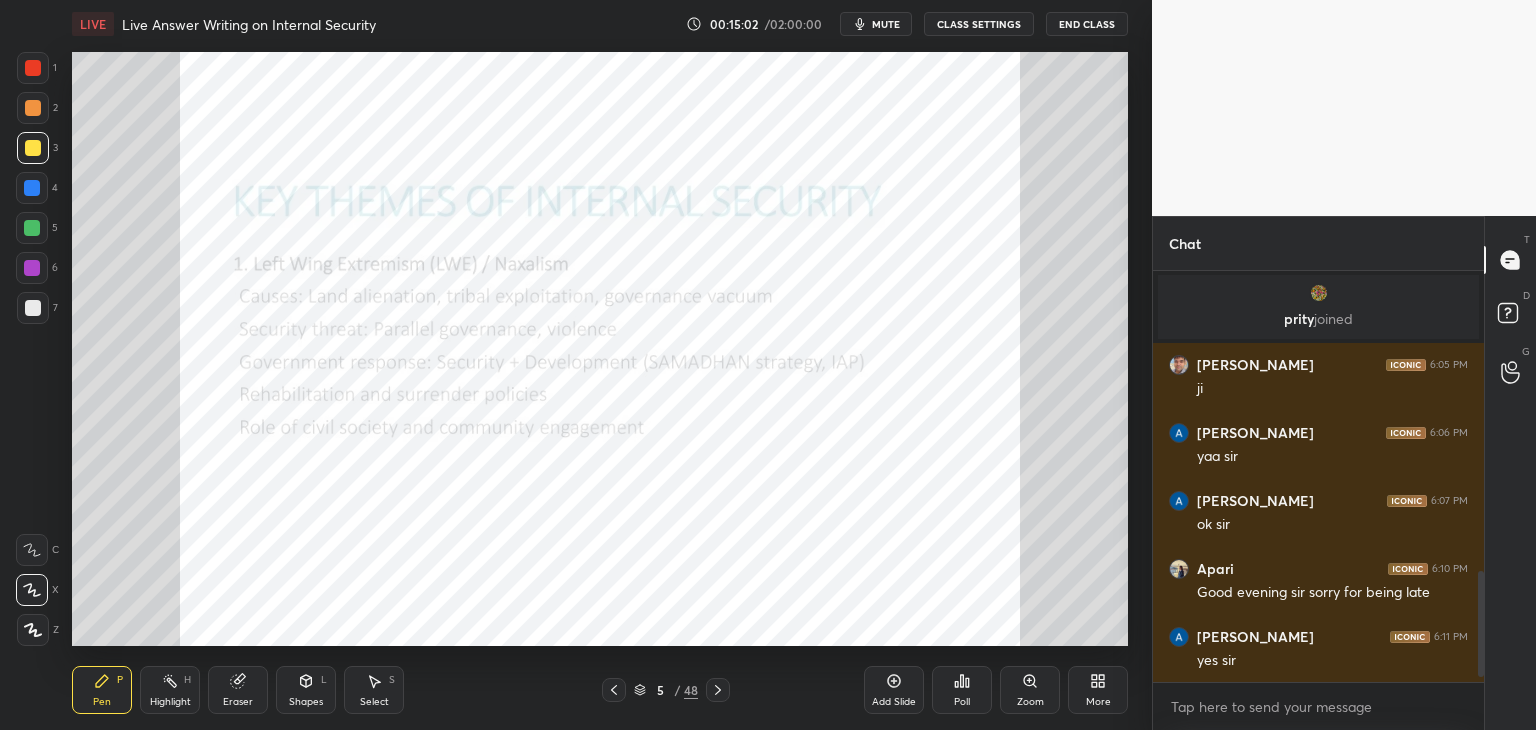 drag, startPoint x: 243, startPoint y: 685, endPoint x: 276, endPoint y: 674, distance: 34.785053 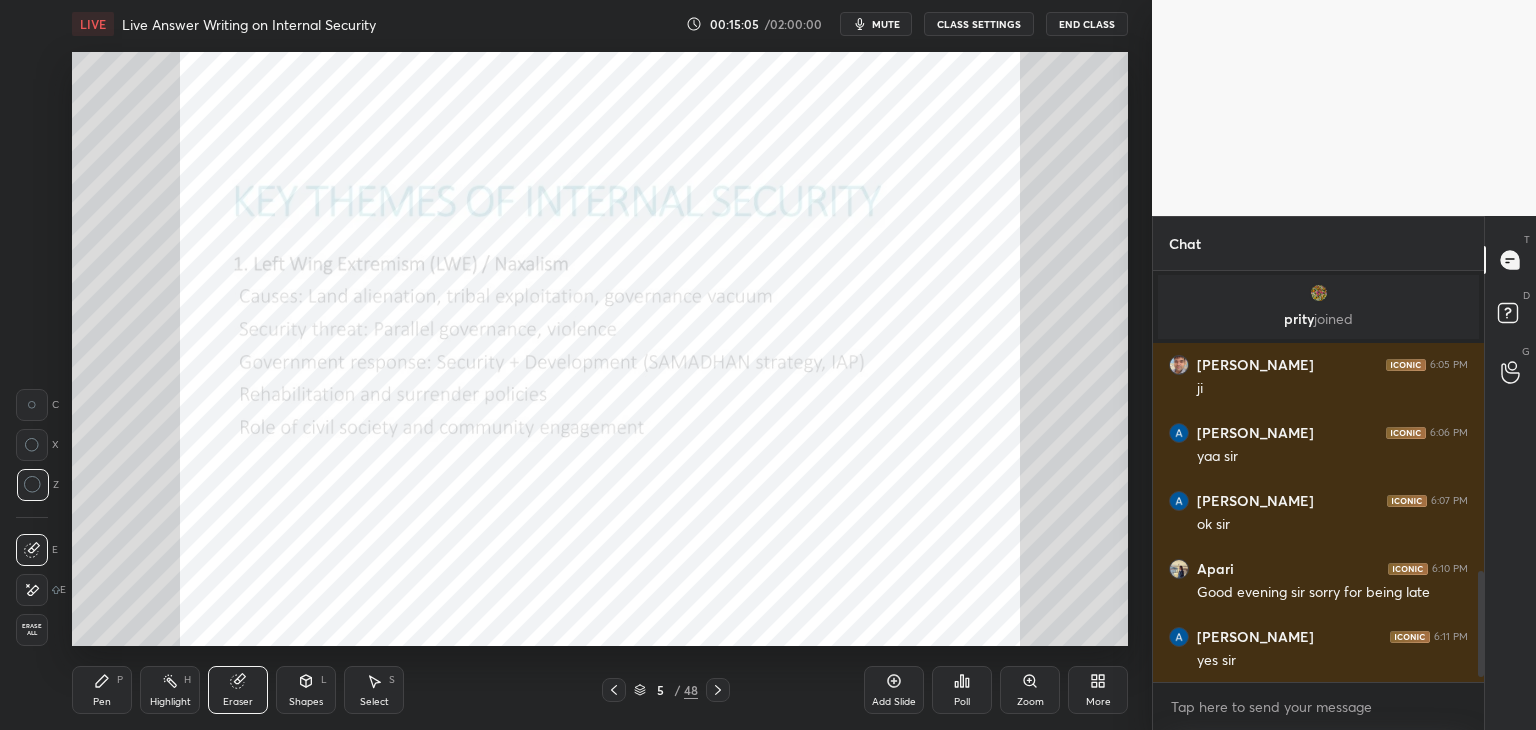 click on "Pen P" at bounding box center [102, 690] 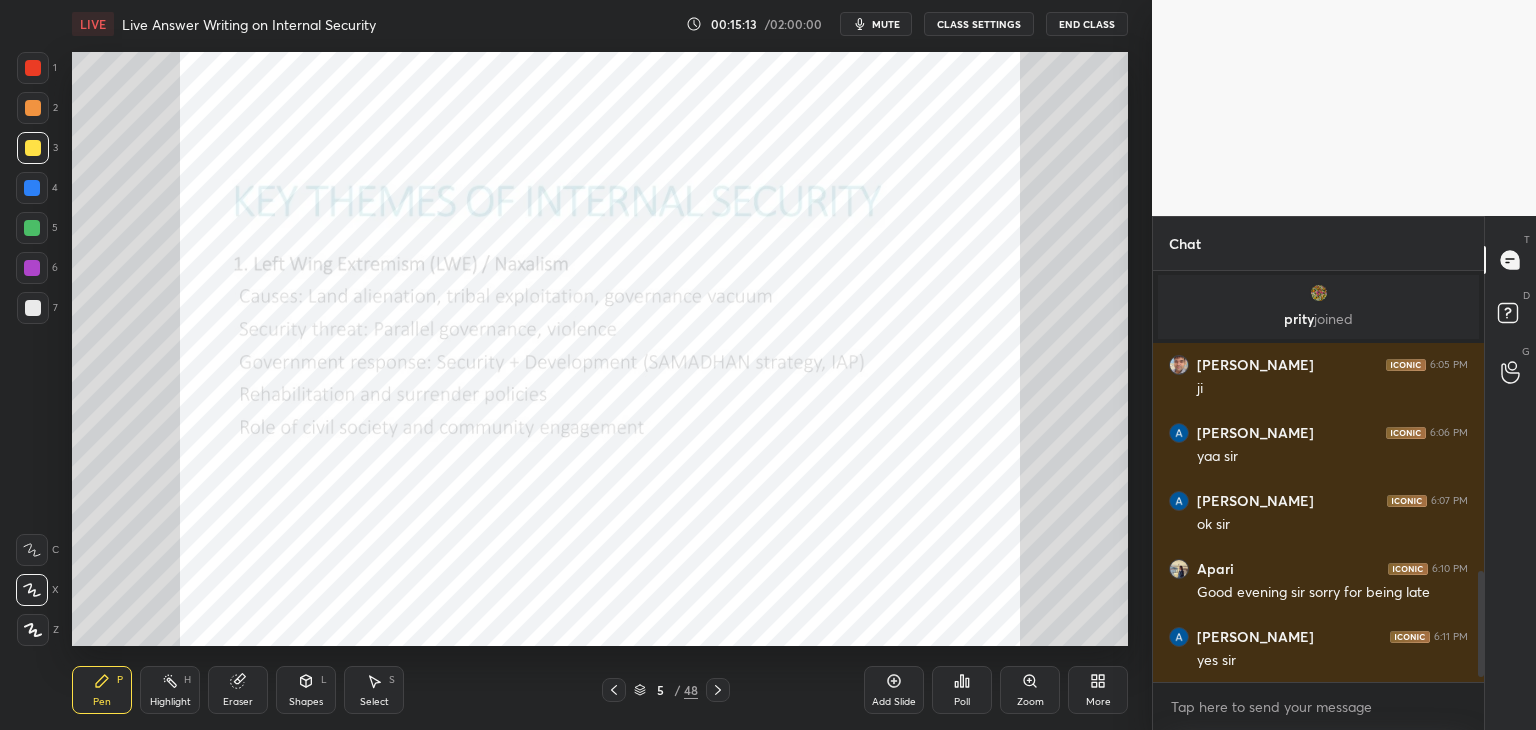drag, startPoint x: 240, startPoint y: 681, endPoint x: 253, endPoint y: 677, distance: 13.601471 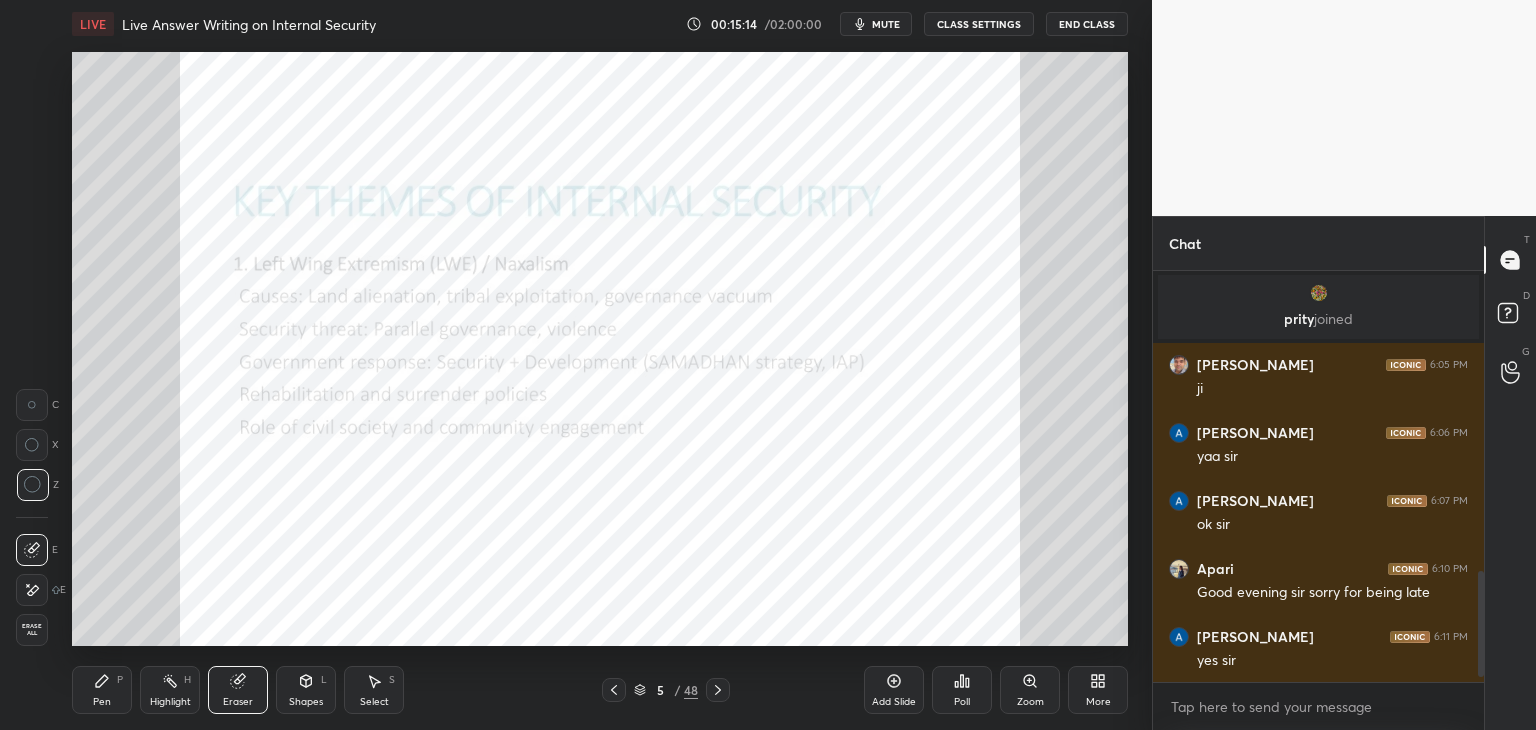 scroll, scrollTop: 6, scrollLeft: 6, axis: both 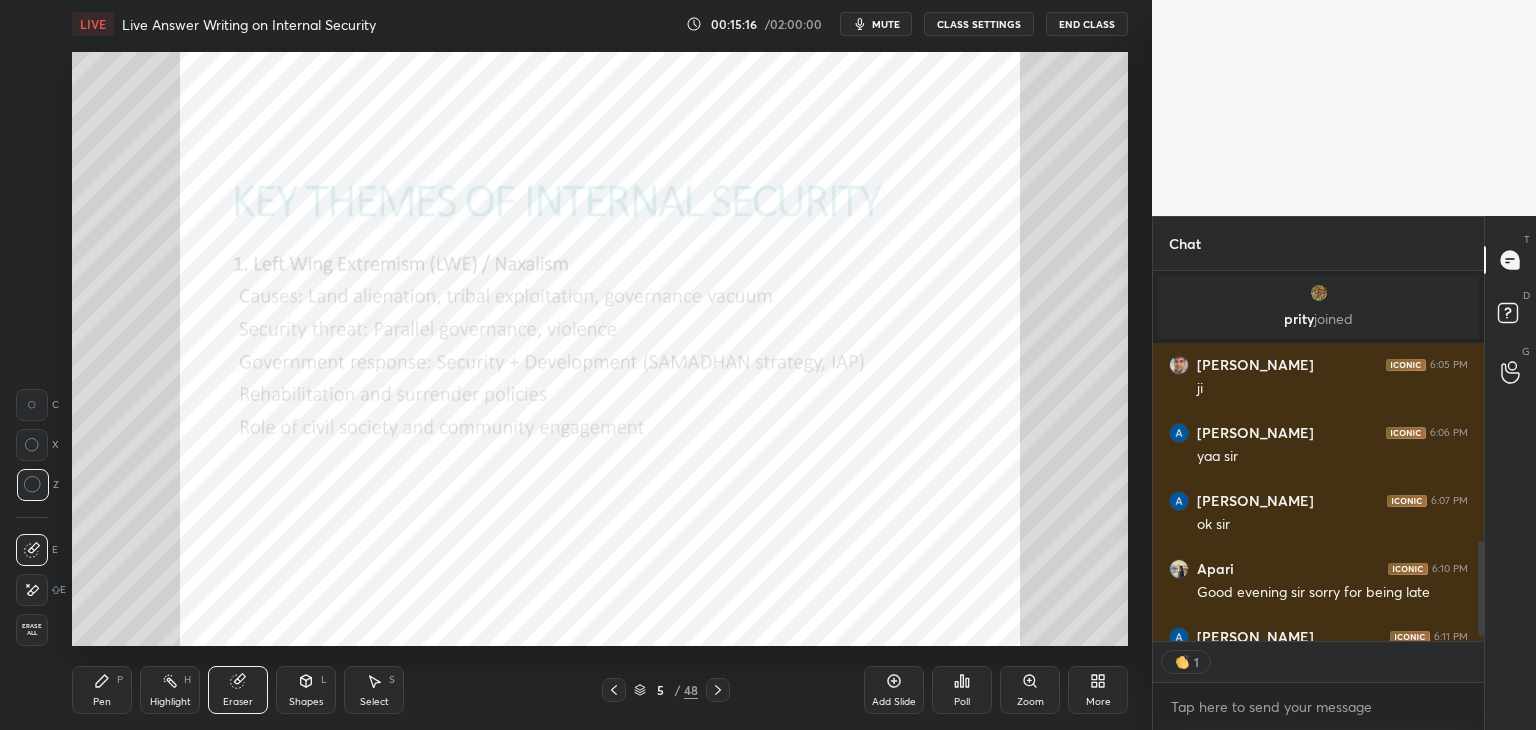 click on "Pen" at bounding box center (102, 702) 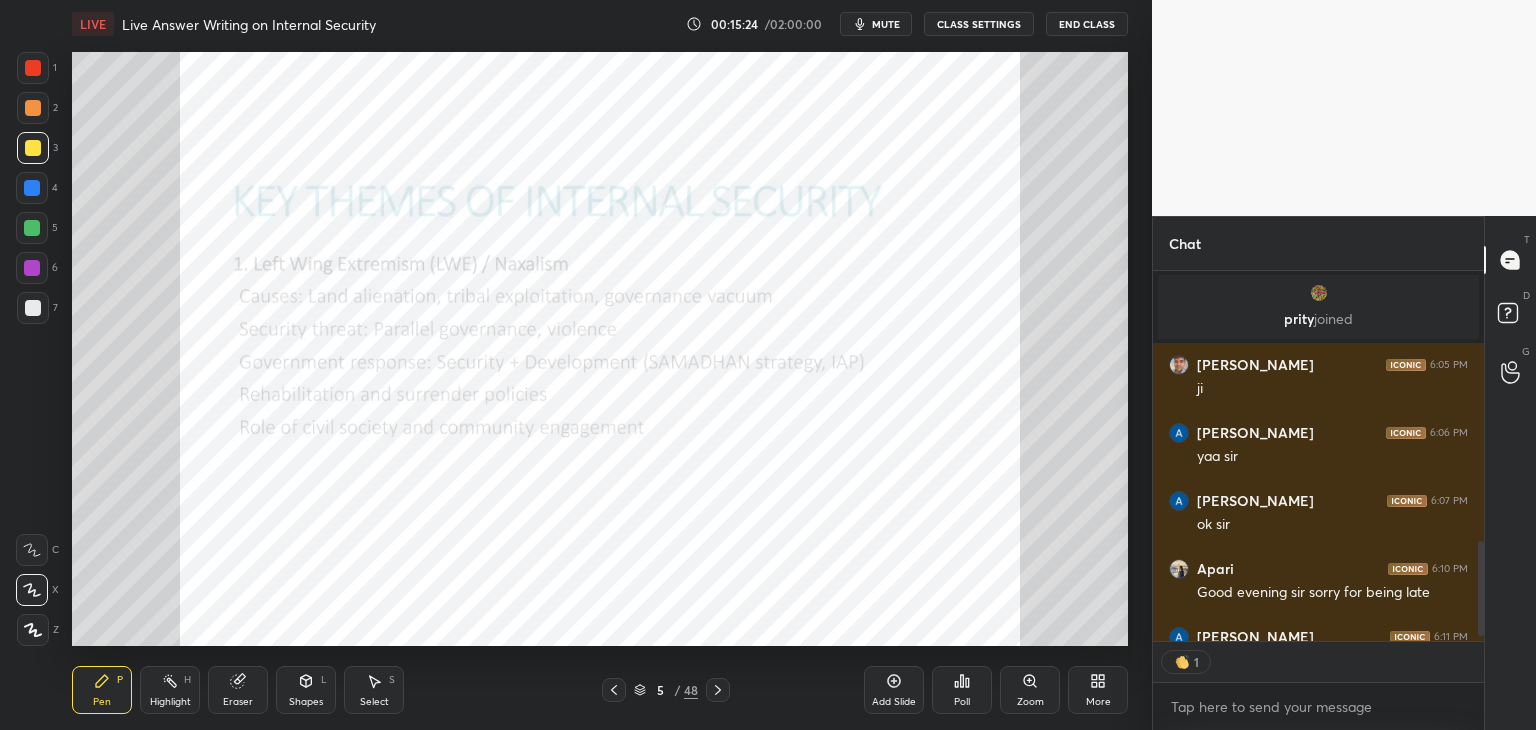 drag, startPoint x: 239, startPoint y: 685, endPoint x: 311, endPoint y: 656, distance: 77.62087 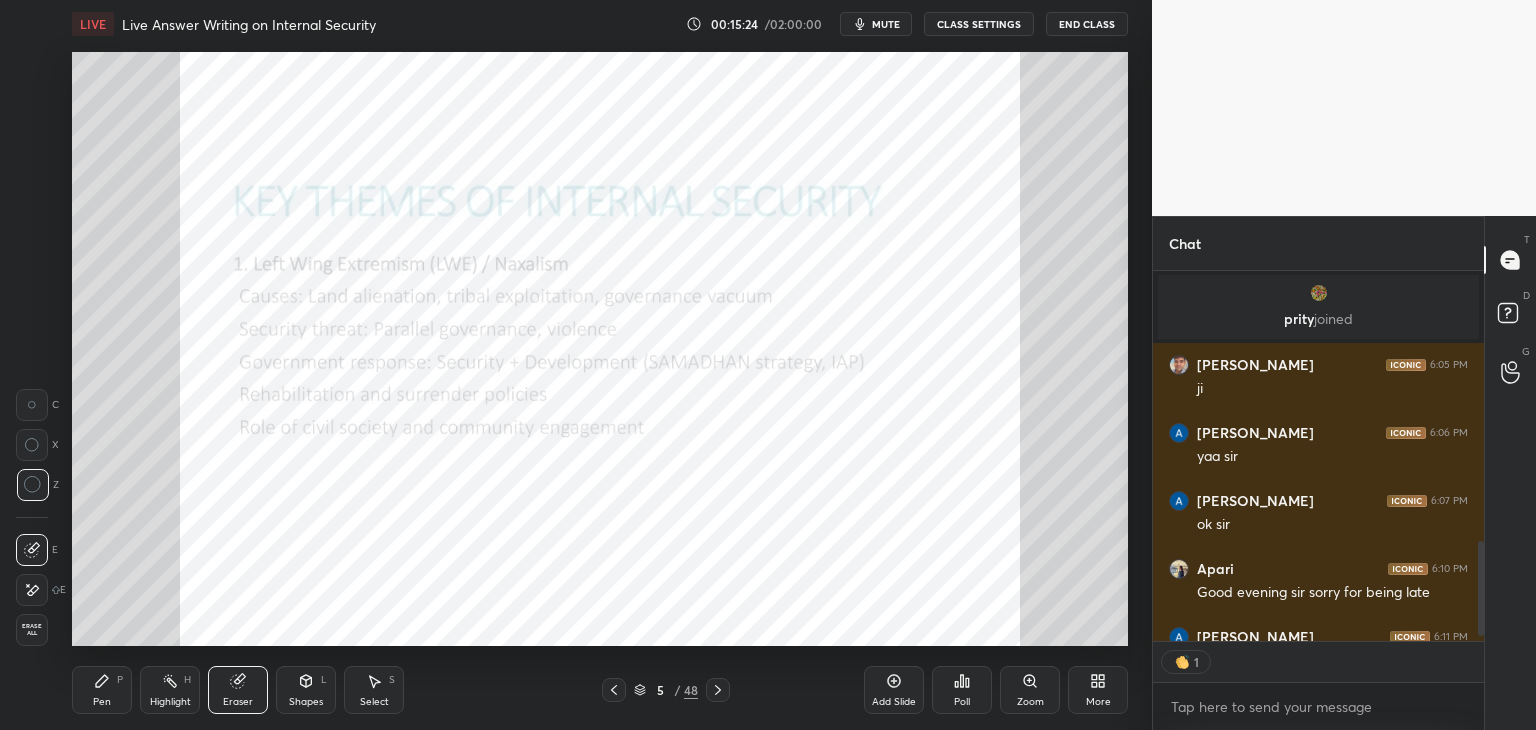scroll, scrollTop: 6, scrollLeft: 6, axis: both 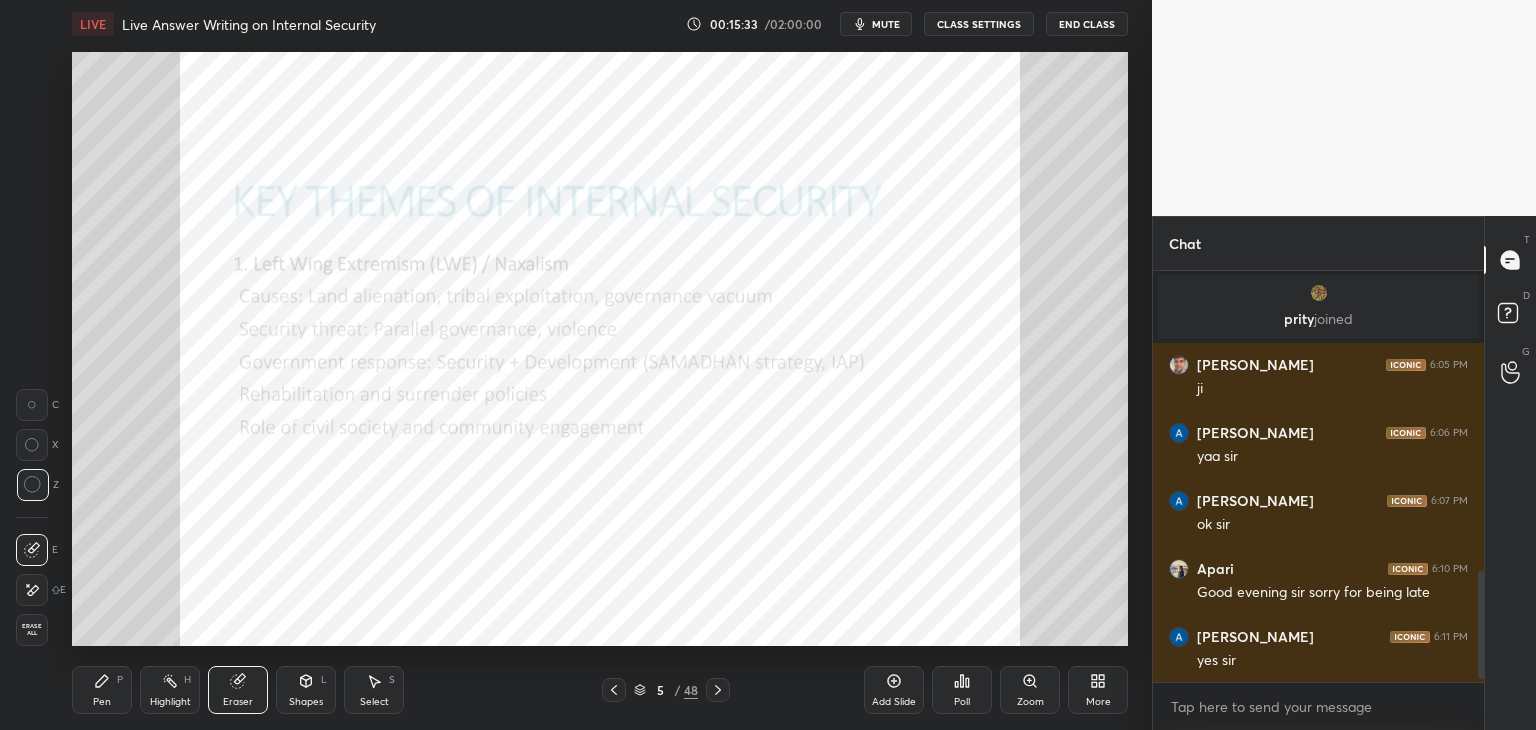 drag, startPoint x: 114, startPoint y: 697, endPoint x: 108, endPoint y: 685, distance: 13.416408 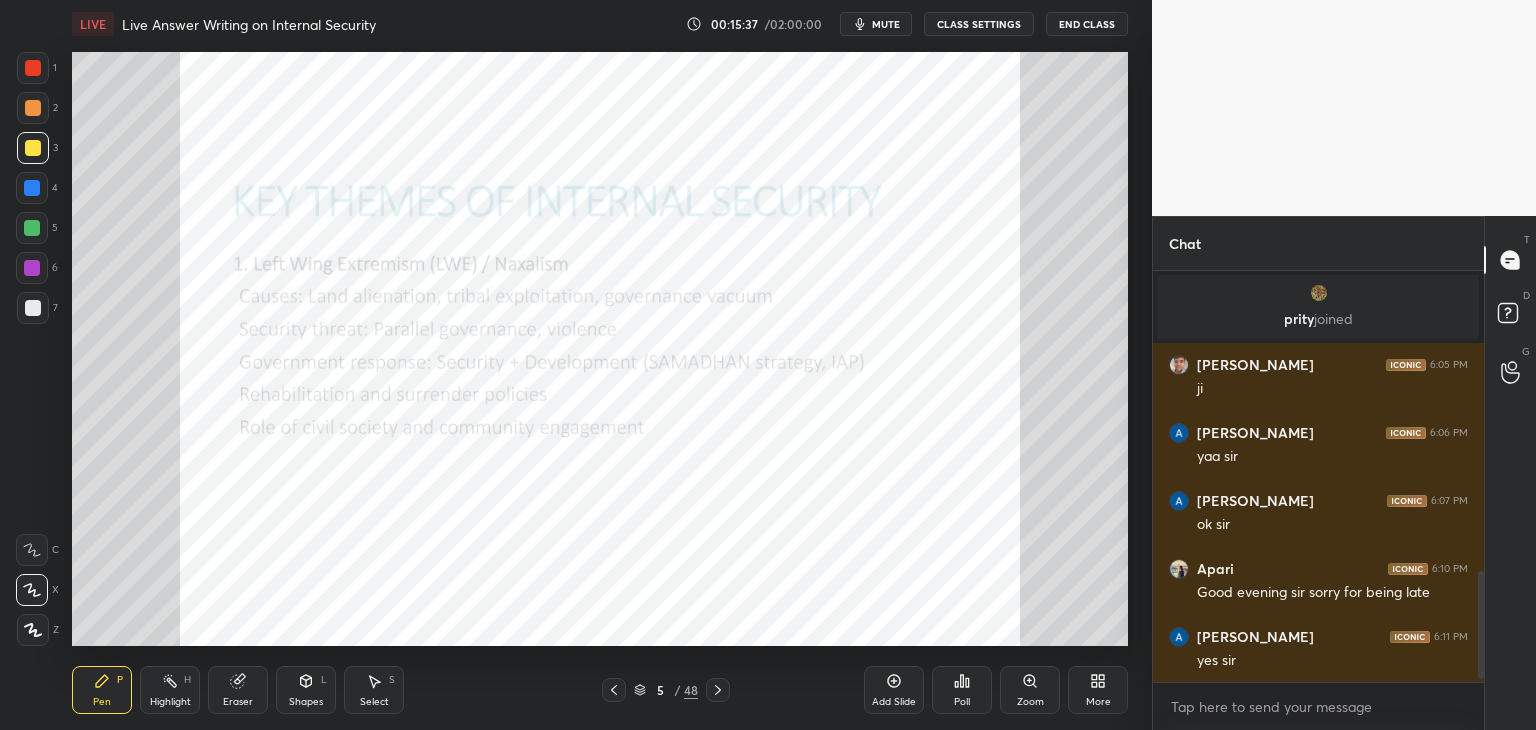 drag, startPoint x: 233, startPoint y: 681, endPoint x: 236, endPoint y: 667, distance: 14.3178215 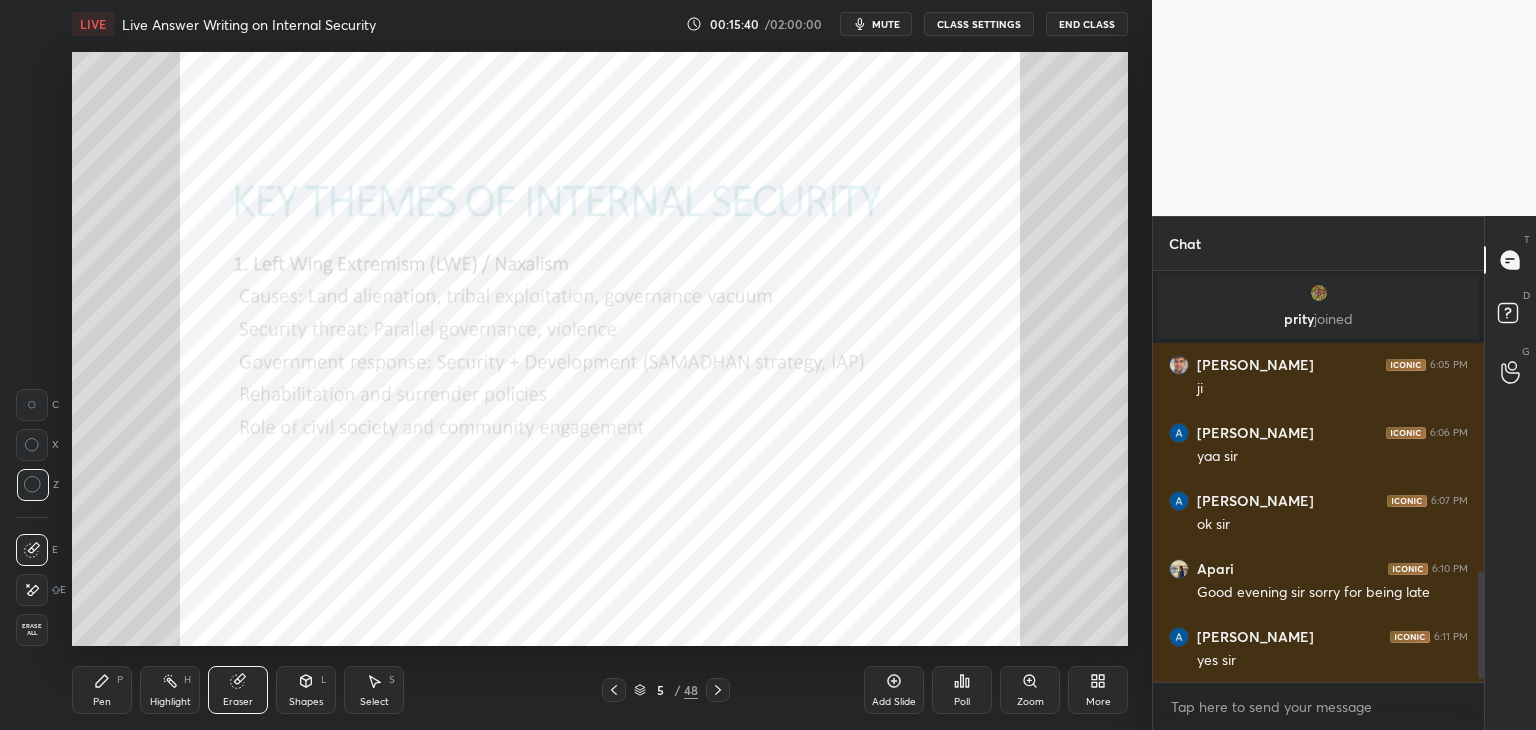 click on "Highlight H" at bounding box center [170, 690] 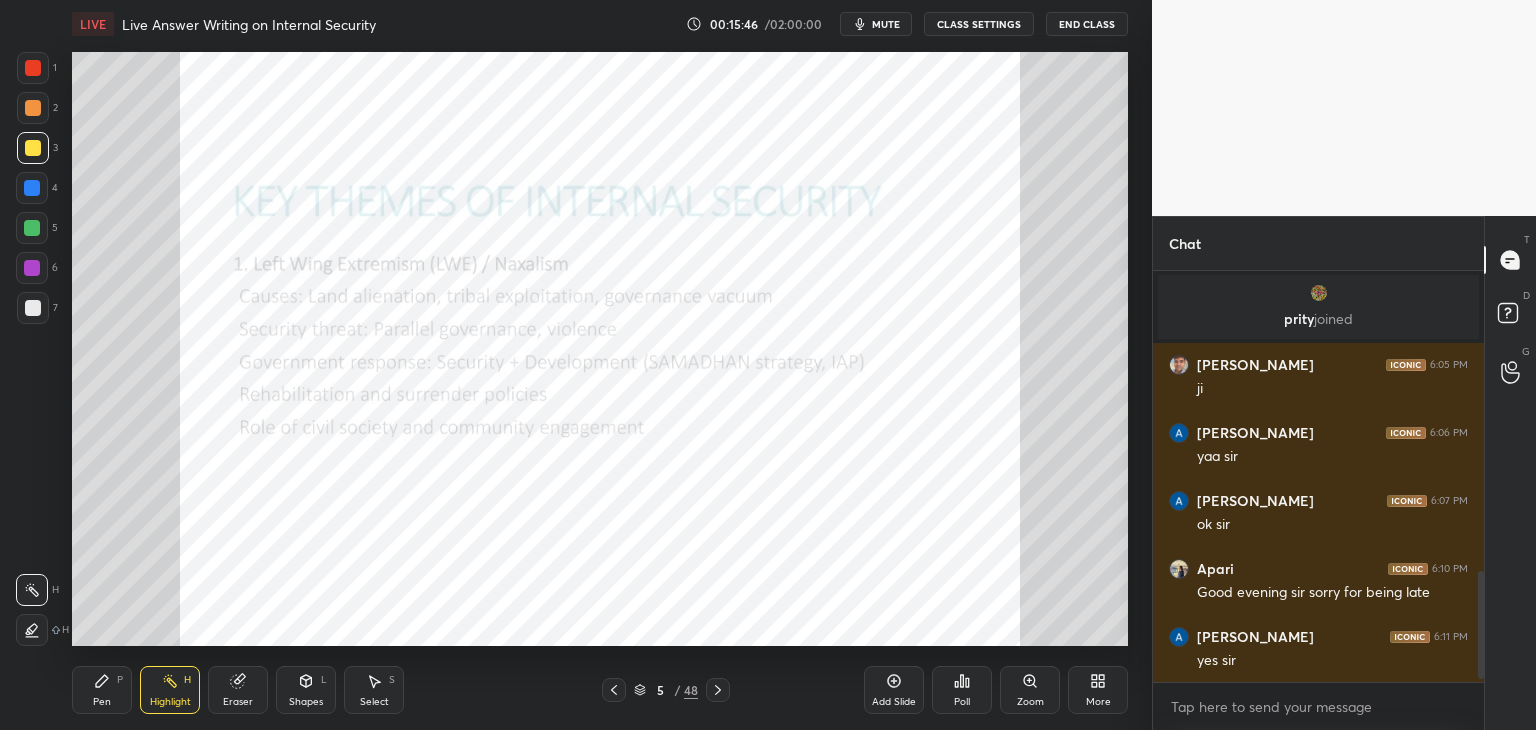 click on "Pen P" at bounding box center [102, 690] 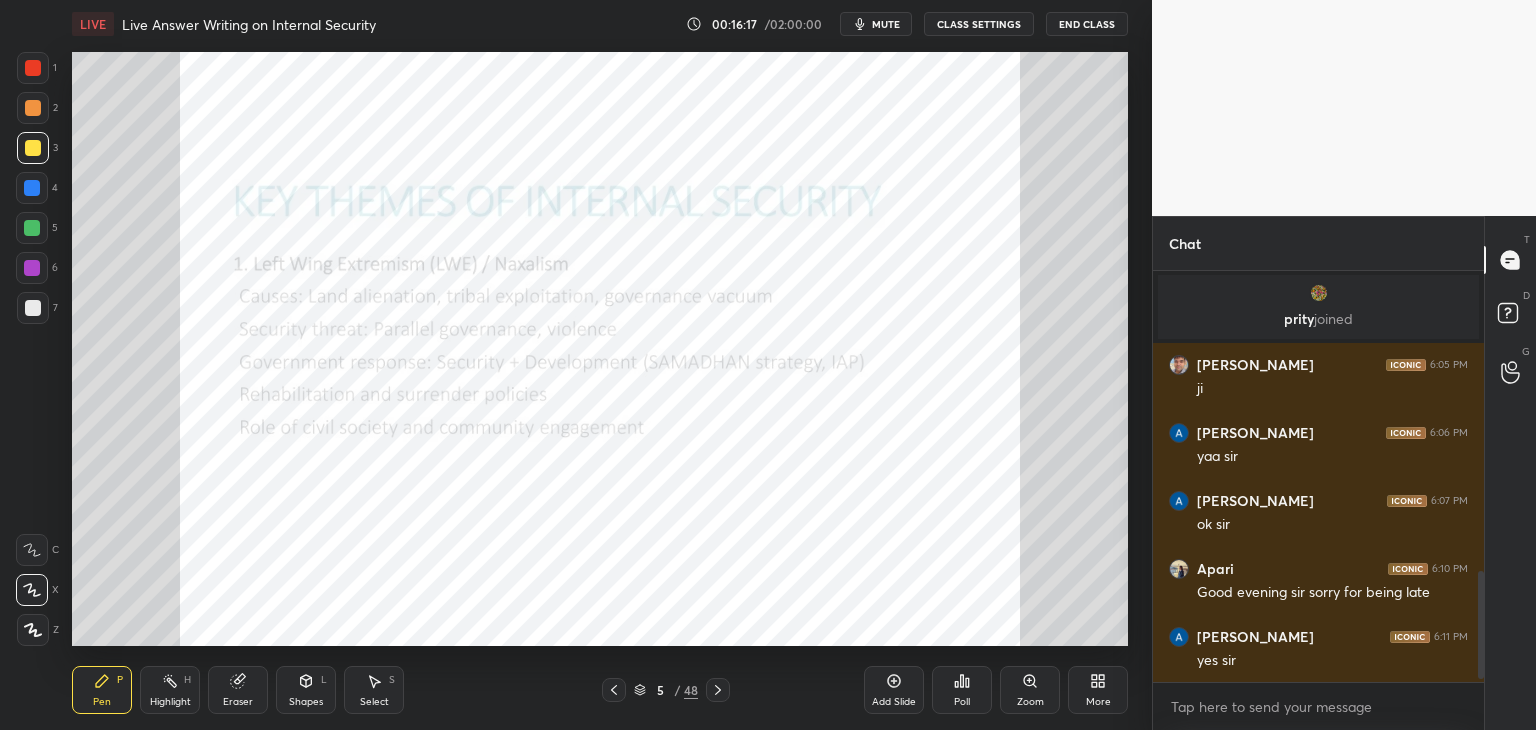 click on "Eraser" at bounding box center [238, 690] 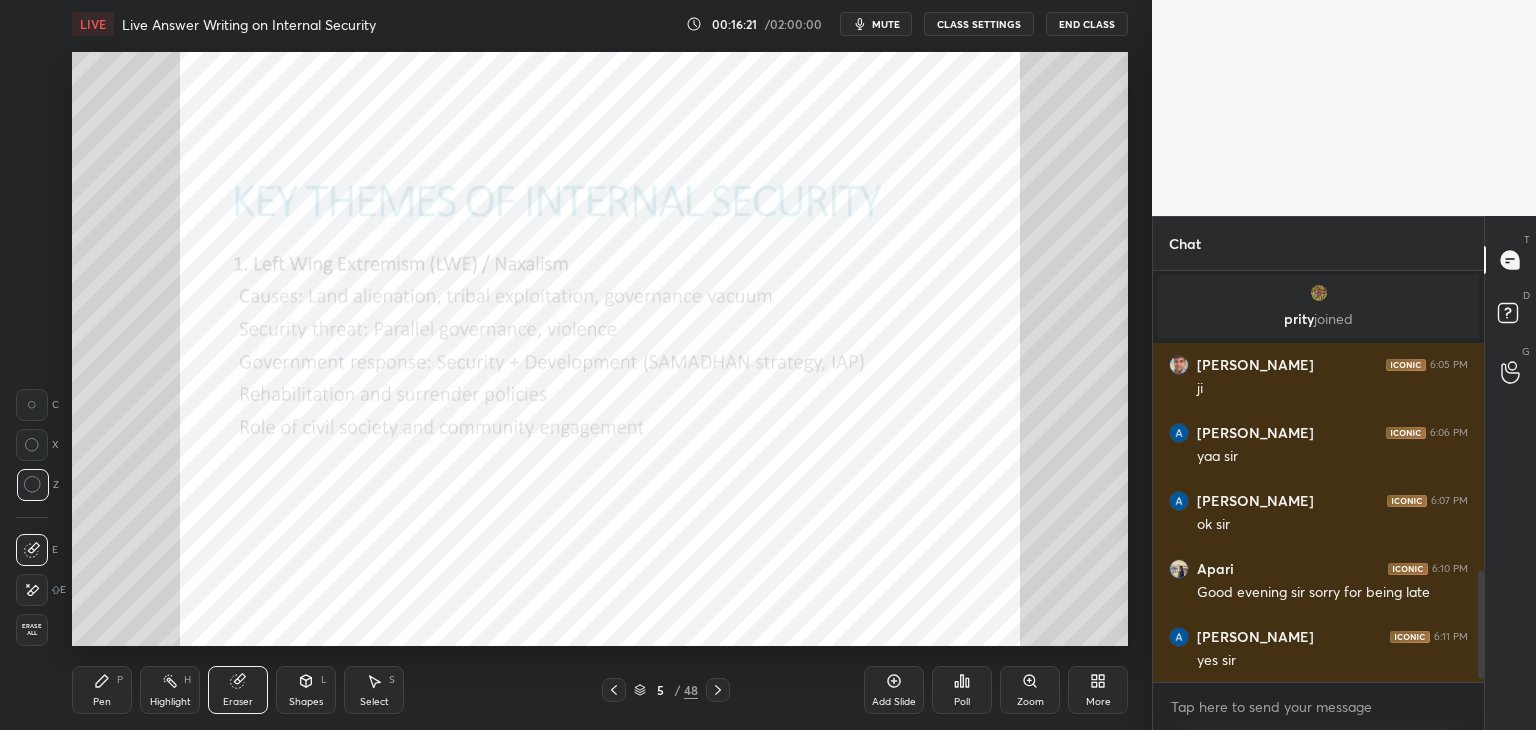 click on "Pen P Highlight H Eraser Shapes L Select S 5 / 48 Add Slide Poll Zoom More" at bounding box center [600, 690] 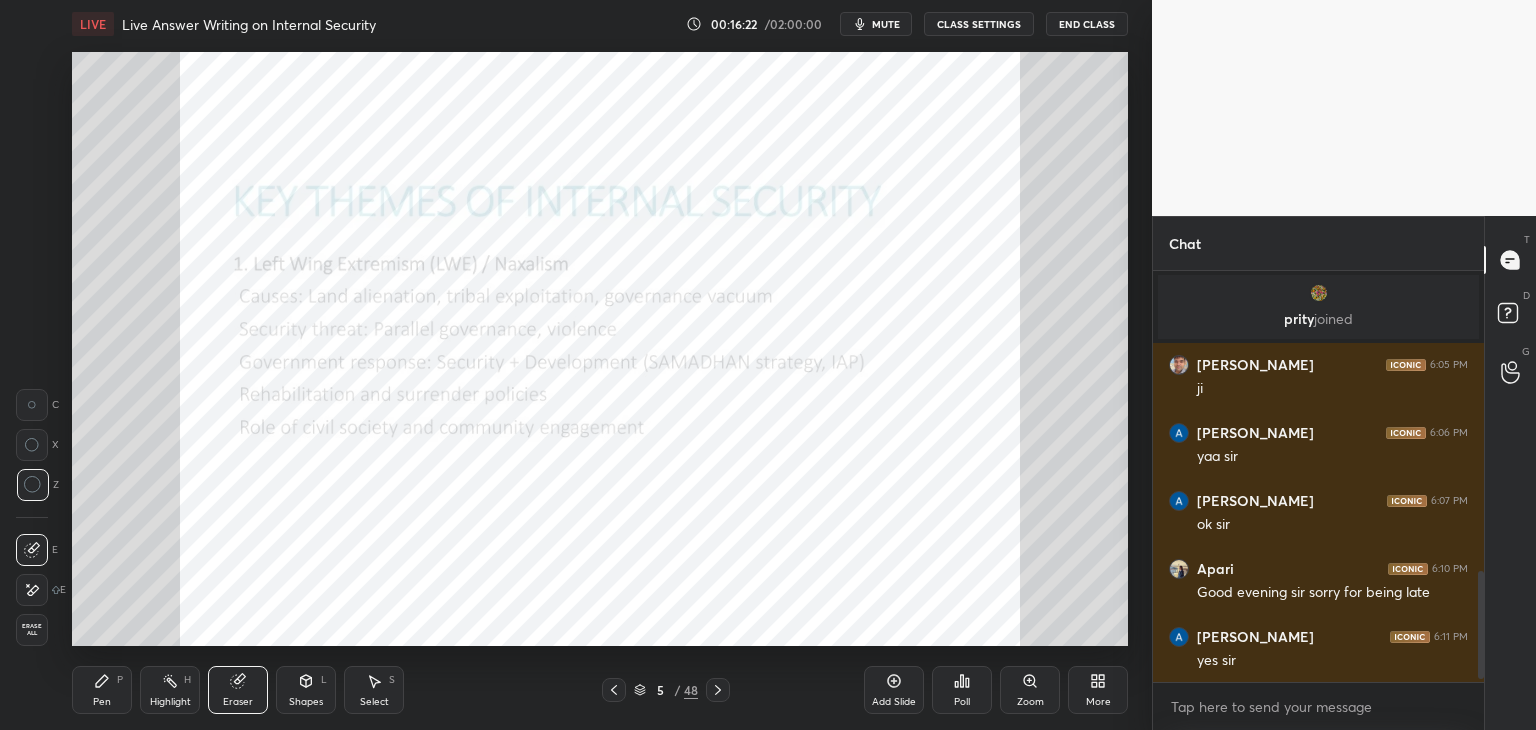 drag, startPoint x: 159, startPoint y: 687, endPoint x: 164, endPoint y: 669, distance: 18.681541 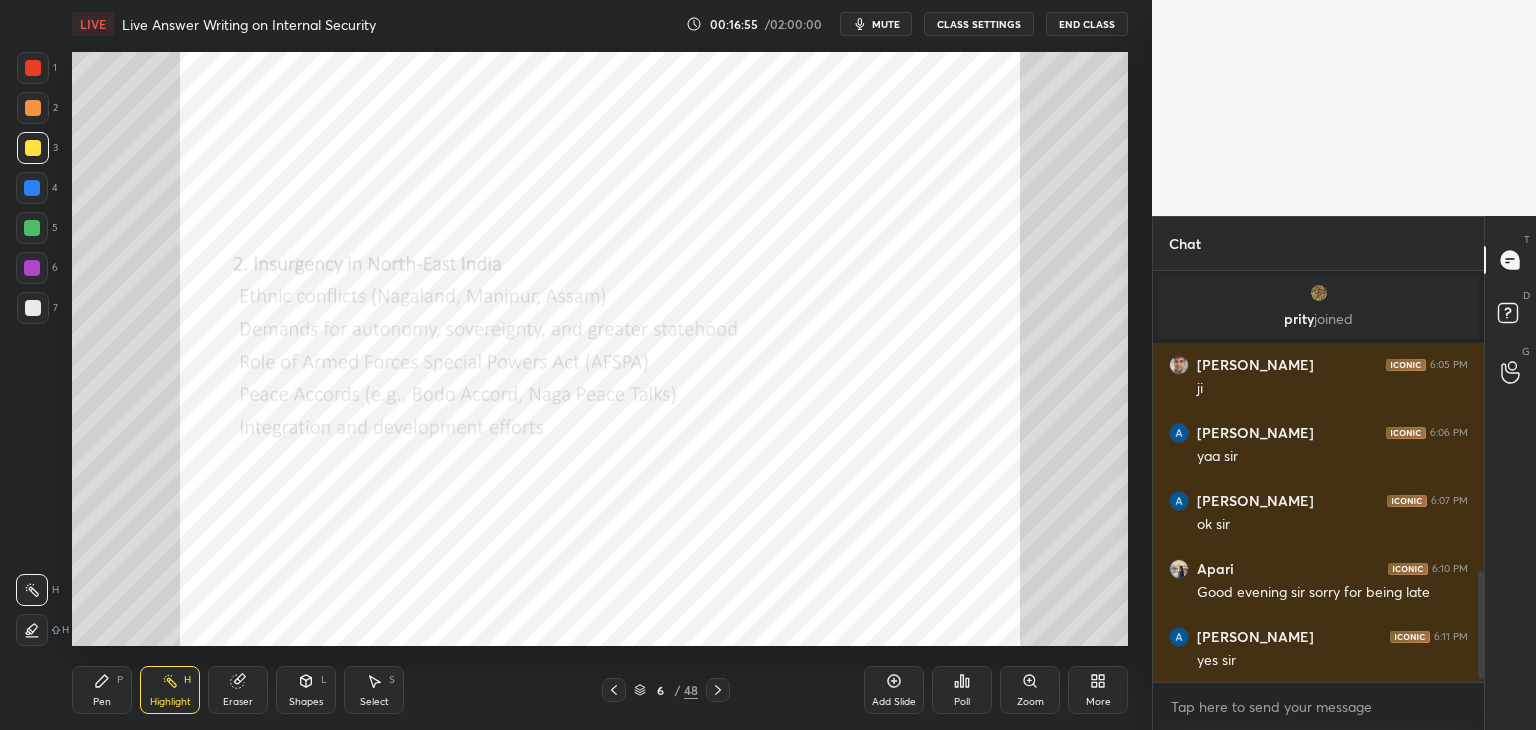 click on "P" at bounding box center (120, 680) 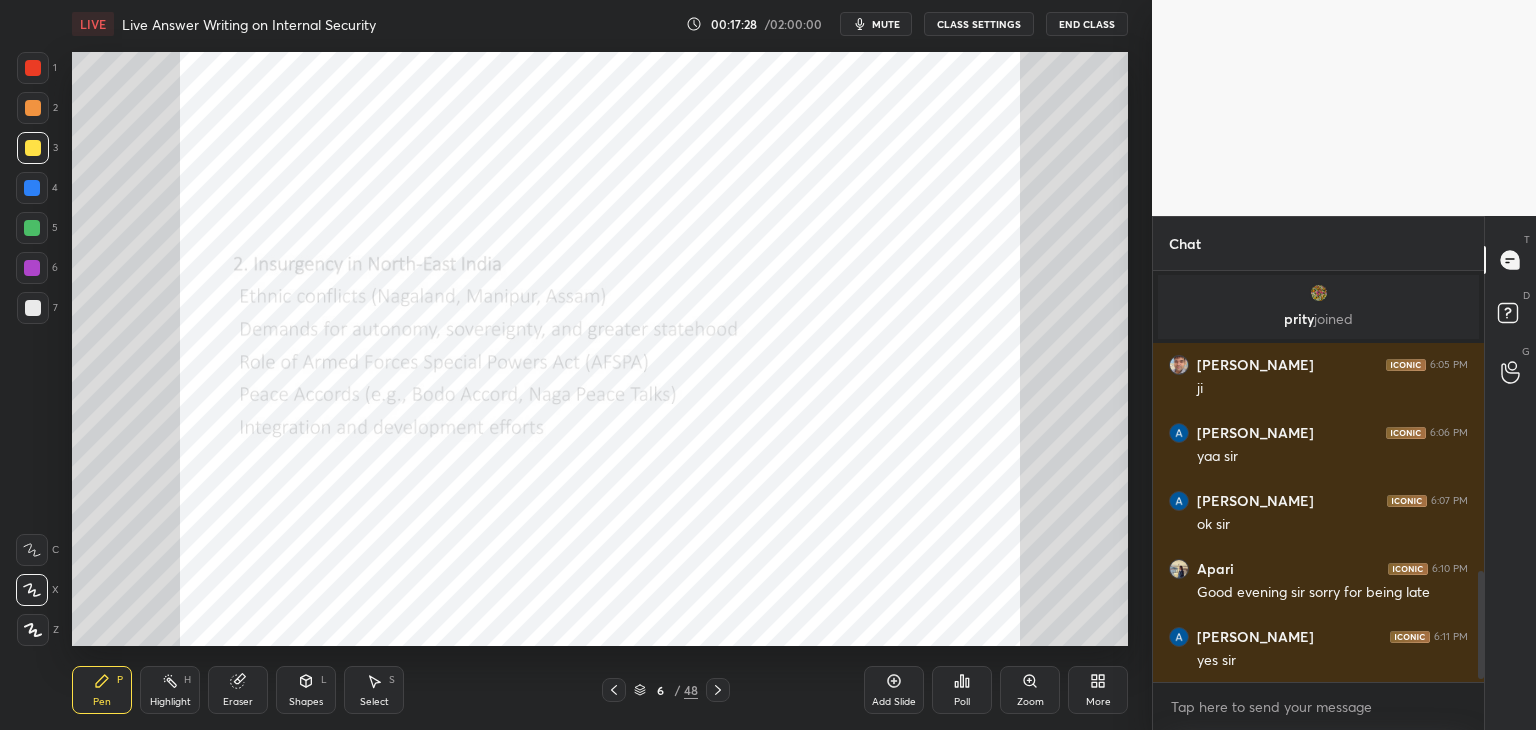 click on "Eraser" at bounding box center (238, 690) 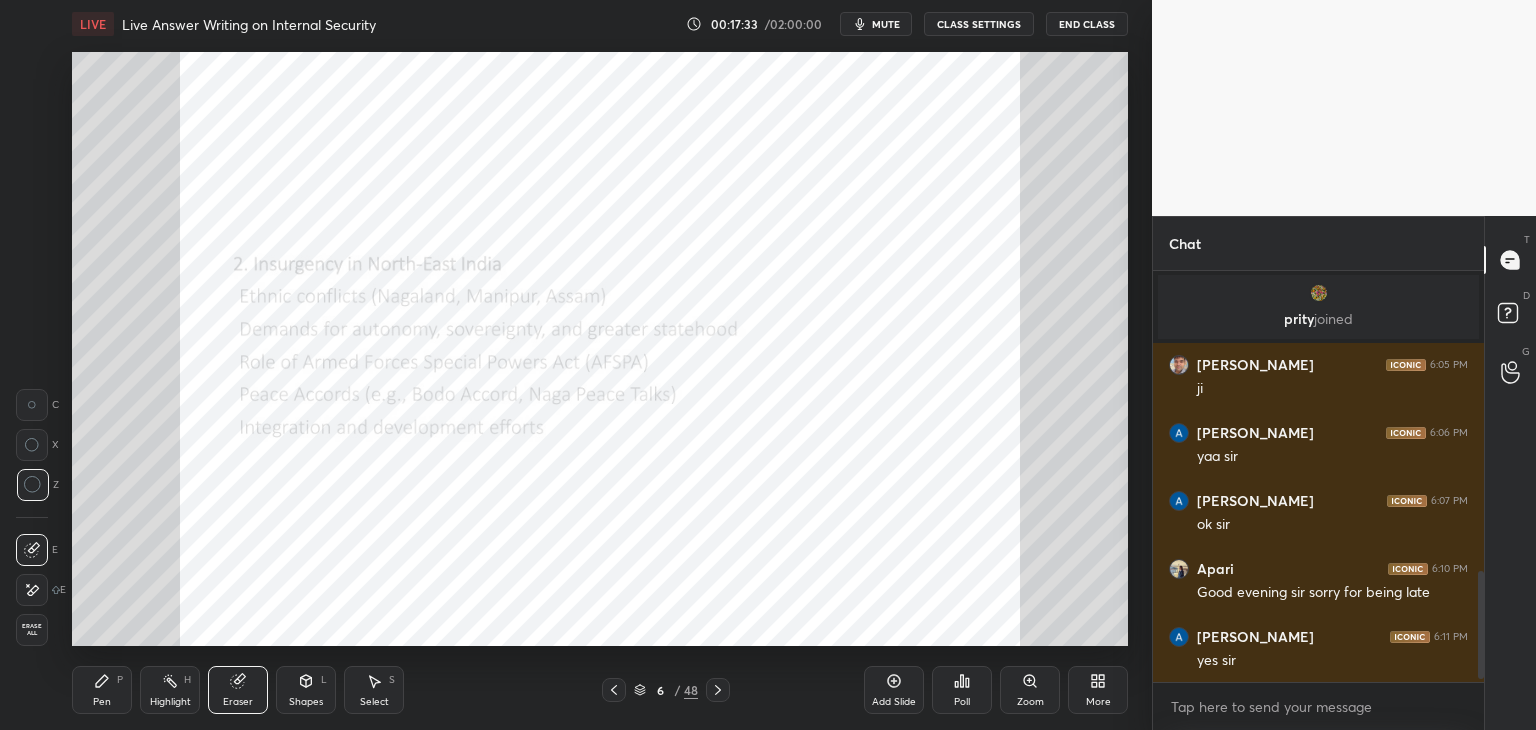 click on "Pen P" at bounding box center (102, 690) 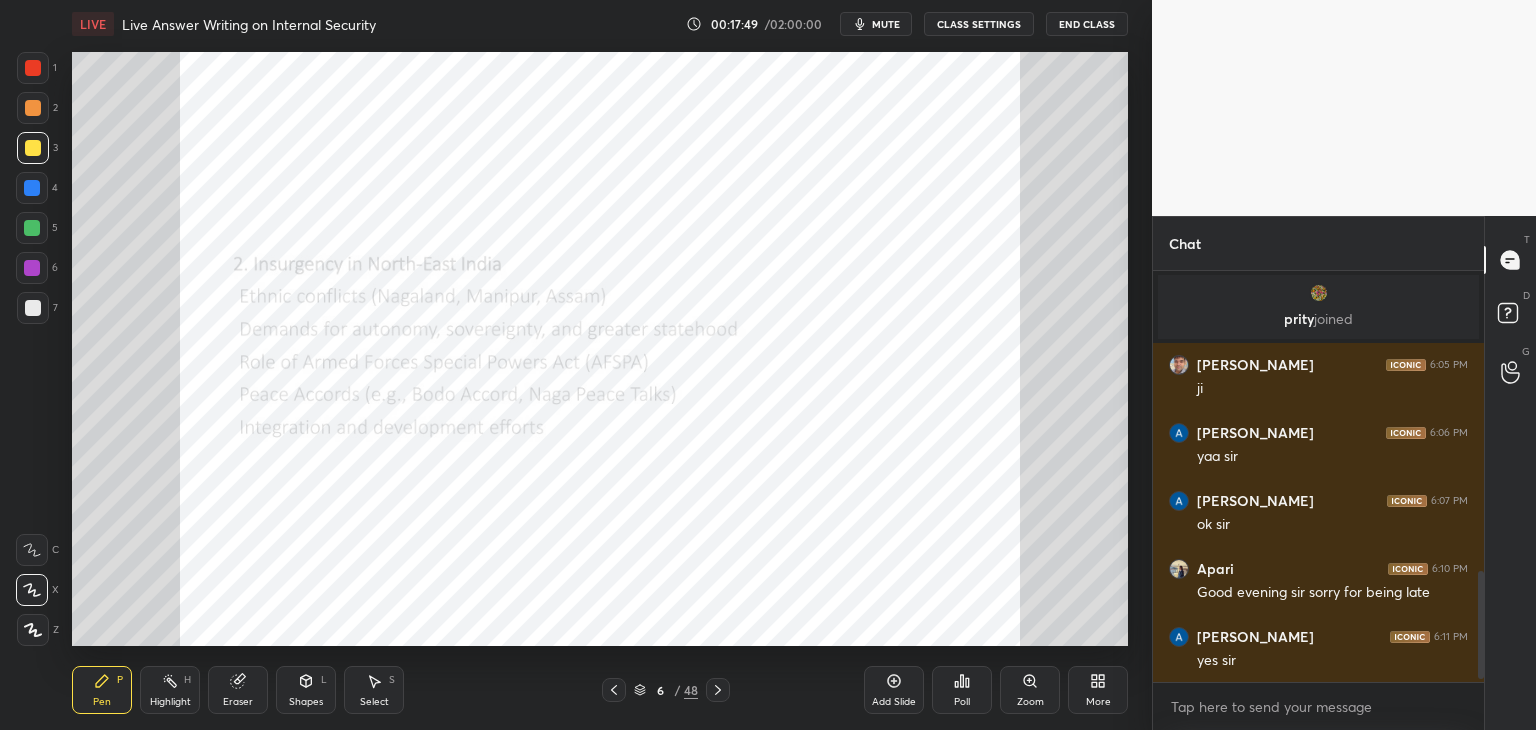 click on "Eraser" at bounding box center (238, 690) 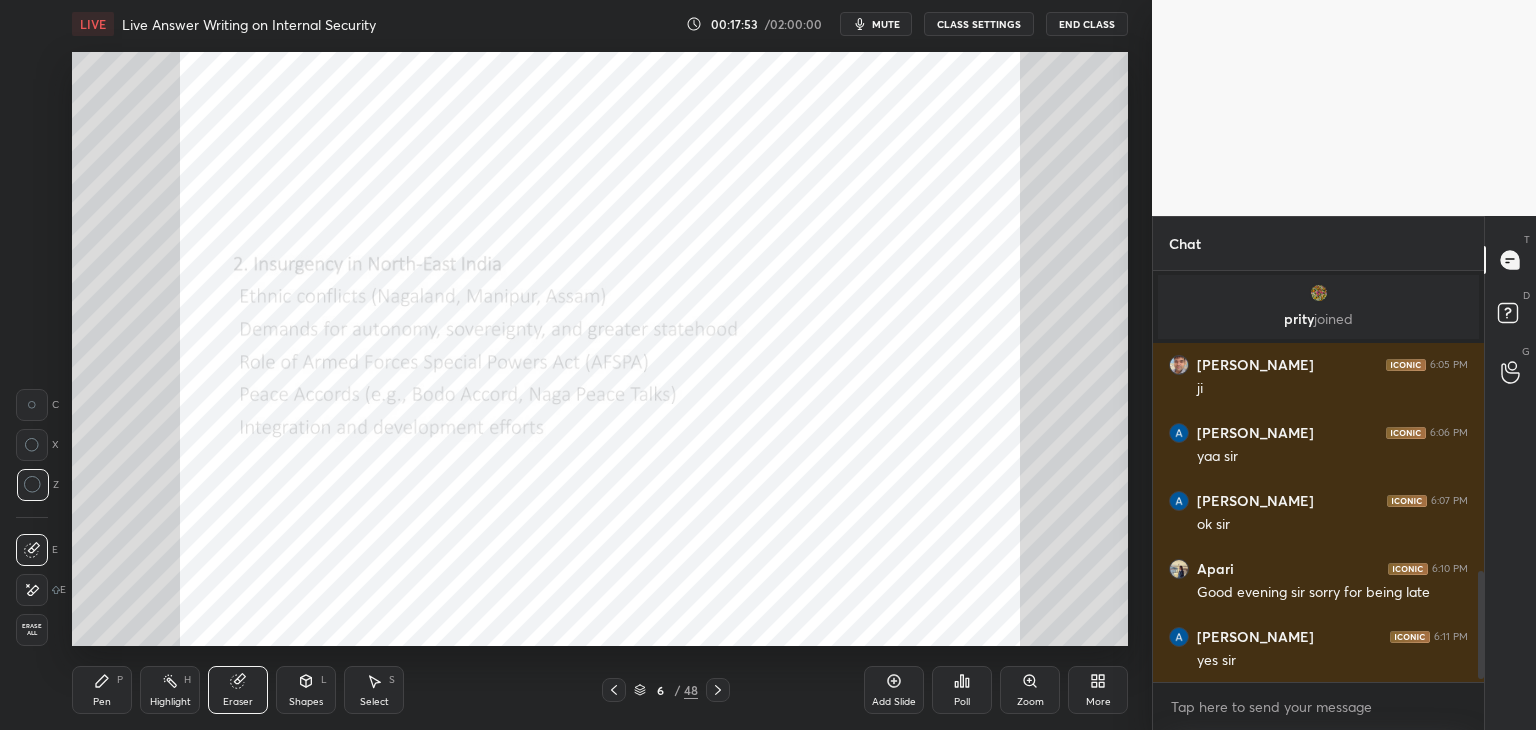 drag, startPoint x: 113, startPoint y: 681, endPoint x: 117, endPoint y: 665, distance: 16.492422 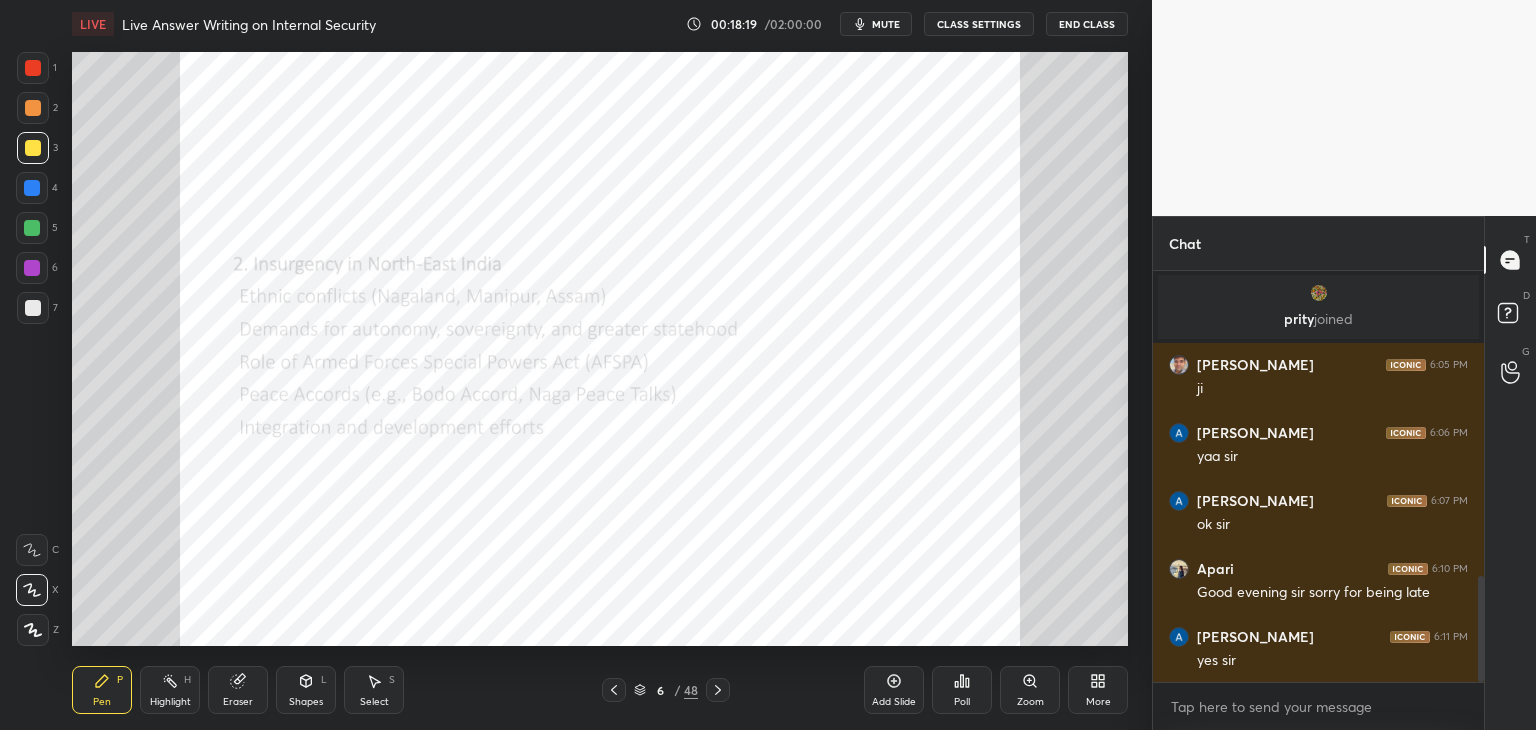 scroll, scrollTop: 1188, scrollLeft: 0, axis: vertical 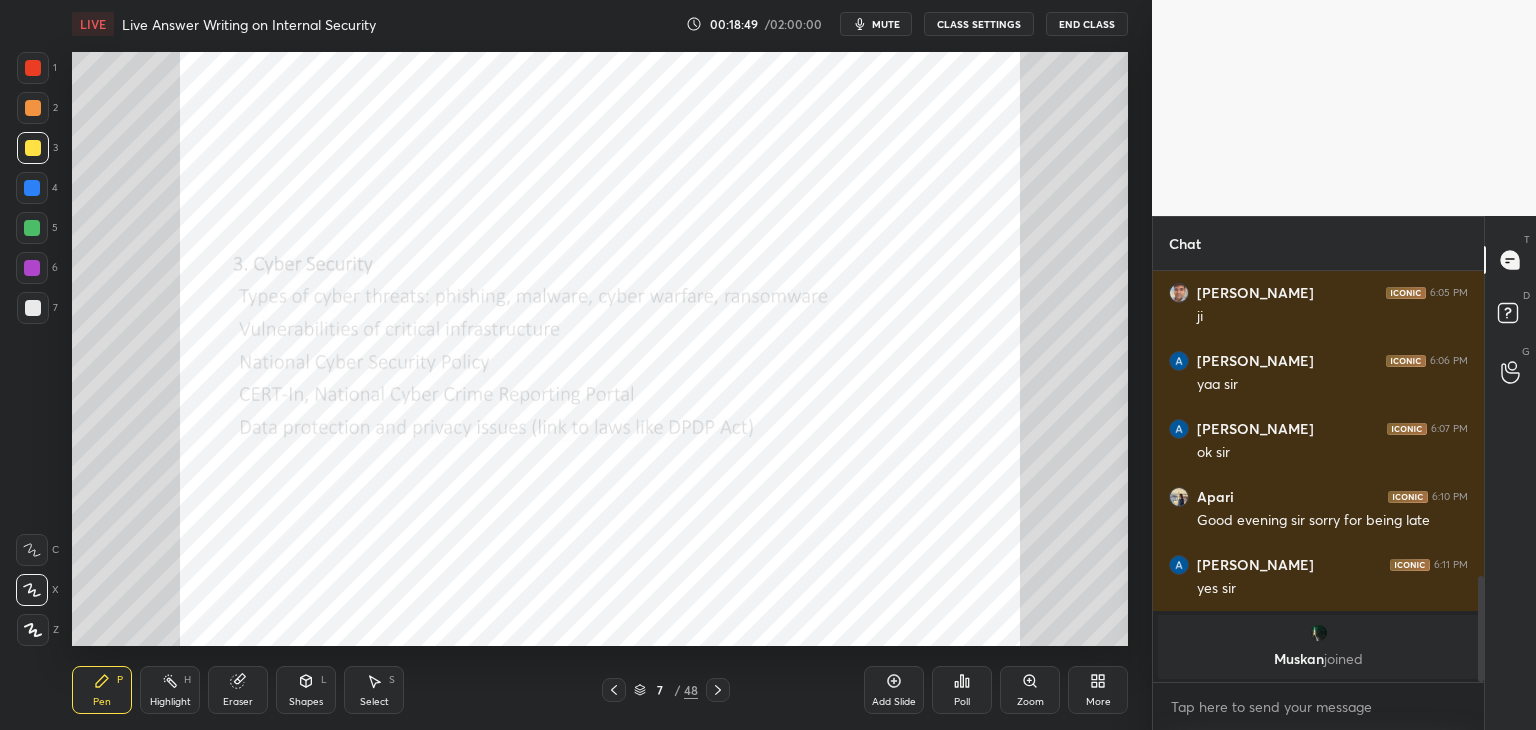 click on "Eraser" at bounding box center (238, 690) 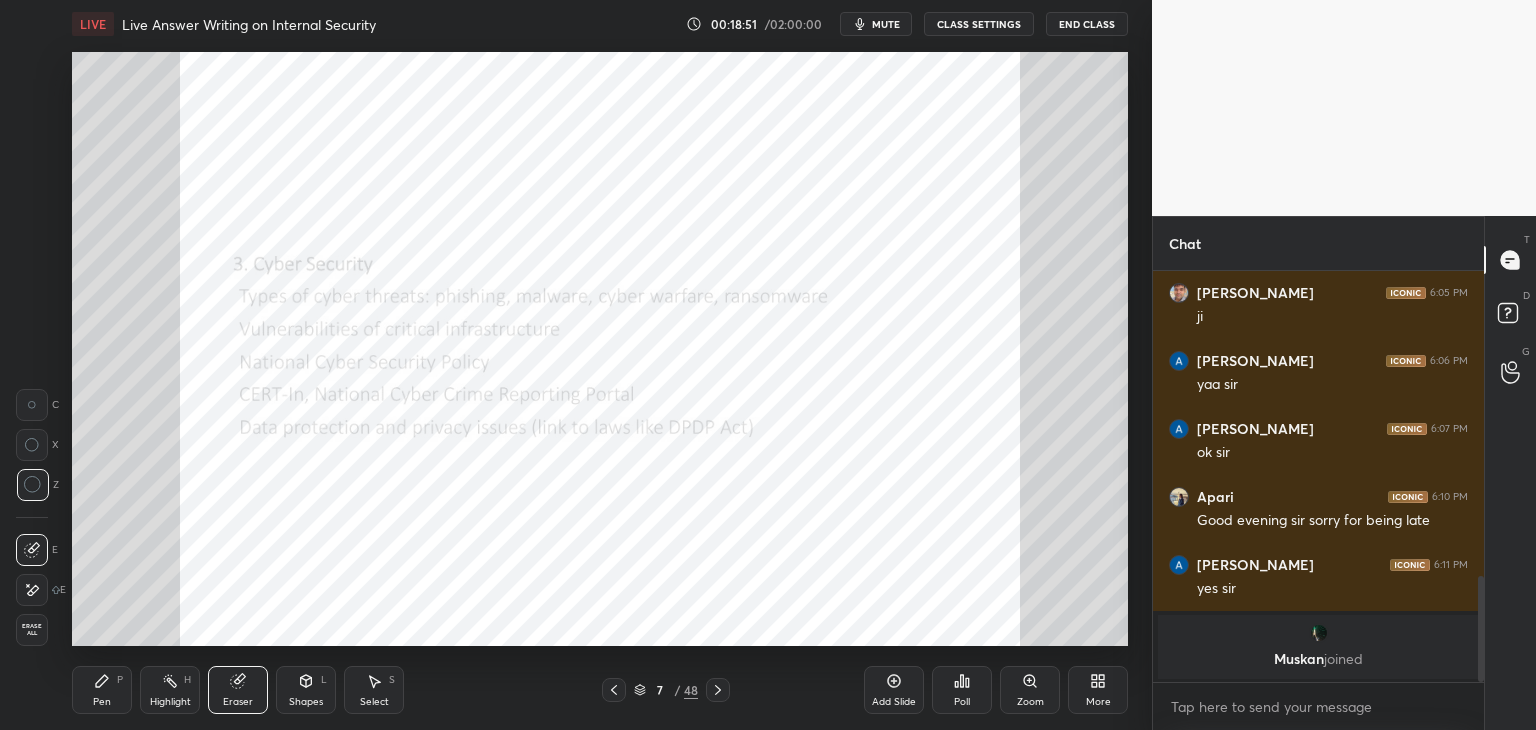 click on "Highlight H" at bounding box center (170, 690) 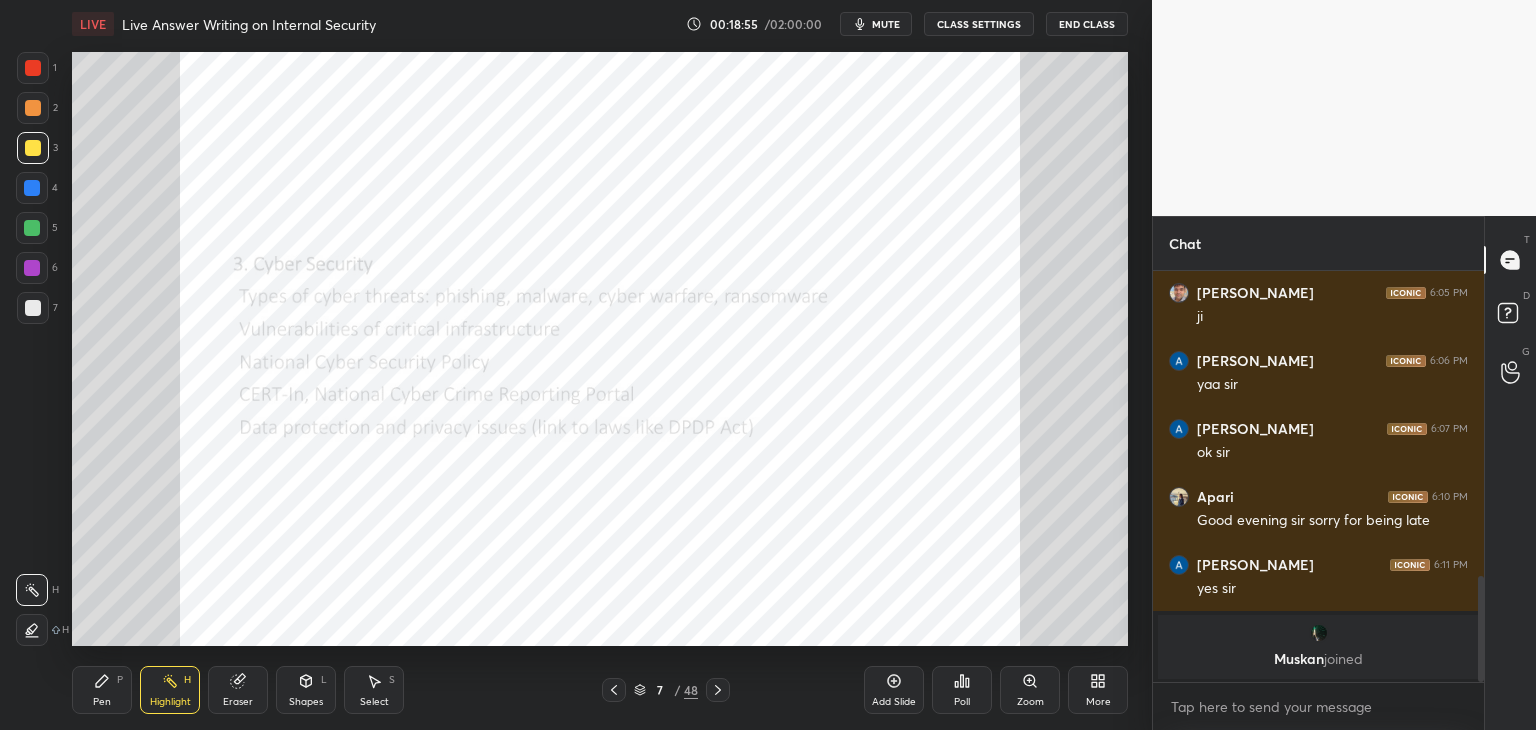click on "Pen P" at bounding box center (102, 690) 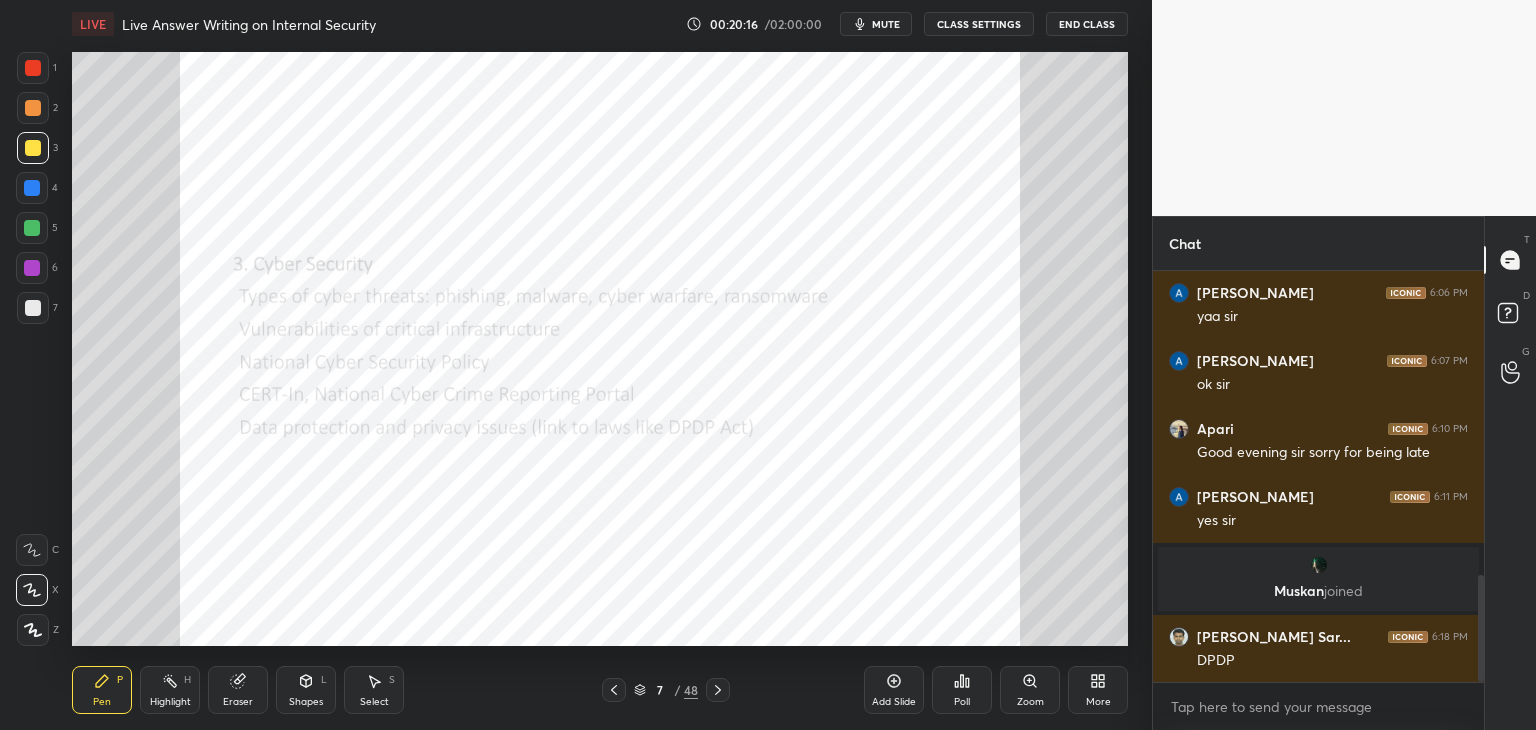 scroll, scrollTop: 1164, scrollLeft: 0, axis: vertical 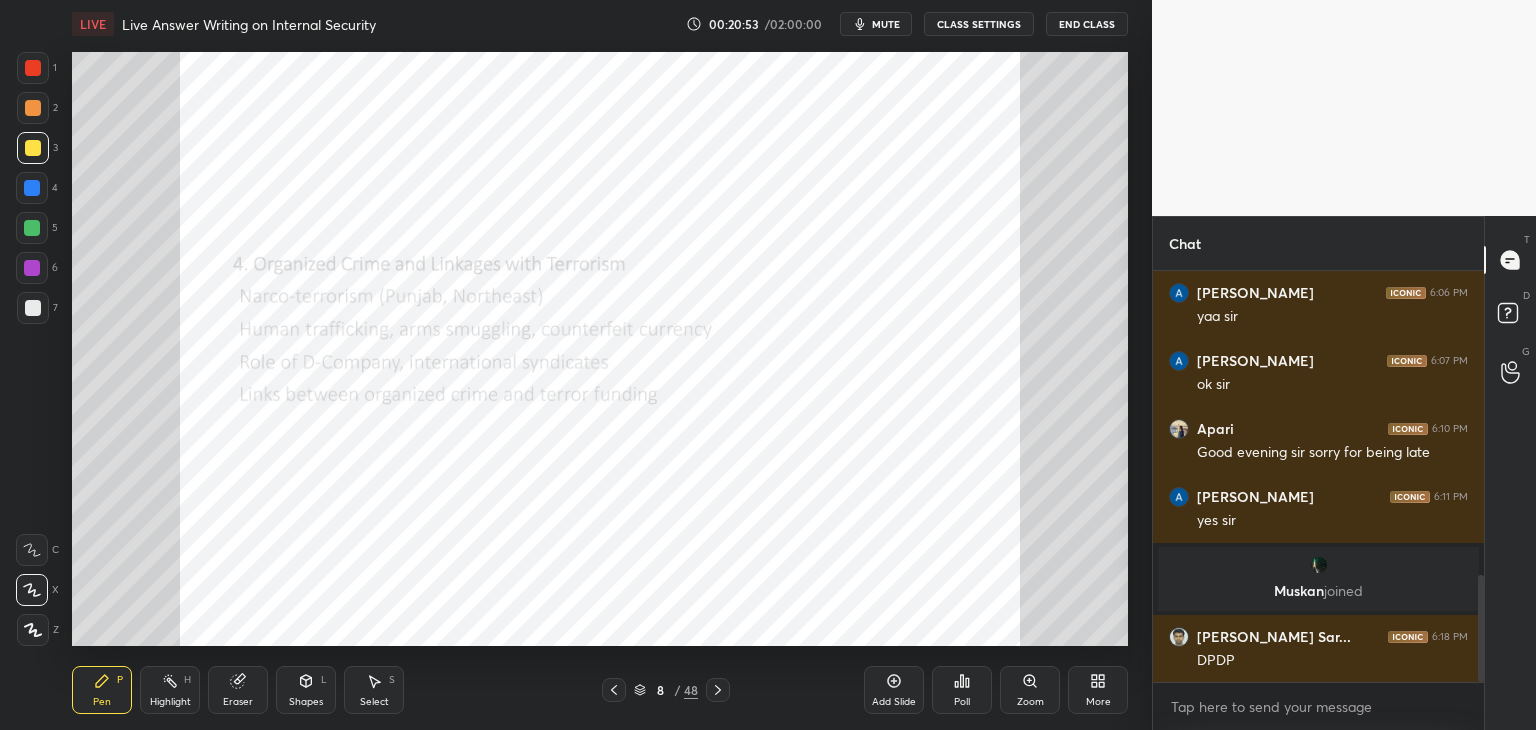 click on "Eraser" at bounding box center [238, 690] 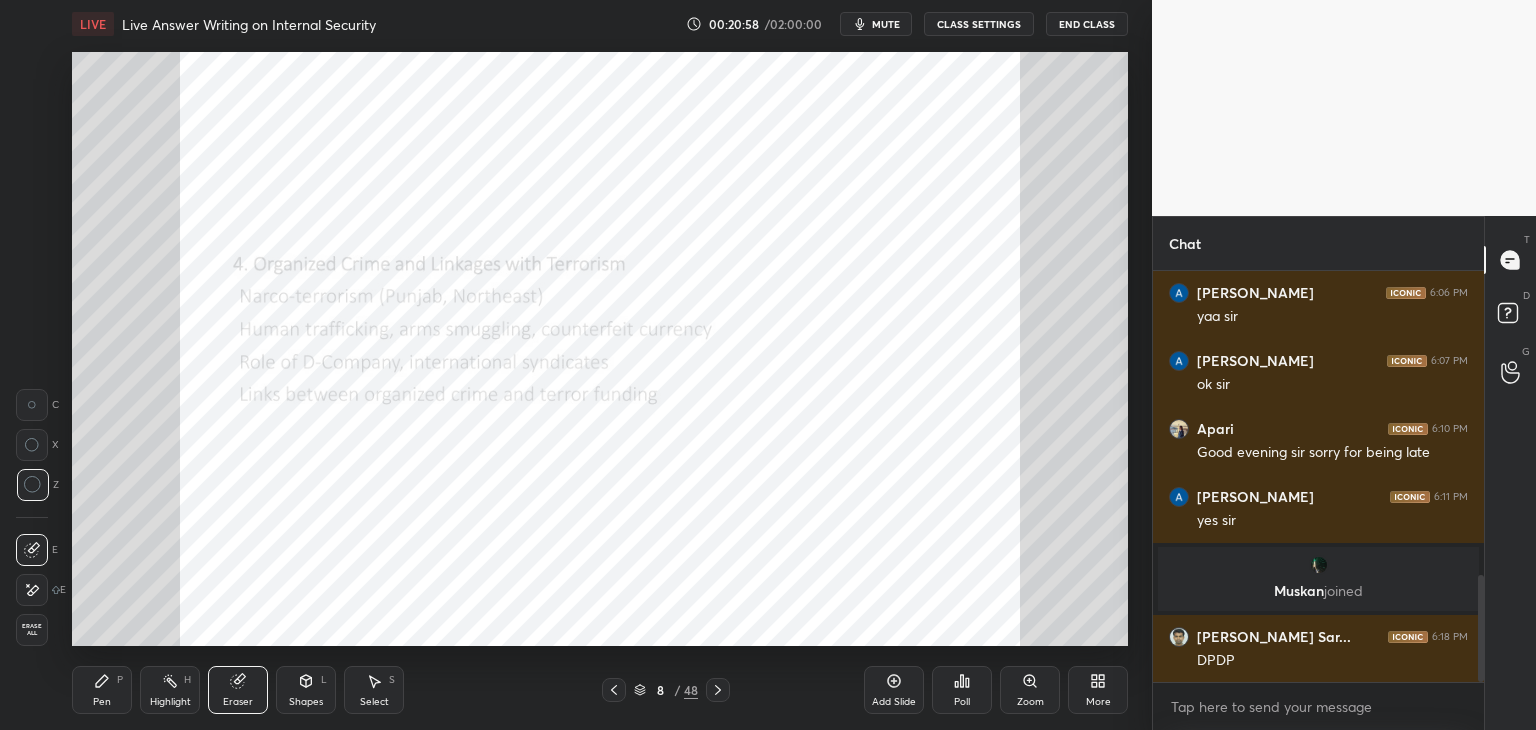 click on "Pen P" at bounding box center (102, 690) 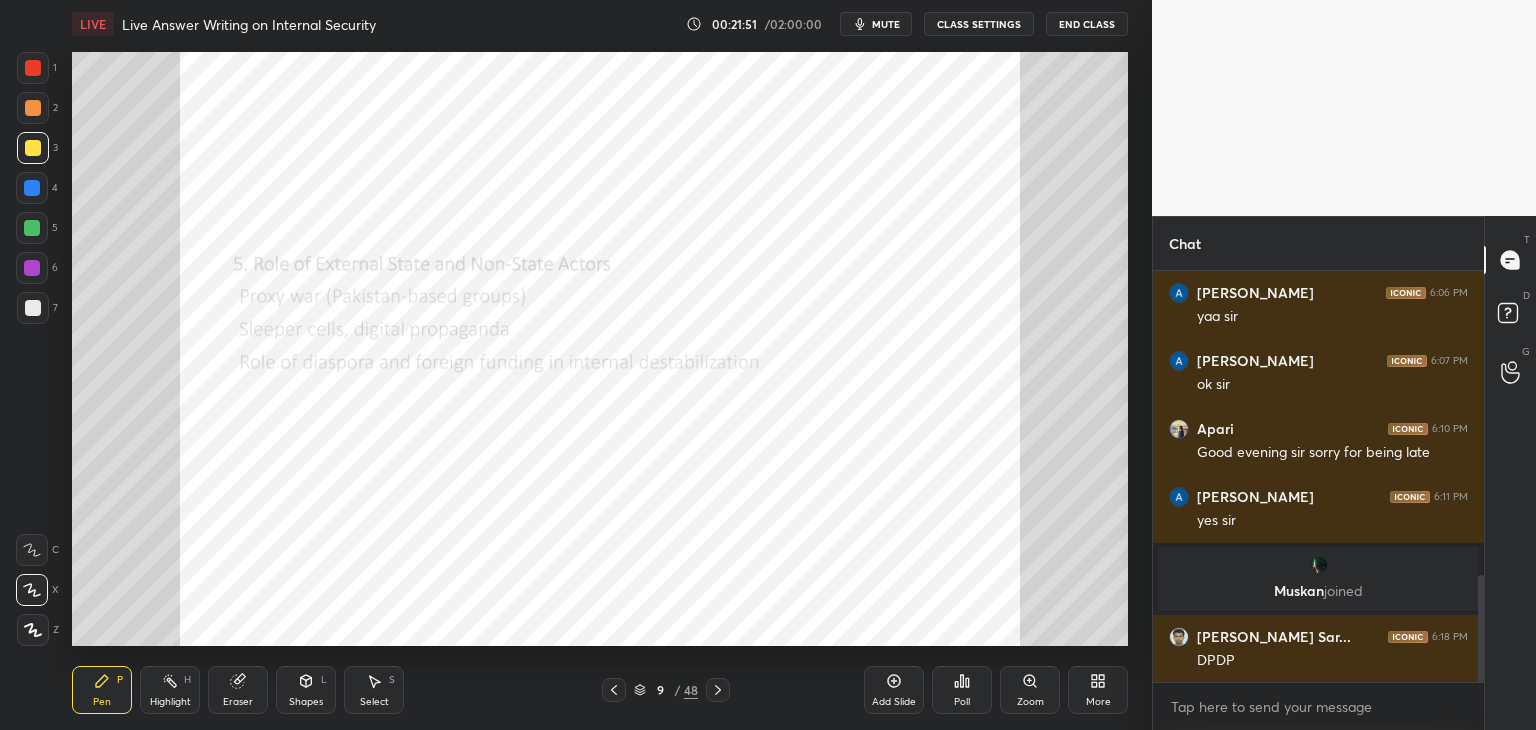 click 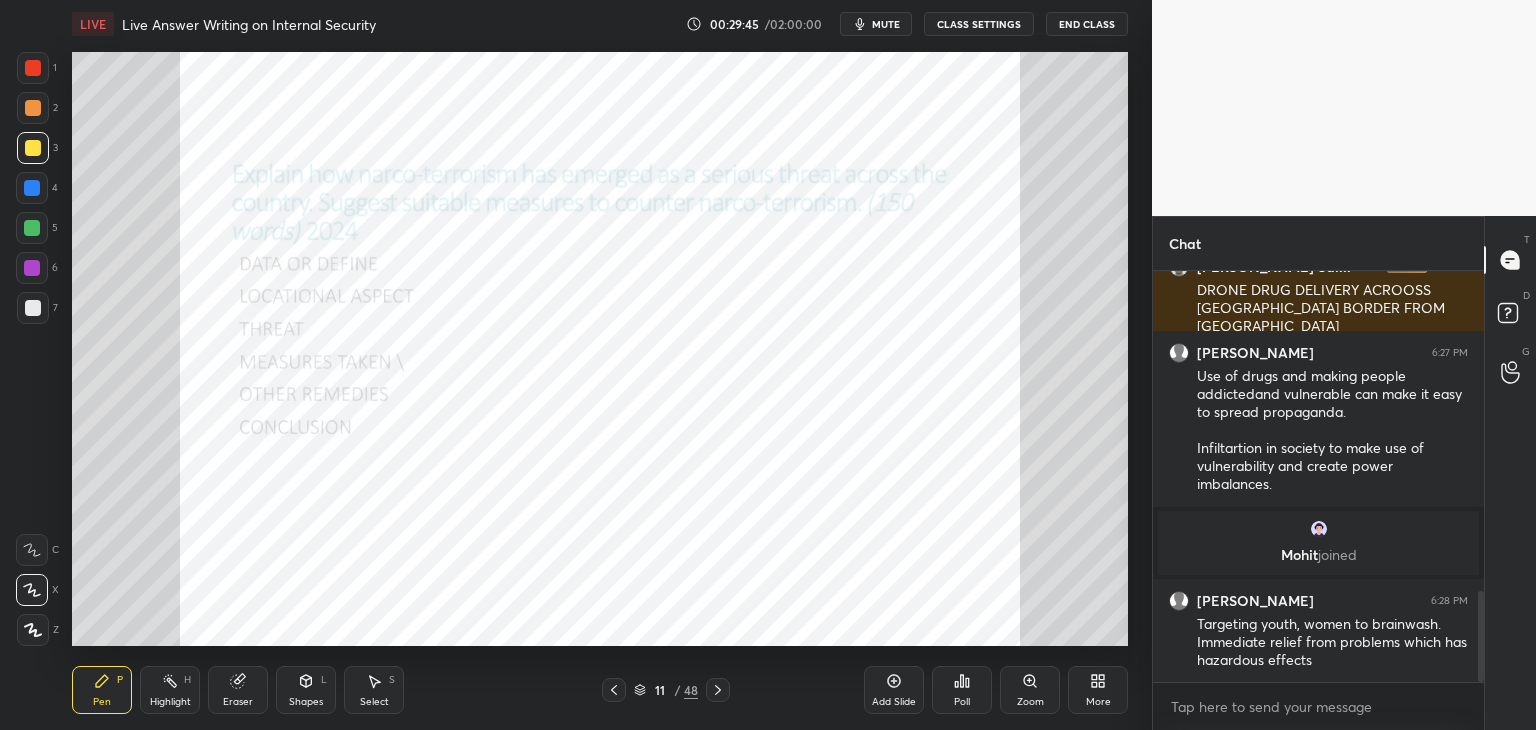 scroll, scrollTop: 1450, scrollLeft: 0, axis: vertical 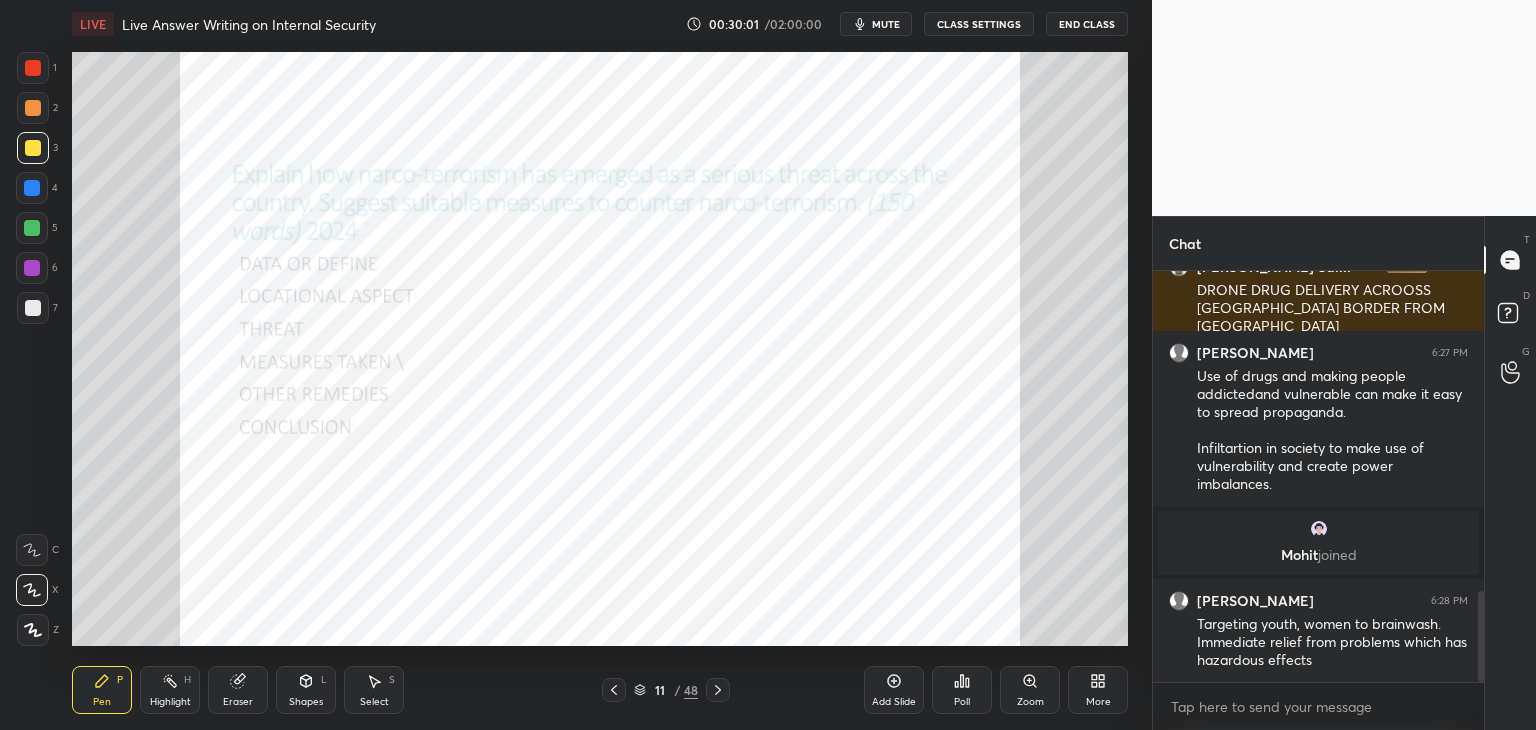 click on "Add Slide" at bounding box center [894, 702] 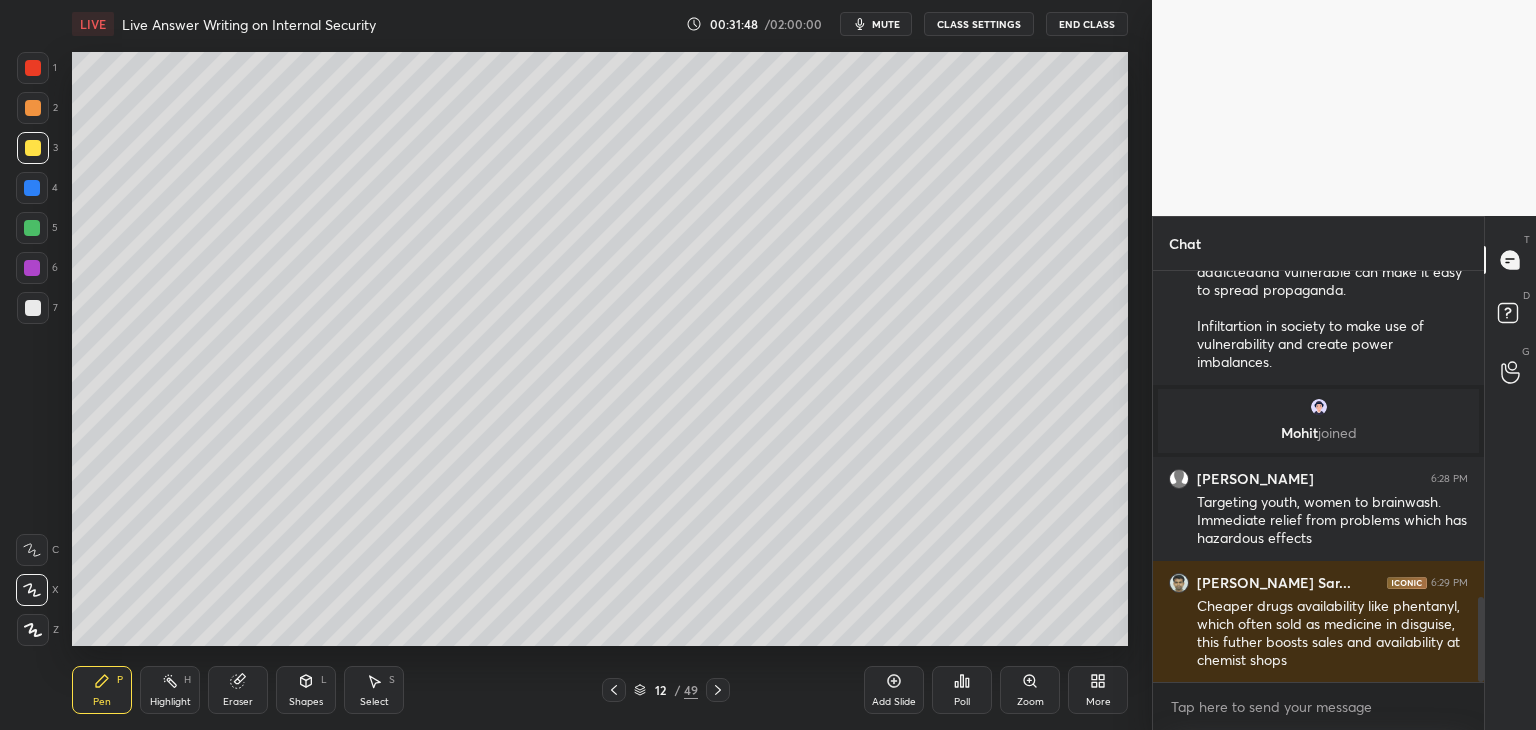 scroll, scrollTop: 1658, scrollLeft: 0, axis: vertical 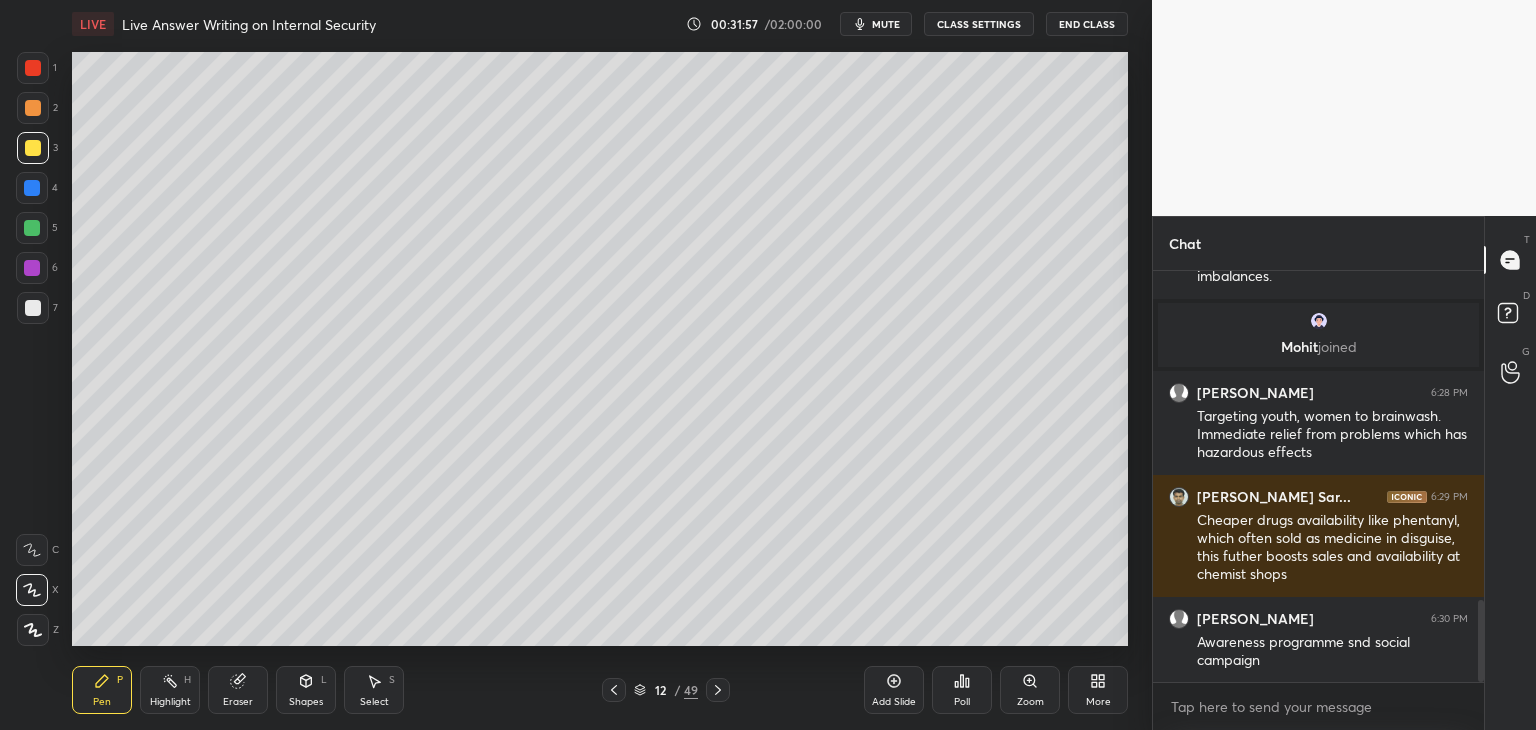 drag, startPoint x: 886, startPoint y: 706, endPoint x: 872, endPoint y: 709, distance: 14.3178215 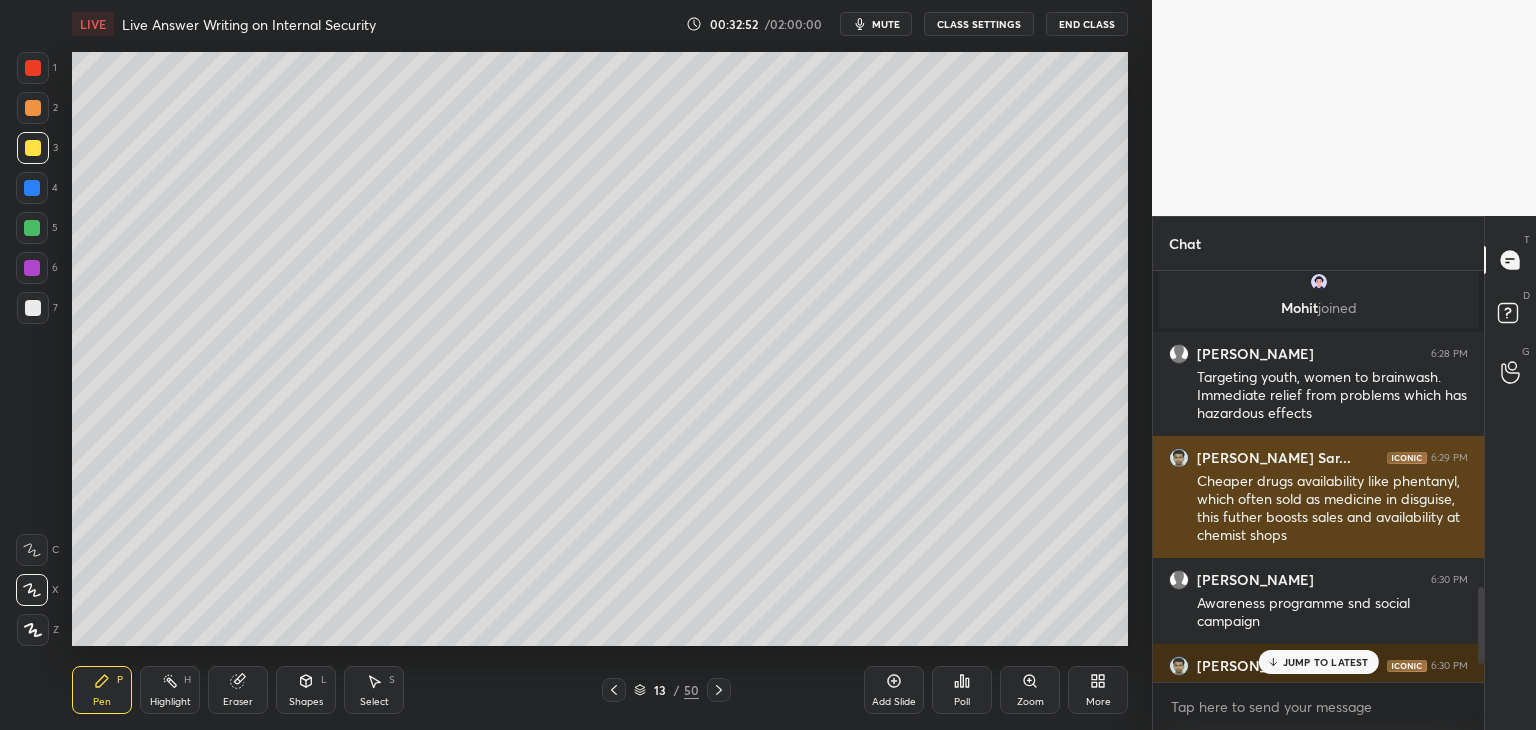 scroll, scrollTop: 1794, scrollLeft: 0, axis: vertical 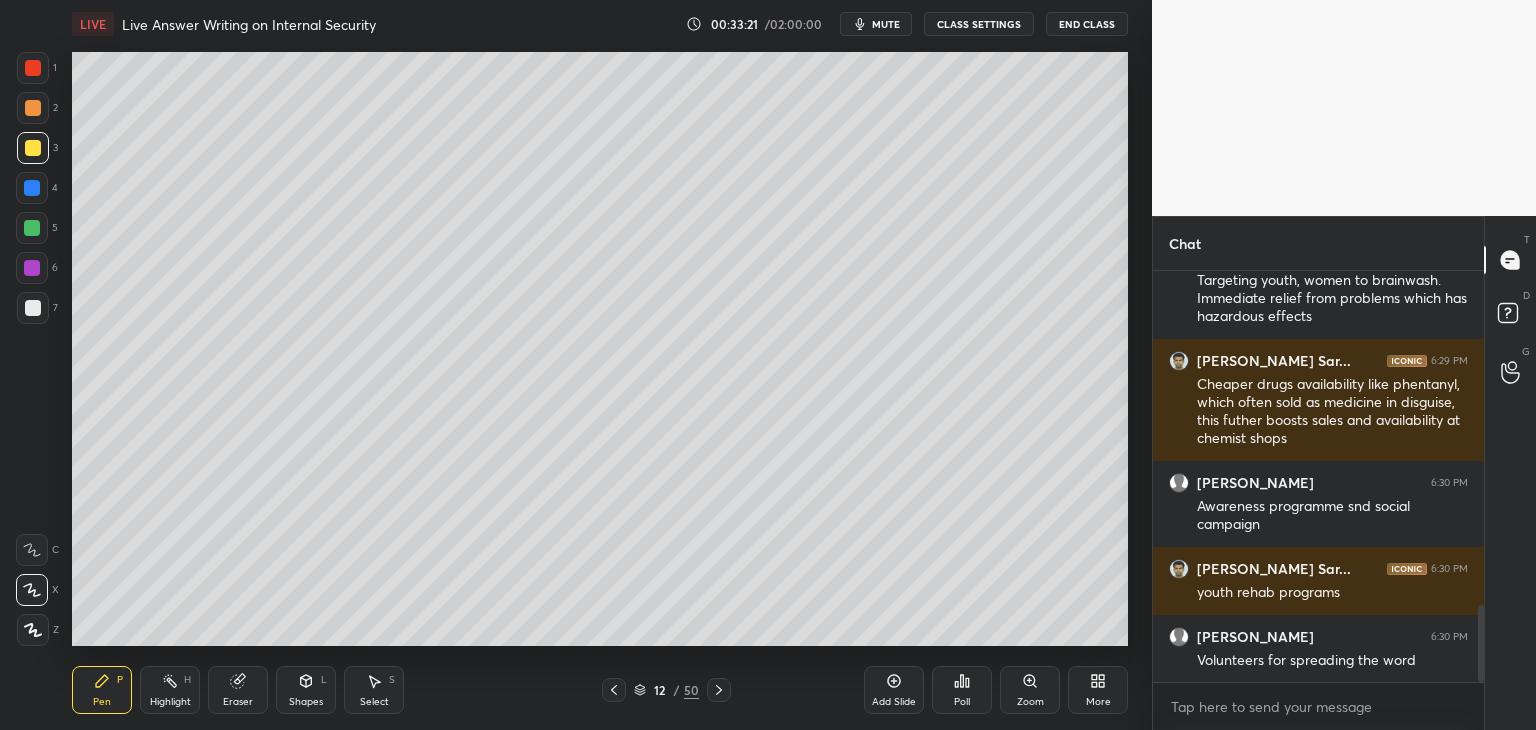 click on "Eraser" at bounding box center (238, 690) 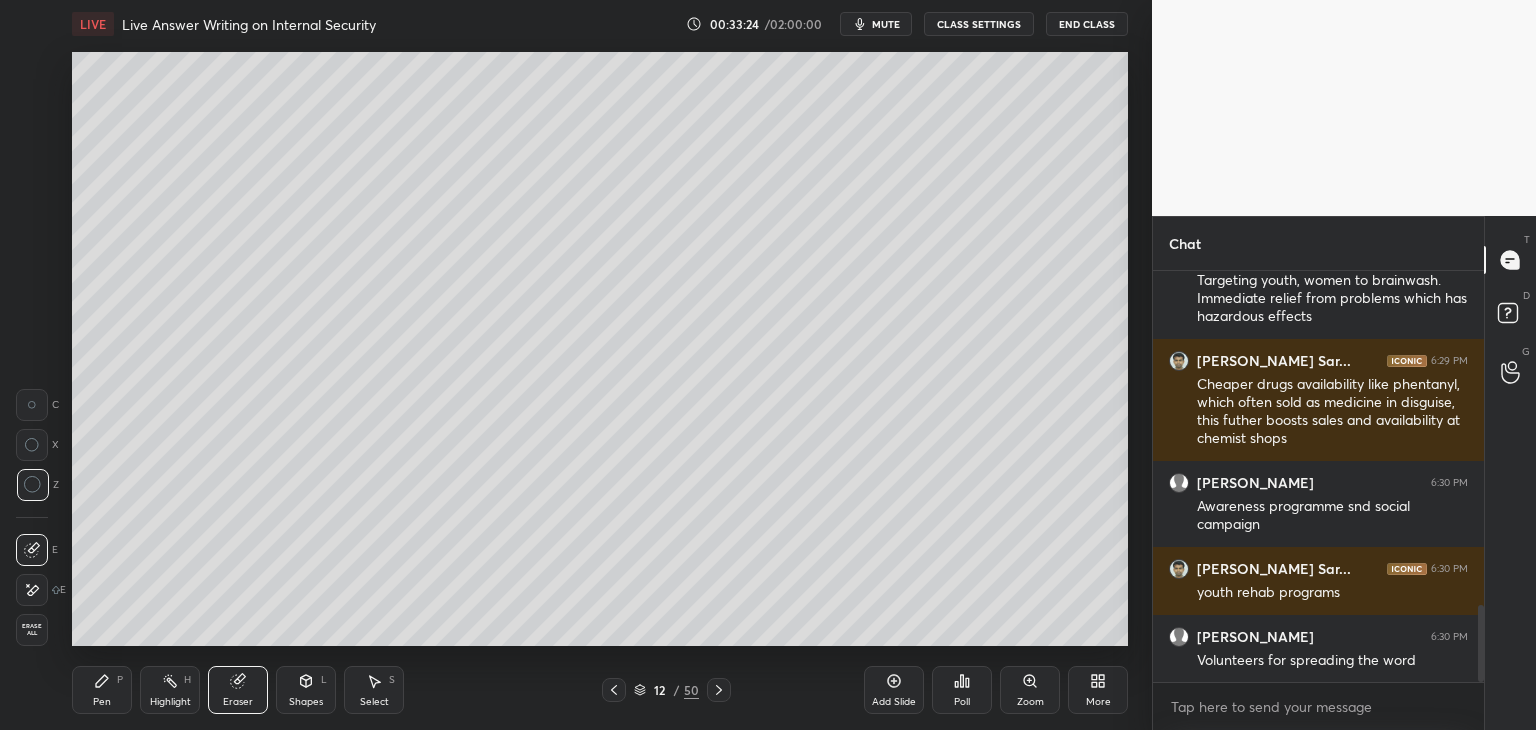 drag, startPoint x: 112, startPoint y: 669, endPoint x: 112, endPoint y: 658, distance: 11 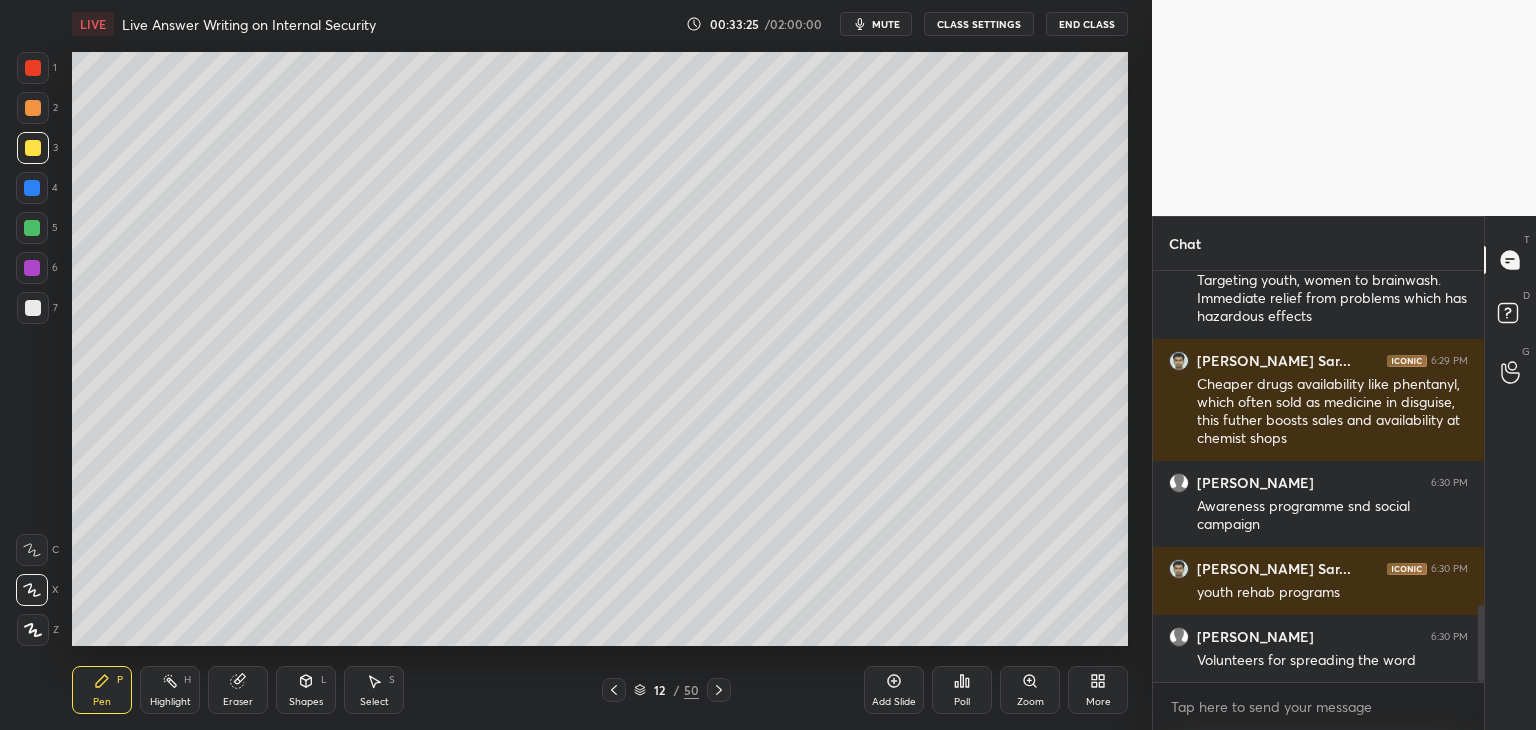 click on "Setting up your live class Poll for   secs No correct answer Start poll" at bounding box center [600, 349] 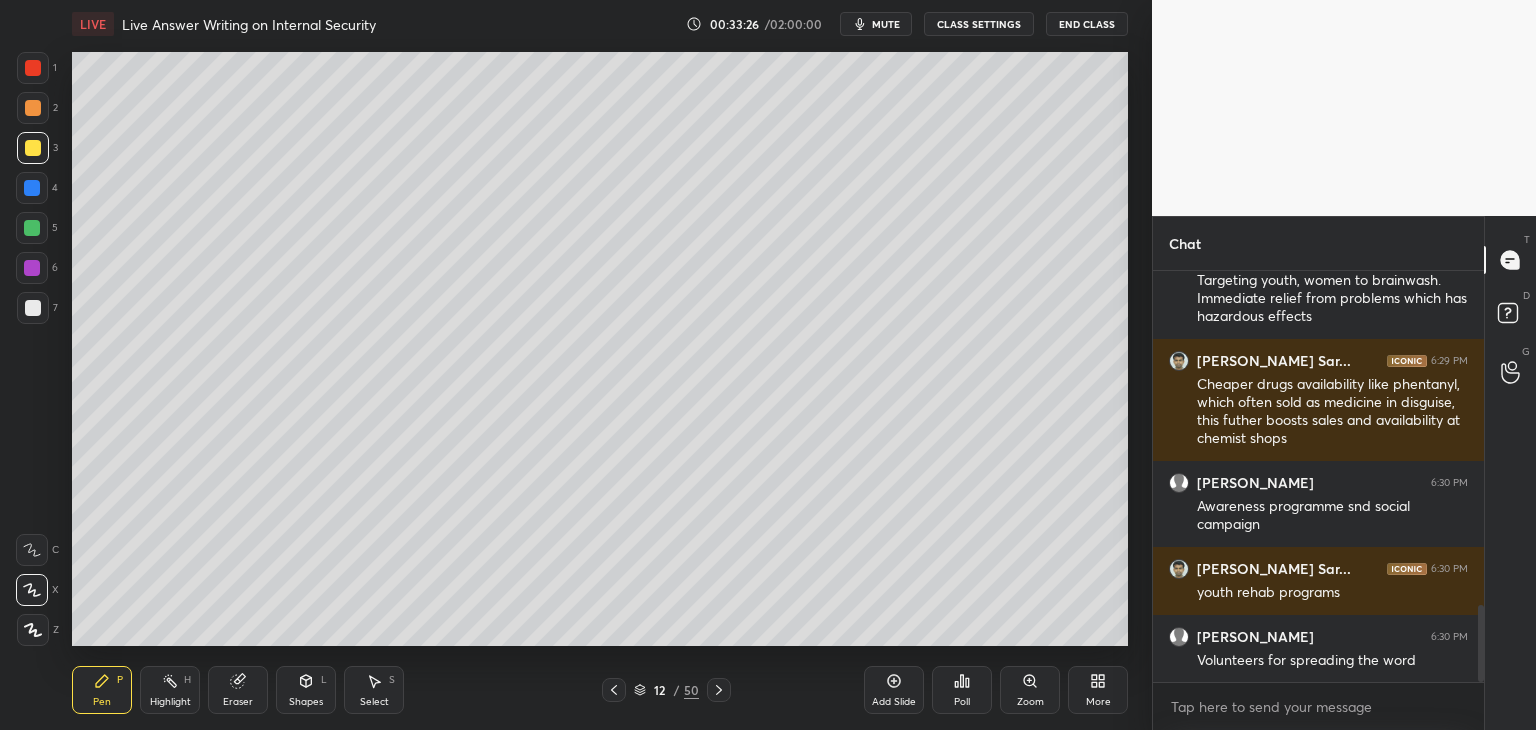 click 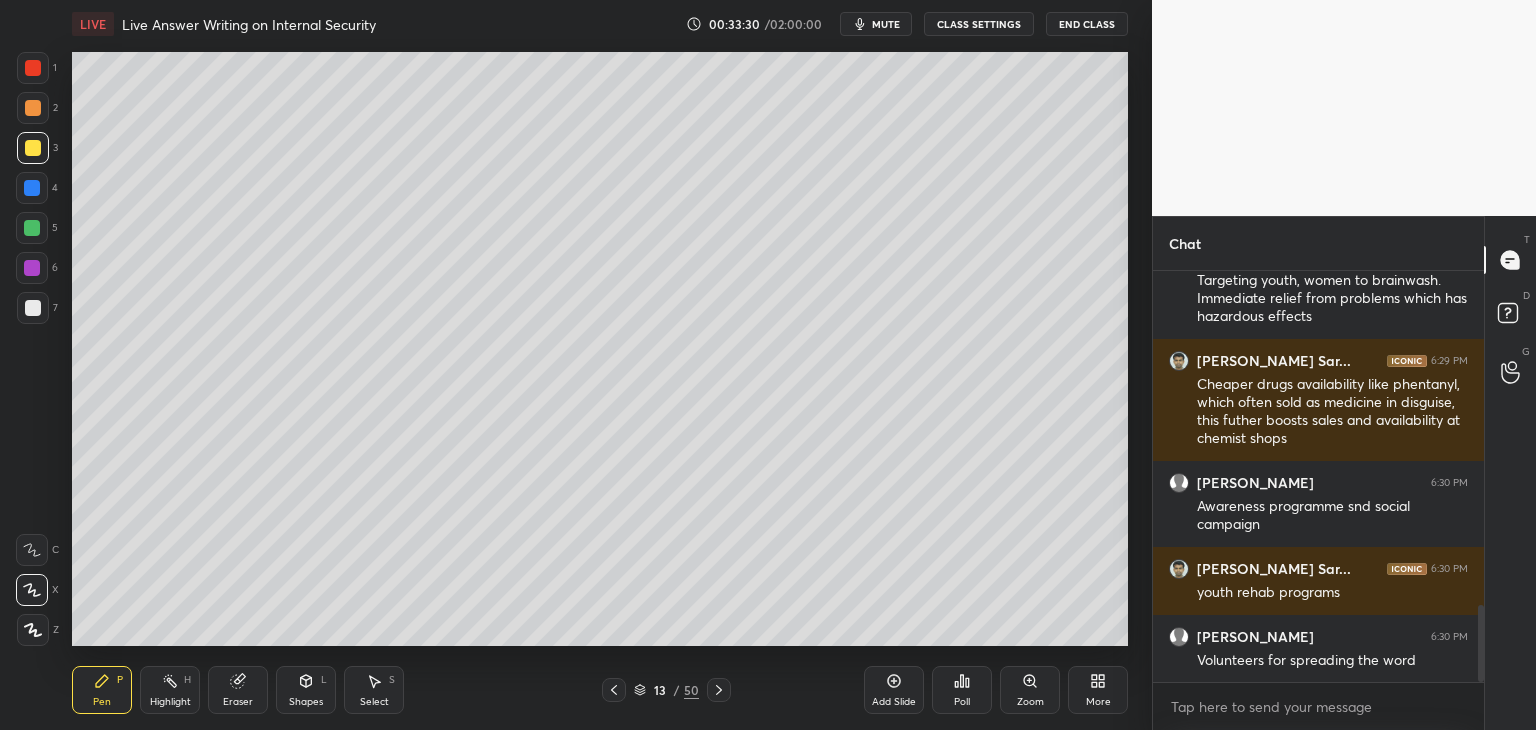 click 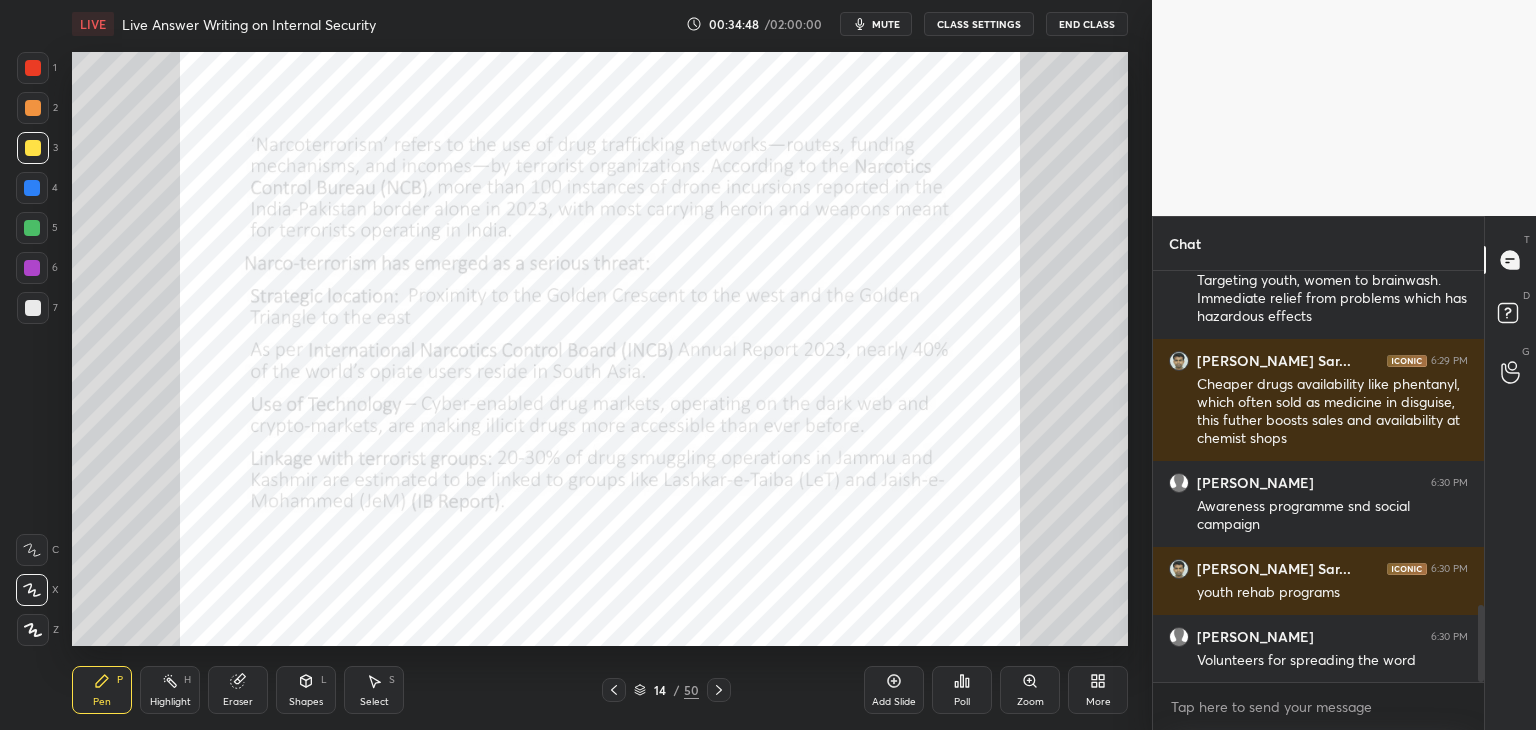 click 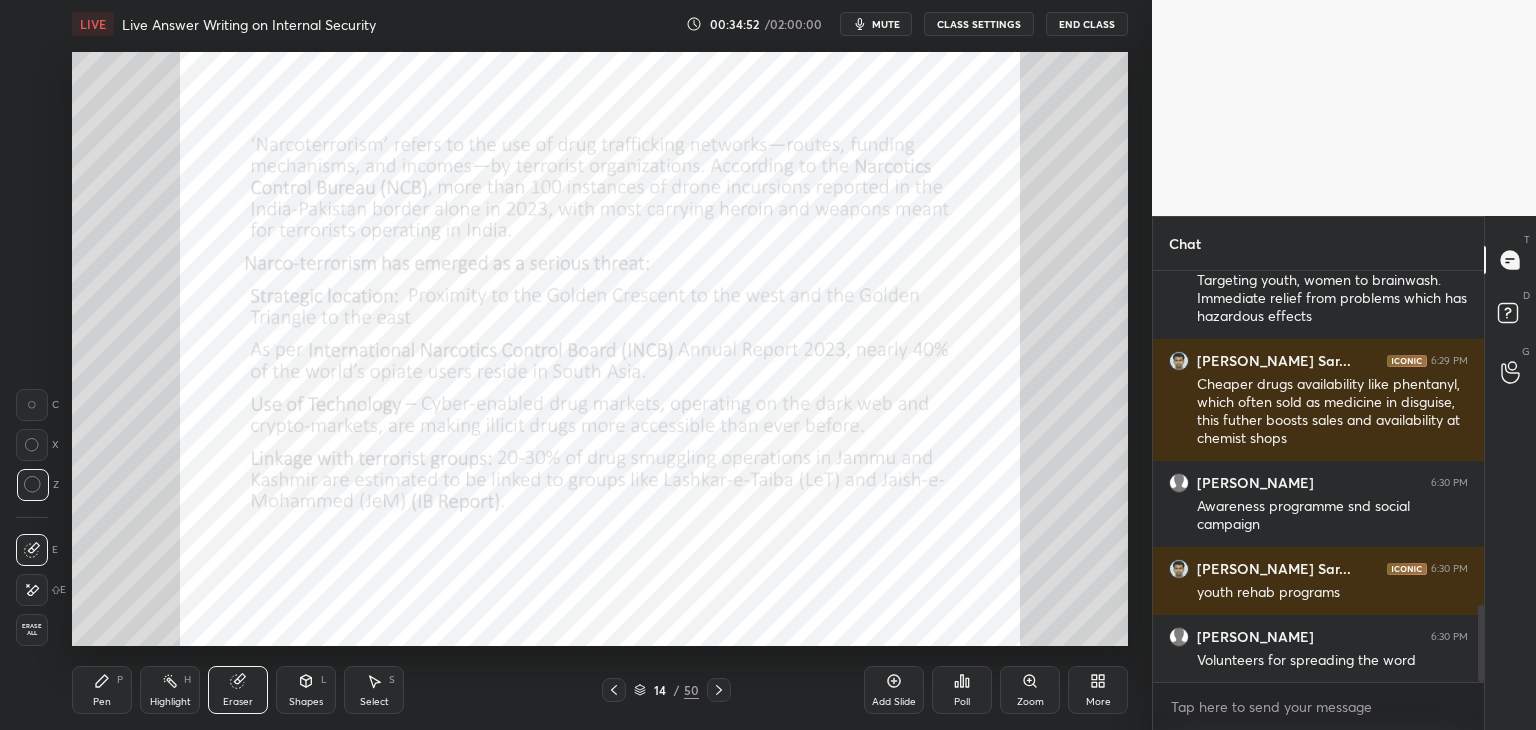 click on "Pen P" at bounding box center (102, 690) 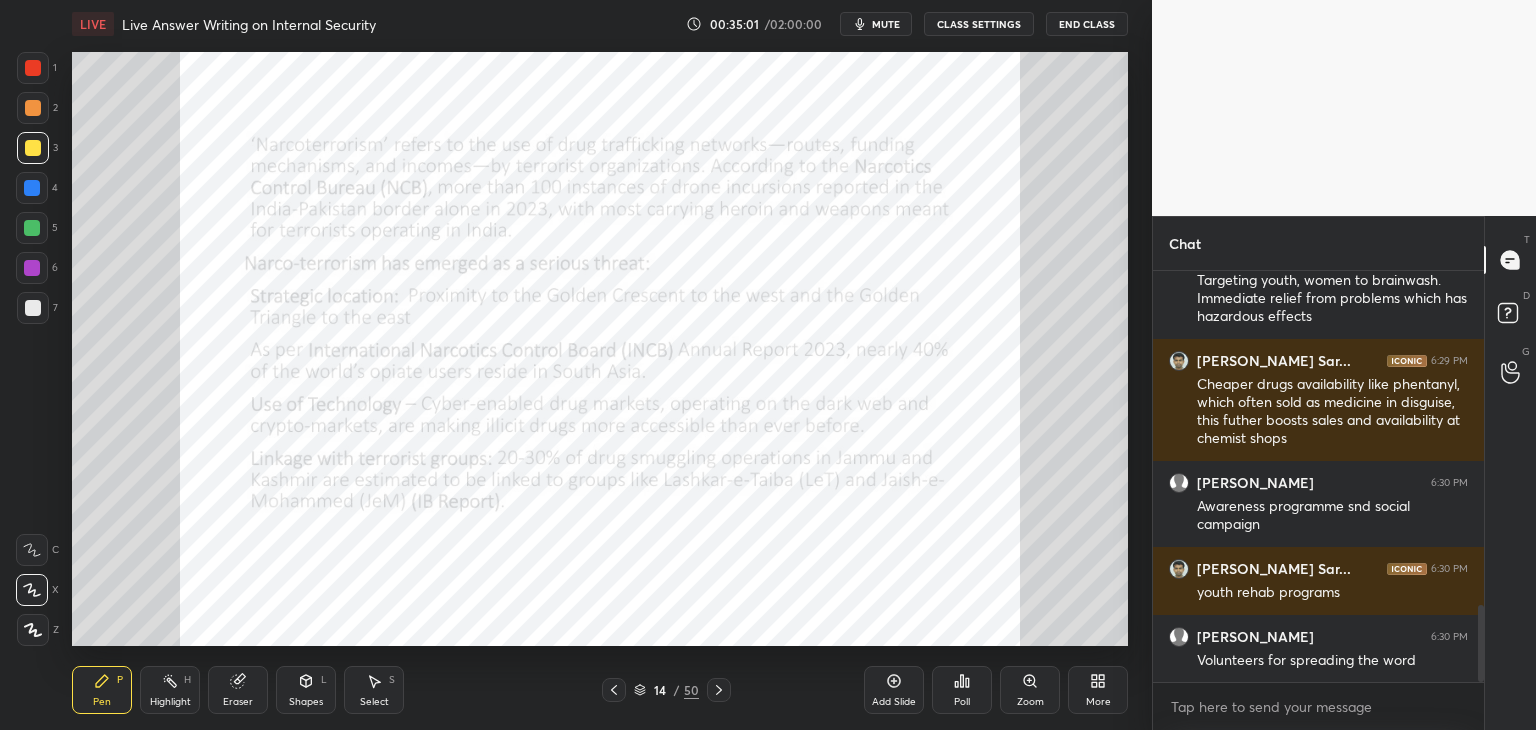 click on "Eraser" at bounding box center [238, 690] 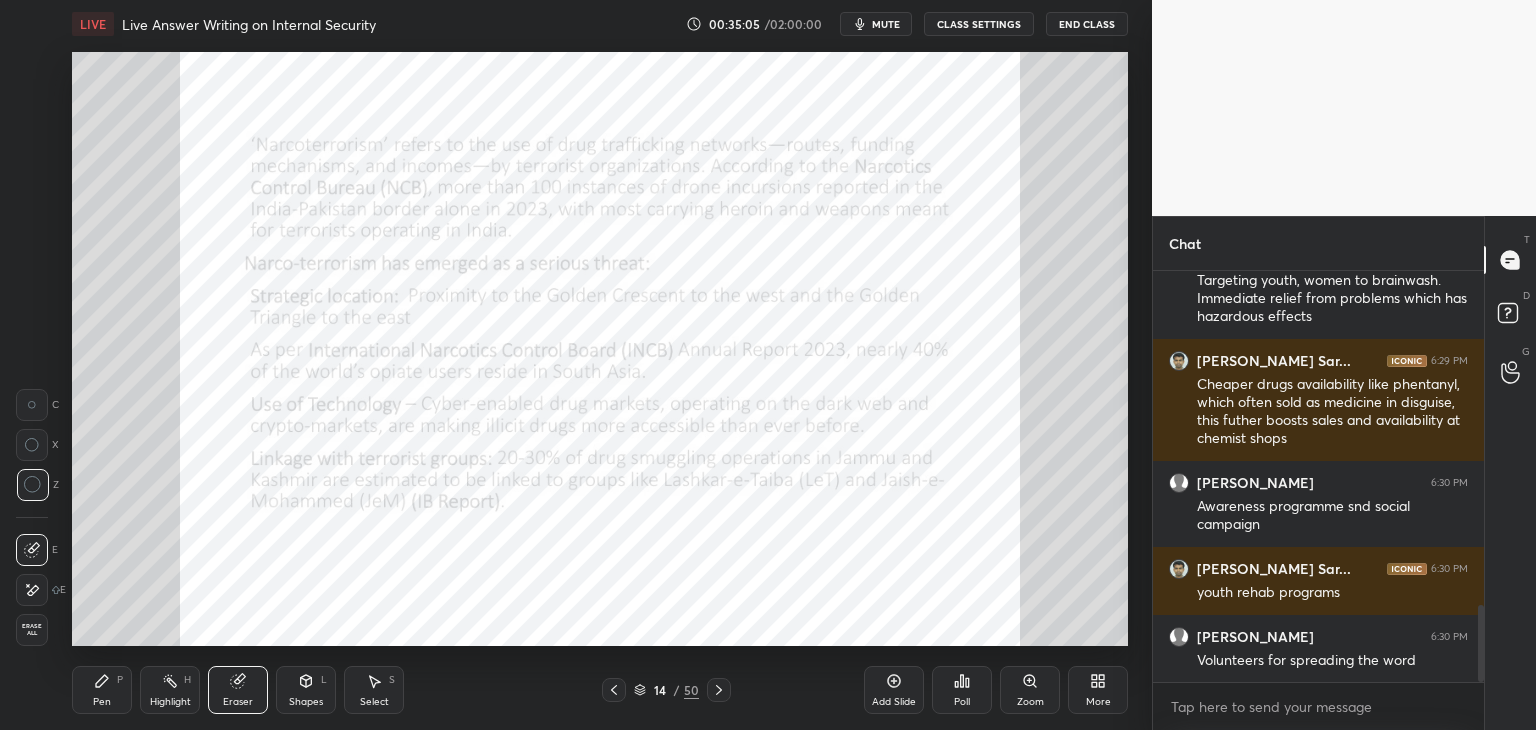 click on "Pen P" at bounding box center (102, 690) 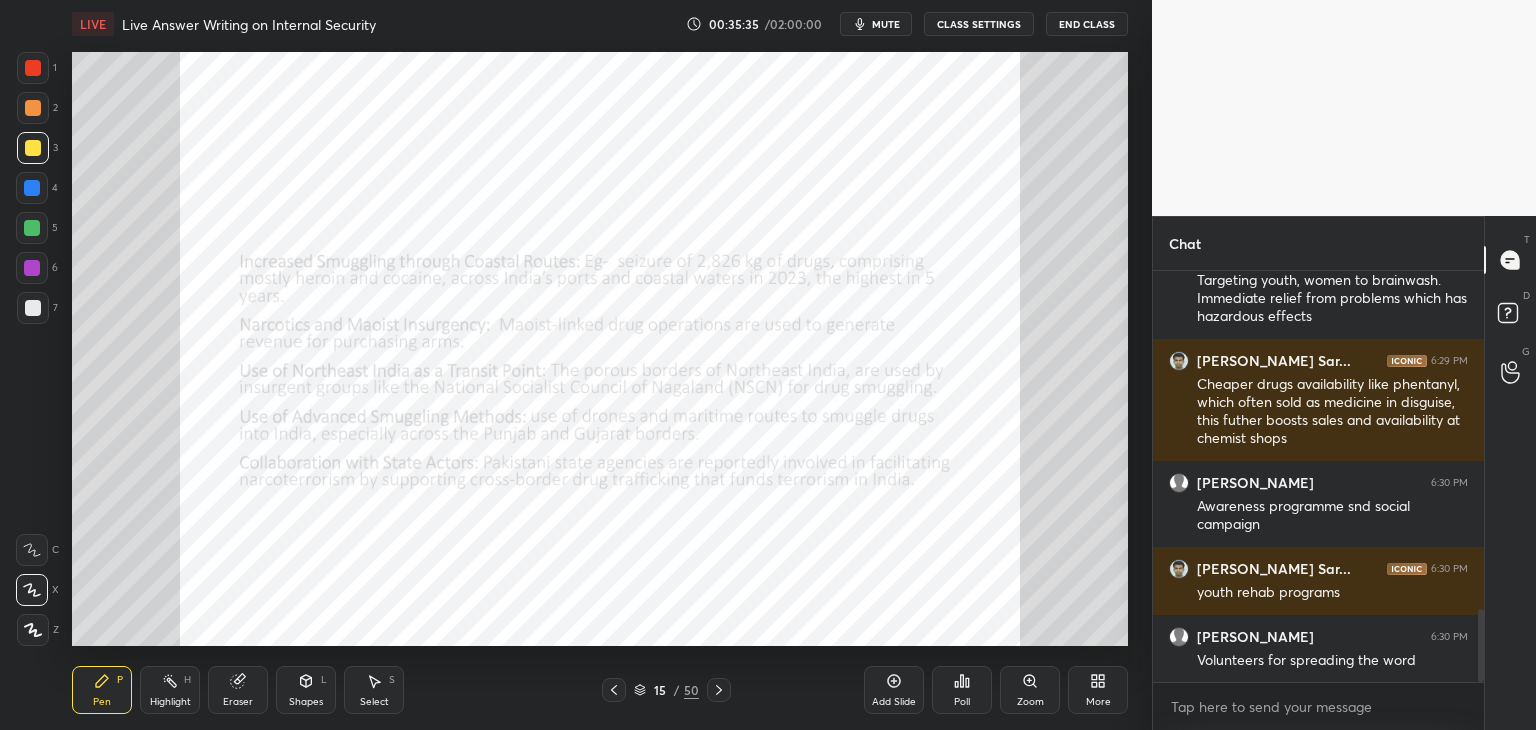 scroll, scrollTop: 1898, scrollLeft: 0, axis: vertical 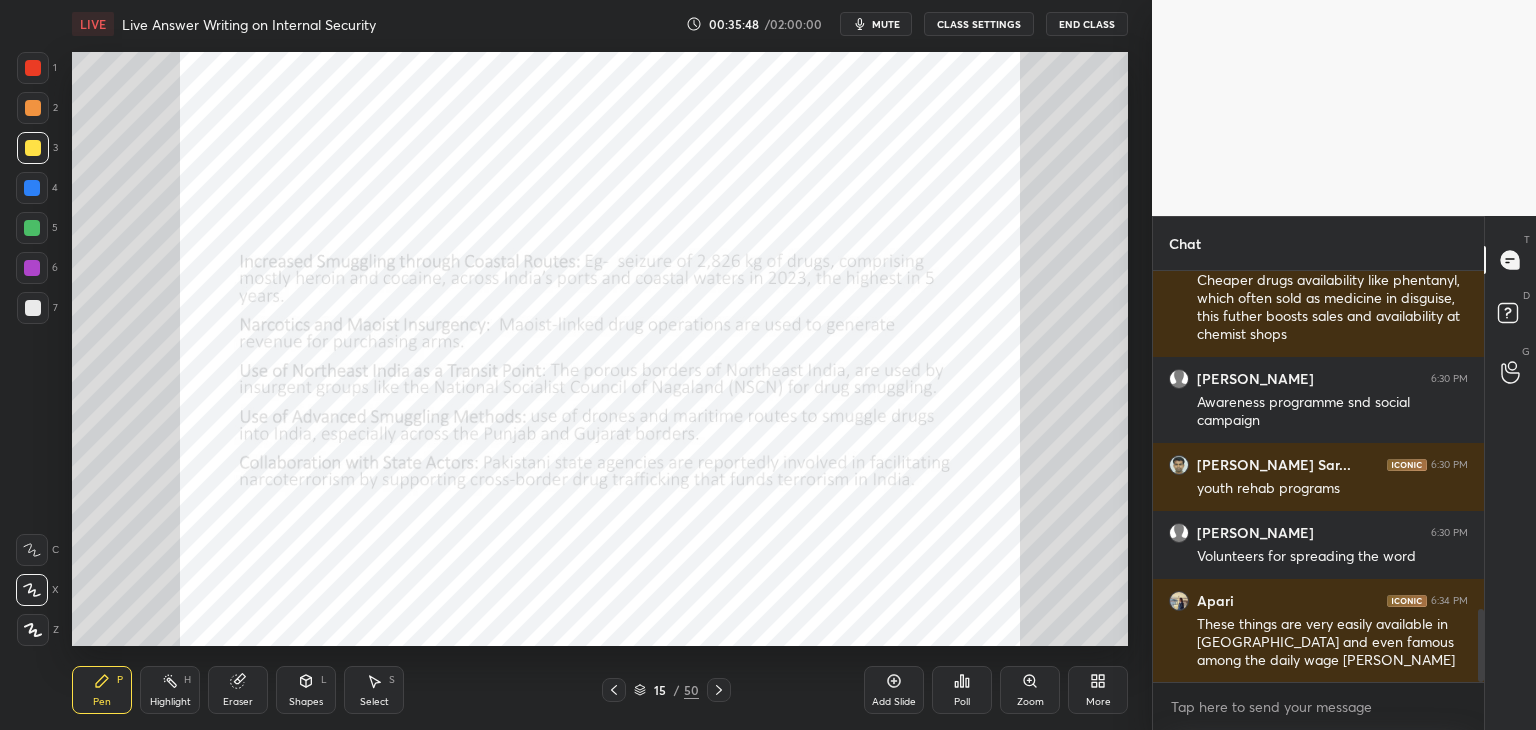 click on "Eraser" at bounding box center (238, 690) 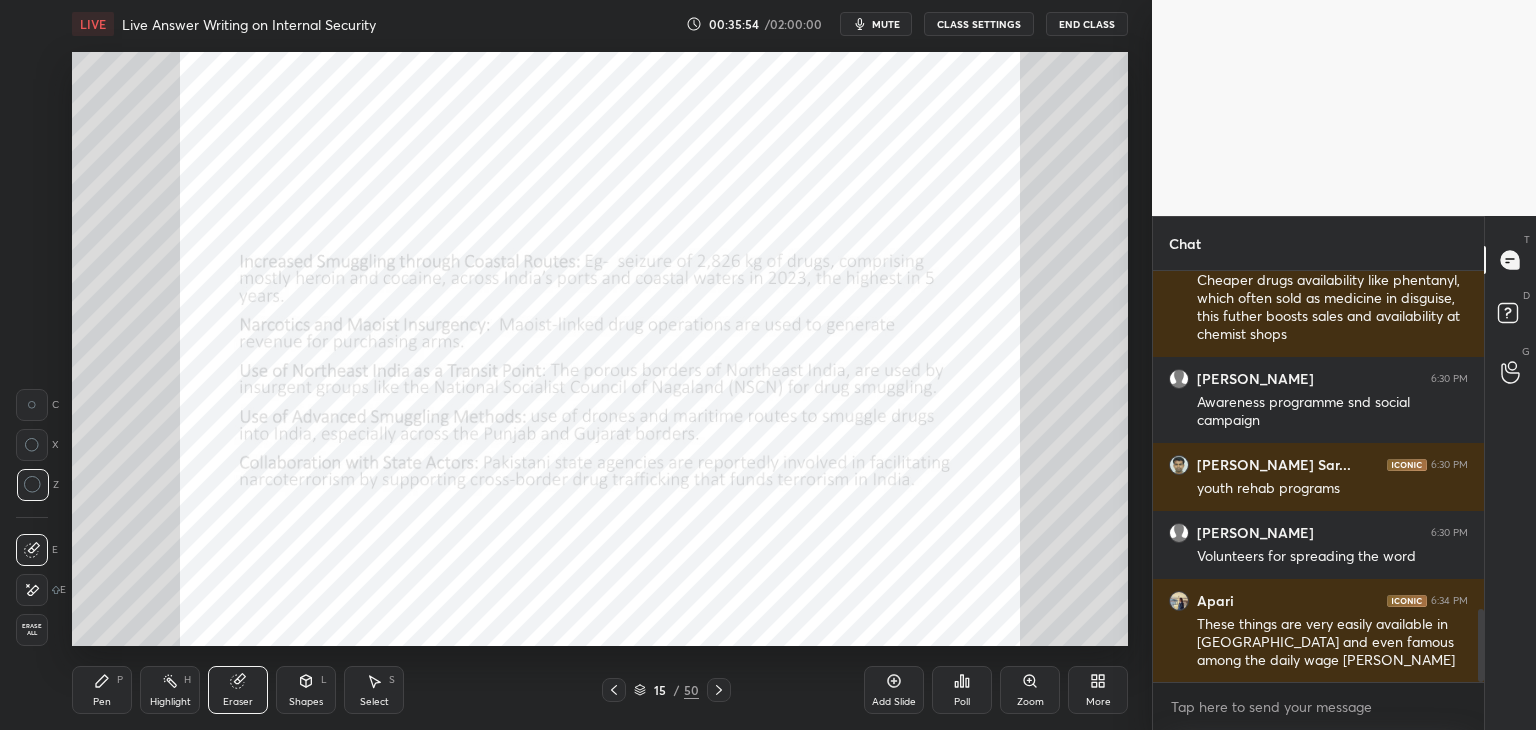 click on "Pen P" at bounding box center [102, 690] 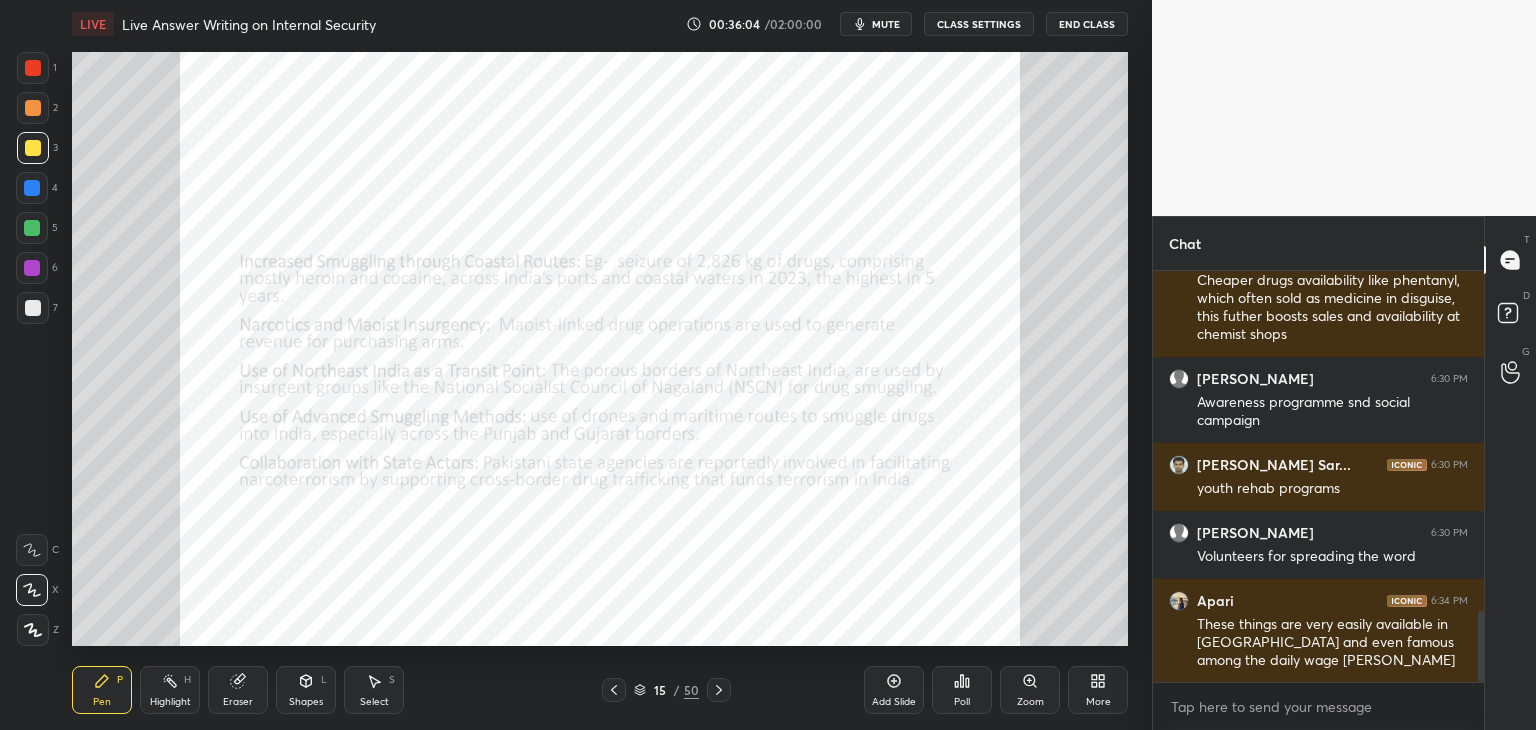scroll, scrollTop: 1966, scrollLeft: 0, axis: vertical 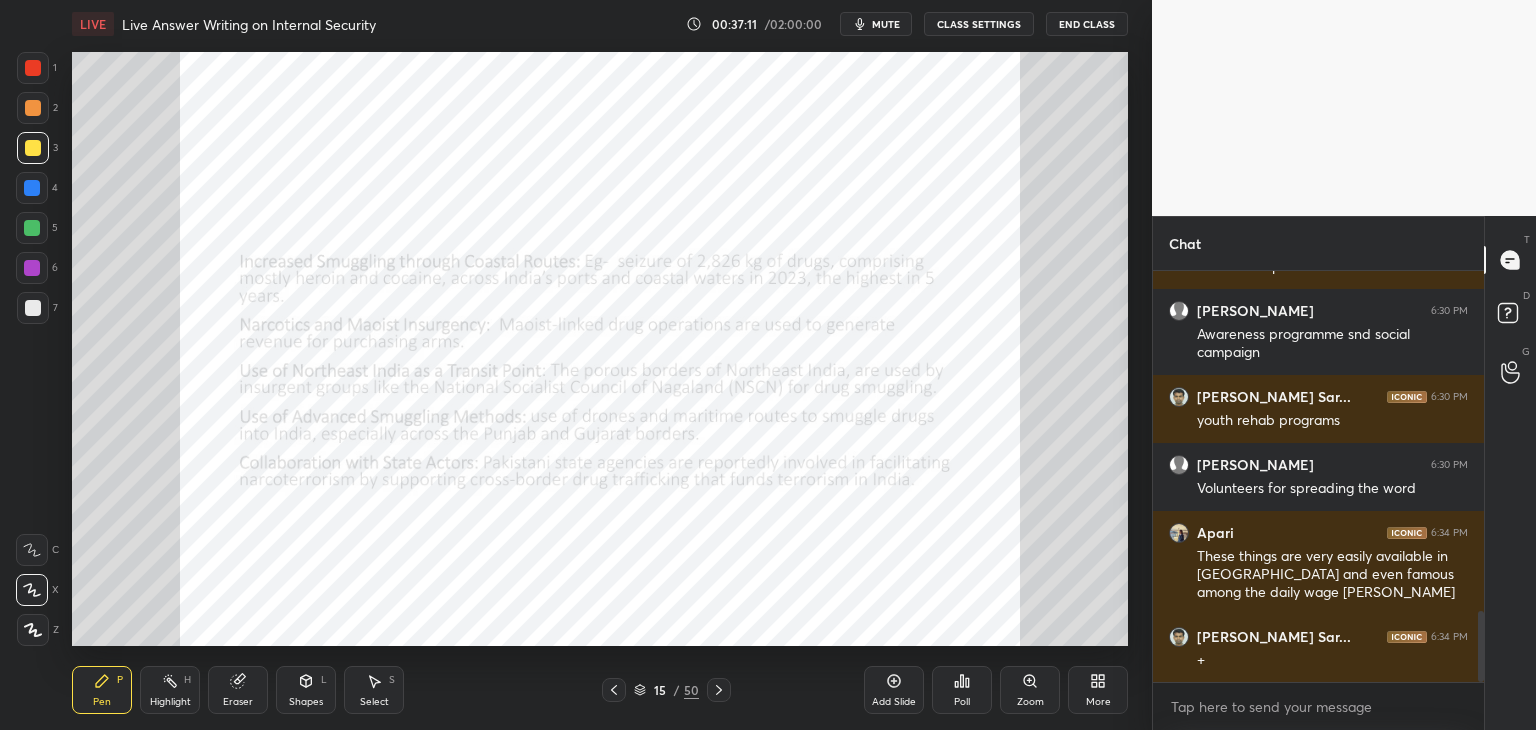 click on "Eraser" at bounding box center [238, 690] 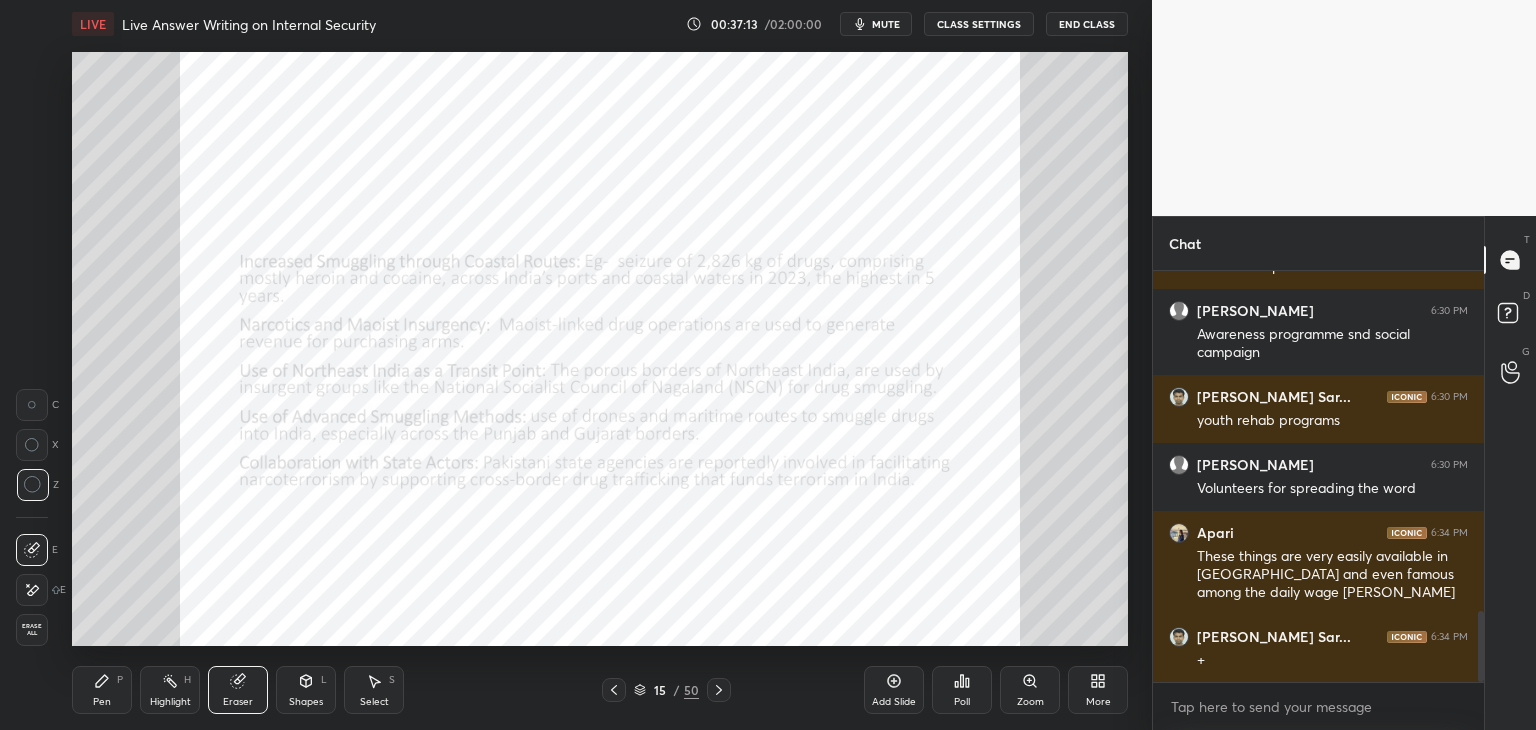 click on "Pen P" at bounding box center (102, 690) 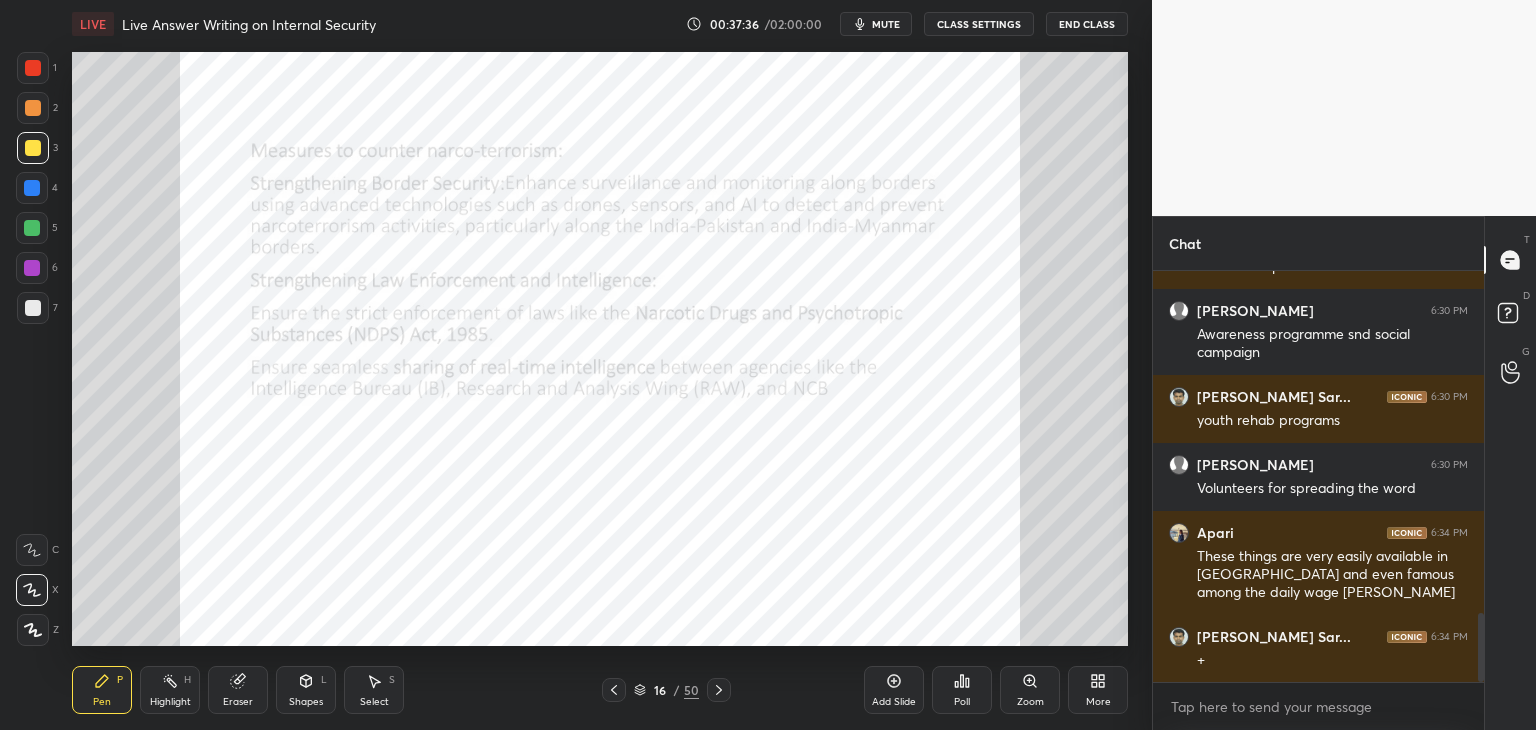scroll, scrollTop: 2034, scrollLeft: 0, axis: vertical 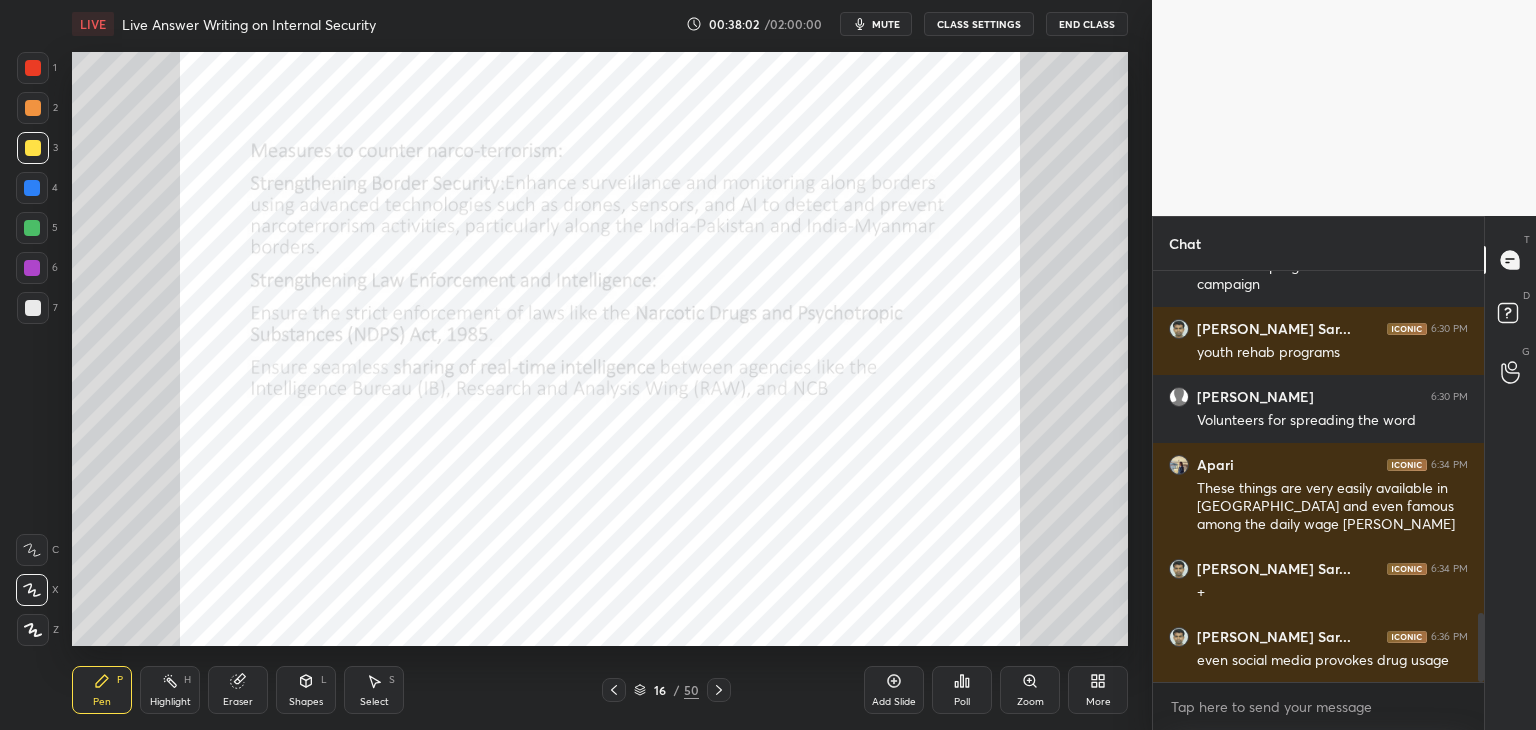 click on "Eraser" at bounding box center (238, 690) 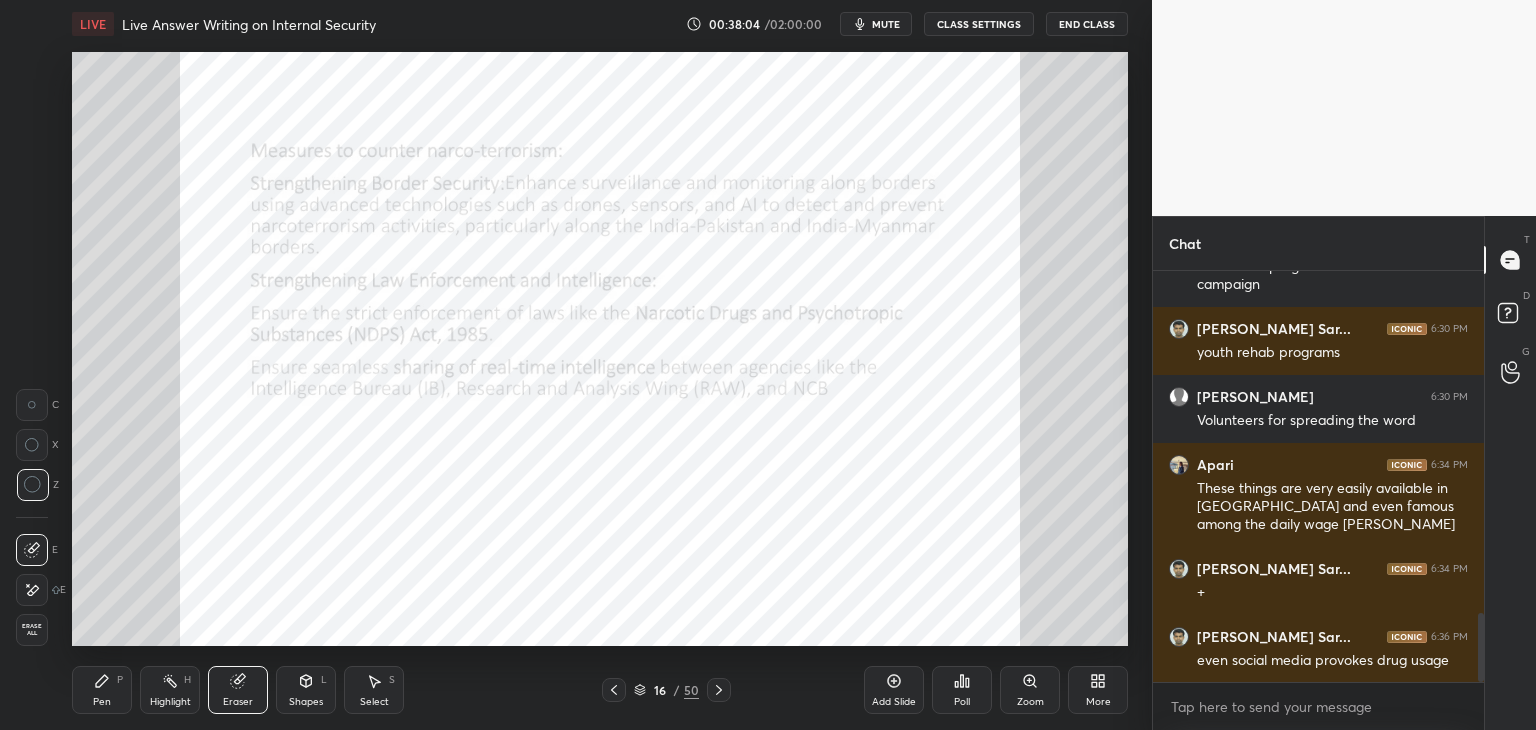 click 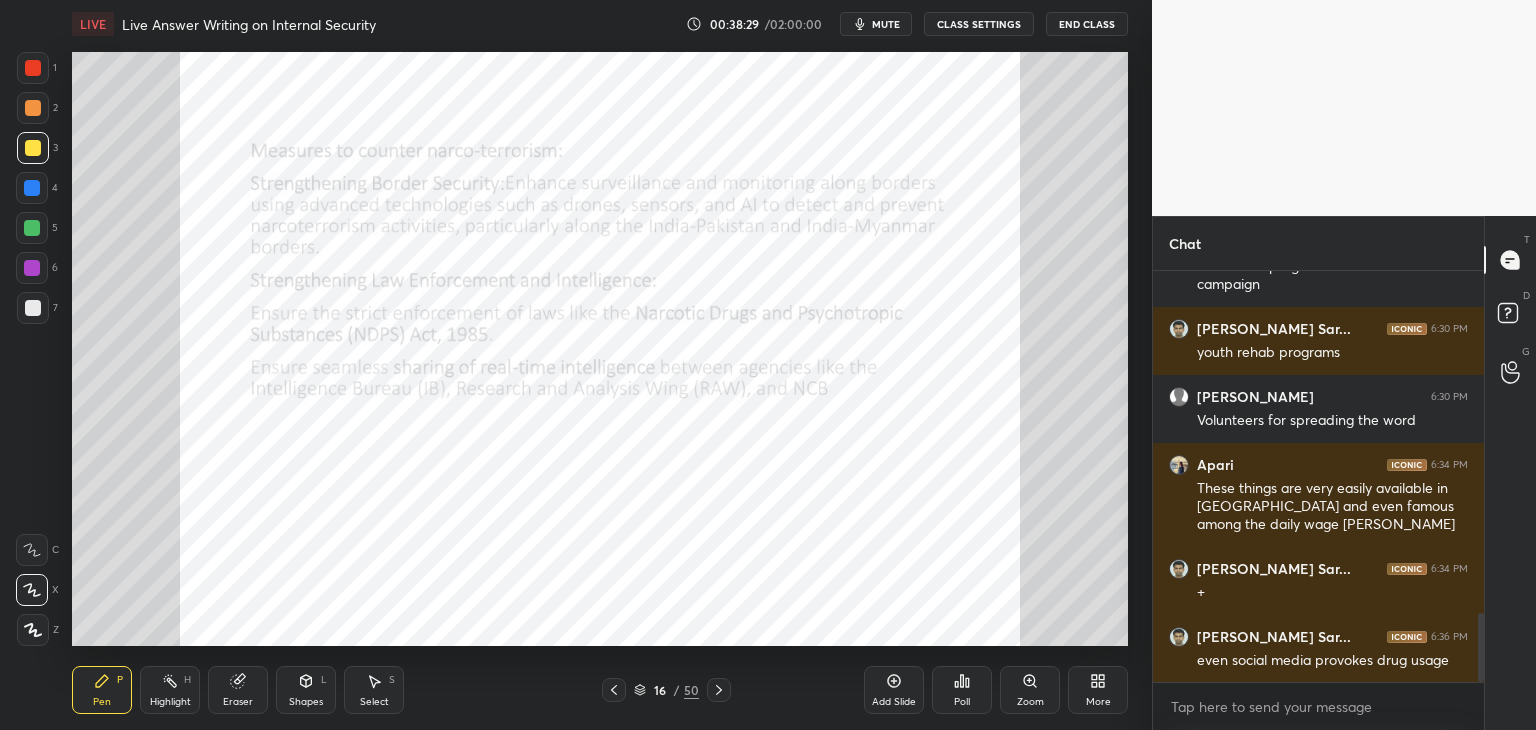 click on "Eraser" at bounding box center (238, 702) 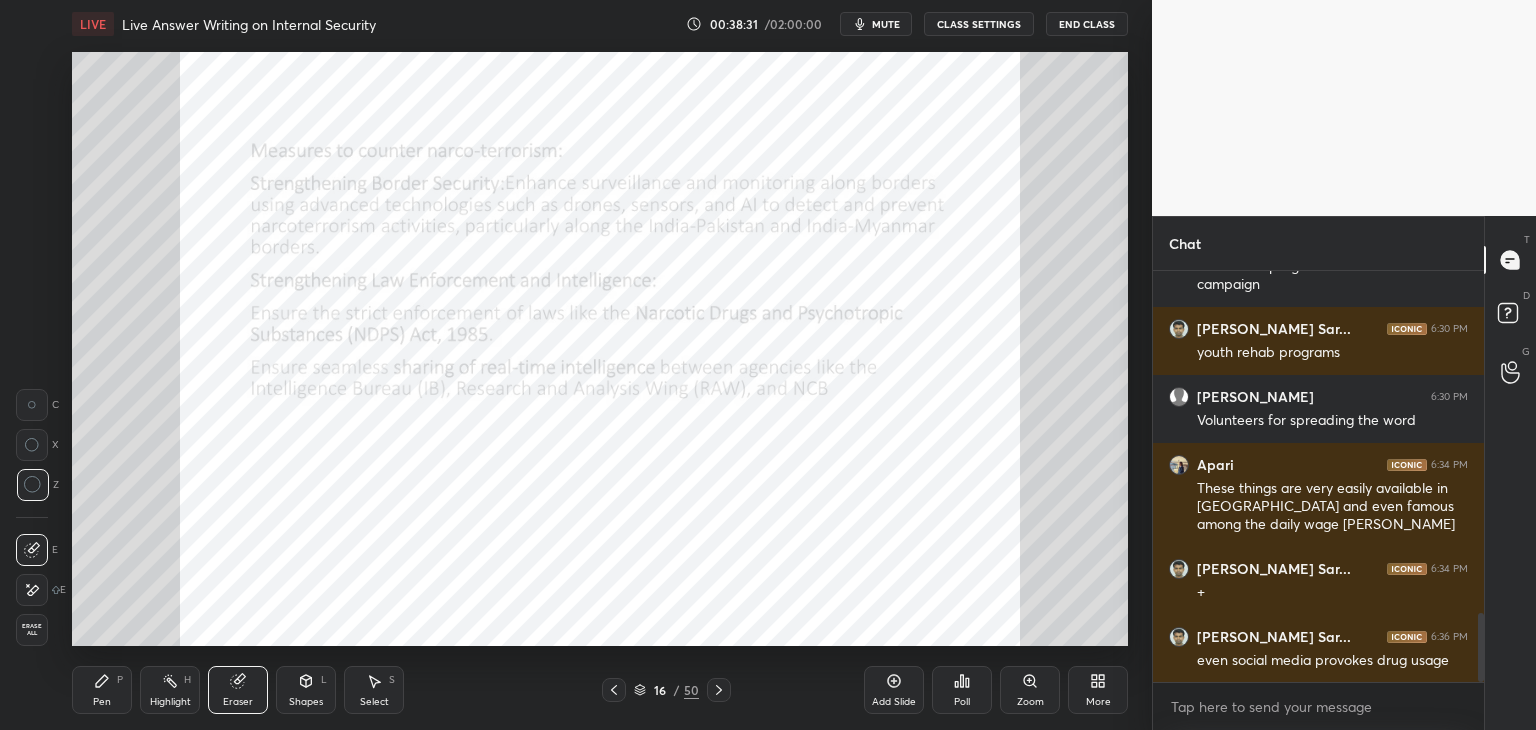 click on "Pen P" at bounding box center (102, 690) 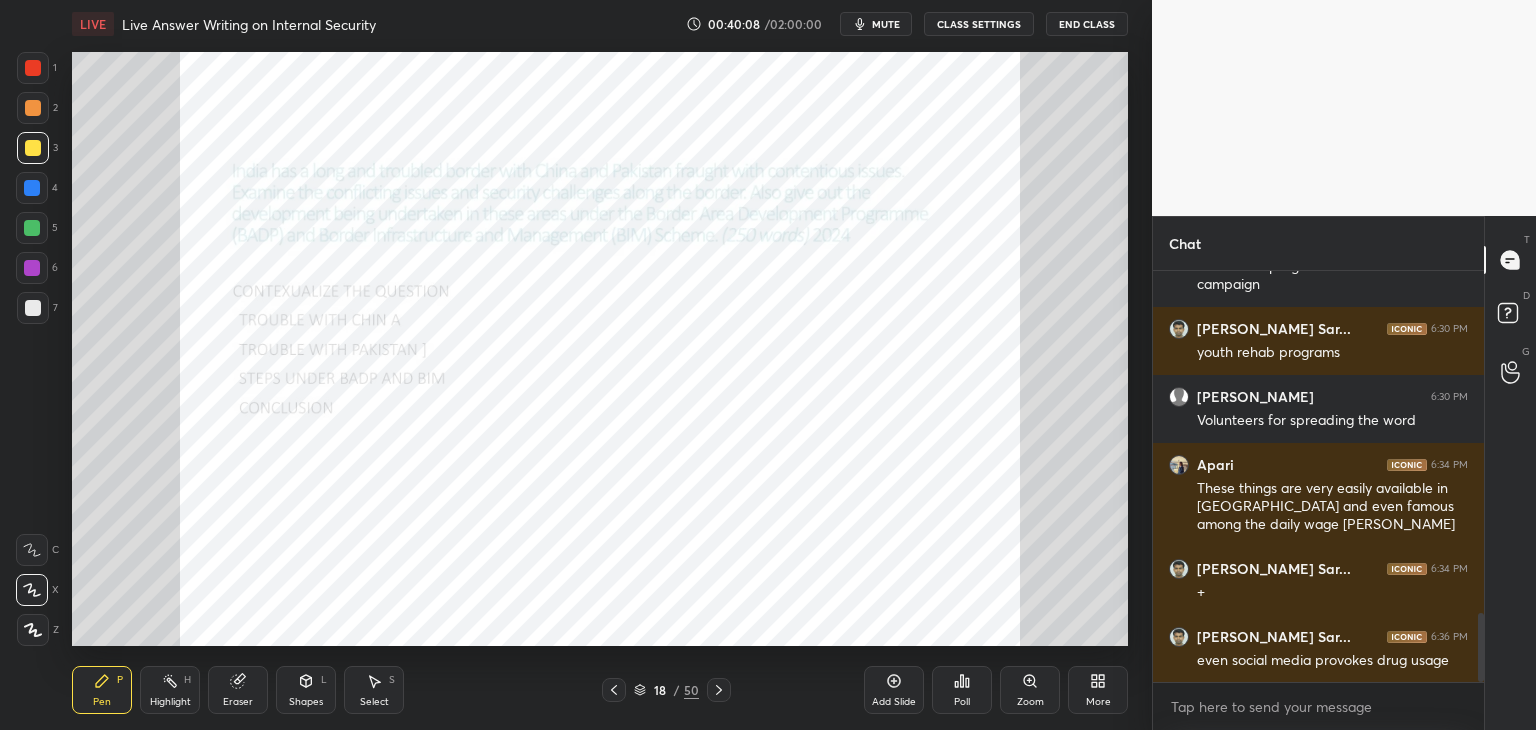 click at bounding box center (33, 68) 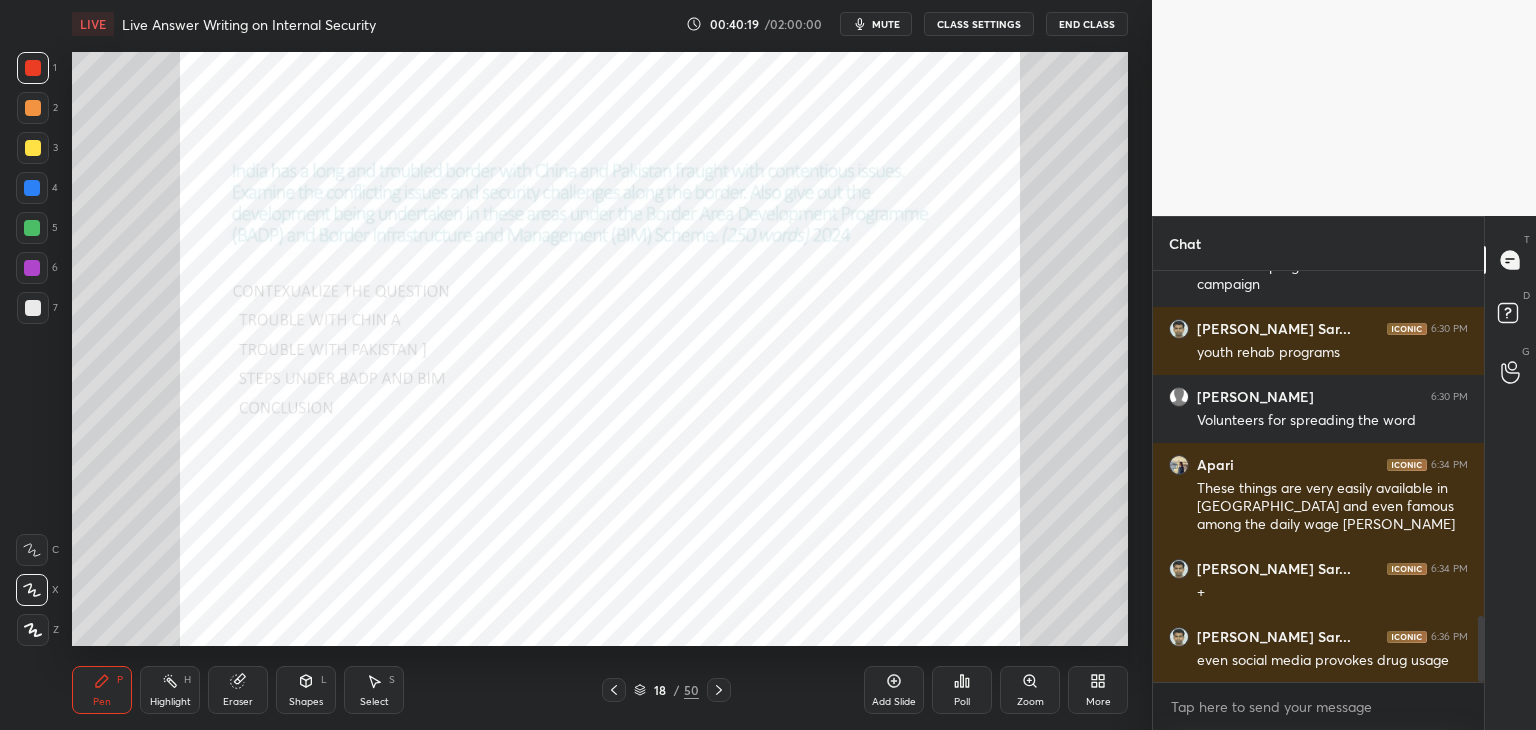 scroll, scrollTop: 2138, scrollLeft: 0, axis: vertical 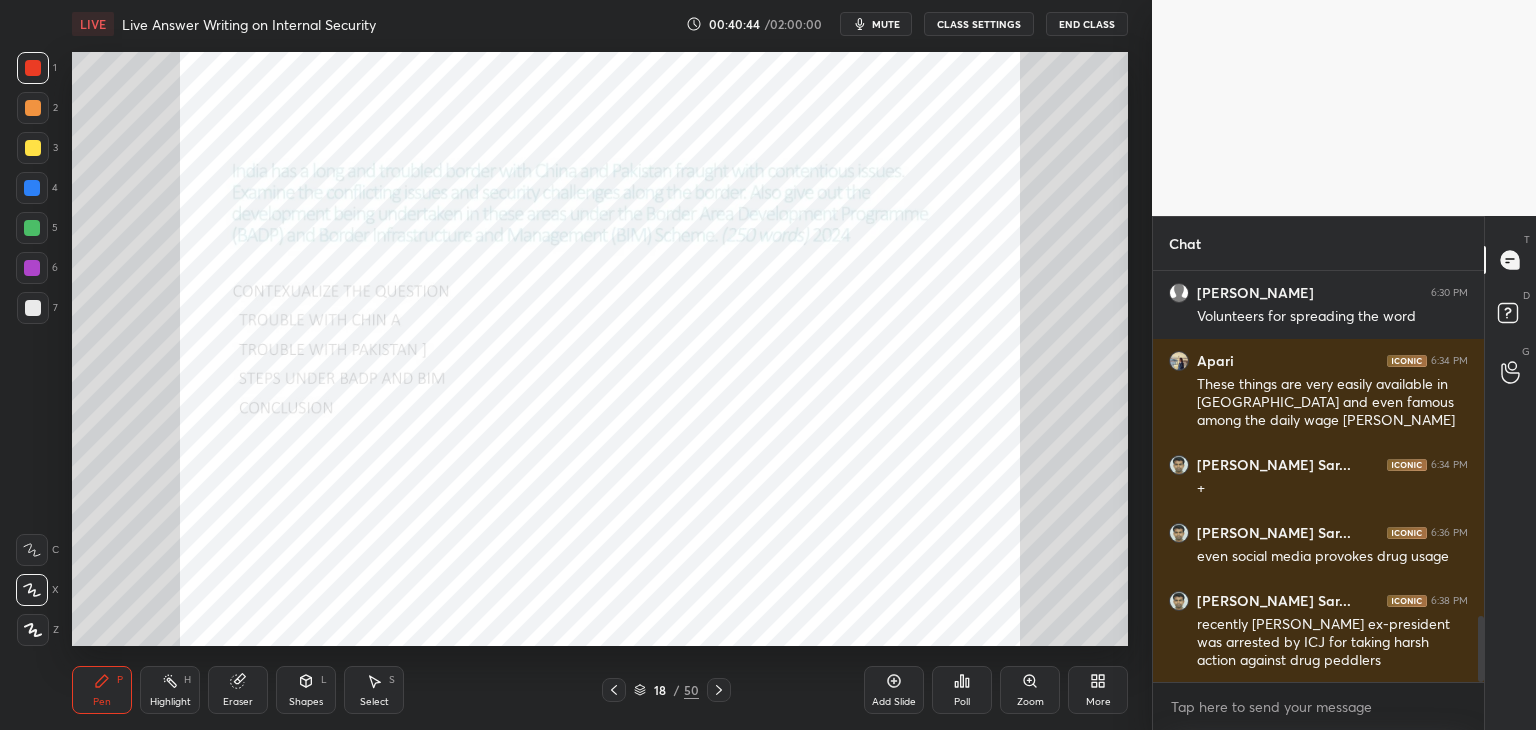 click on "Eraser" at bounding box center (238, 690) 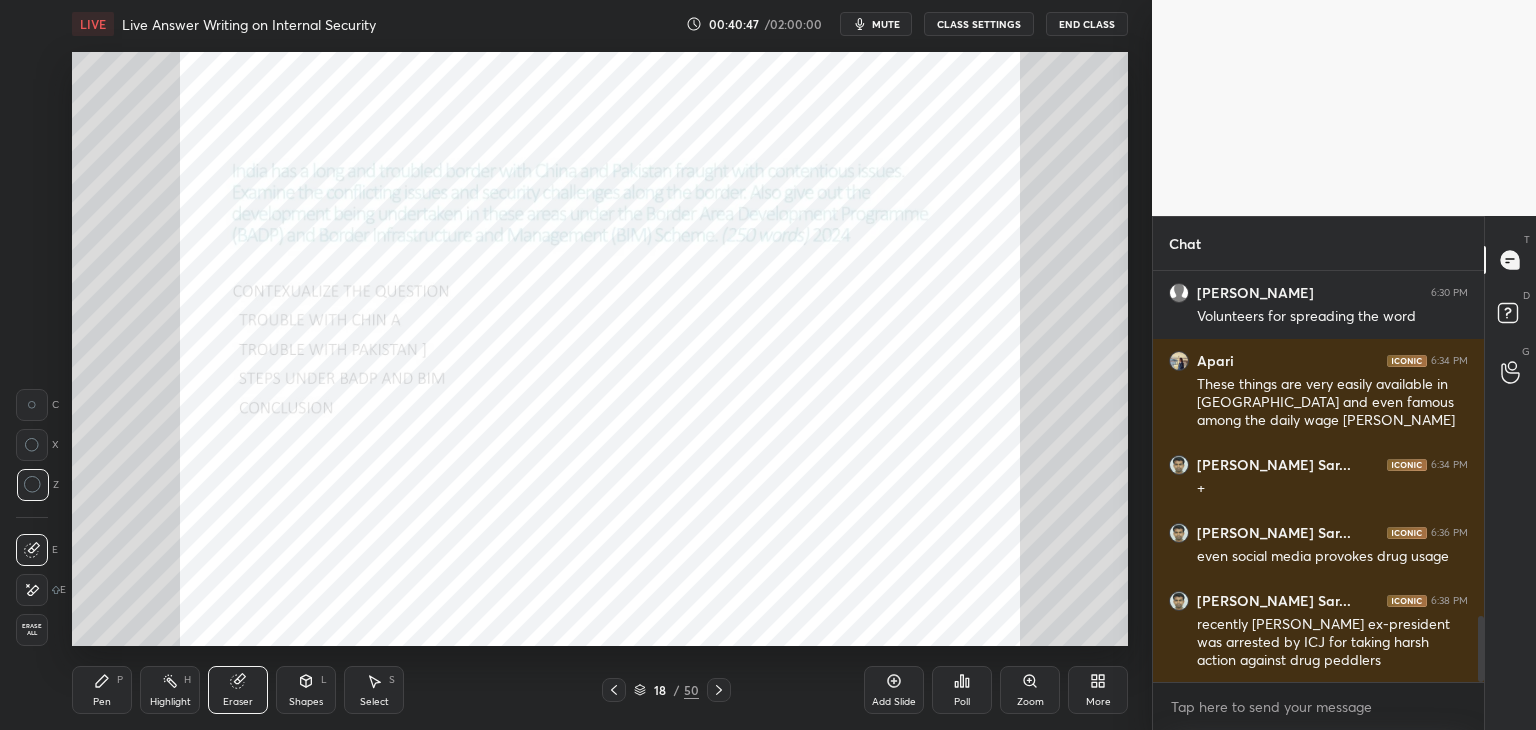 click on "Pen P" at bounding box center (102, 690) 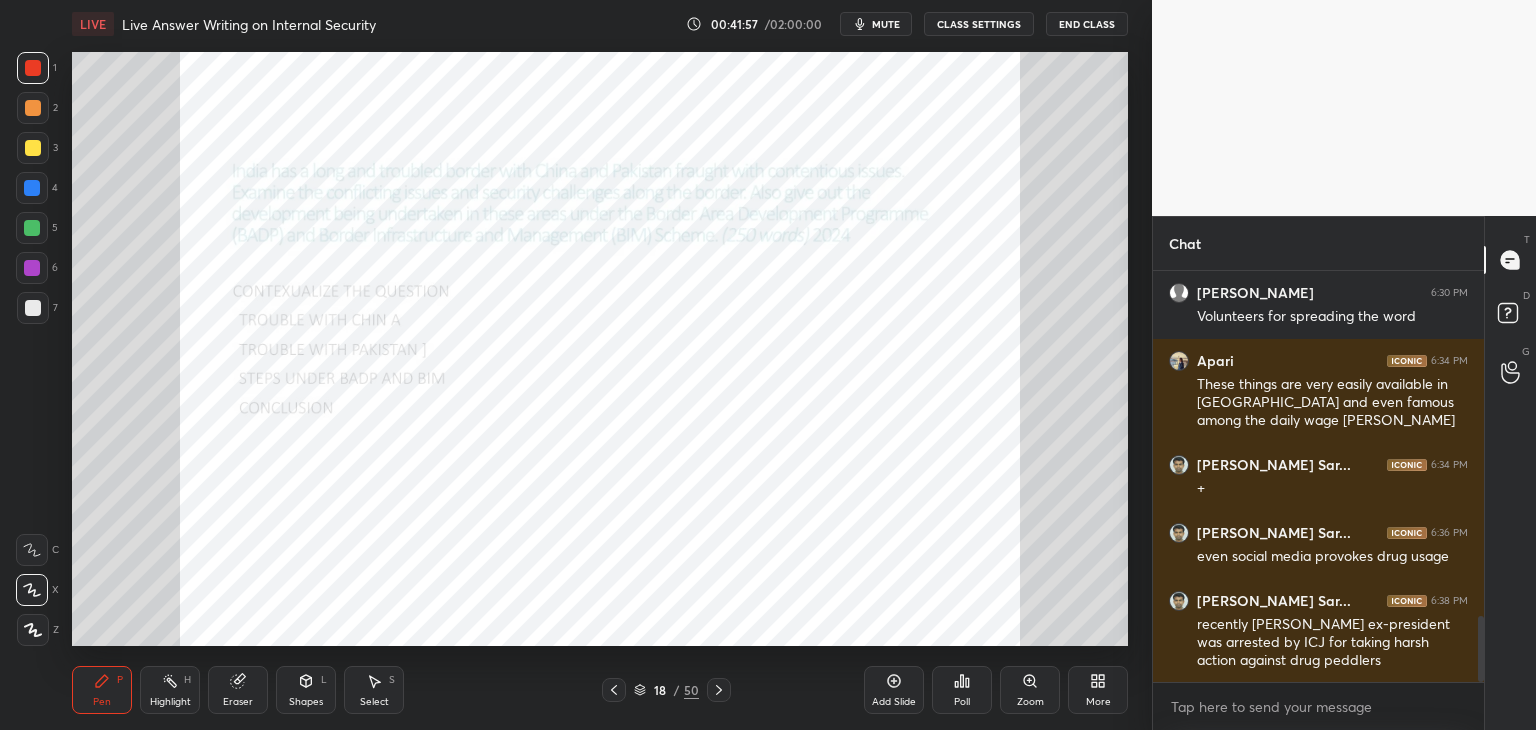 click 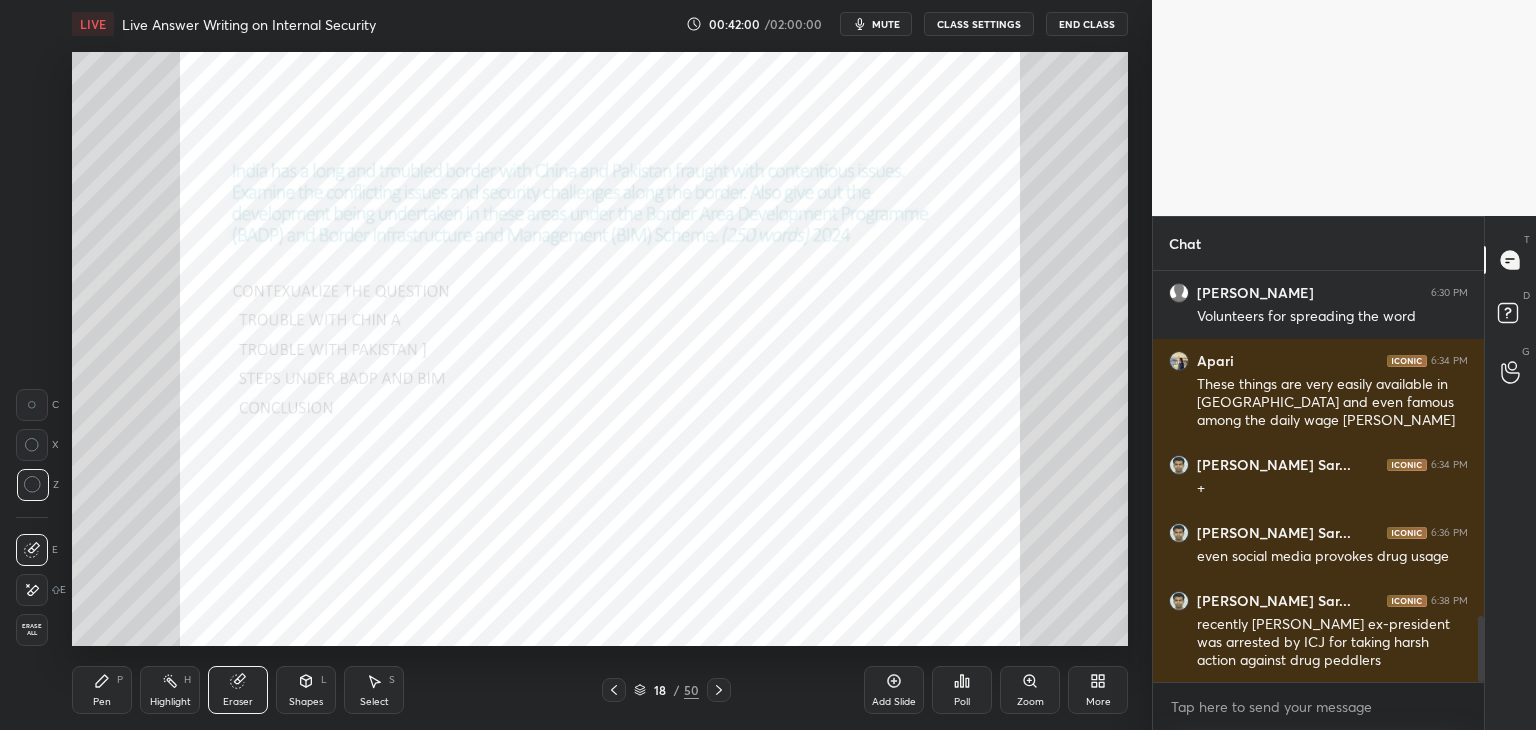 drag, startPoint x: 124, startPoint y: 673, endPoint x: 145, endPoint y: 648, distance: 32.649654 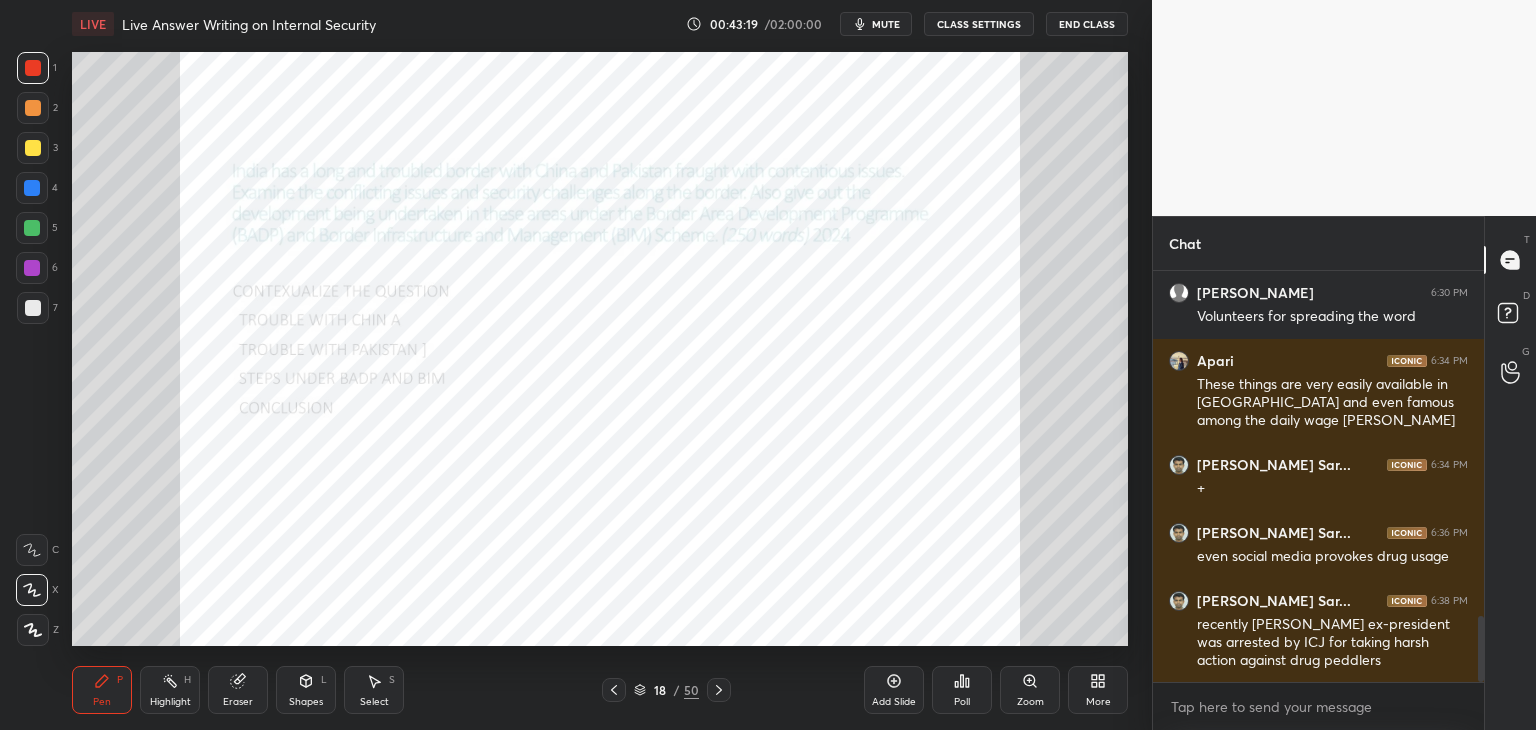 click 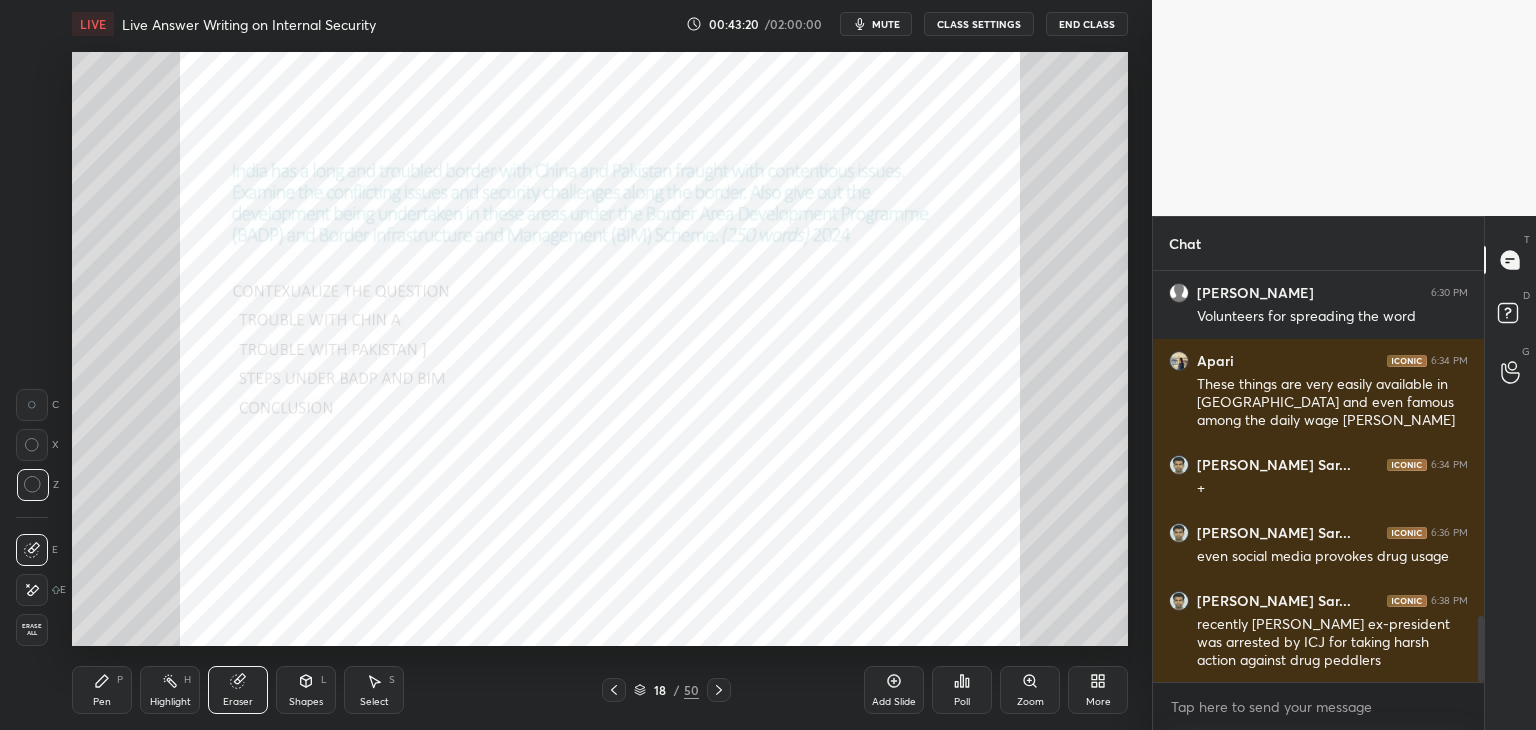 scroll, scrollTop: 2278, scrollLeft: 0, axis: vertical 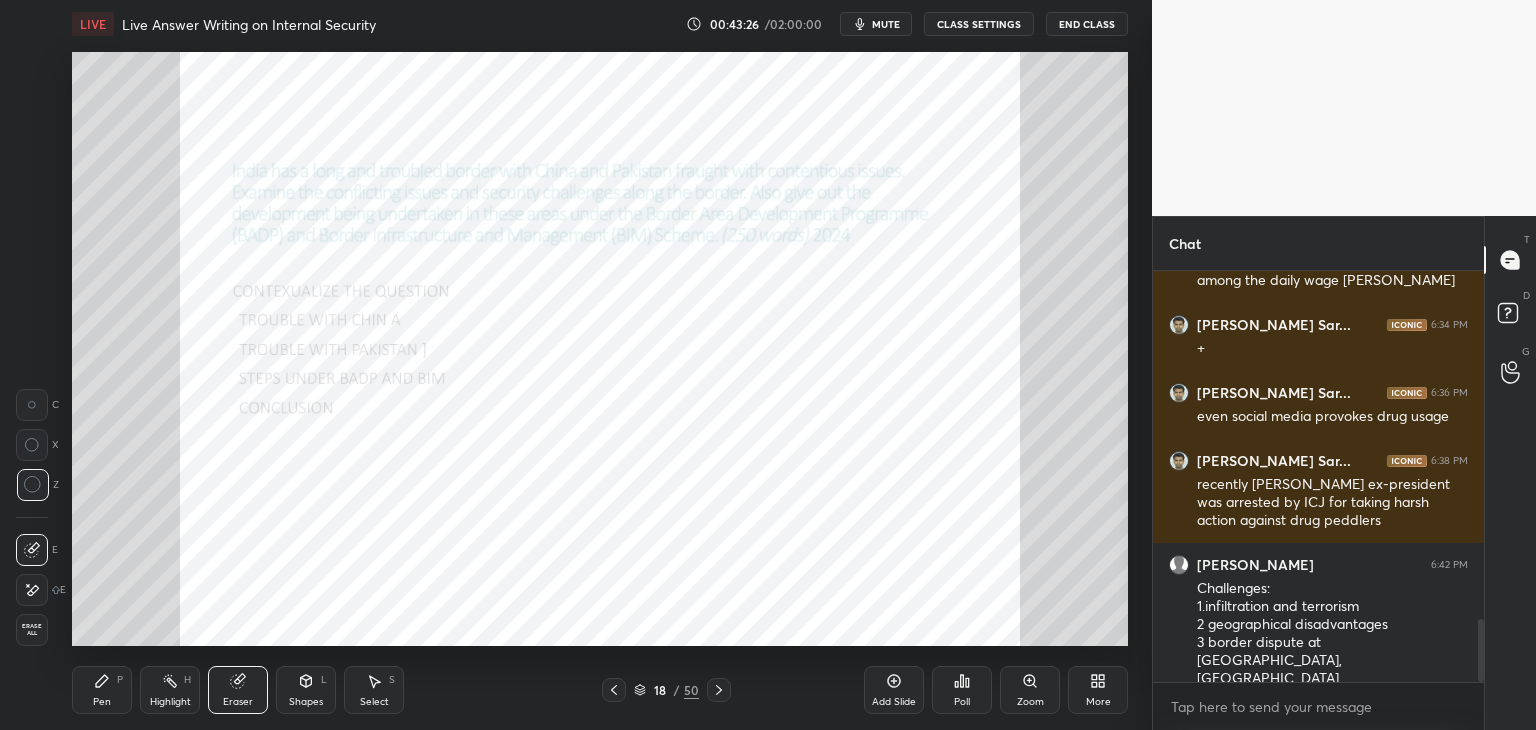 click on "Pen P" at bounding box center [102, 690] 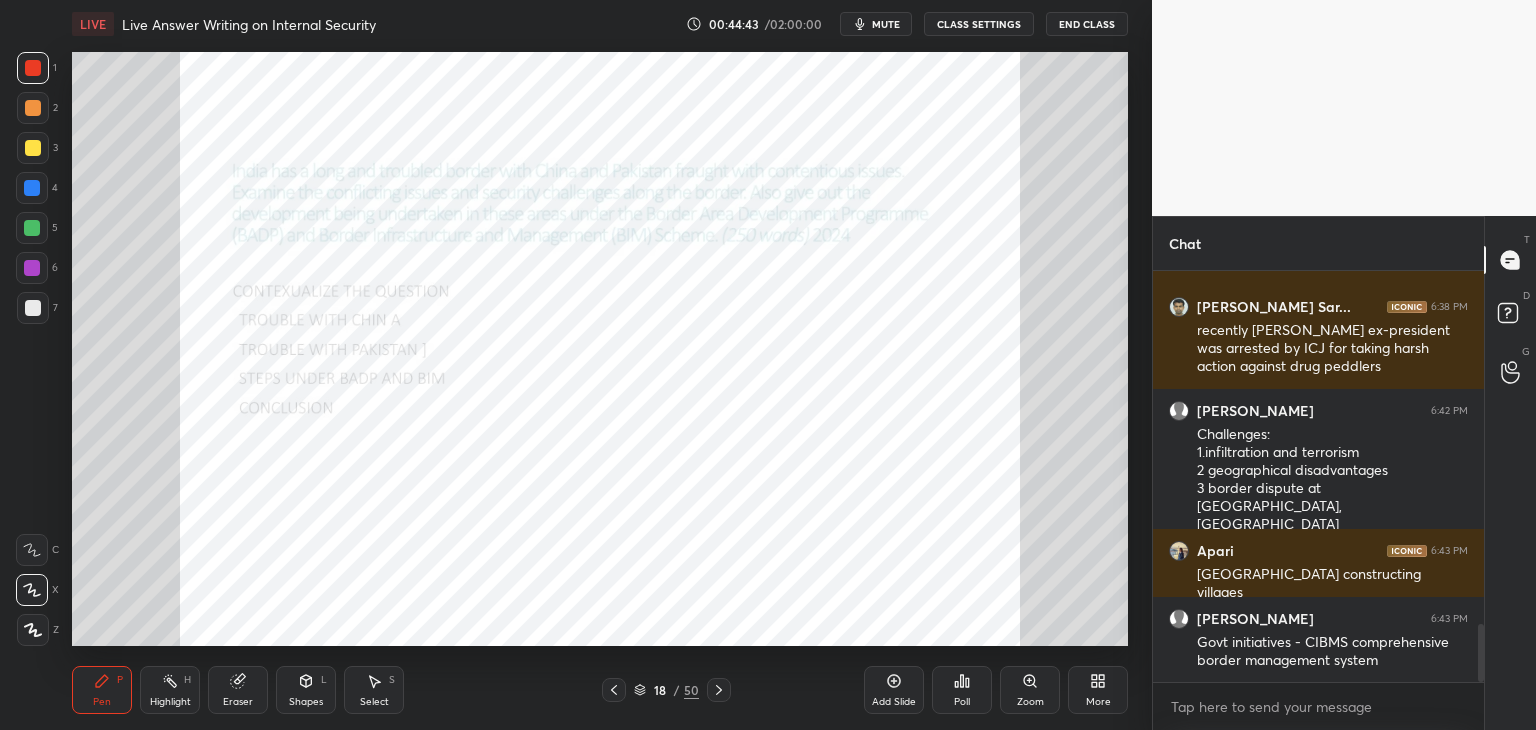 scroll, scrollTop: 2500, scrollLeft: 0, axis: vertical 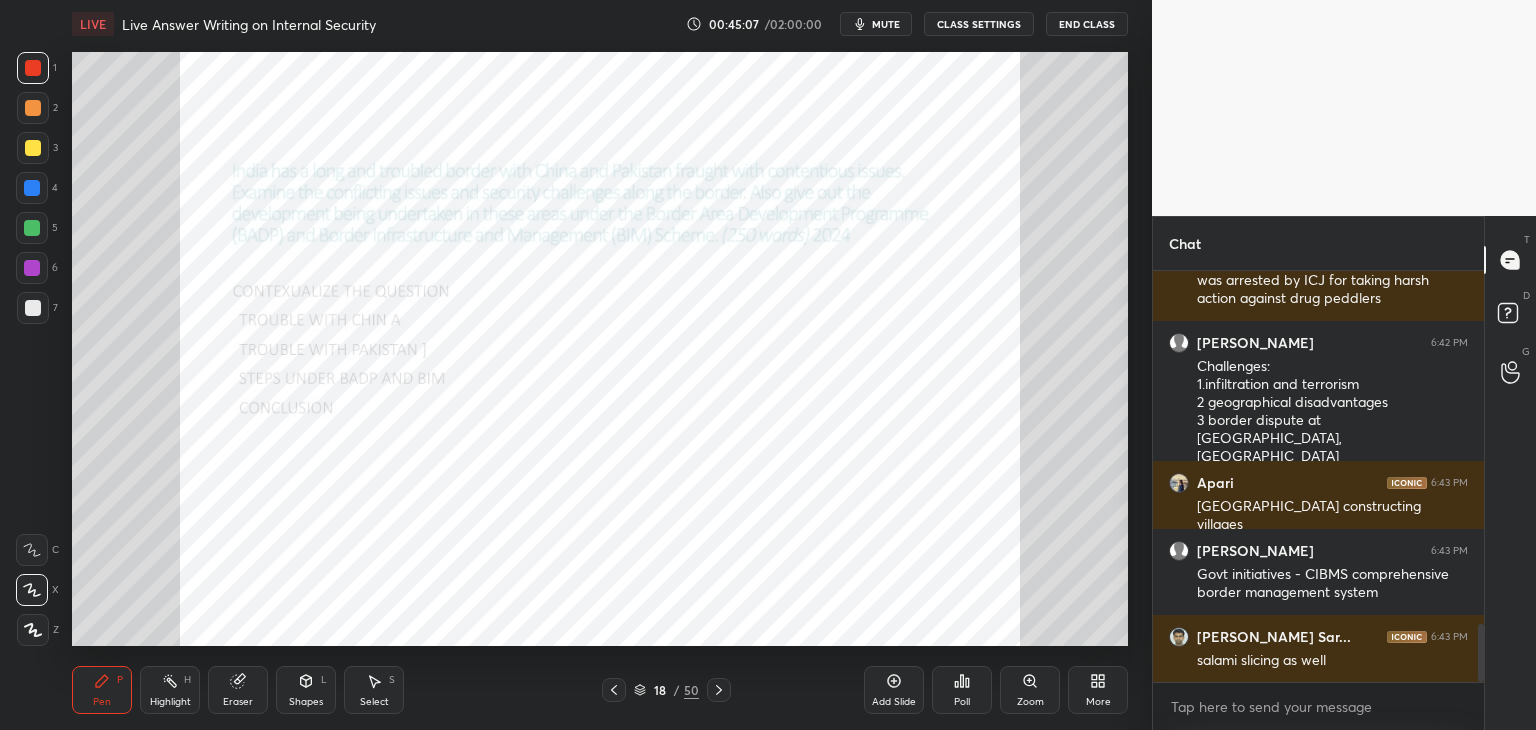 click on "Add Slide" at bounding box center [894, 702] 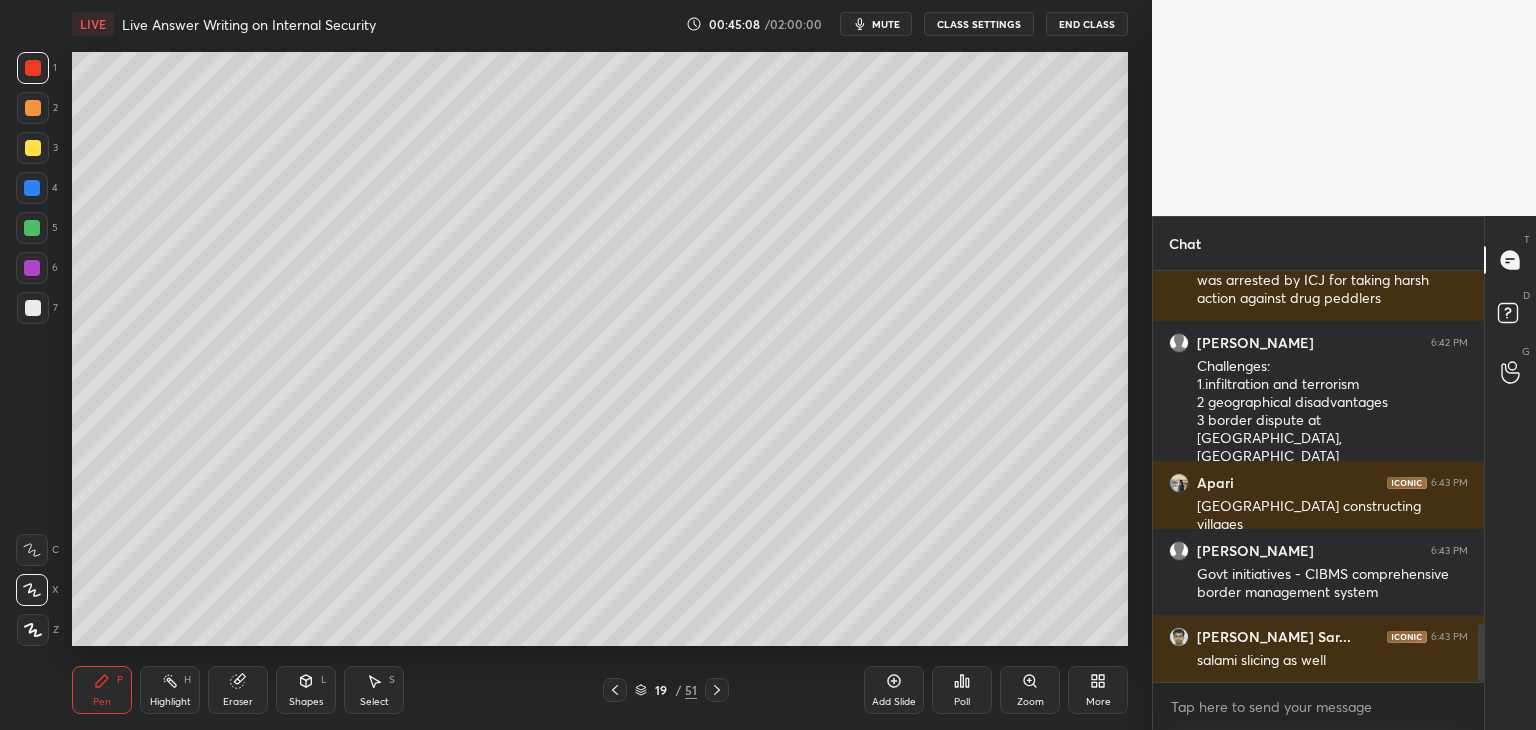 drag, startPoint x: 23, startPoint y: 144, endPoint x: 61, endPoint y: 135, distance: 39.051247 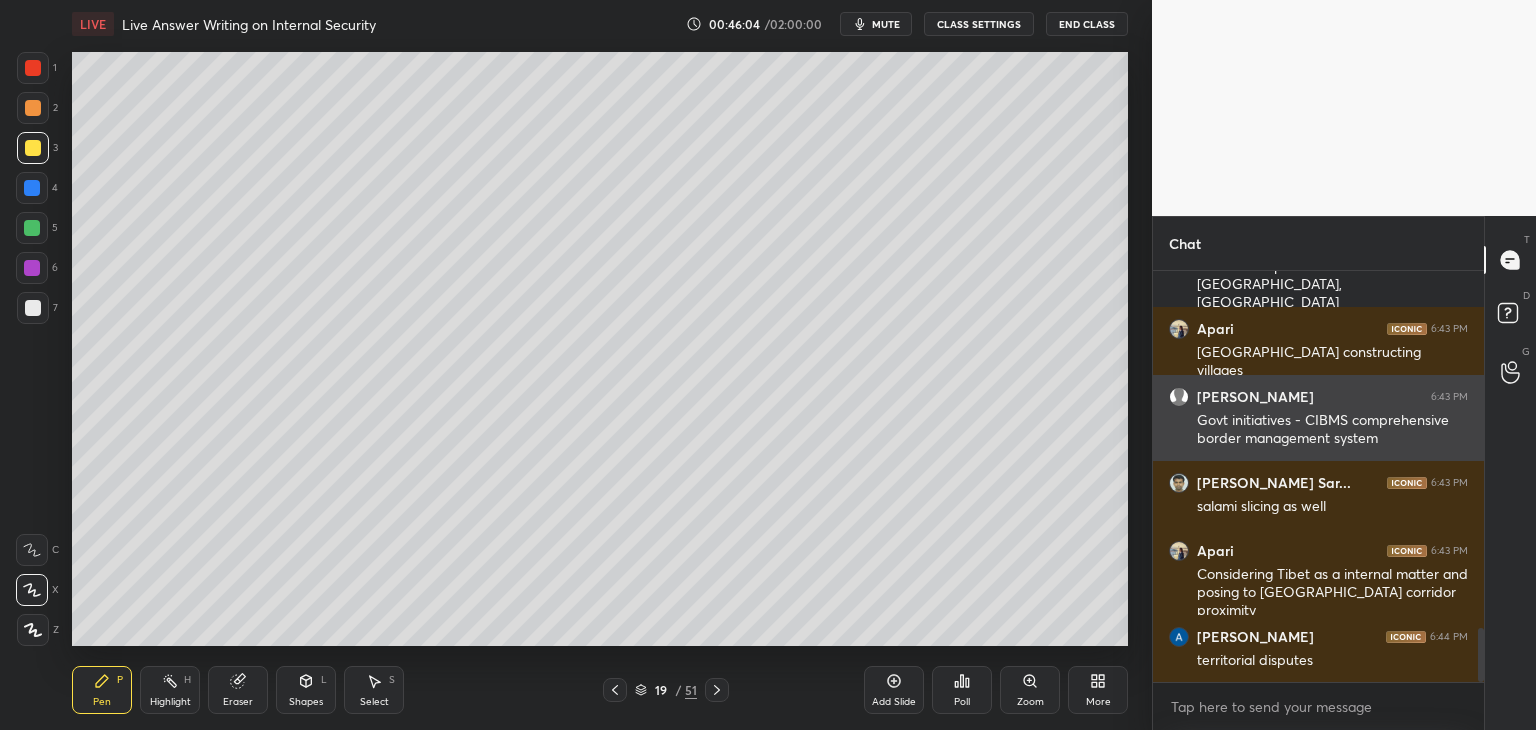 scroll, scrollTop: 2722, scrollLeft: 0, axis: vertical 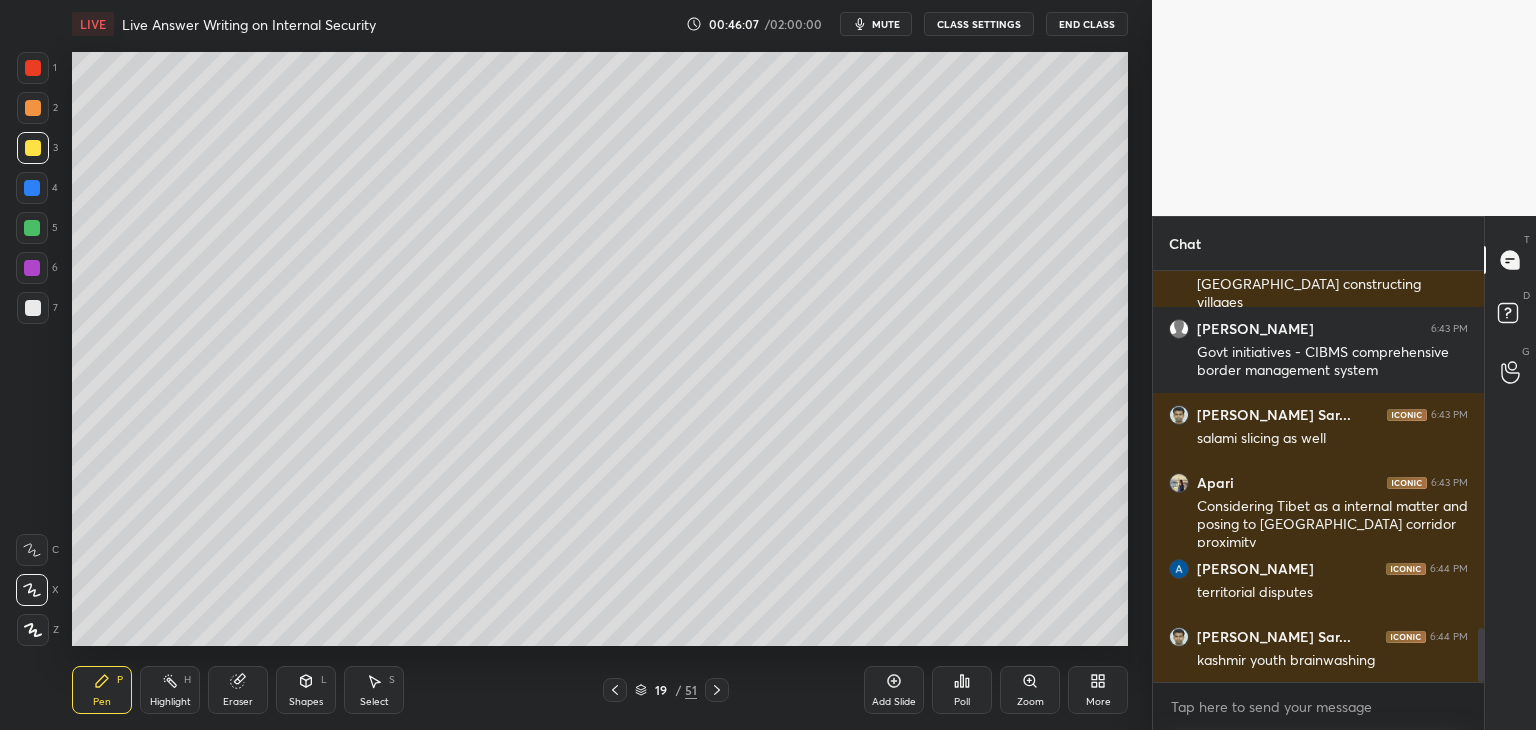 click on "Add Slide" at bounding box center [894, 690] 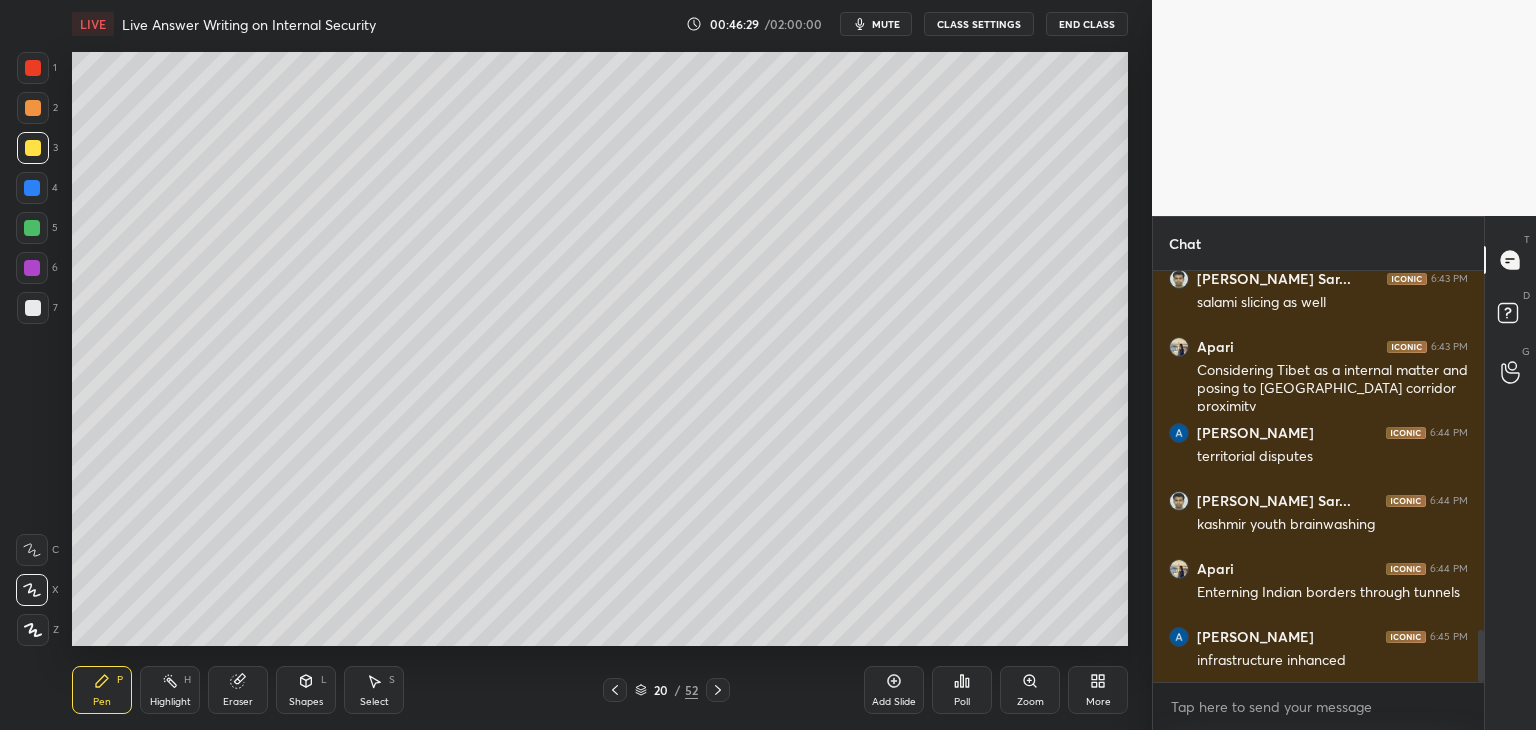 scroll, scrollTop: 2980, scrollLeft: 0, axis: vertical 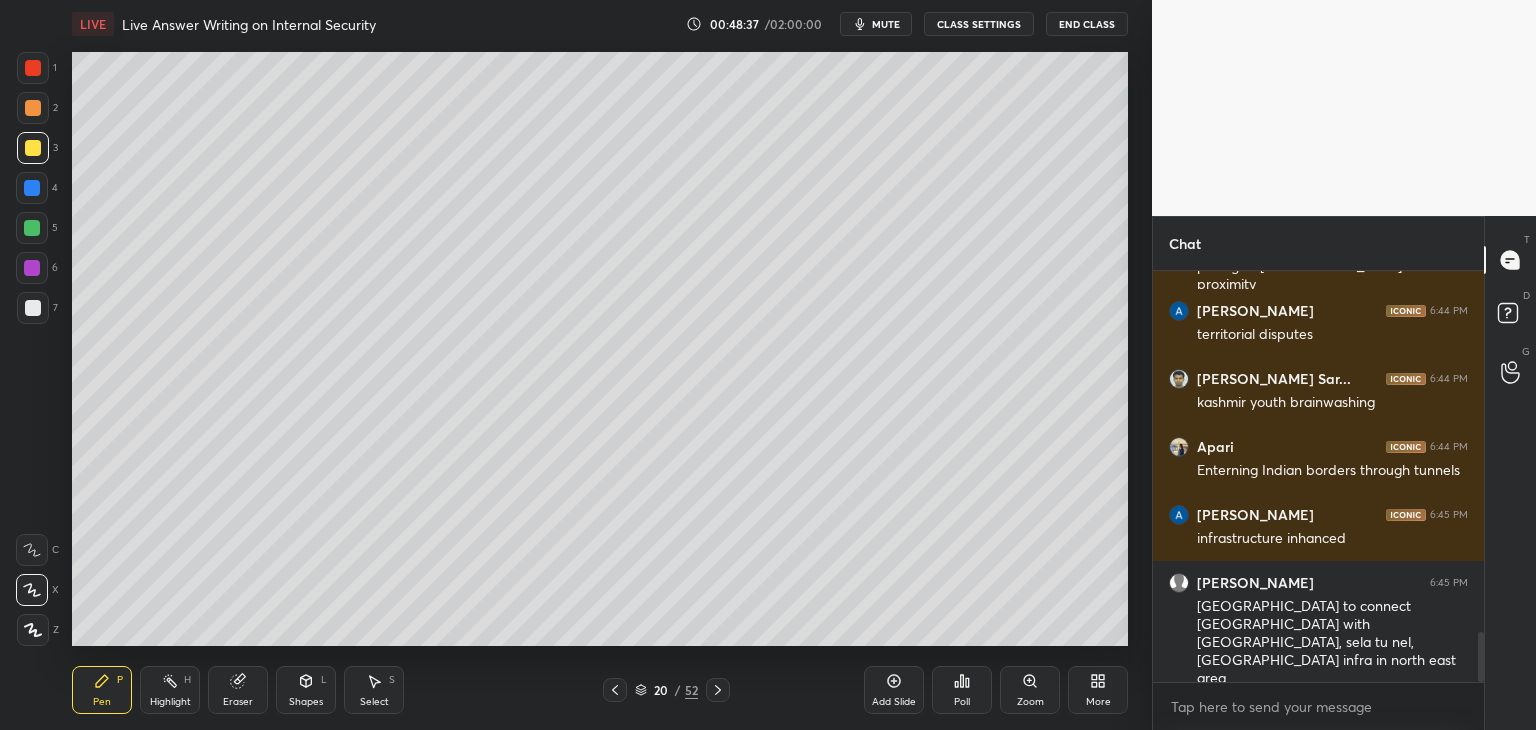drag, startPoint x: 888, startPoint y: 694, endPoint x: 892, endPoint y: 681, distance: 13.601471 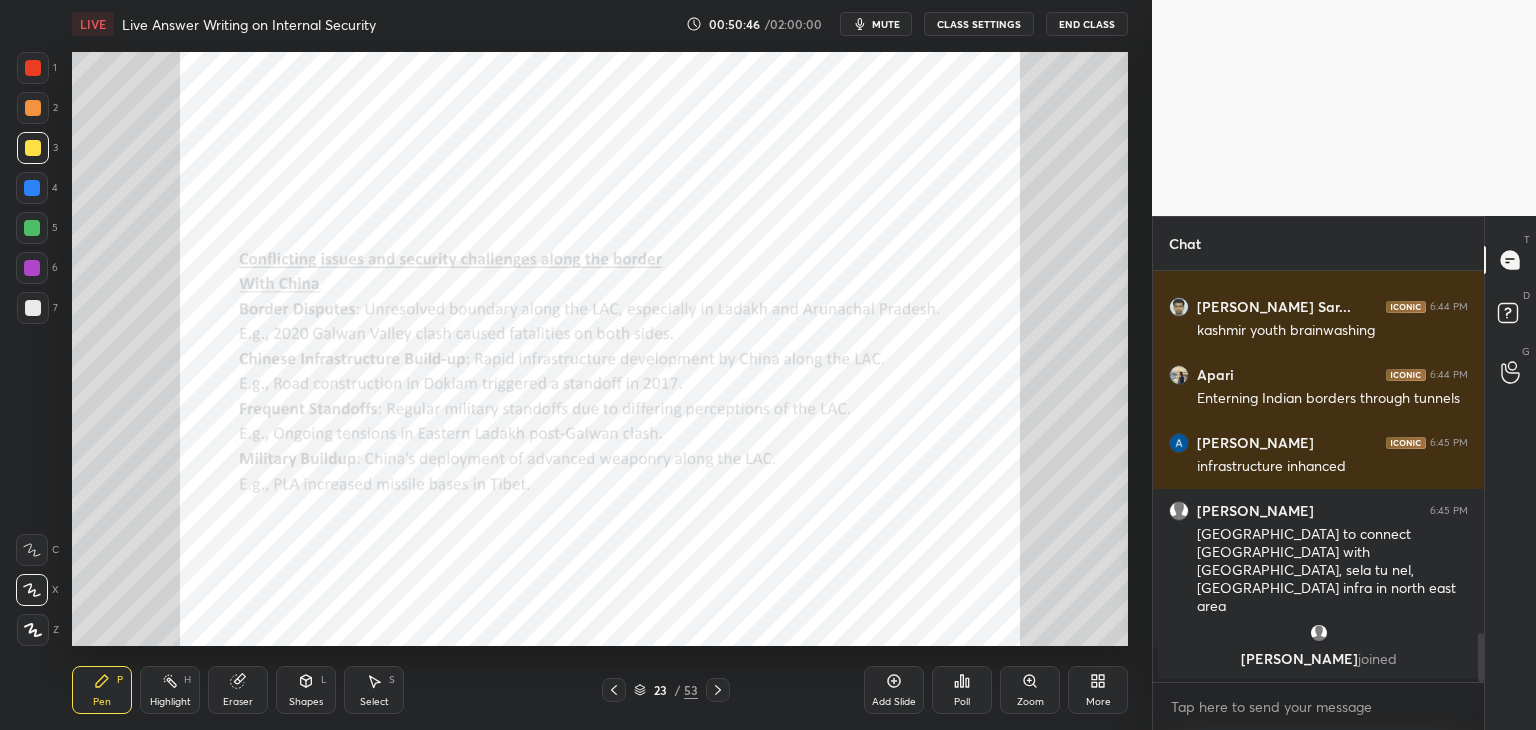 scroll, scrollTop: 2734, scrollLeft: 0, axis: vertical 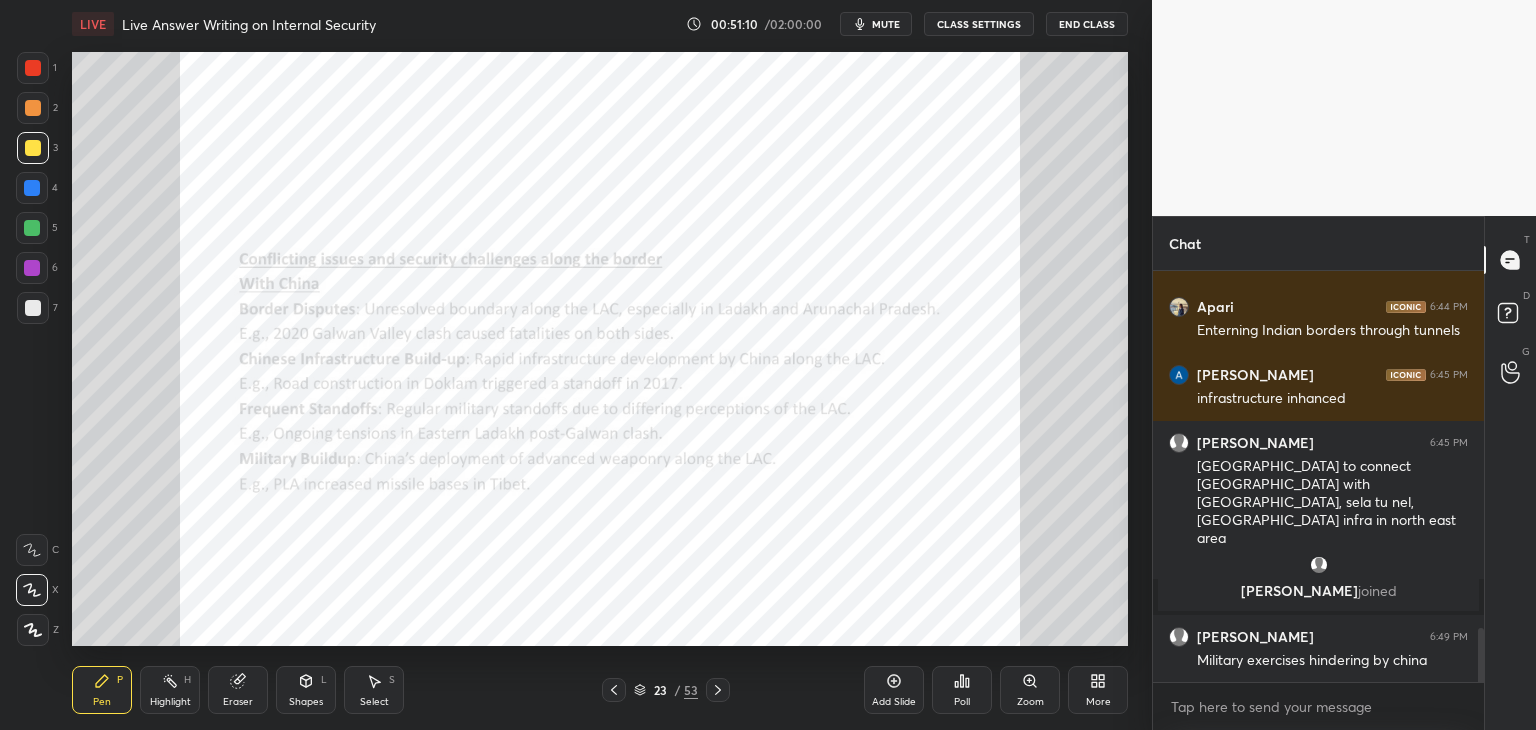 drag, startPoint x: 244, startPoint y: 693, endPoint x: 260, endPoint y: 677, distance: 22.627417 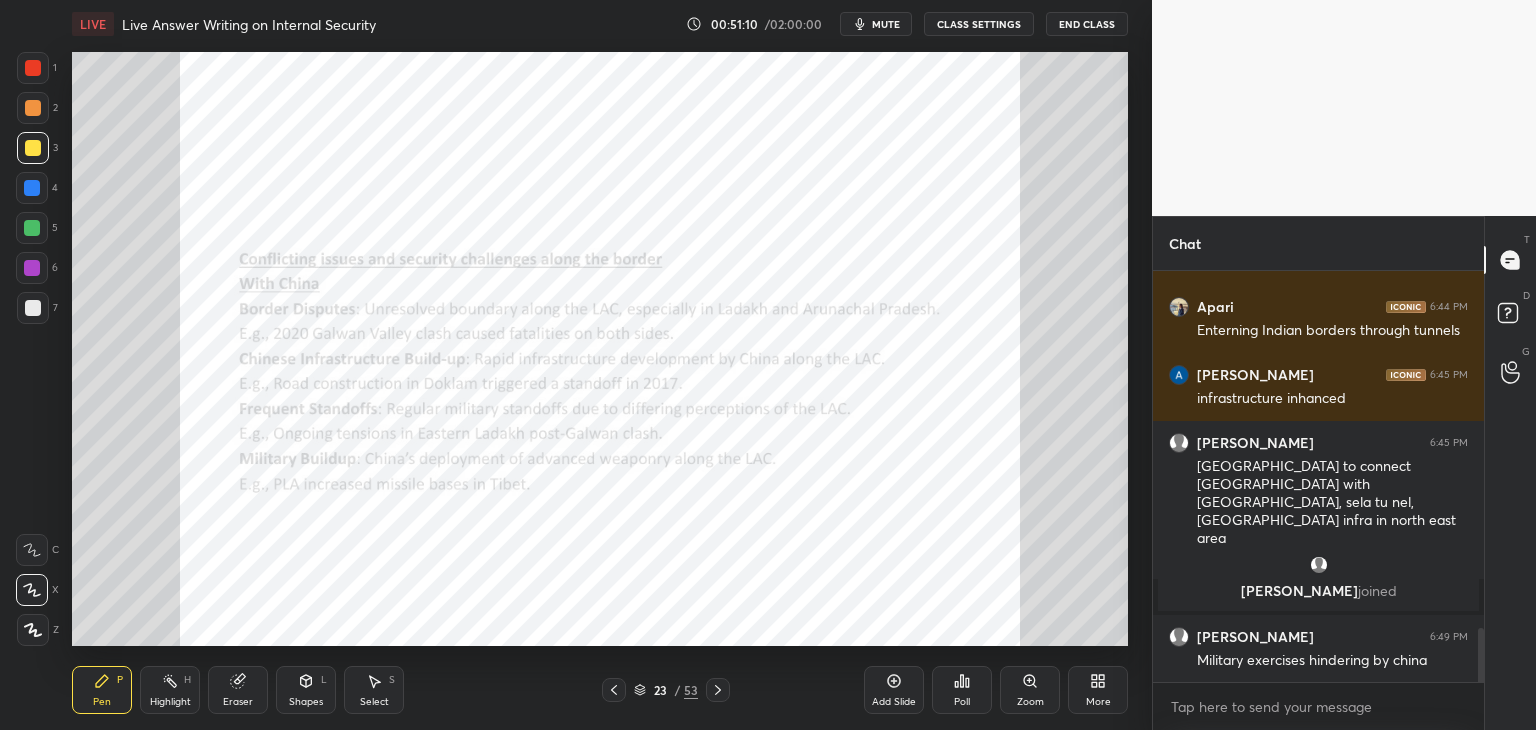 click on "Eraser" at bounding box center [238, 690] 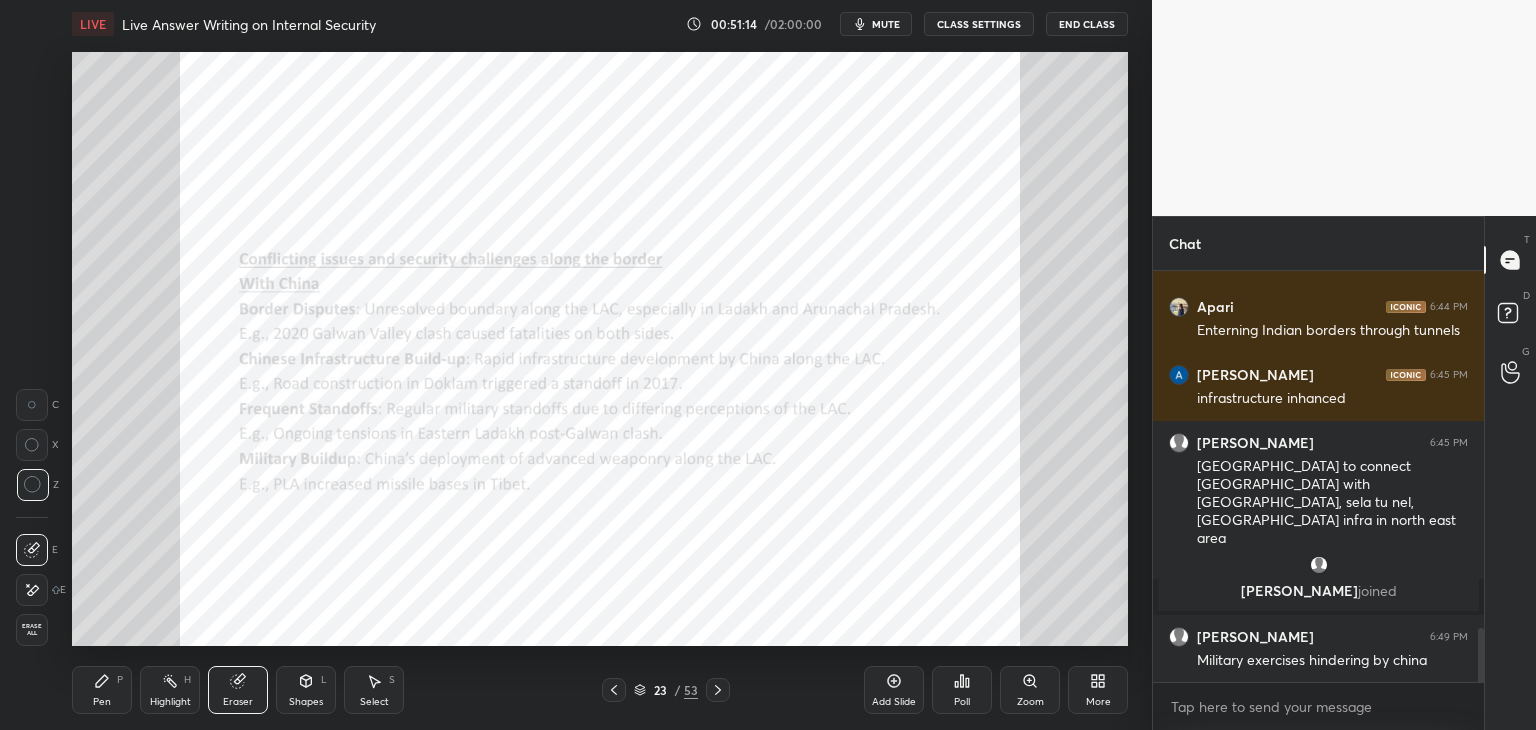 click on "Pen P" at bounding box center [102, 690] 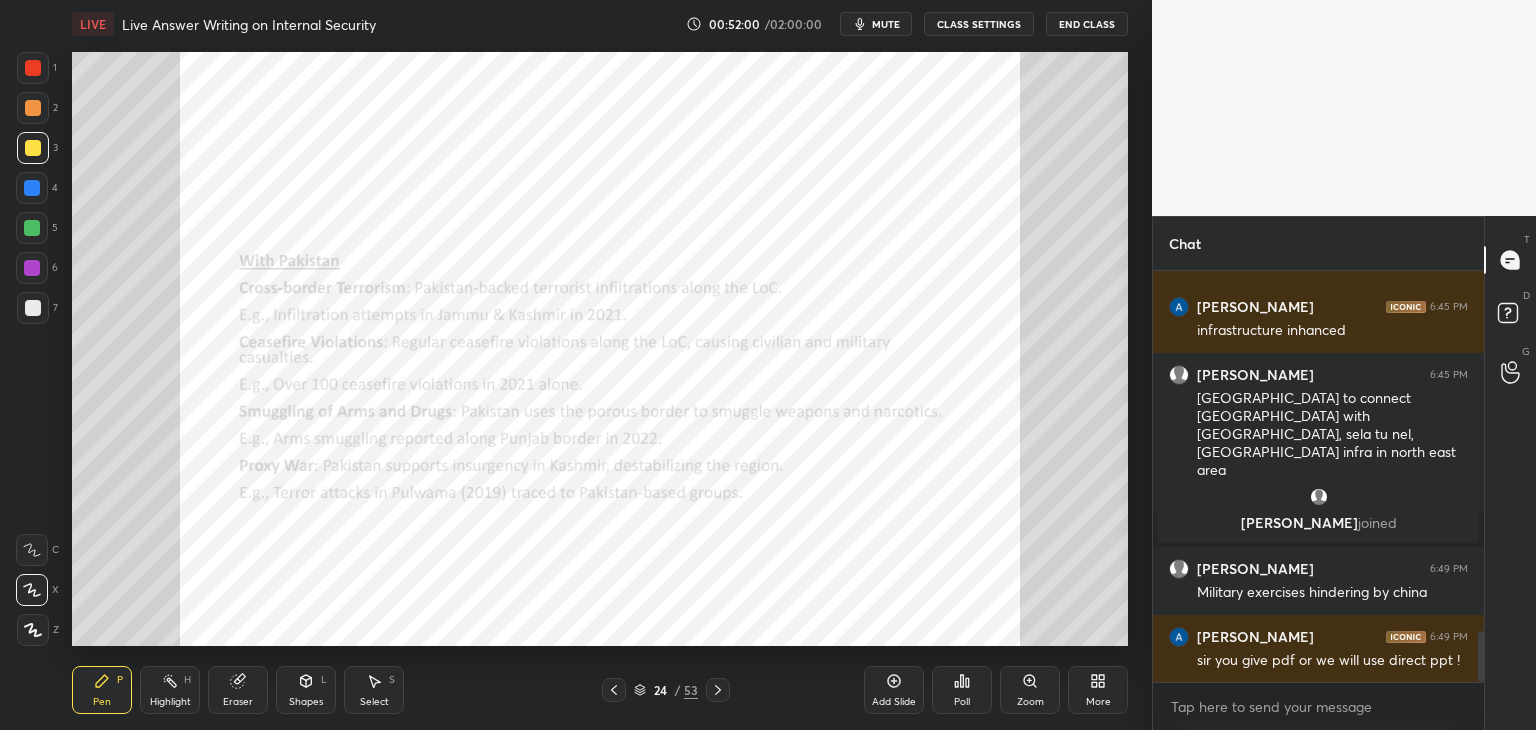 scroll, scrollTop: 2874, scrollLeft: 0, axis: vertical 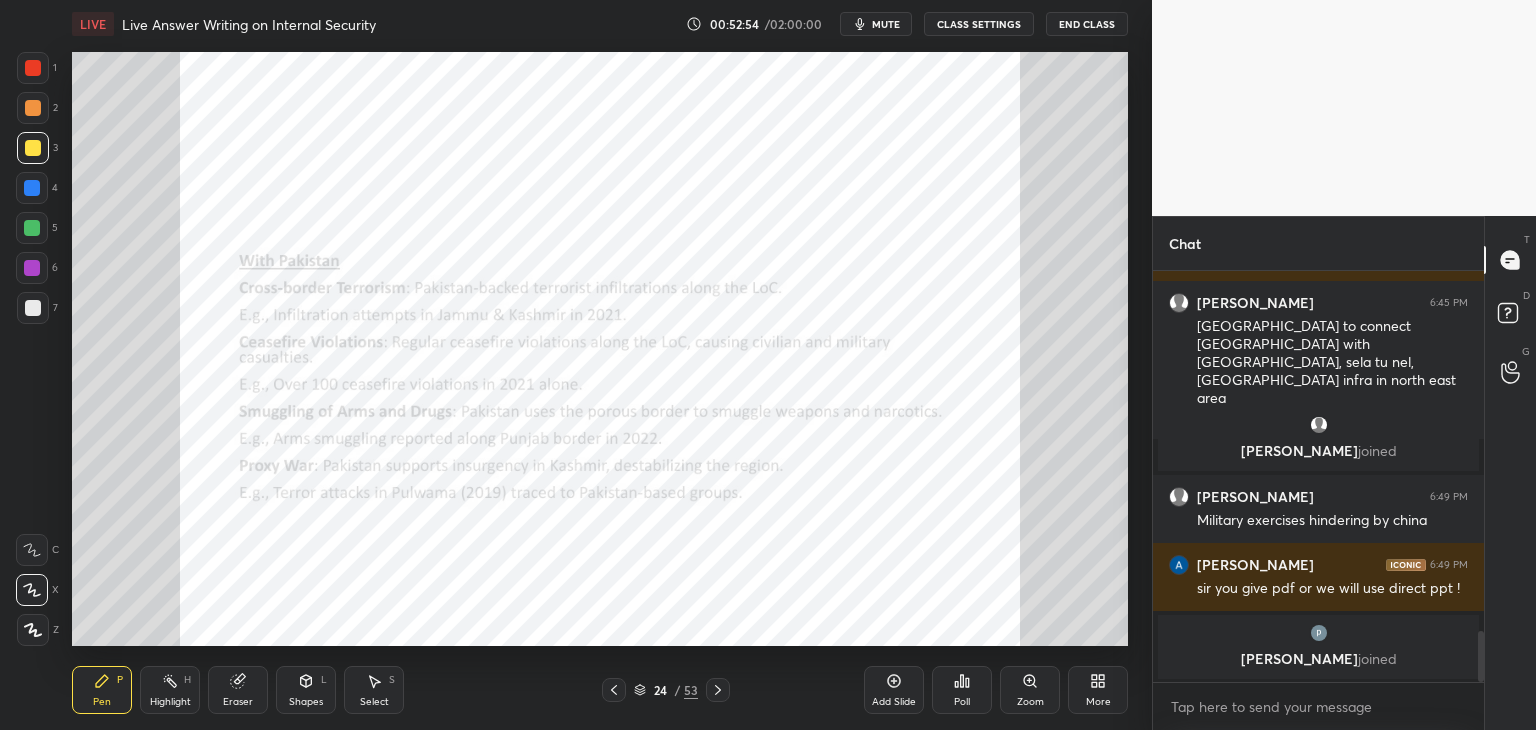 click on "Eraser" at bounding box center [238, 690] 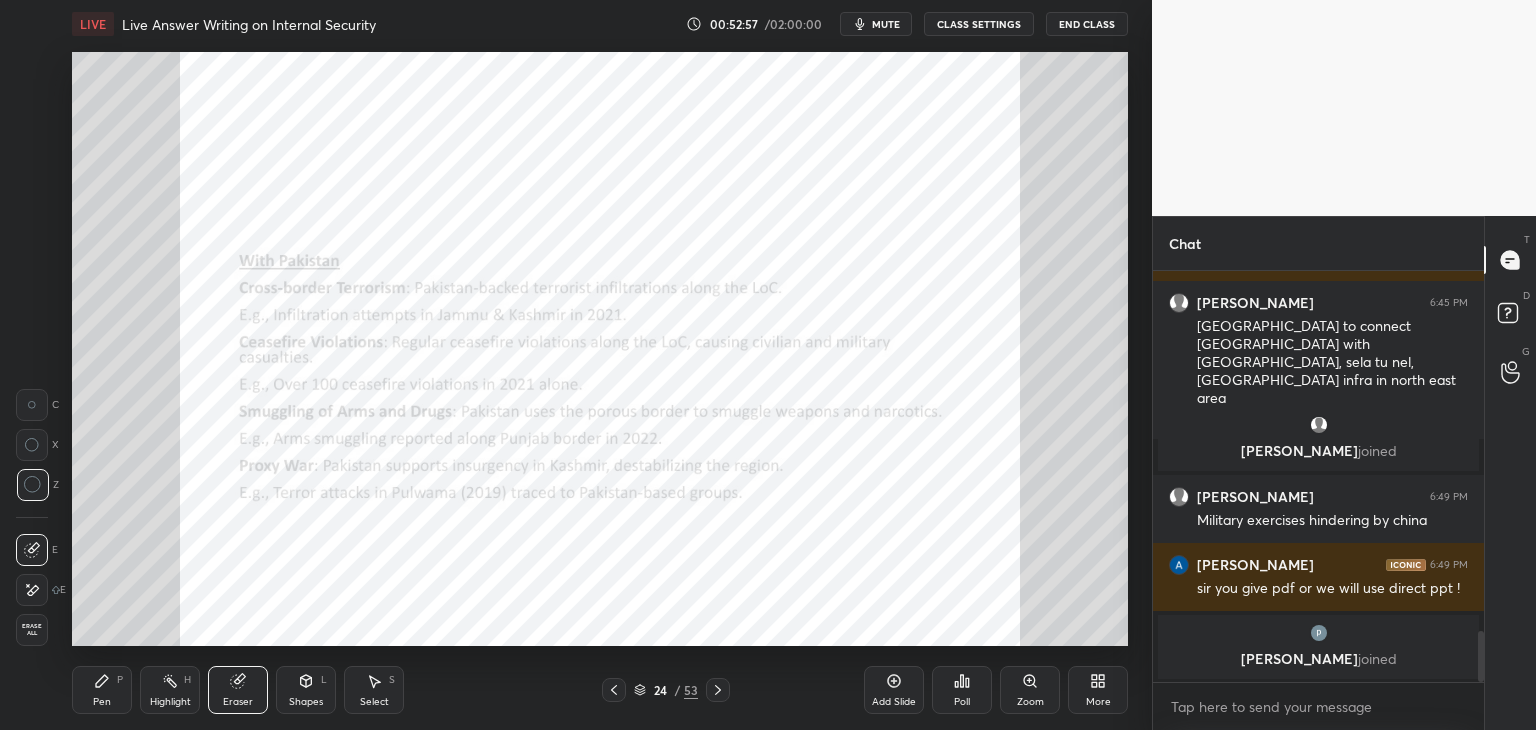 click on "Pen P" at bounding box center (102, 690) 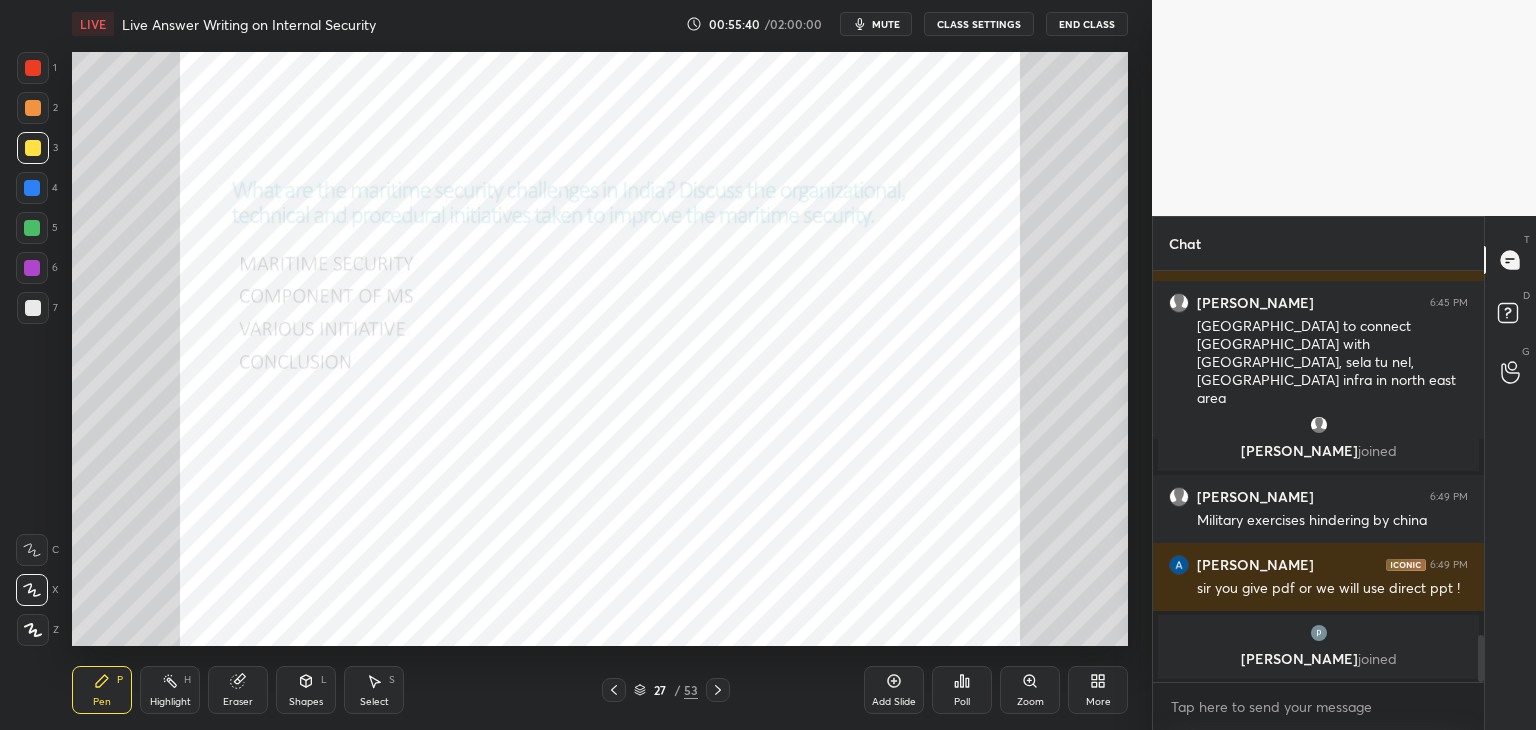 scroll, scrollTop: 3216, scrollLeft: 0, axis: vertical 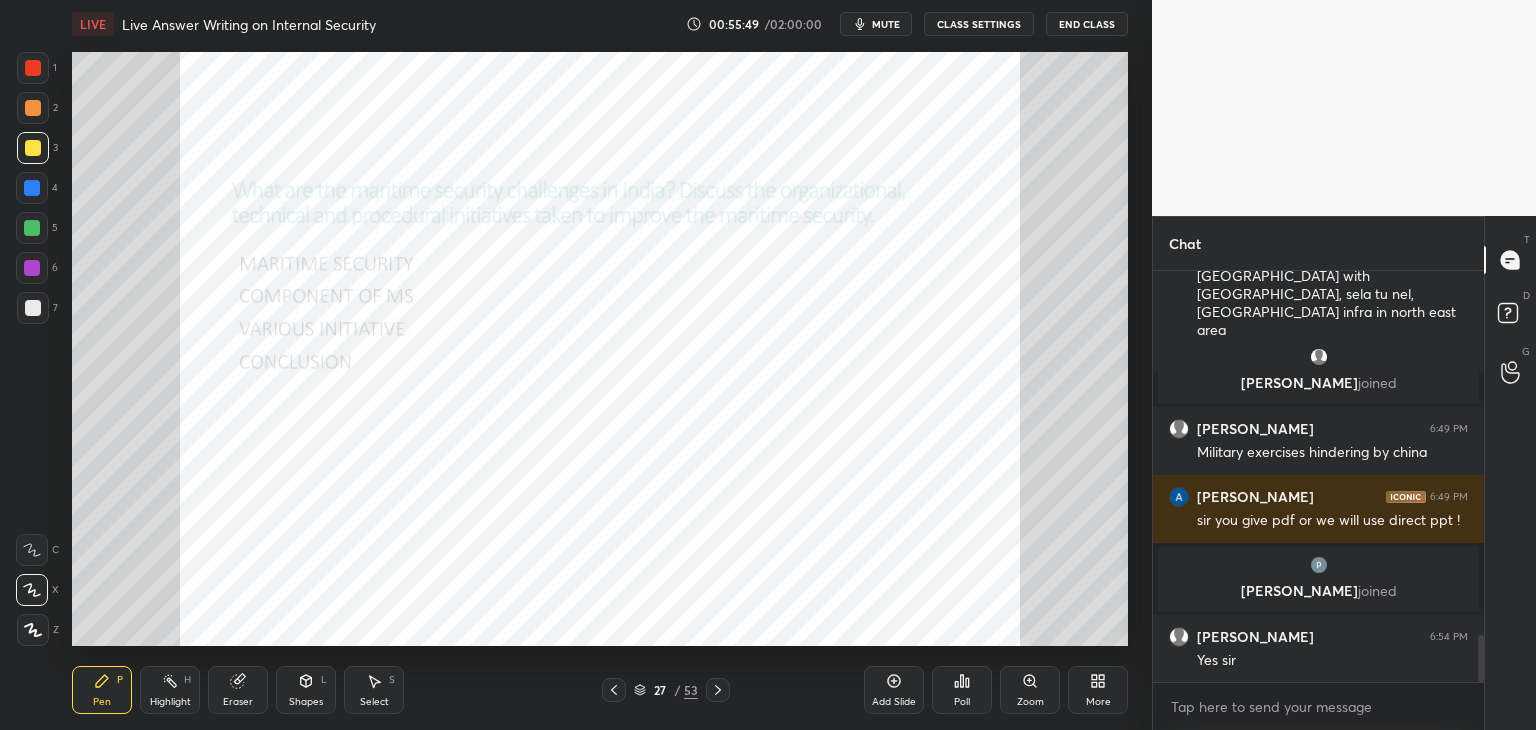 drag, startPoint x: 156, startPoint y: 692, endPoint x: 167, endPoint y: 681, distance: 15.556349 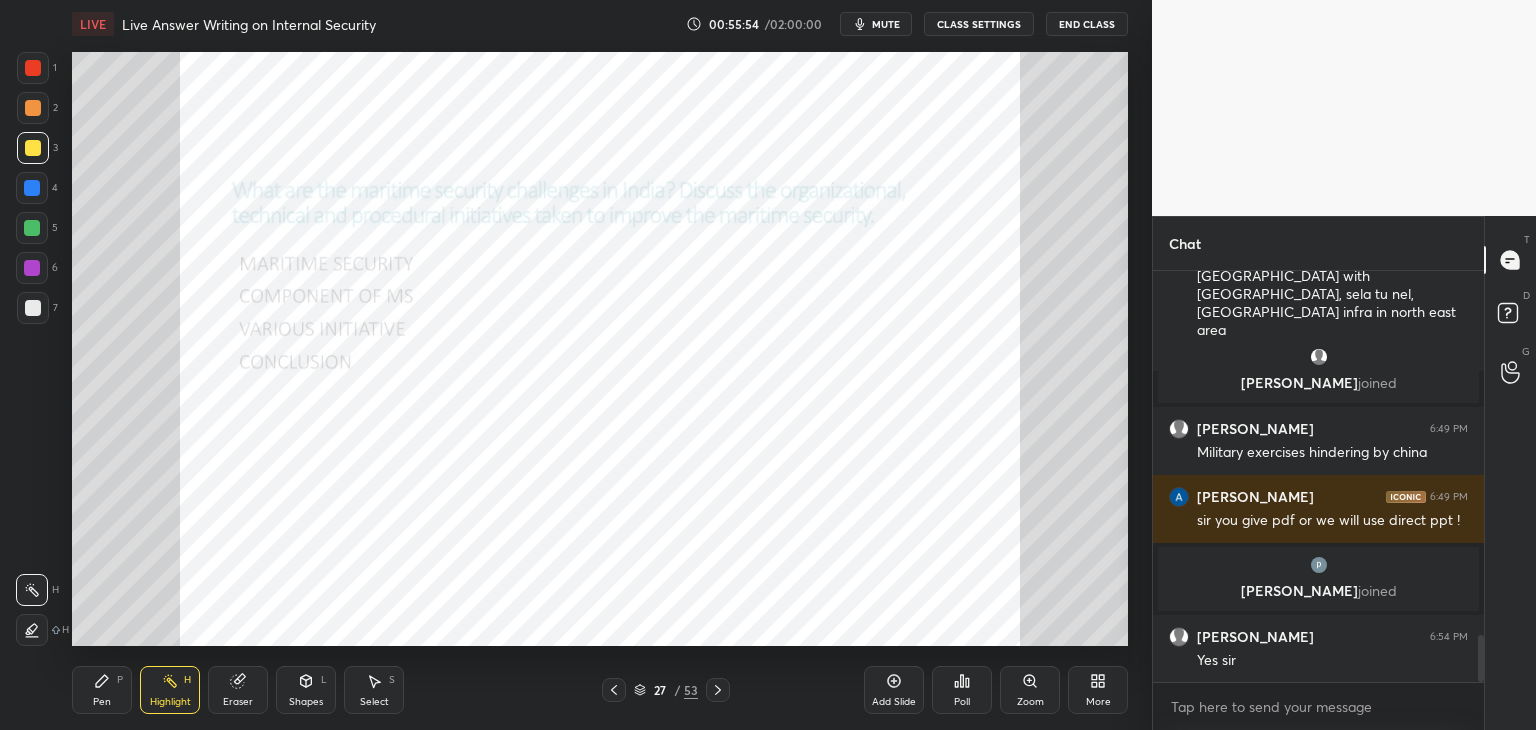 click on "Pen P" at bounding box center (102, 690) 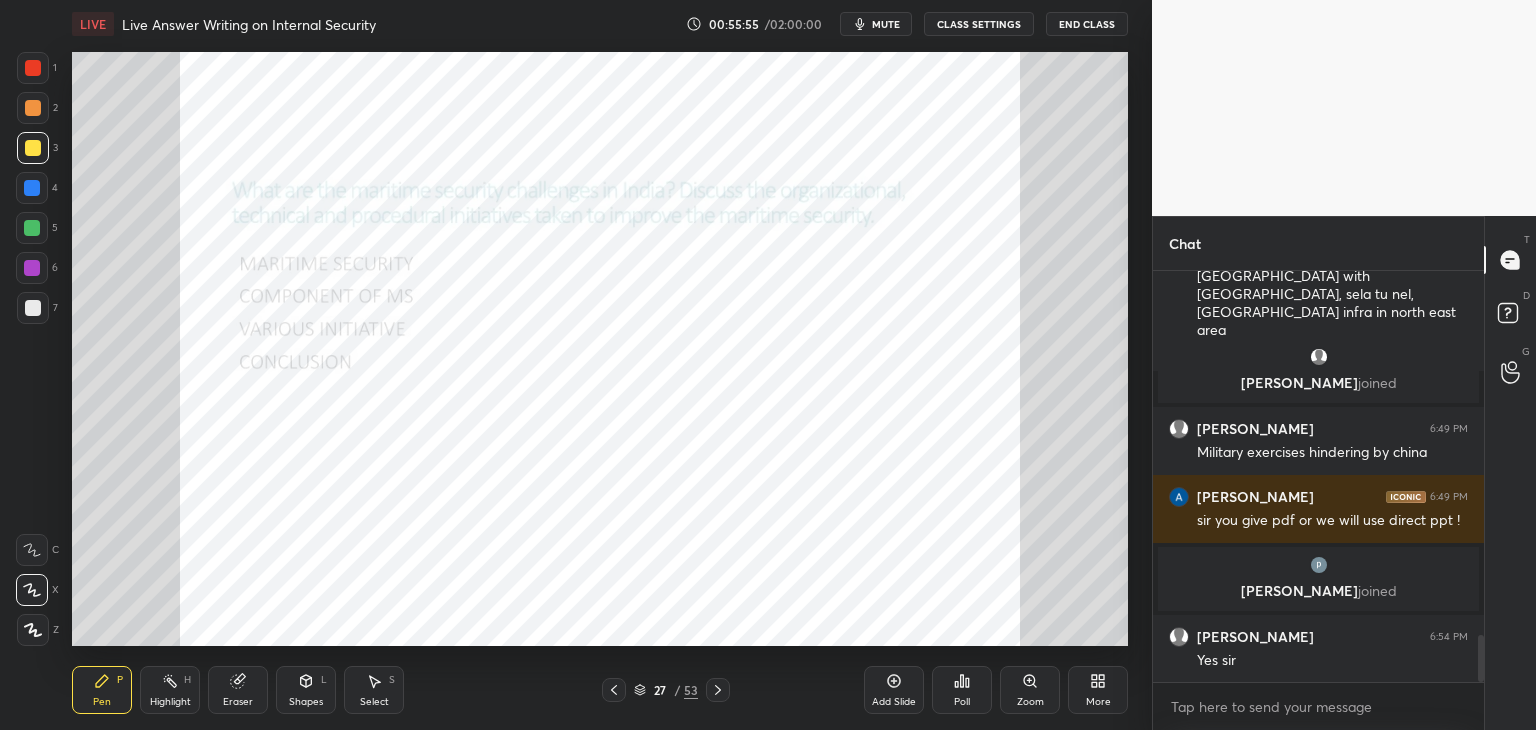 scroll, scrollTop: 3320, scrollLeft: 0, axis: vertical 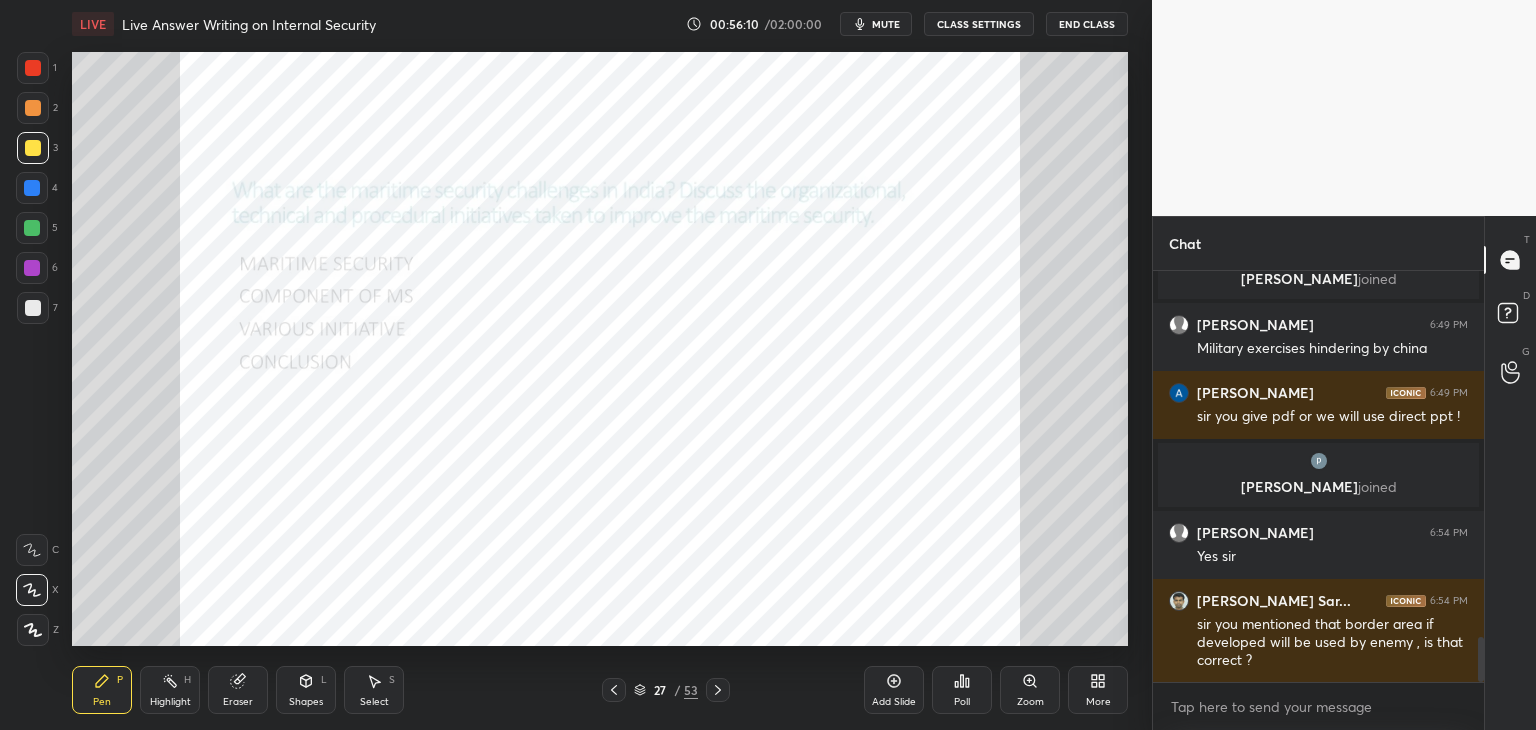 drag, startPoint x: 152, startPoint y: 685, endPoint x: 156, endPoint y: 674, distance: 11.7046995 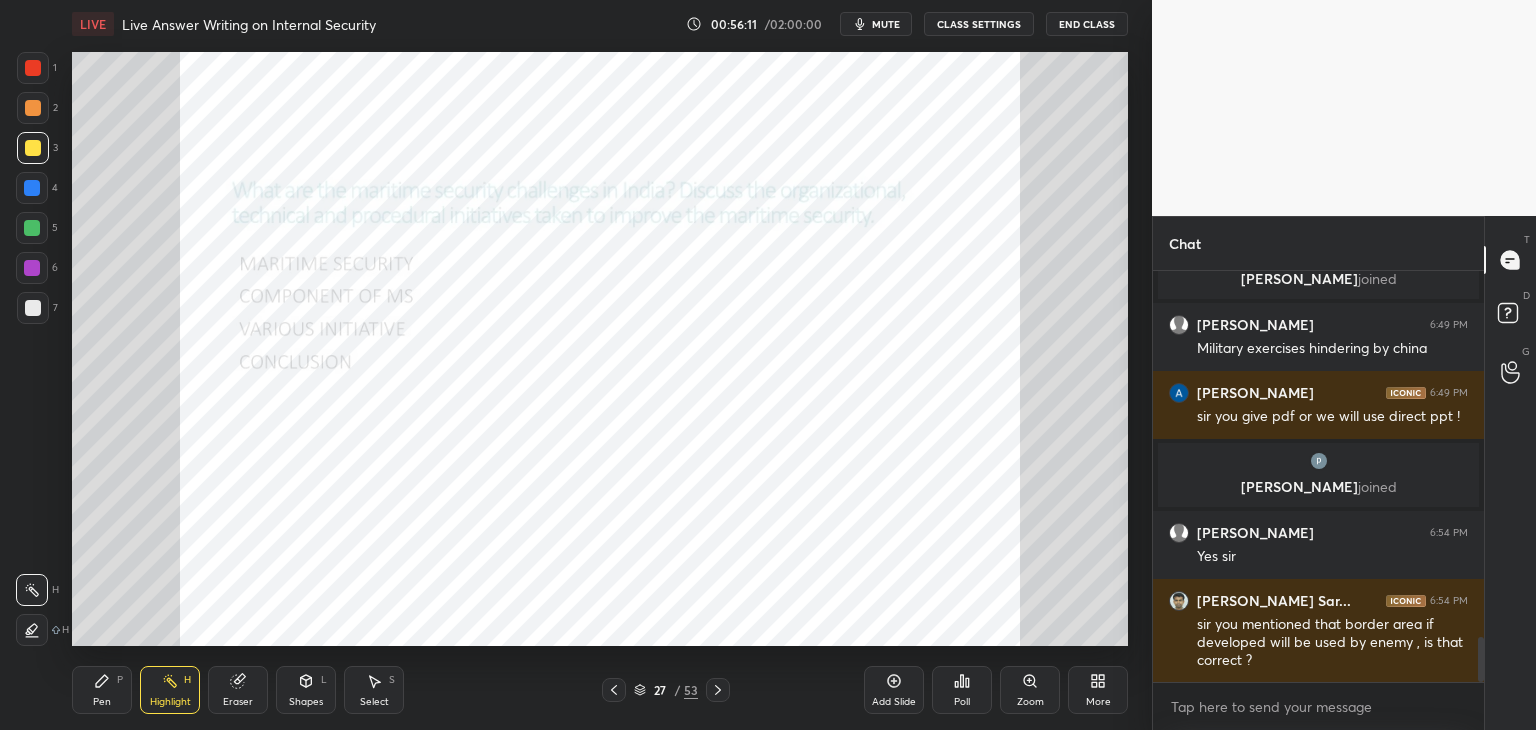 click on "Pen P Highlight H Eraser Shapes L Select S 27 / 53 Add Slide Poll Zoom More" at bounding box center [600, 690] 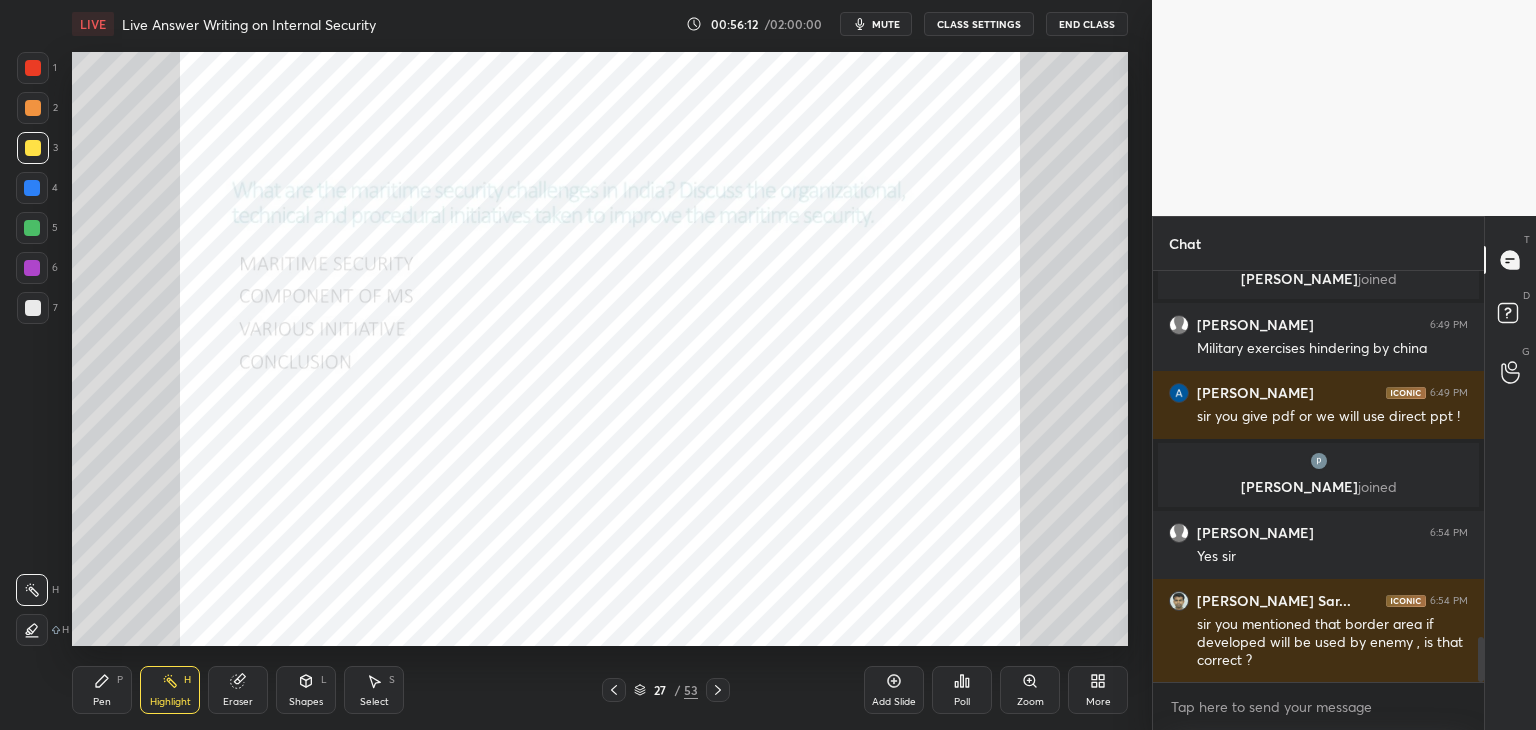 click on "Eraser" at bounding box center [238, 690] 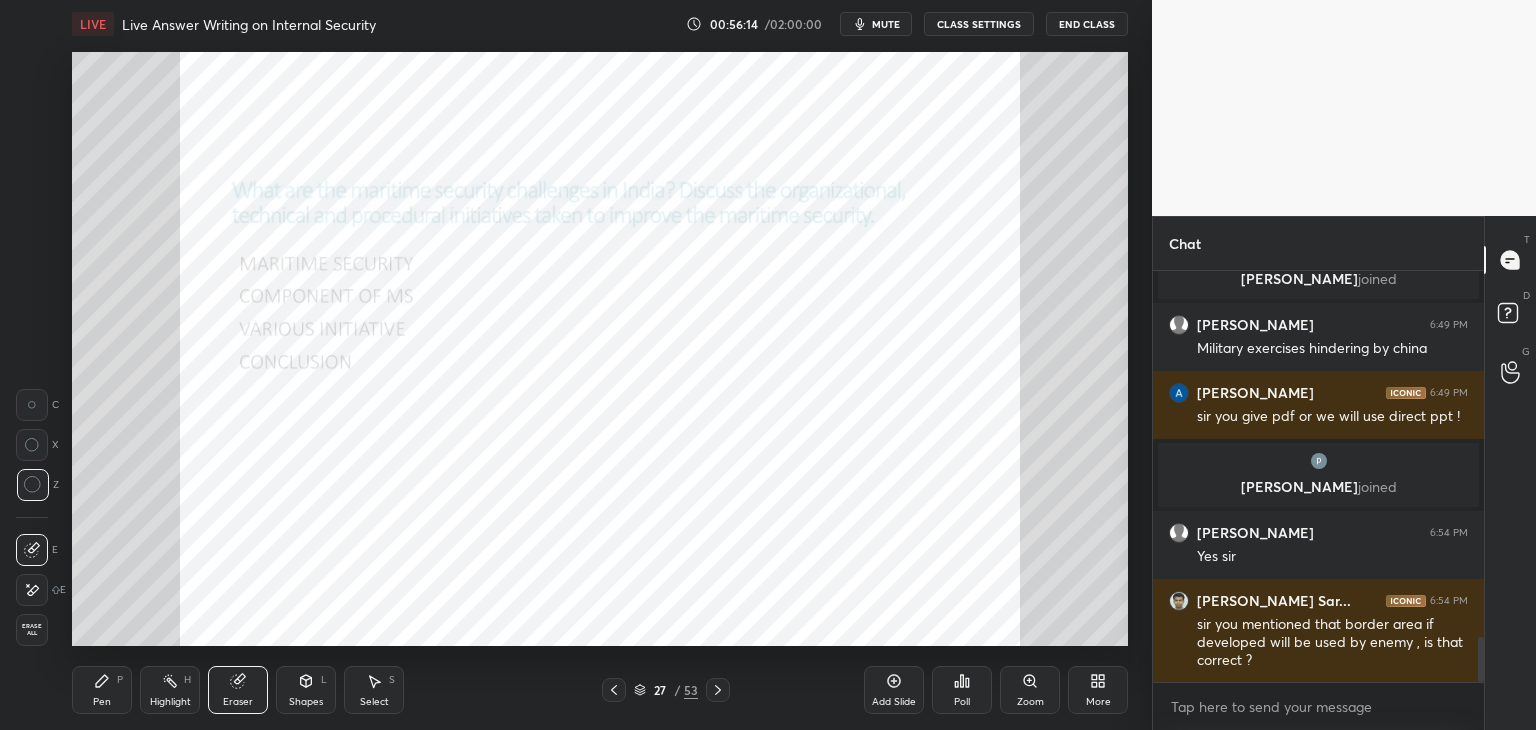 click on "Pen P" at bounding box center (102, 690) 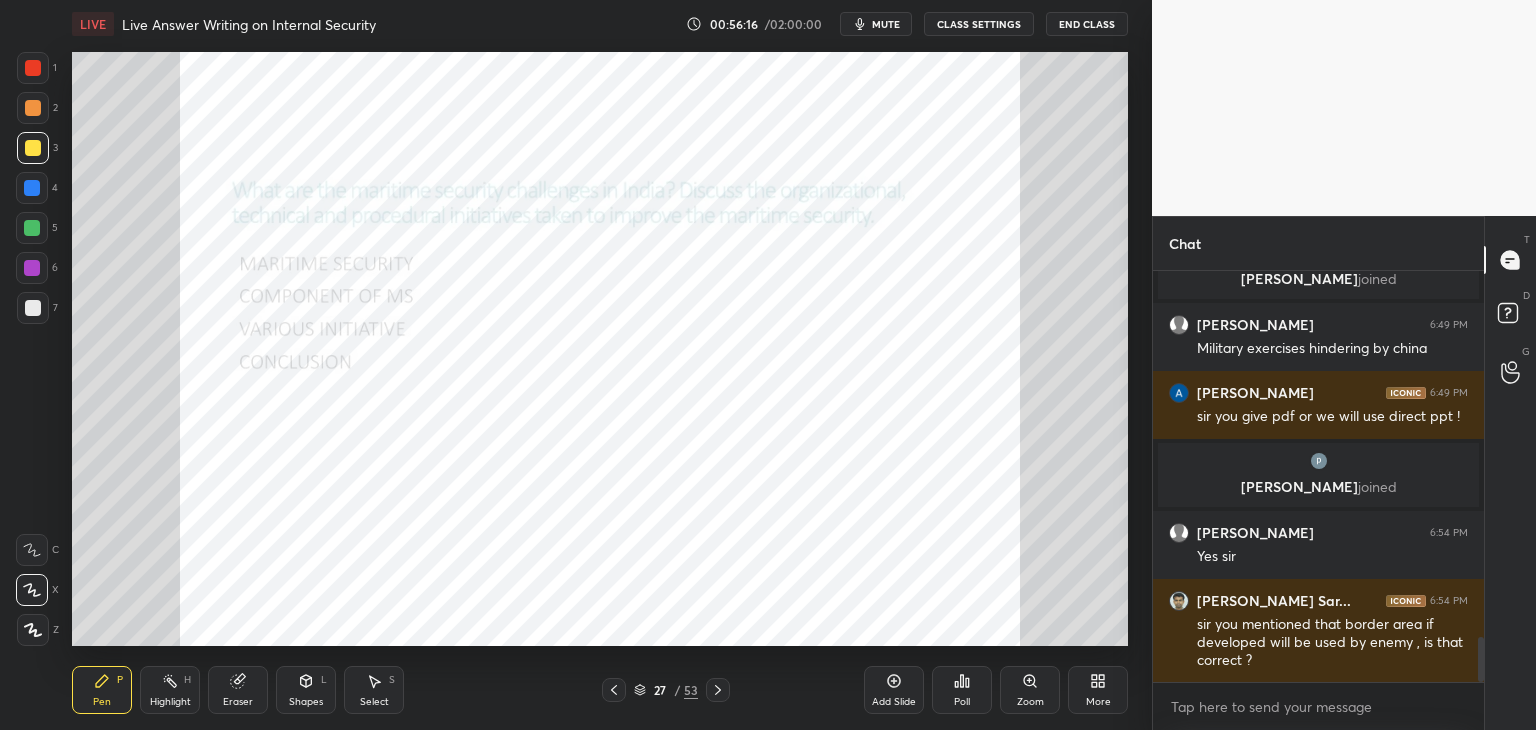 click at bounding box center (33, 108) 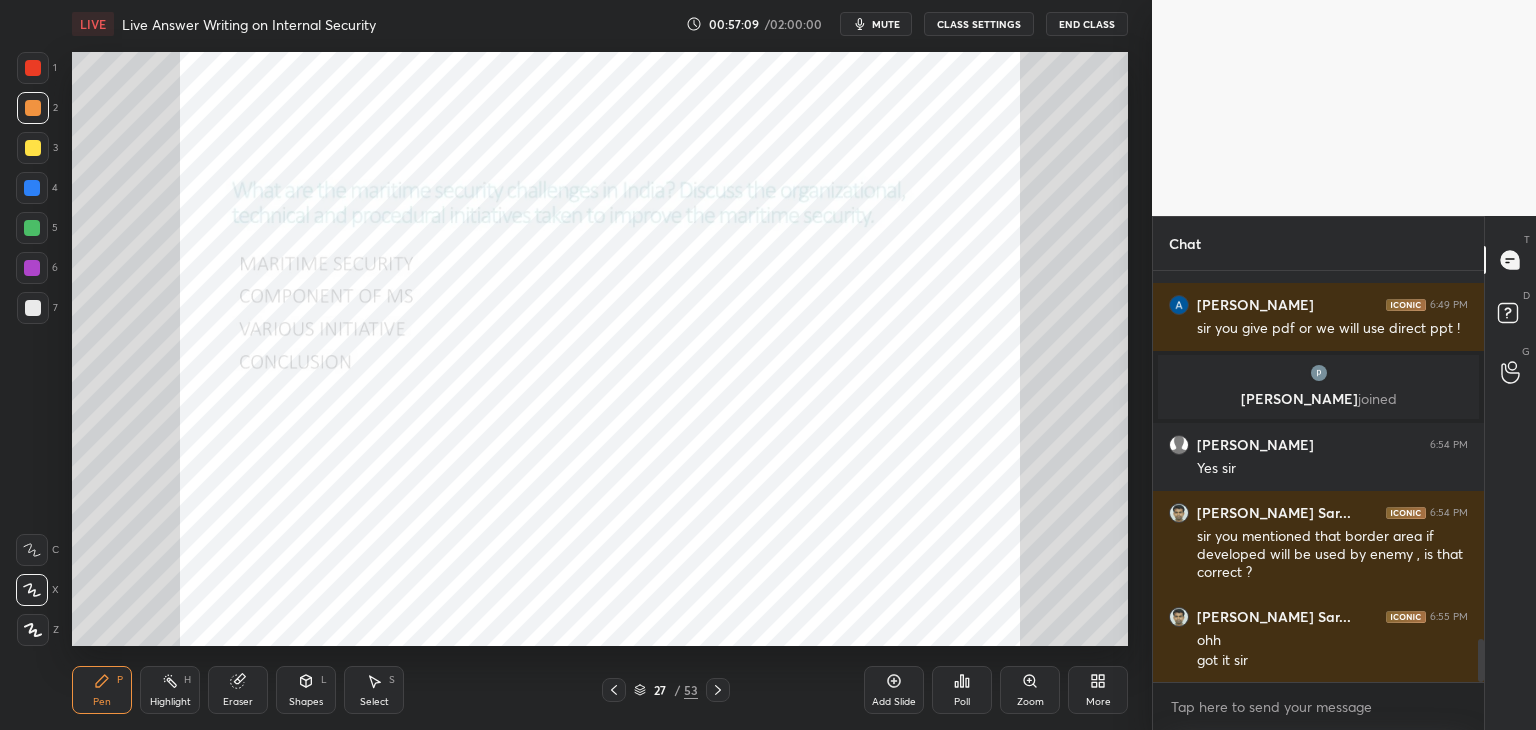 scroll, scrollTop: 3530, scrollLeft: 0, axis: vertical 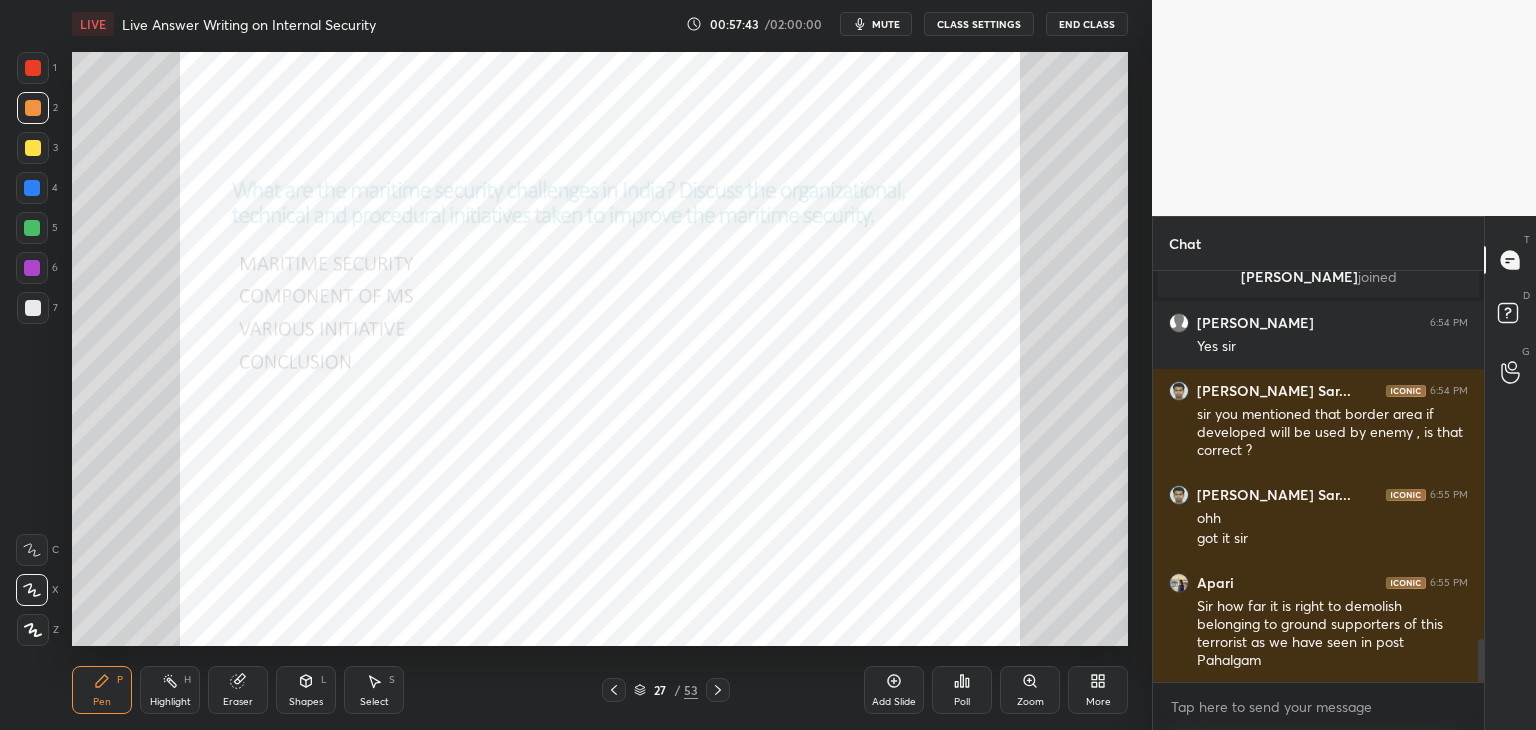 click on "Eraser" at bounding box center [238, 702] 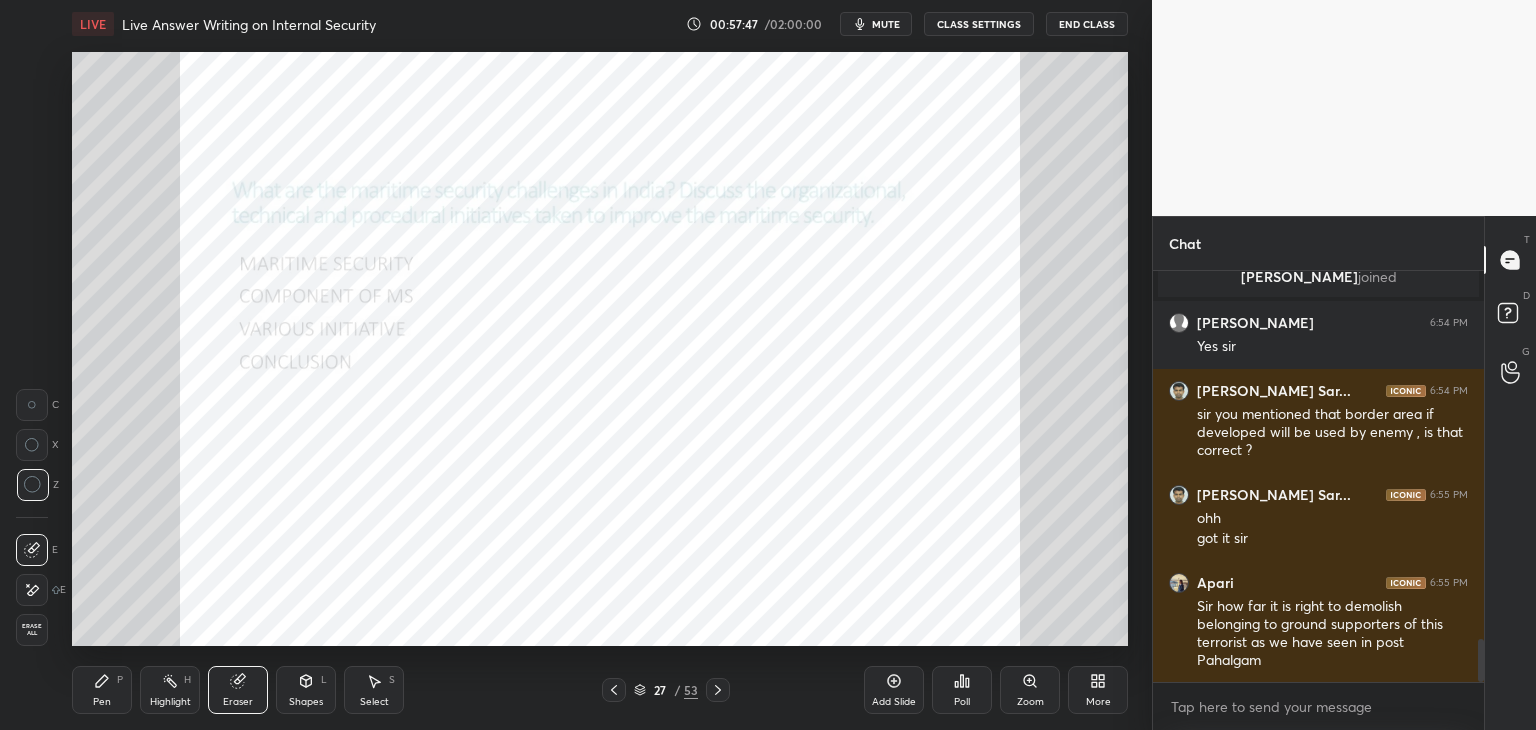 click on "Pen" at bounding box center (102, 702) 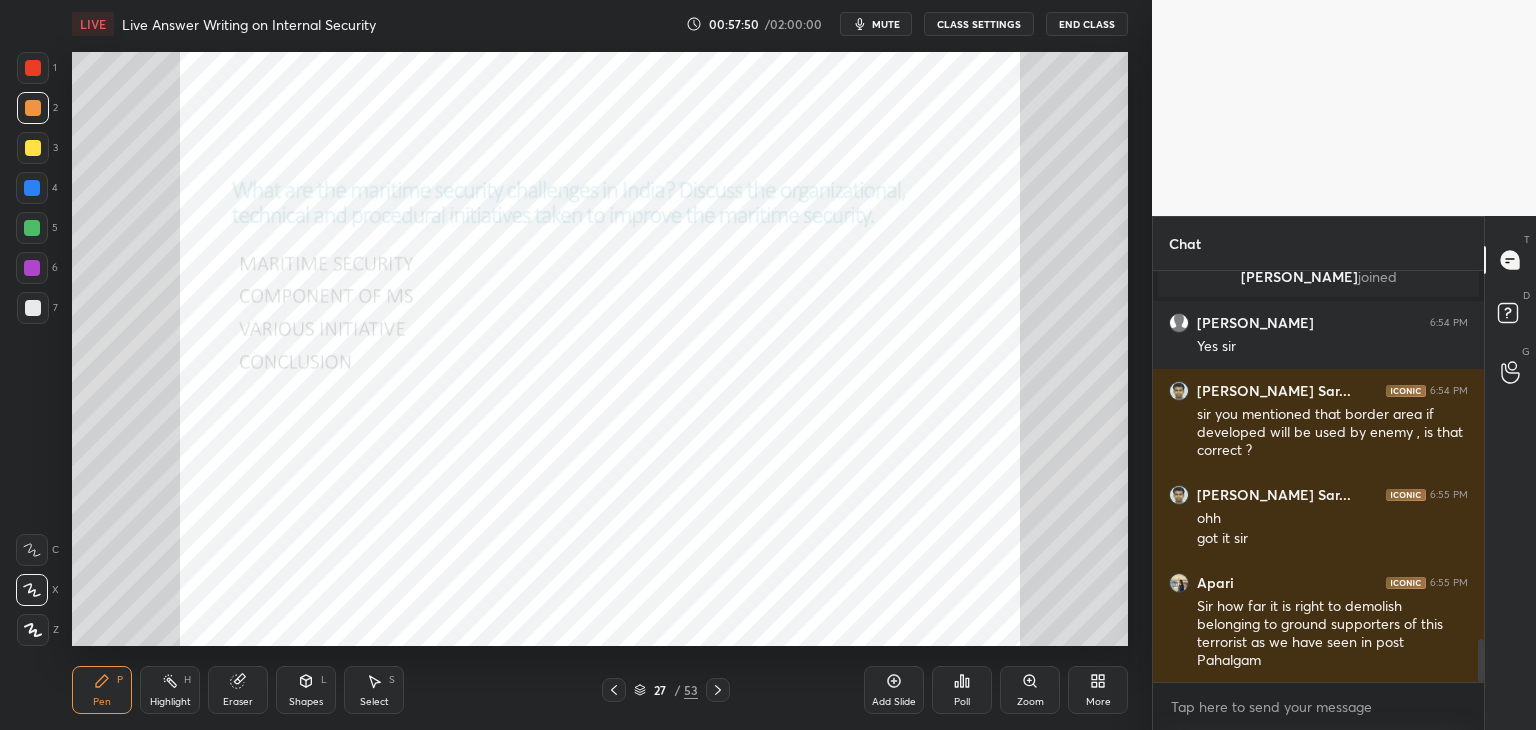 drag, startPoint x: 900, startPoint y: 705, endPoint x: 884, endPoint y: 706, distance: 16.03122 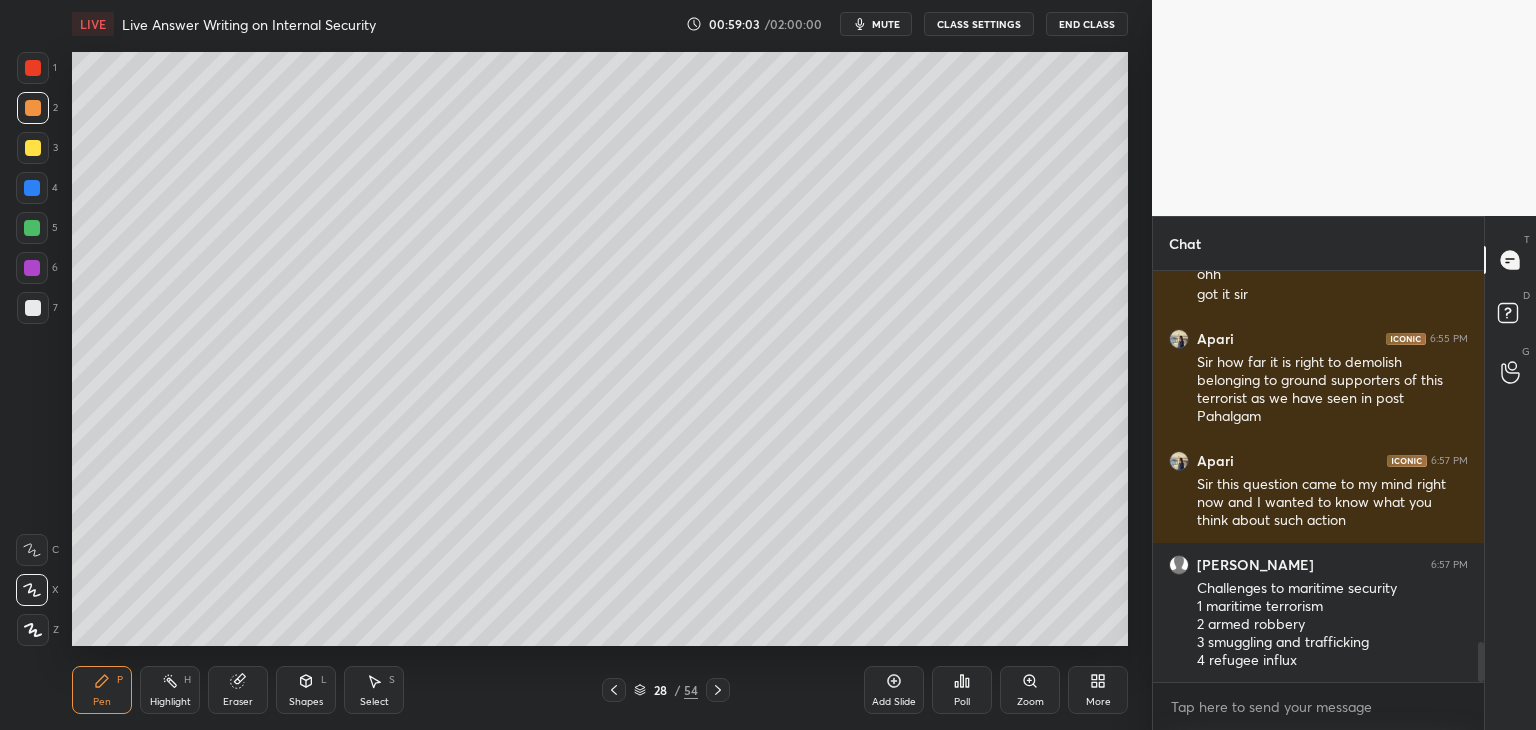 scroll, scrollTop: 3842, scrollLeft: 0, axis: vertical 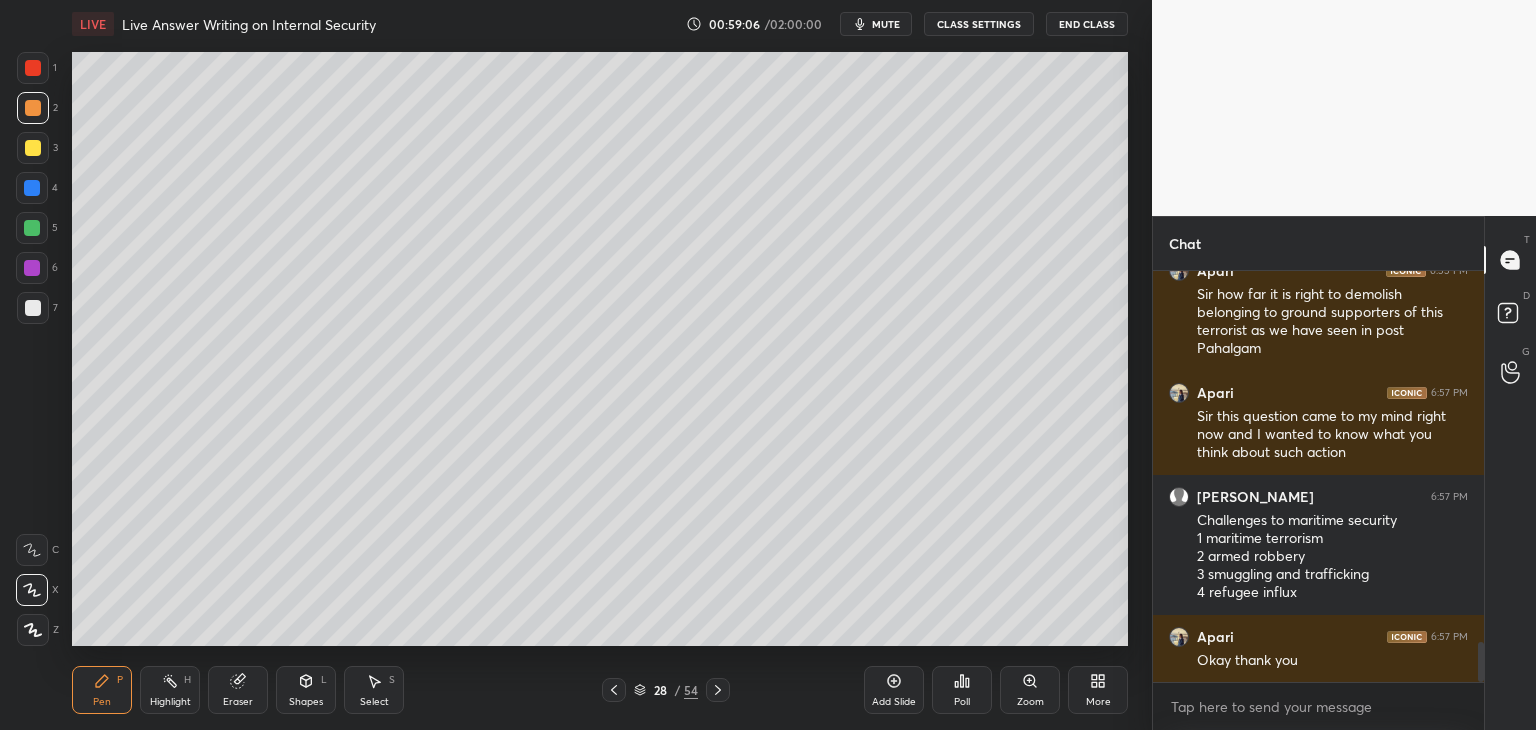 click on "Eraser" at bounding box center [238, 690] 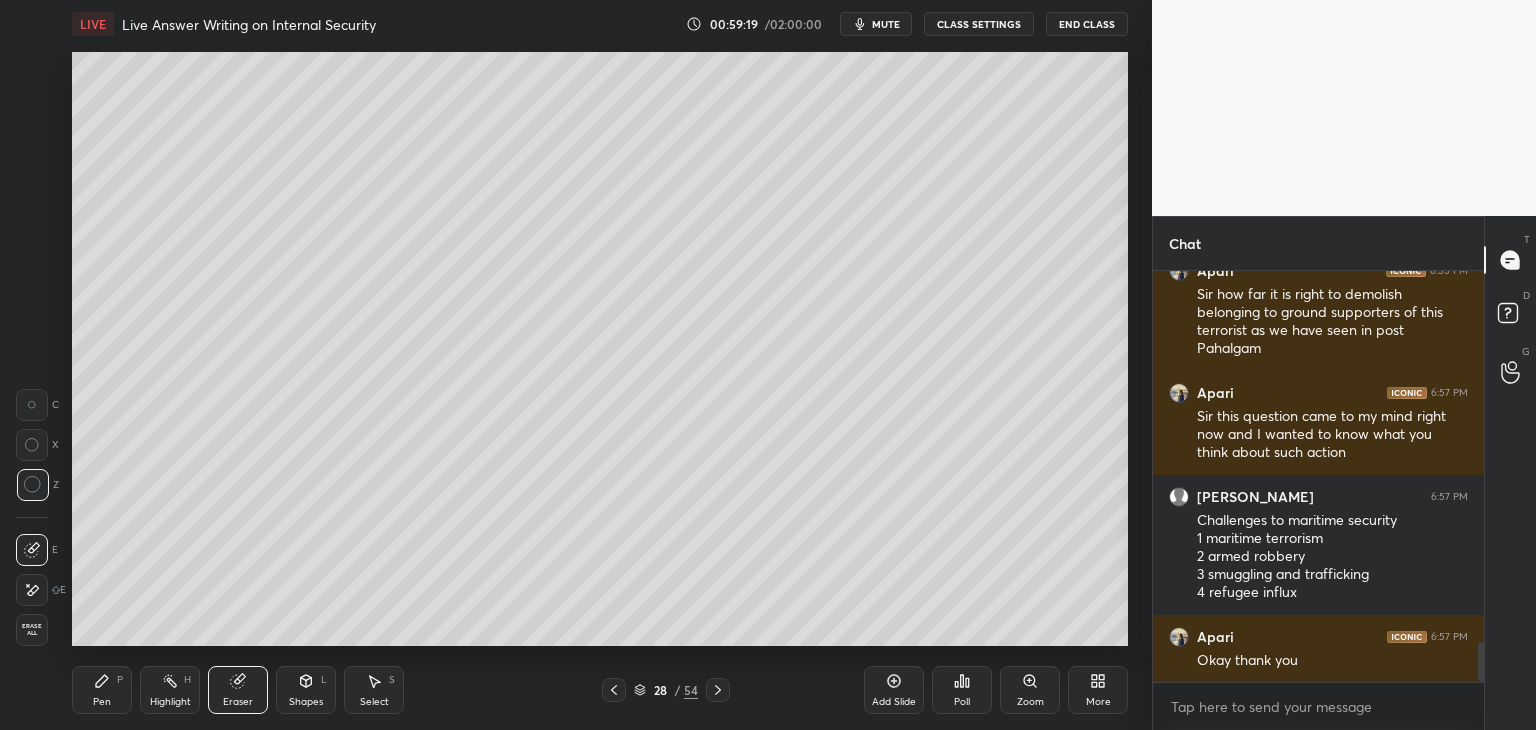click on "Erase all" at bounding box center (32, 630) 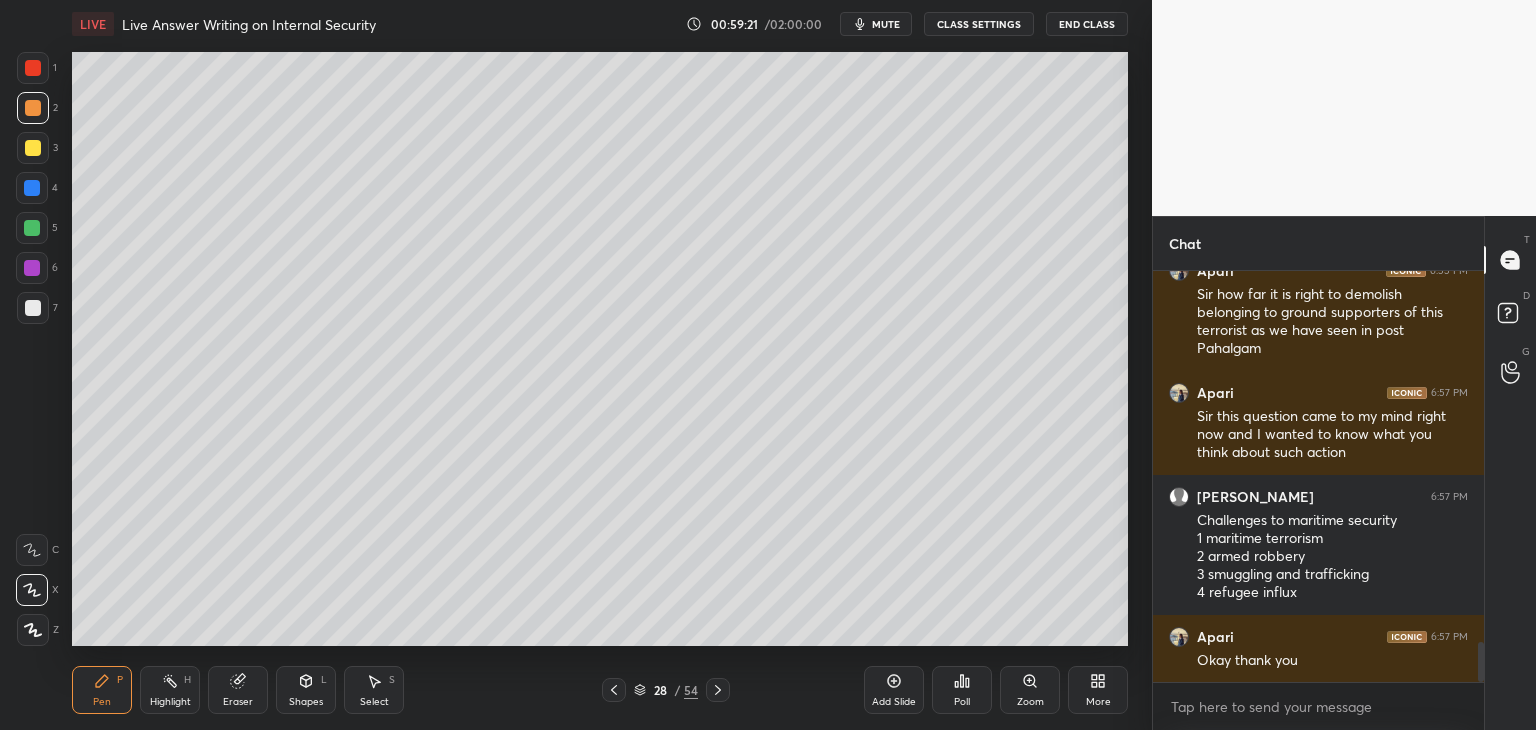 click 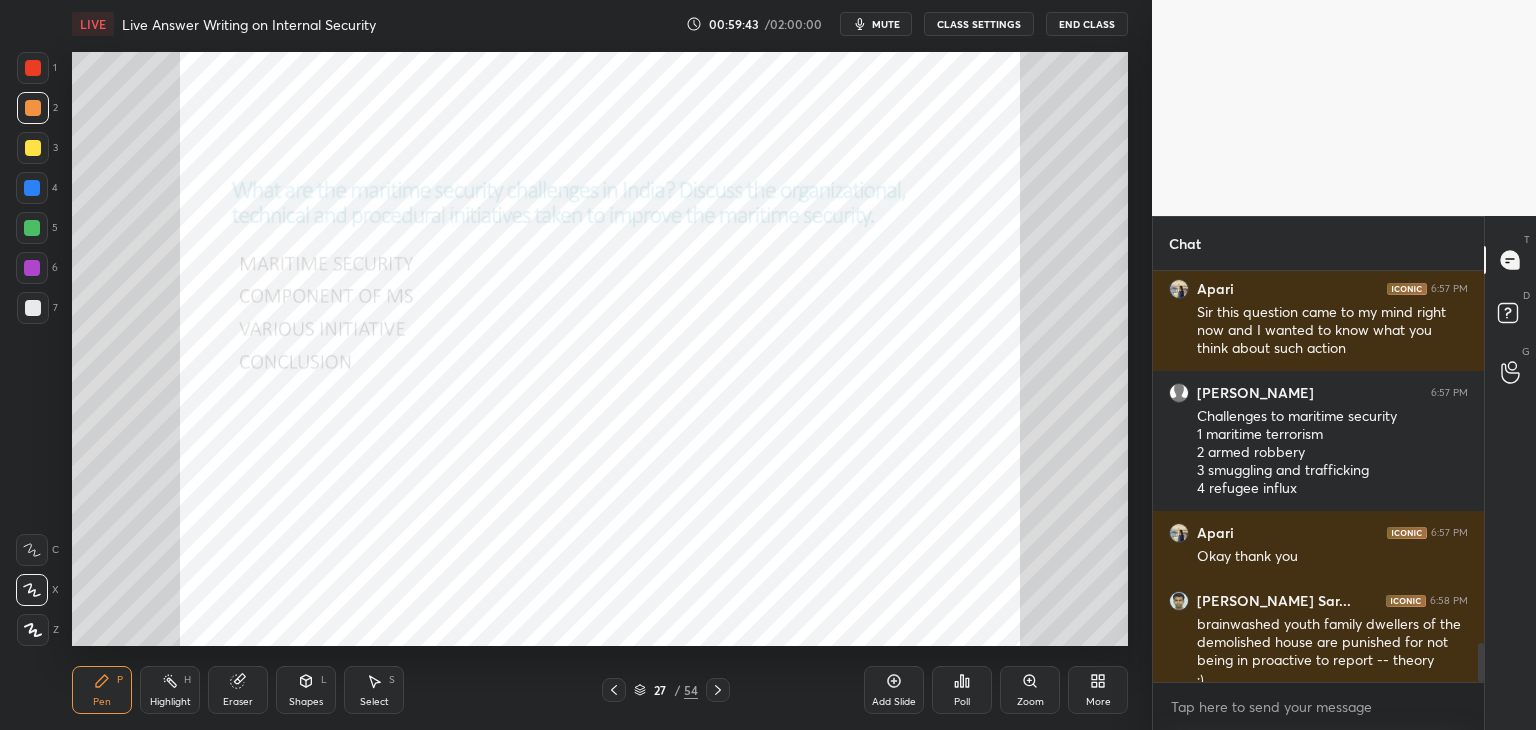 scroll, scrollTop: 3966, scrollLeft: 0, axis: vertical 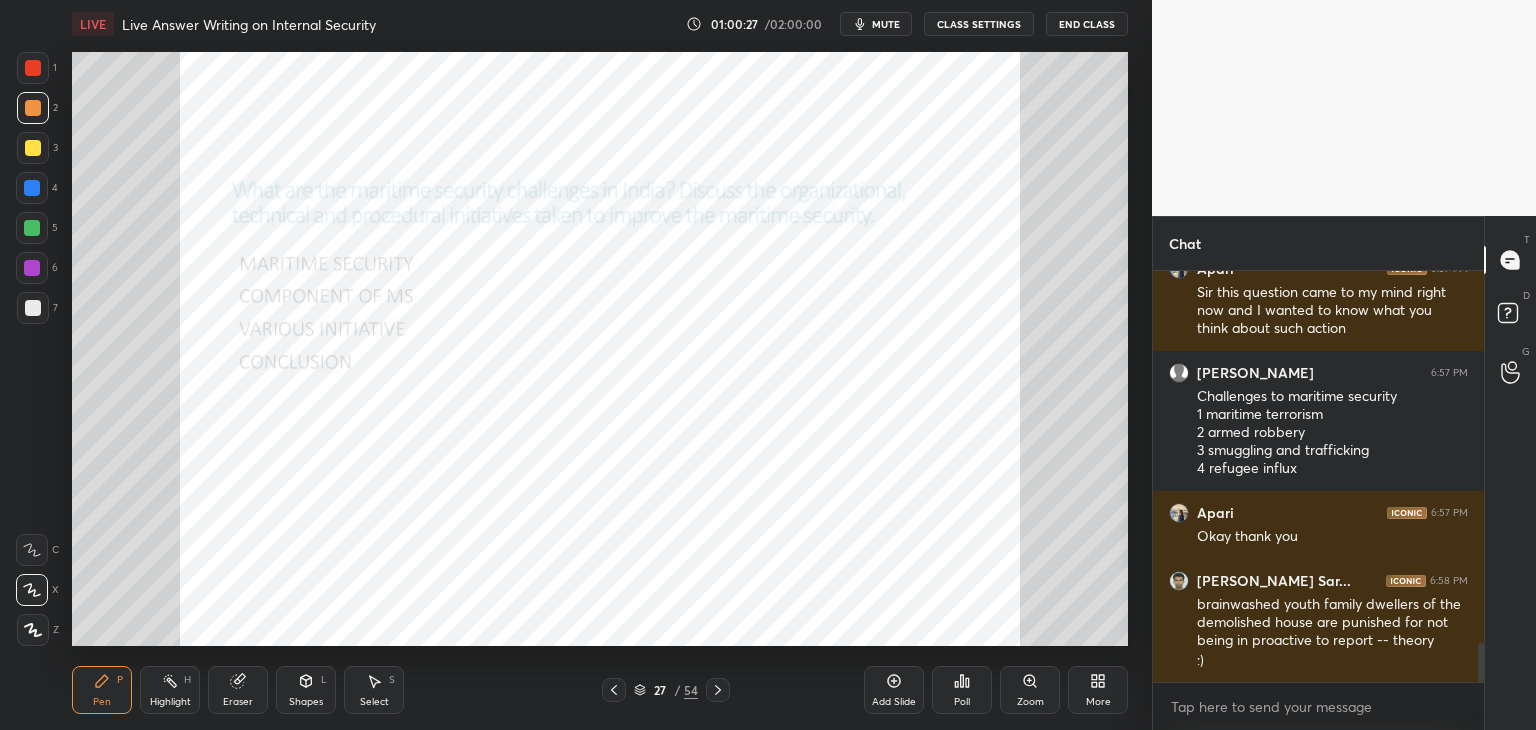 click on "Eraser" at bounding box center [238, 690] 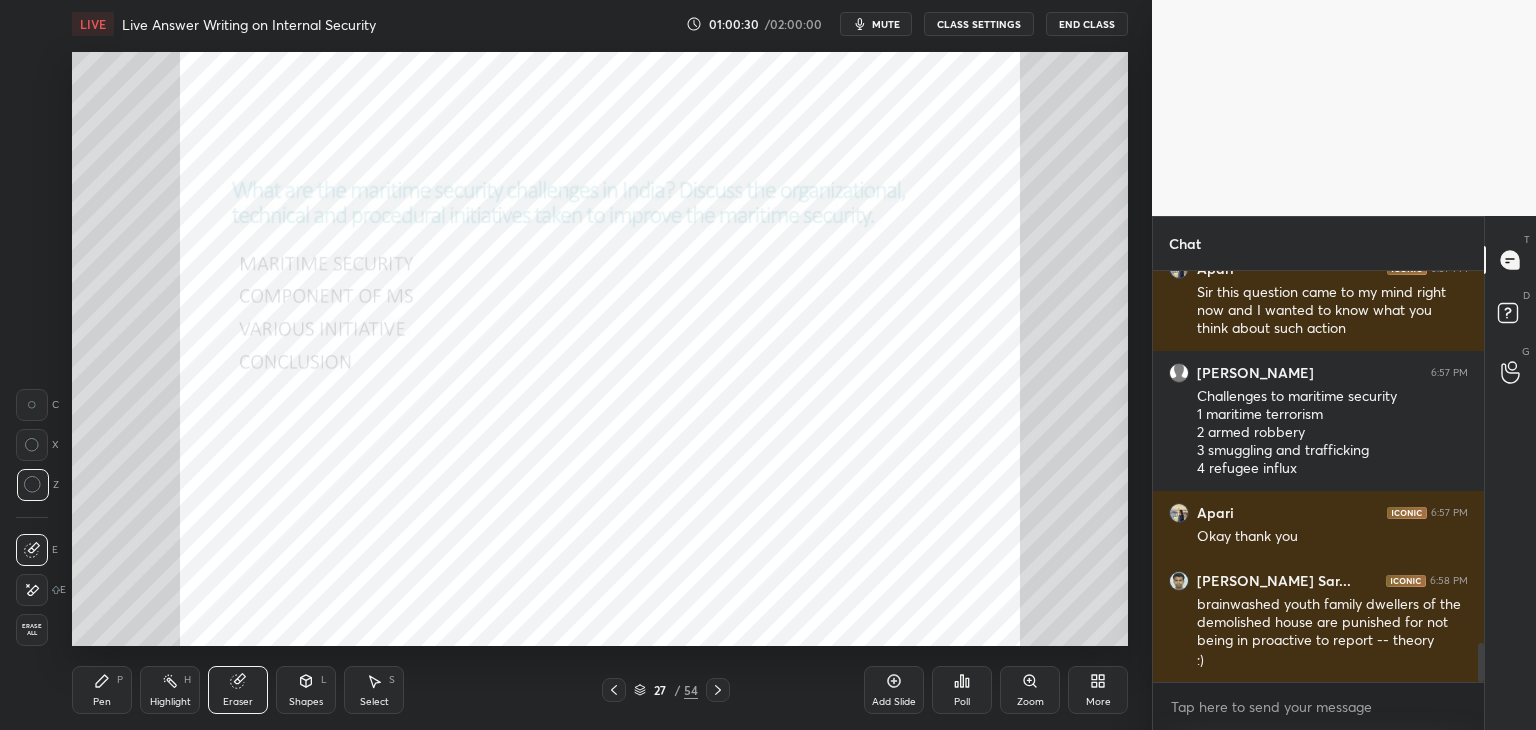 click on "Pen P" at bounding box center (102, 690) 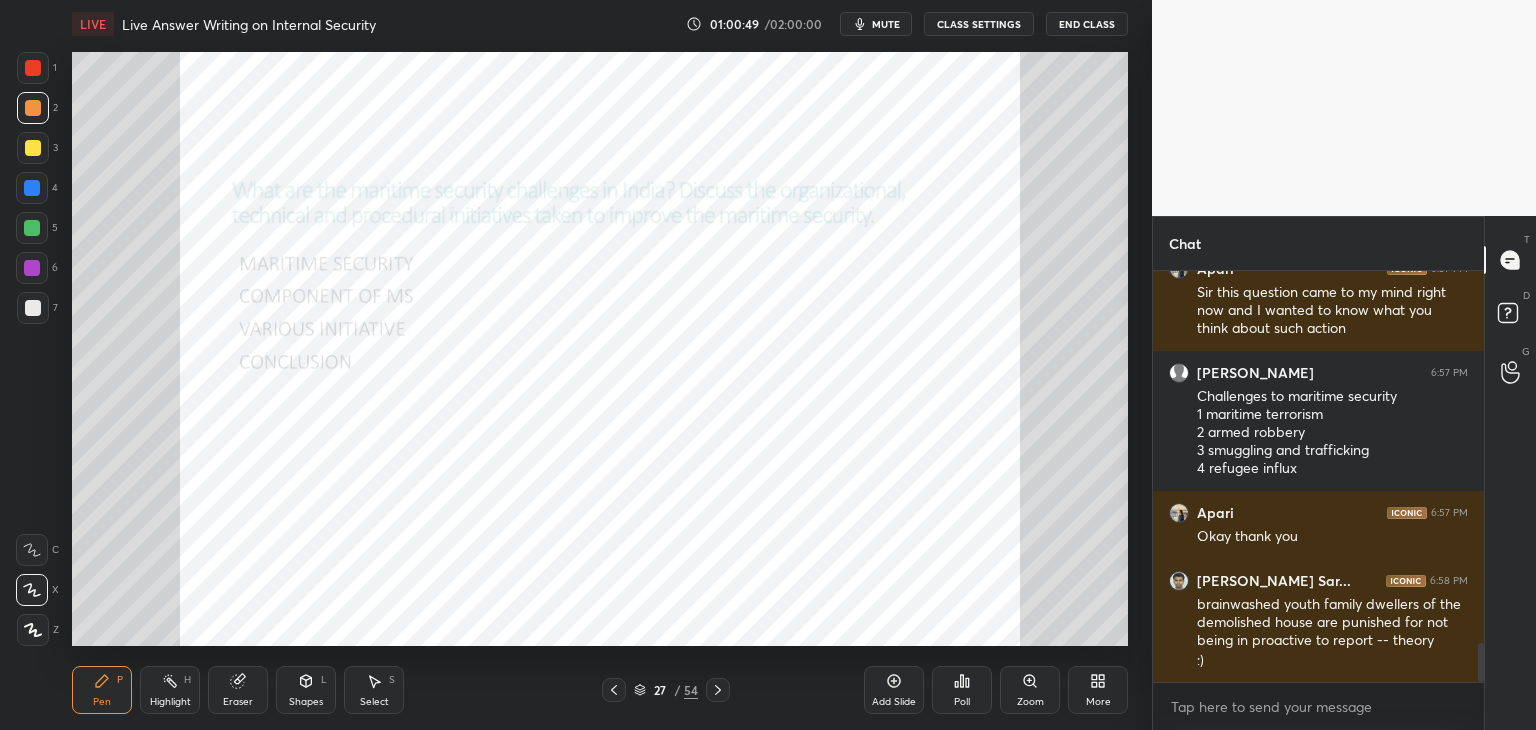 click on "Eraser" at bounding box center [238, 690] 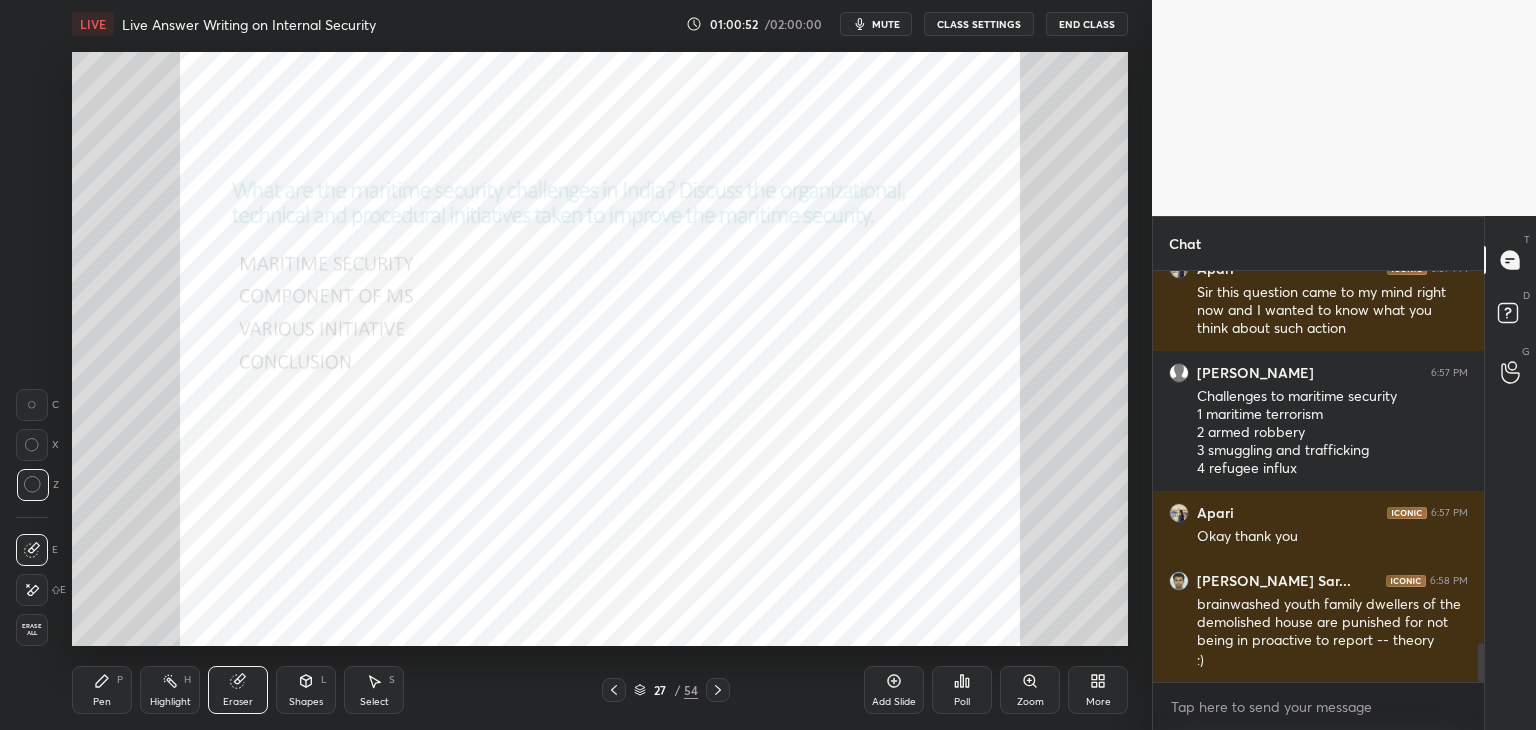 scroll, scrollTop: 4070, scrollLeft: 0, axis: vertical 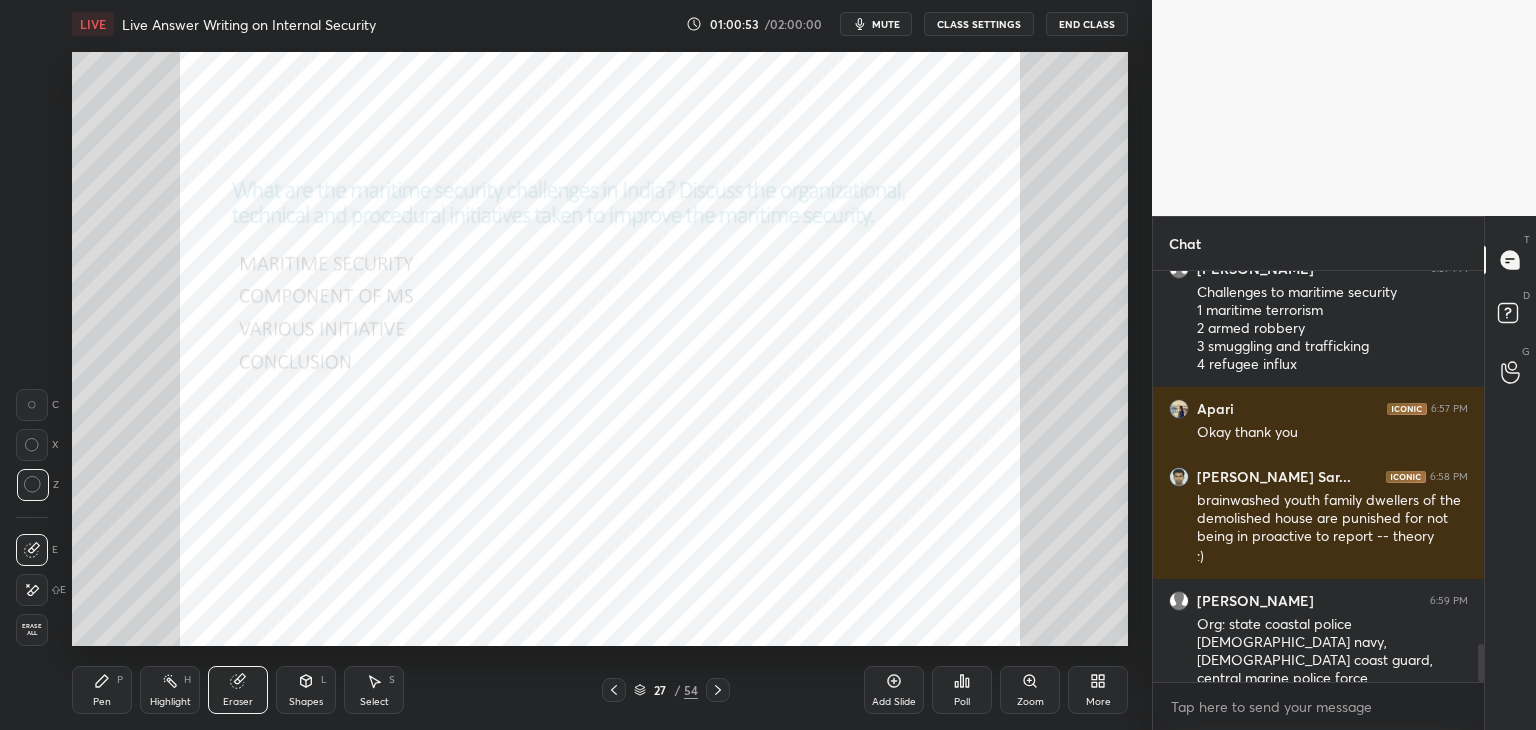 click 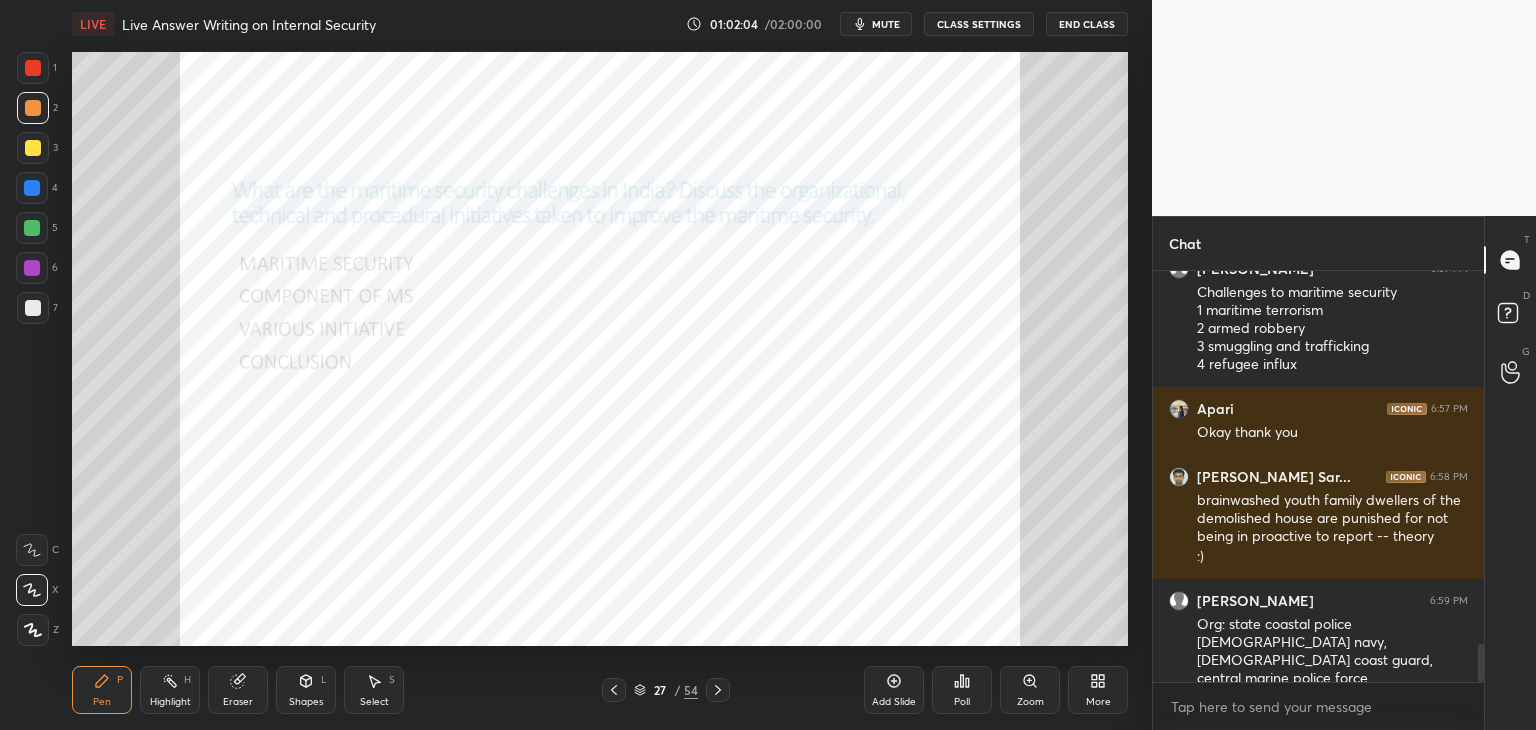 drag, startPoint x: 899, startPoint y: 690, endPoint x: 895, endPoint y: 675, distance: 15.524175 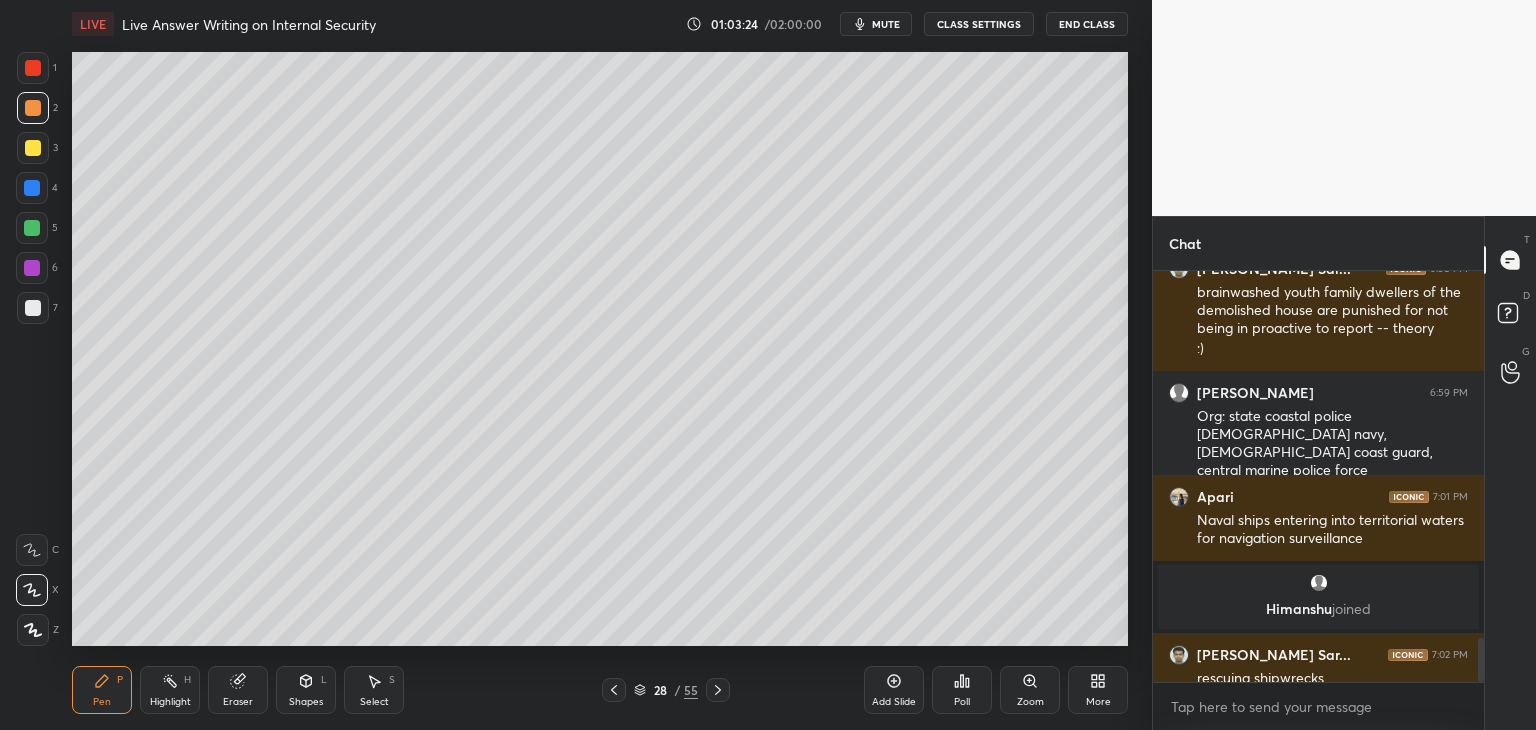 scroll, scrollTop: 3442, scrollLeft: 0, axis: vertical 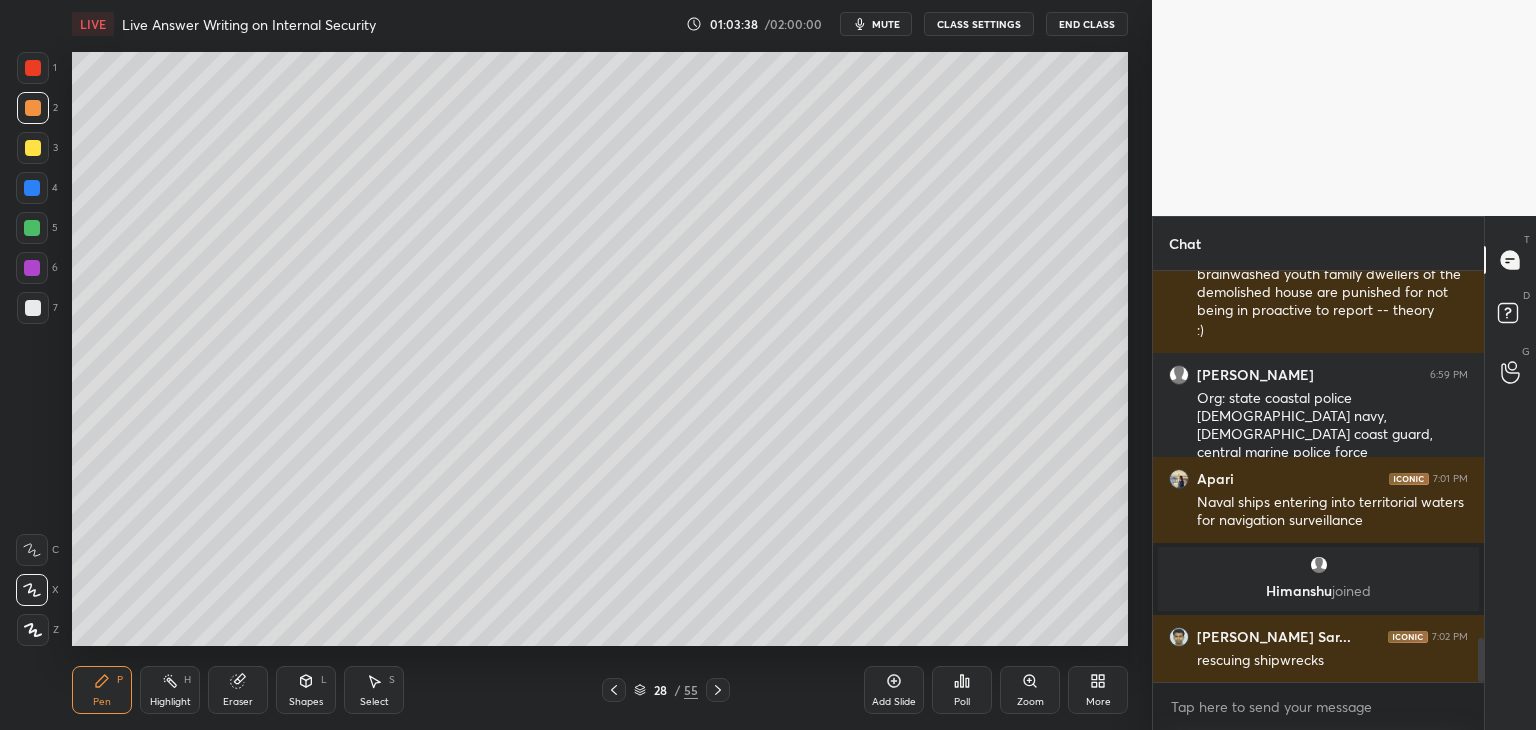click 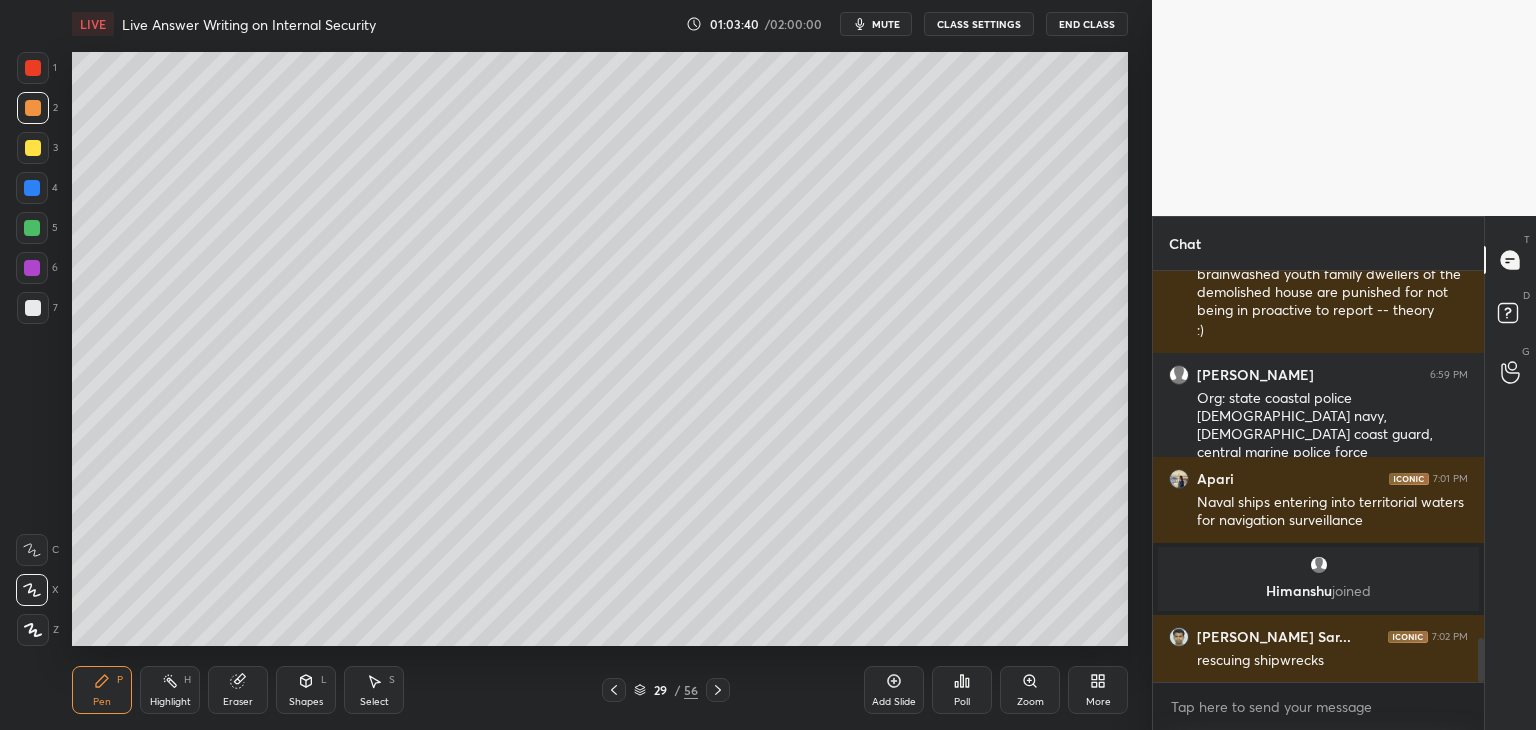 click 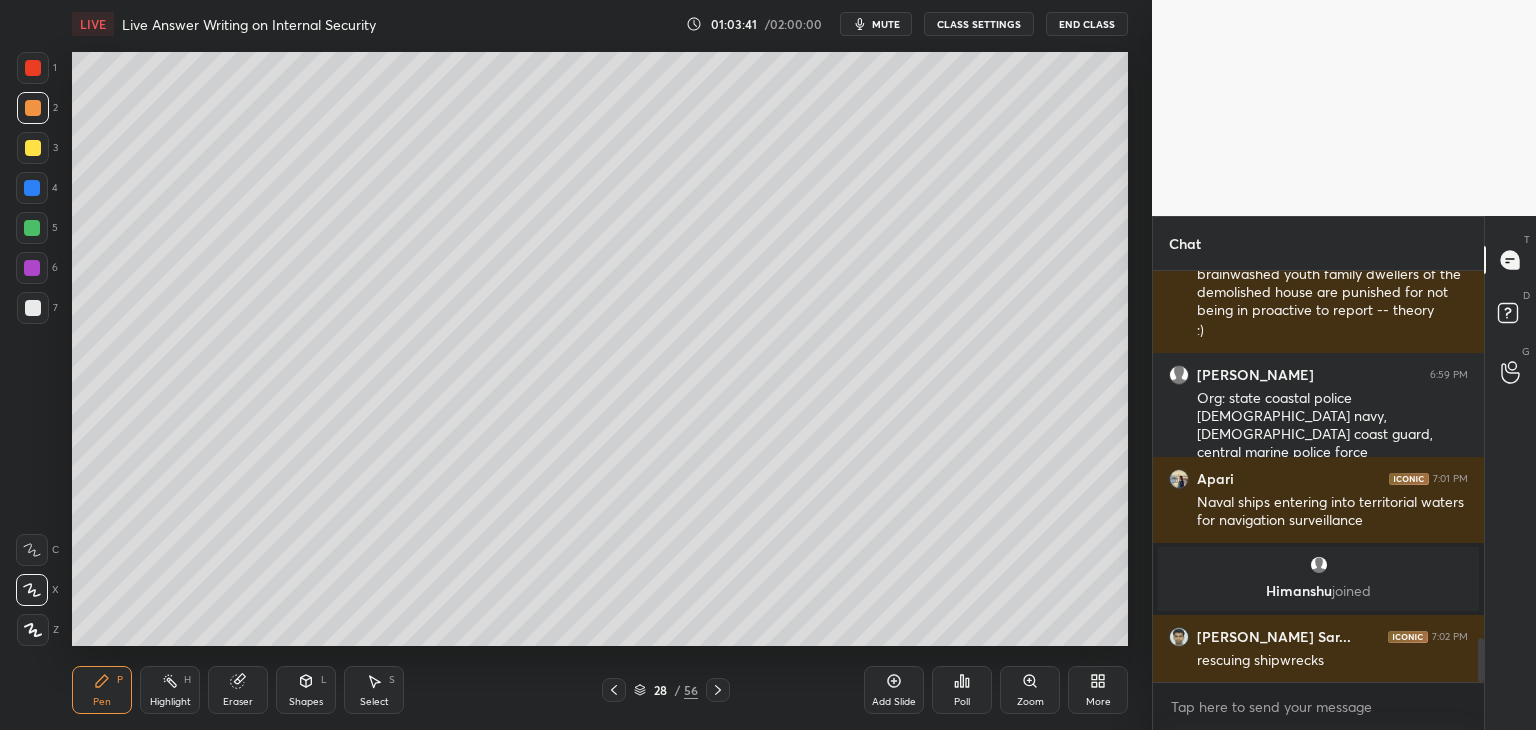 click 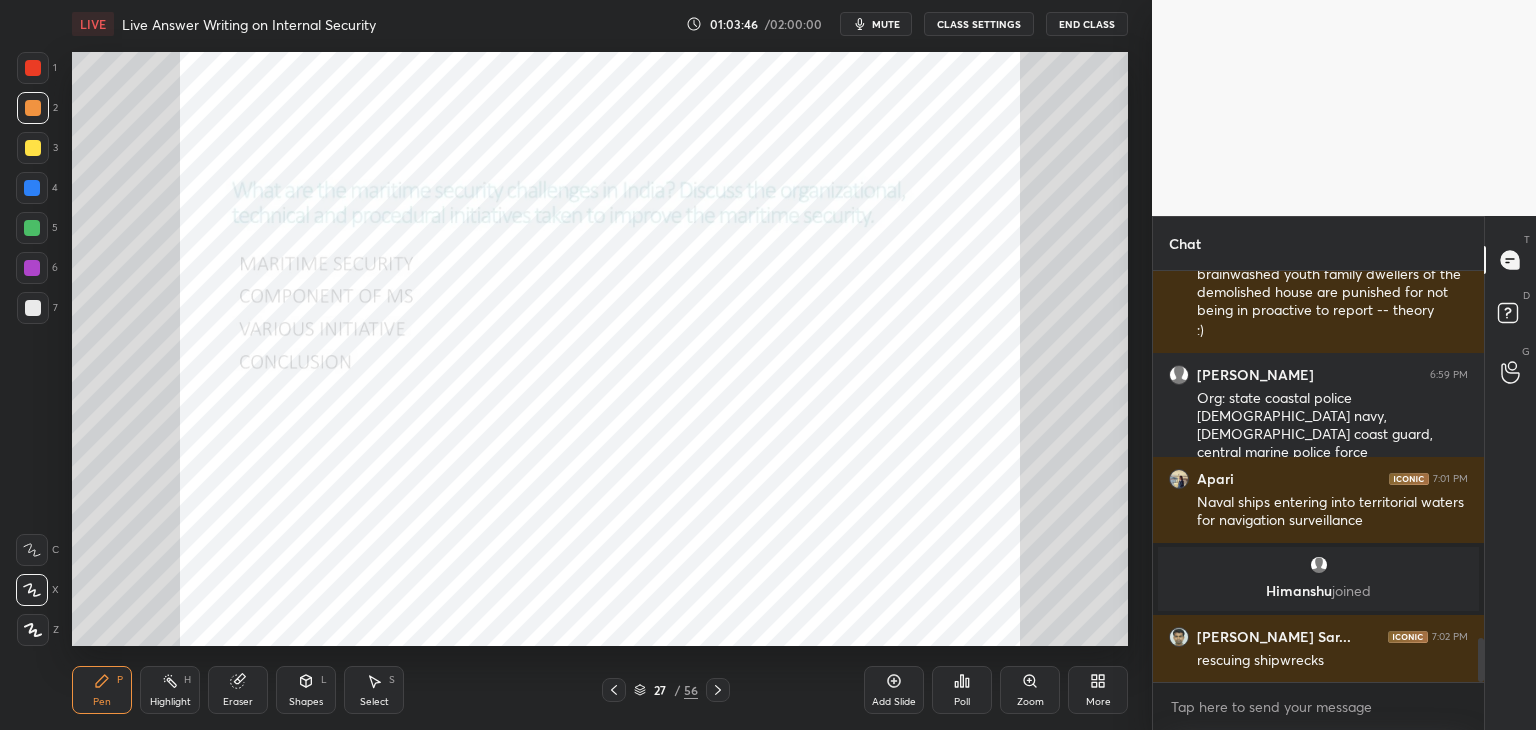 click 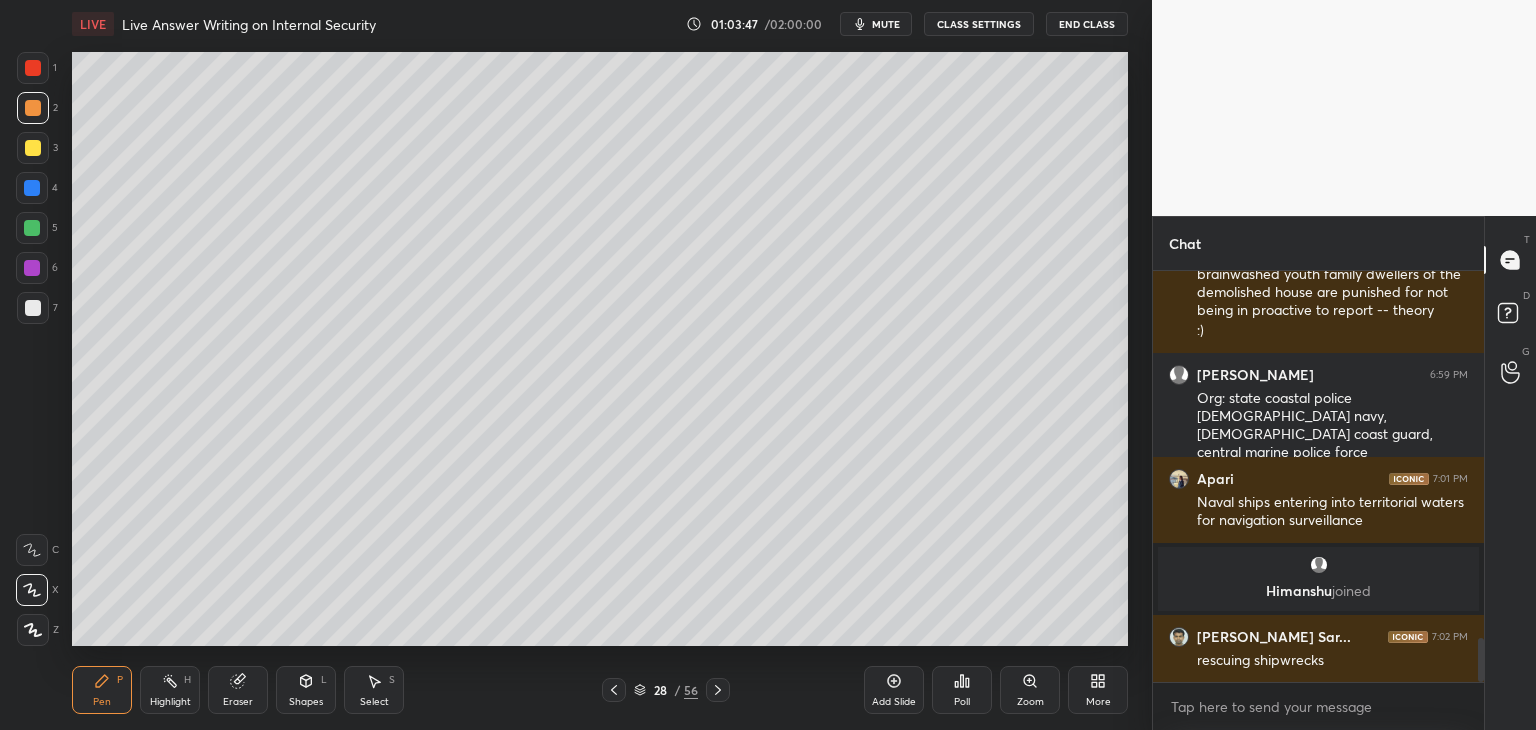 click 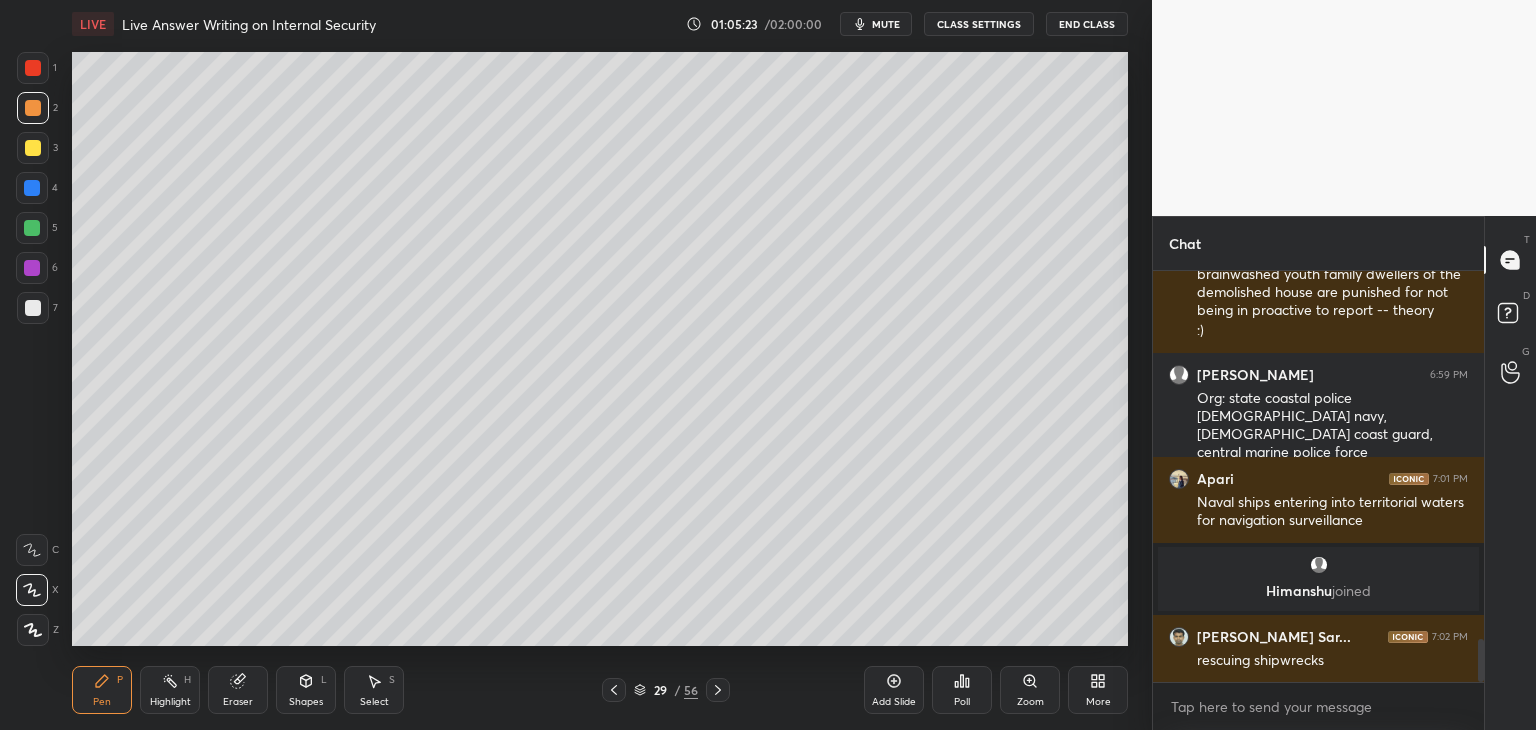 scroll, scrollTop: 3546, scrollLeft: 0, axis: vertical 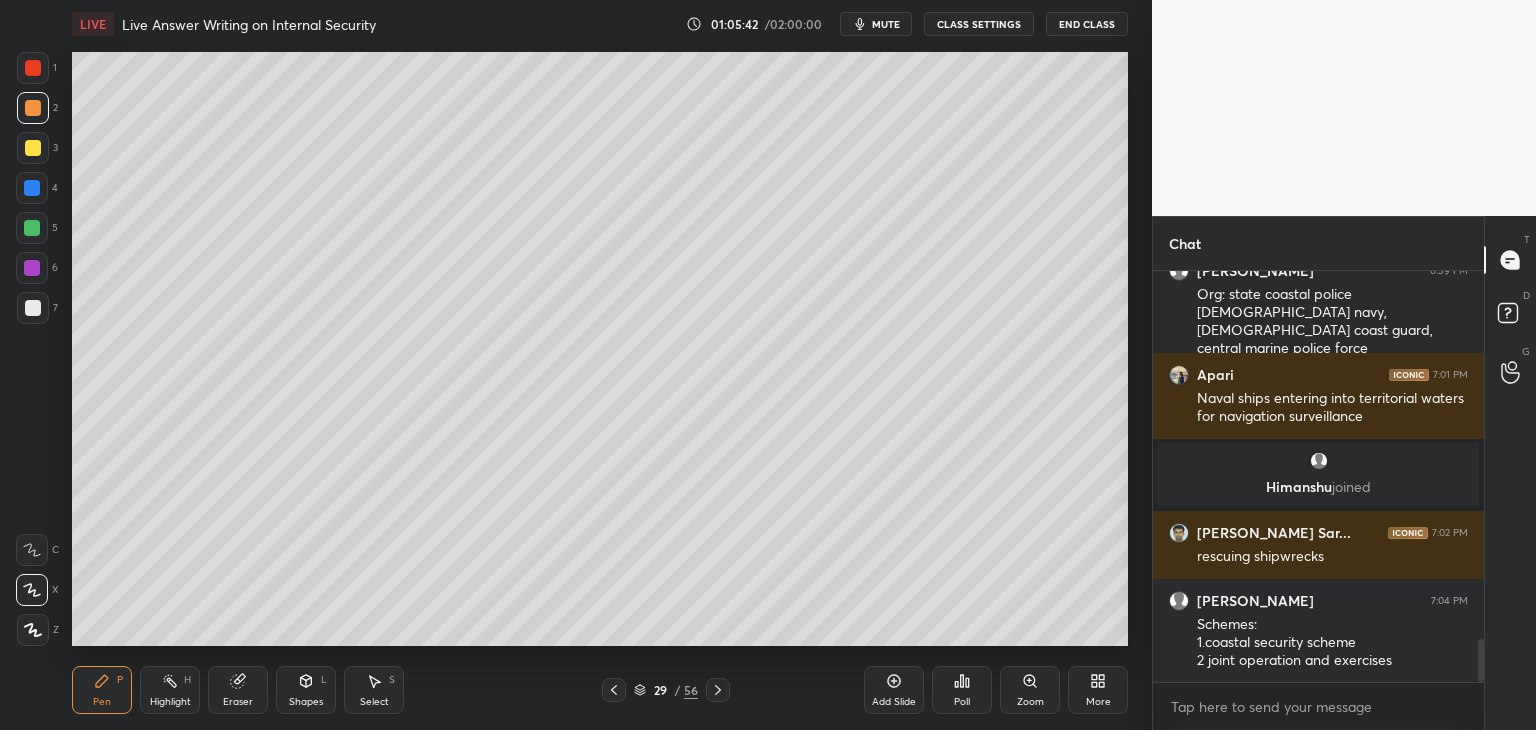 click on "LIVE Live Answer Writing on Internal Security 01:05:42 /  02:00:00 mute CLASS SETTINGS End Class Setting up your live class Poll for   secs No correct answer Start poll Back Live Answer Writing on Internal Security • L1 of Live Answer Writing on Internal Security Rankers Upsc Pen P Highlight H Eraser Shapes L Select S 29 / 56 Add Slide Poll Zoom More" at bounding box center (600, 365) 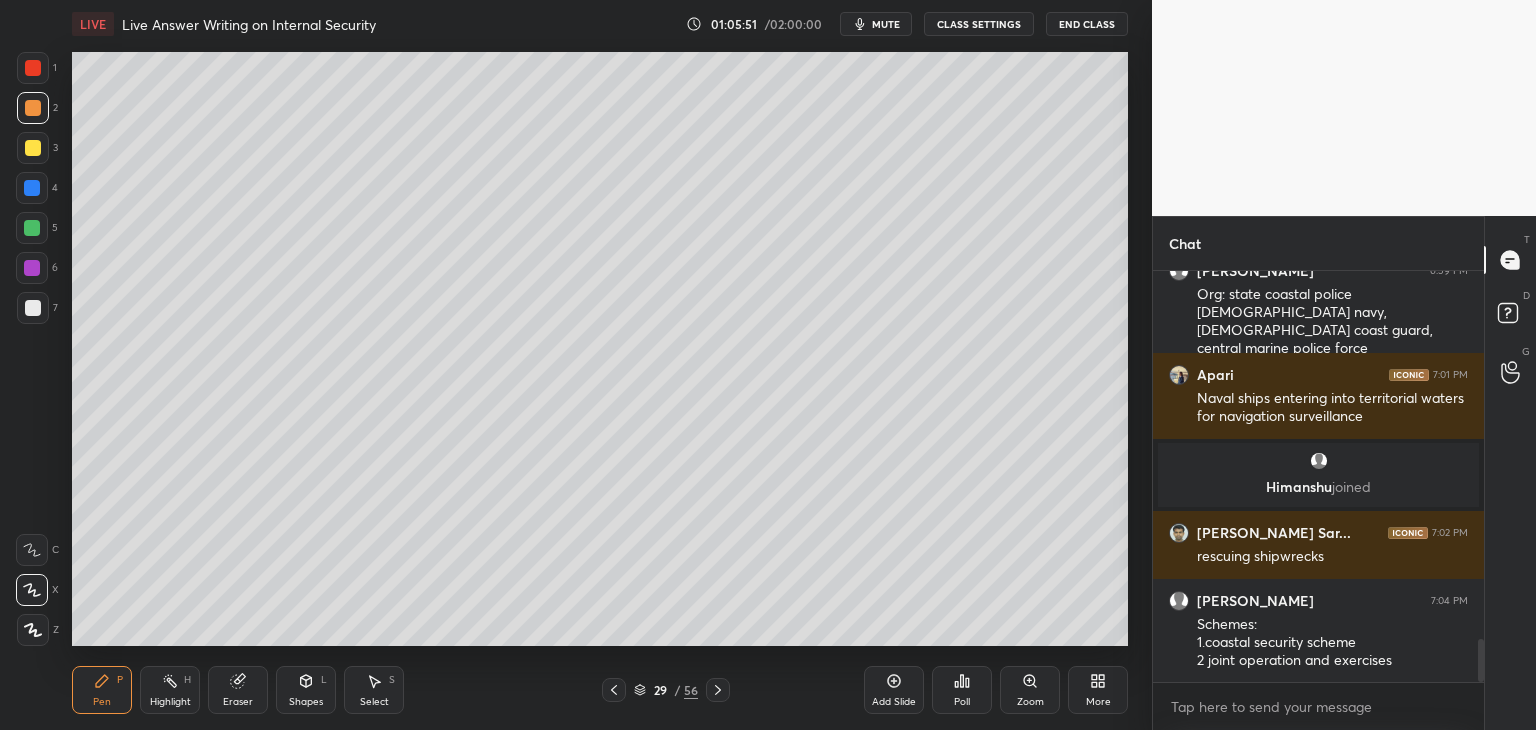 click on "LIVE Live Answer Writing on Internal Security 01:05:51 /  02:00:00 mute CLASS SETTINGS End Class Setting up your live class Poll for   secs No correct answer Start poll Back Live Answer Writing on Internal Security • L1 of Live Answer Writing on Internal Security Rankers Upsc Pen P Highlight H Eraser Shapes L Select S 29 / 56 Add Slide Poll Zoom More" at bounding box center [600, 365] 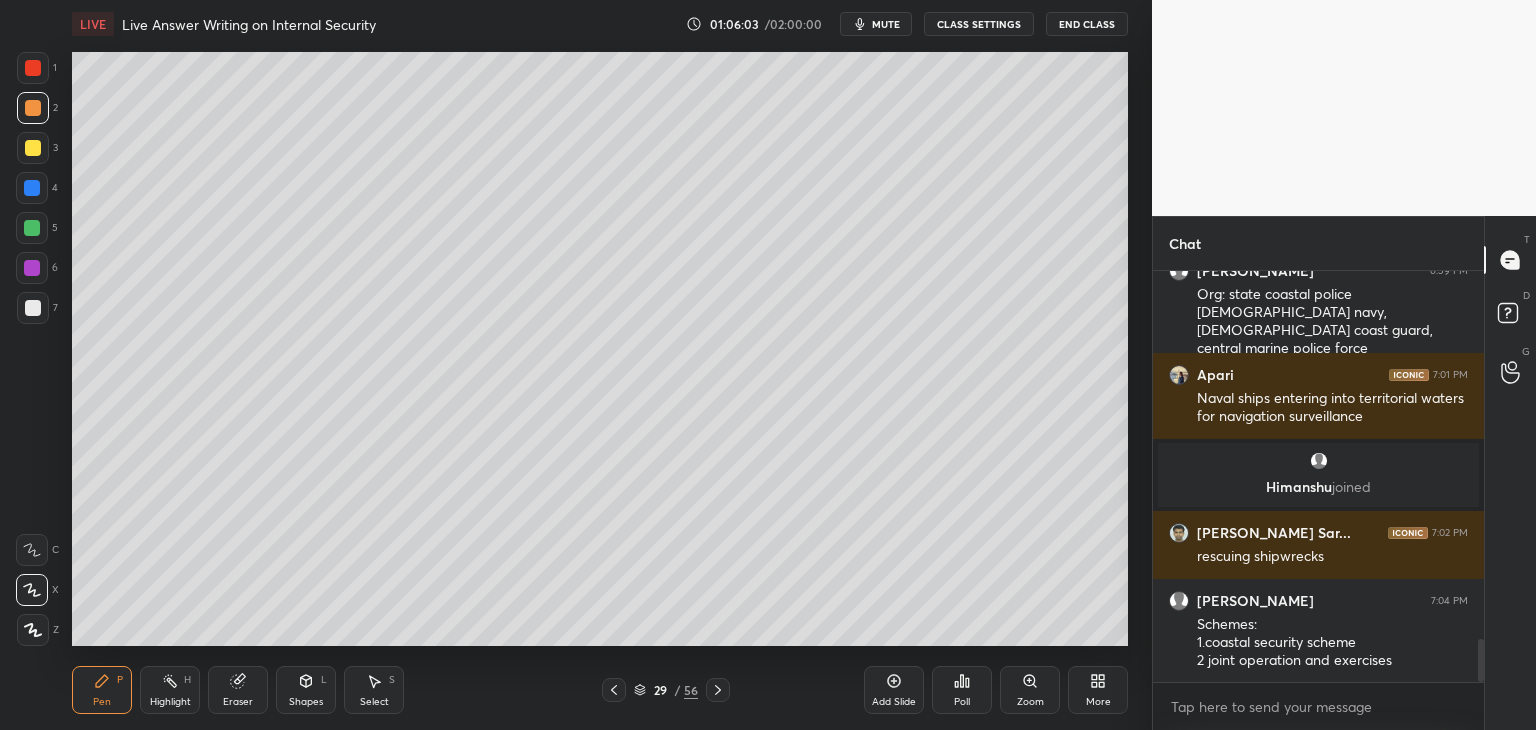 click 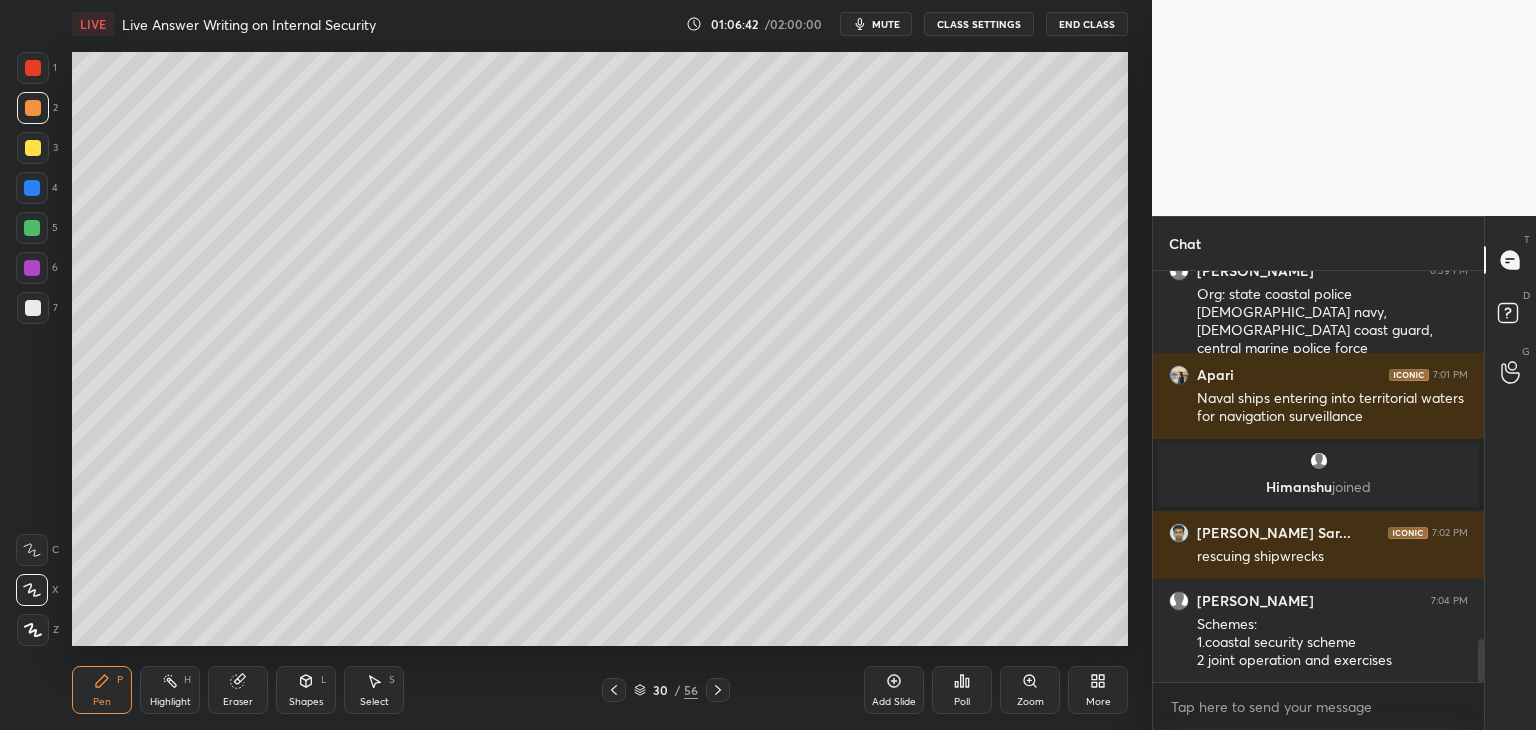 click 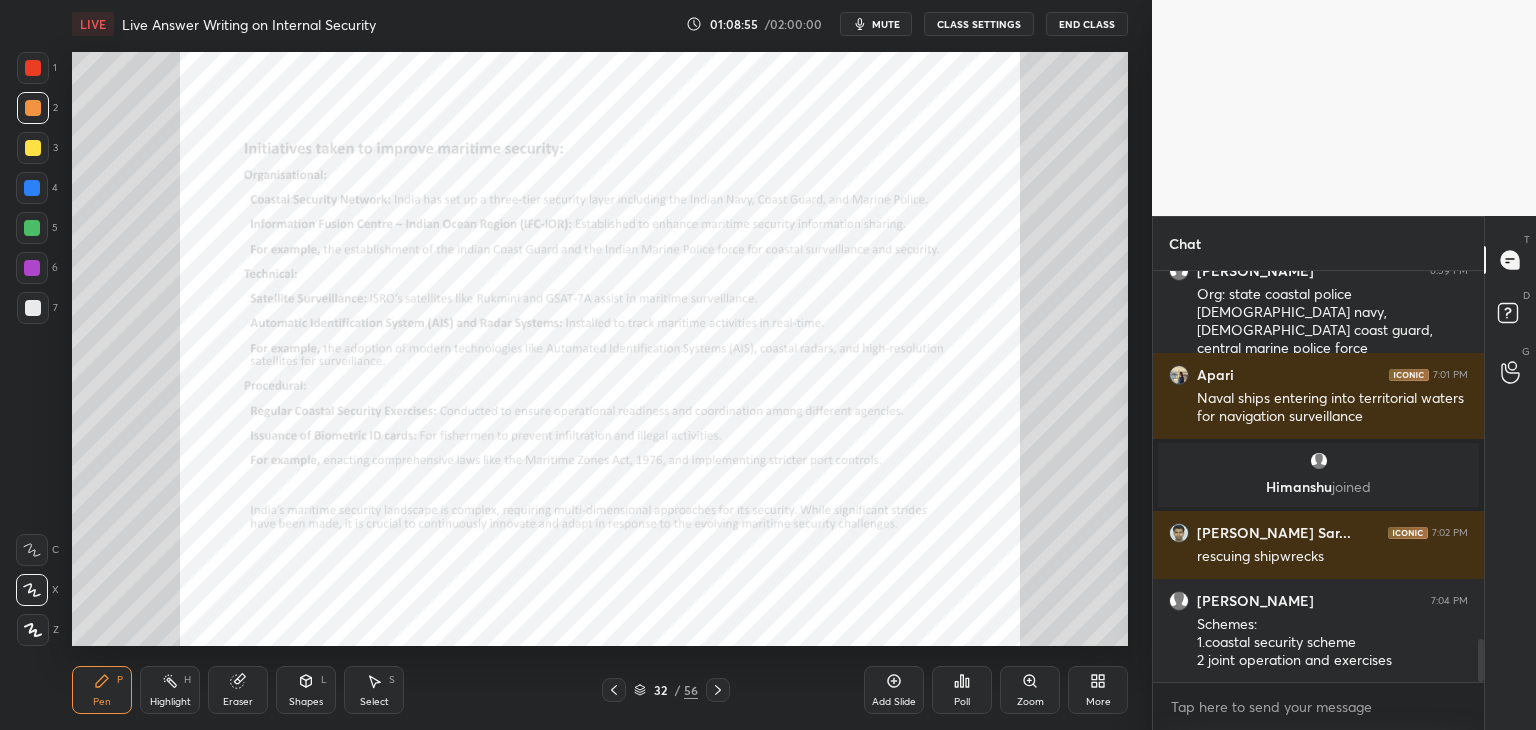 click on "Setting up your live class Poll for   secs No correct answer Start poll" at bounding box center (600, 349) 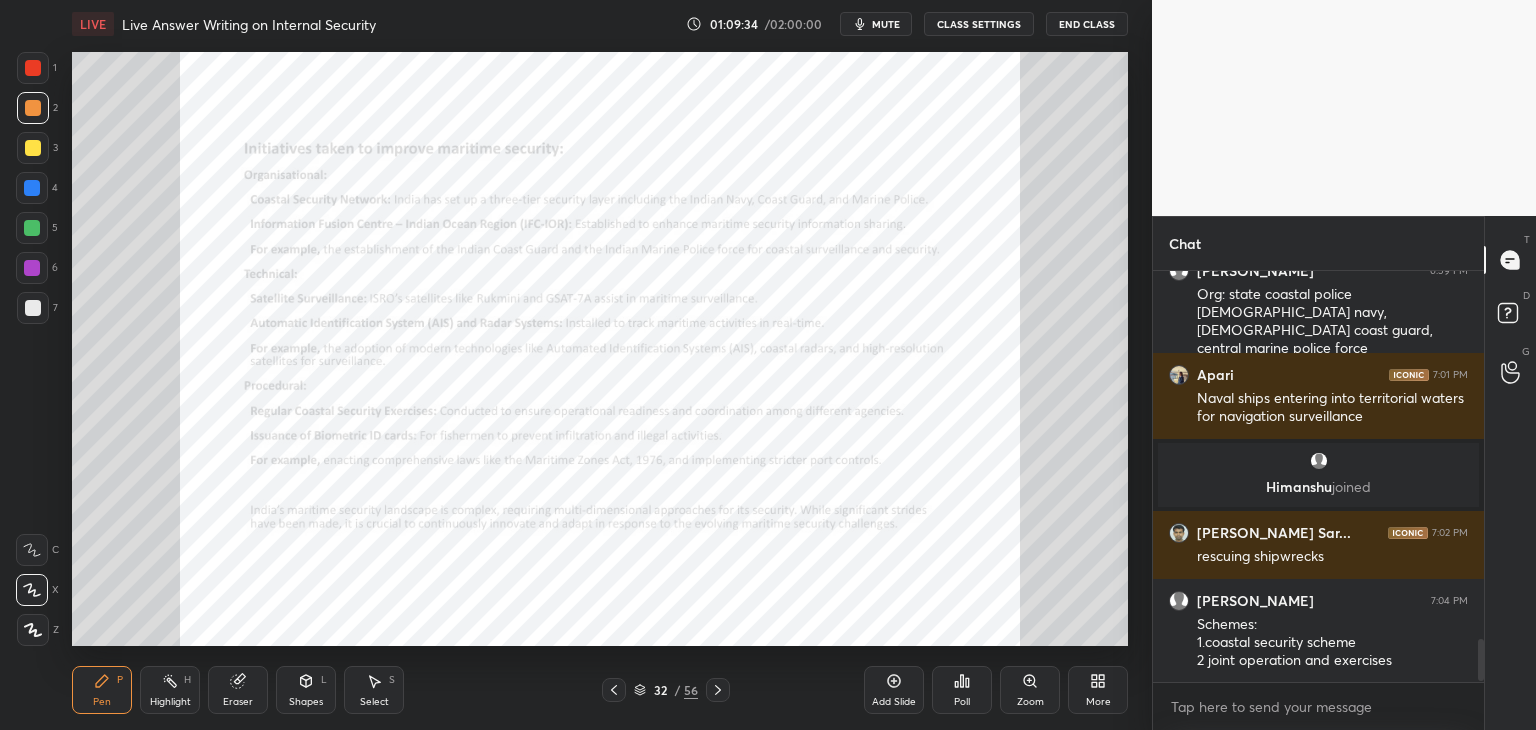 scroll, scrollTop: 3618, scrollLeft: 0, axis: vertical 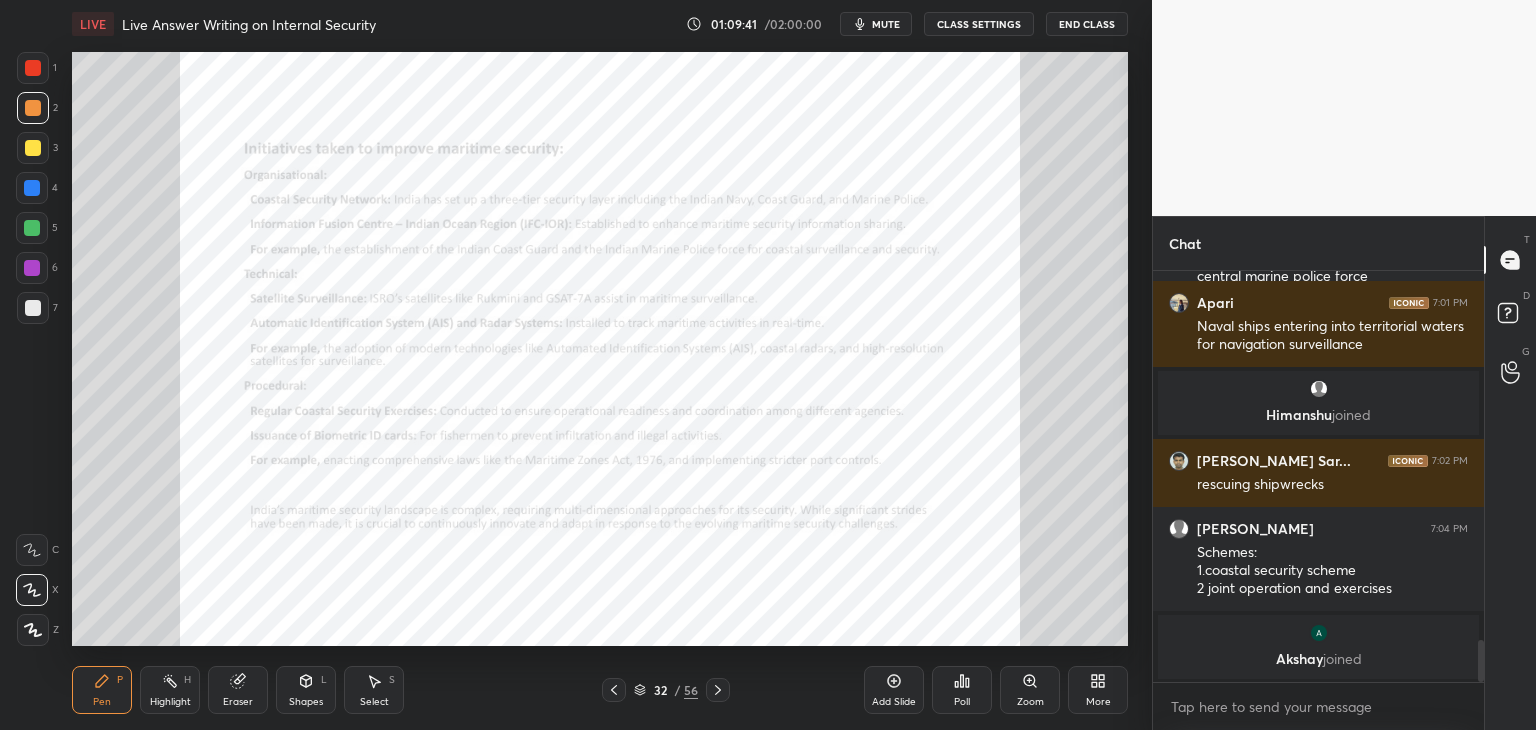 click on "Add Slide" at bounding box center (894, 690) 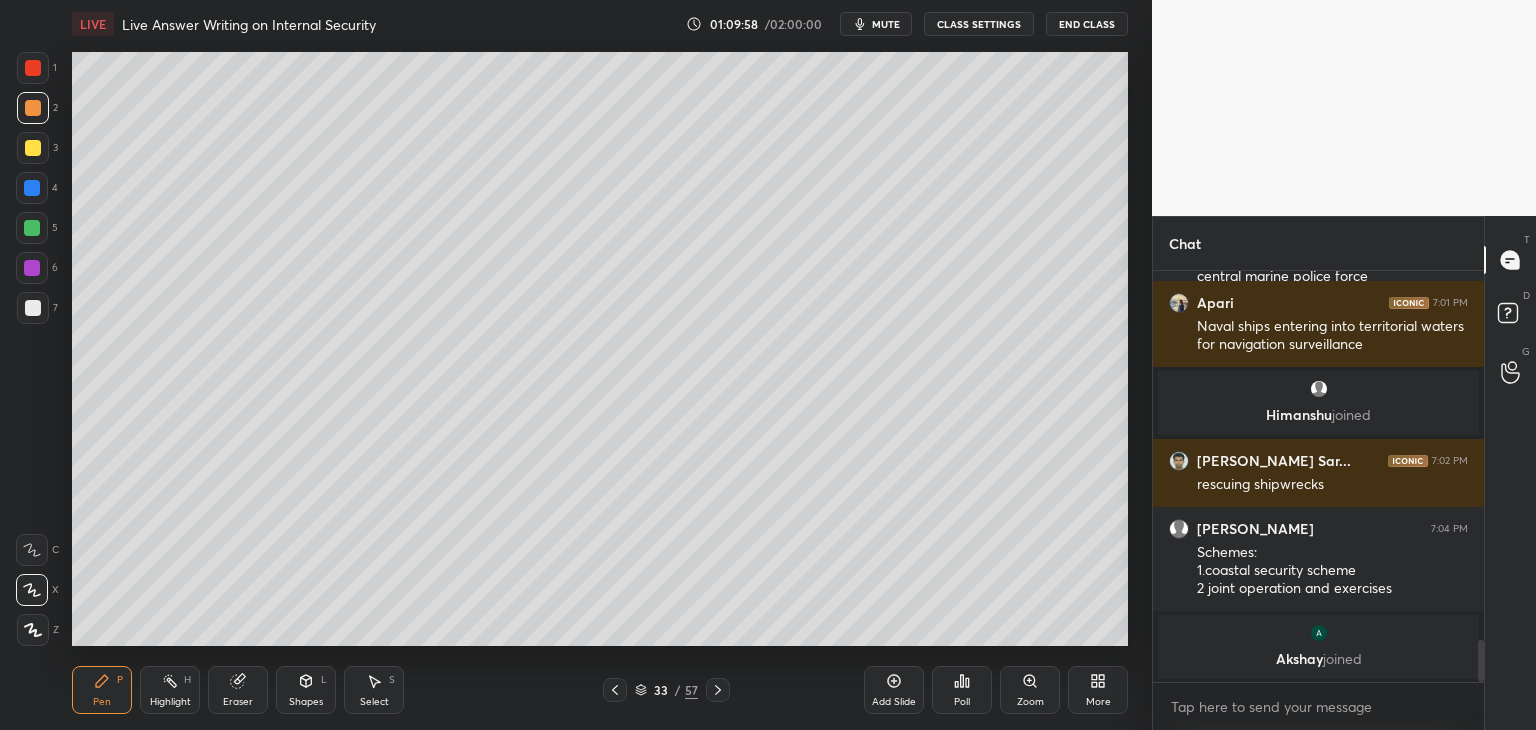 click on "LIVE Live Answer Writing on Internal Security 01:09:58 /  02:00:00 mute CLASS SETTINGS End Class Setting up your live class Poll for   secs No correct answer Start poll Back Live Answer Writing on Internal Security • L1 of Live Answer Writing on Internal Security Rankers Upsc Pen P Highlight H Eraser Shapes L Select S 33 / 57 Add Slide Poll Zoom More" at bounding box center [600, 365] 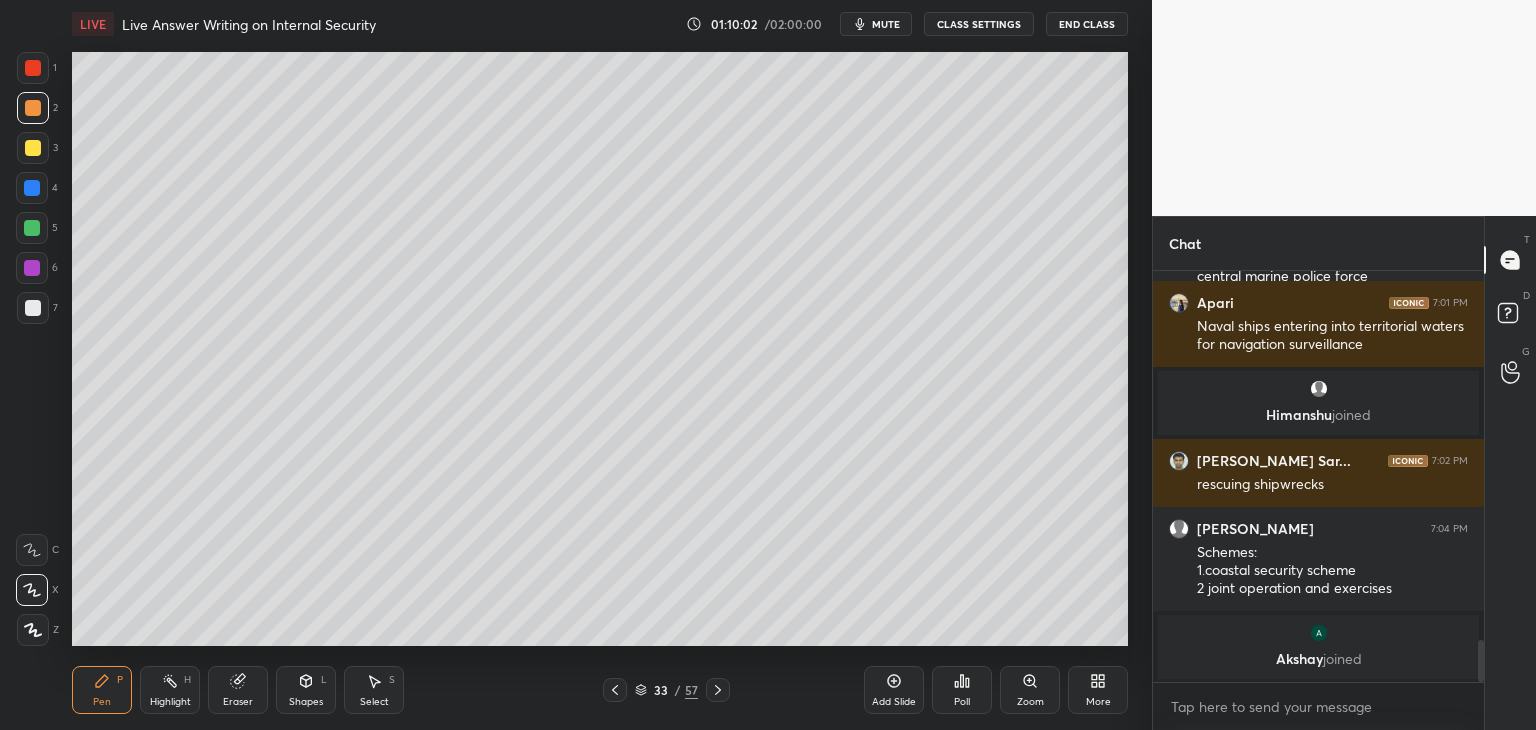 click on "LIVE Live Answer Writing on Internal Security 01:10:02 /  02:00:00 mute CLASS SETTINGS End Class Setting up your live class Poll for   secs No correct answer Start poll Back Live Answer Writing on Internal Security • L1 of Live Answer Writing on Internal Security Rankers Upsc Pen P Highlight H Eraser Shapes L Select S 33 / 57 Add Slide Poll Zoom More" at bounding box center (600, 365) 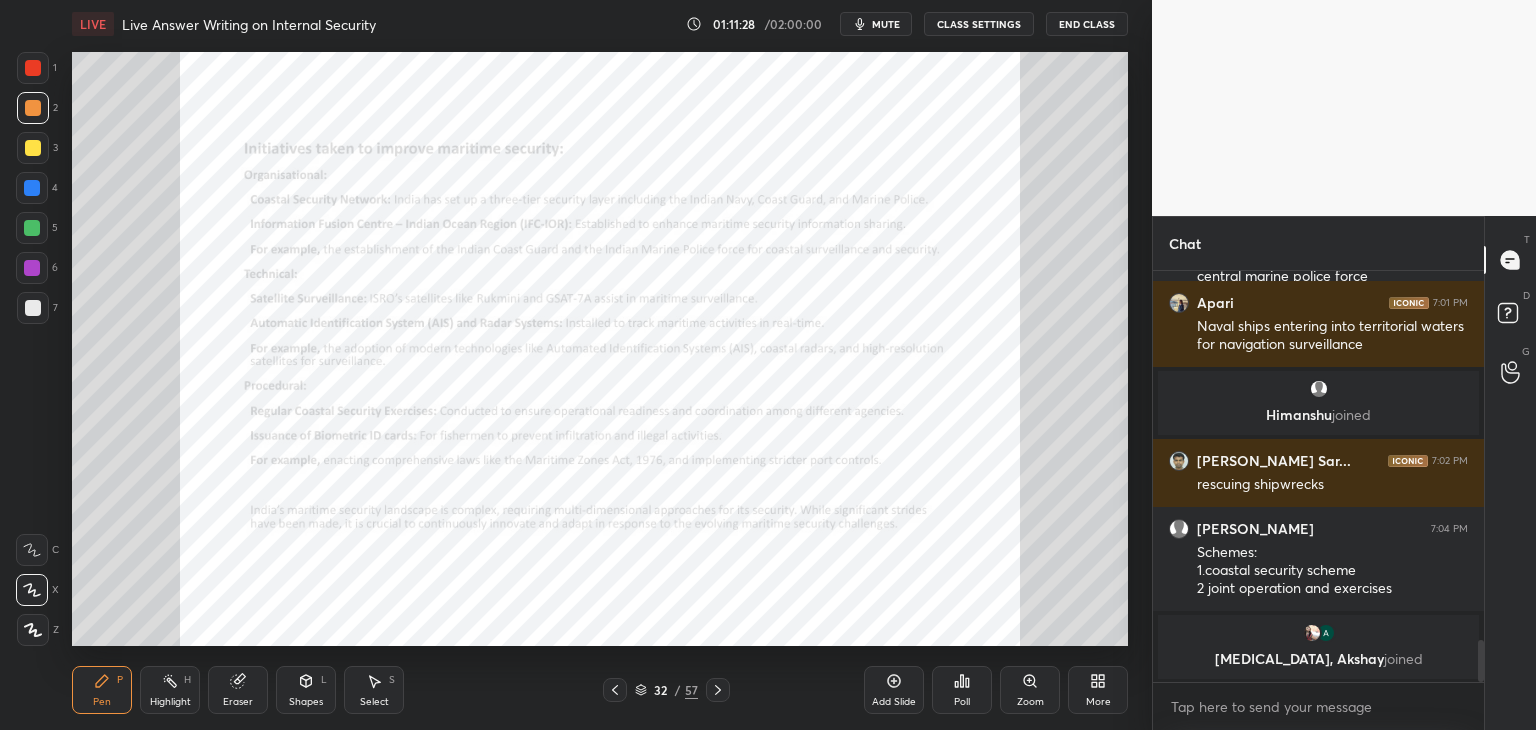 drag, startPoint x: 235, startPoint y: 697, endPoint x: 244, endPoint y: 689, distance: 12.0415945 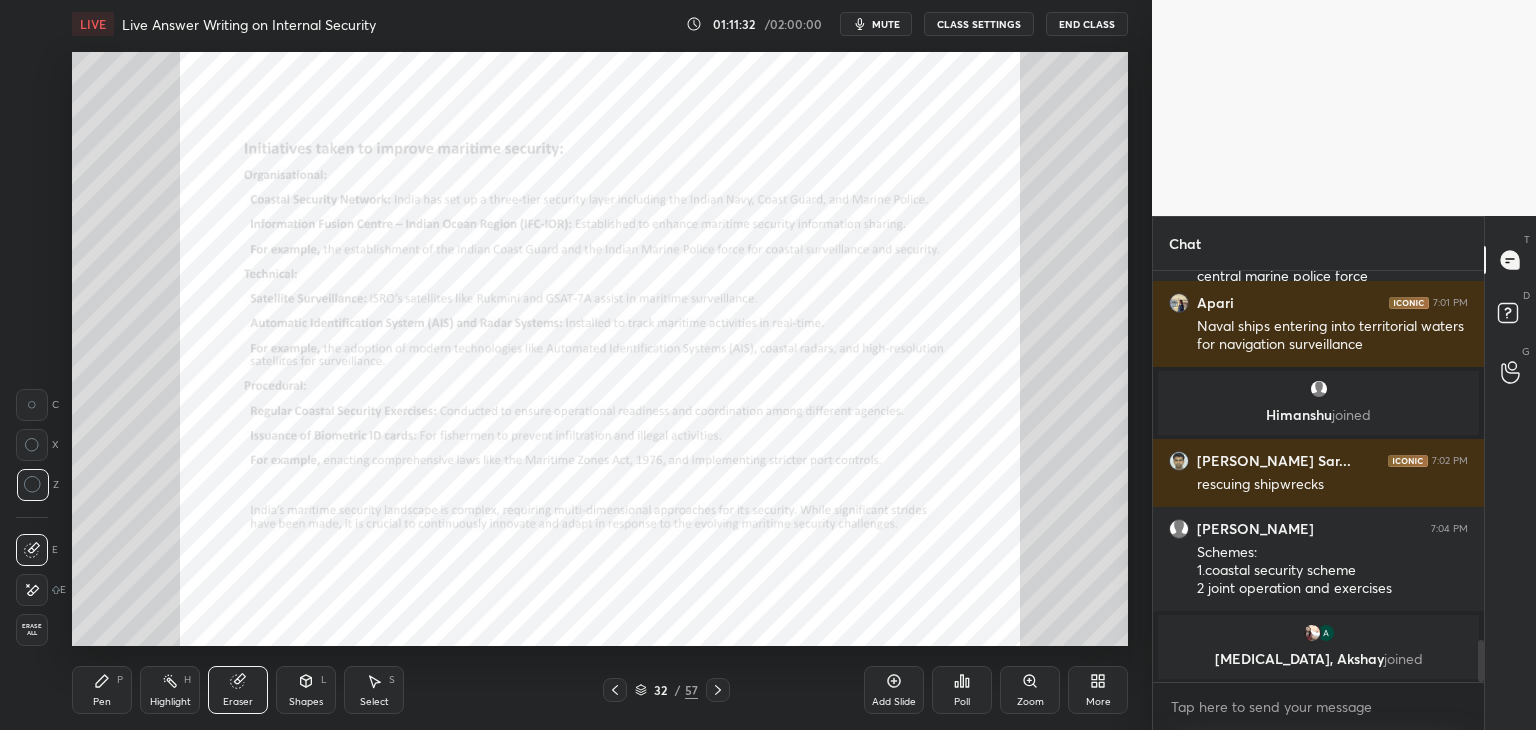 click on "Pen P" at bounding box center [102, 690] 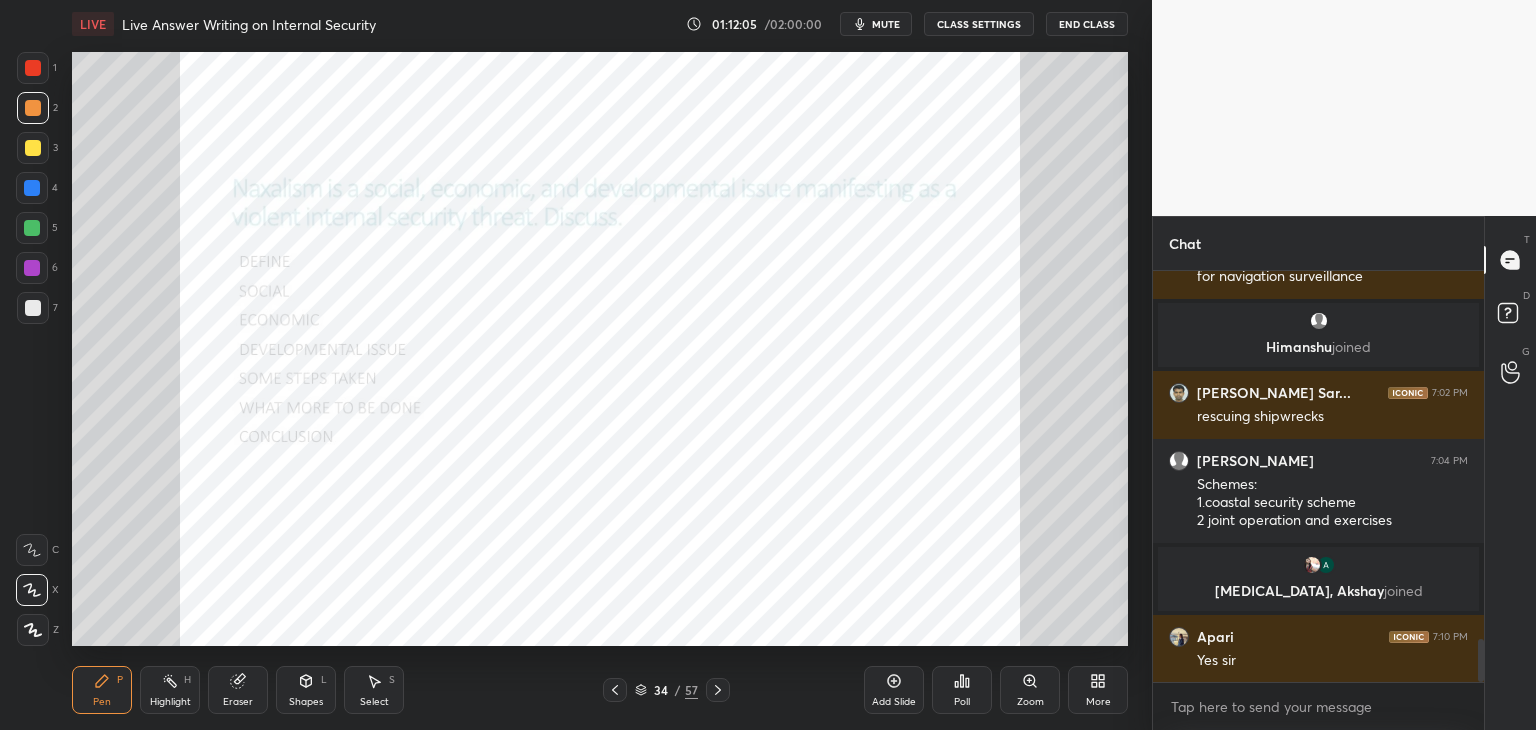 scroll, scrollTop: 3520, scrollLeft: 0, axis: vertical 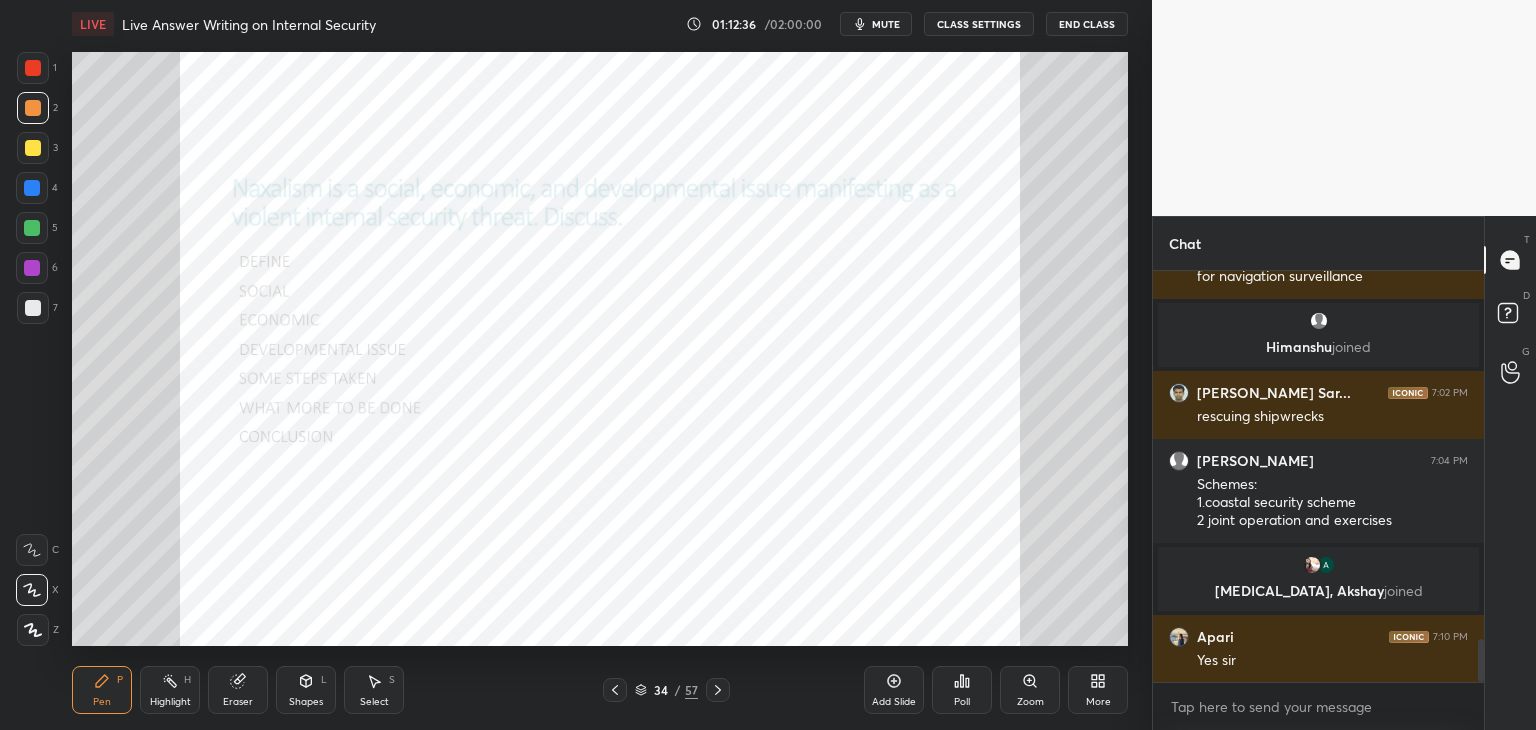 drag, startPoint x: 252, startPoint y: 709, endPoint x: 268, endPoint y: 669, distance: 43.081318 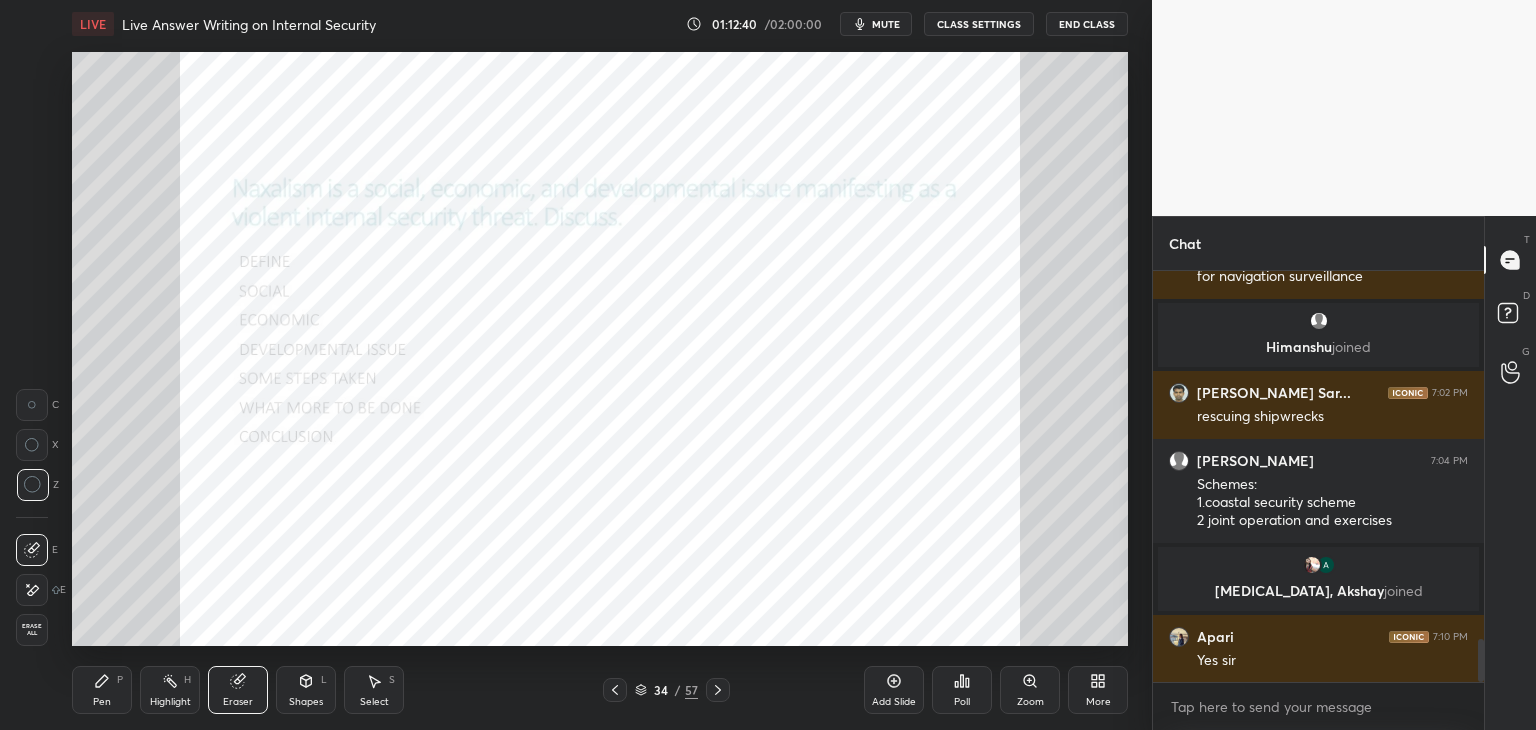 click on "Pen P" at bounding box center [102, 690] 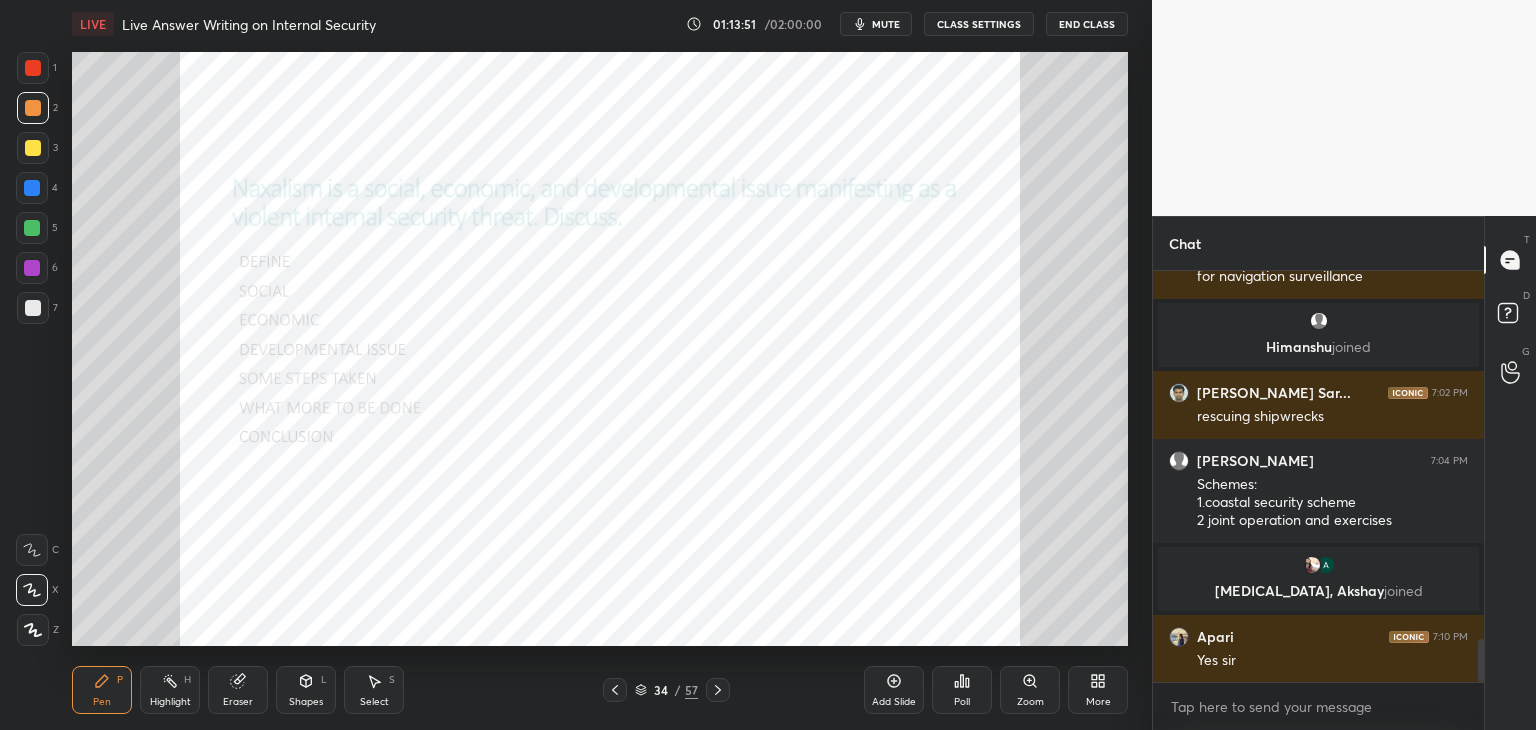 click on "Add Slide" at bounding box center (894, 690) 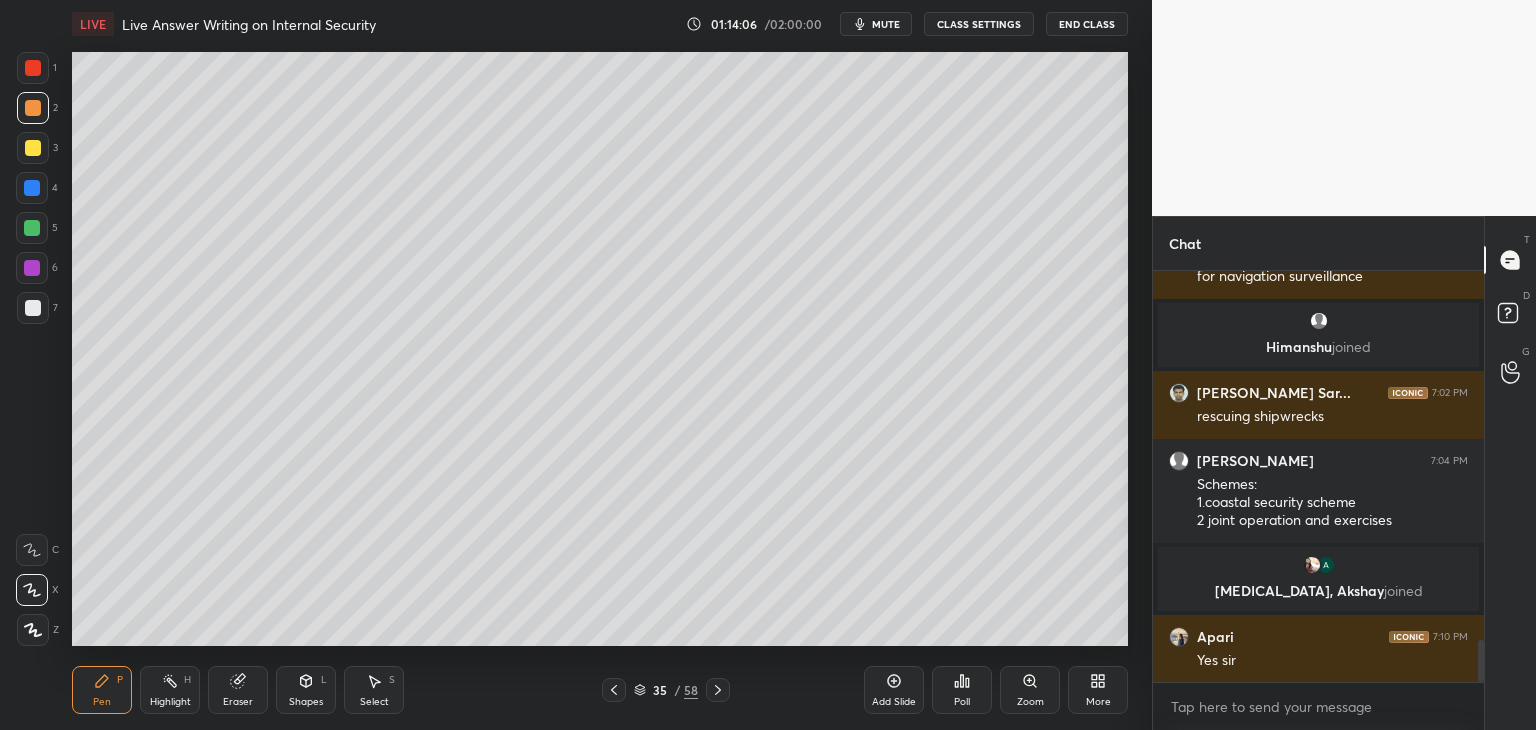 scroll, scrollTop: 3592, scrollLeft: 0, axis: vertical 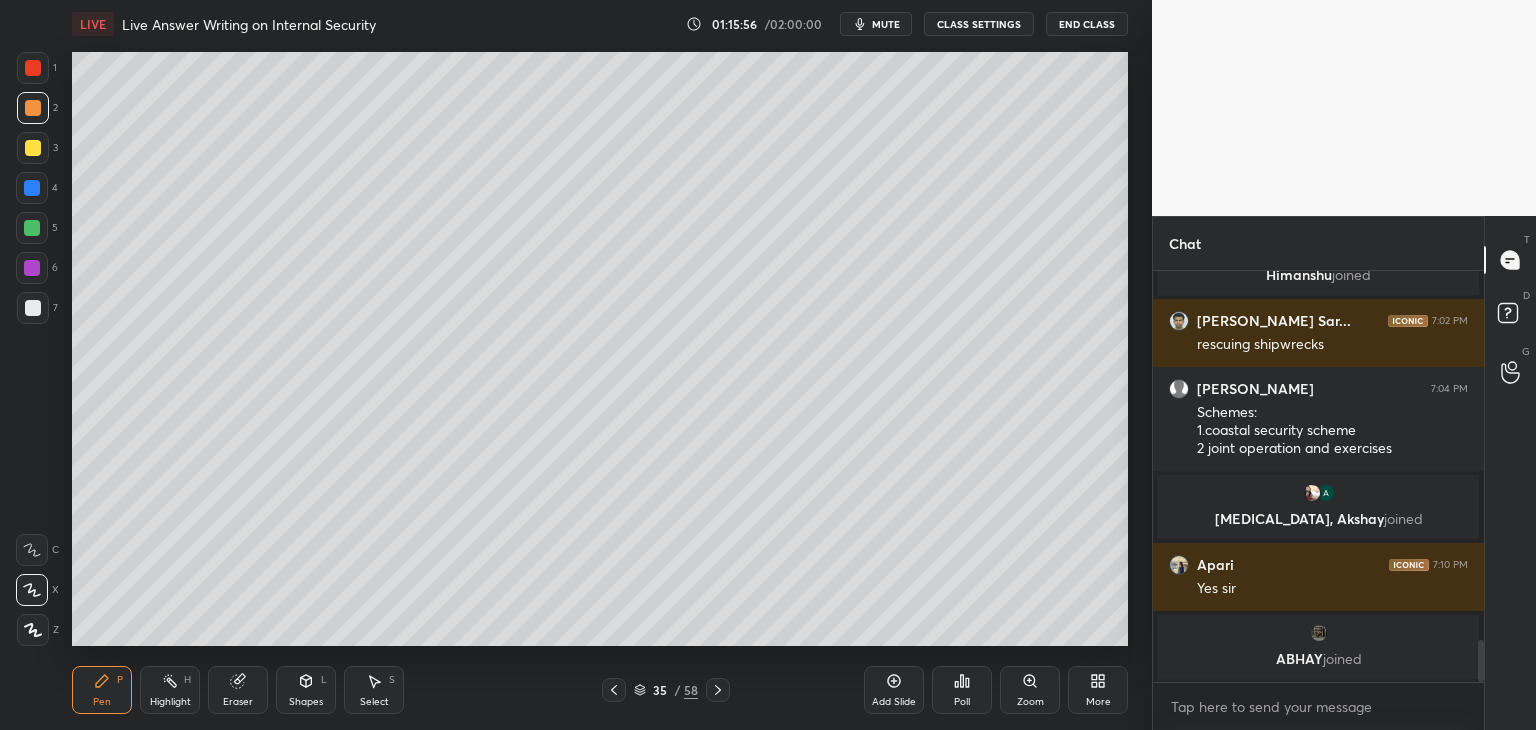 click on "mute" at bounding box center [886, 24] 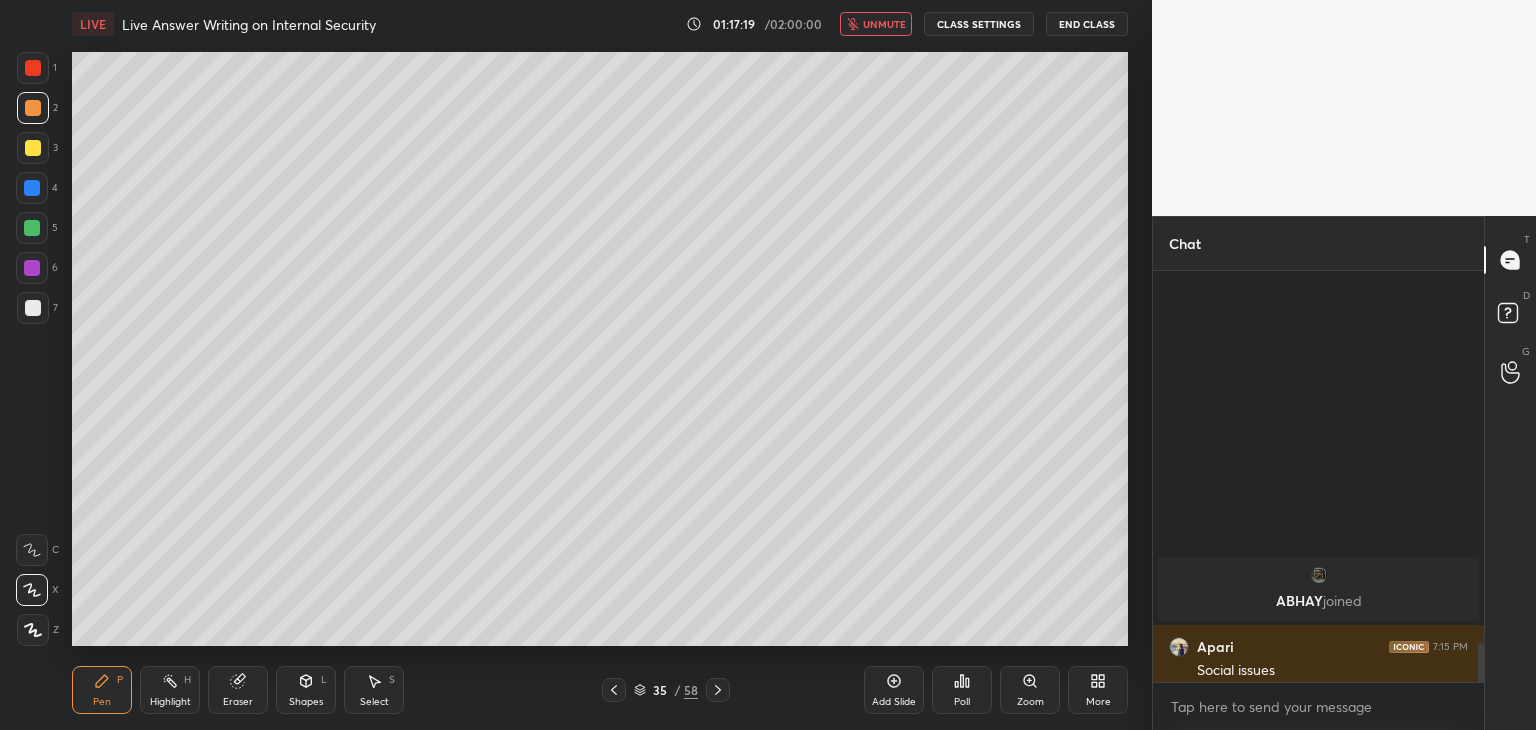 scroll, scrollTop: 3962, scrollLeft: 0, axis: vertical 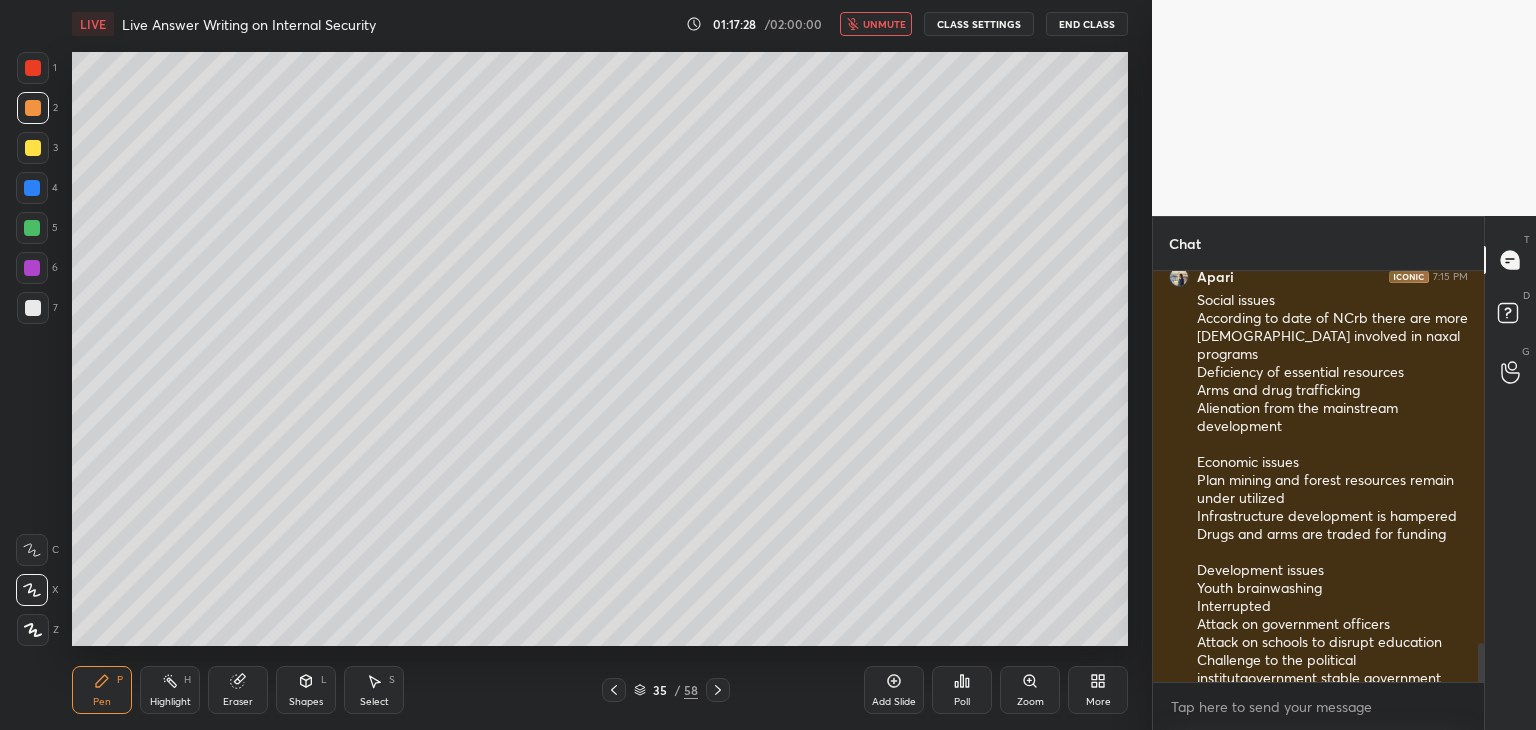 click on "unmute" at bounding box center (884, 24) 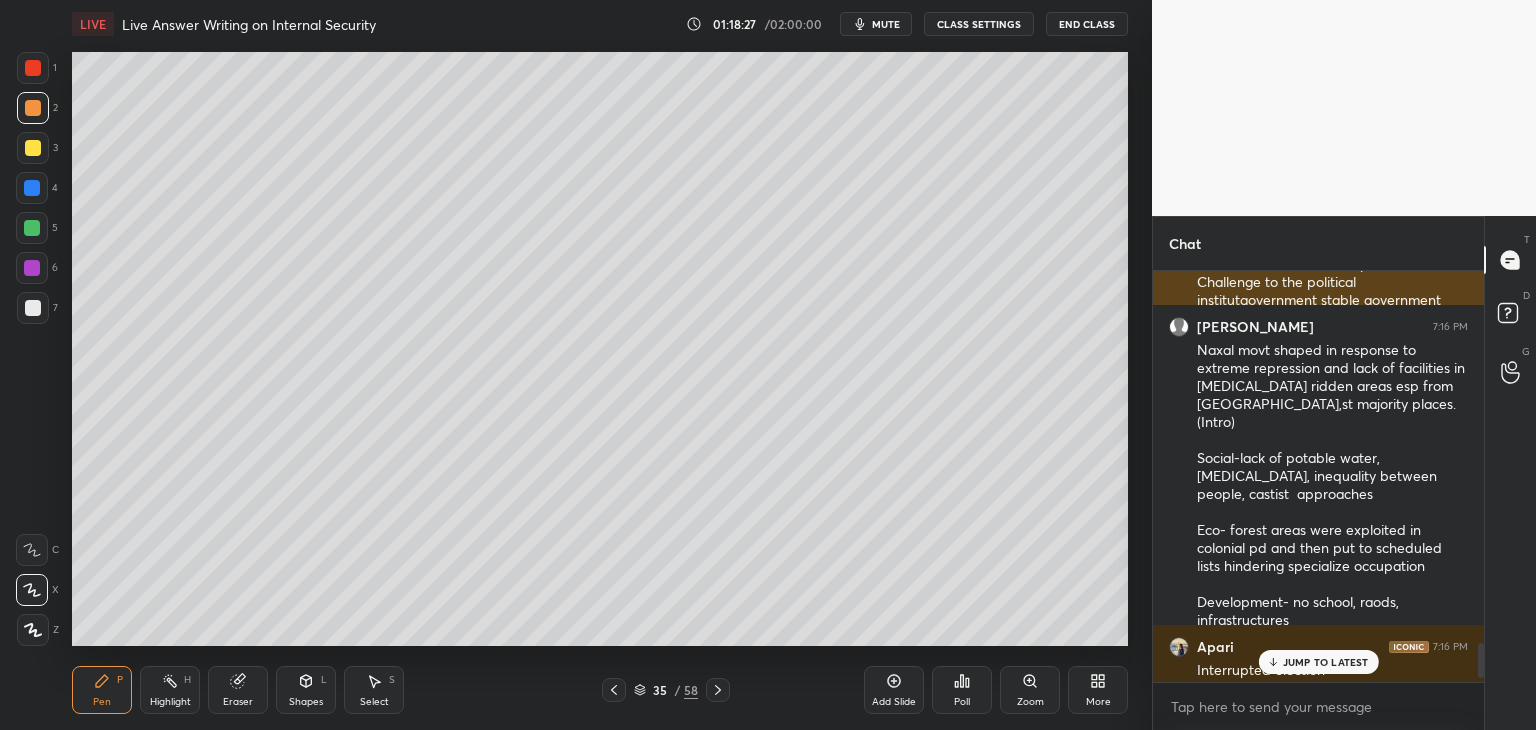 scroll, scrollTop: 4350, scrollLeft: 0, axis: vertical 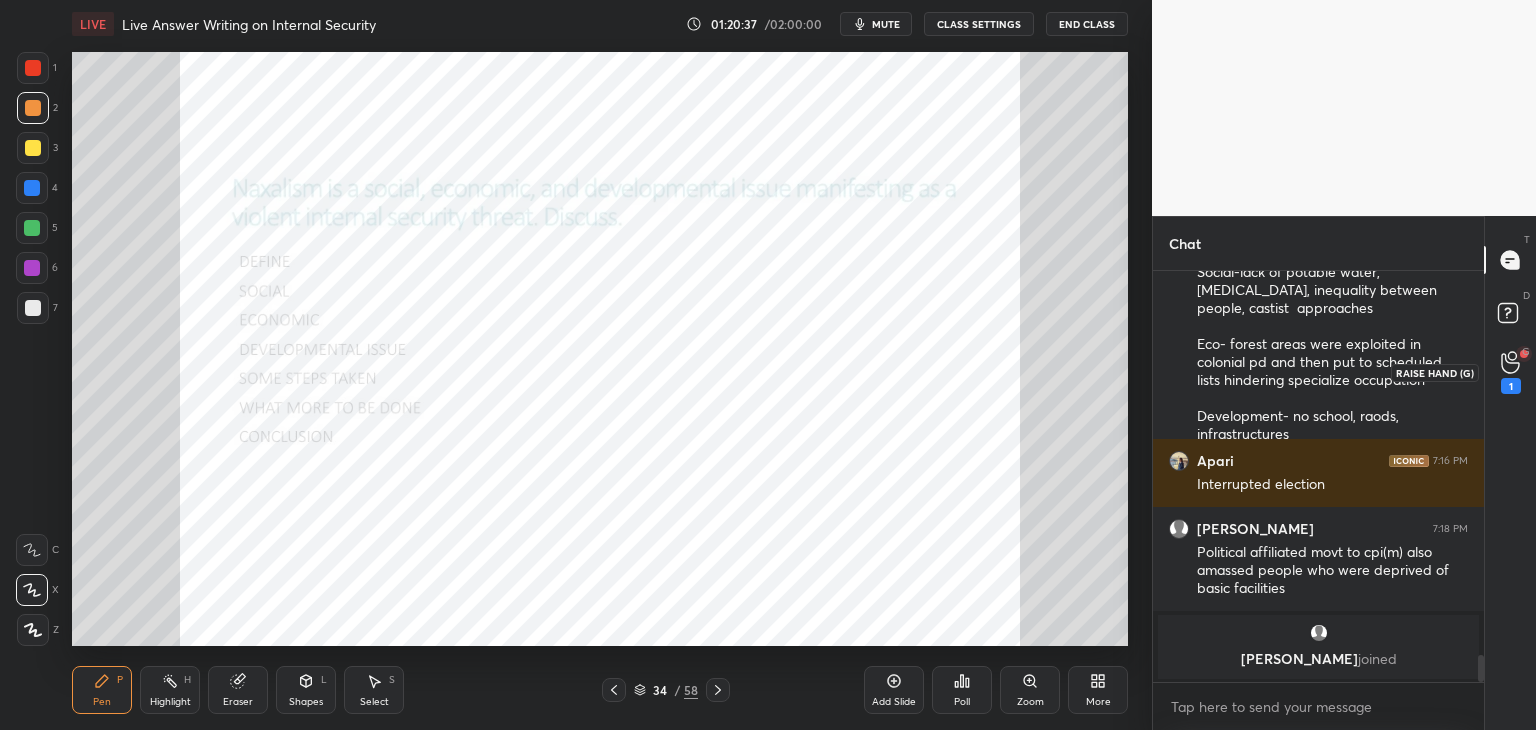 click 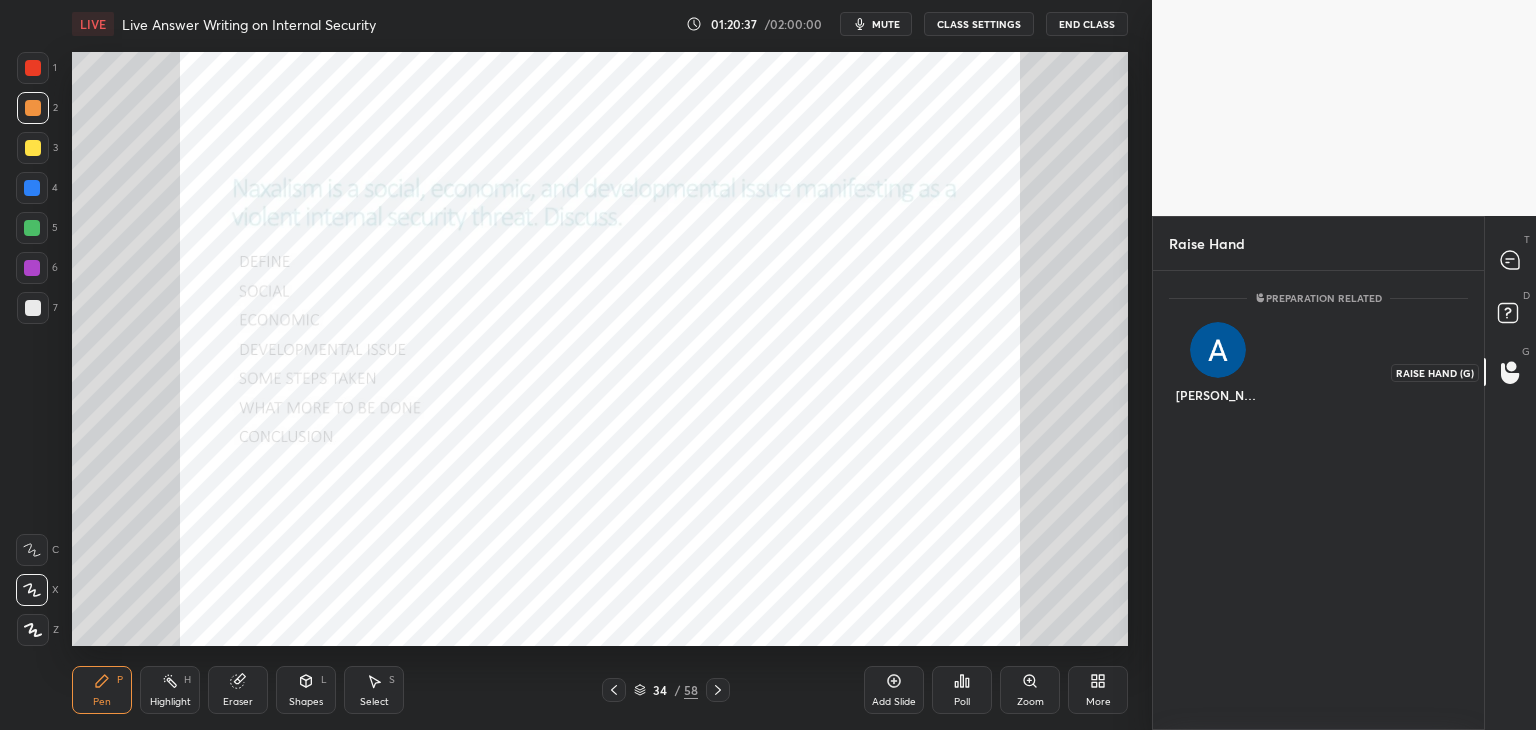 scroll, scrollTop: 453, scrollLeft: 325, axis: both 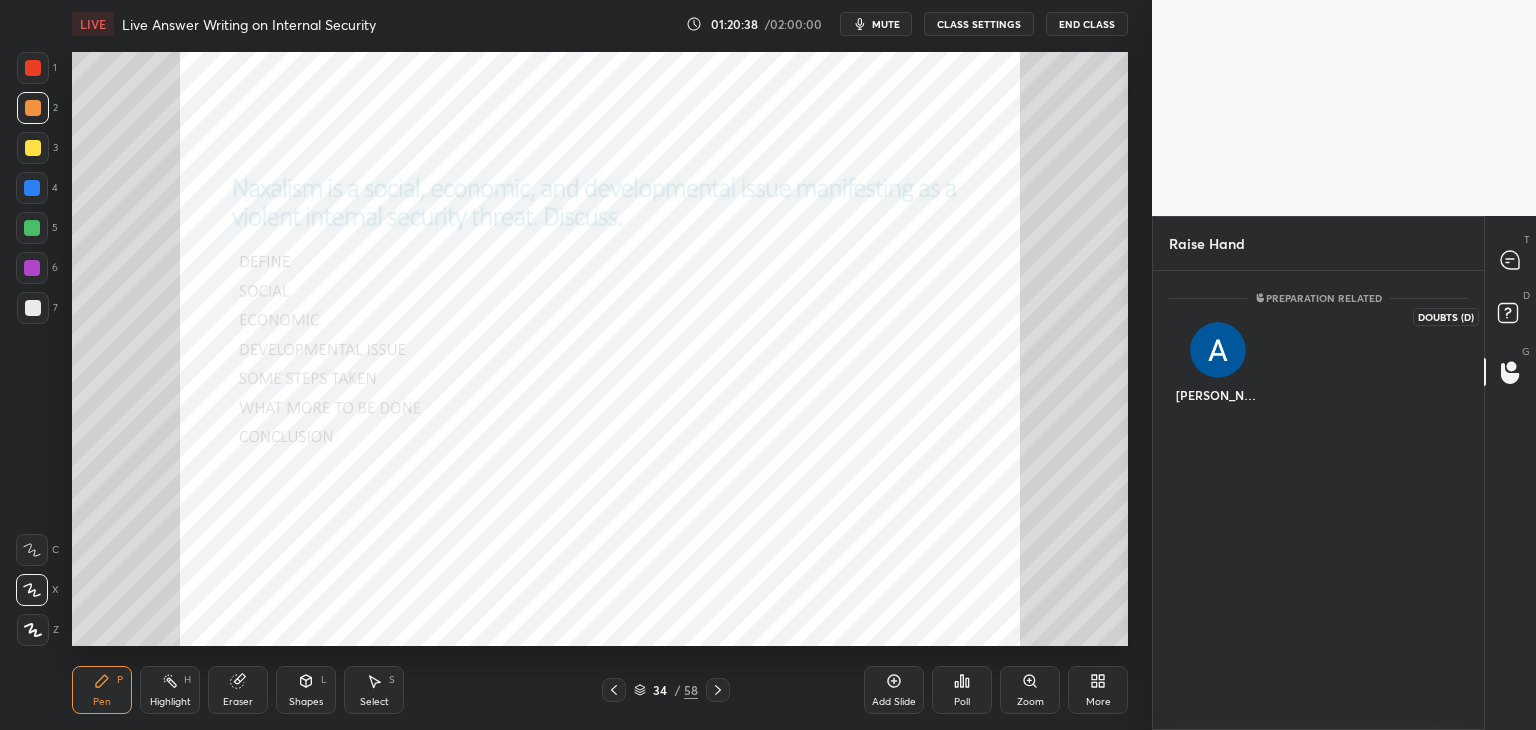 click 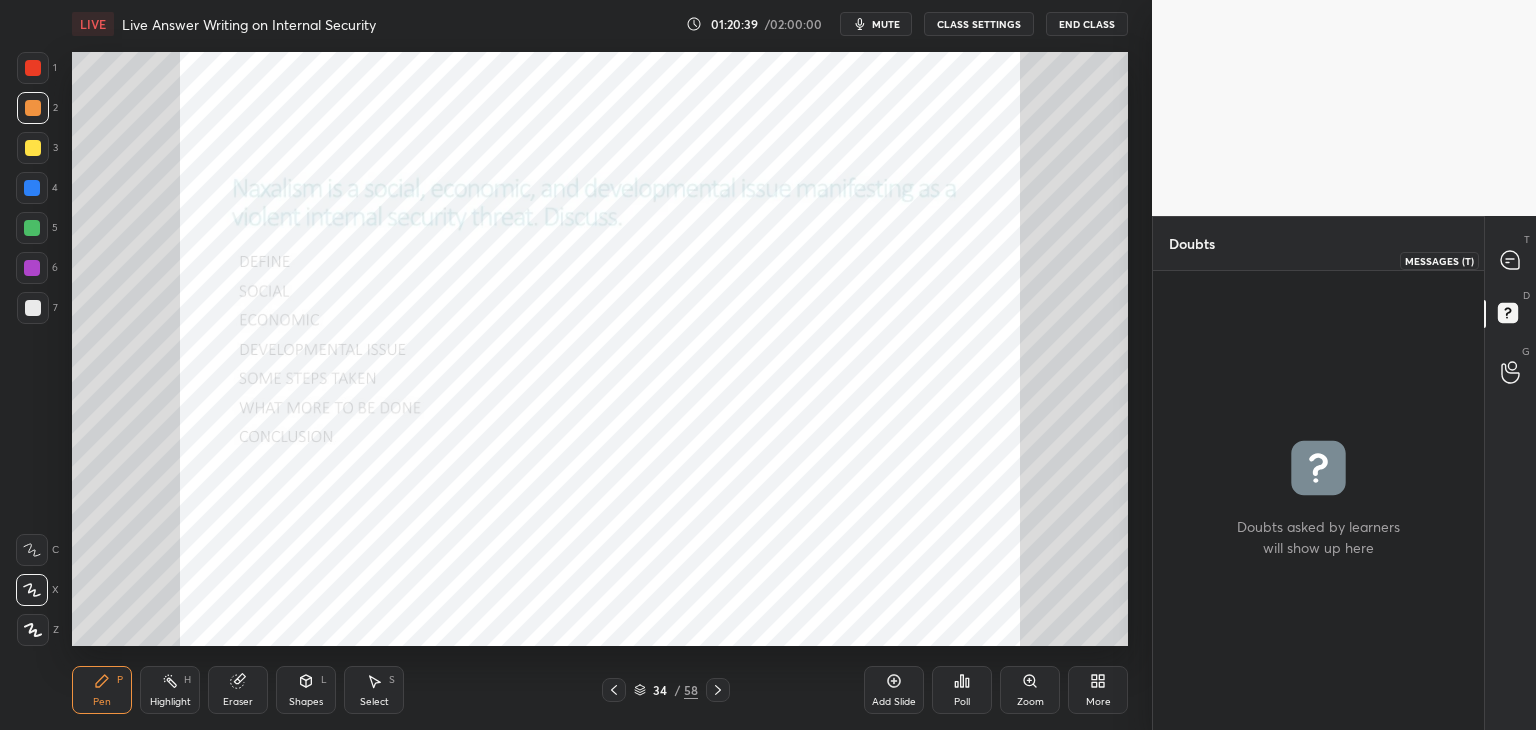 click 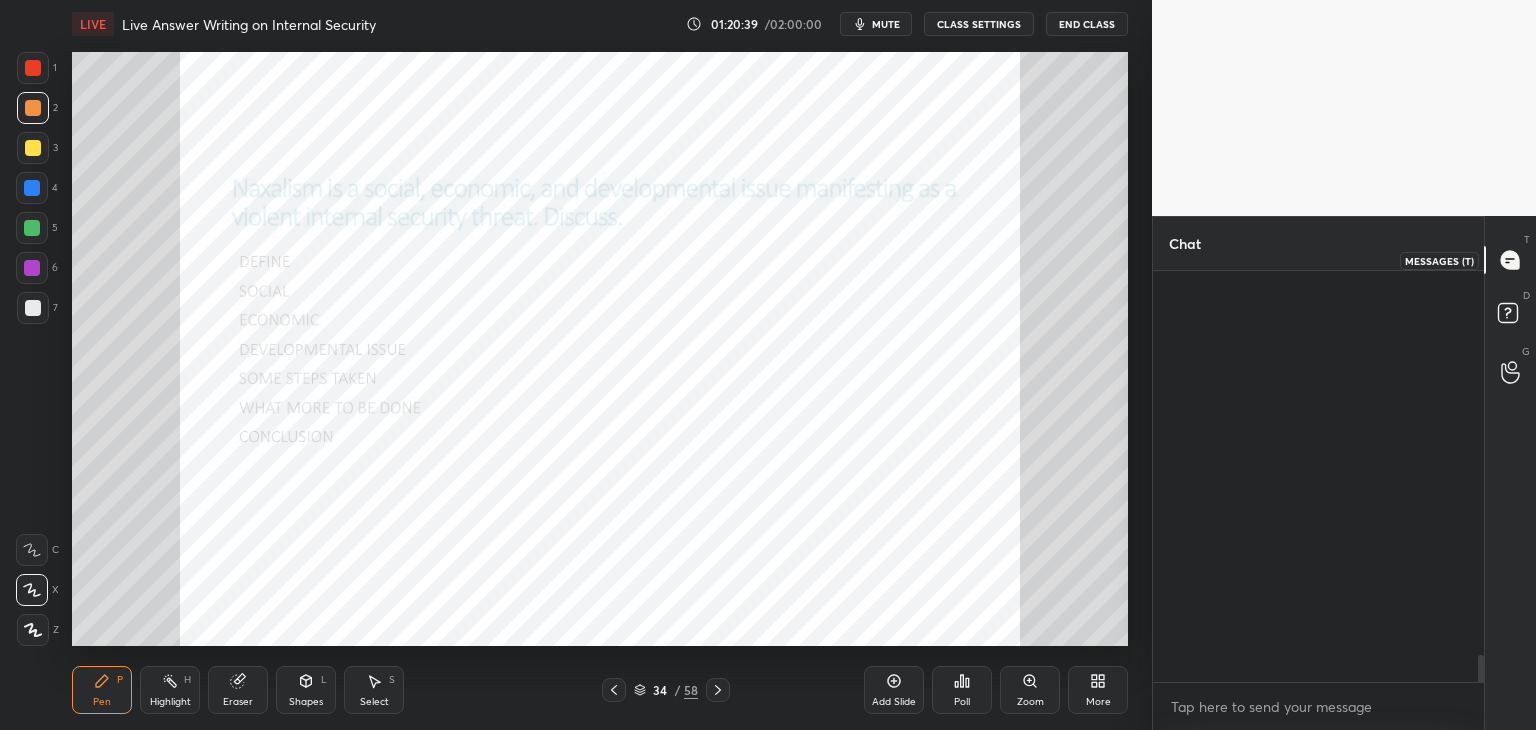 scroll, scrollTop: 5960, scrollLeft: 0, axis: vertical 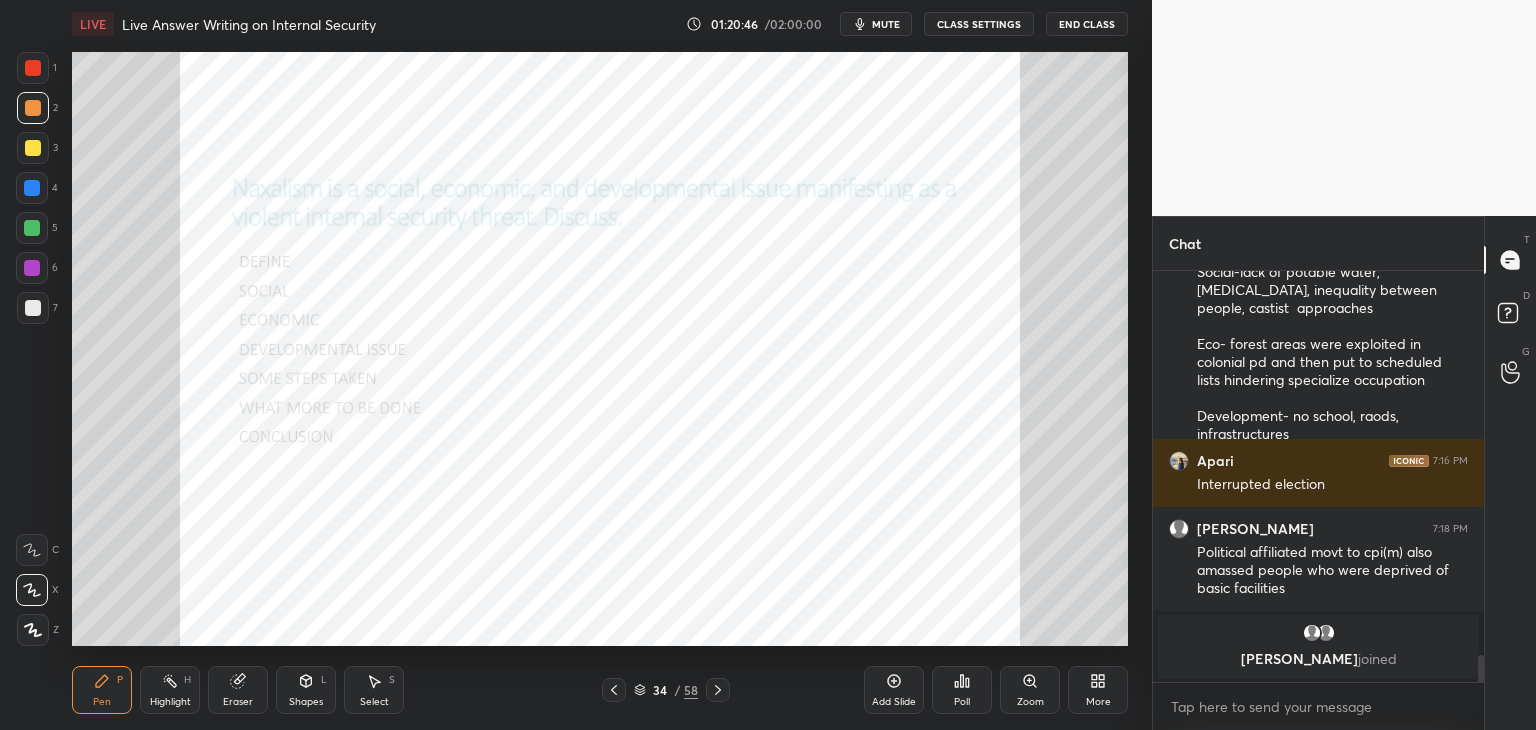 click on "Eraser" at bounding box center [238, 690] 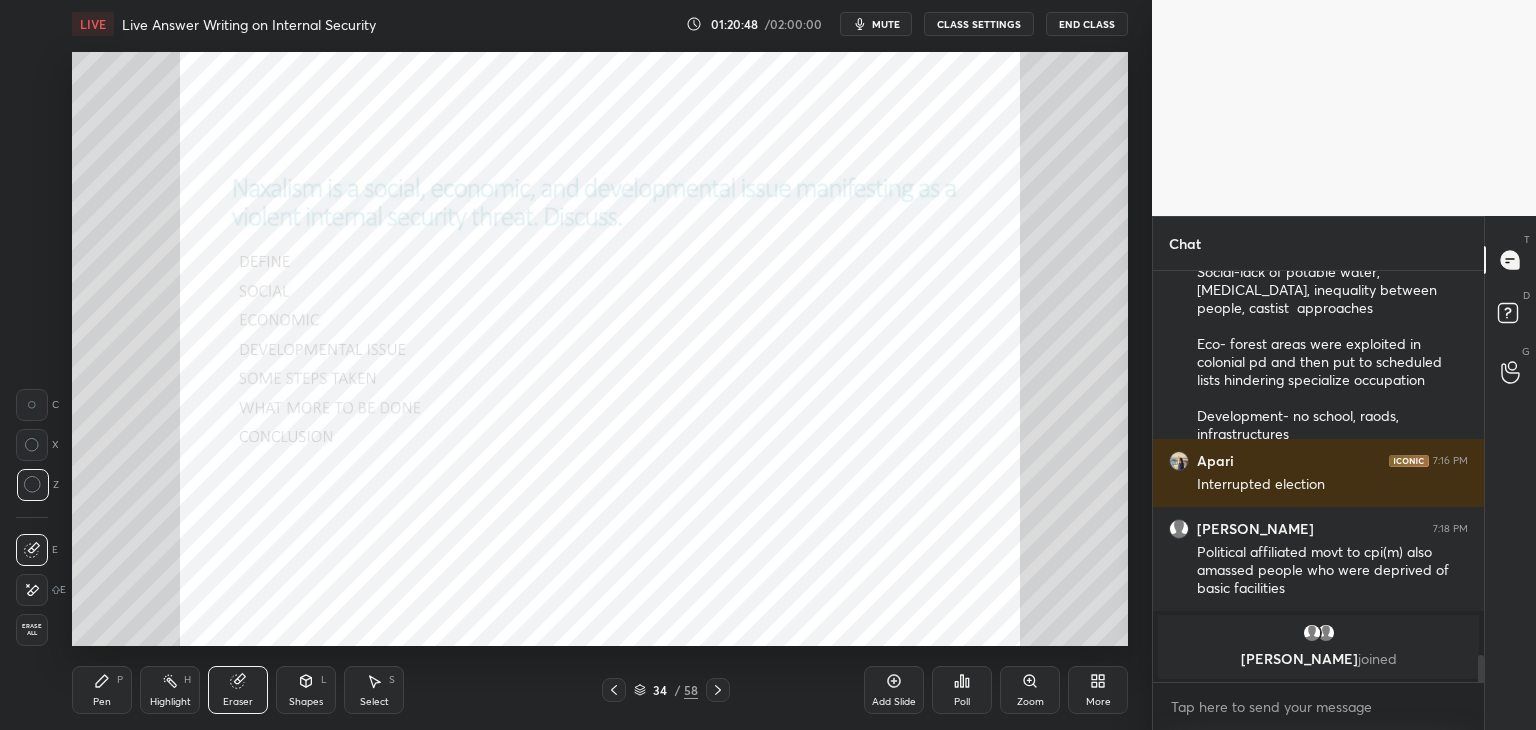 click on "Pen P" at bounding box center (102, 690) 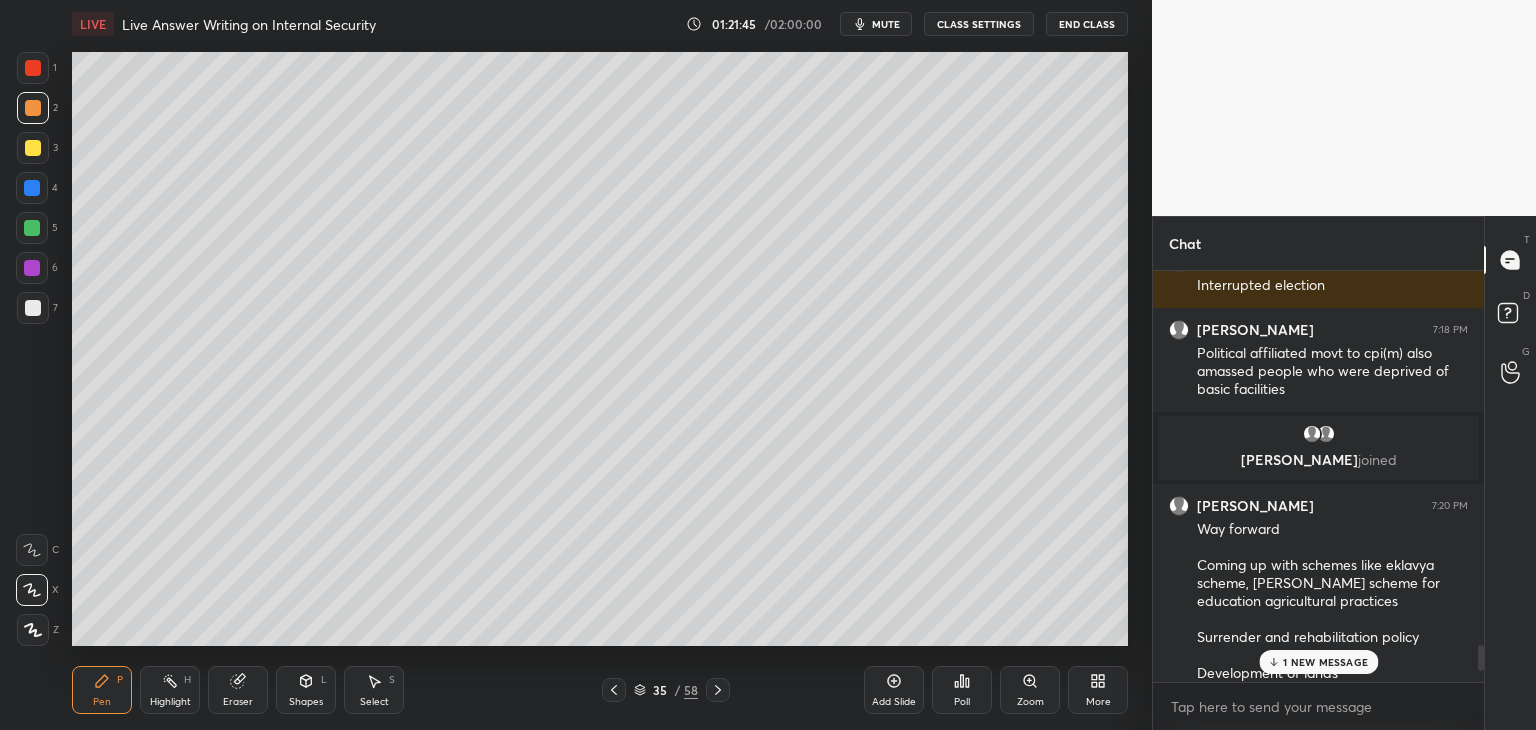 scroll, scrollTop: 6172, scrollLeft: 0, axis: vertical 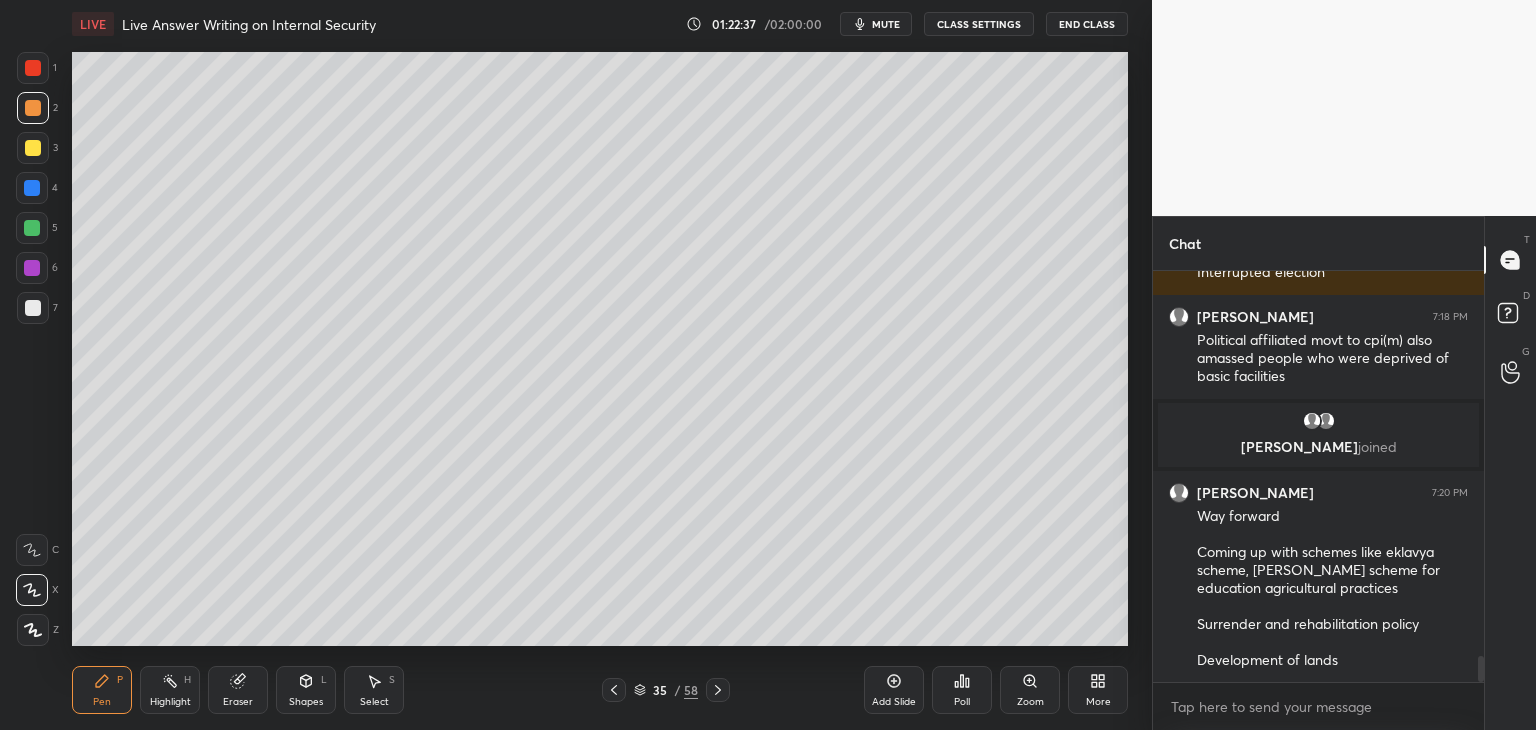 drag, startPoint x: 715, startPoint y: 685, endPoint x: 721, endPoint y: 694, distance: 10.816654 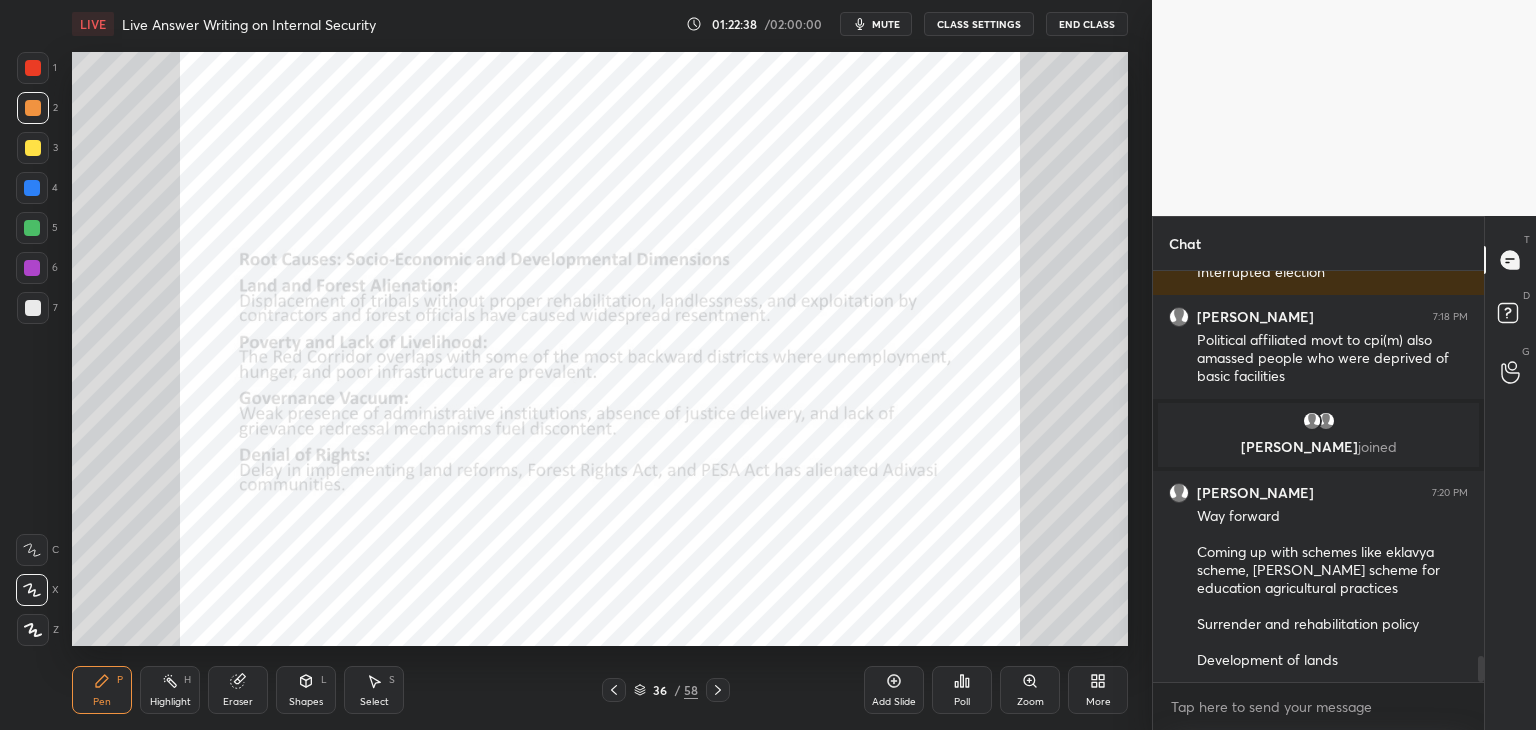 click 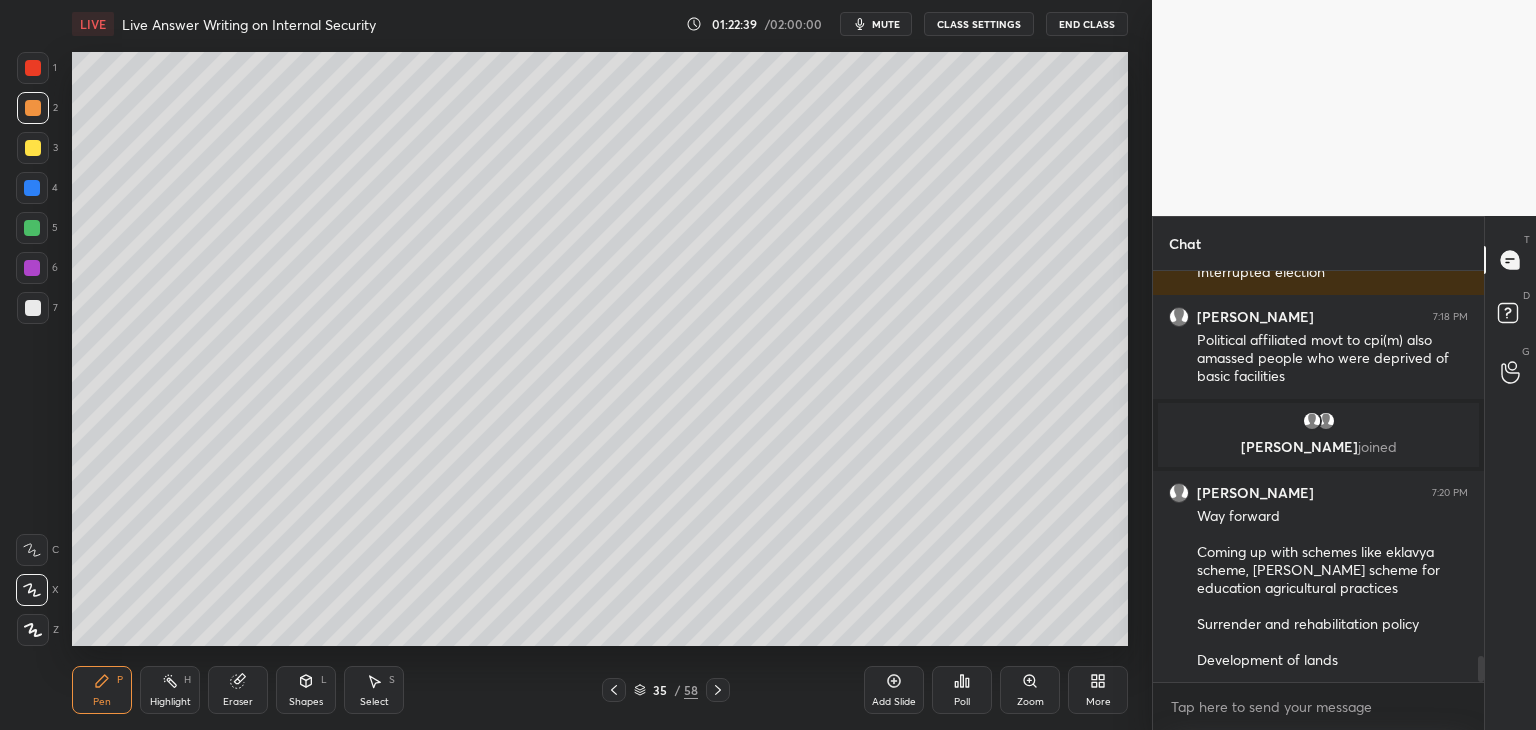 click 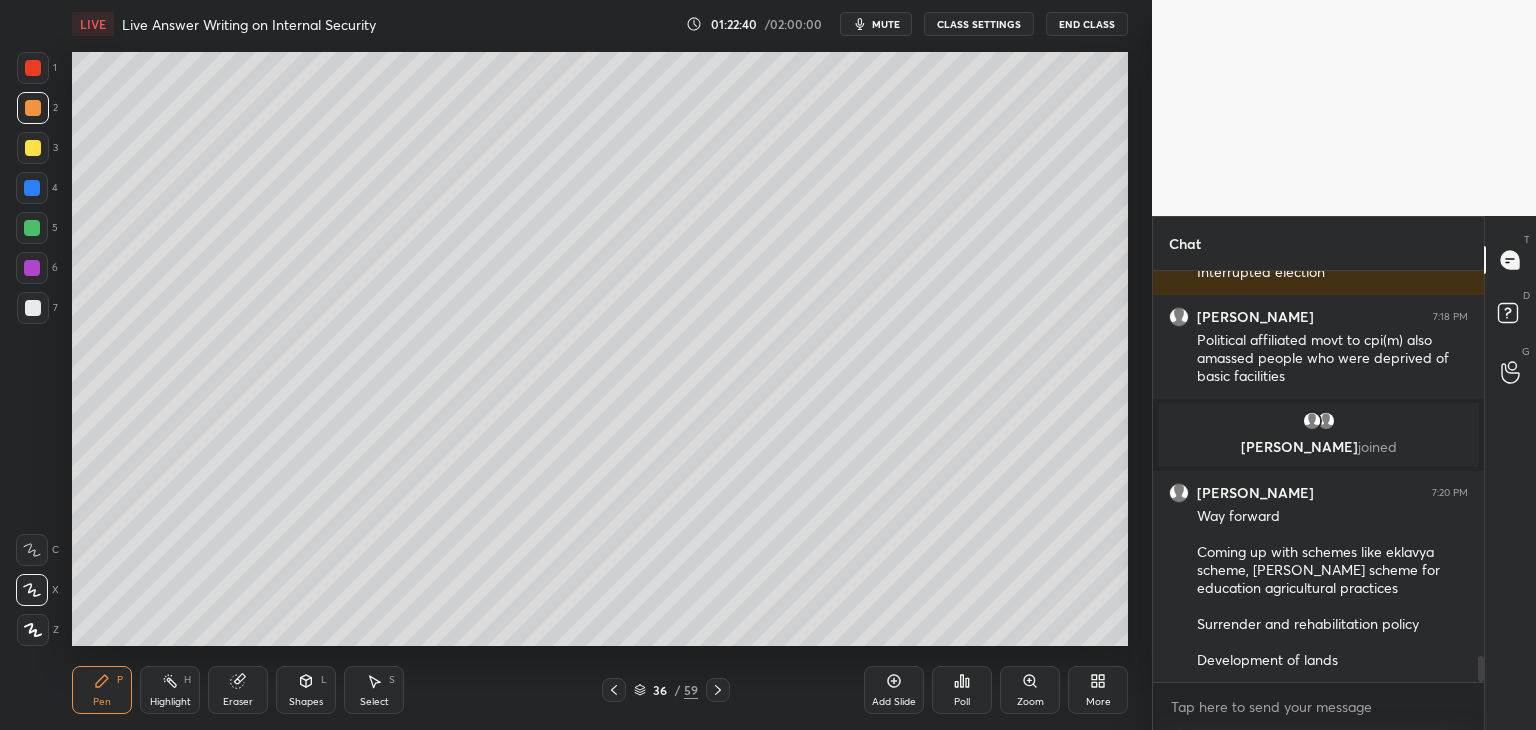 click 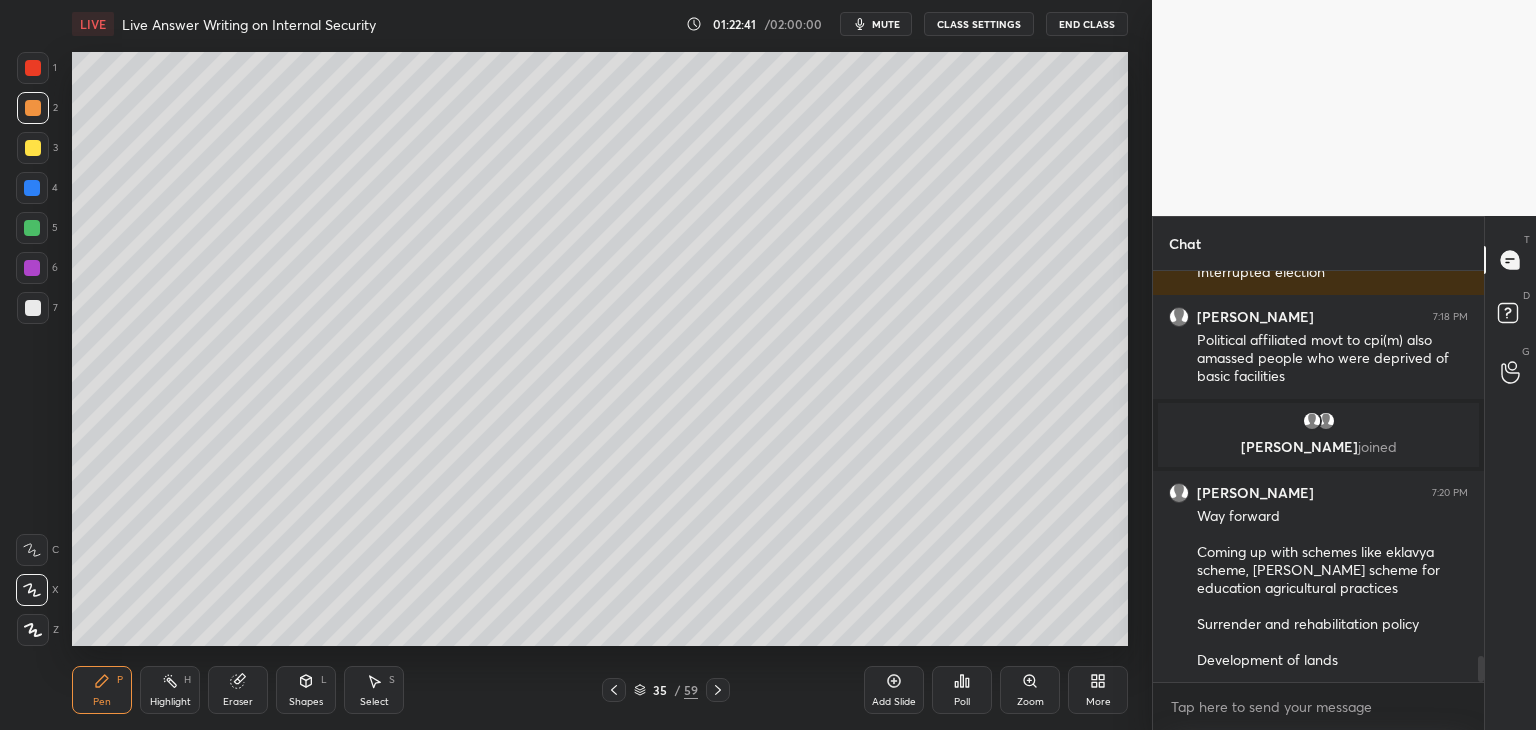 click 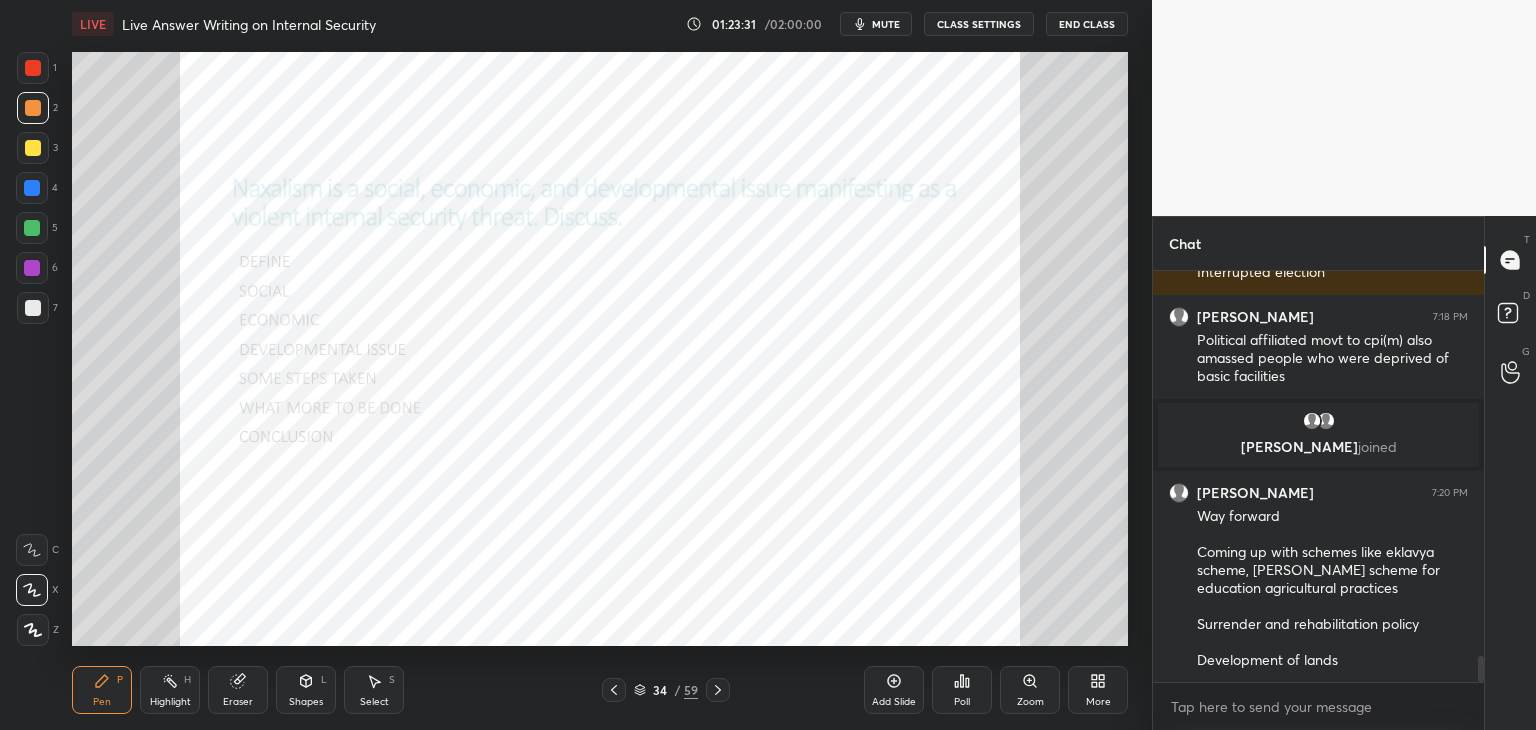 click 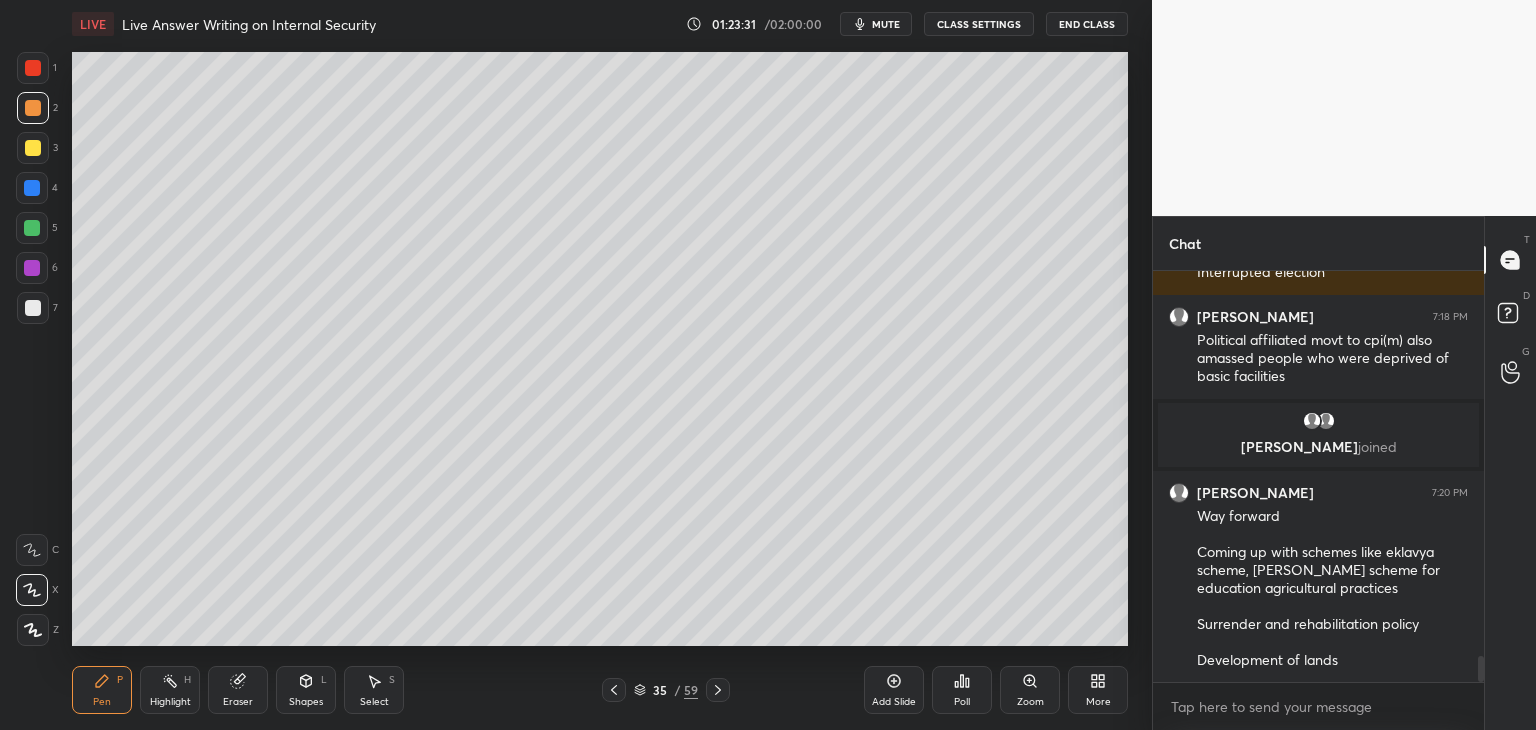 click 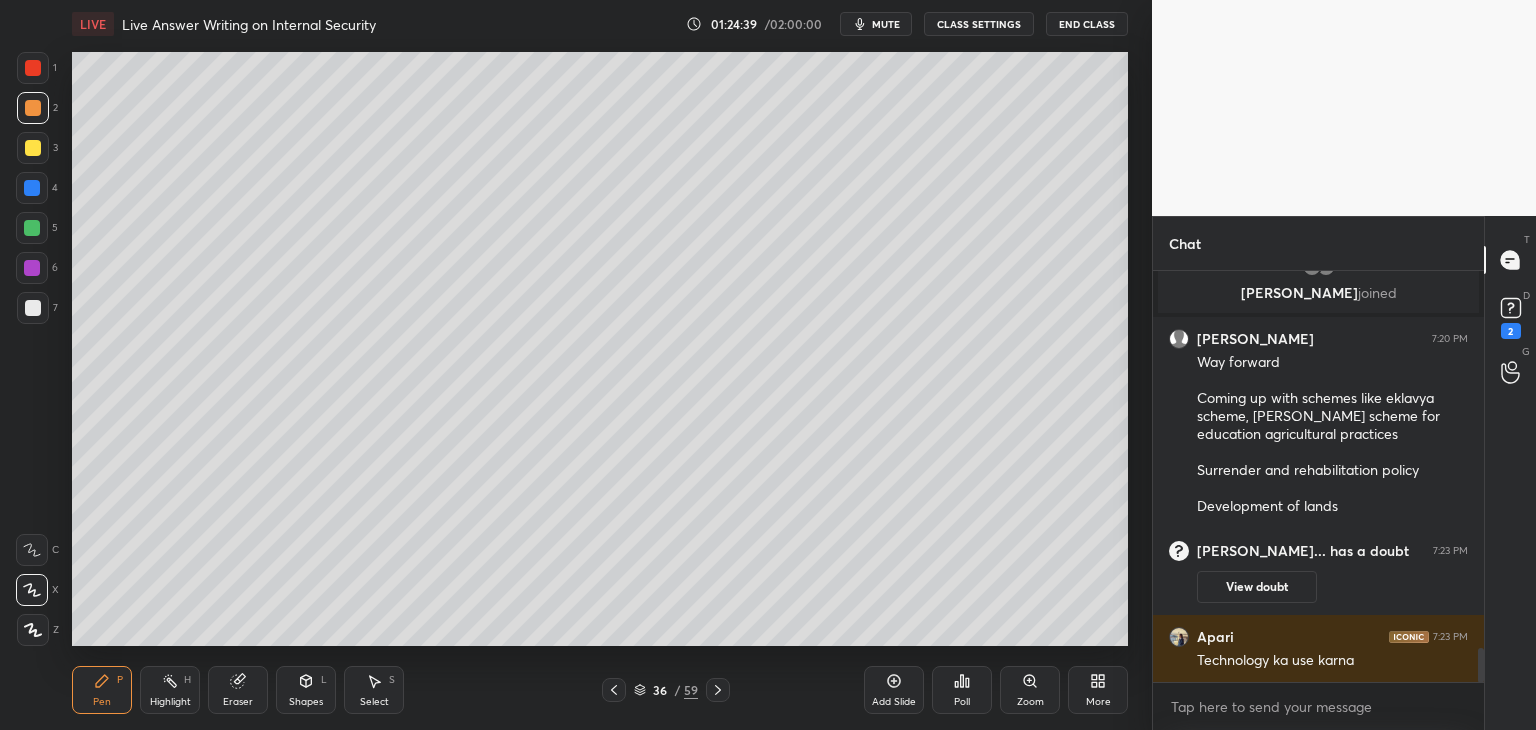 scroll, scrollTop: 4524, scrollLeft: 0, axis: vertical 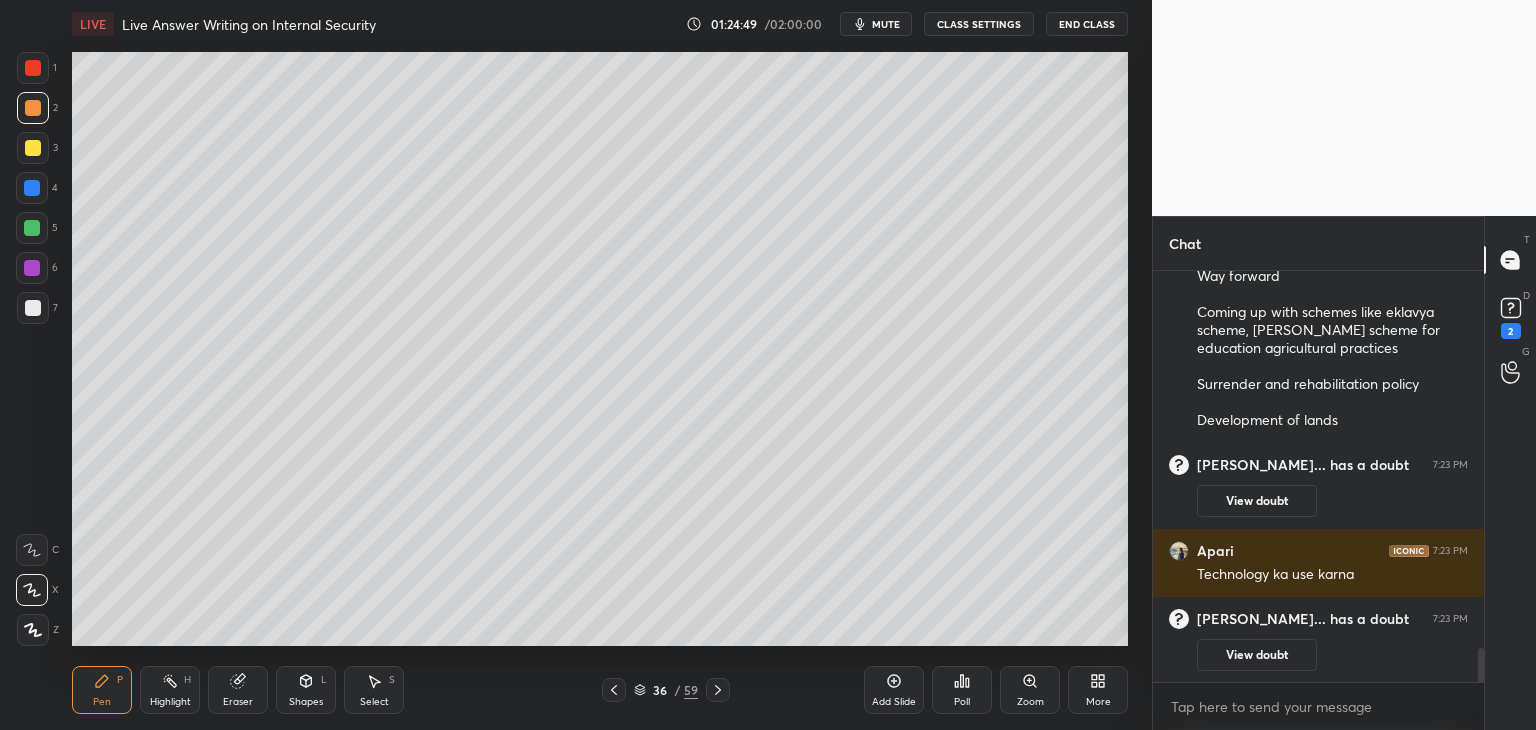 click on "LIVE Live Answer Writing on Internal Security 01:24:49 /  02:00:00 mute CLASS SETTINGS End Class Setting up your live class Poll for   secs No correct answer Start poll Back Live Answer Writing on Internal Security • L1 of Live Answer Writing on Internal Security Rankers Upsc Pen P Highlight H Eraser Shapes L Select S 36 / 59 Add Slide Poll Zoom More" at bounding box center [600, 365] 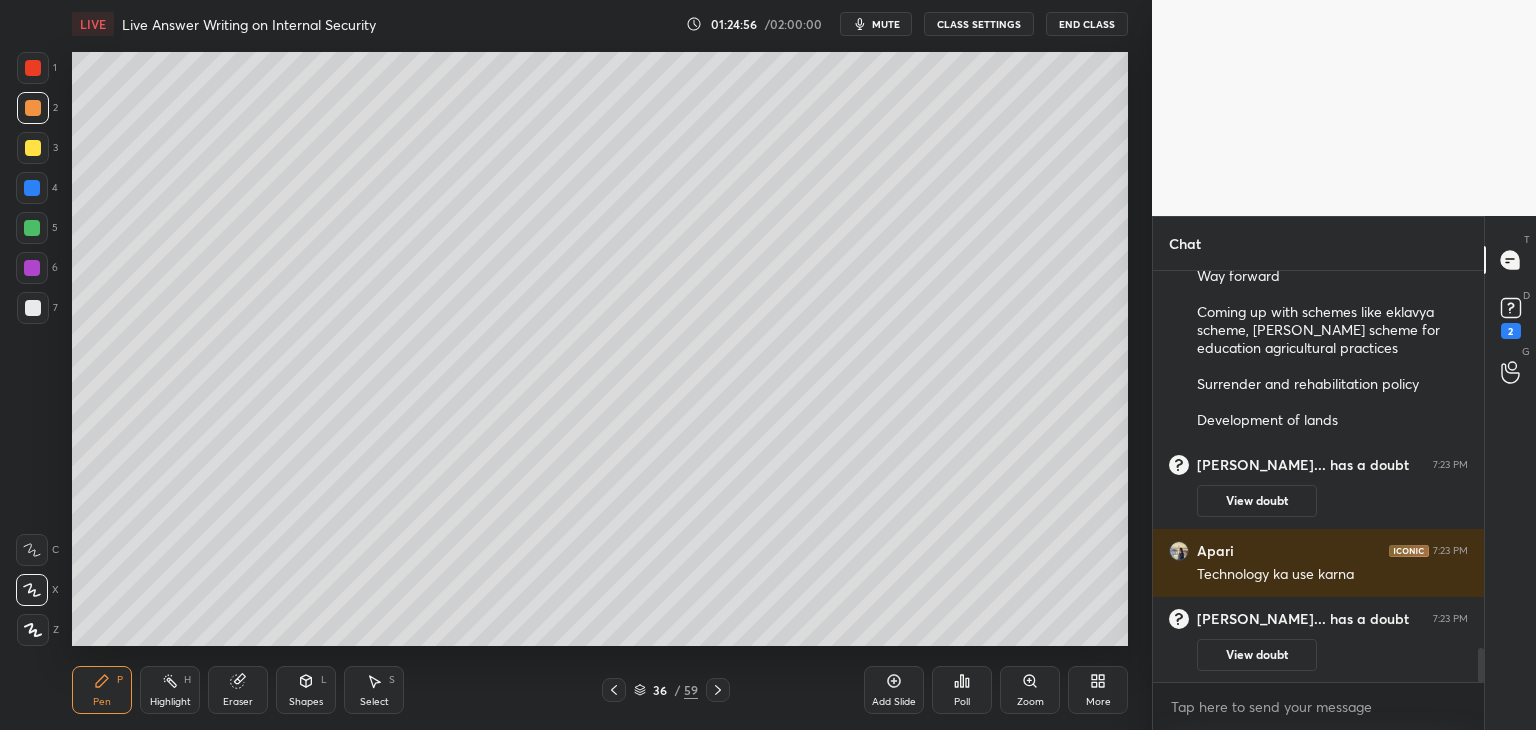 click 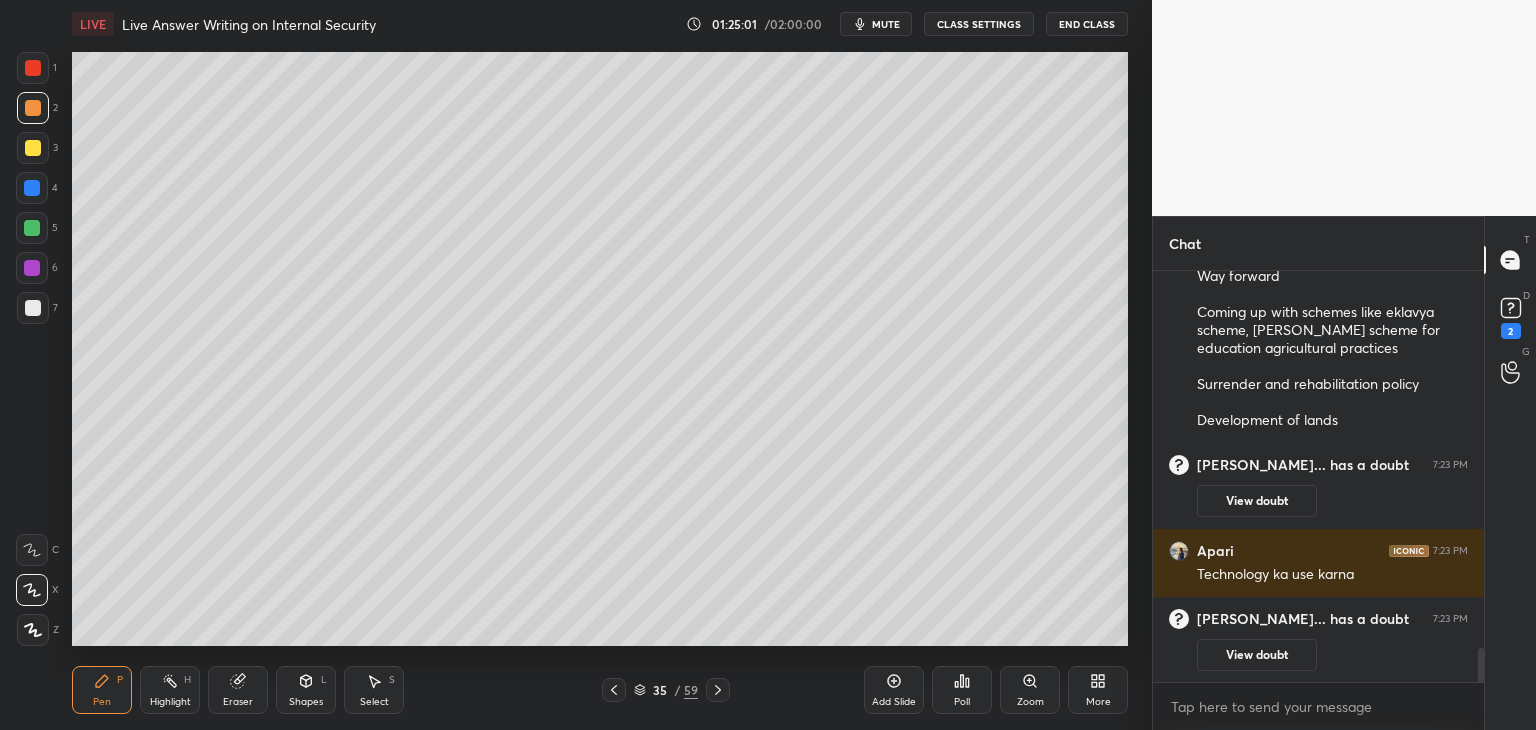 click on "35 / 59" at bounding box center (666, 690) 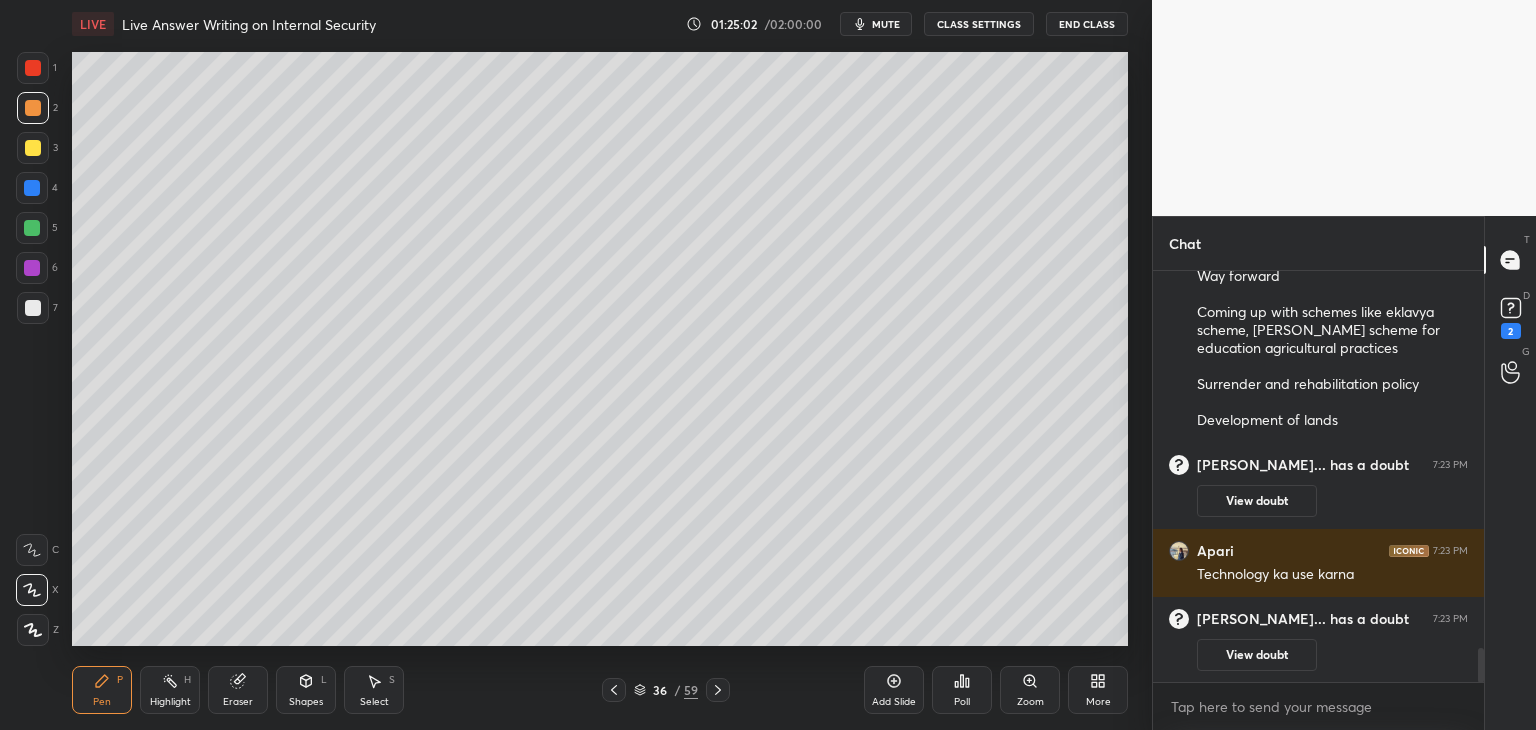 click 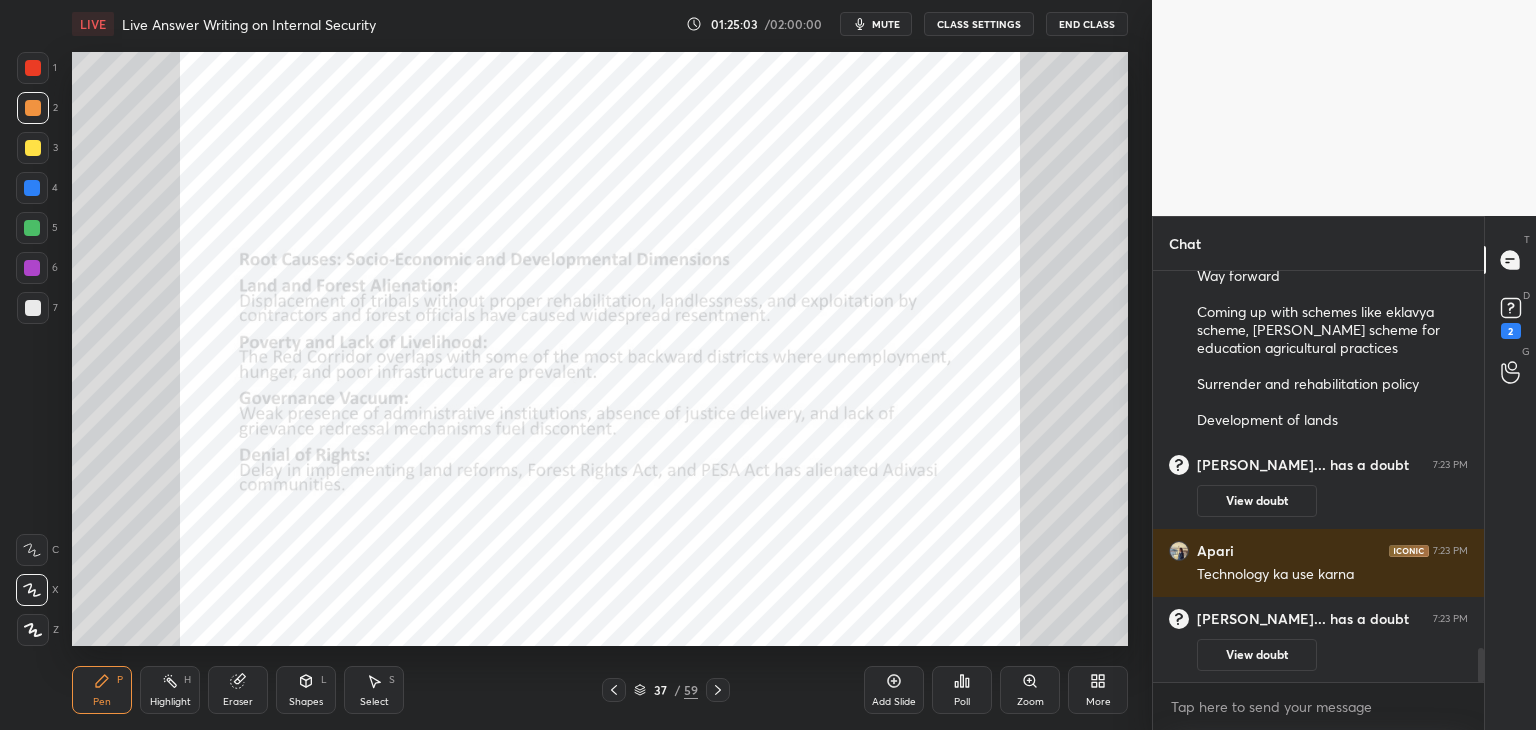 click 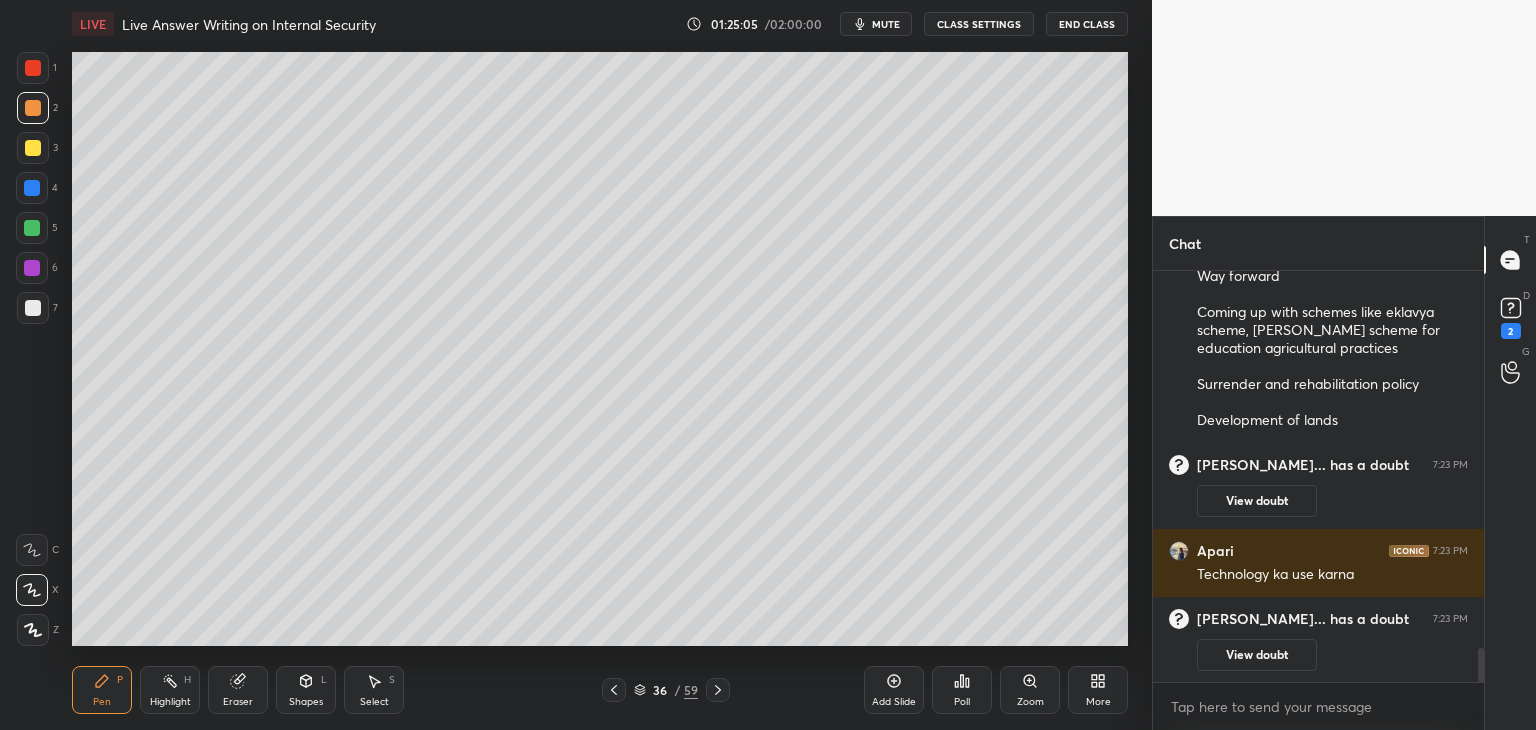 drag, startPoint x: 909, startPoint y: 682, endPoint x: 908, endPoint y: 672, distance: 10.049875 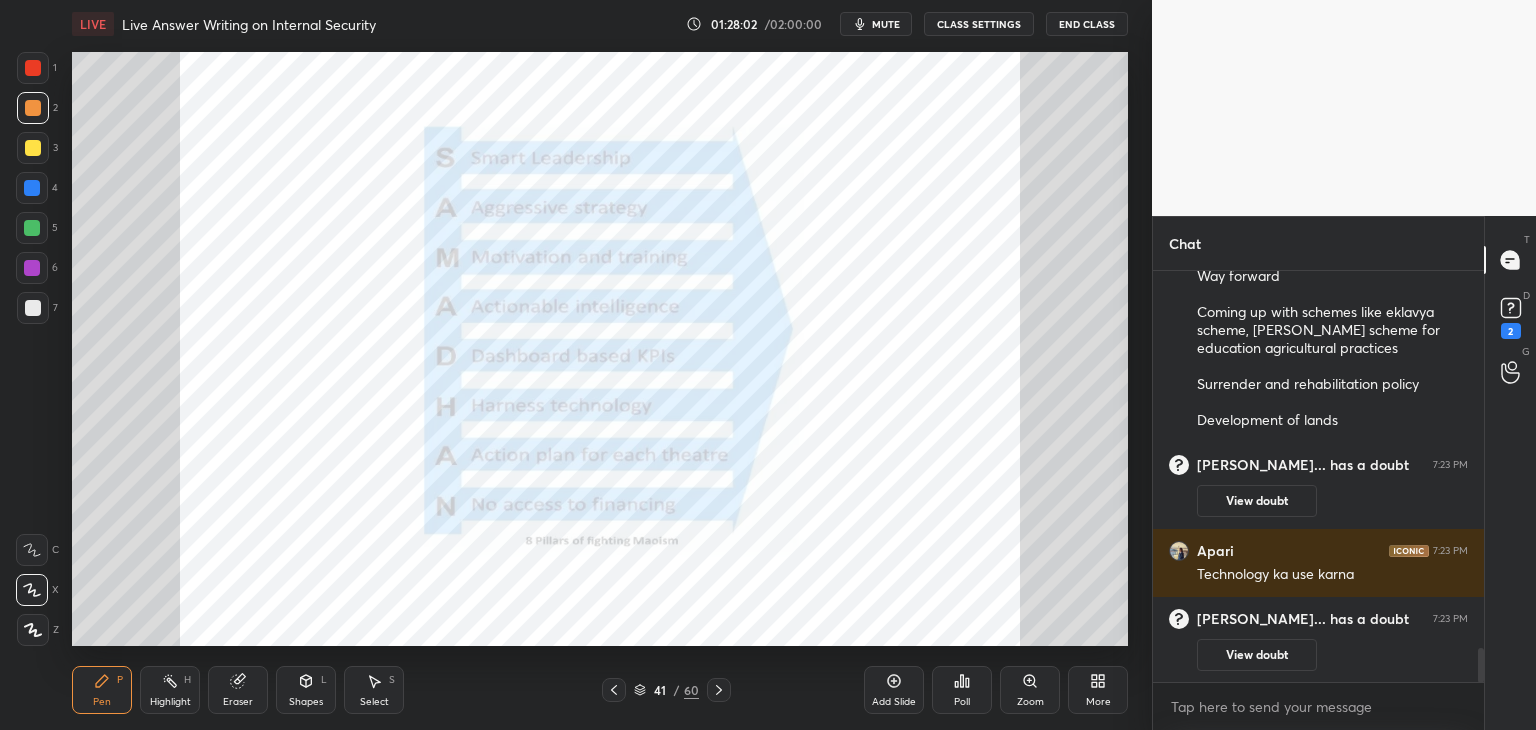 click at bounding box center (32, 268) 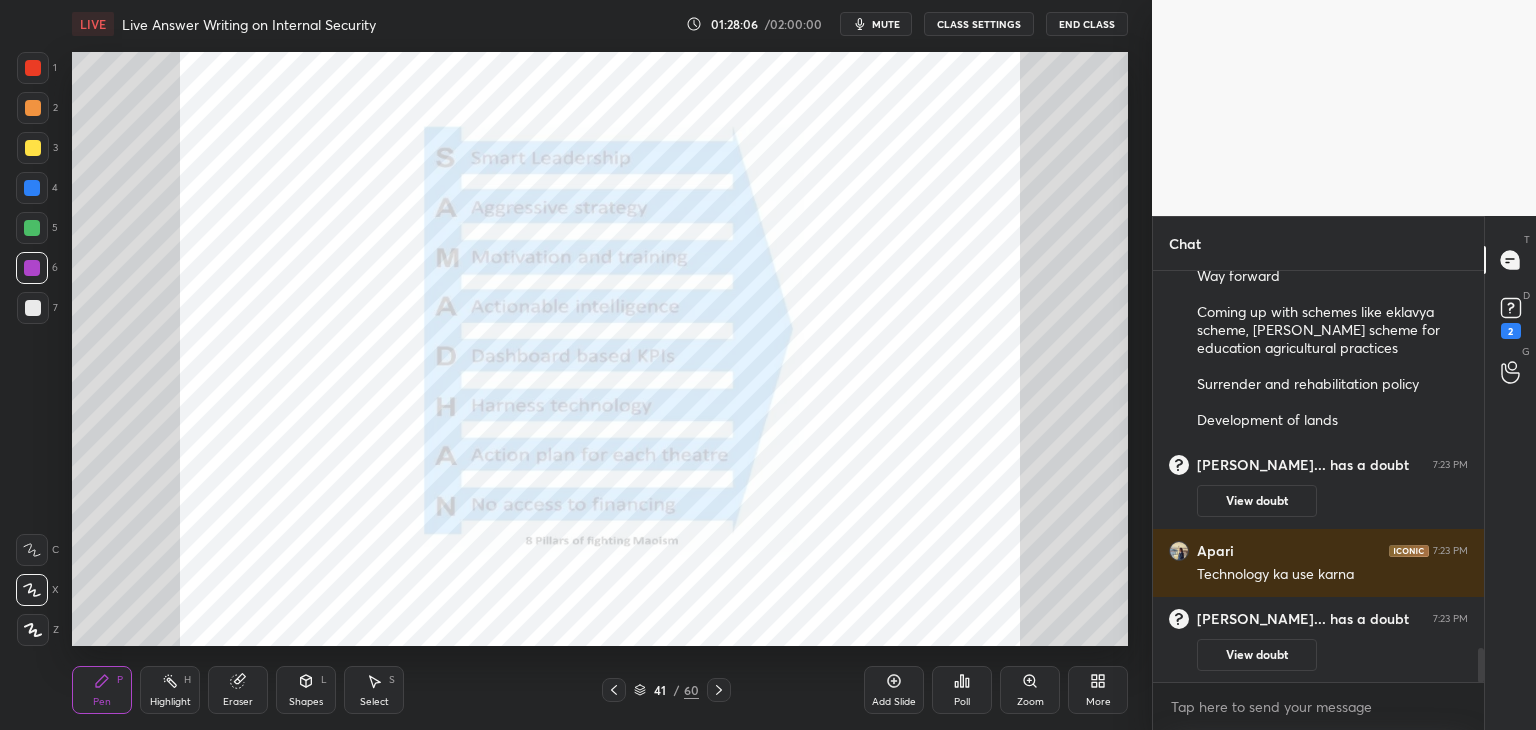 click at bounding box center [32, 228] 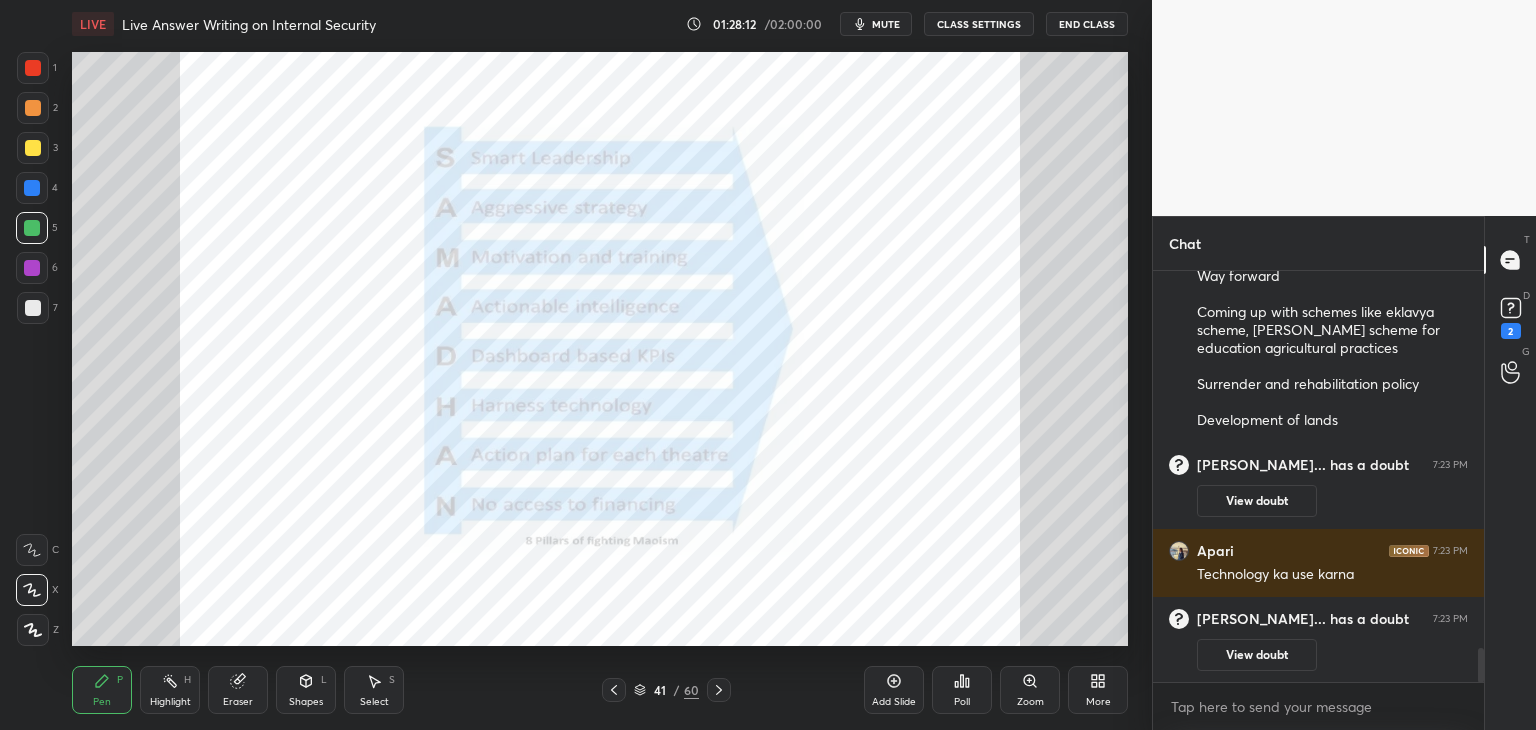 click on "Eraser" at bounding box center (238, 690) 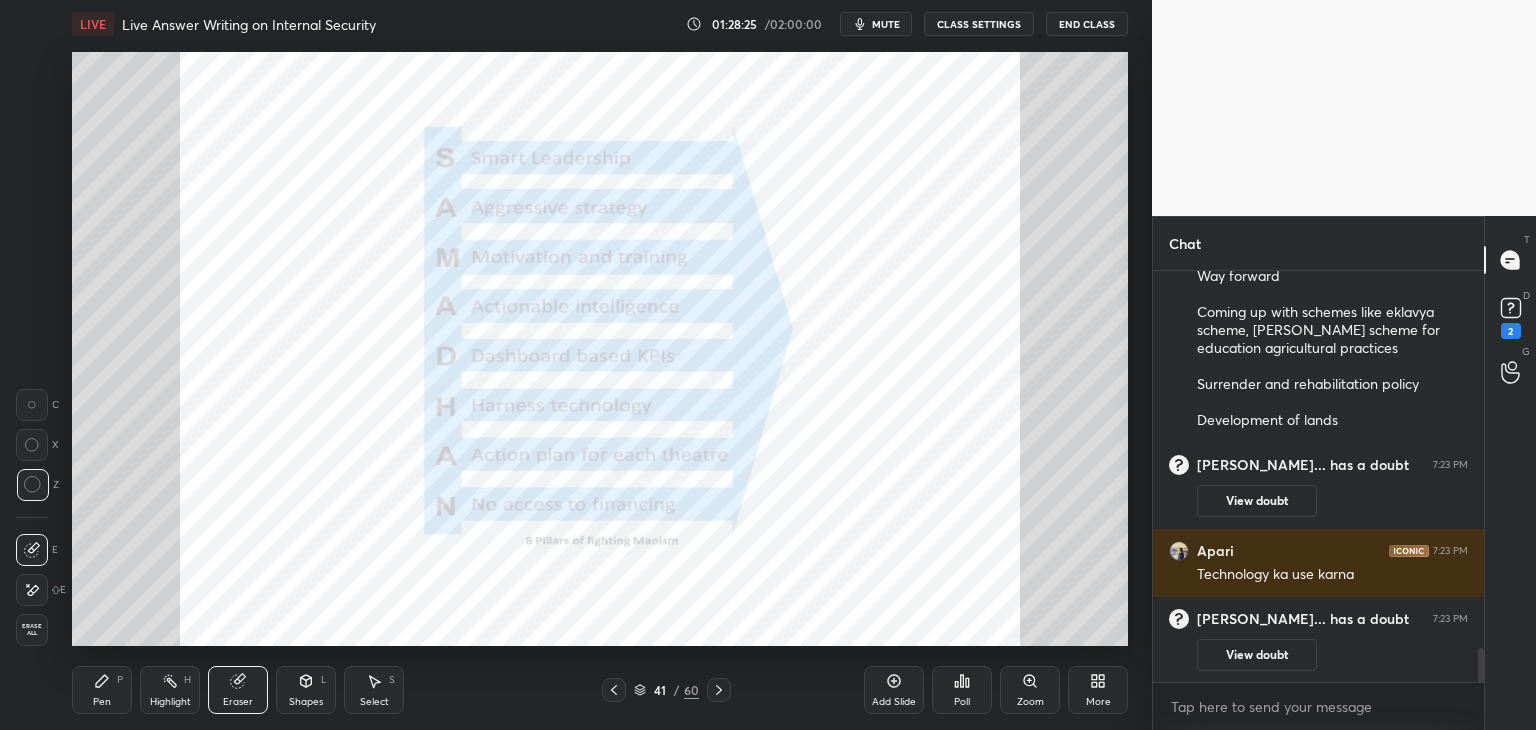 click on "Pen P" at bounding box center (102, 690) 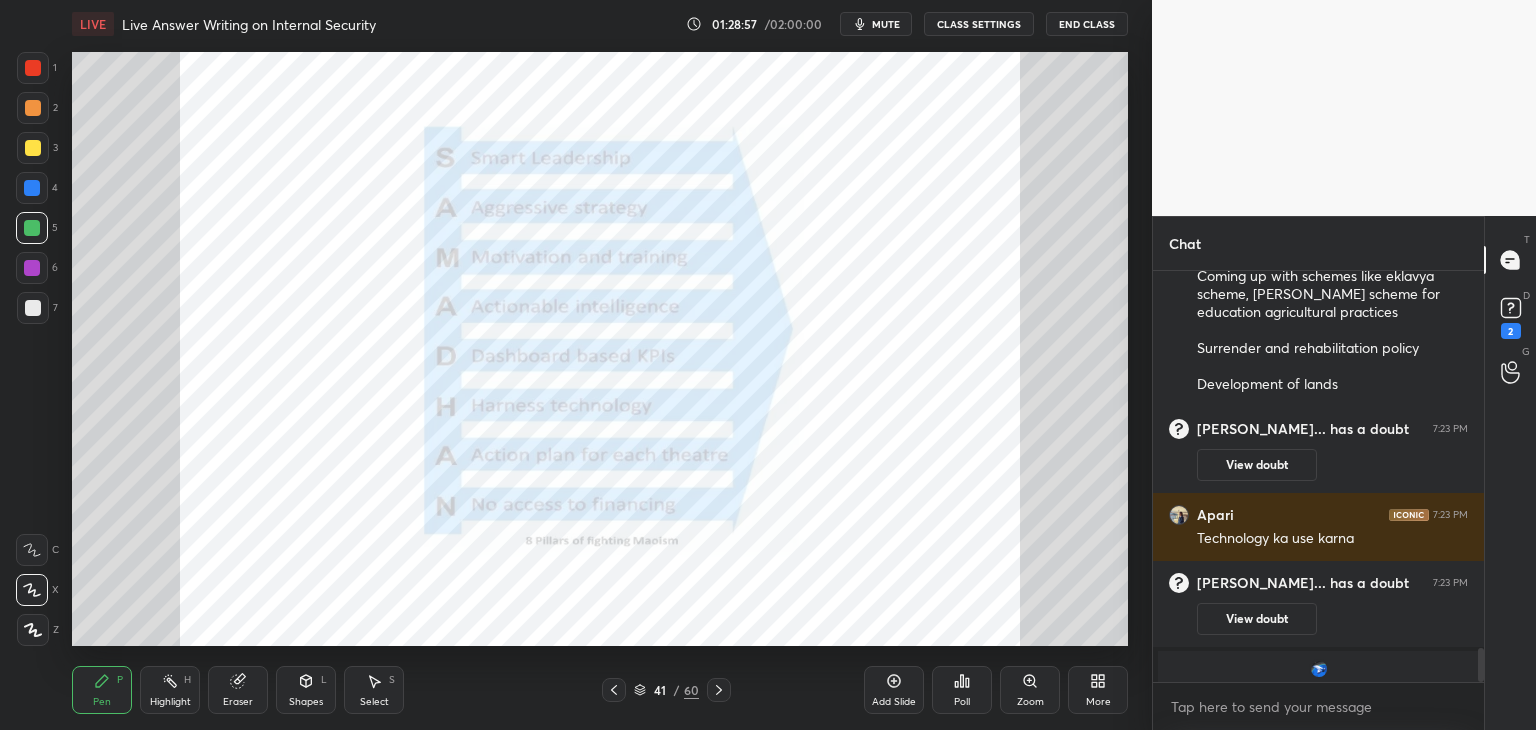 scroll, scrollTop: 4560, scrollLeft: 0, axis: vertical 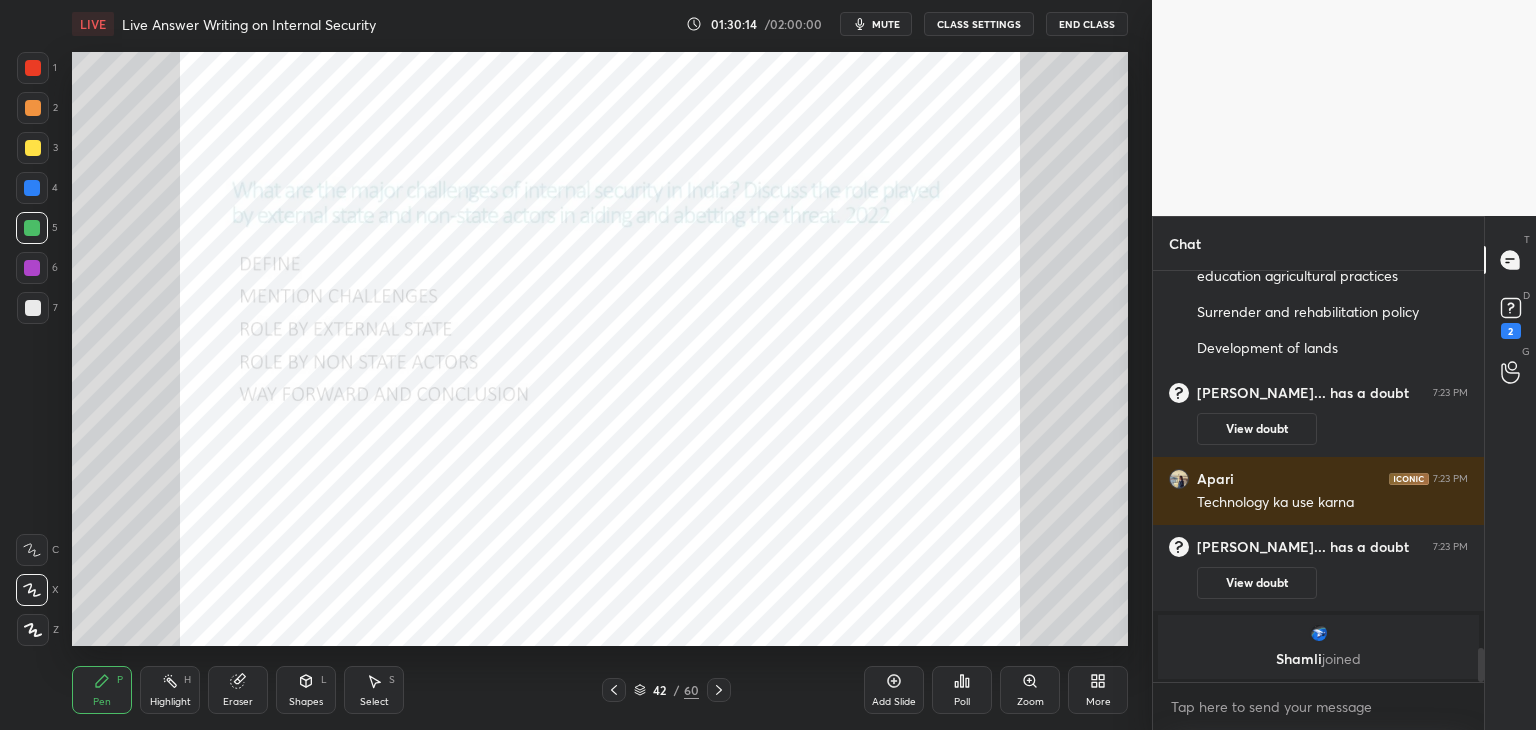 click on "mute" at bounding box center (876, 24) 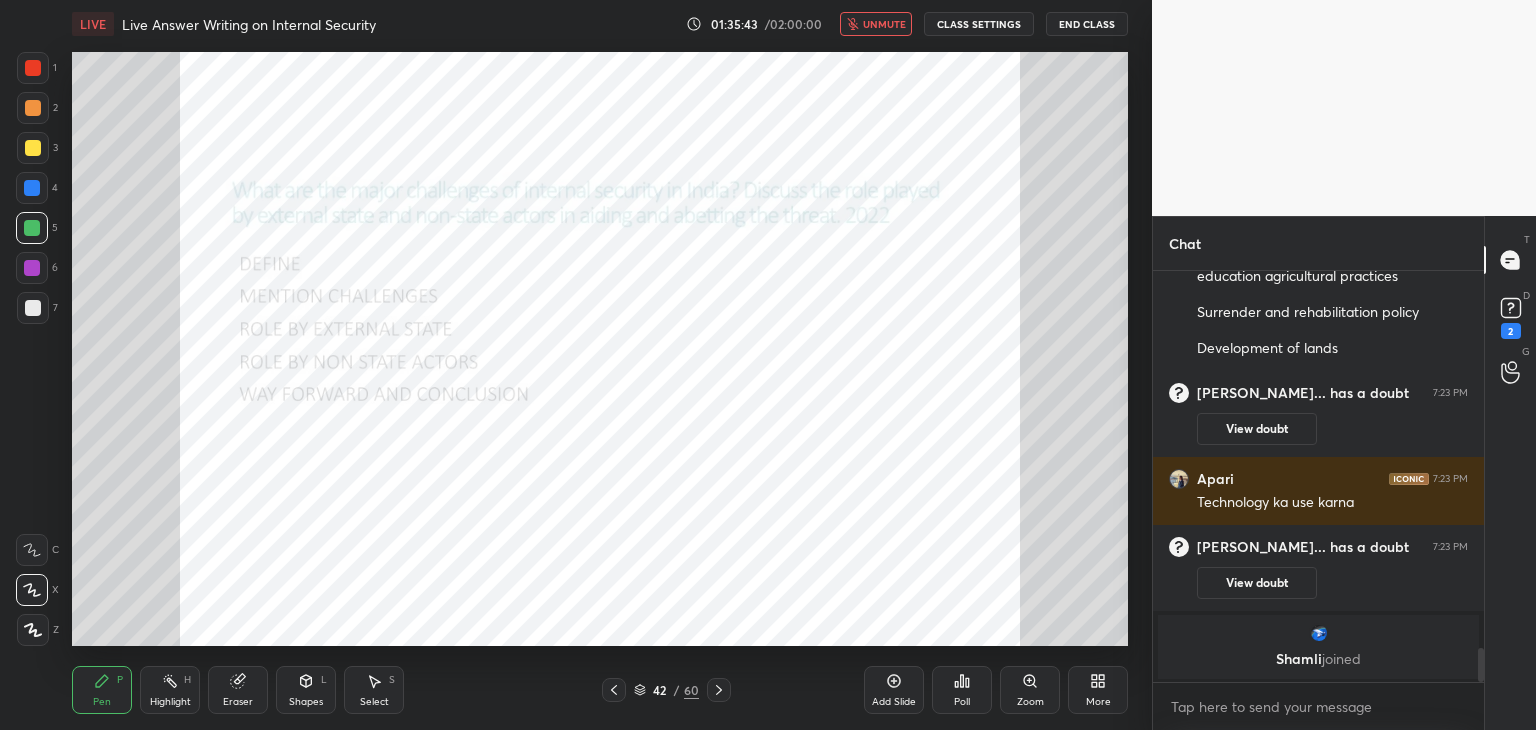 click on "unmute" at bounding box center (884, 24) 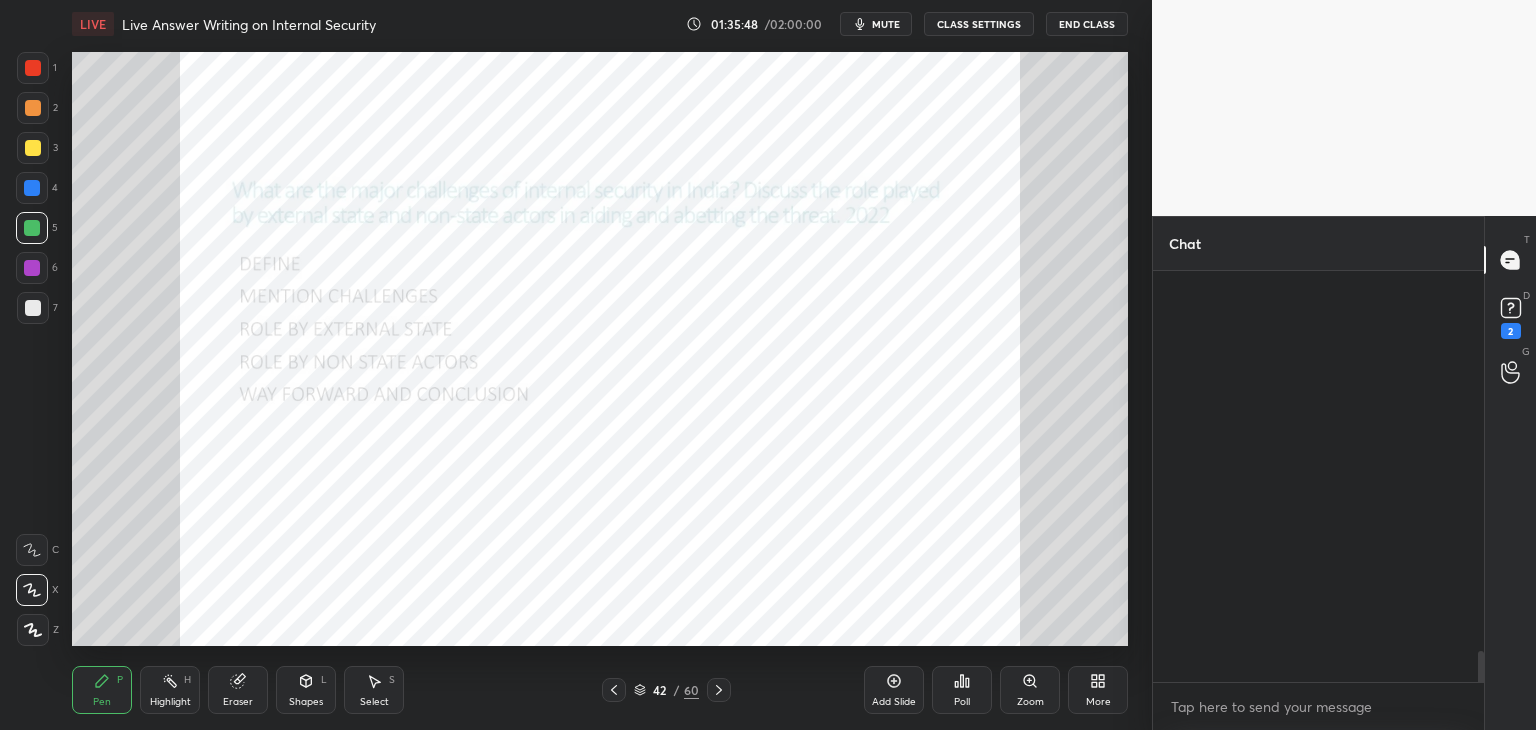 scroll, scrollTop: 5116, scrollLeft: 0, axis: vertical 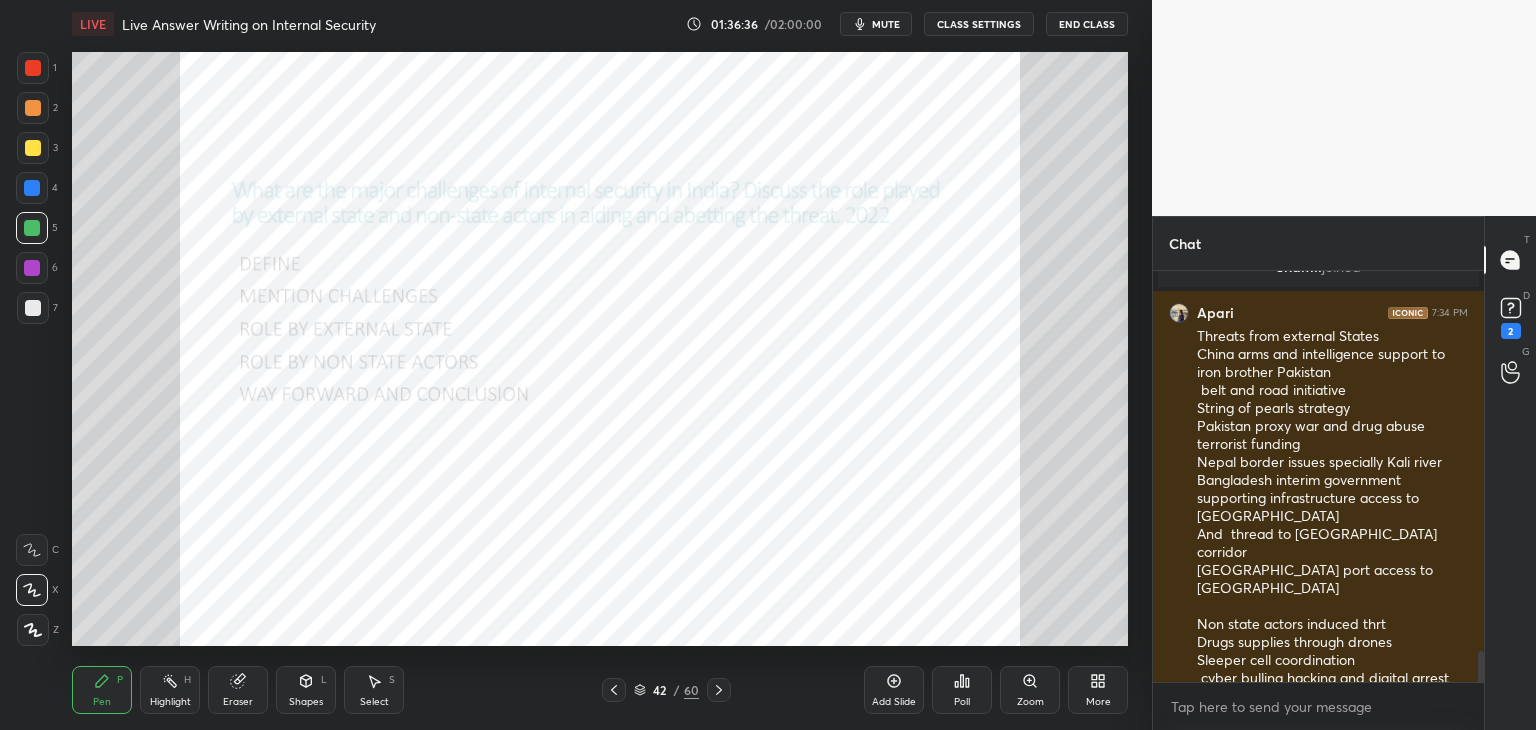 drag, startPoint x: 245, startPoint y: 673, endPoint x: 240, endPoint y: 662, distance: 12.083046 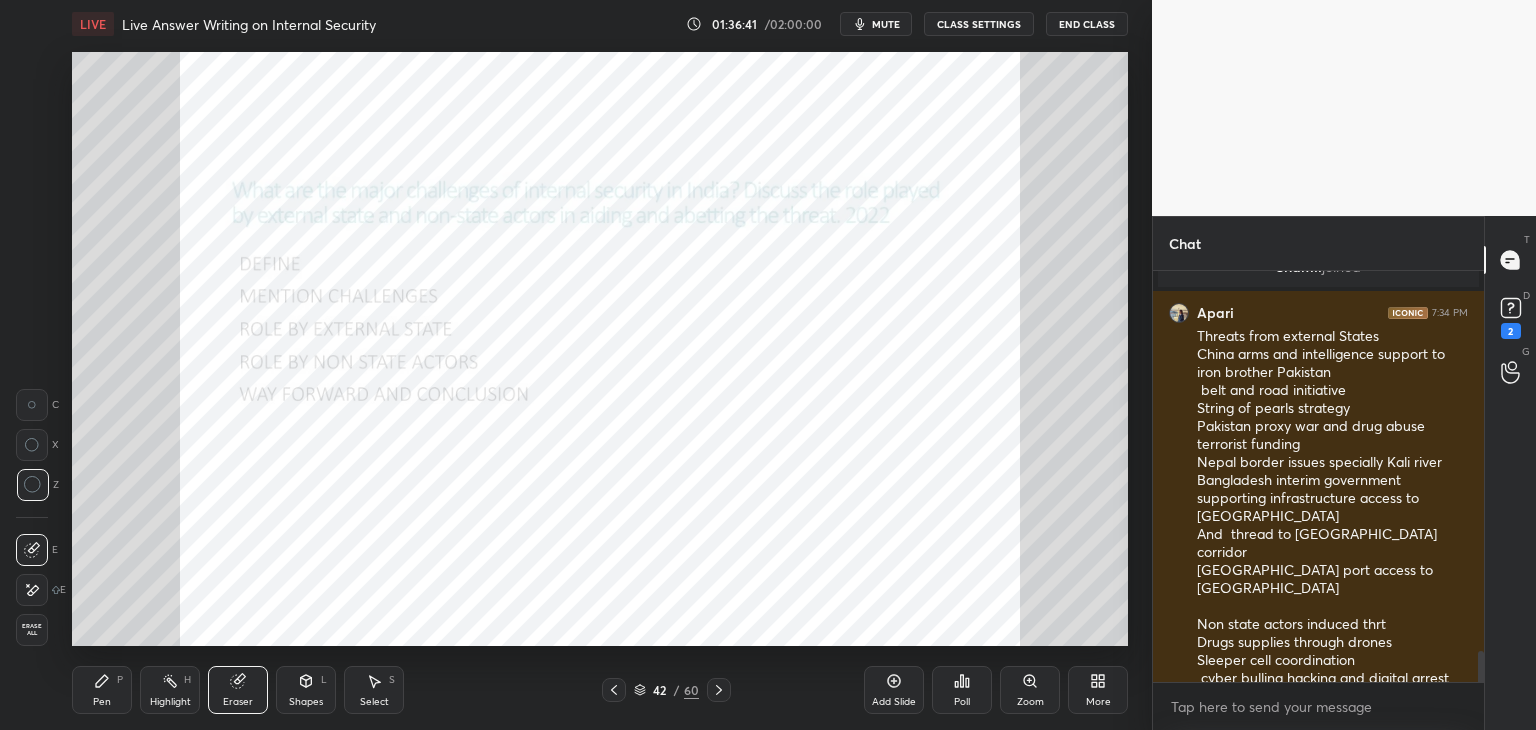click on "1 2 3 4 5 6 7 C X Z C X Z E E Erase all   H H LIVE Live Answer Writing on Internal Security 01:36:41 /  02:00:00 mute CLASS SETTINGS End Class Setting up your live class Poll for   secs No correct answer Start poll Back Live Answer Writing on Internal Security • L1 of Live Answer Writing on Internal Security Rankers Upsc Pen P Highlight H Eraser Shapes L Select S 42 / 60 Add Slide Poll Zoom More" at bounding box center [576, 365] 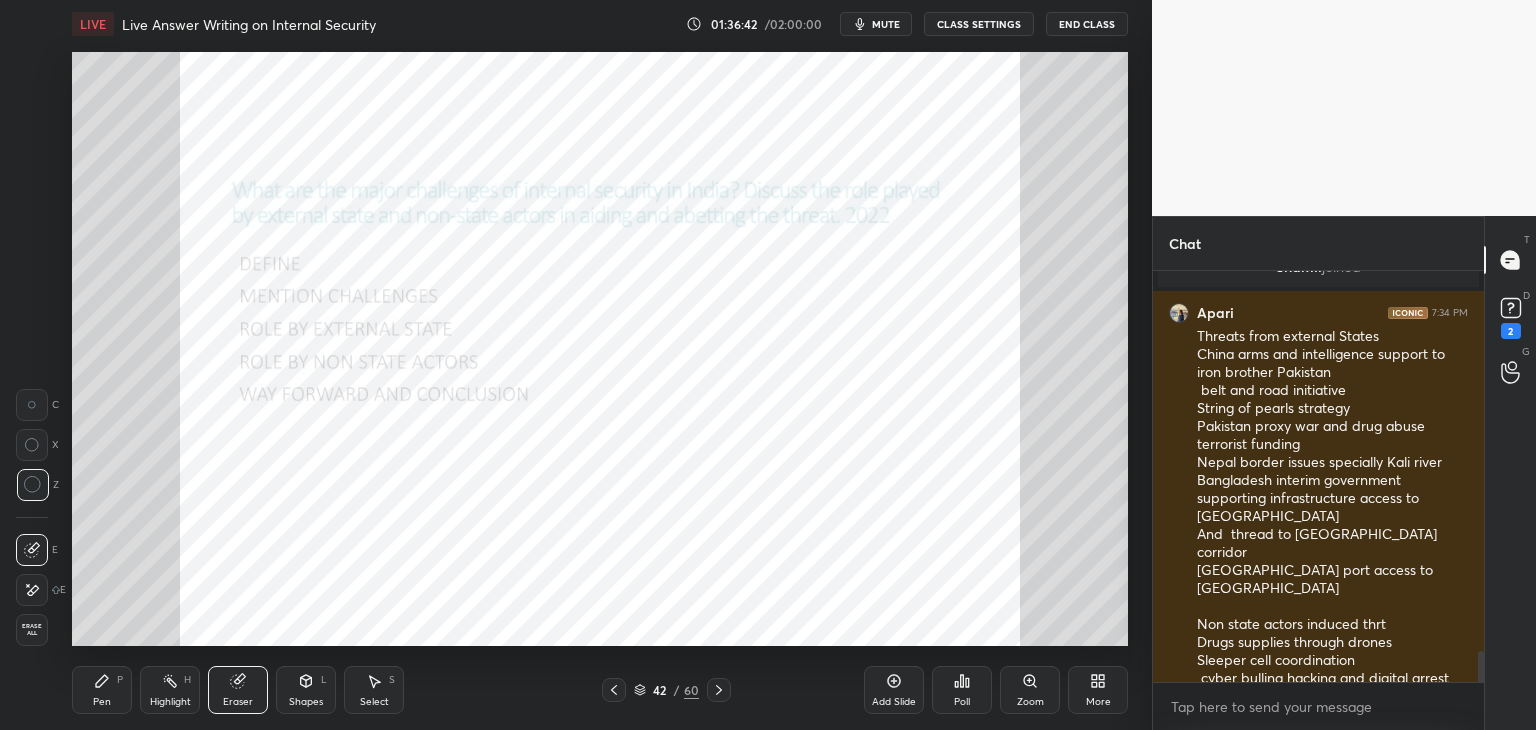 click on "Pen P" at bounding box center (102, 690) 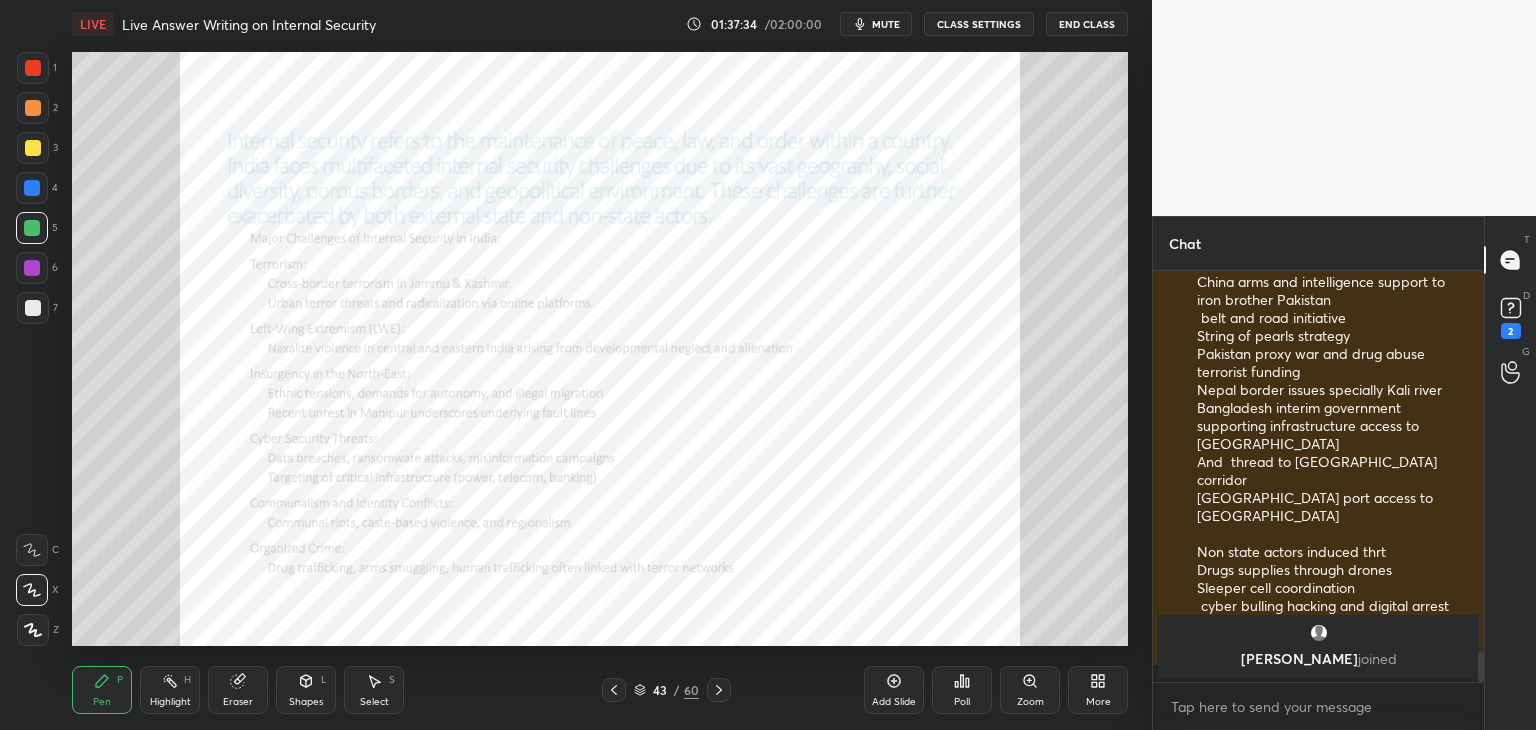 scroll, scrollTop: 5292, scrollLeft: 0, axis: vertical 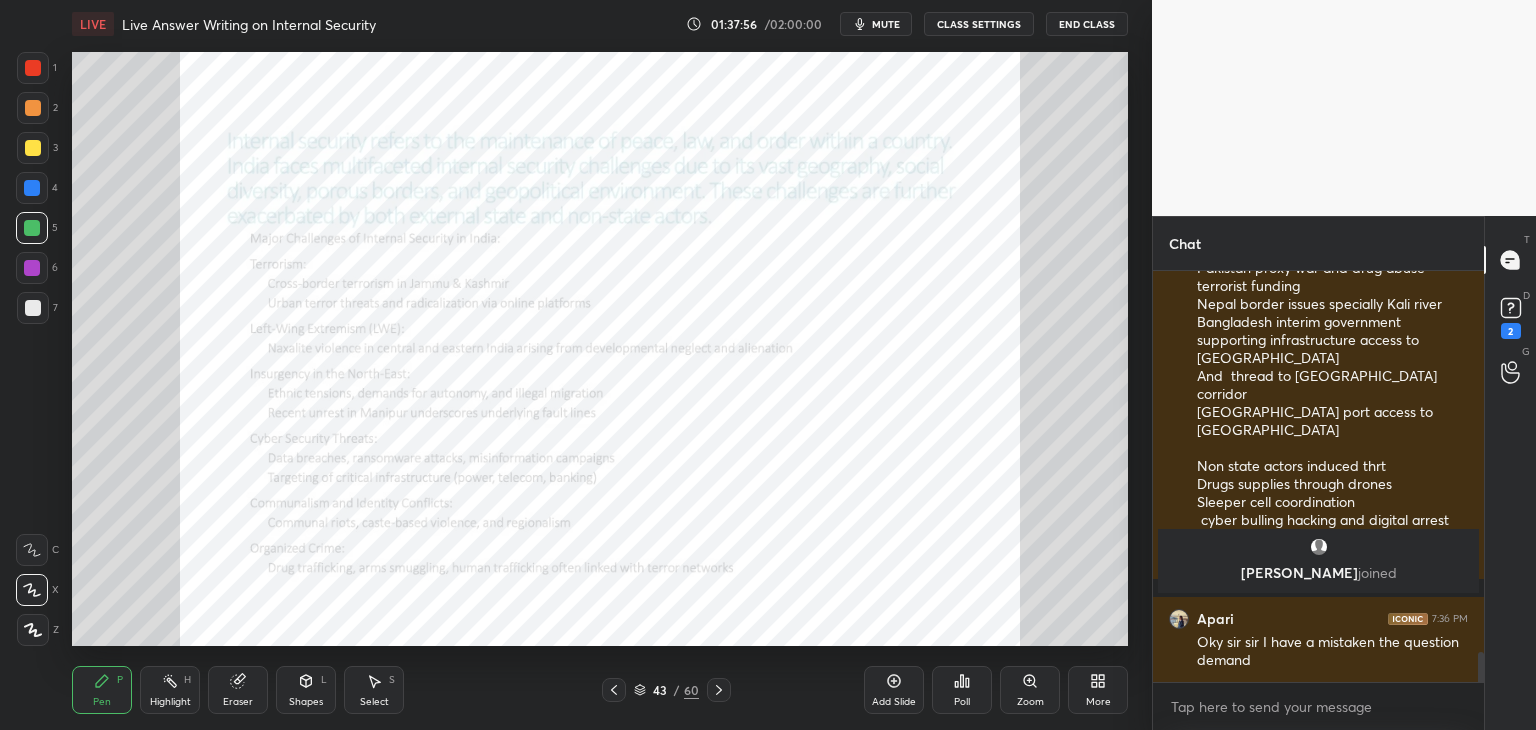 drag, startPoint x: 248, startPoint y: 691, endPoint x: 264, endPoint y: 678, distance: 20.615528 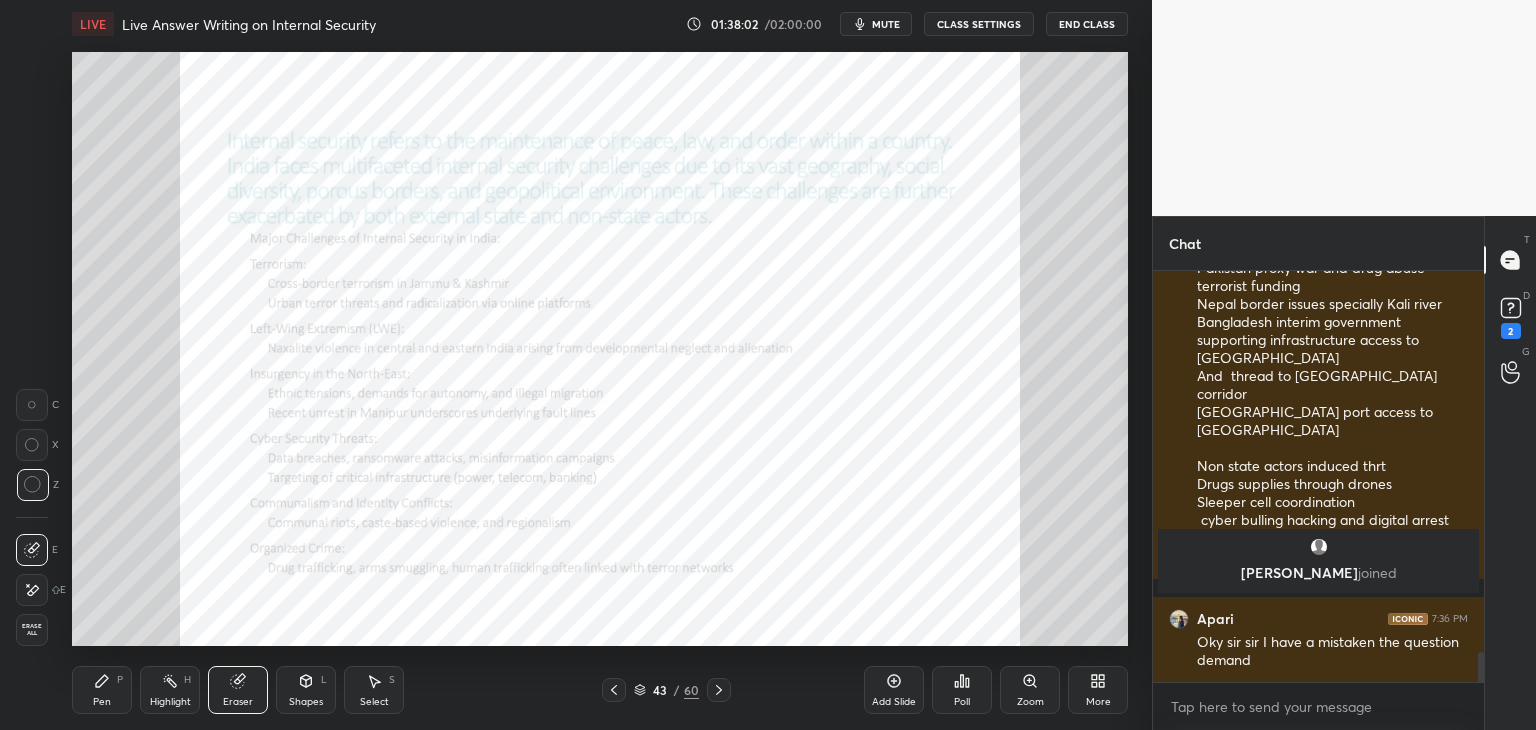 click on "Pen P" at bounding box center [102, 690] 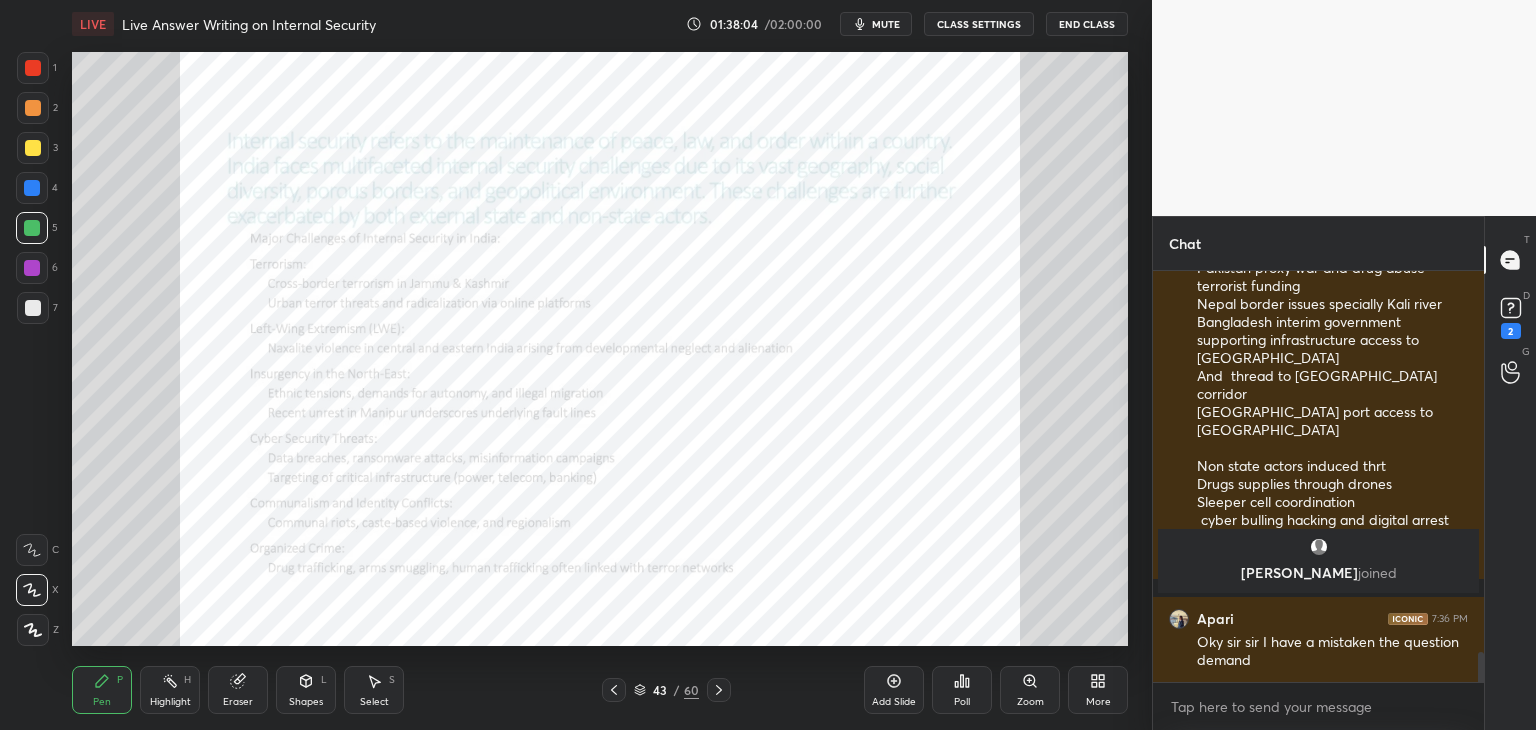 click at bounding box center (32, 188) 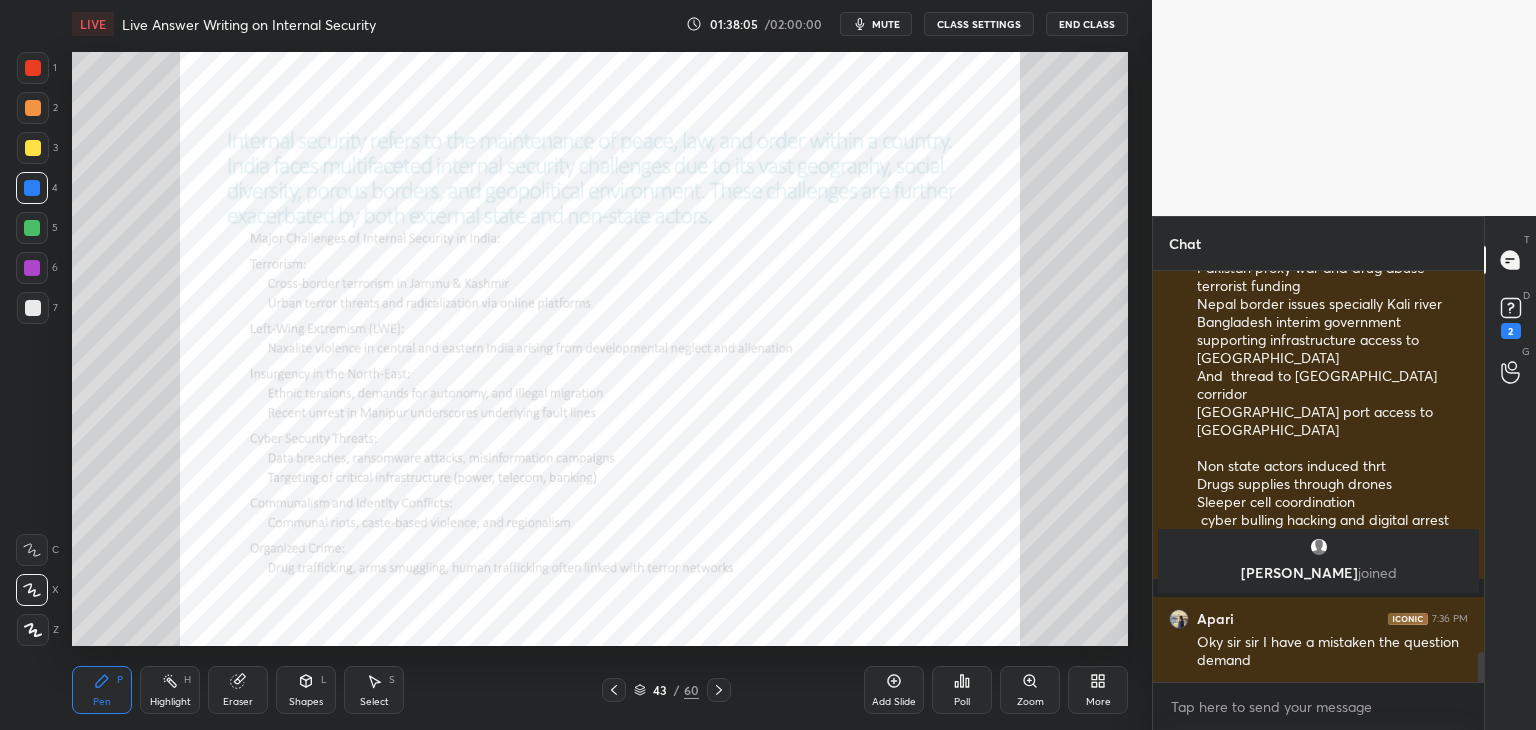 click at bounding box center (33, 148) 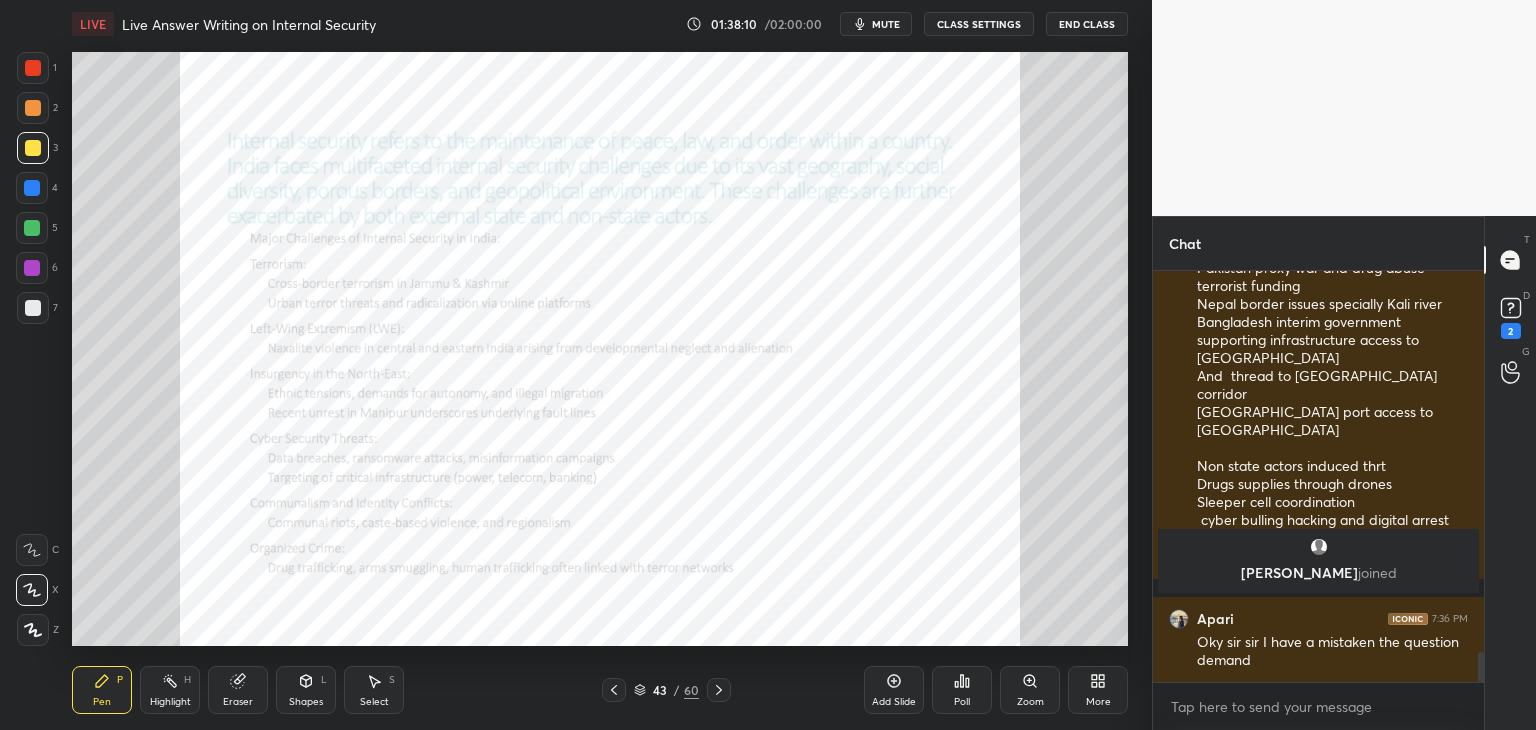 click at bounding box center (33, 68) 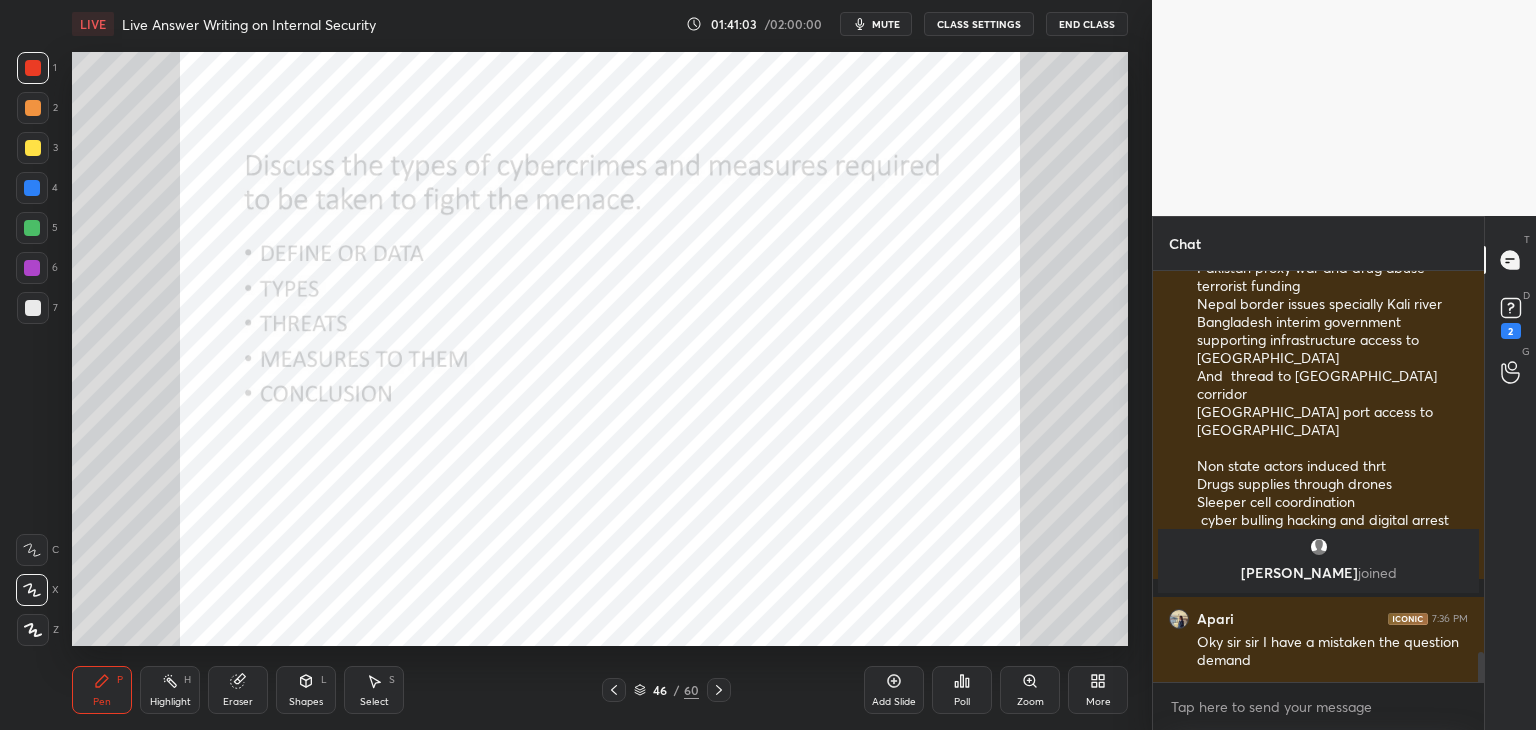 click on "Add Slide" at bounding box center [894, 690] 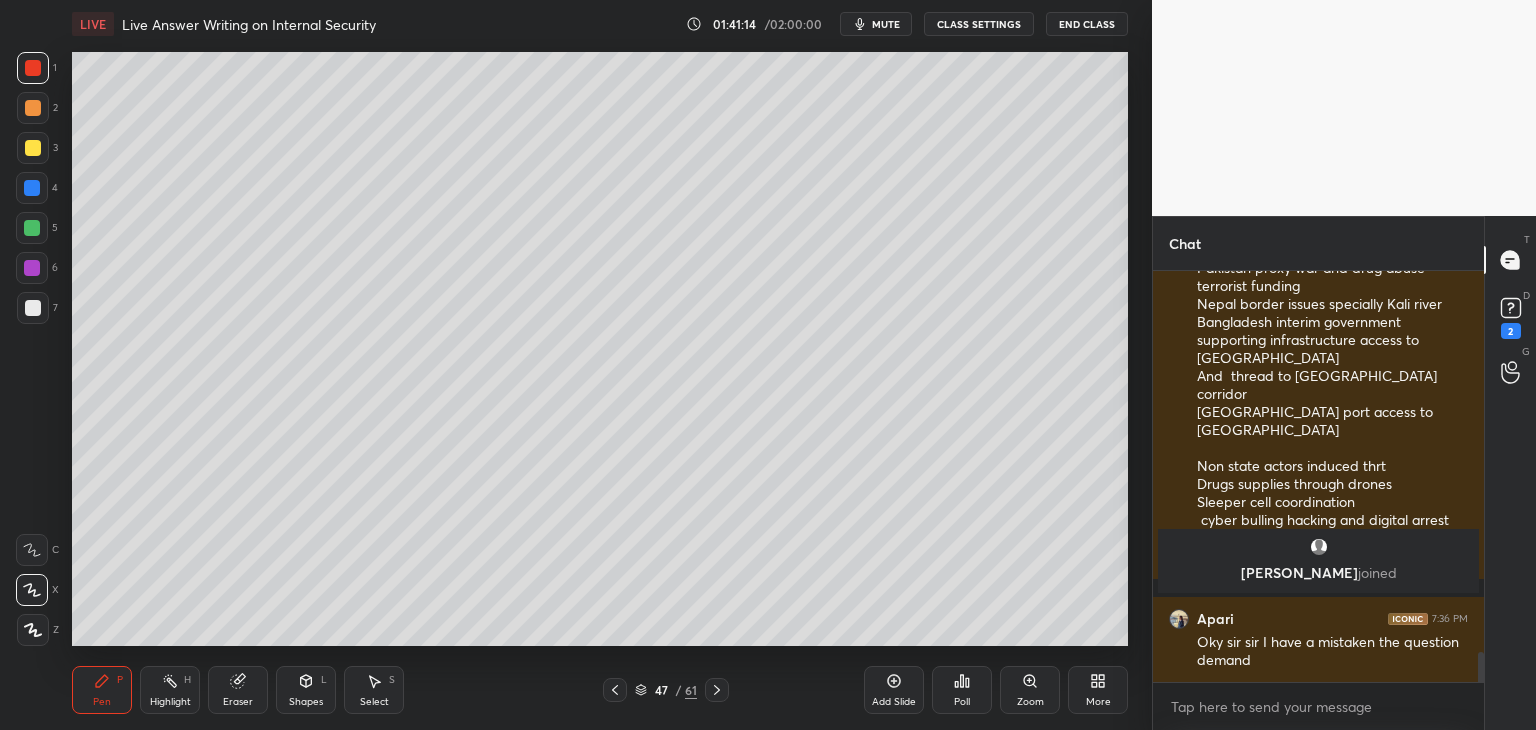 click 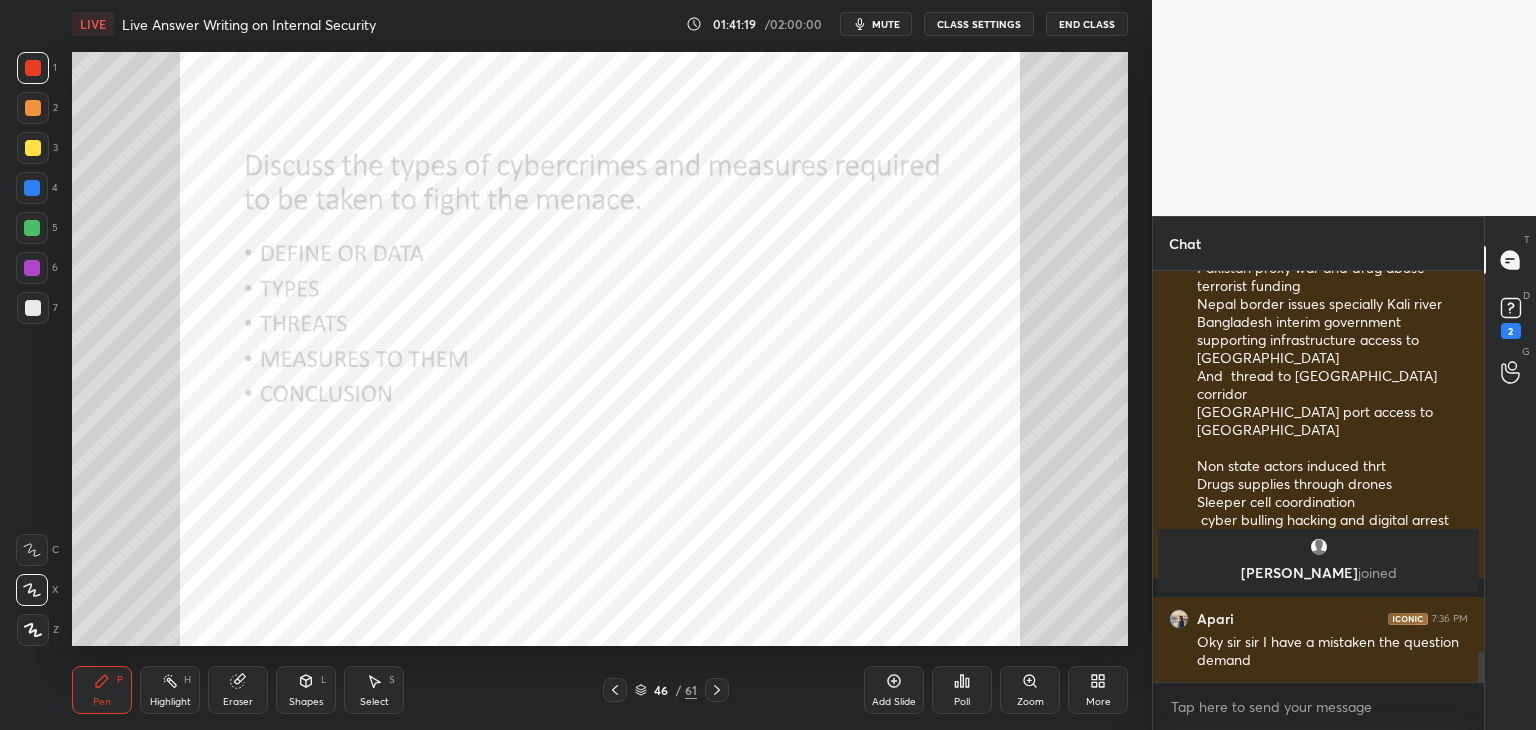 drag, startPoint x: 715, startPoint y: 679, endPoint x: 724, endPoint y: 670, distance: 12.727922 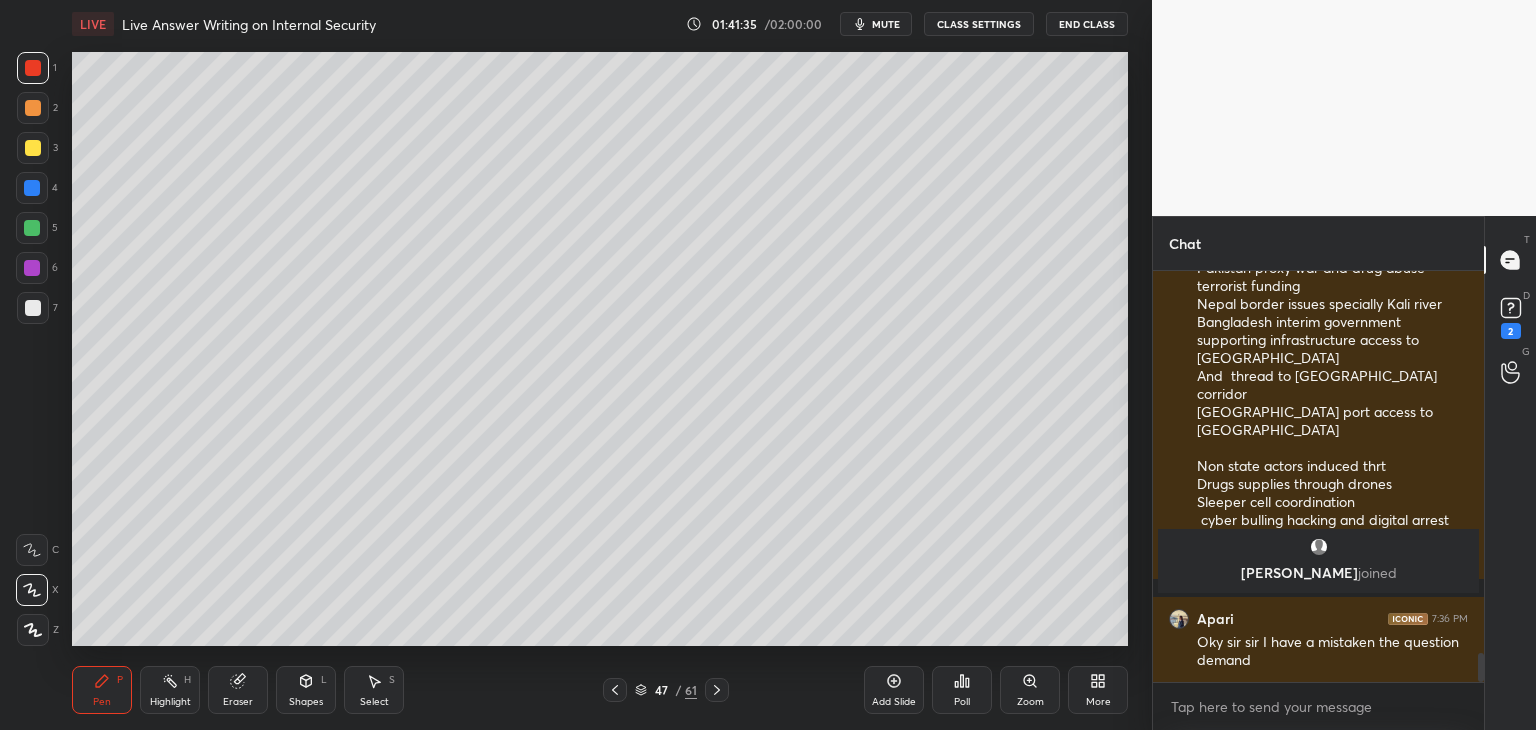 scroll, scrollTop: 5396, scrollLeft: 0, axis: vertical 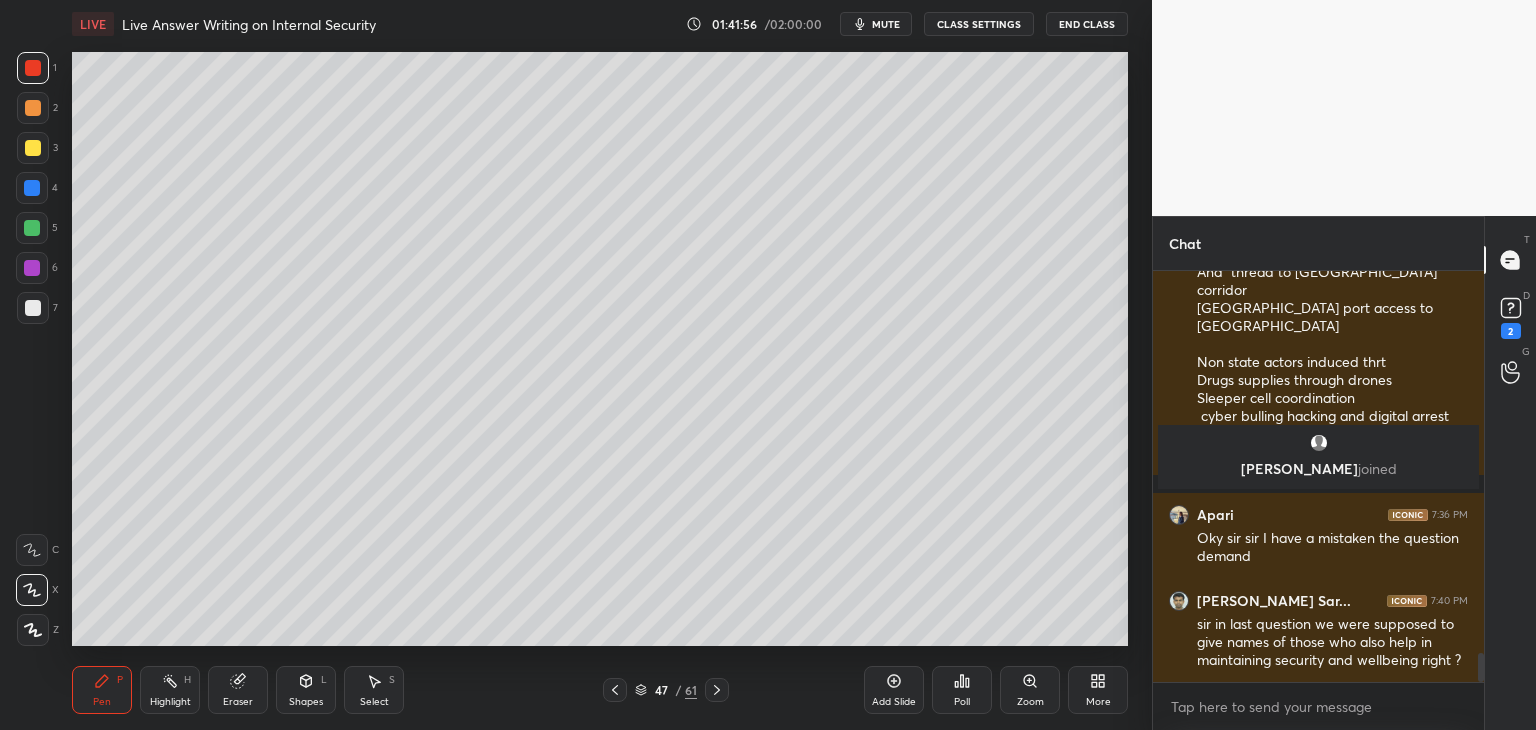 click 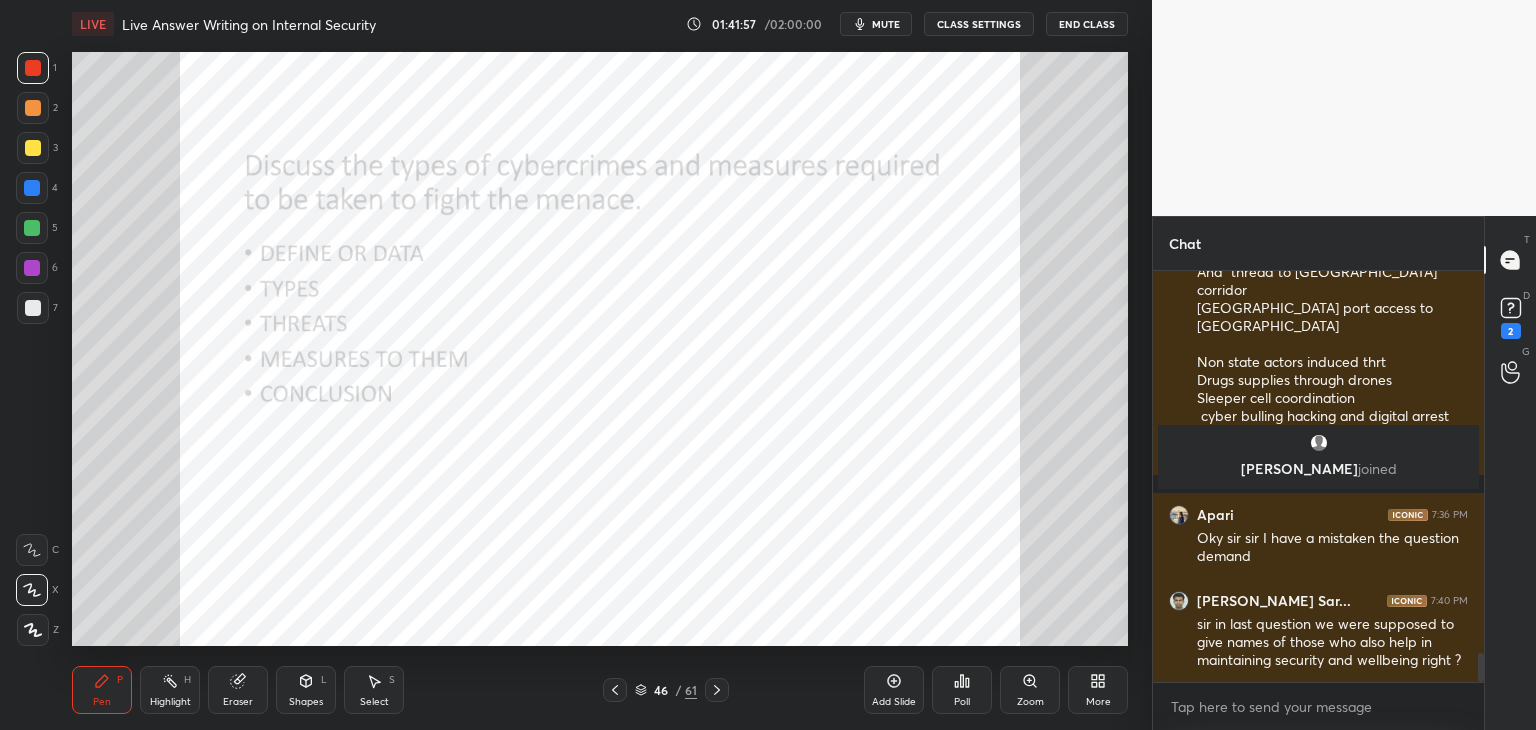 click 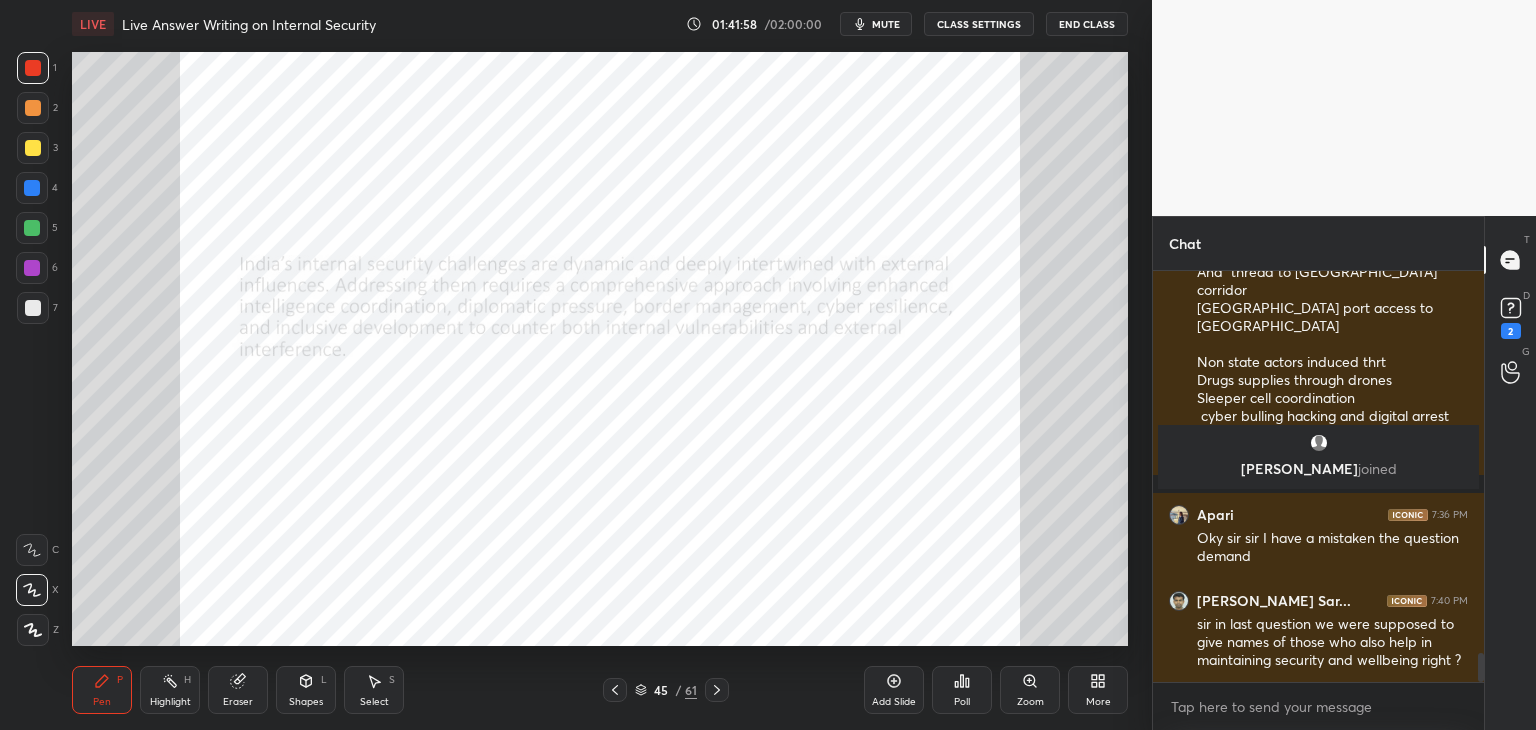 click at bounding box center (615, 690) 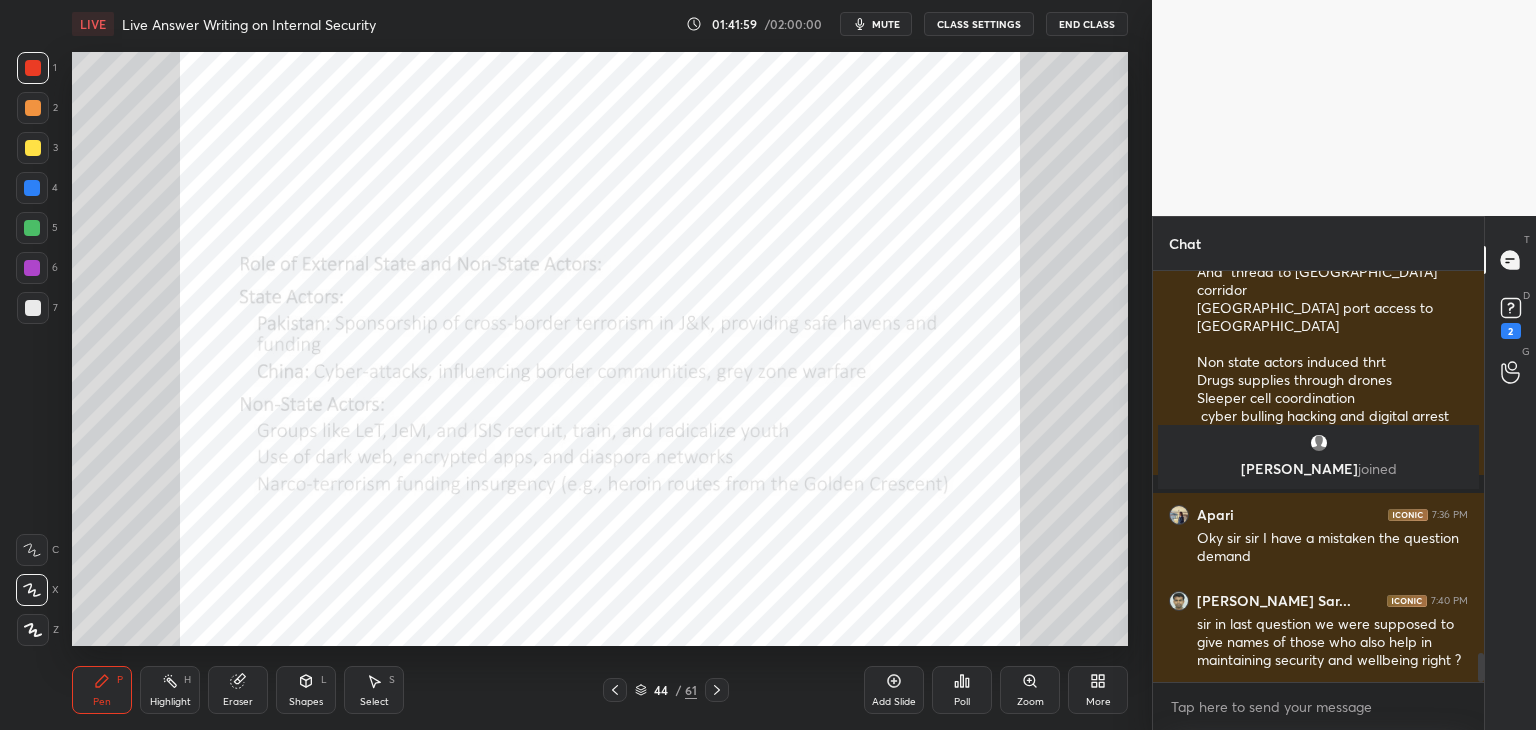 click 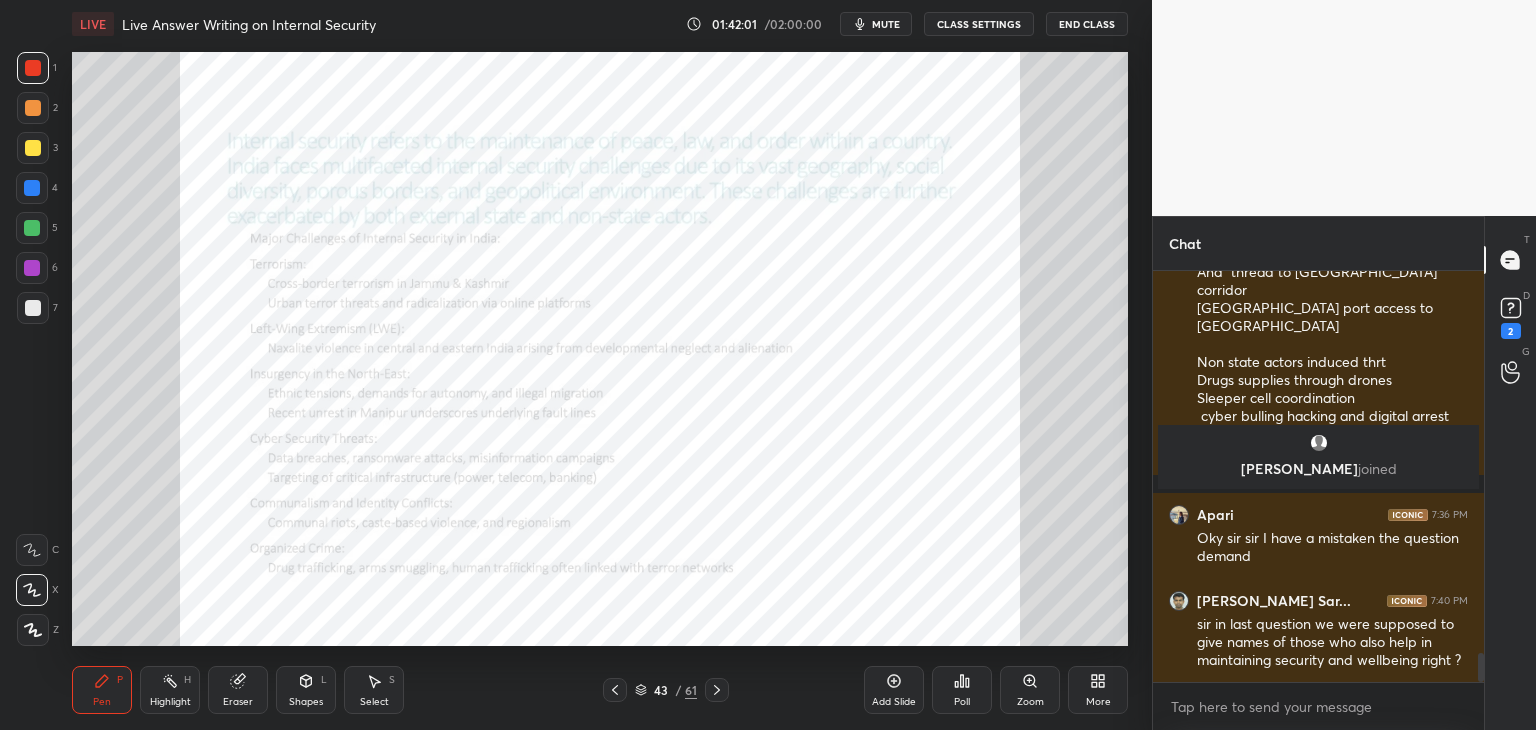 click 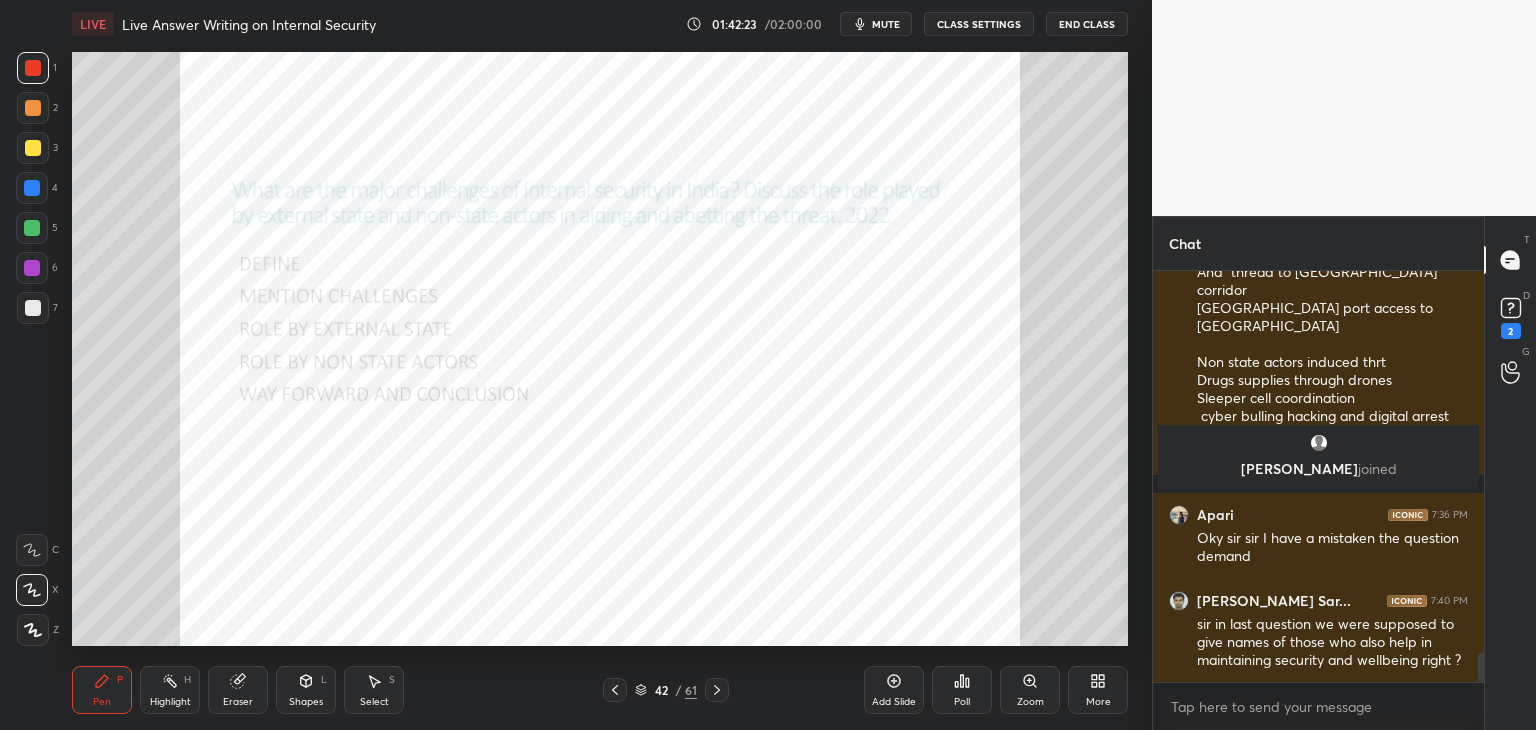 click 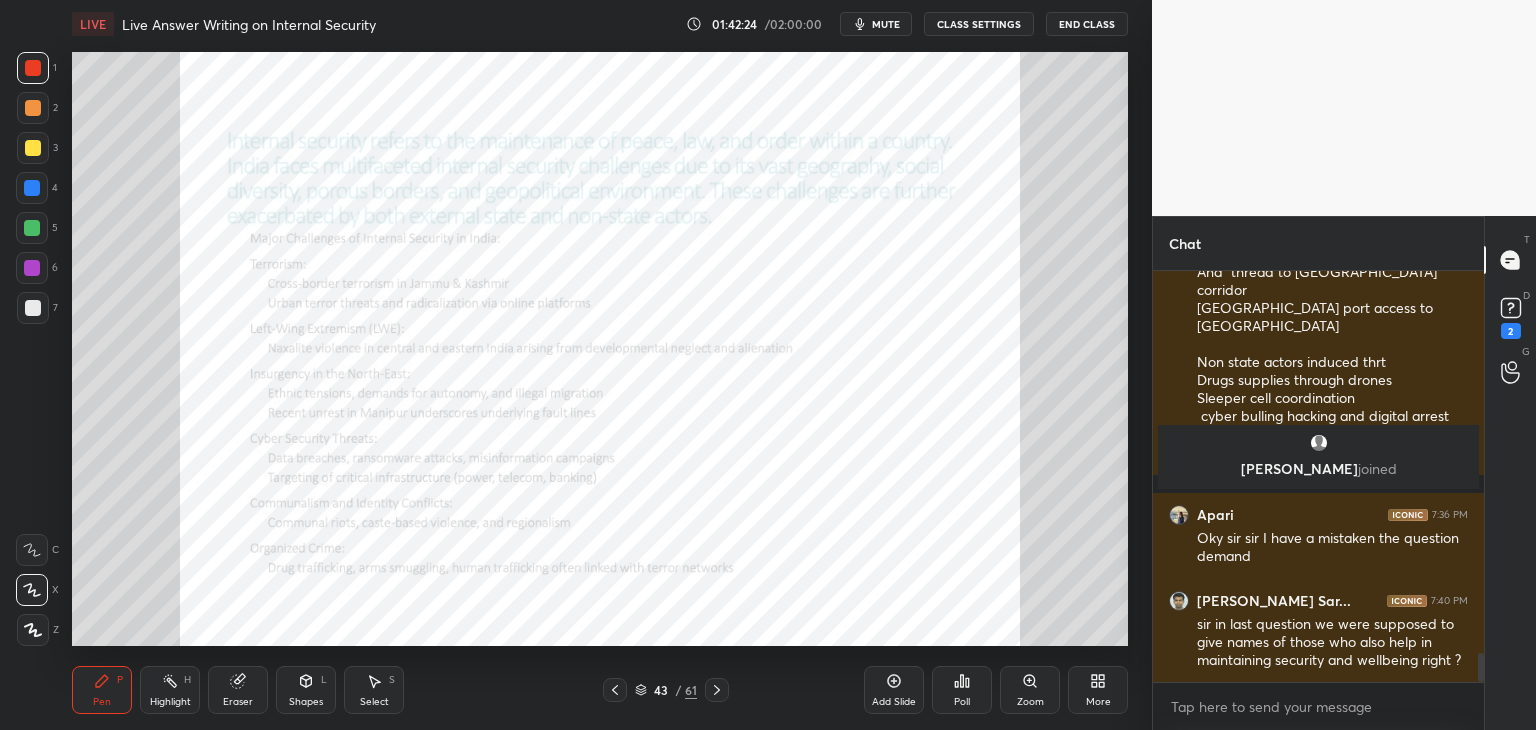 click 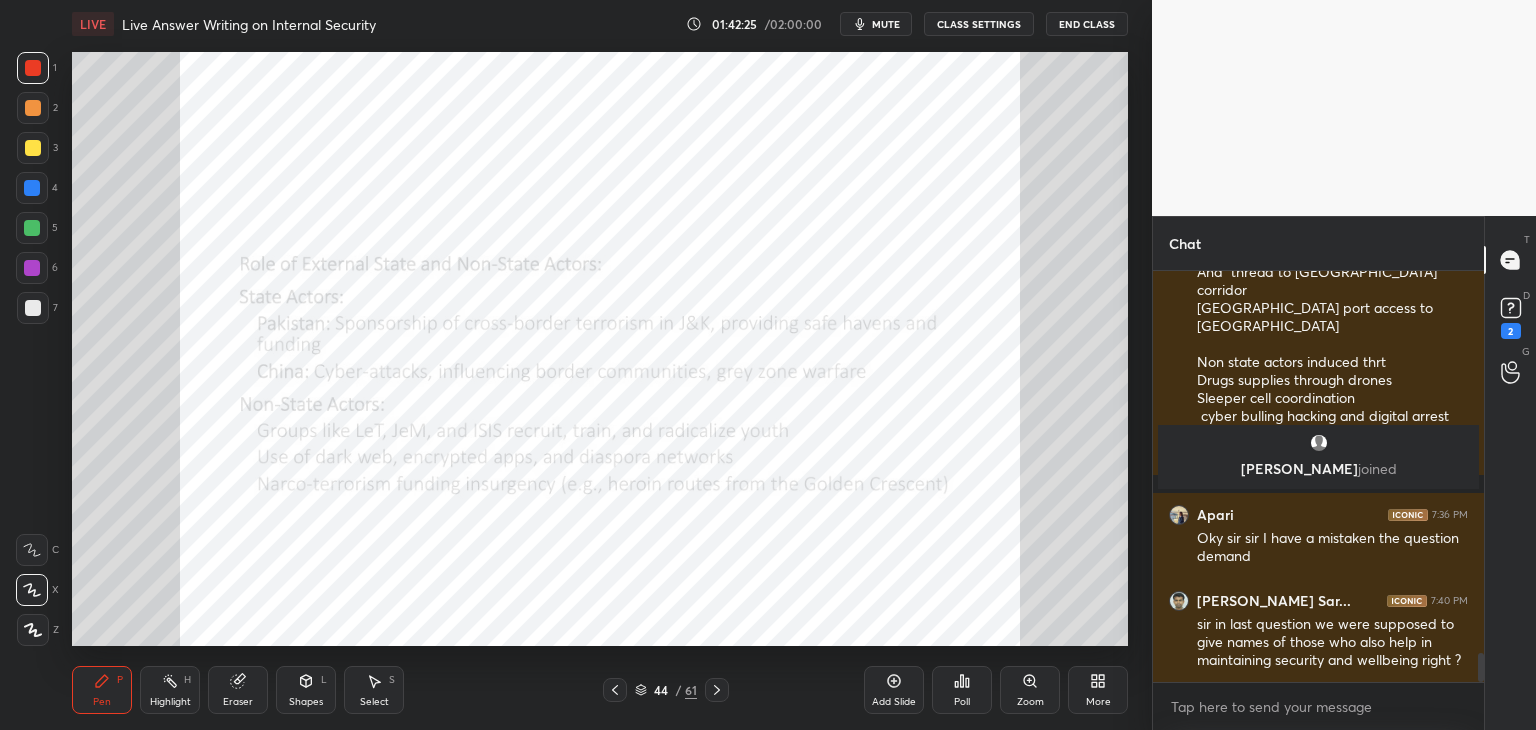 click 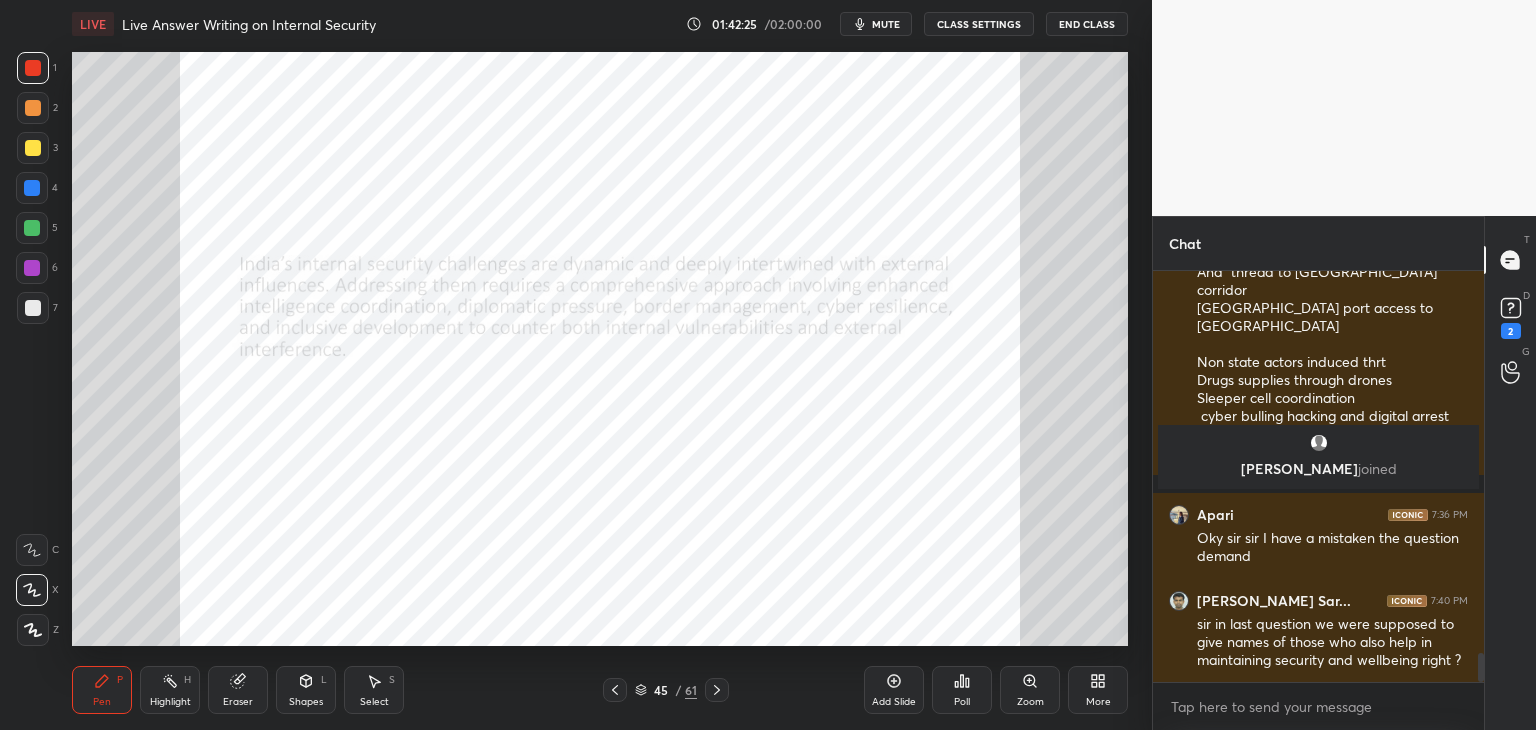 click 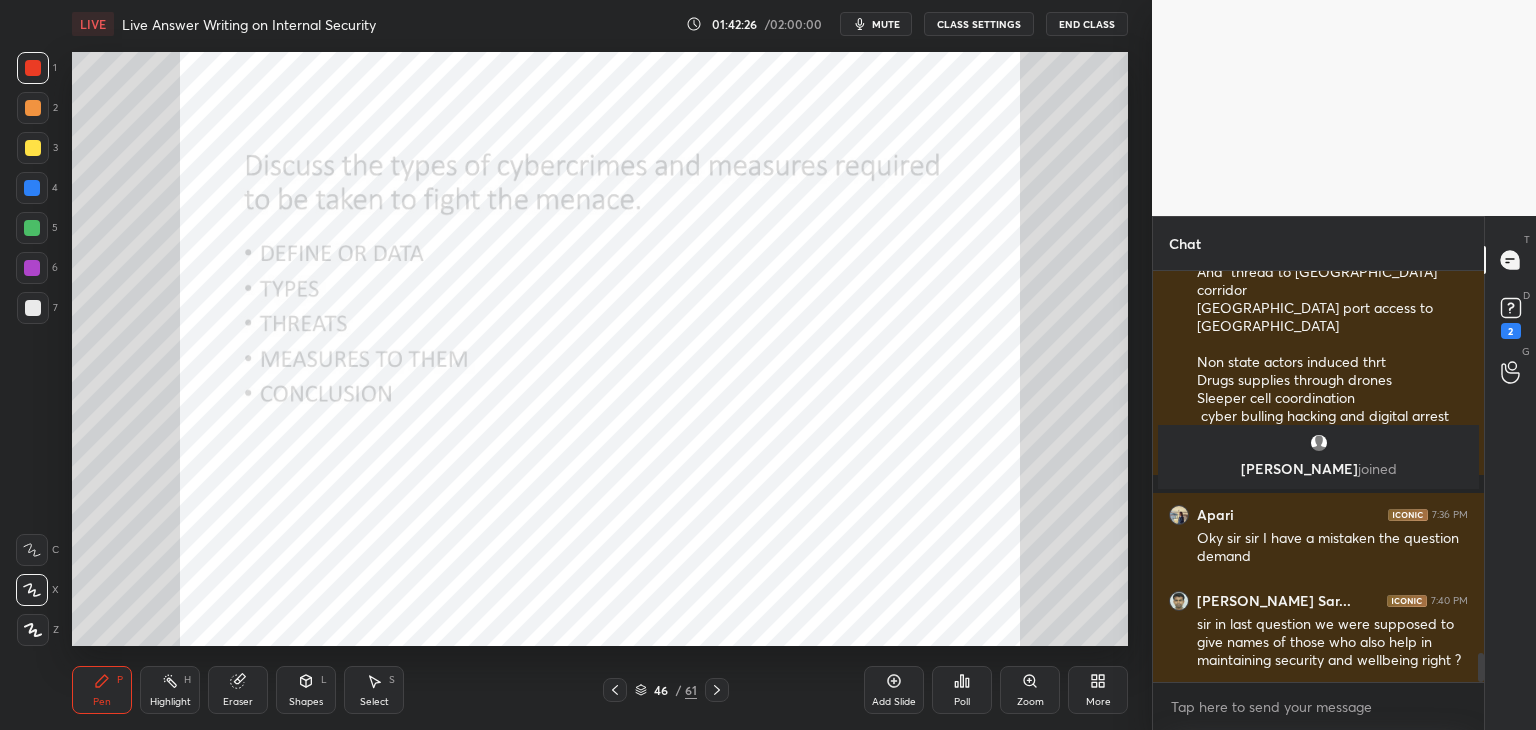 click 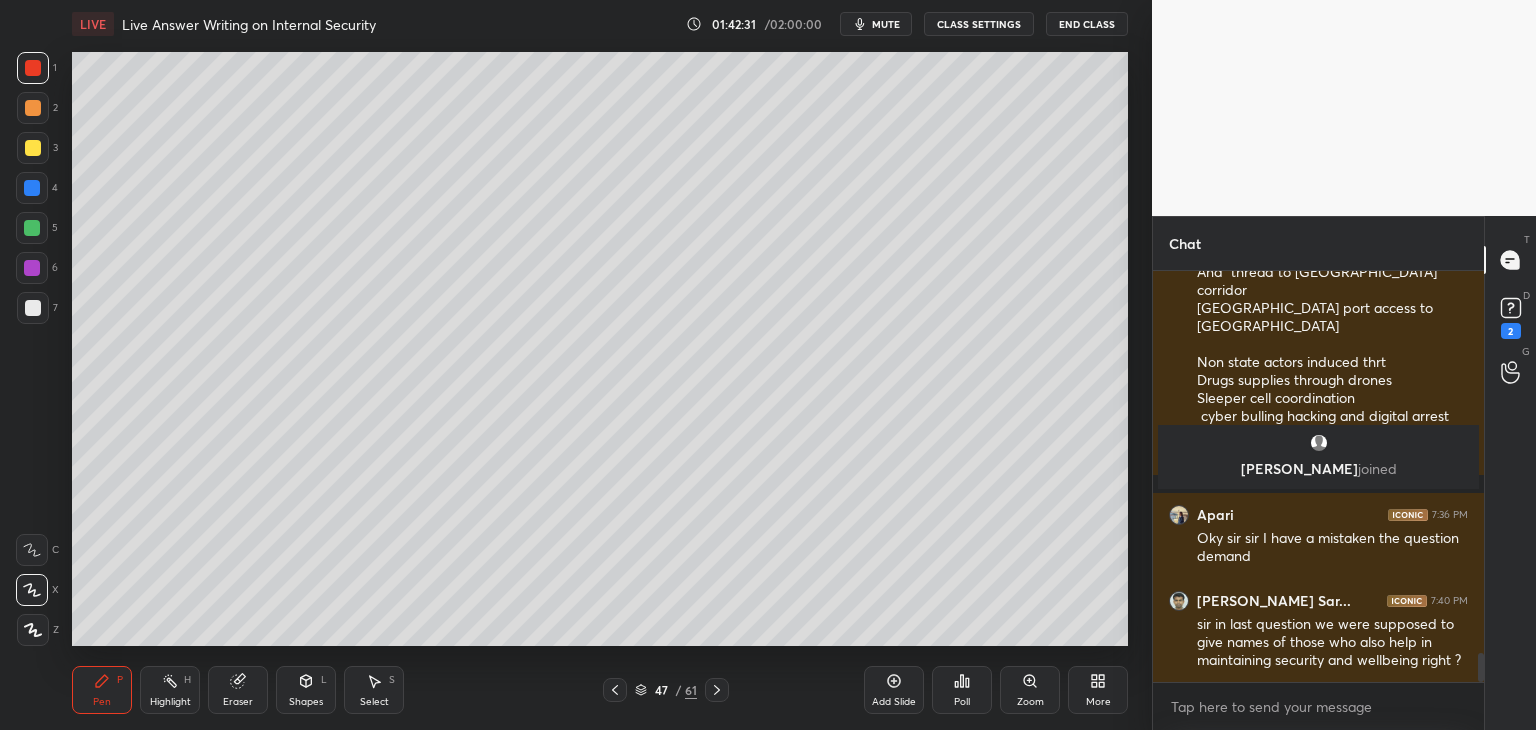 scroll, scrollTop: 5464, scrollLeft: 0, axis: vertical 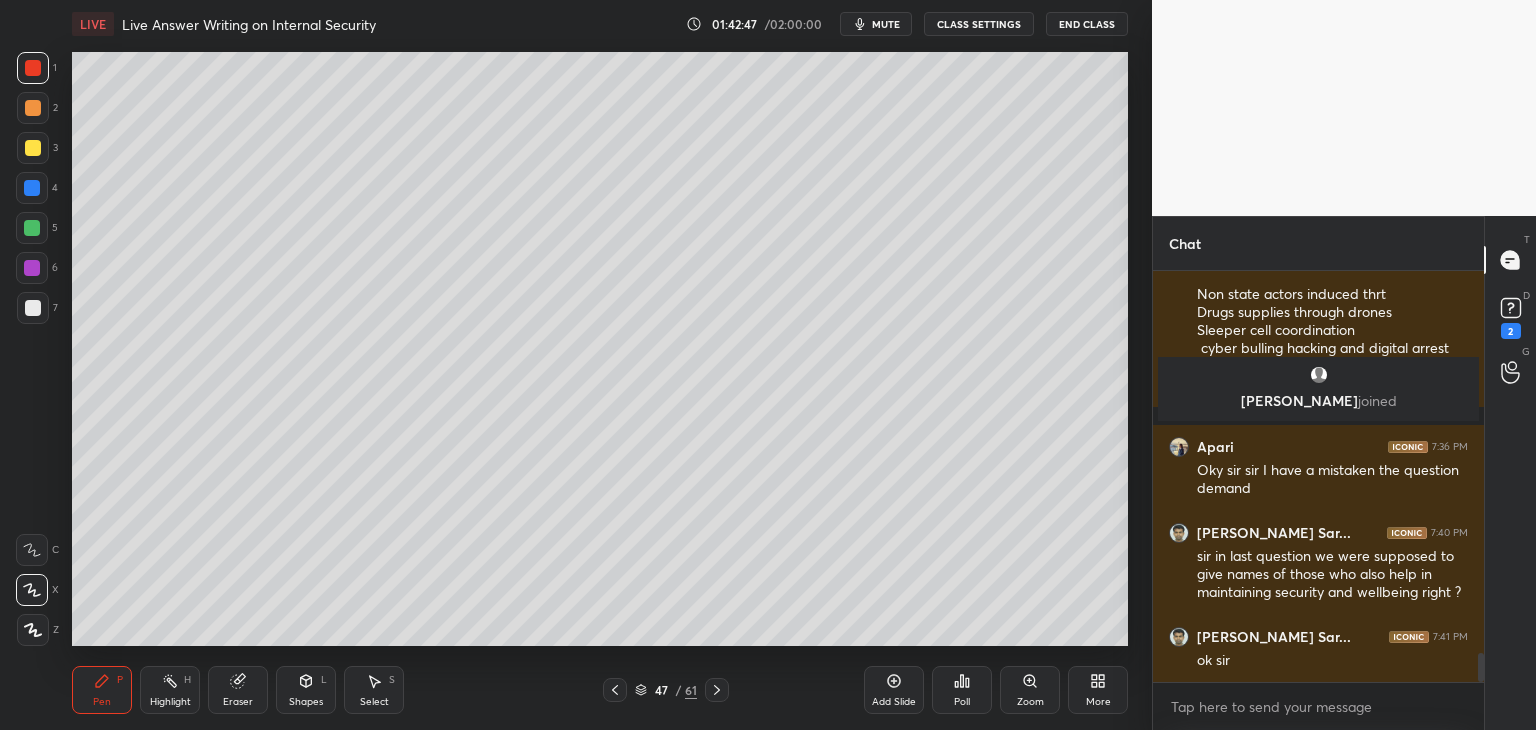 click 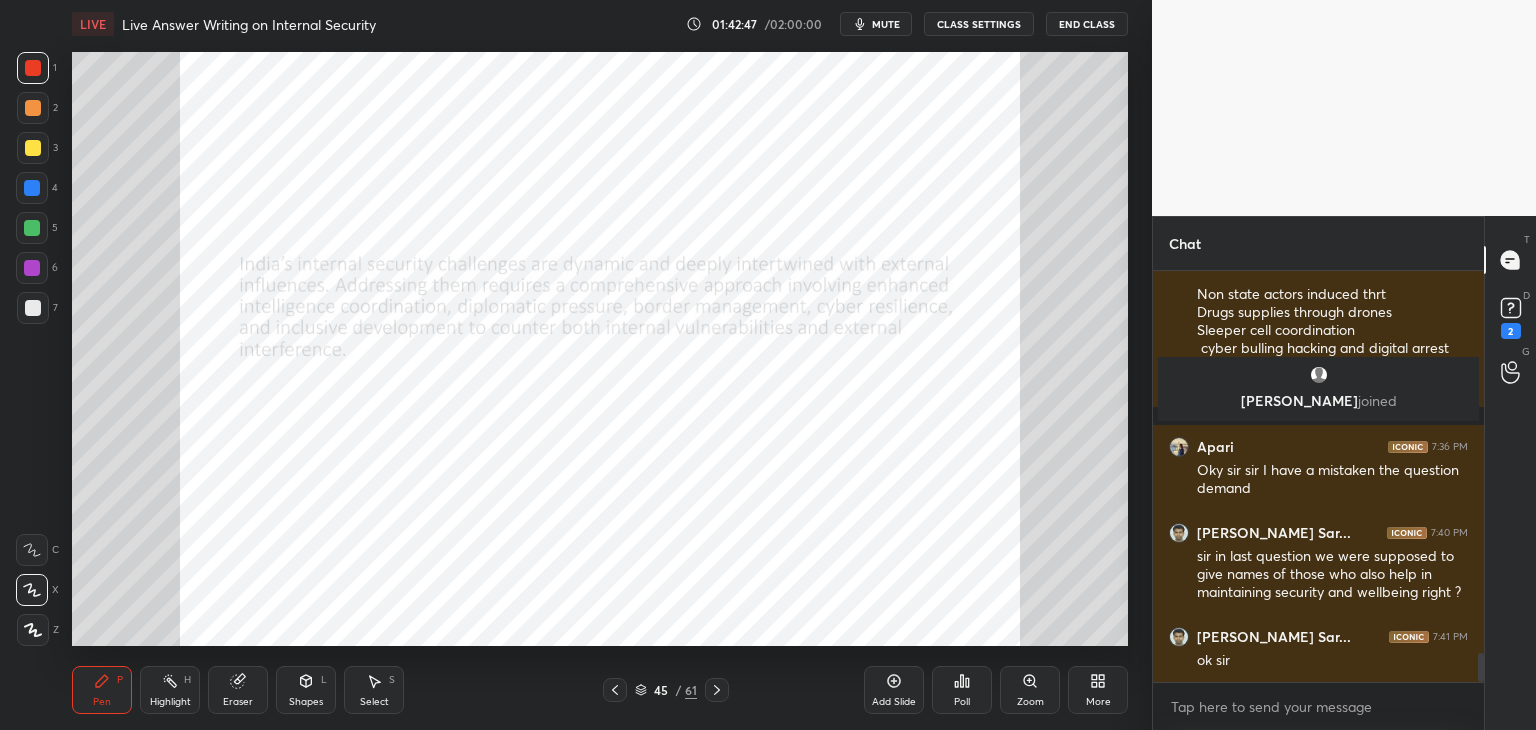 click 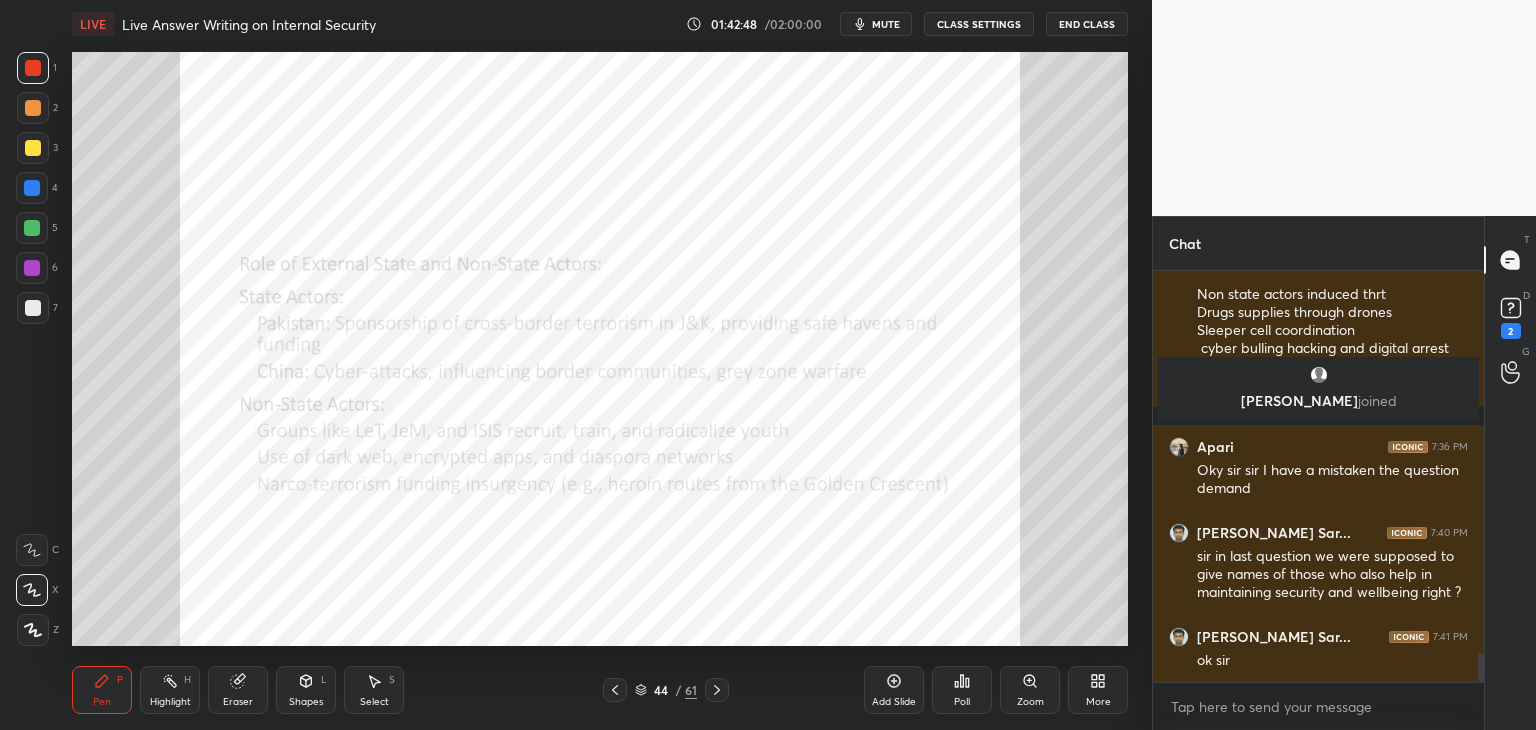 click 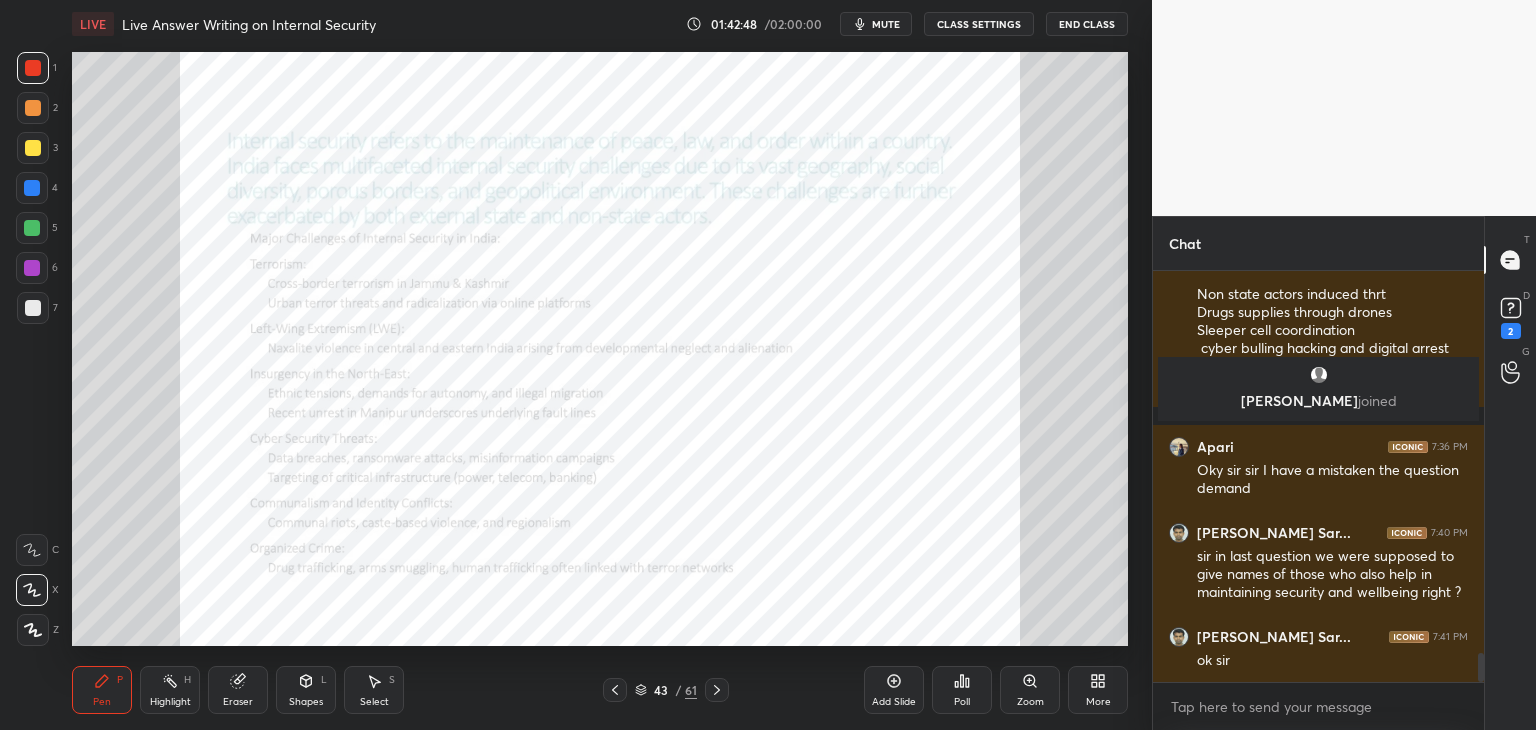 click 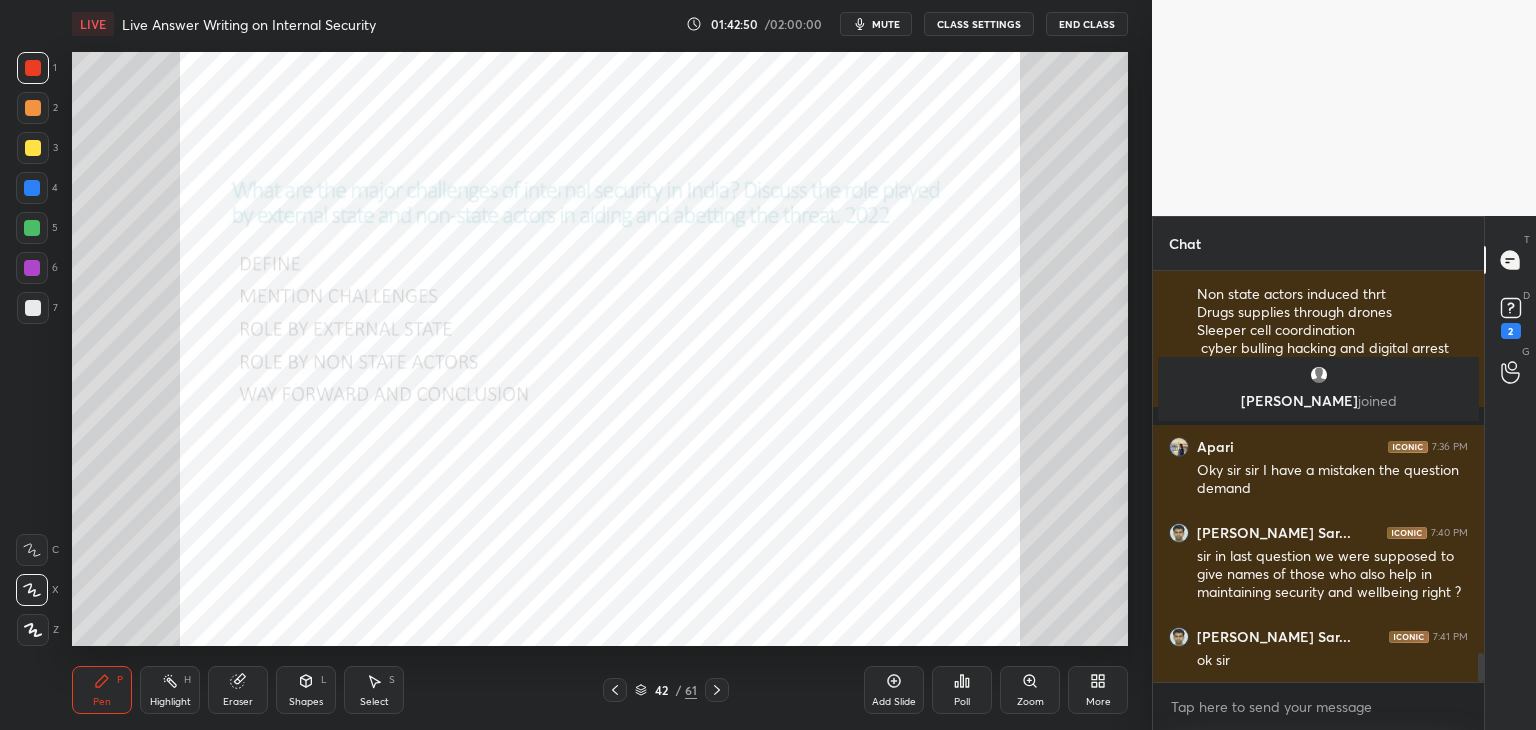 click on "Add Slide" at bounding box center (894, 690) 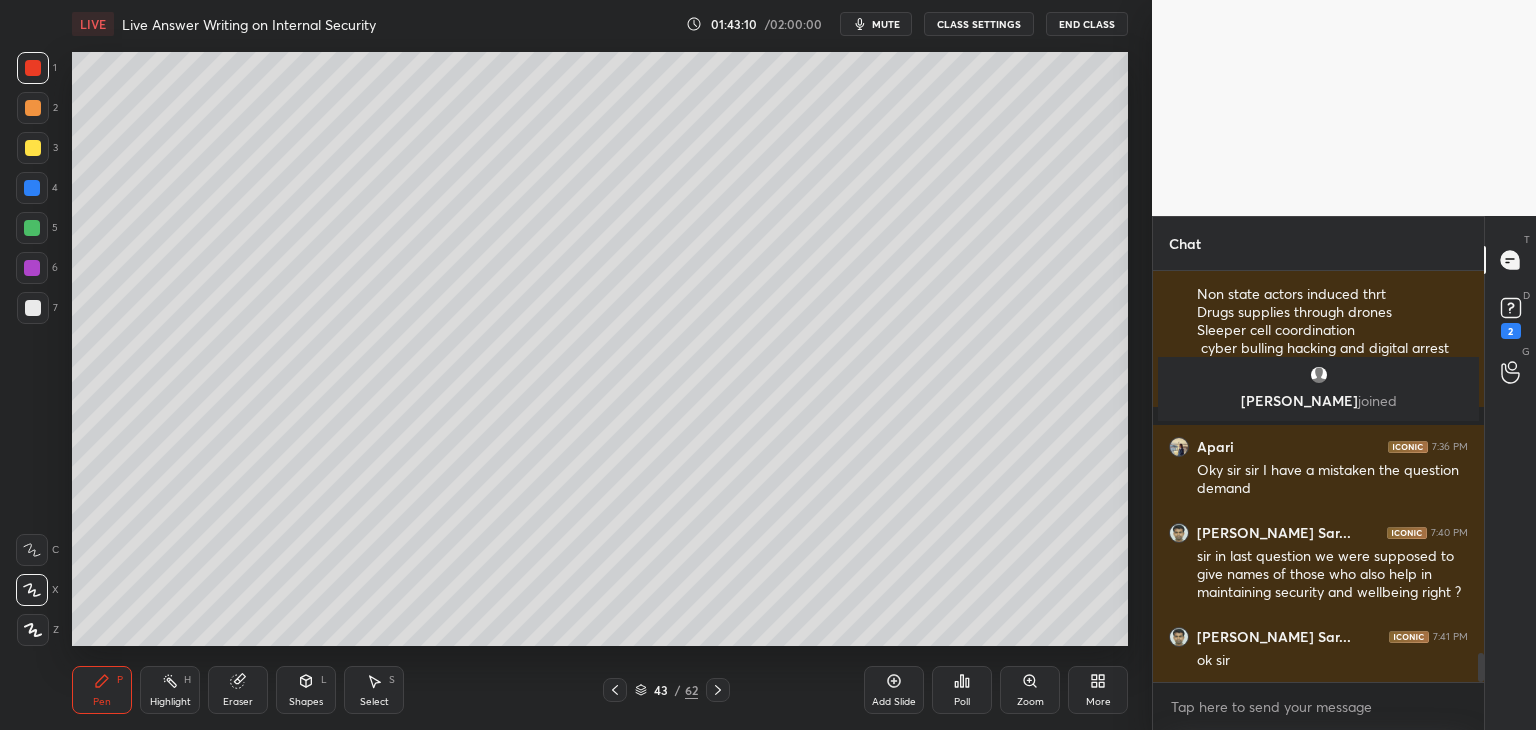 click 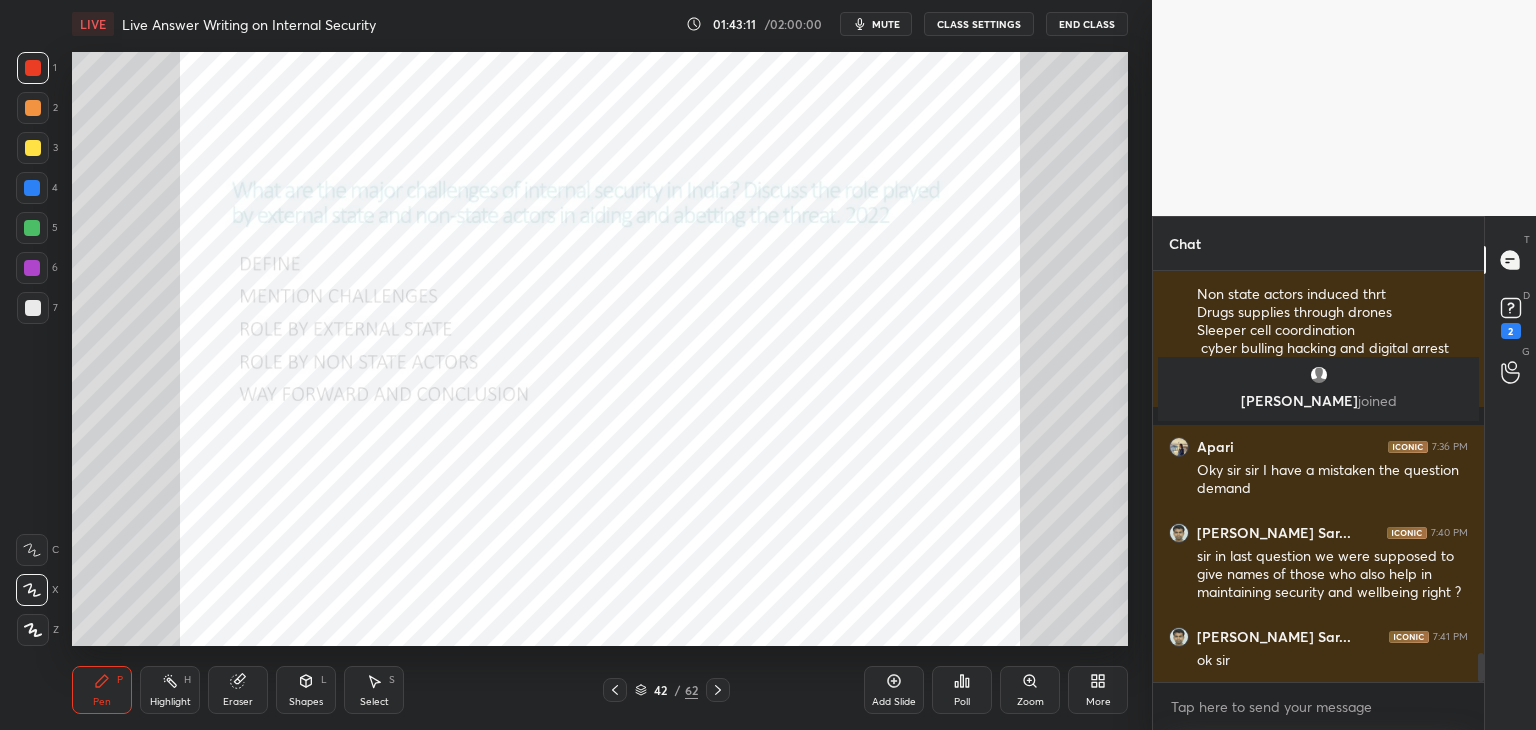 click at bounding box center (615, 690) 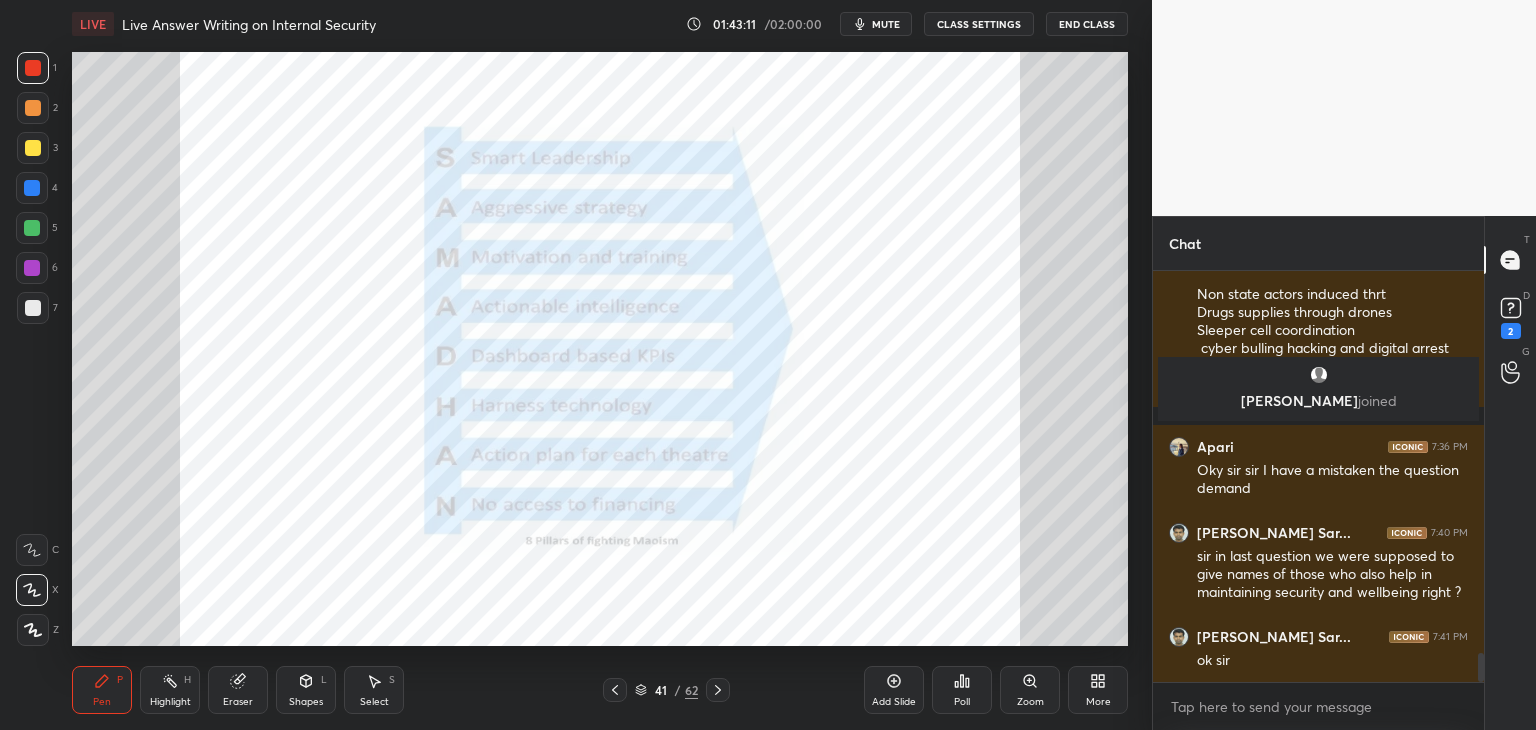 click at bounding box center (615, 690) 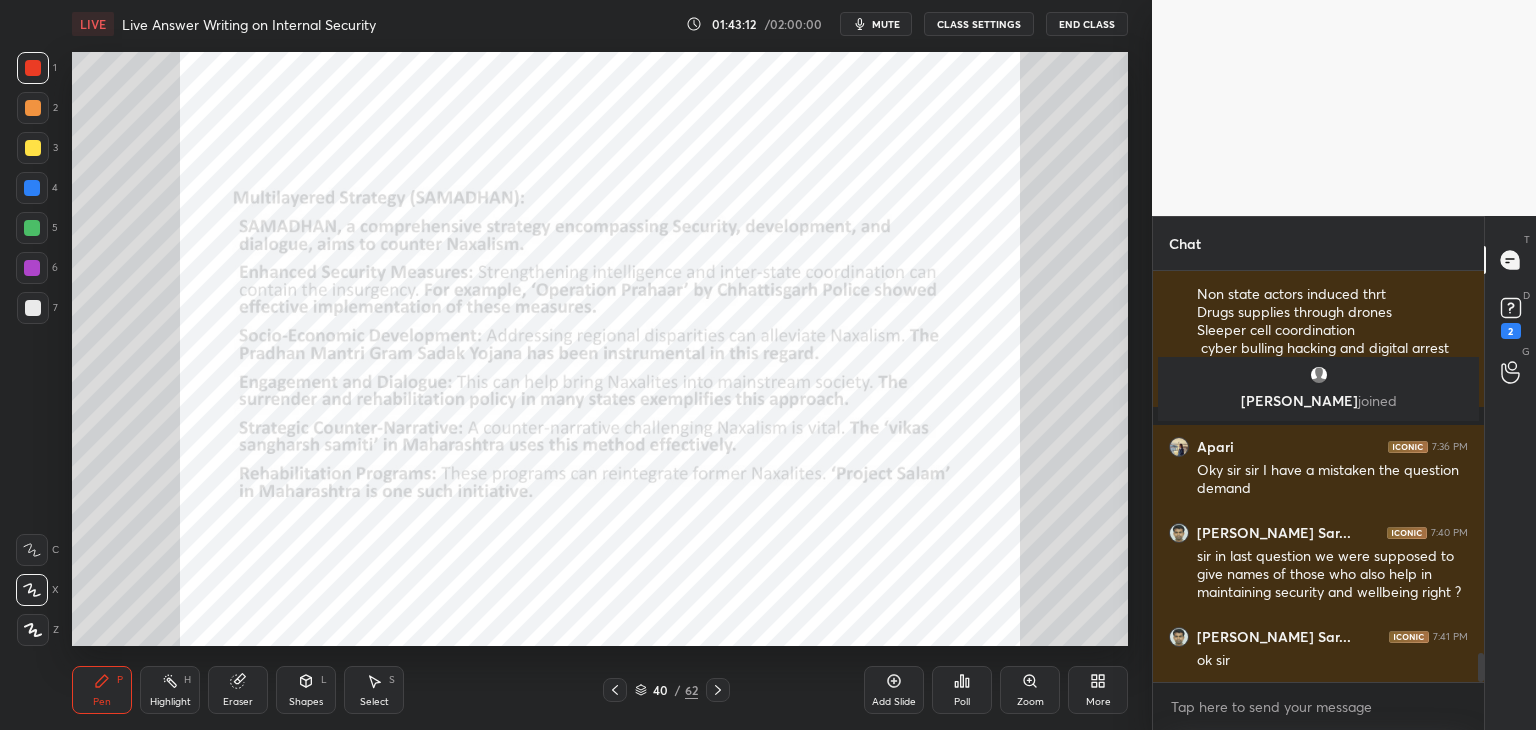 click at bounding box center [615, 690] 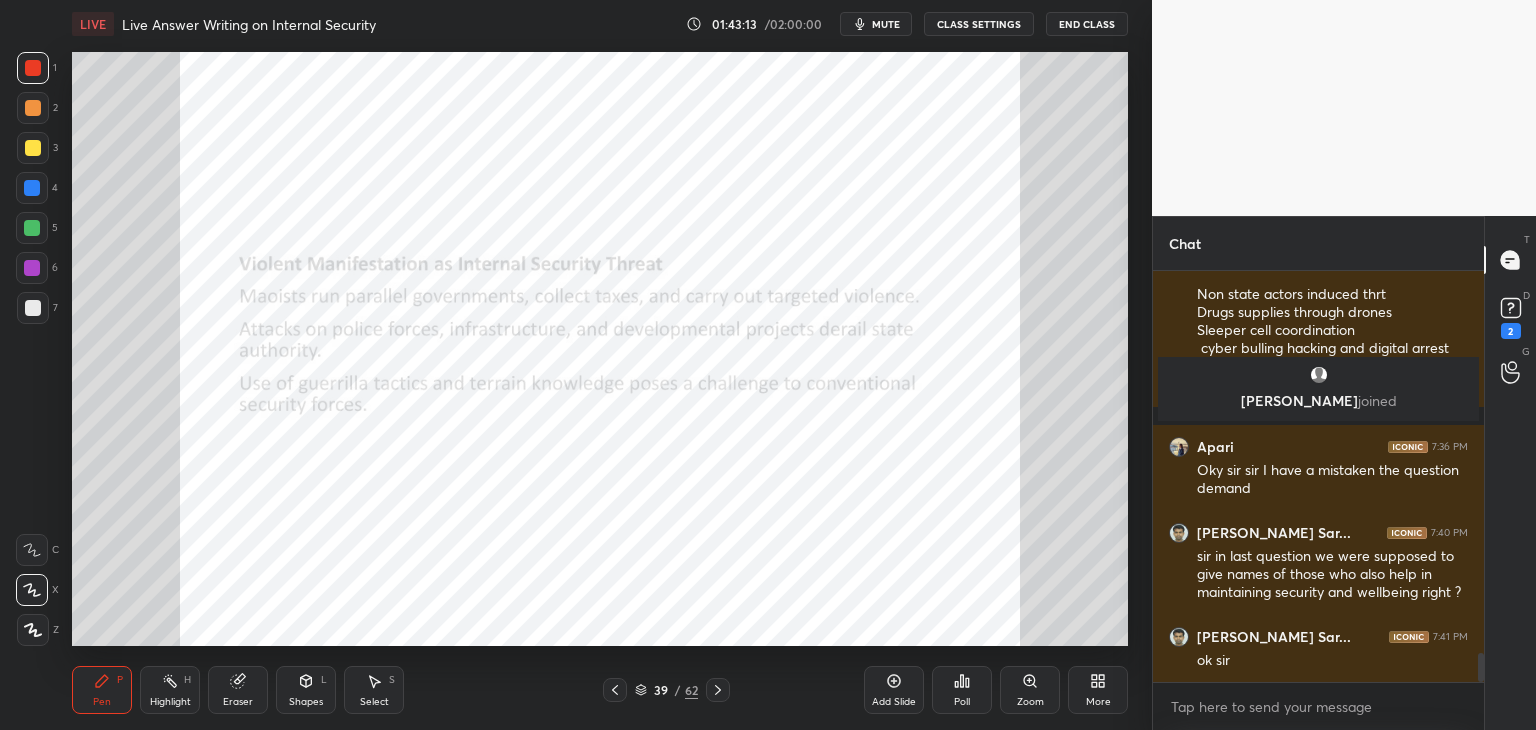click at bounding box center [718, 690] 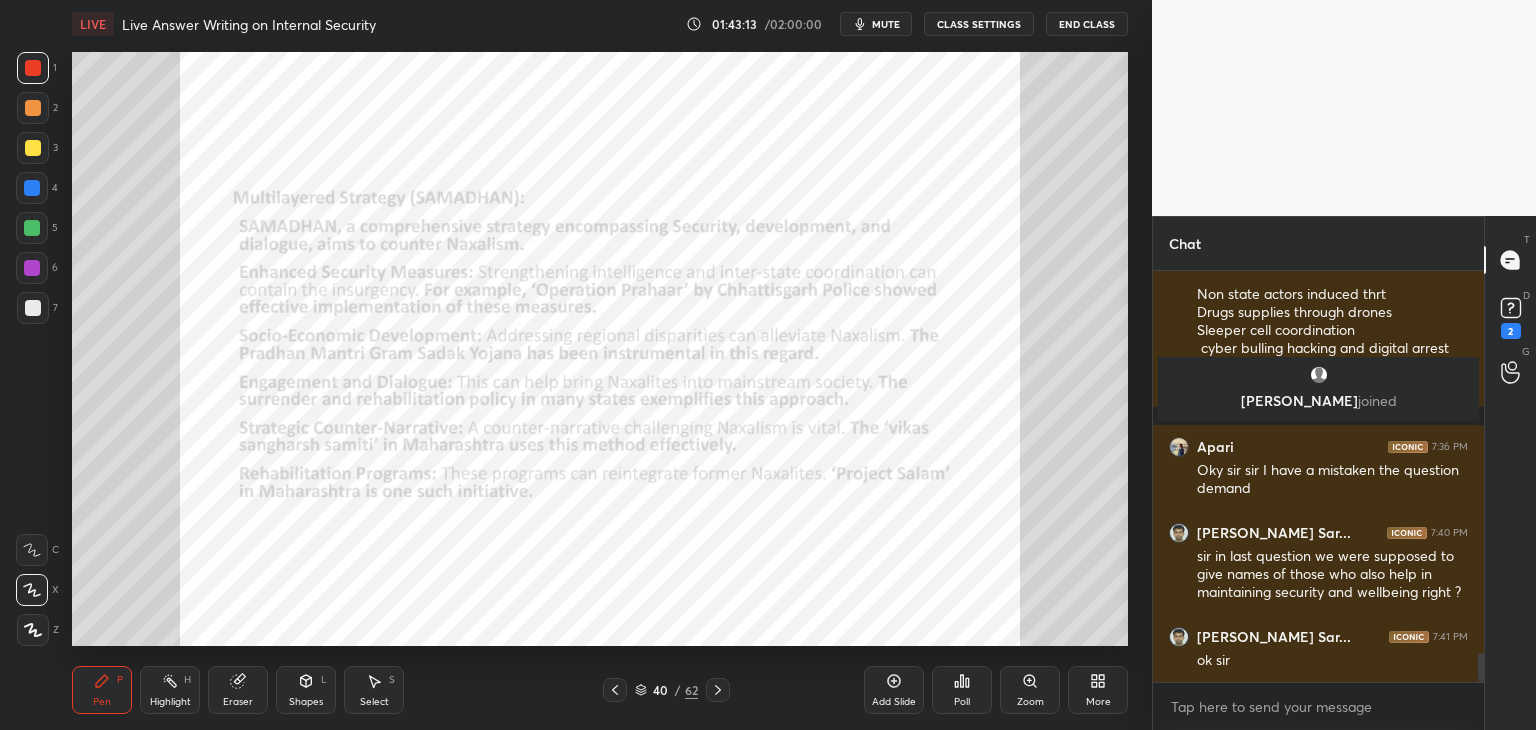 drag, startPoint x: 724, startPoint y: 687, endPoint x: 705, endPoint y: 691, distance: 19.416489 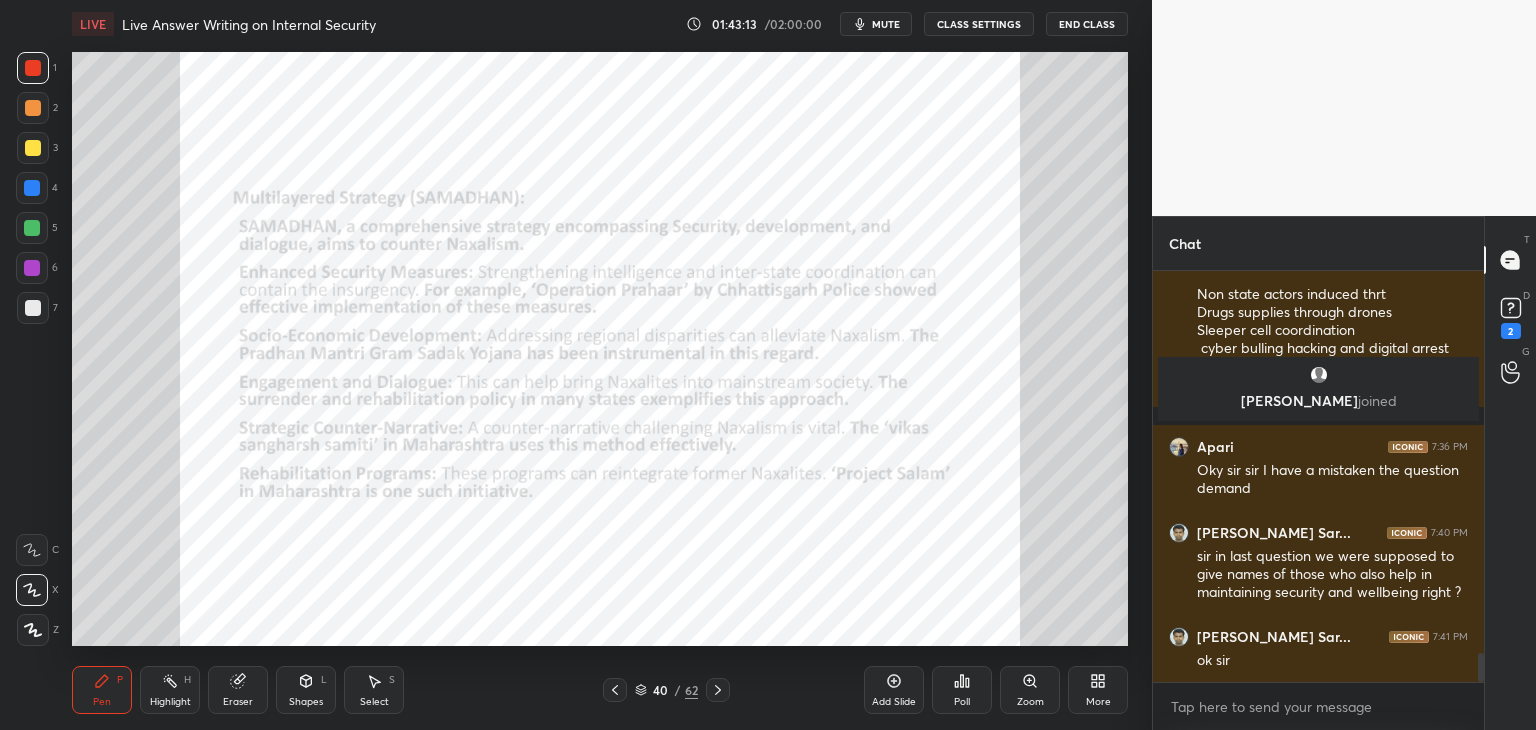 click 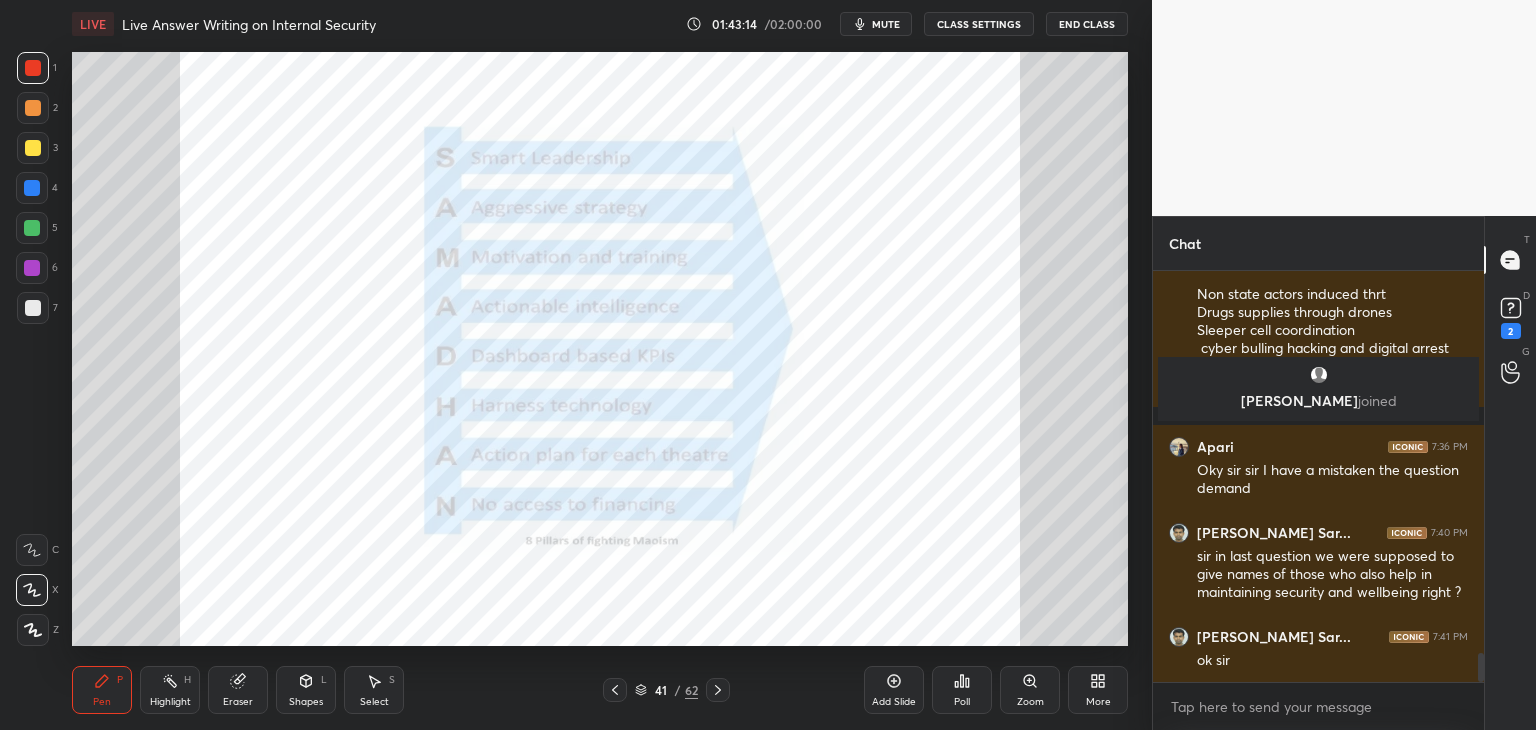 click 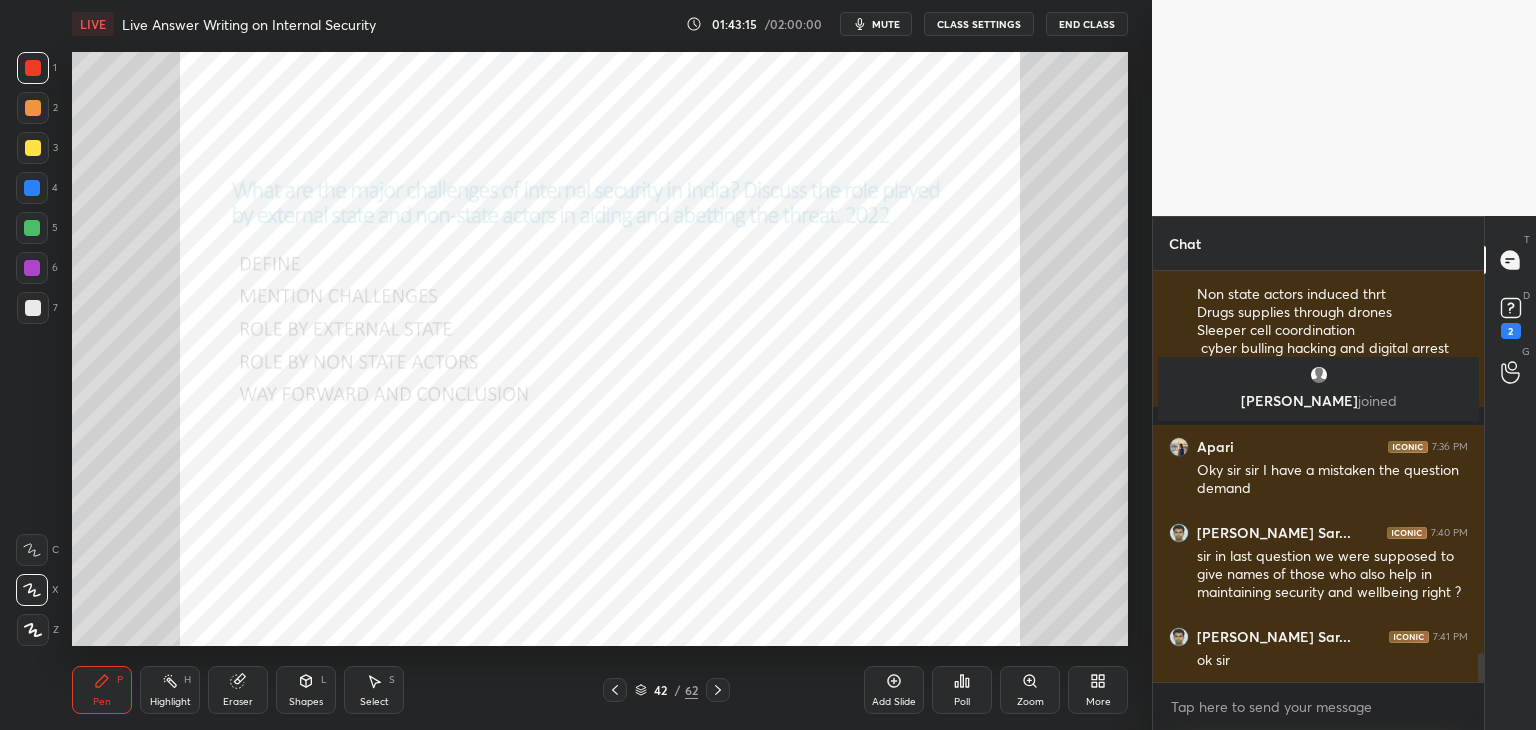 click 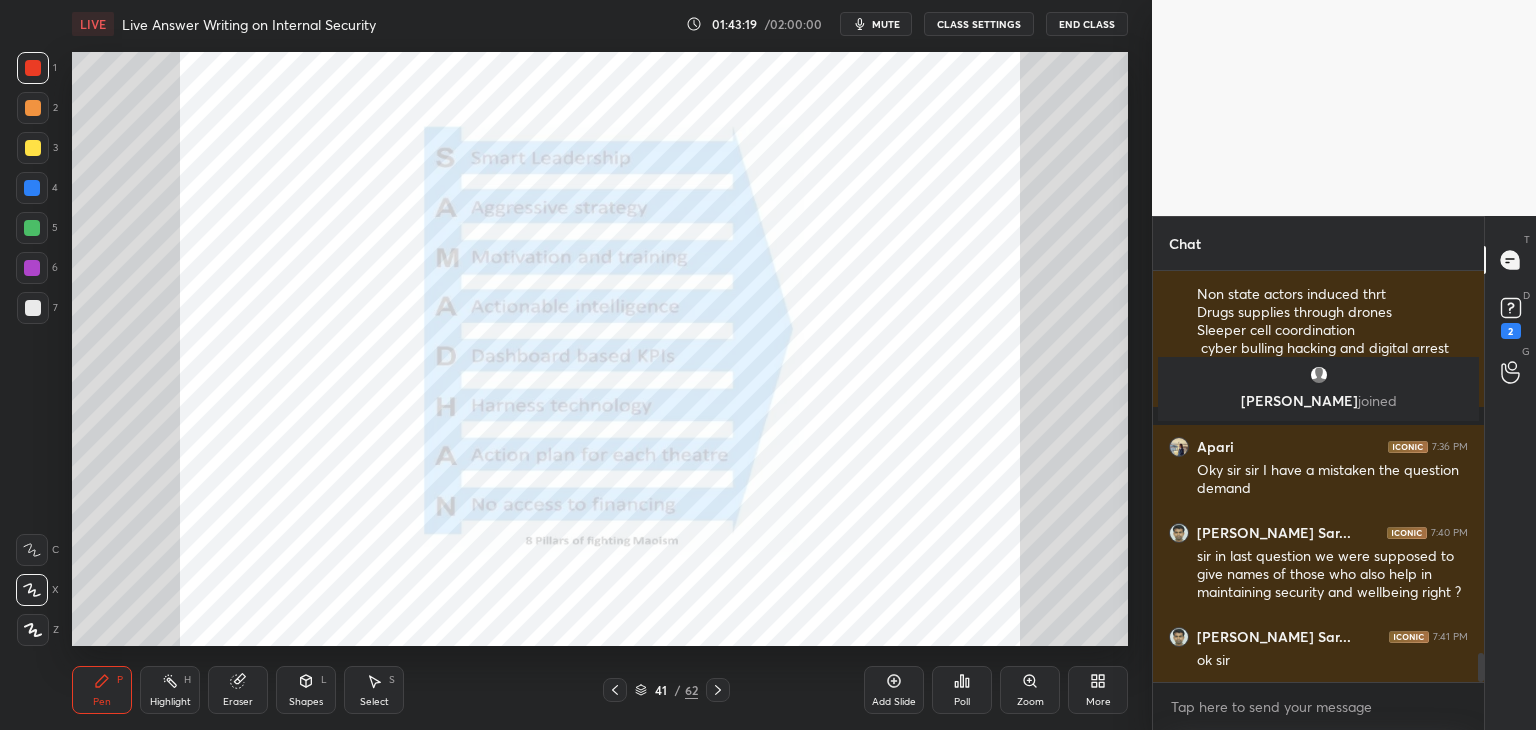drag, startPoint x: 898, startPoint y: 693, endPoint x: 868, endPoint y: 671, distance: 37.202152 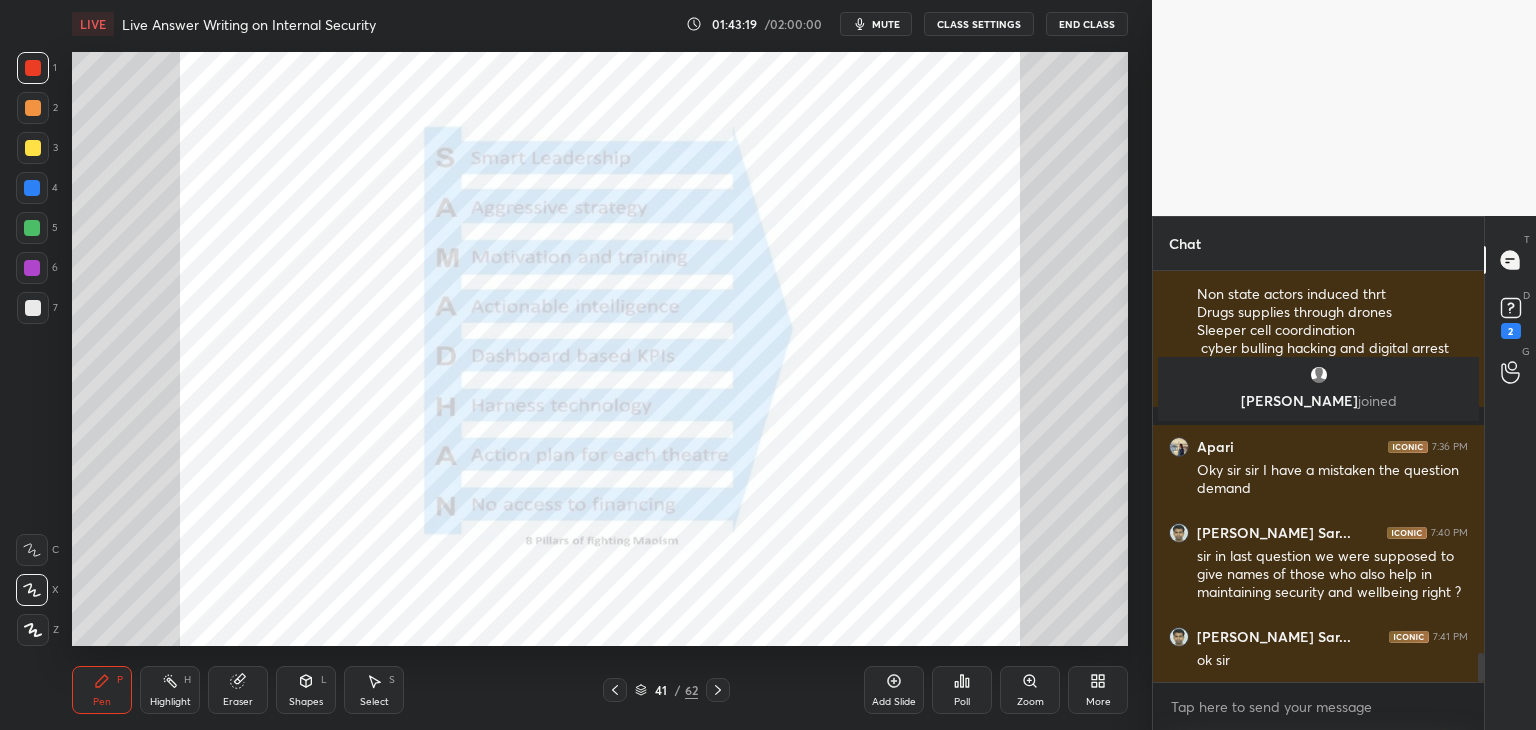click on "Add Slide" at bounding box center (894, 690) 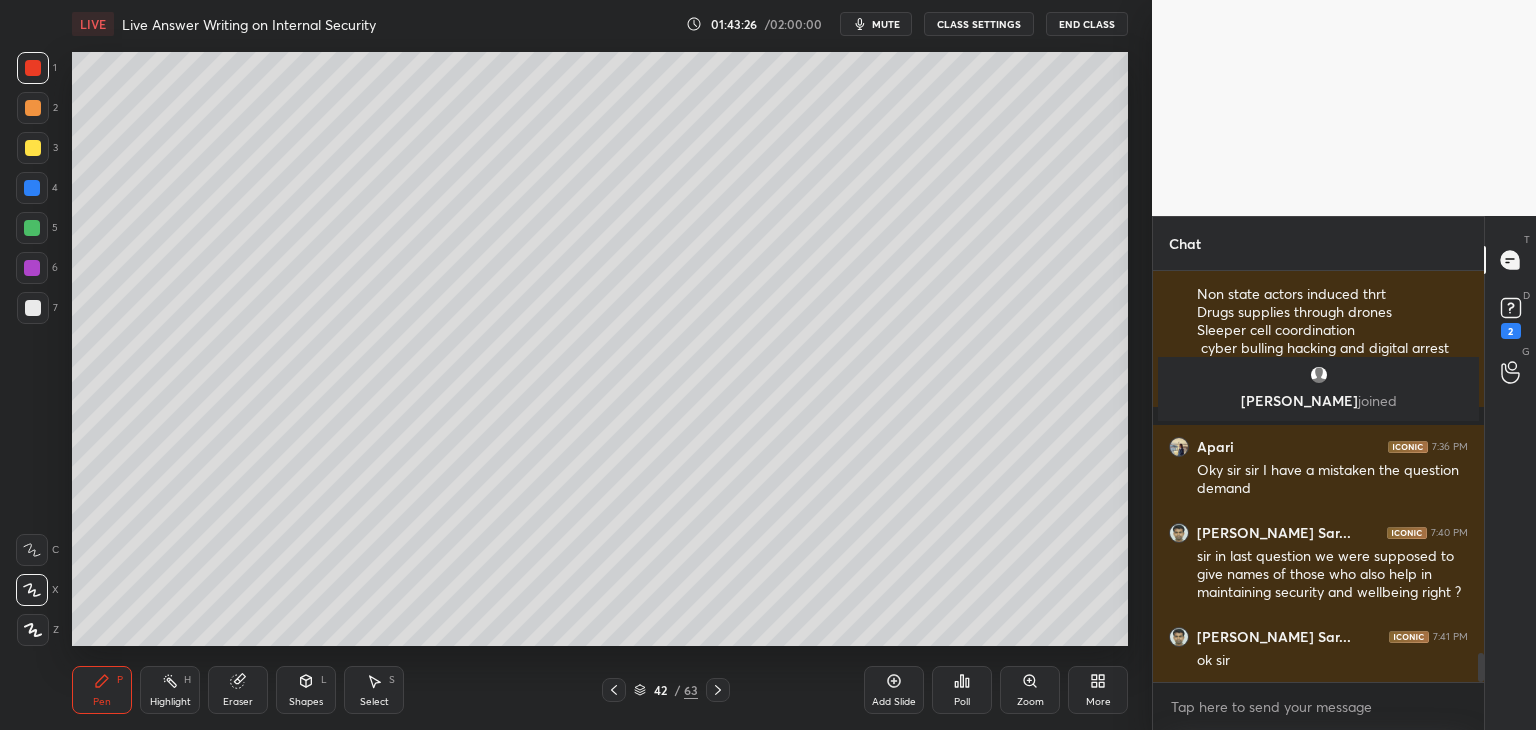 click 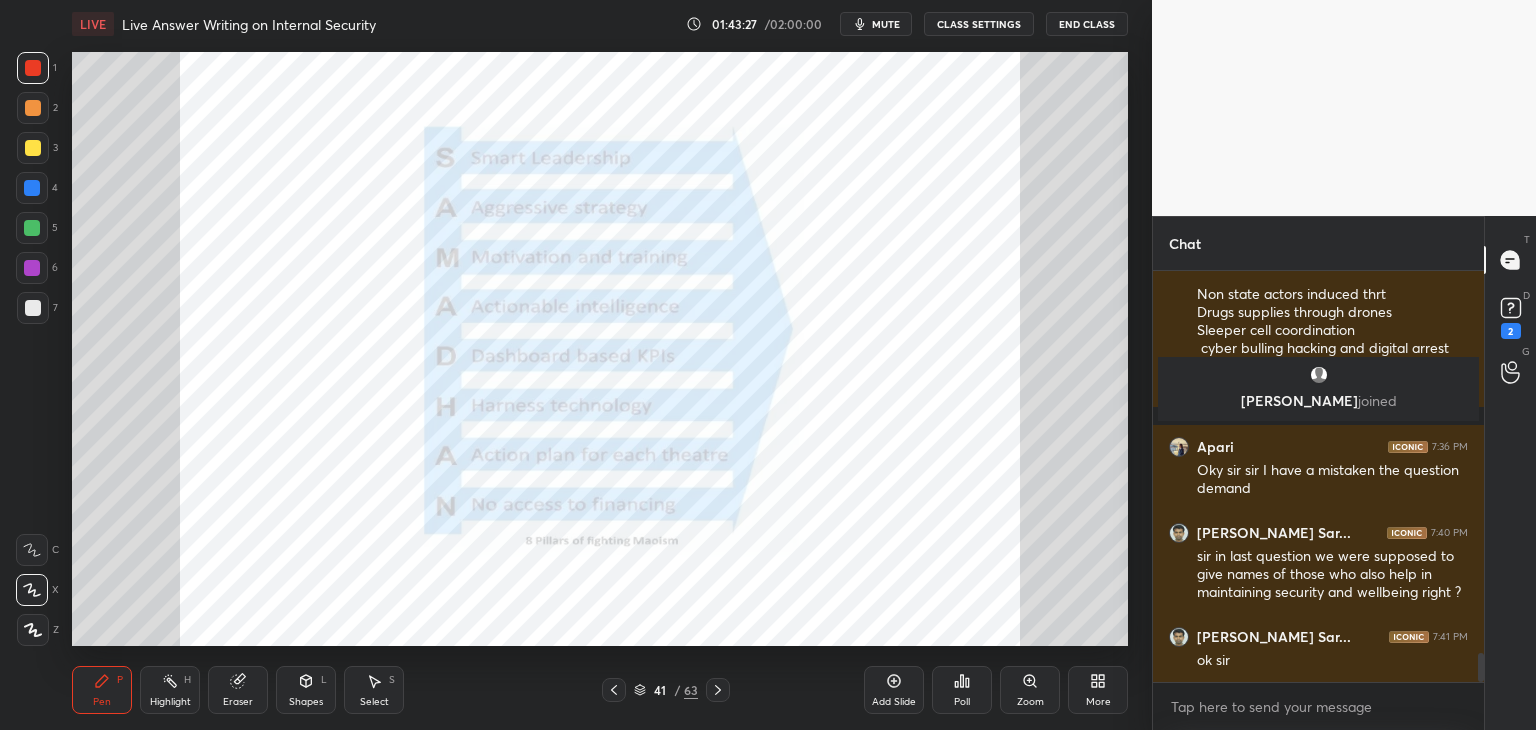click 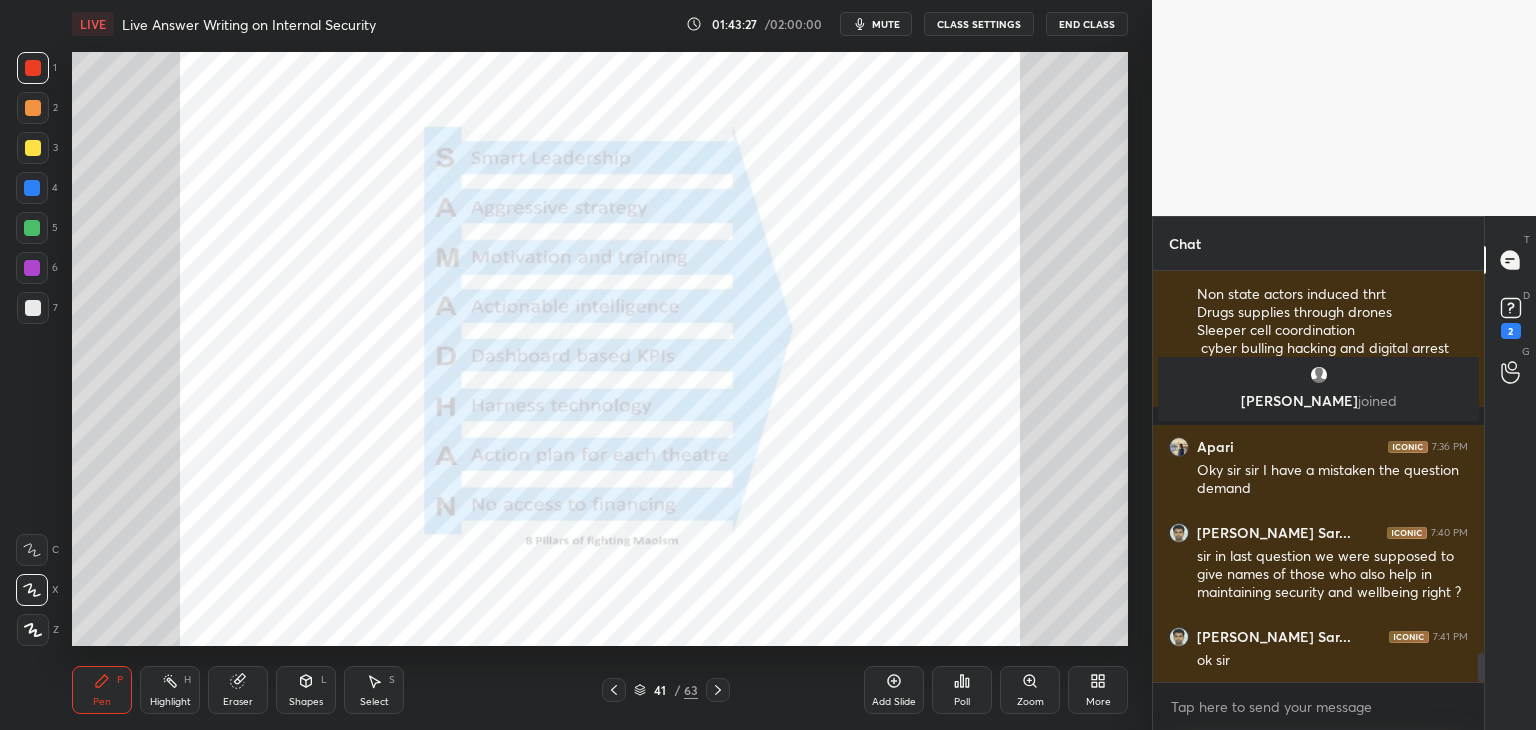 click 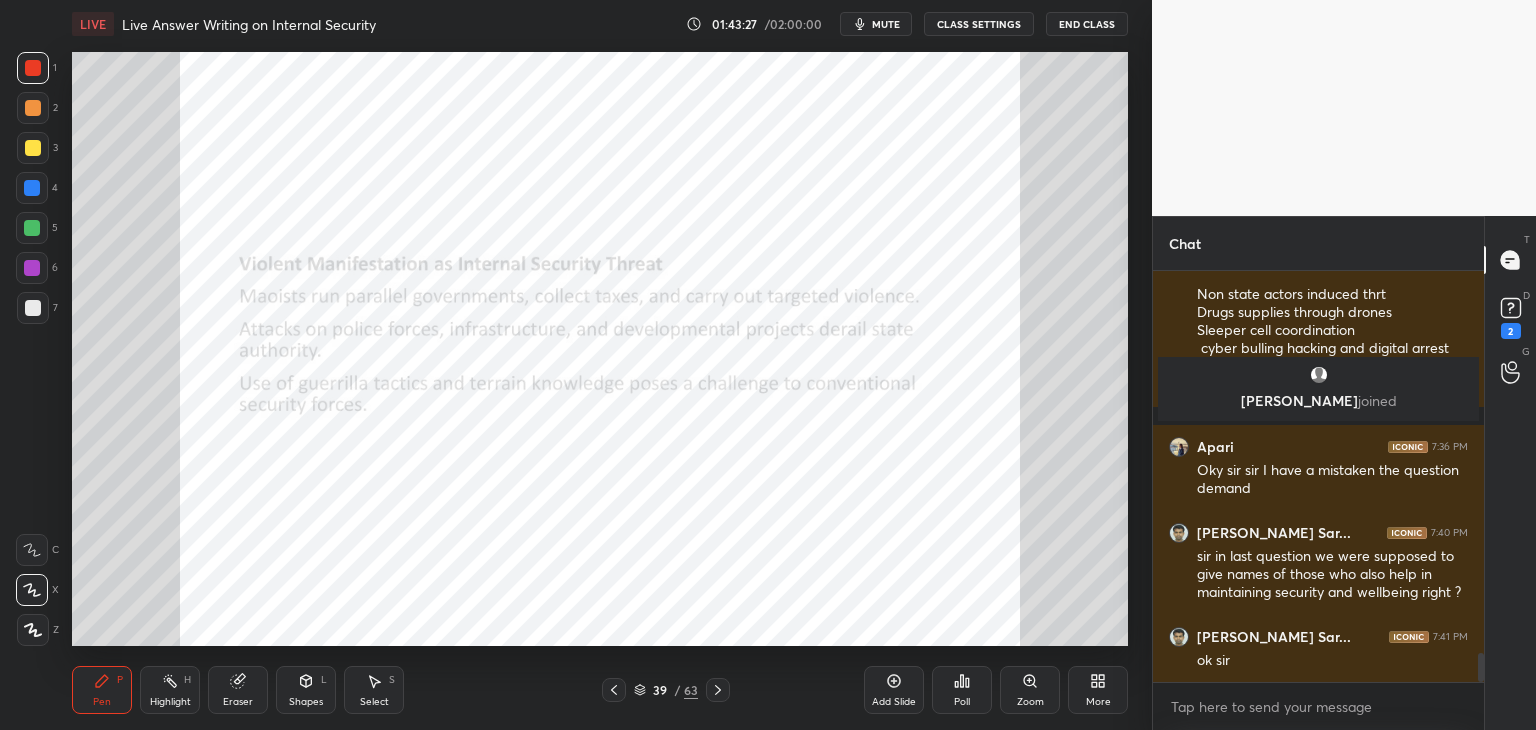 click 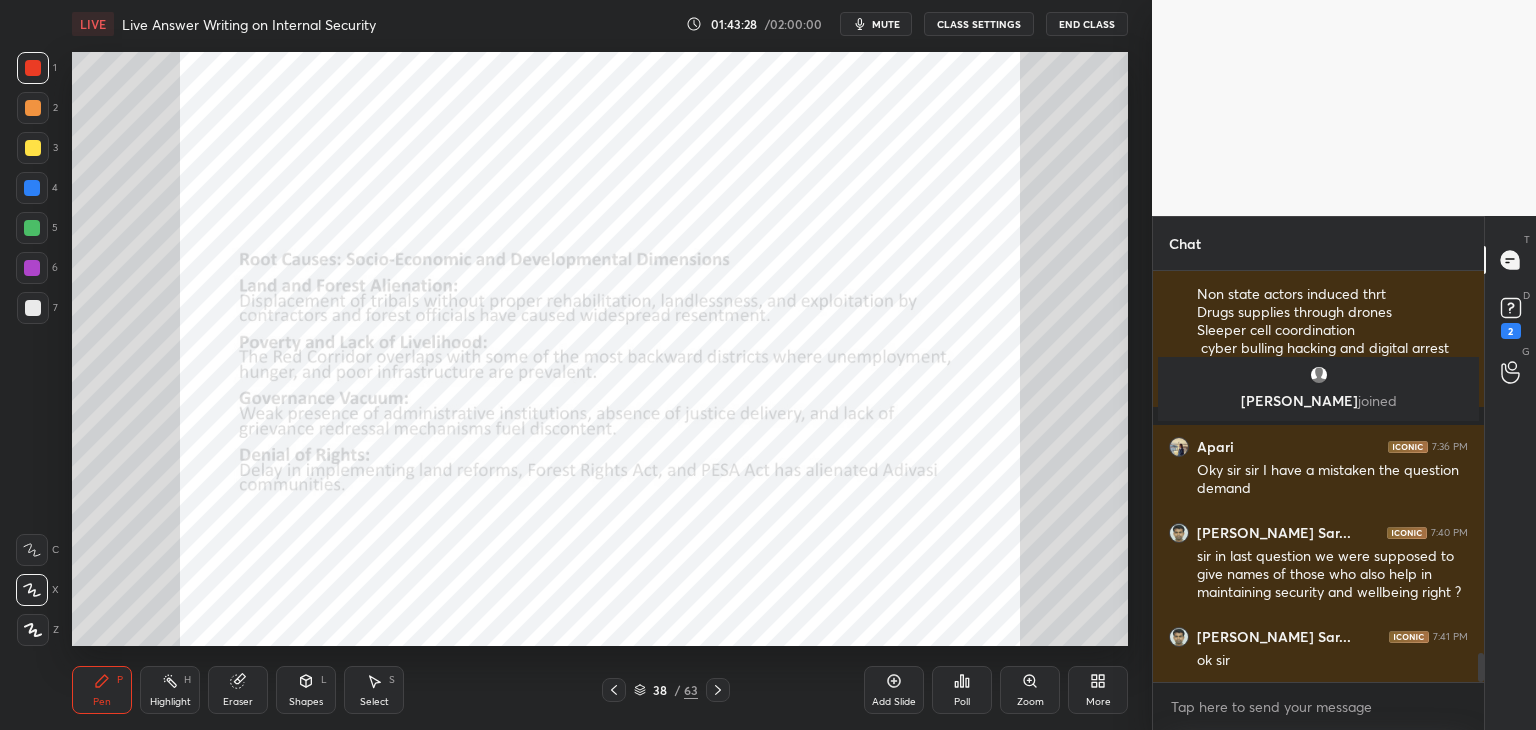 click 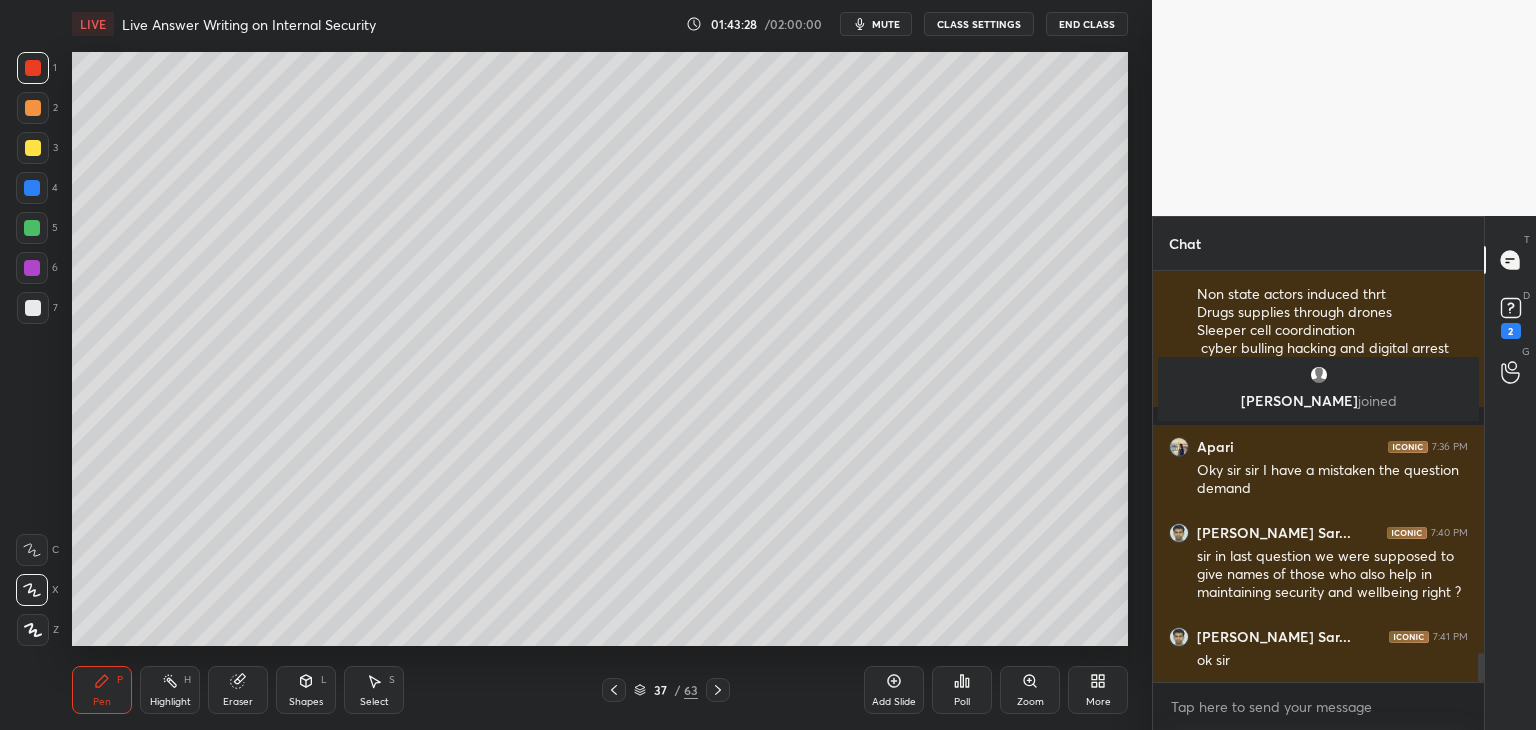 click on "37 / 63" at bounding box center [666, 690] 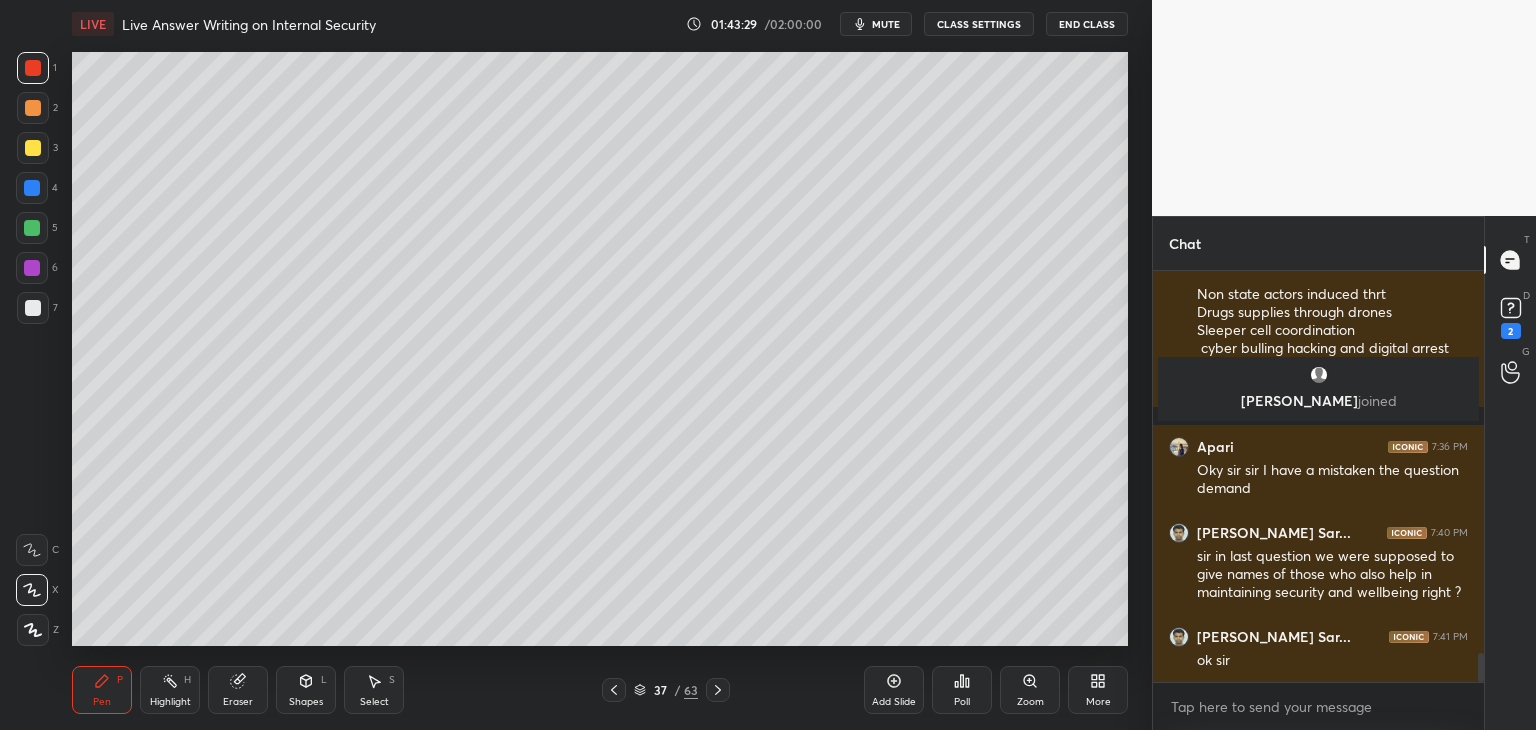 drag, startPoint x: 612, startPoint y: 686, endPoint x: 625, endPoint y: 684, distance: 13.152946 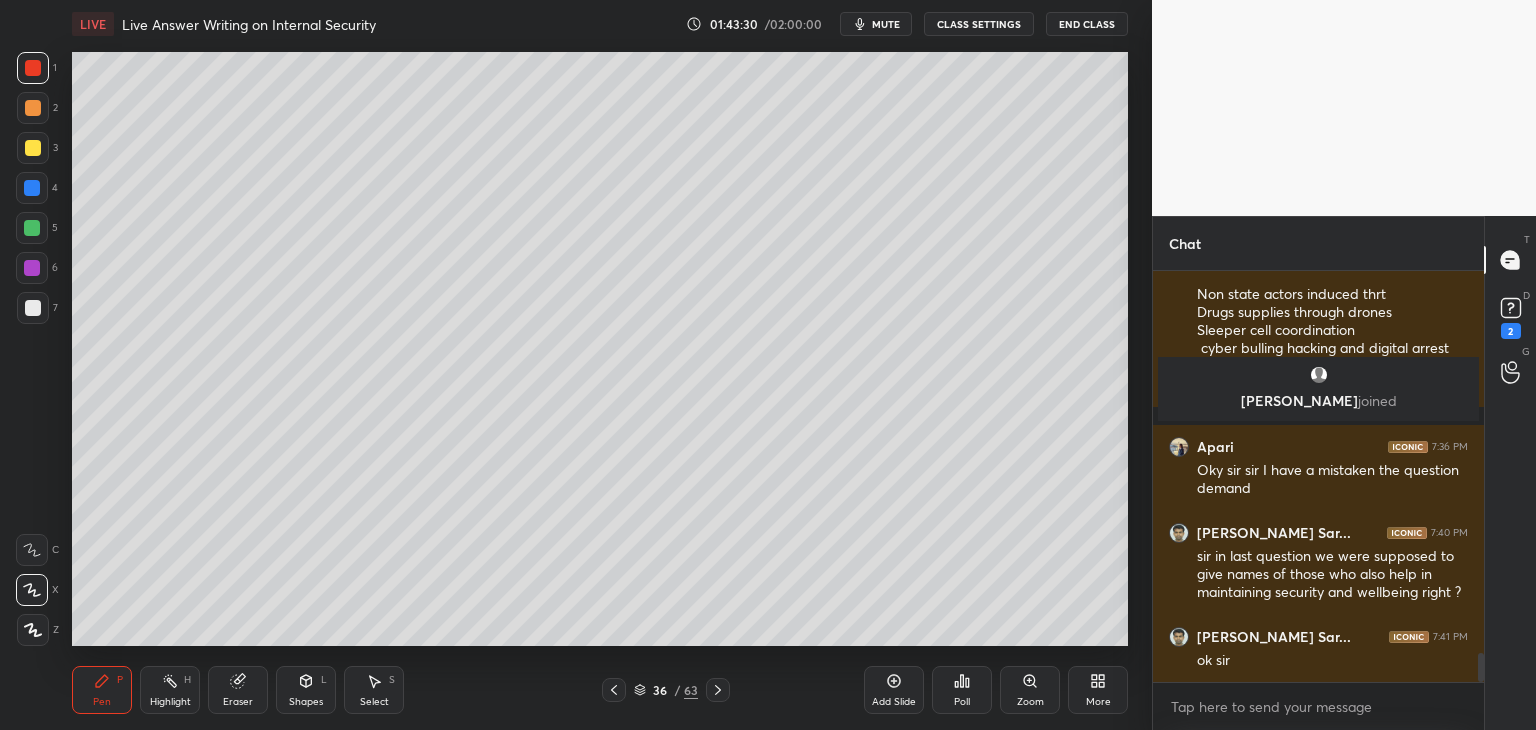 click 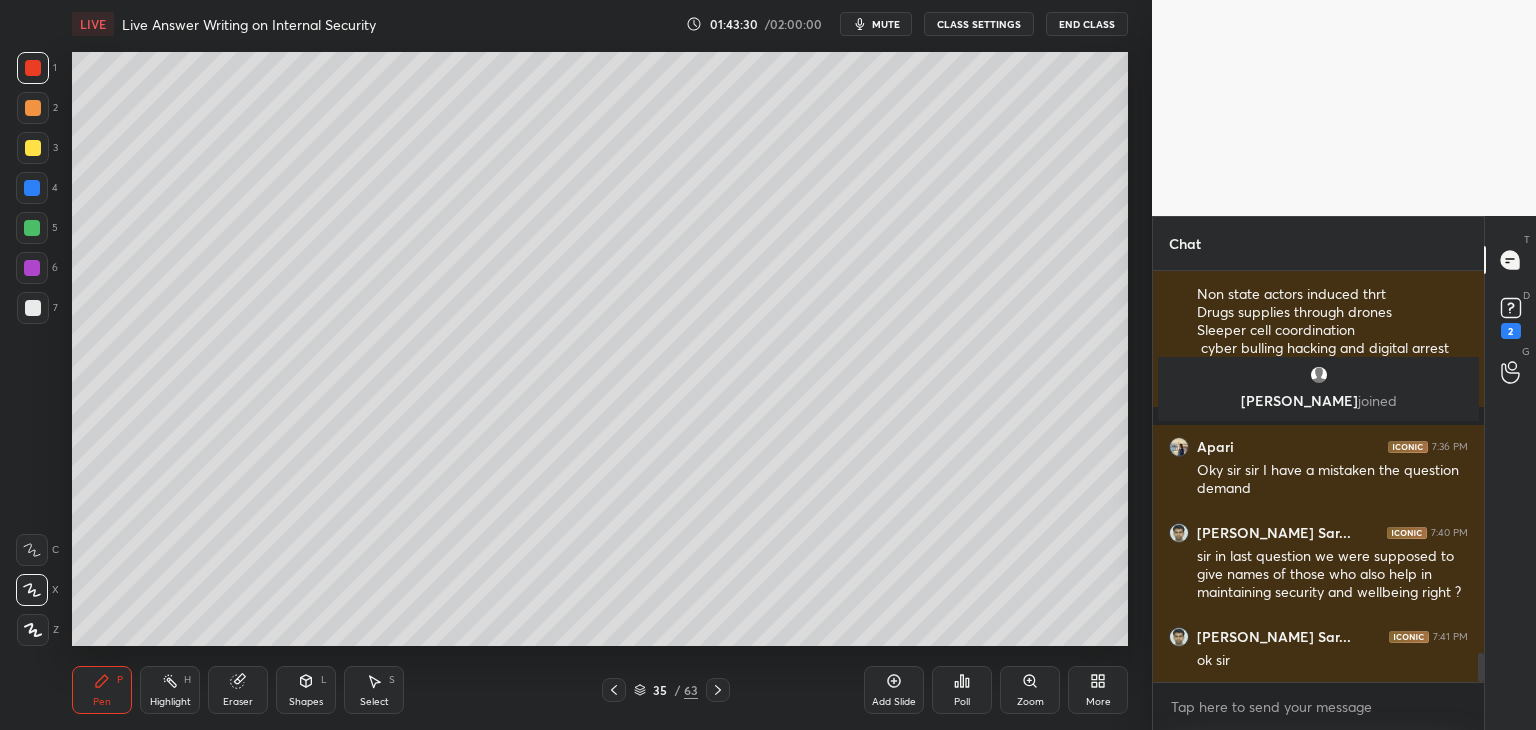 click 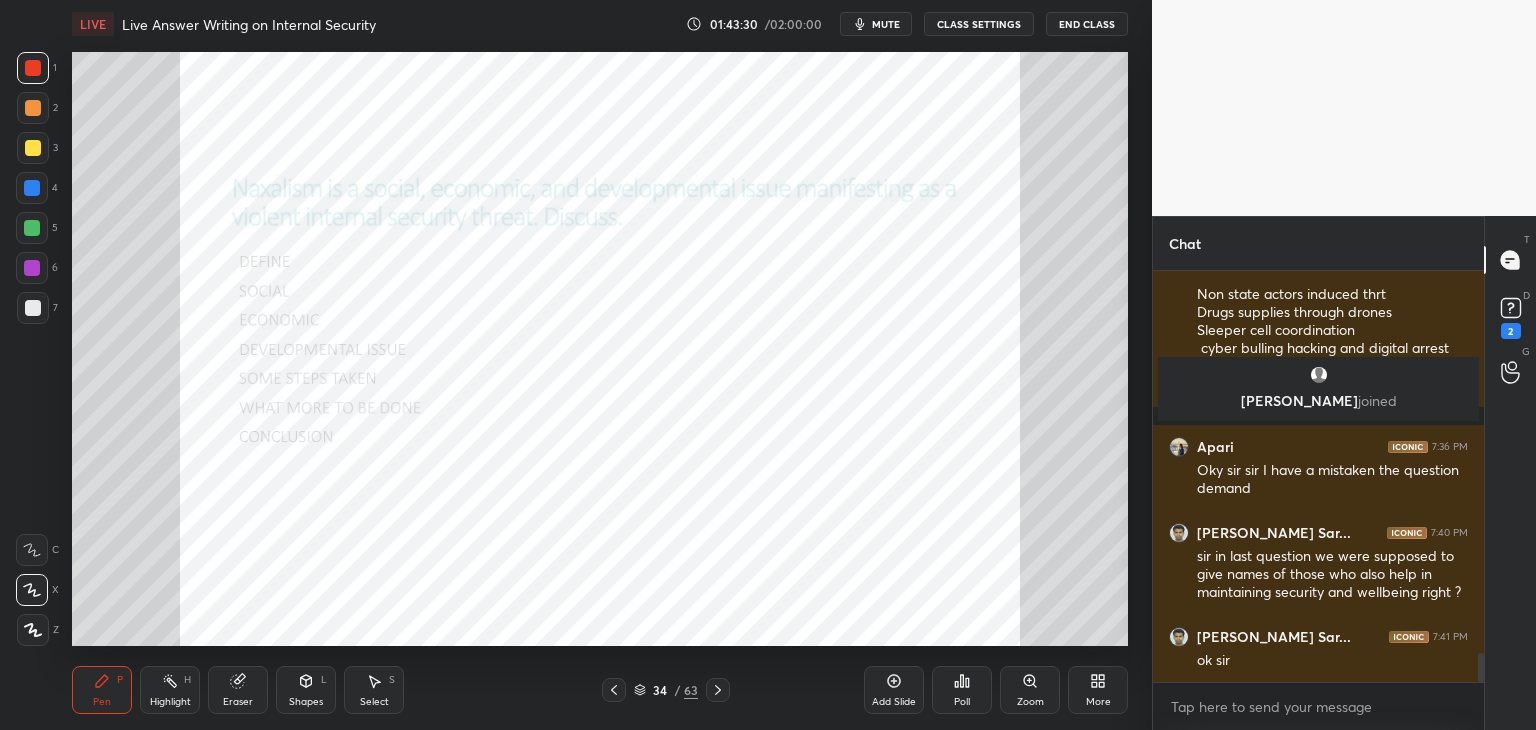 click 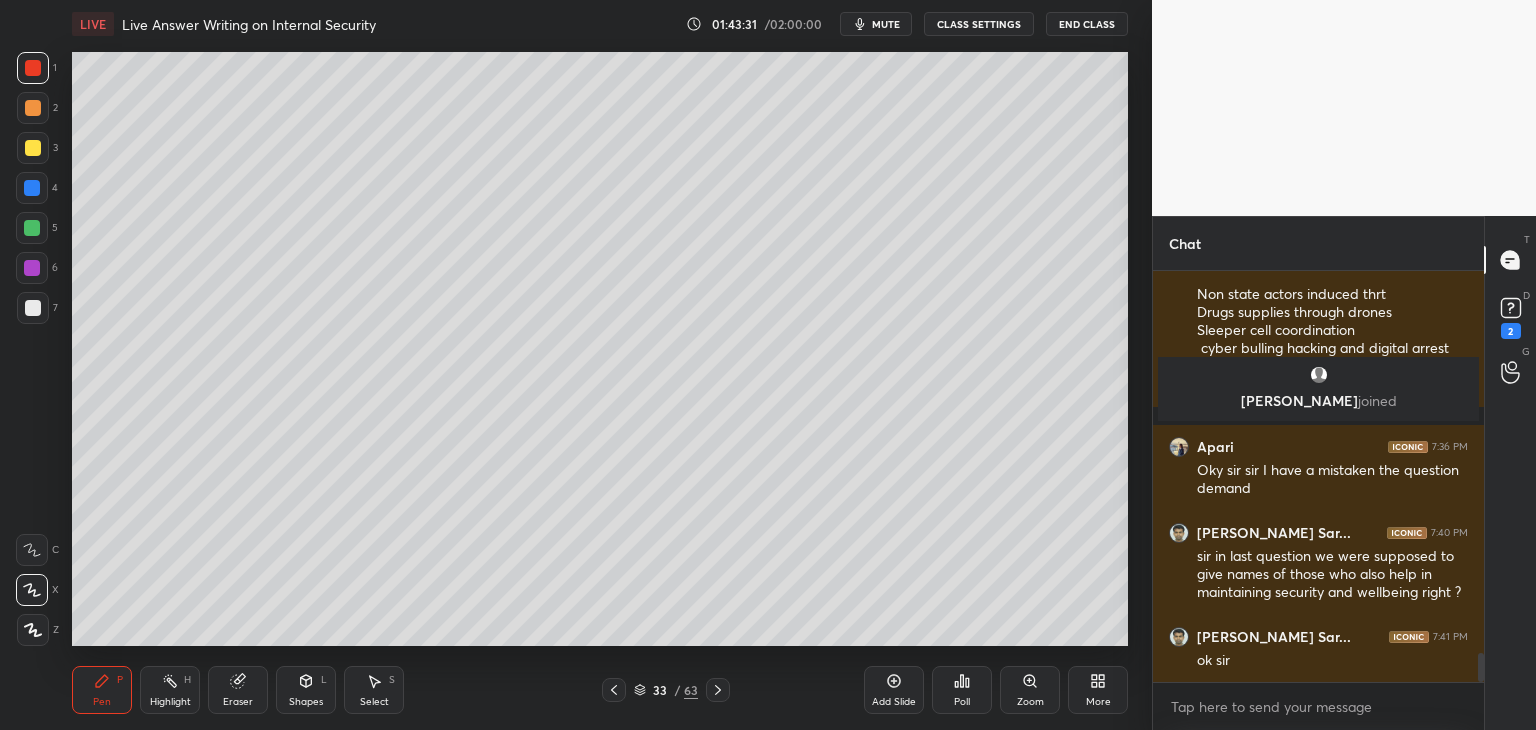 click on "33 / 63" at bounding box center (666, 690) 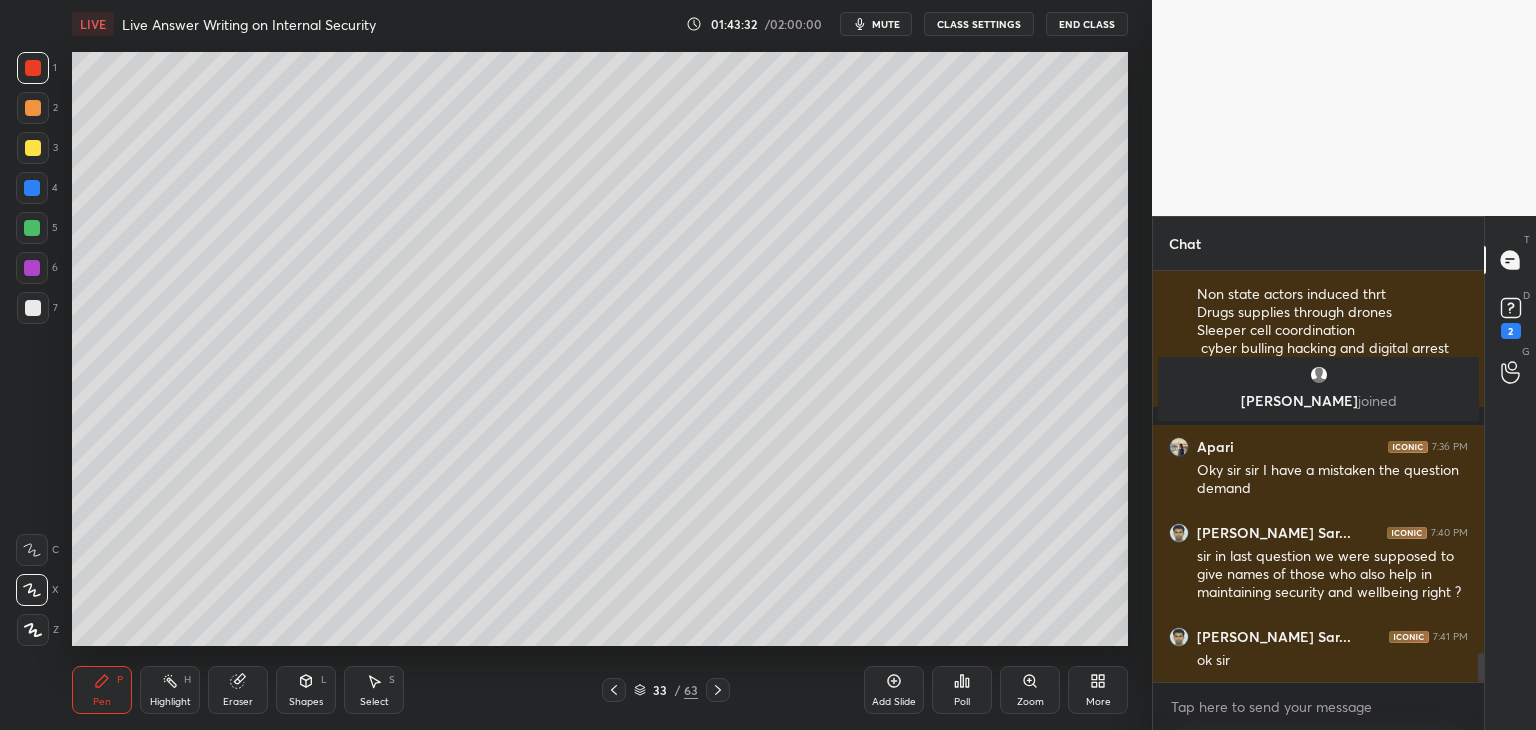 click 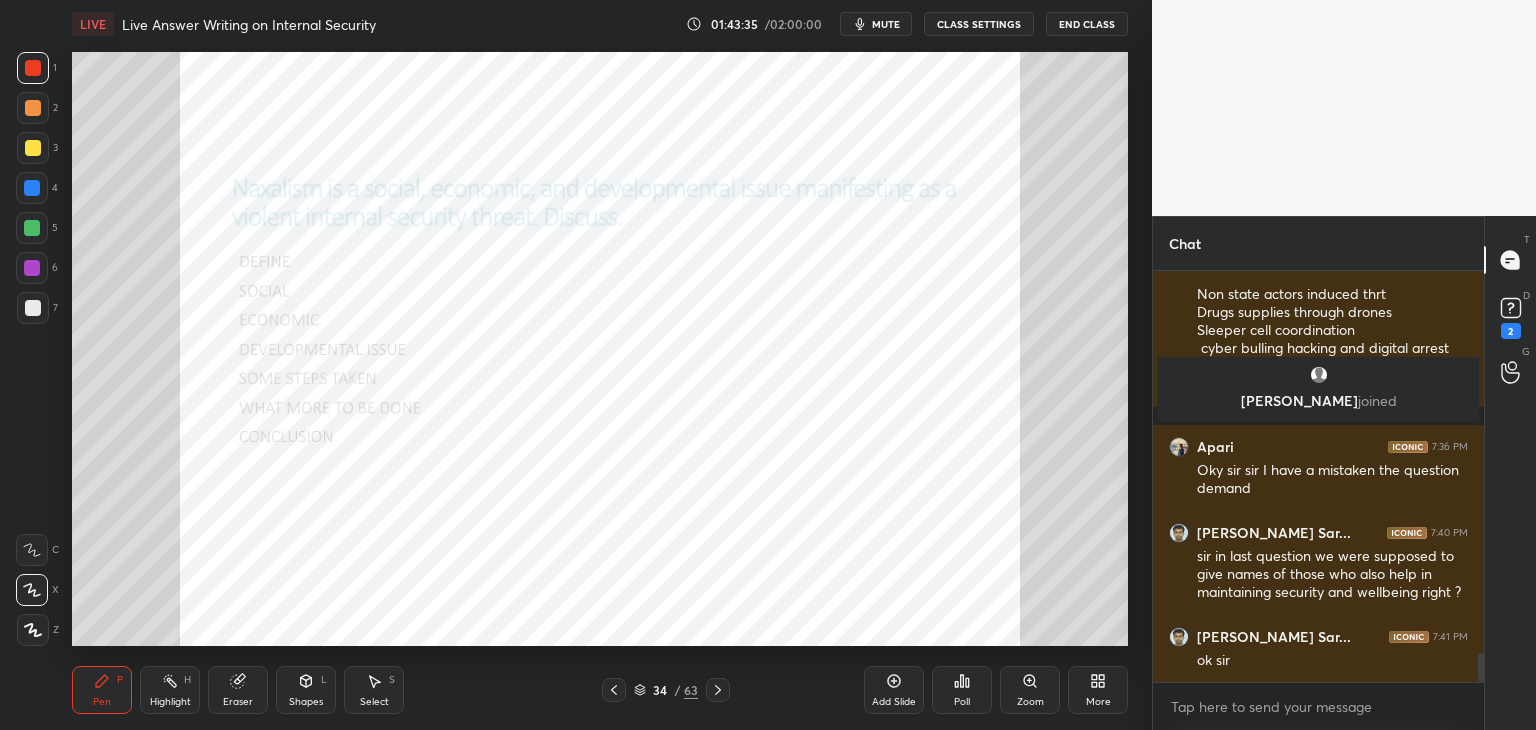 click on "Add Slide" at bounding box center (894, 690) 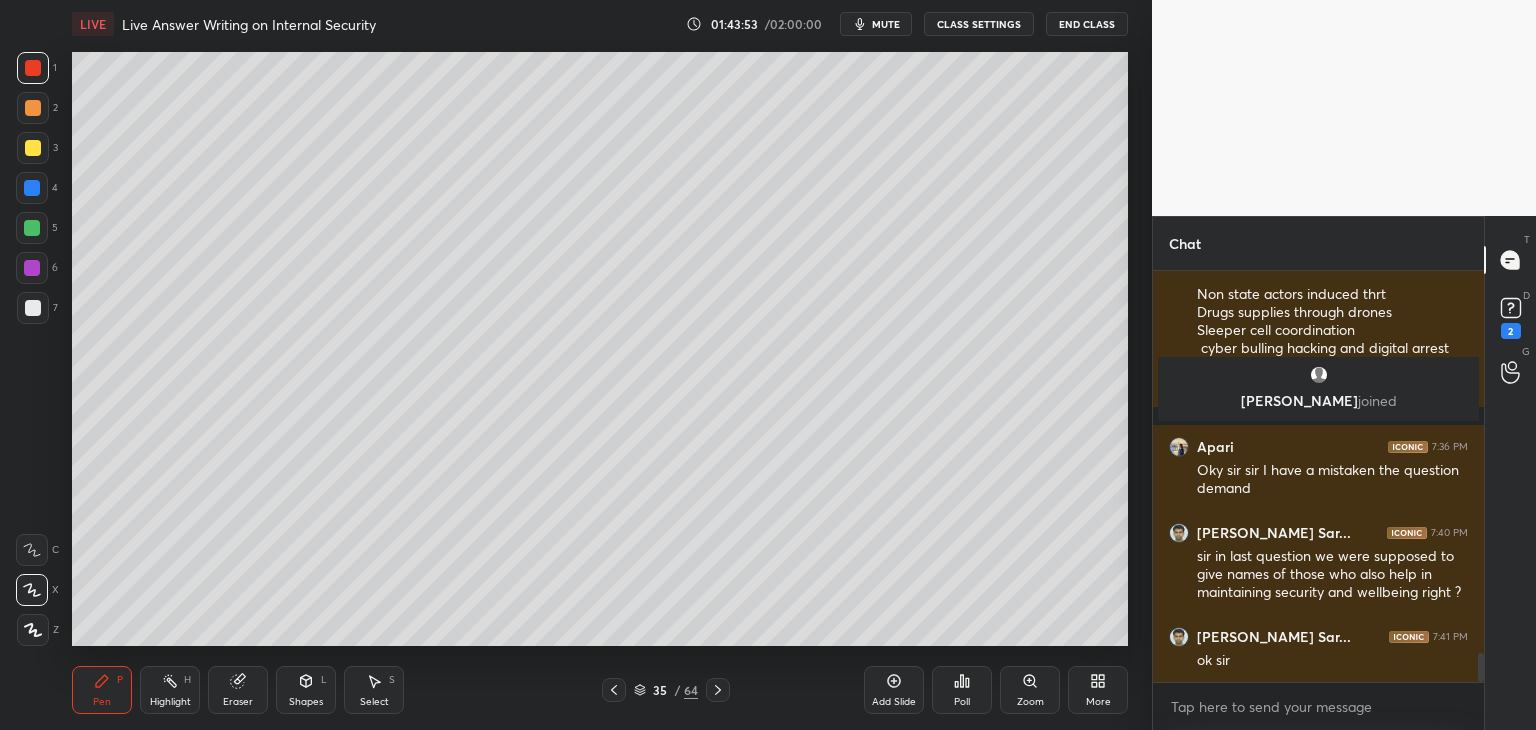 click 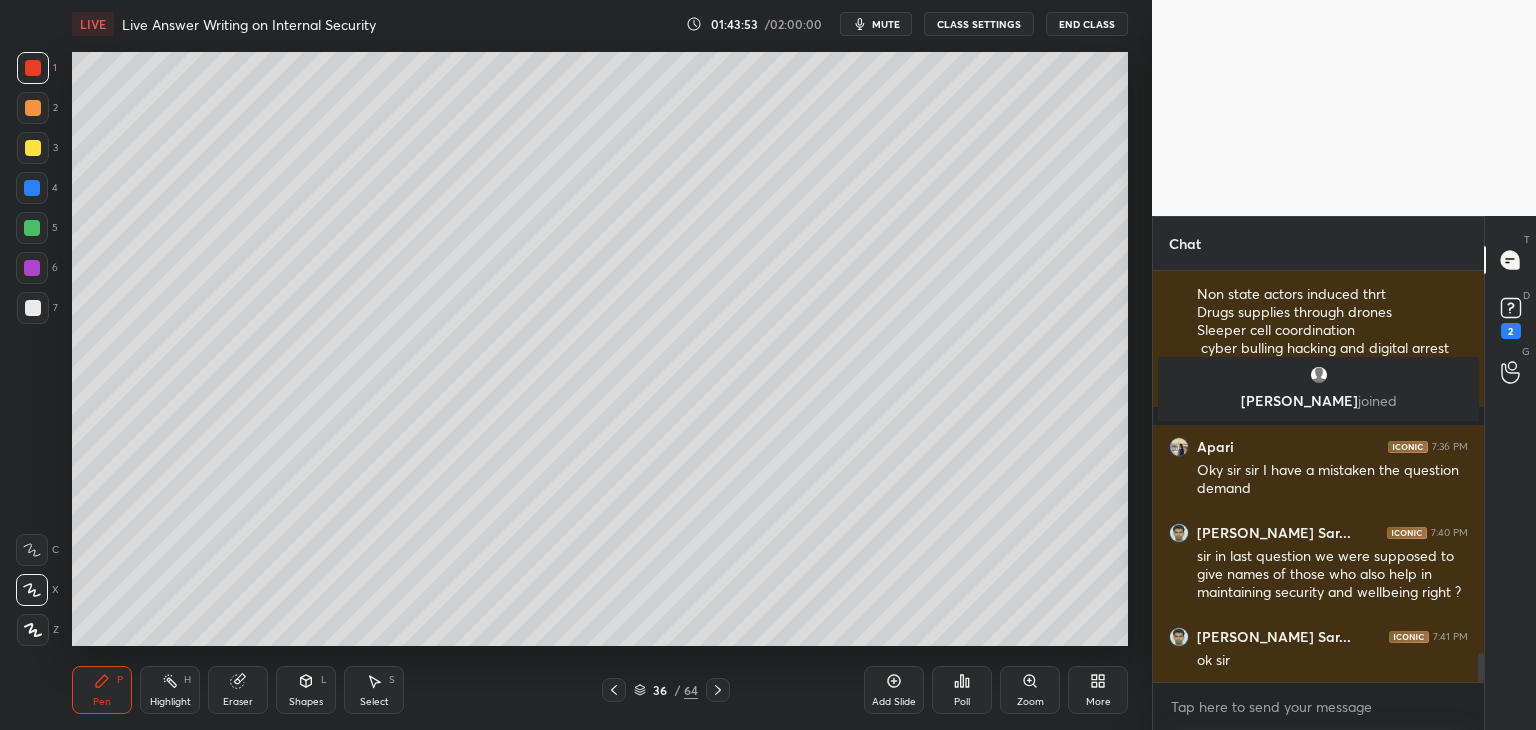 click 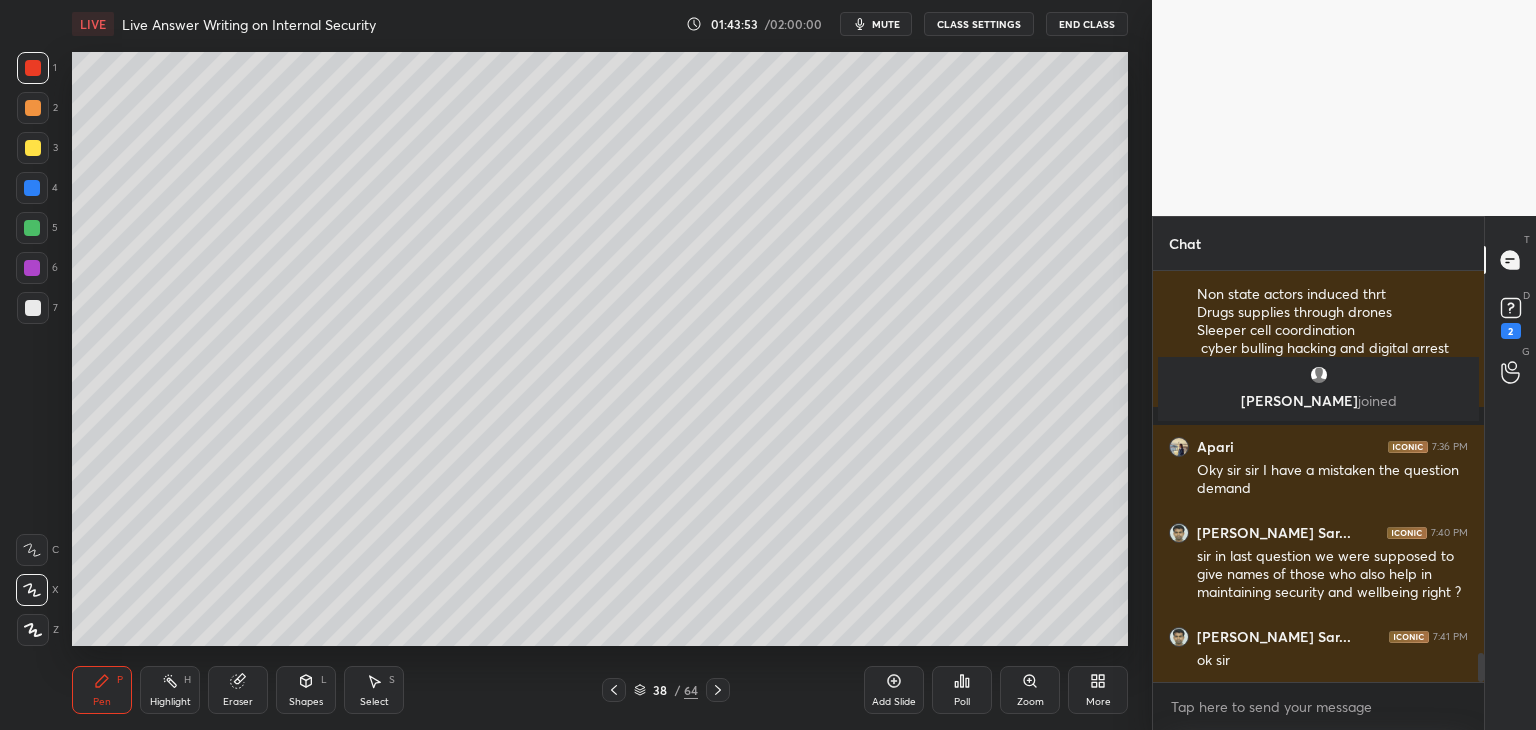 click at bounding box center (718, 690) 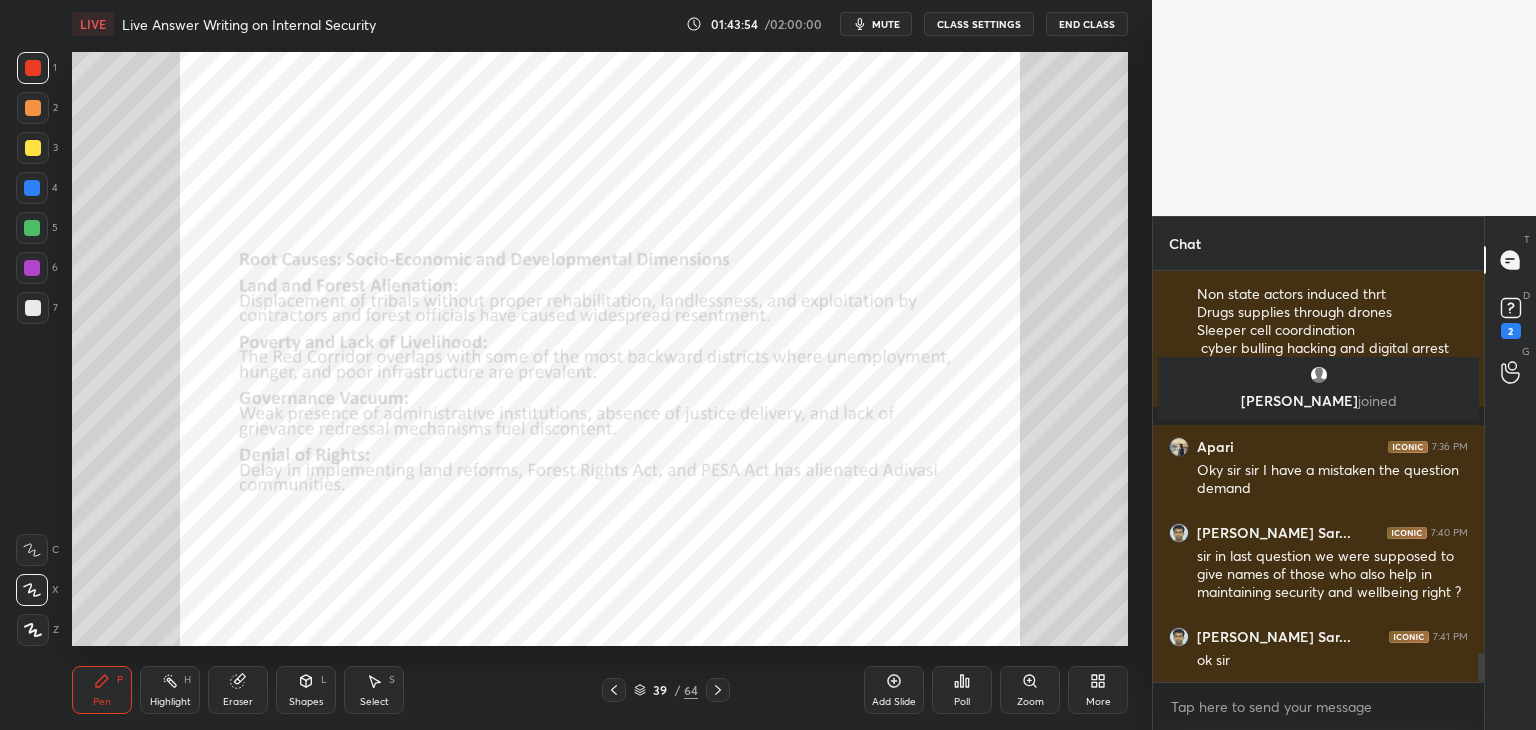 click at bounding box center (718, 690) 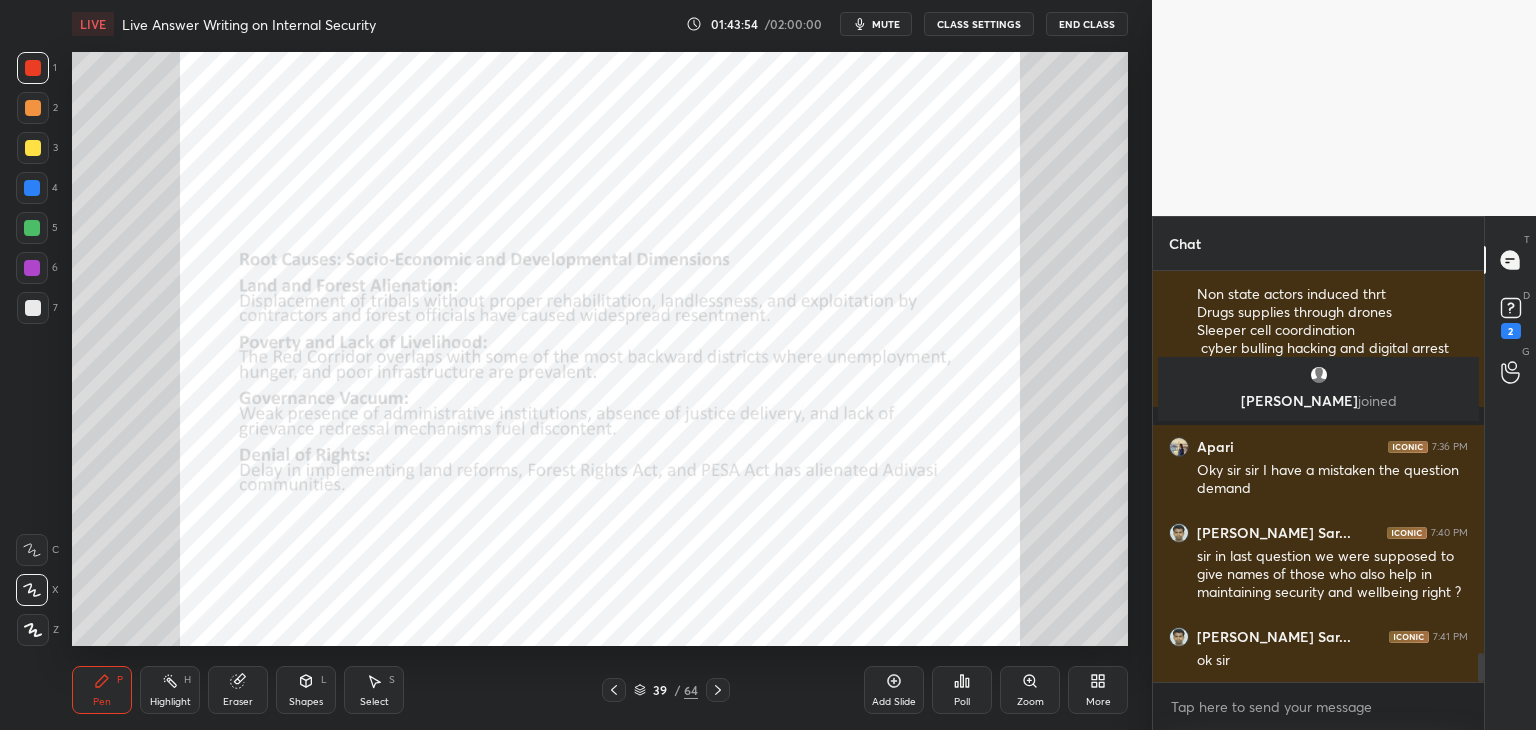 click 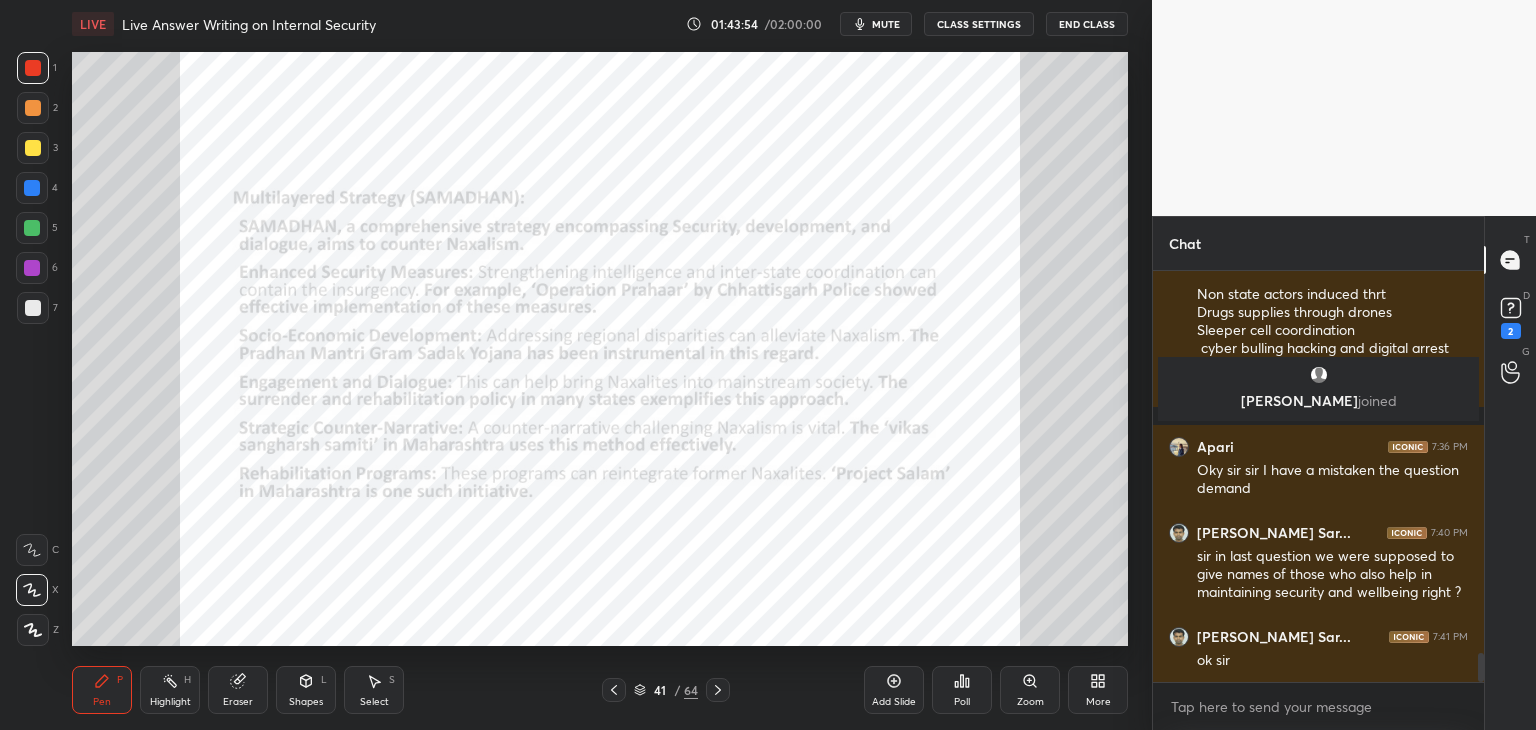 click 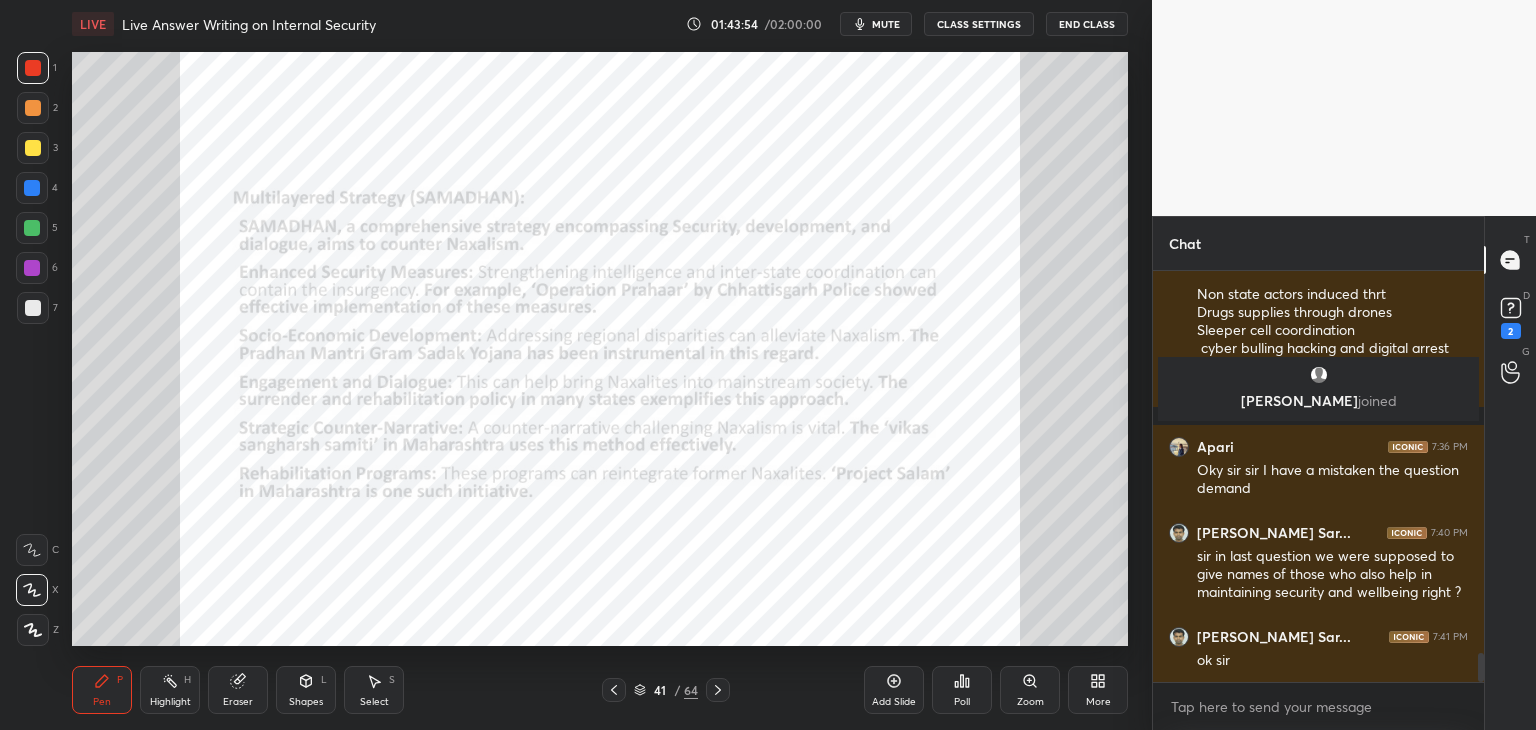 click at bounding box center (718, 690) 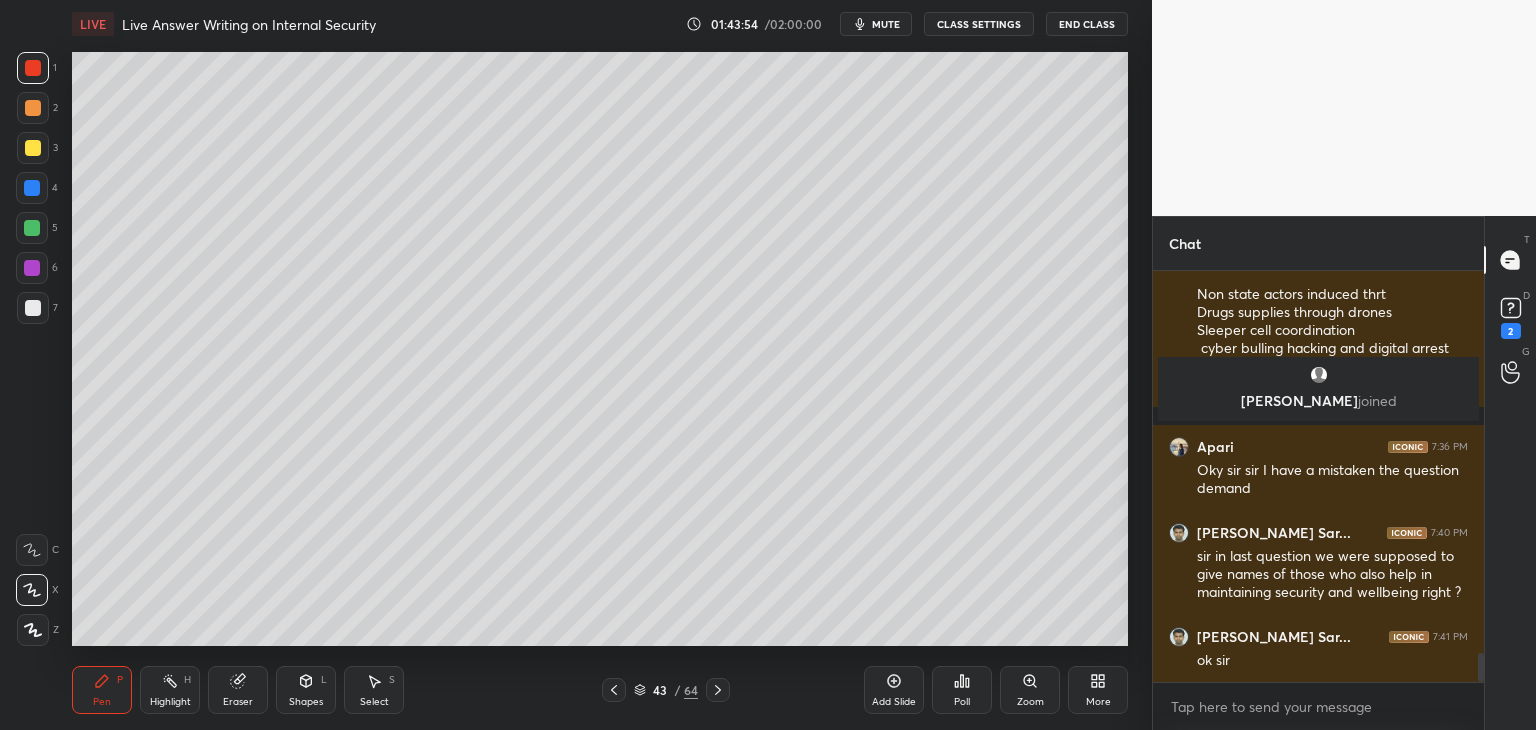 click 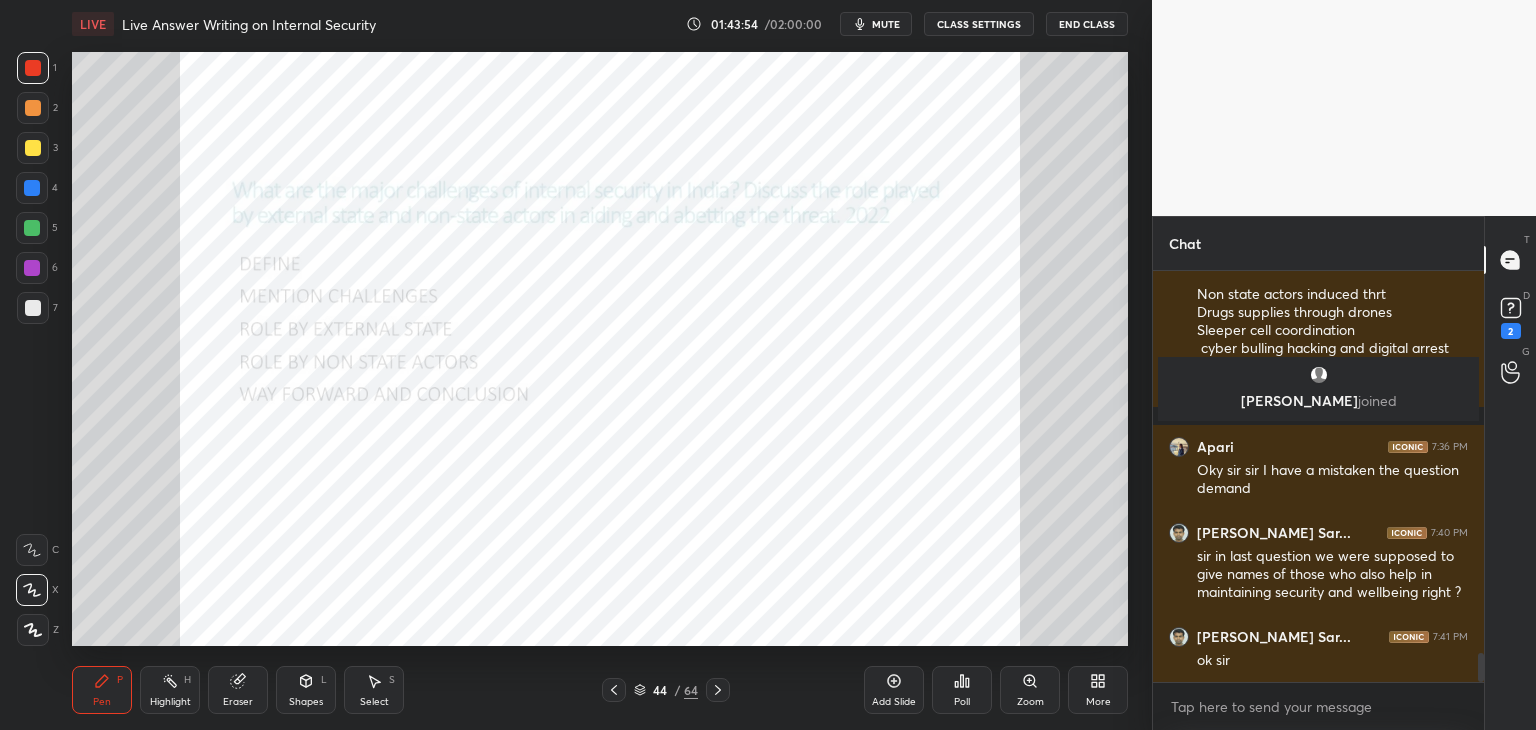 click 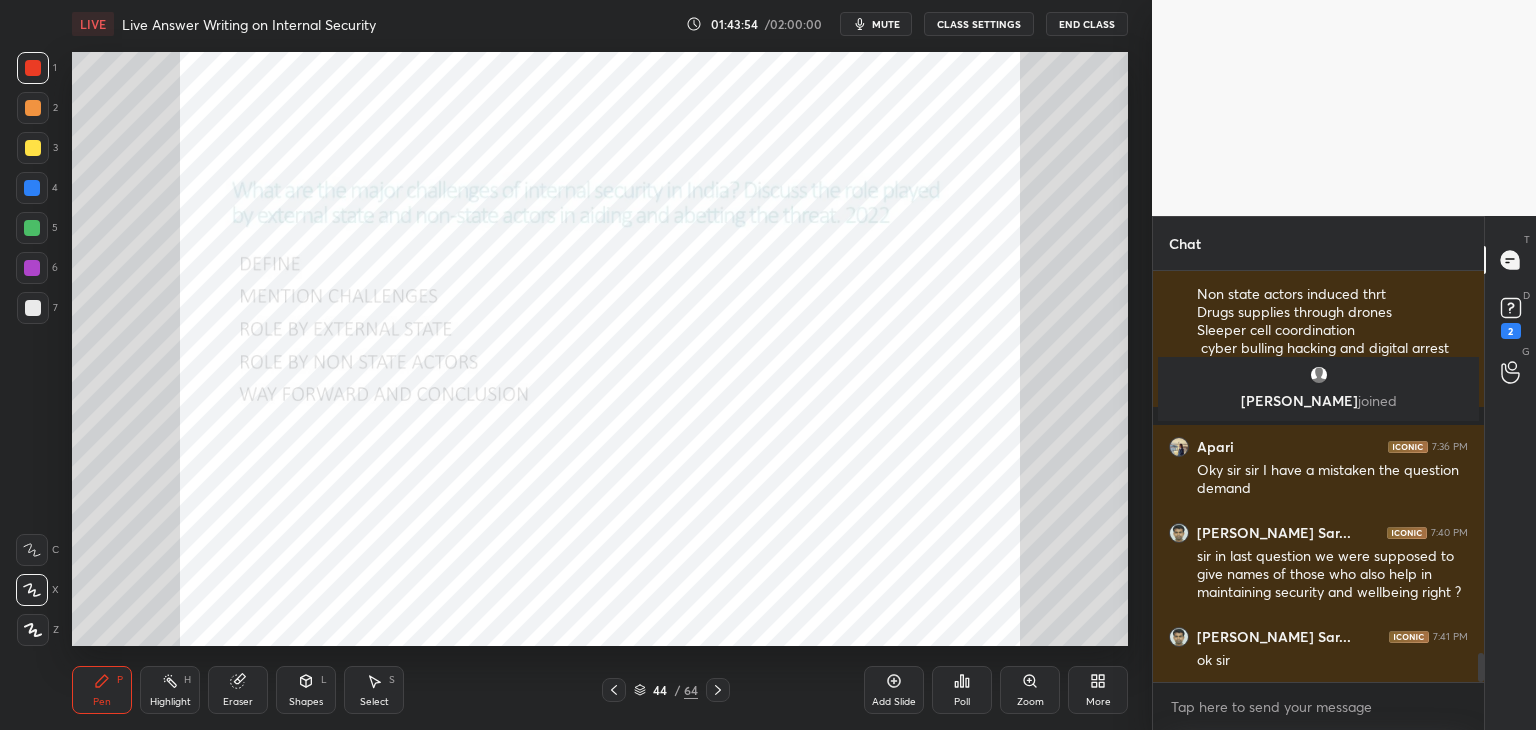 click 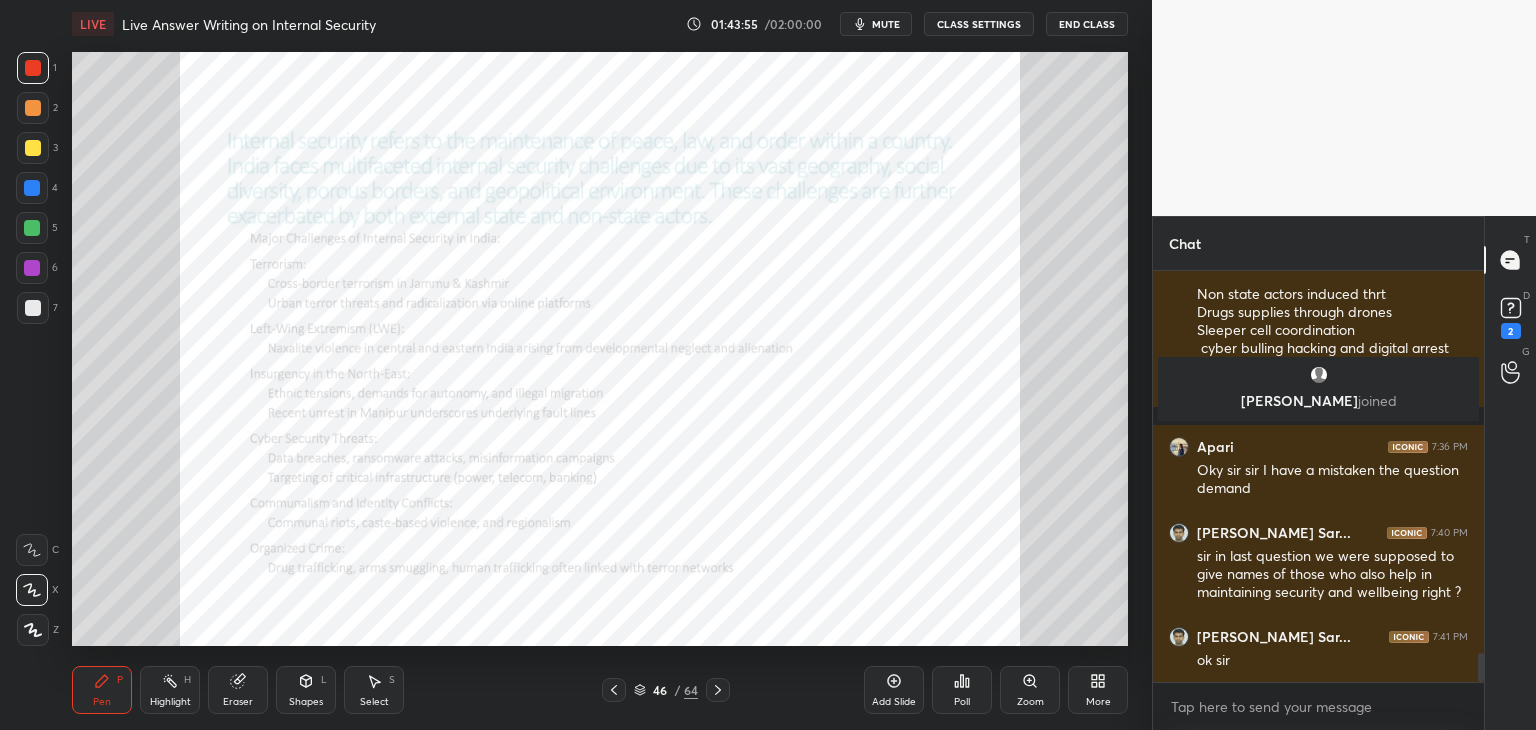 click 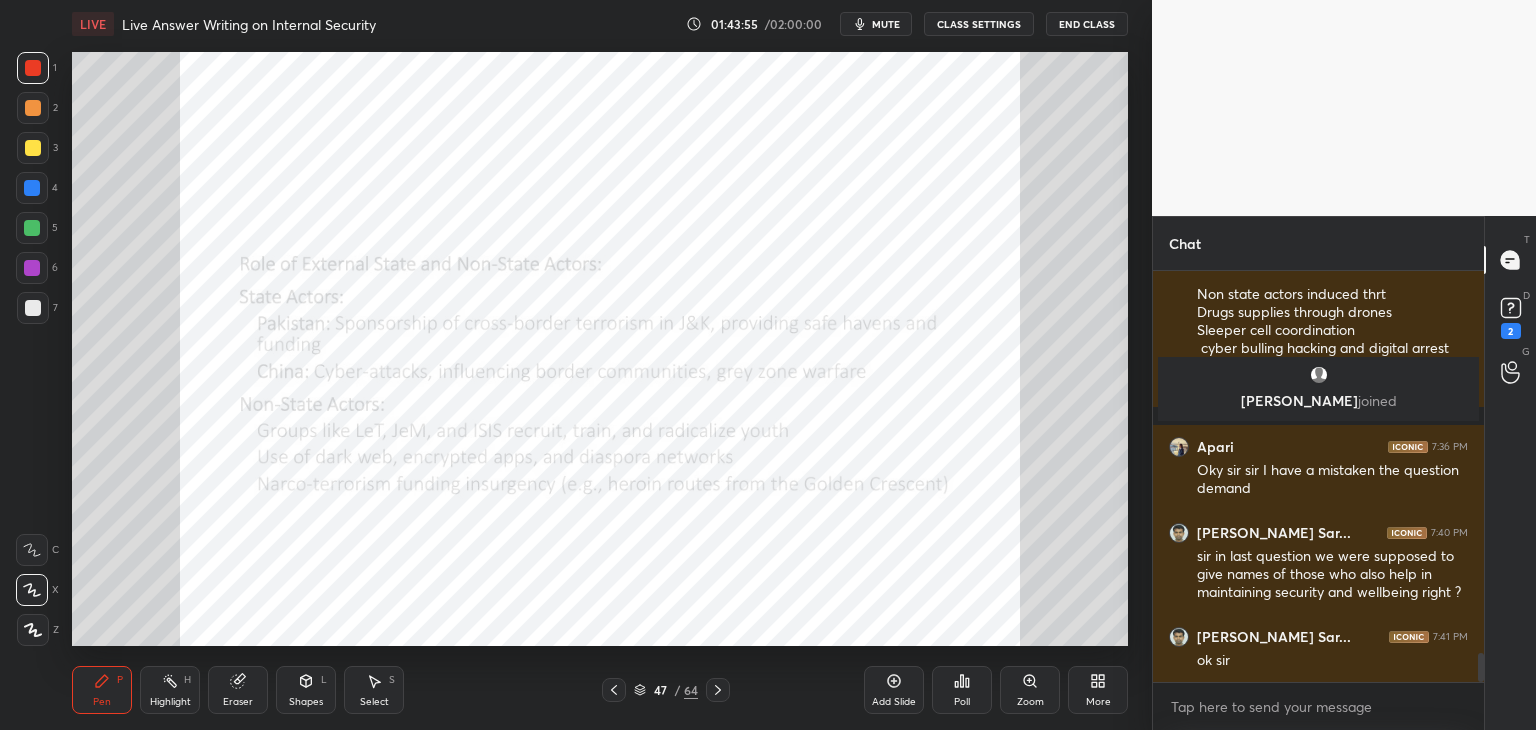 click 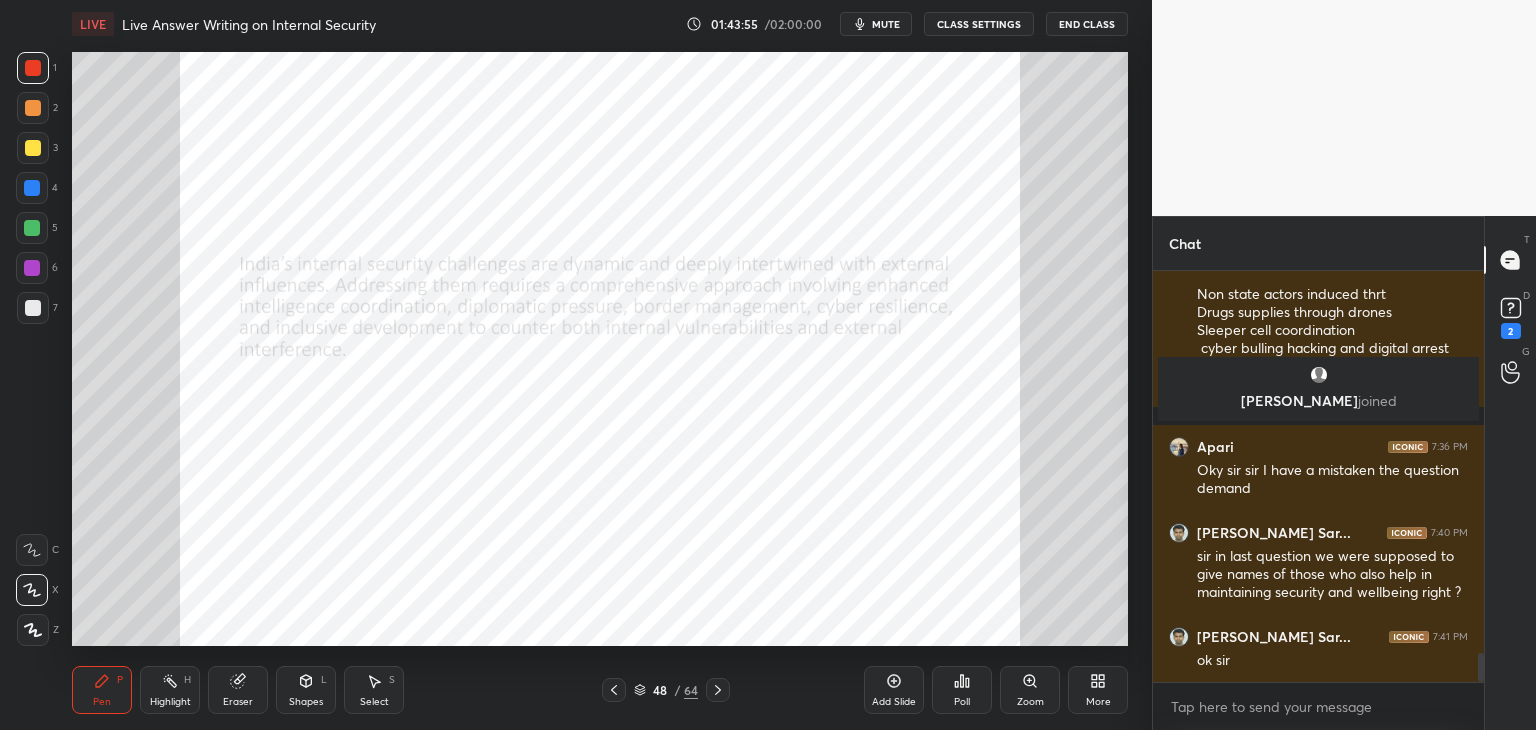click 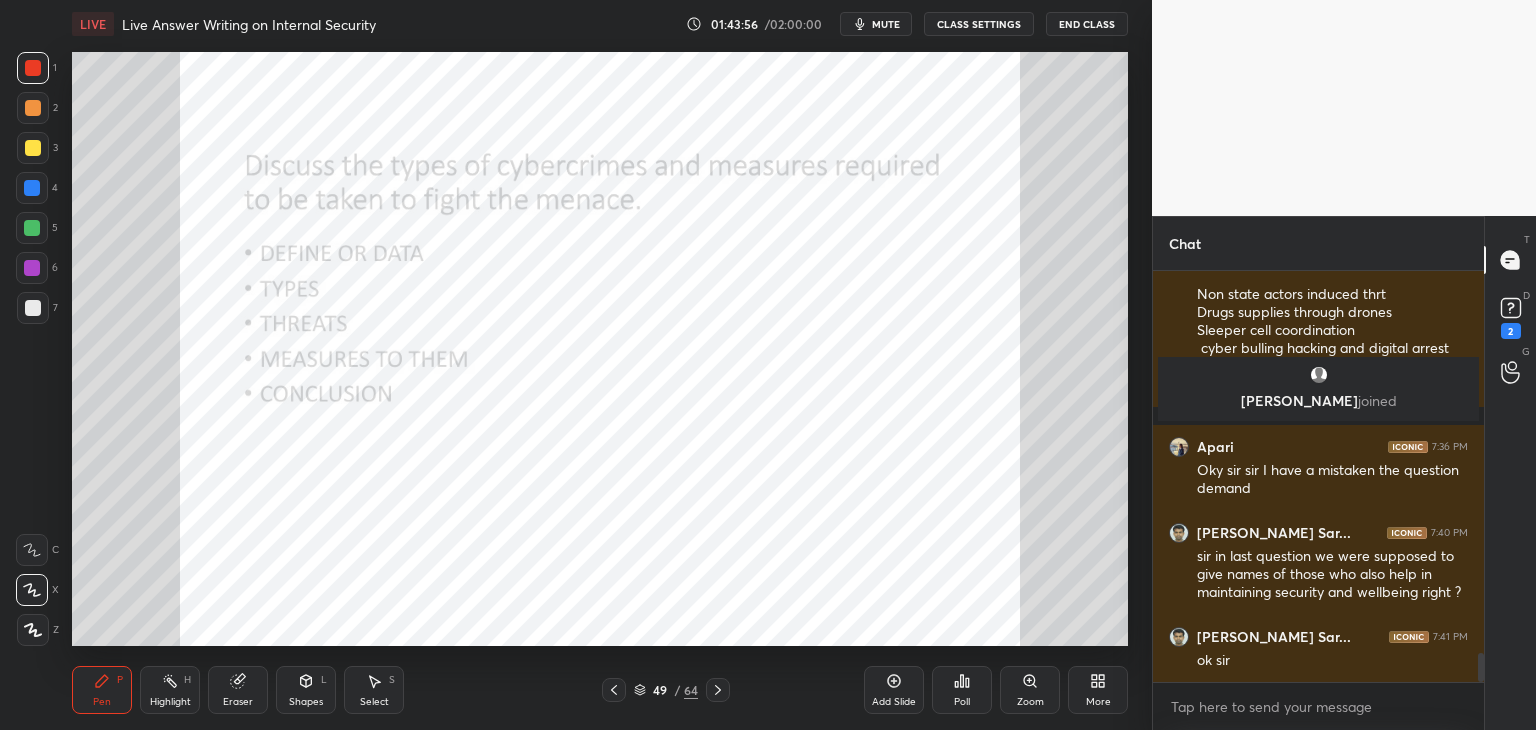click at bounding box center [718, 690] 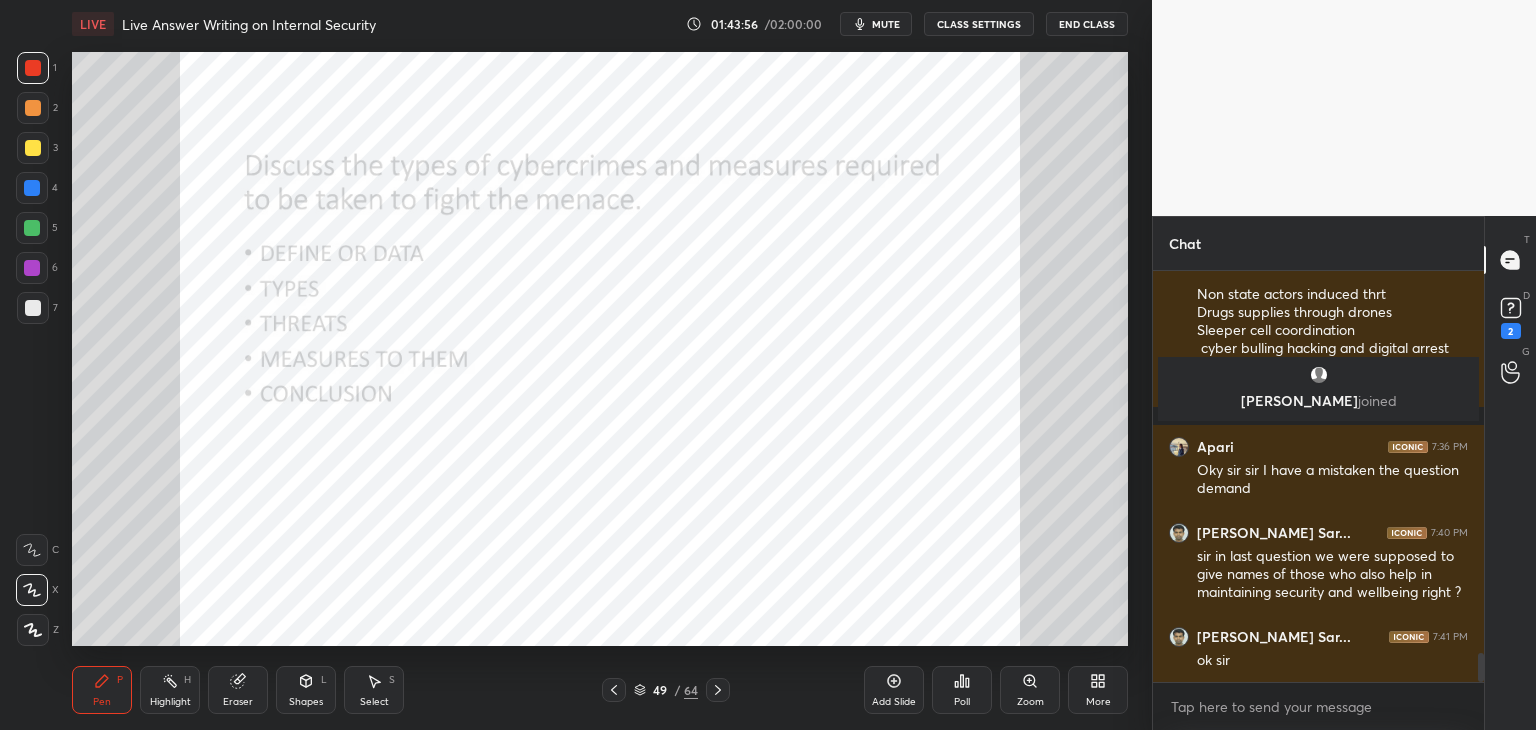 click 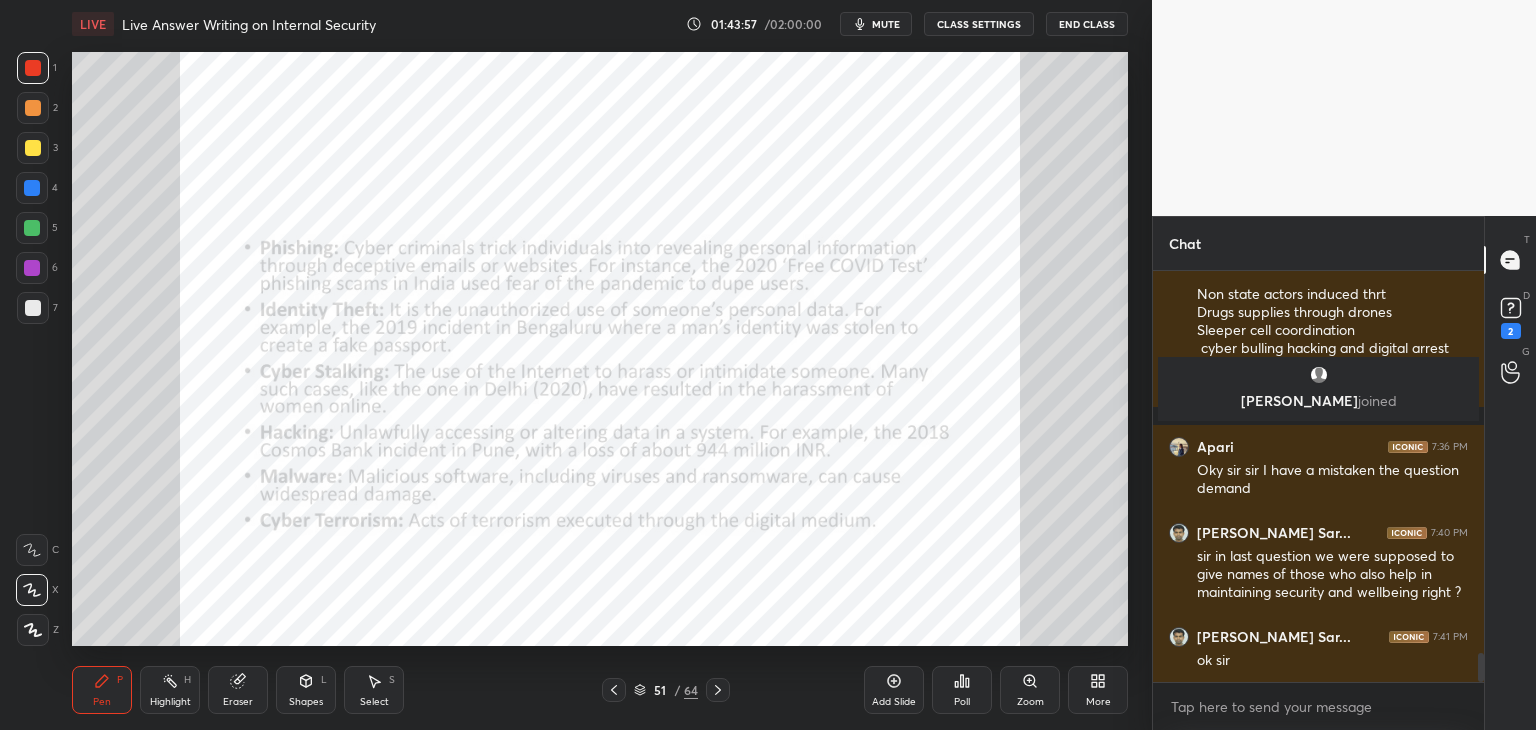 click on "51 / 64" at bounding box center (666, 690) 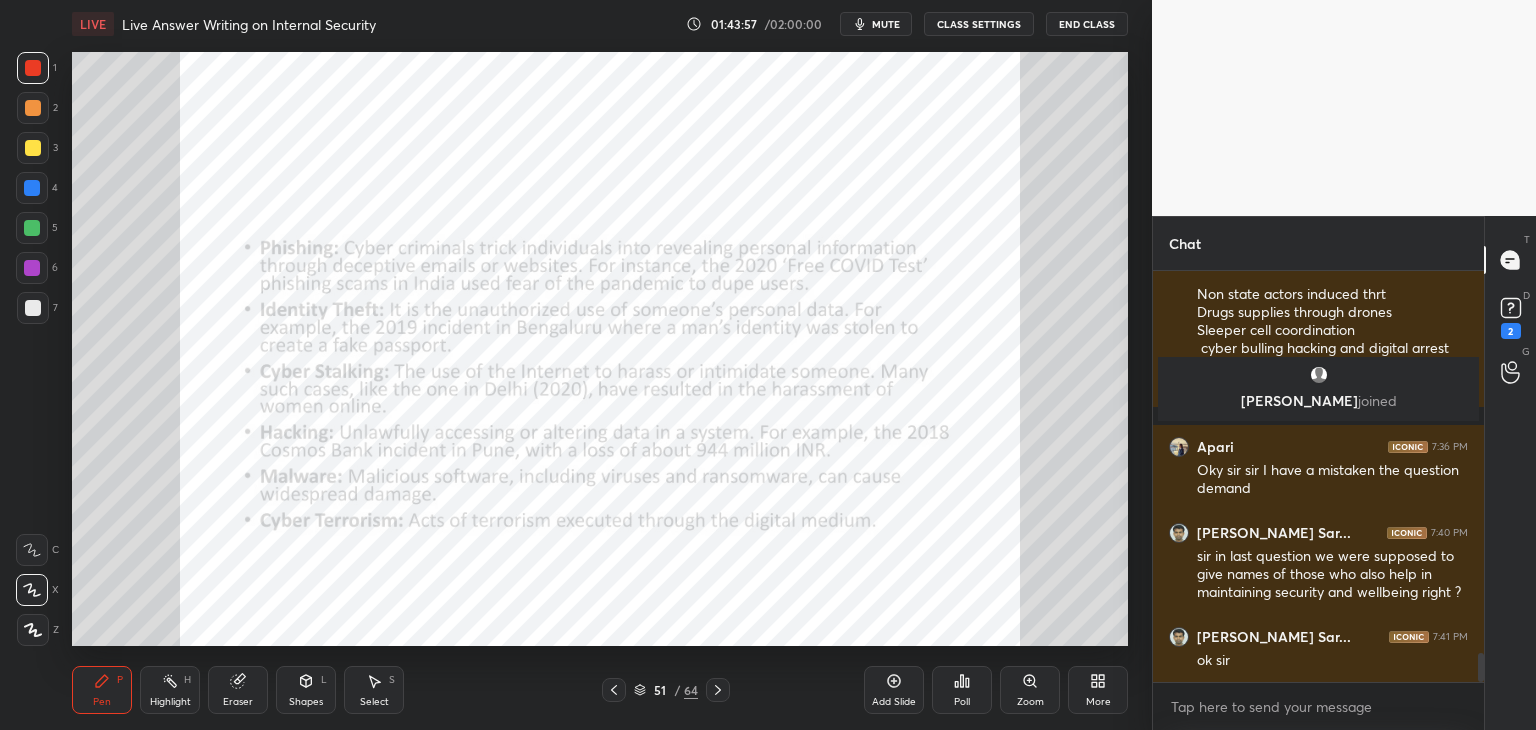click 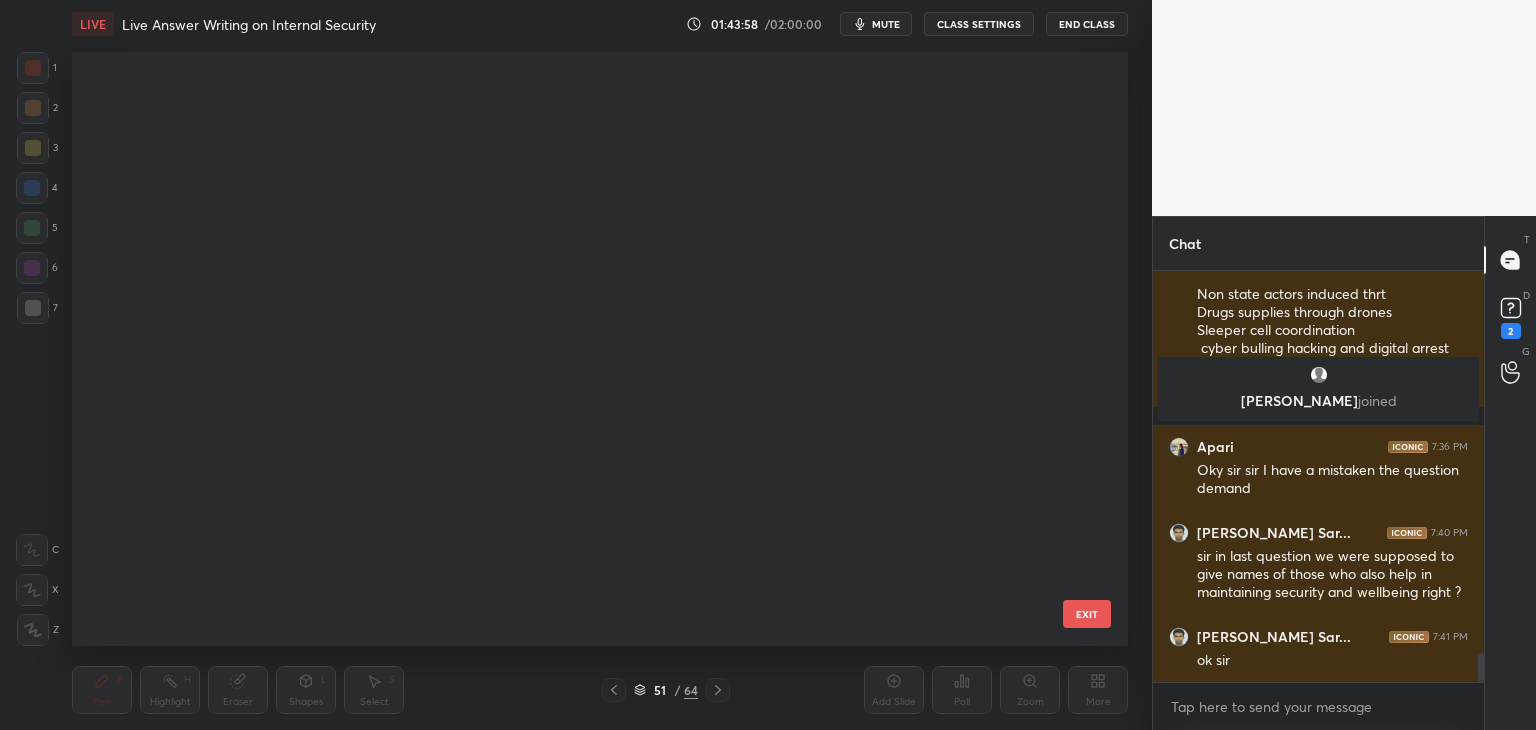 click at bounding box center (614, 690) 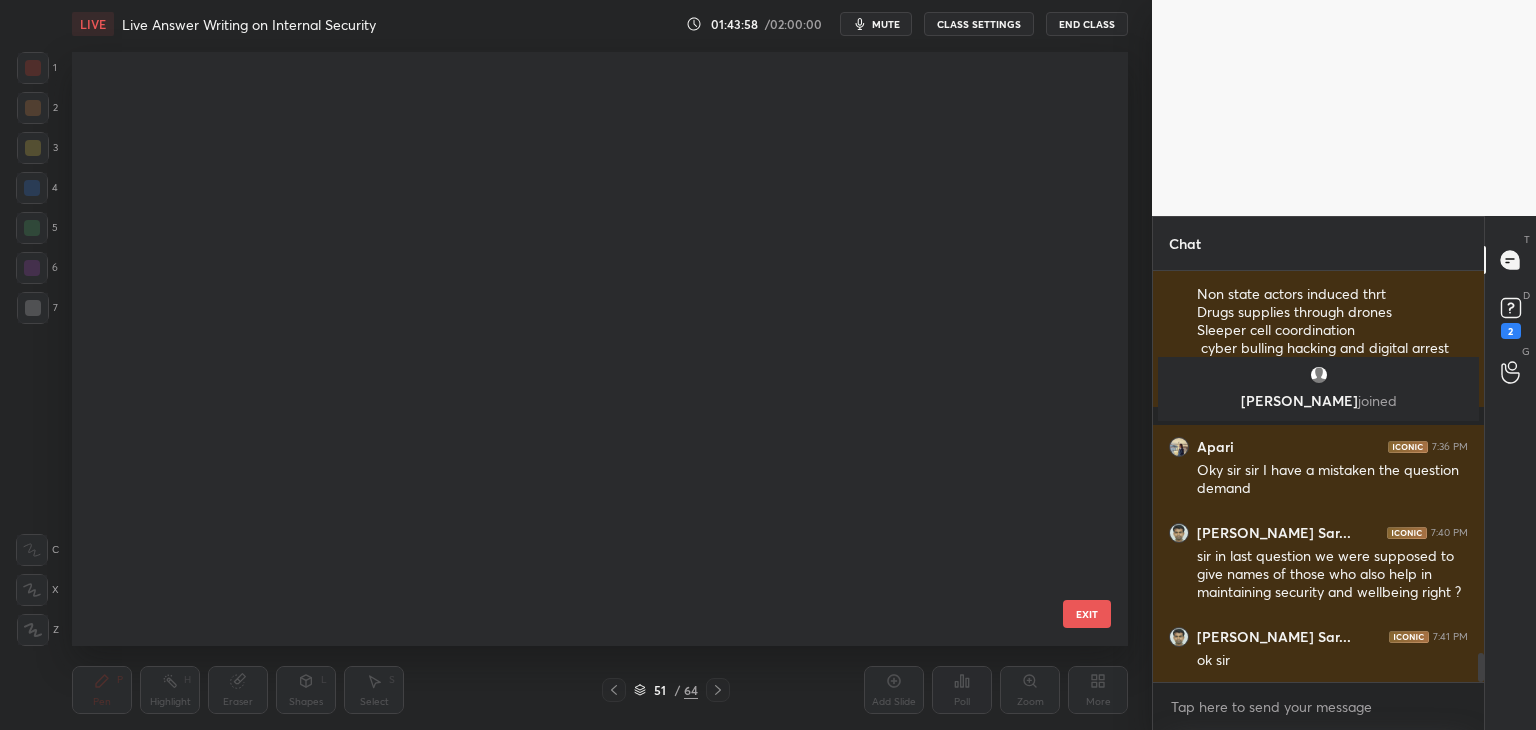 scroll, scrollTop: 588, scrollLeft: 1046, axis: both 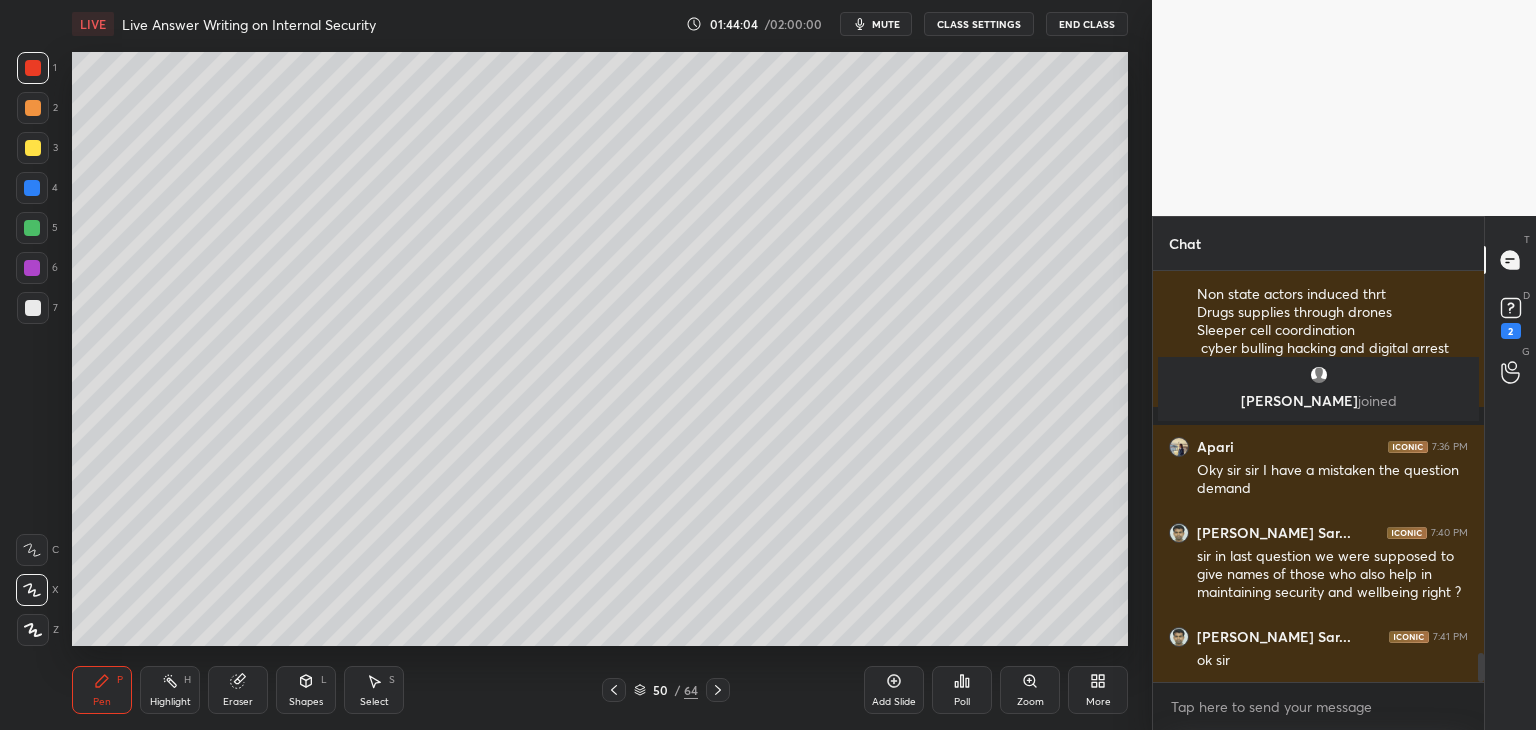 click 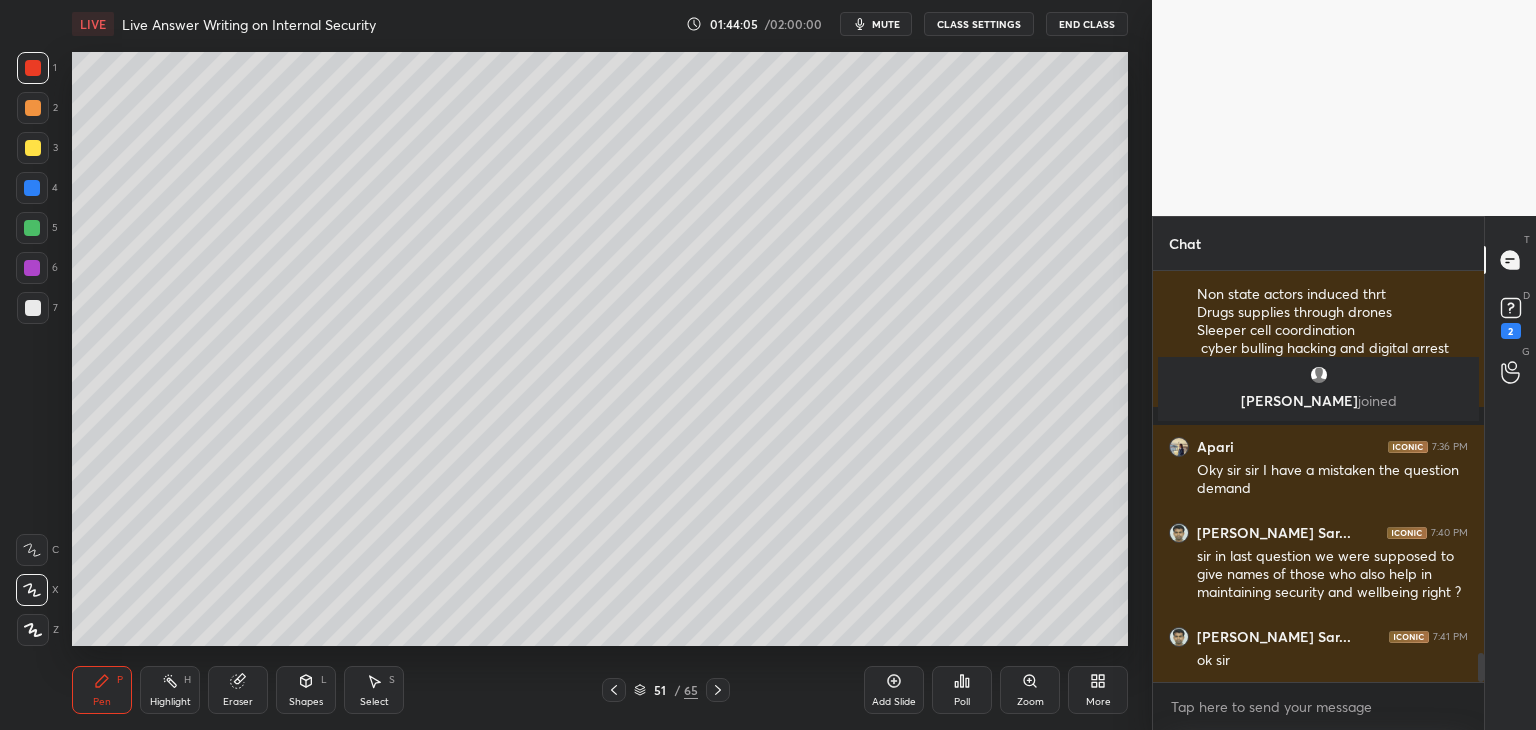click 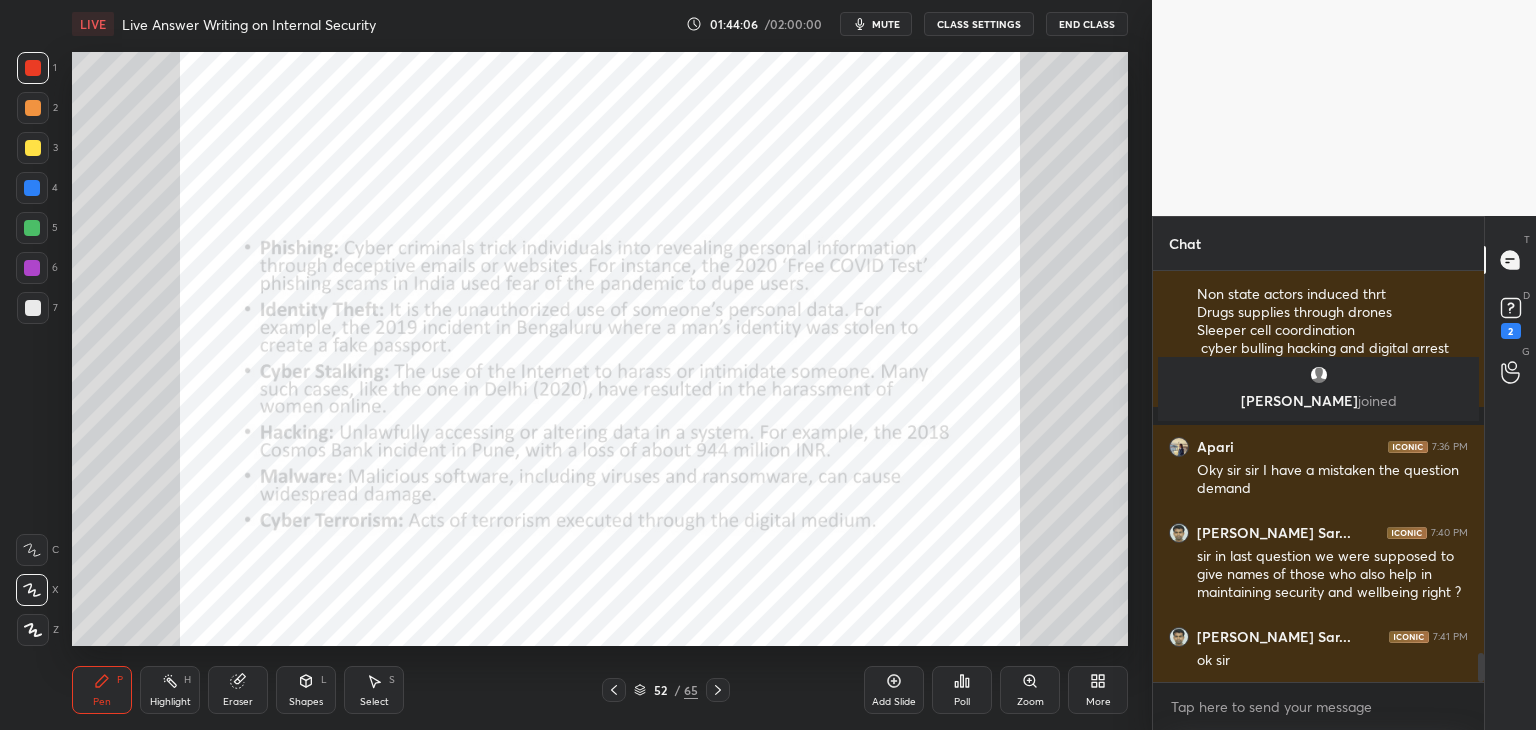 click 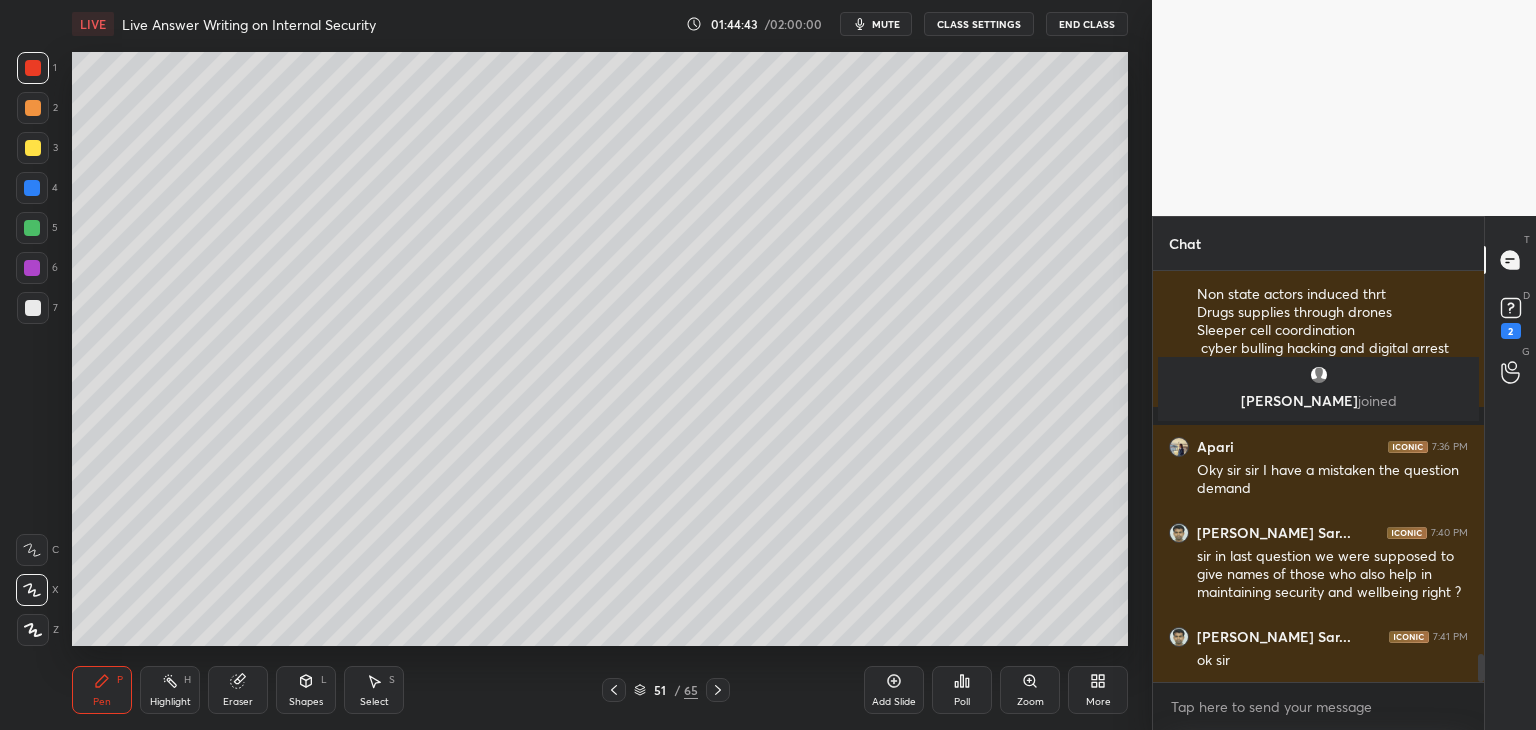 scroll, scrollTop: 5532, scrollLeft: 0, axis: vertical 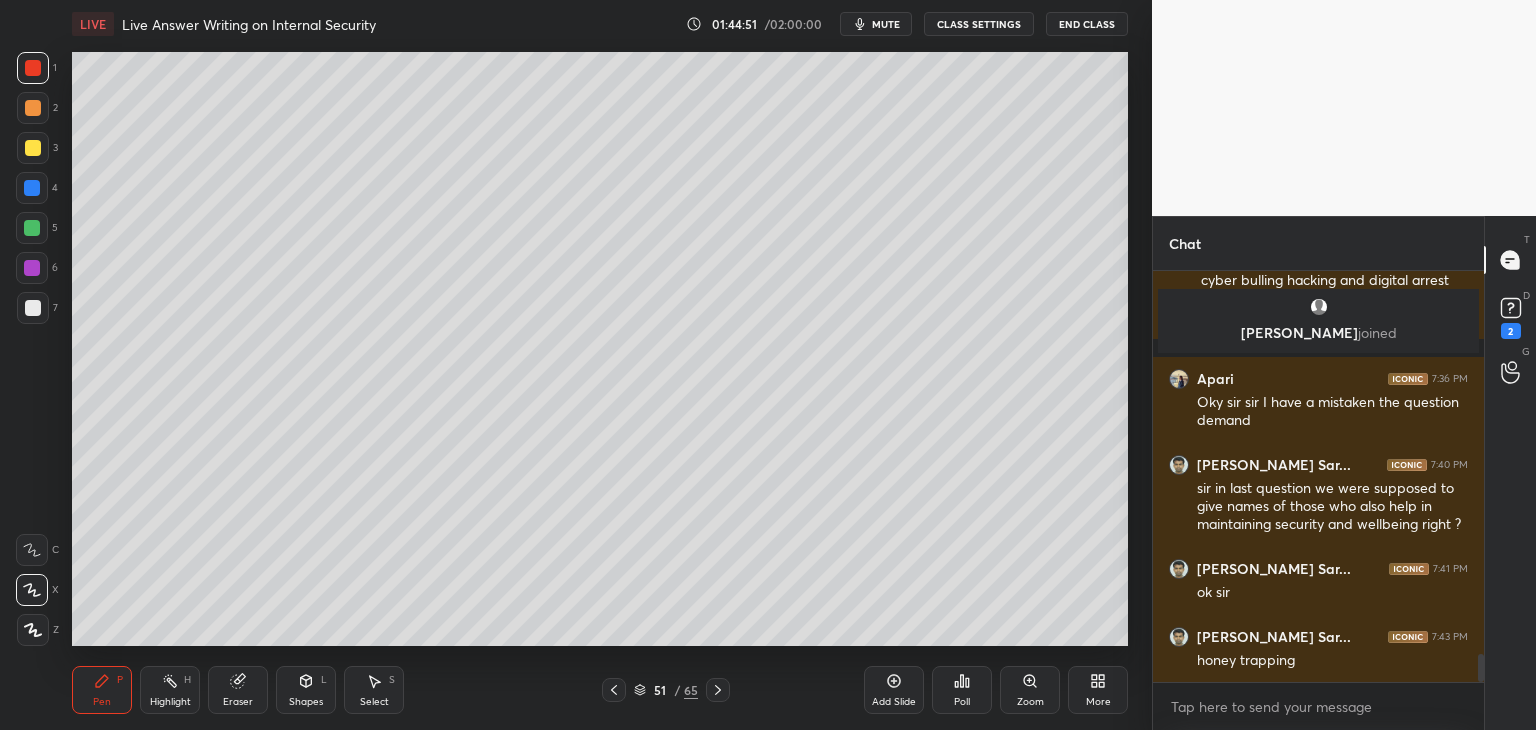 click 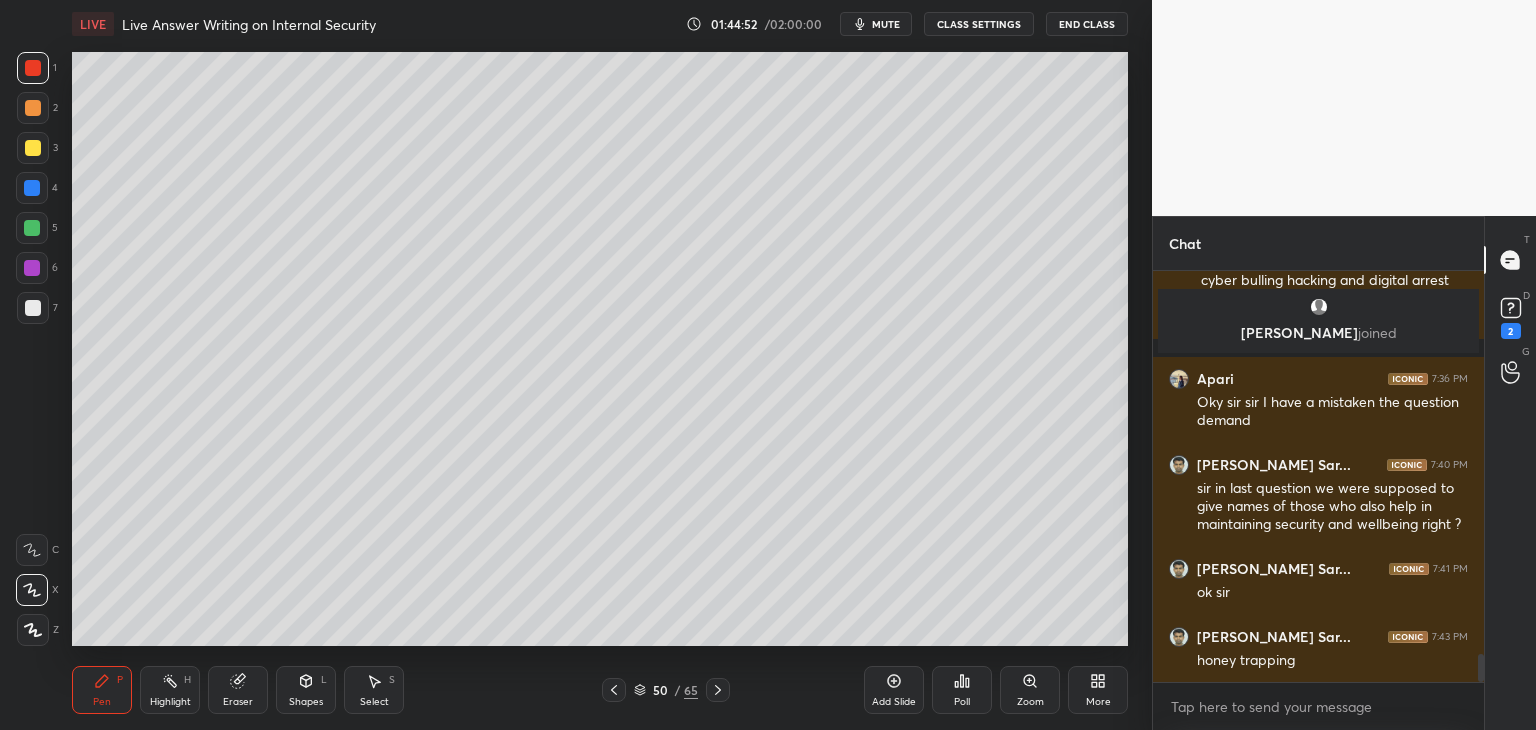 drag, startPoint x: 709, startPoint y: 688, endPoint x: 720, endPoint y: 692, distance: 11.7046995 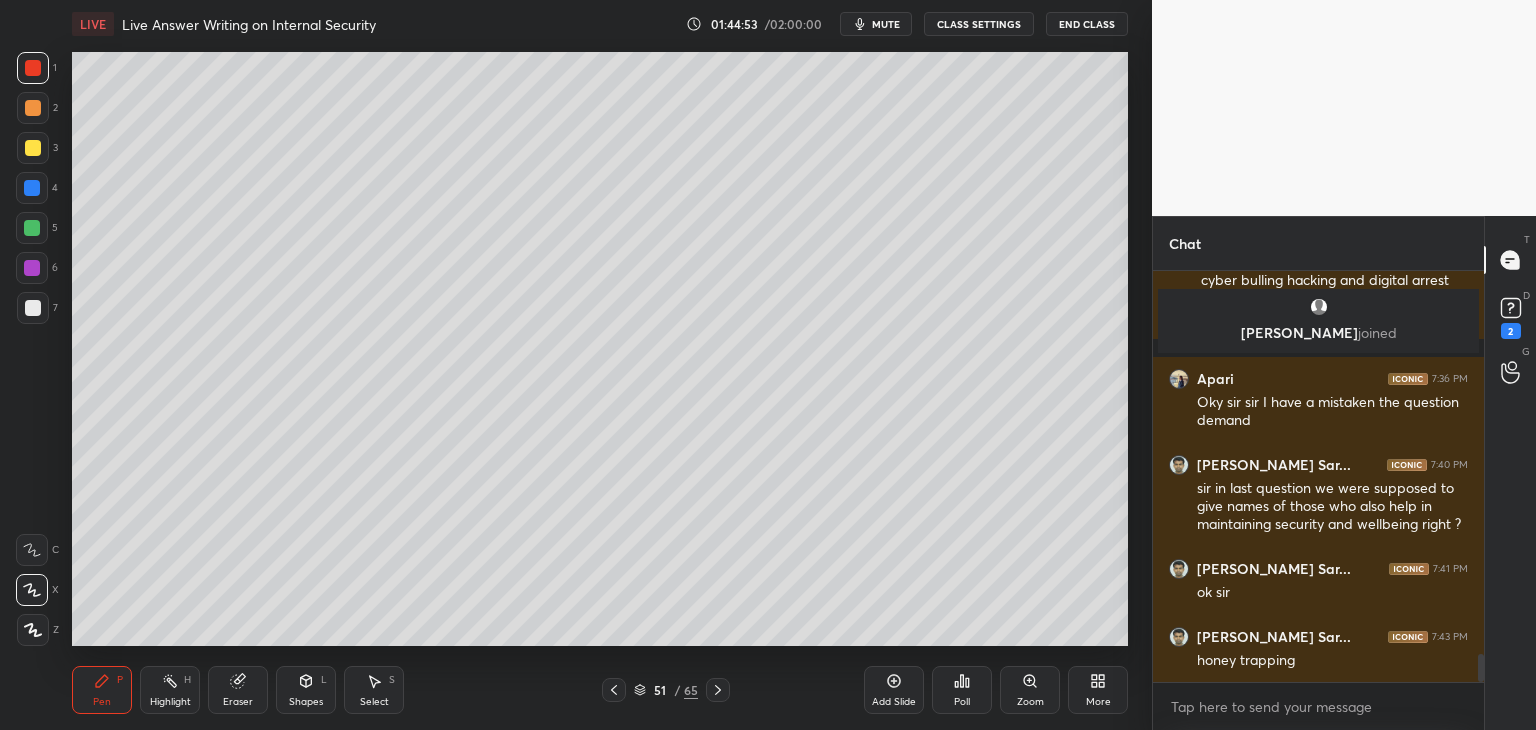 click 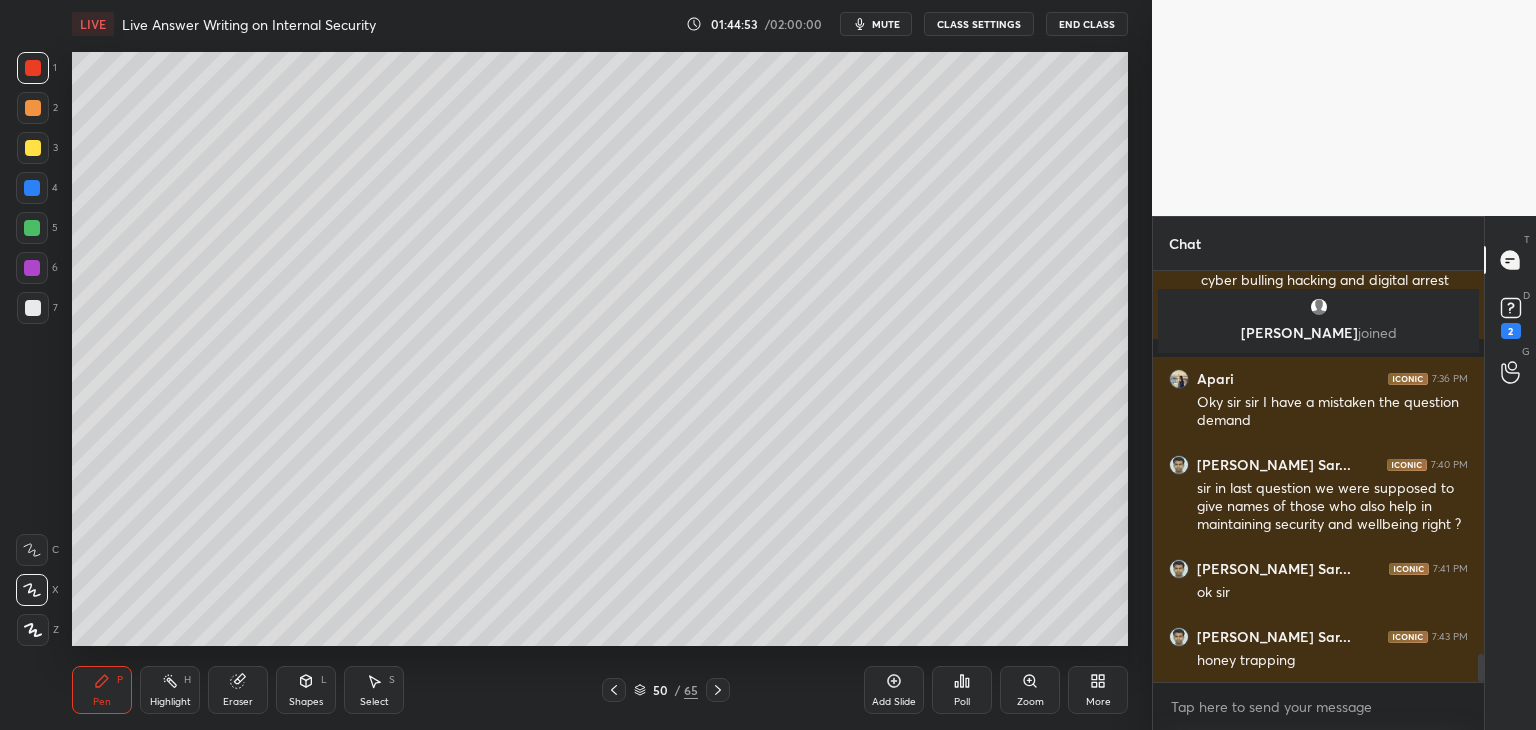 click 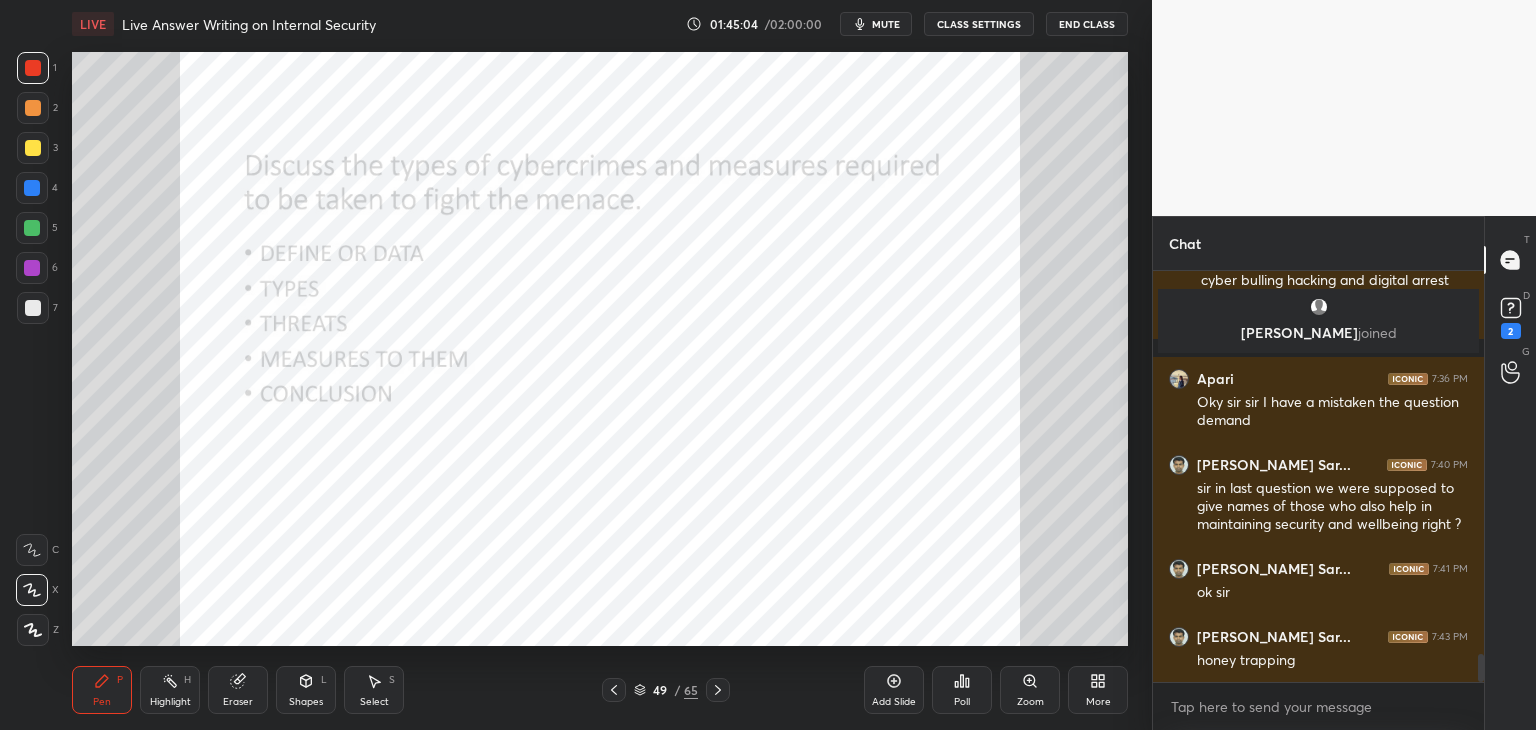 click at bounding box center [718, 690] 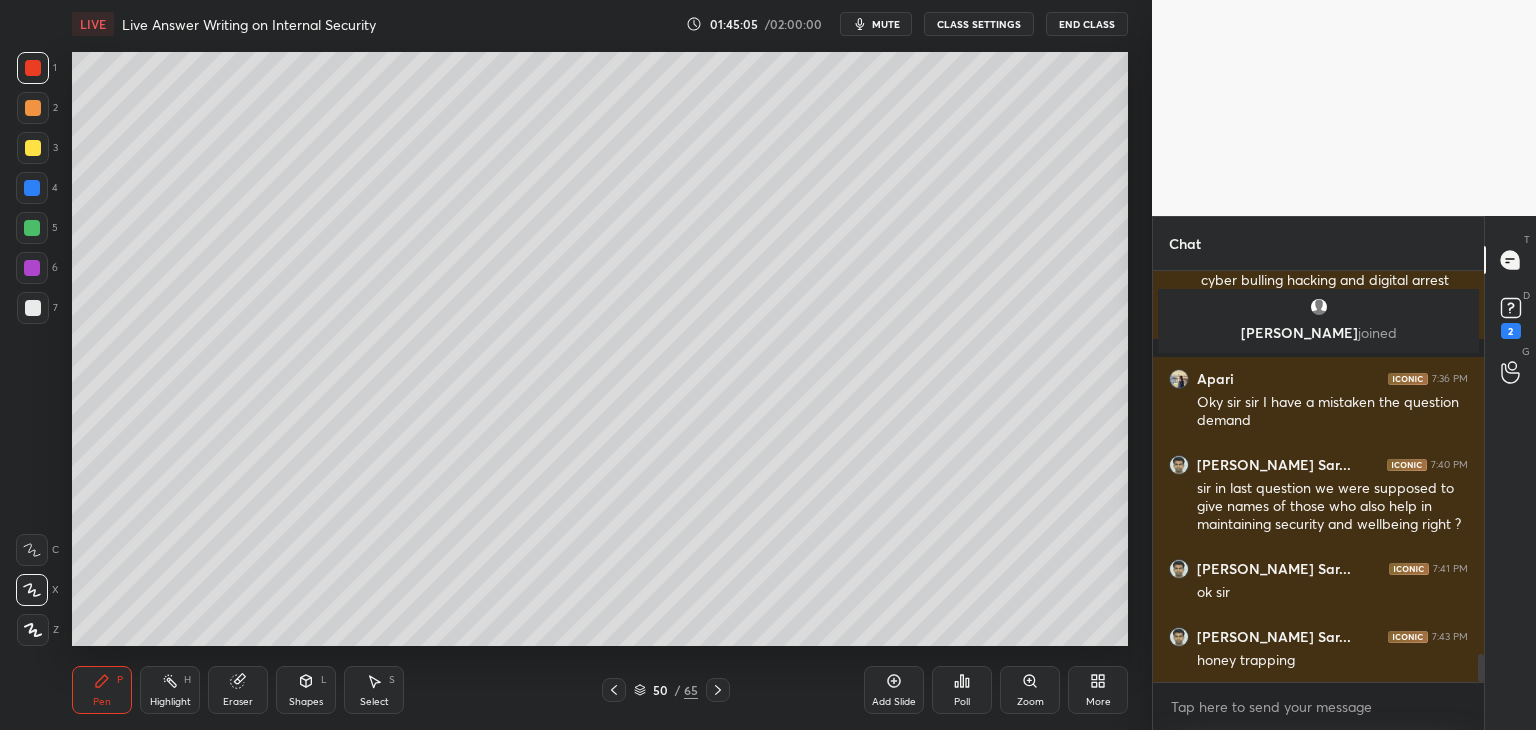 click 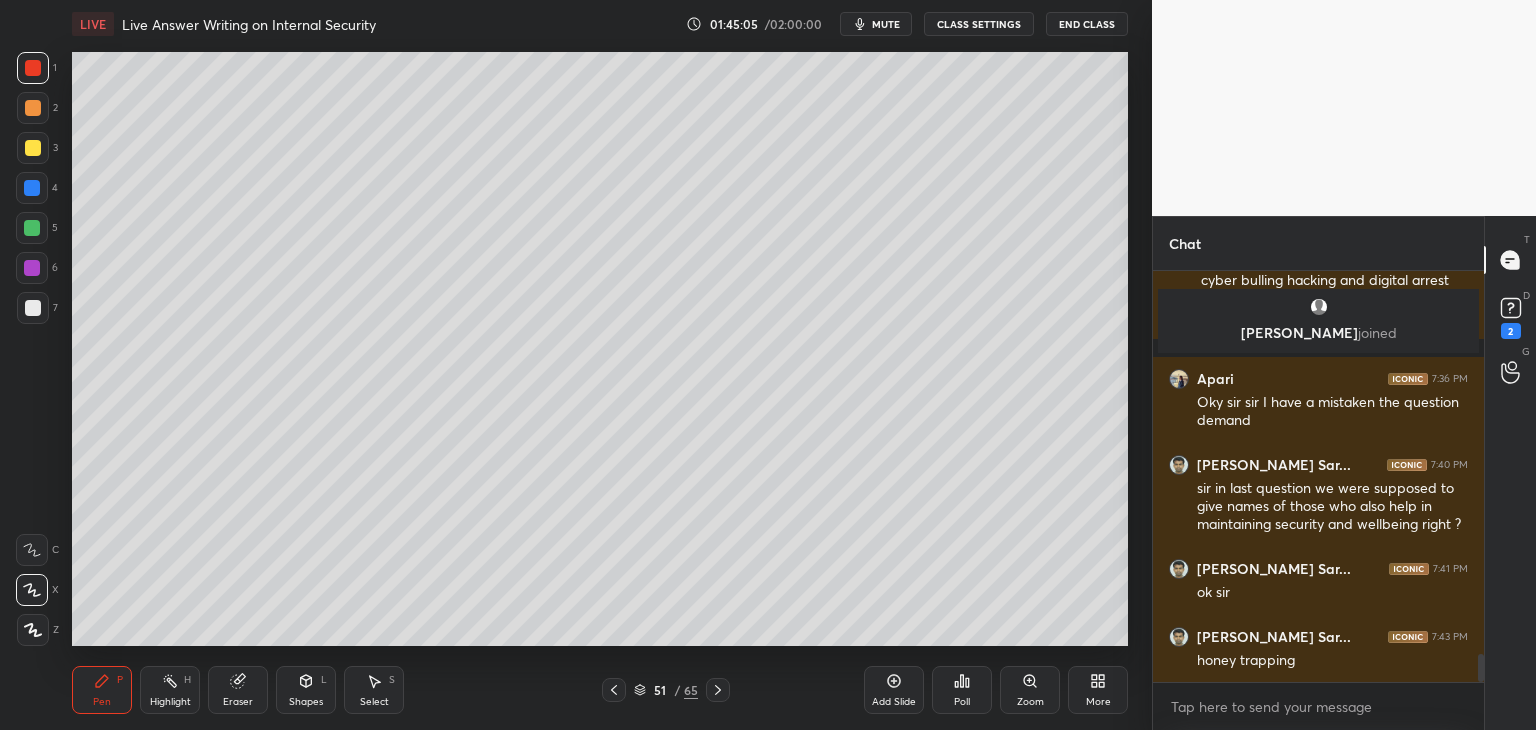 drag, startPoint x: 724, startPoint y: 685, endPoint x: 740, endPoint y: 684, distance: 16.03122 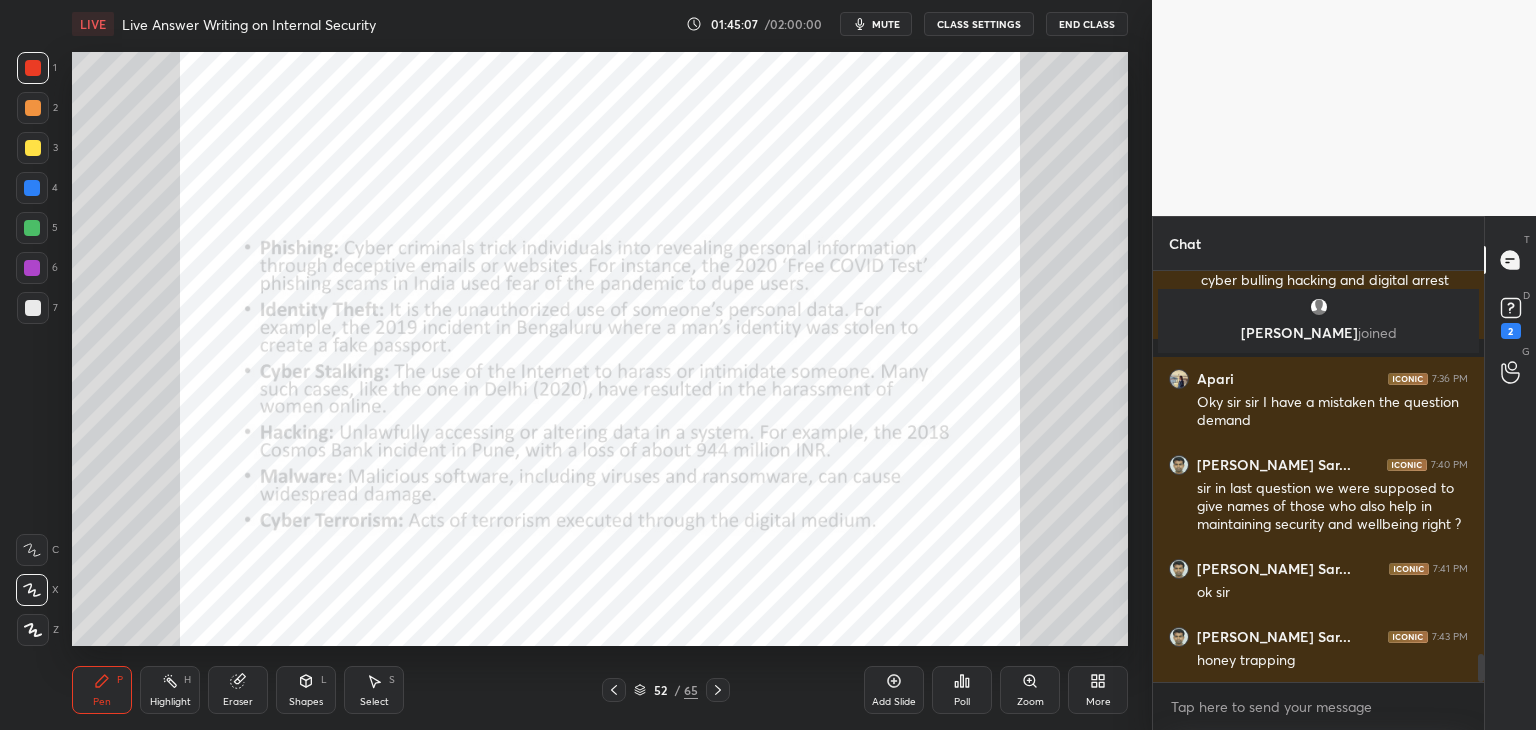 click on "Pen P Highlight H Eraser Shapes L Select S 52 / 65 Add Slide Poll Zoom More" at bounding box center (600, 690) 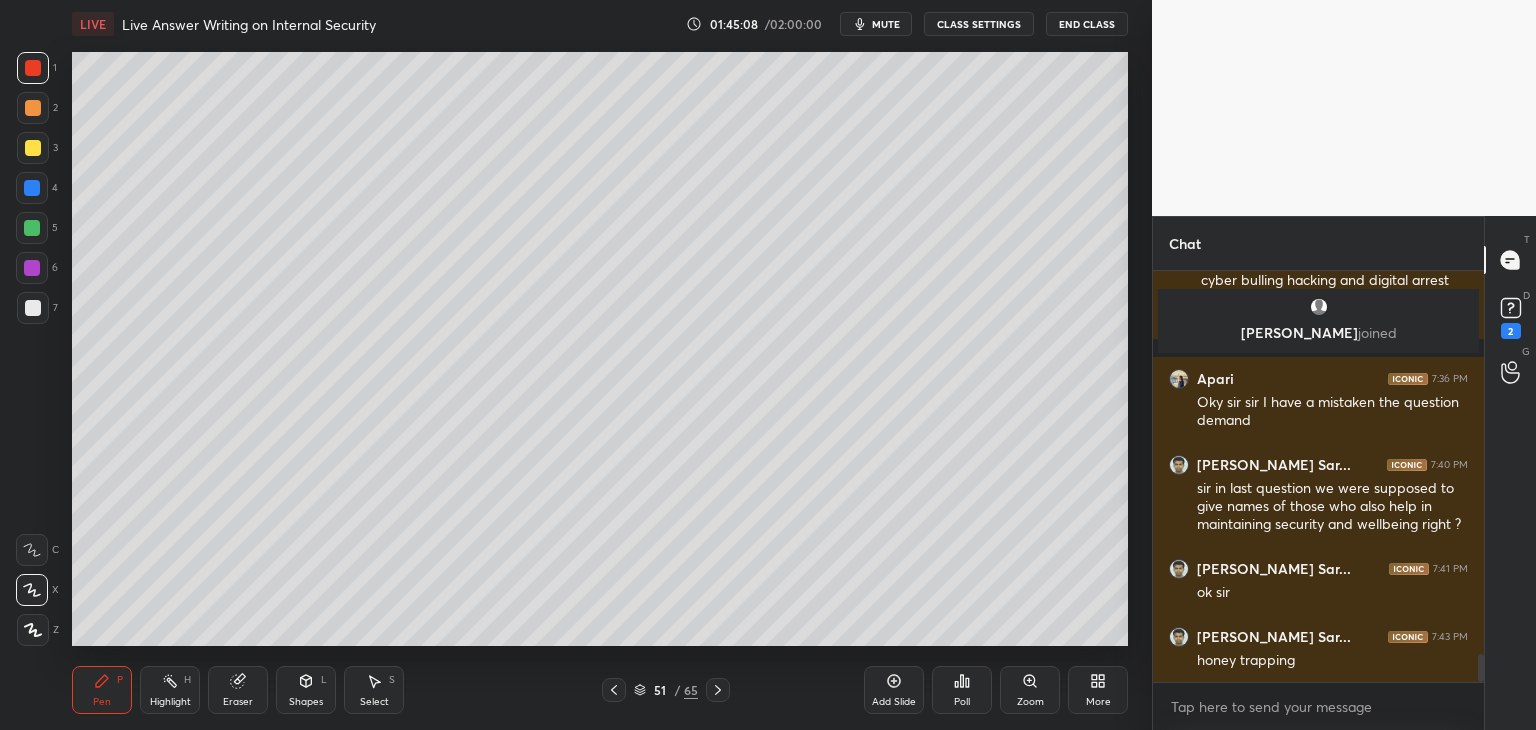 drag, startPoint x: 896, startPoint y: 683, endPoint x: 898, endPoint y: 672, distance: 11.18034 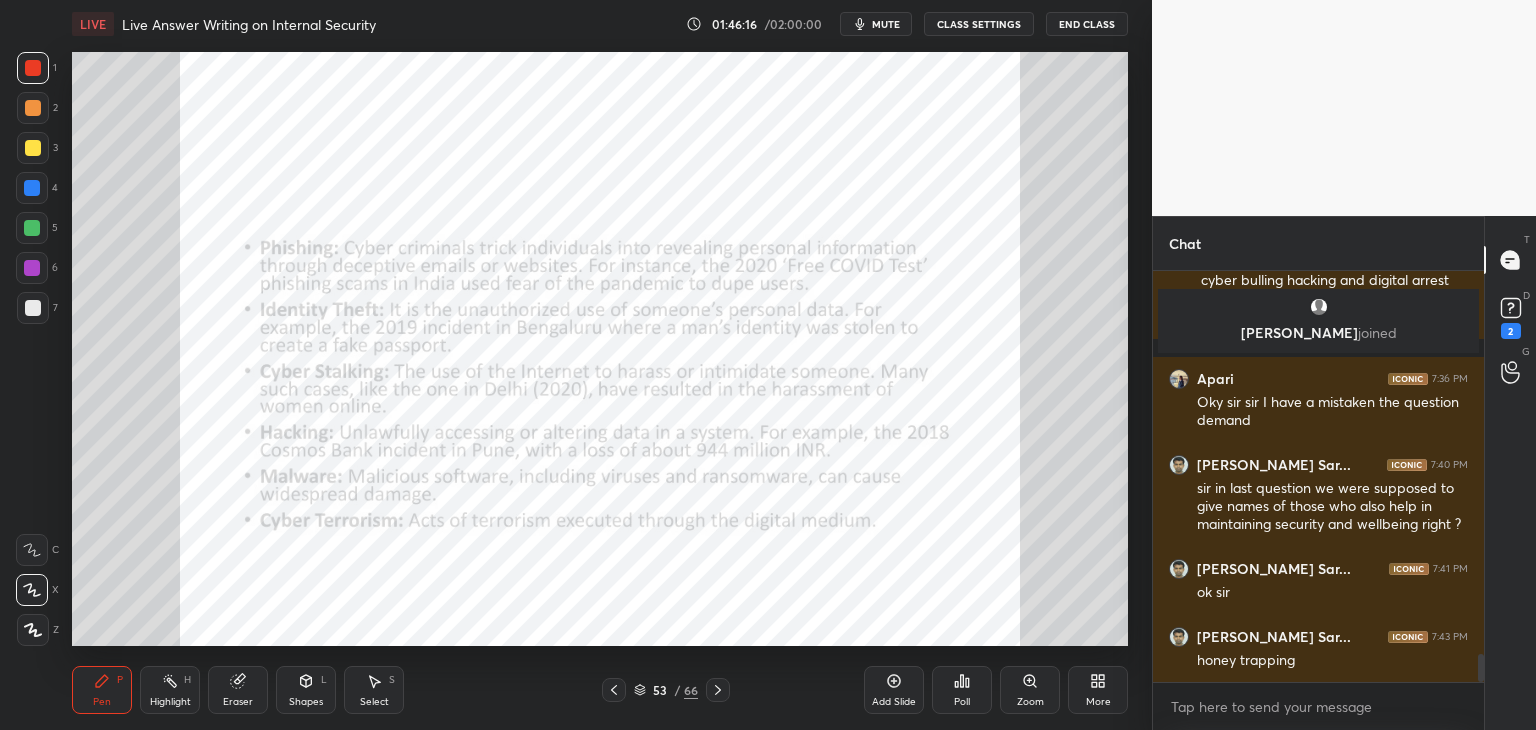 click on "1 2 3 4 5 6 7 C X Z C X Z E E Erase all   H H LIVE Live Answer Writing on Internal Security 01:46:16 /  02:00:00 mute CLASS SETTINGS End Class Setting up your live class Poll for   secs No correct answer Start poll Back Live Answer Writing on Internal Security • L1 of Live Answer Writing on Internal Security Rankers Upsc Pen P Highlight H Eraser Shapes L Select S 53 / 66 Add Slide Poll Zoom More Chat [PERSON_NAME]  joined Apari 7:34 PM Threats from external States
China arms and intelligence support to iron brother Pakistan
belt and road initiative
String of pearls strategy
Pakistan proxy war and drug abuse terrorist funding
Nepal border issues specially Kali river
Bangladesh interim government supporting infrastructure access to [GEOGRAPHIC_DATA]
And  thread to [GEOGRAPHIC_DATA] corridor
[GEOGRAPHIC_DATA] port access to [GEOGRAPHIC_DATA]
Non state actors induced thrt
Drugs supplies through drones
Sleeper cell coordination
cyber bulling hacking and digital arrest
Hacking public utility softwares
Social media campings [PERSON_NAME]  joined Apari x" at bounding box center [768, 365] 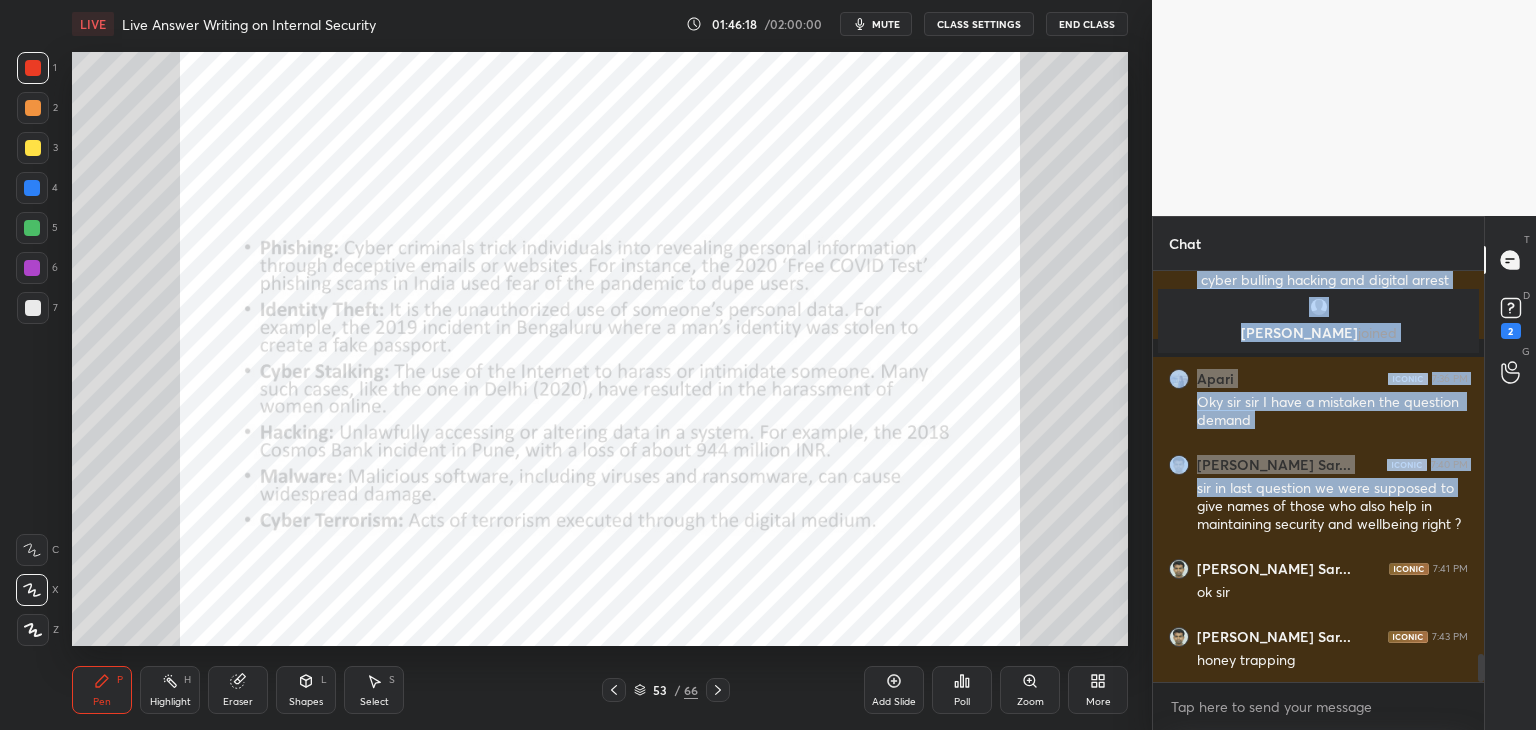 click on "Eraser" at bounding box center (238, 702) 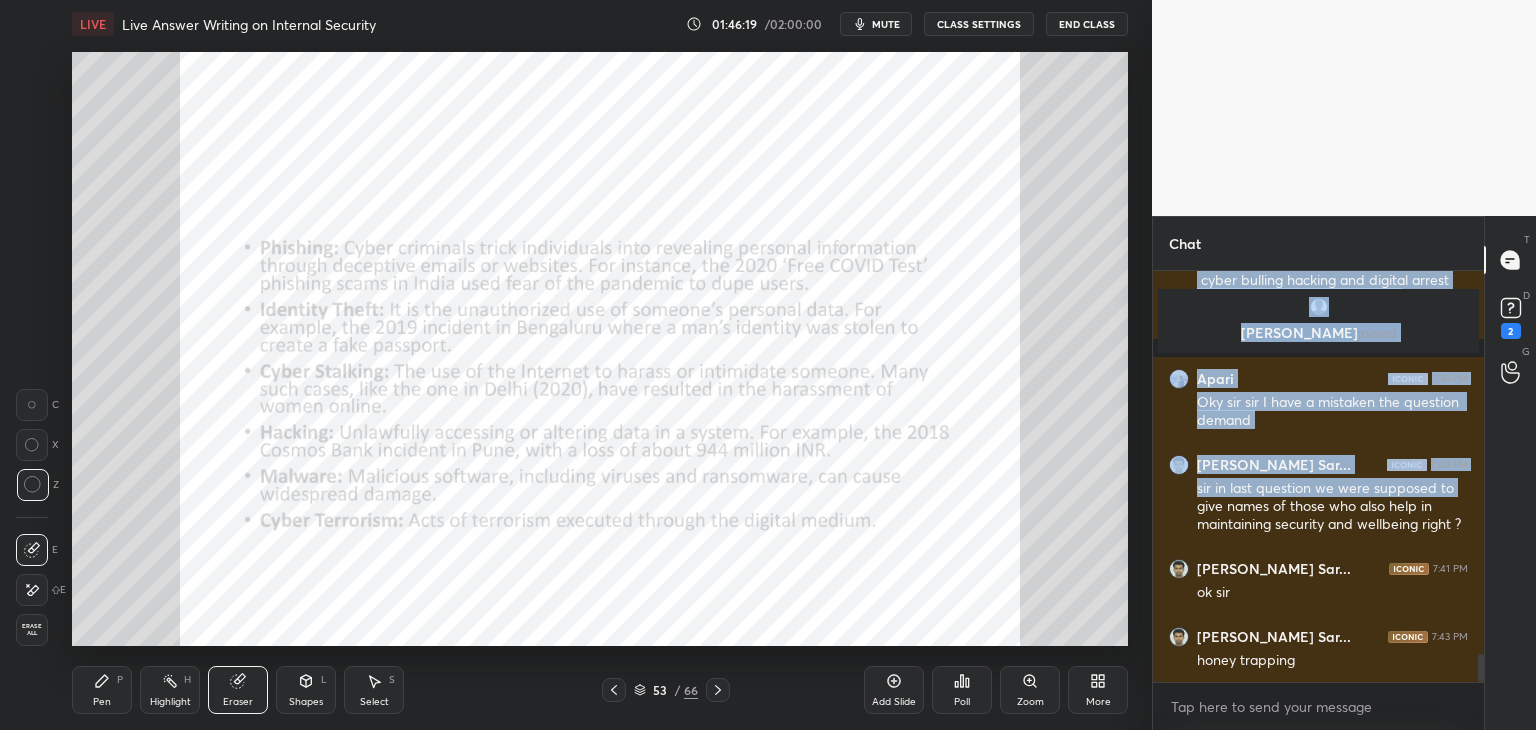 scroll, scrollTop: 5618, scrollLeft: 0, axis: vertical 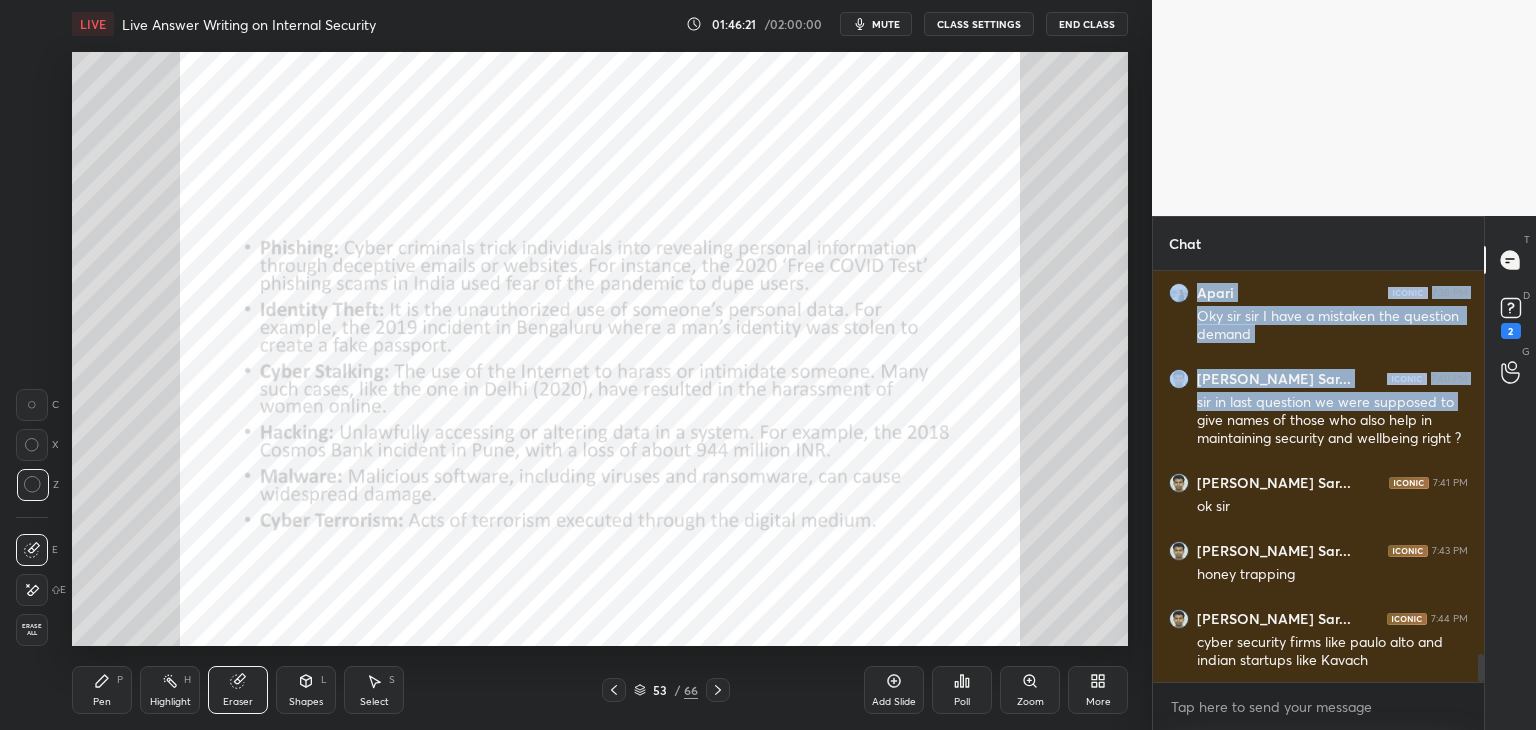 click on "H" at bounding box center [187, 680] 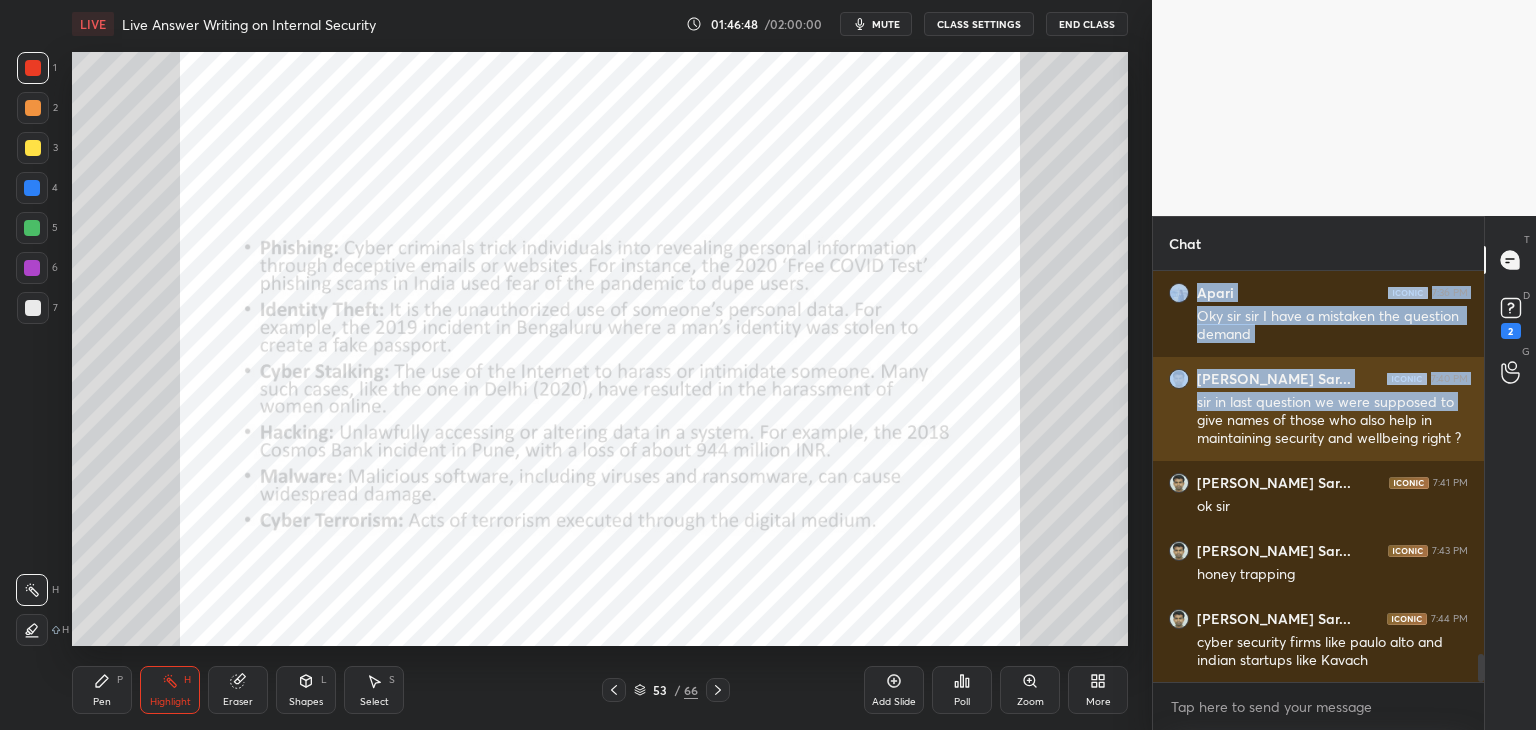 click on "[PERSON_NAME] Sar... 7:40 PM [PERSON_NAME] in last question we were supposed to give names of those who also help in maintaining security and wellbeing right ?" at bounding box center [1318, 409] 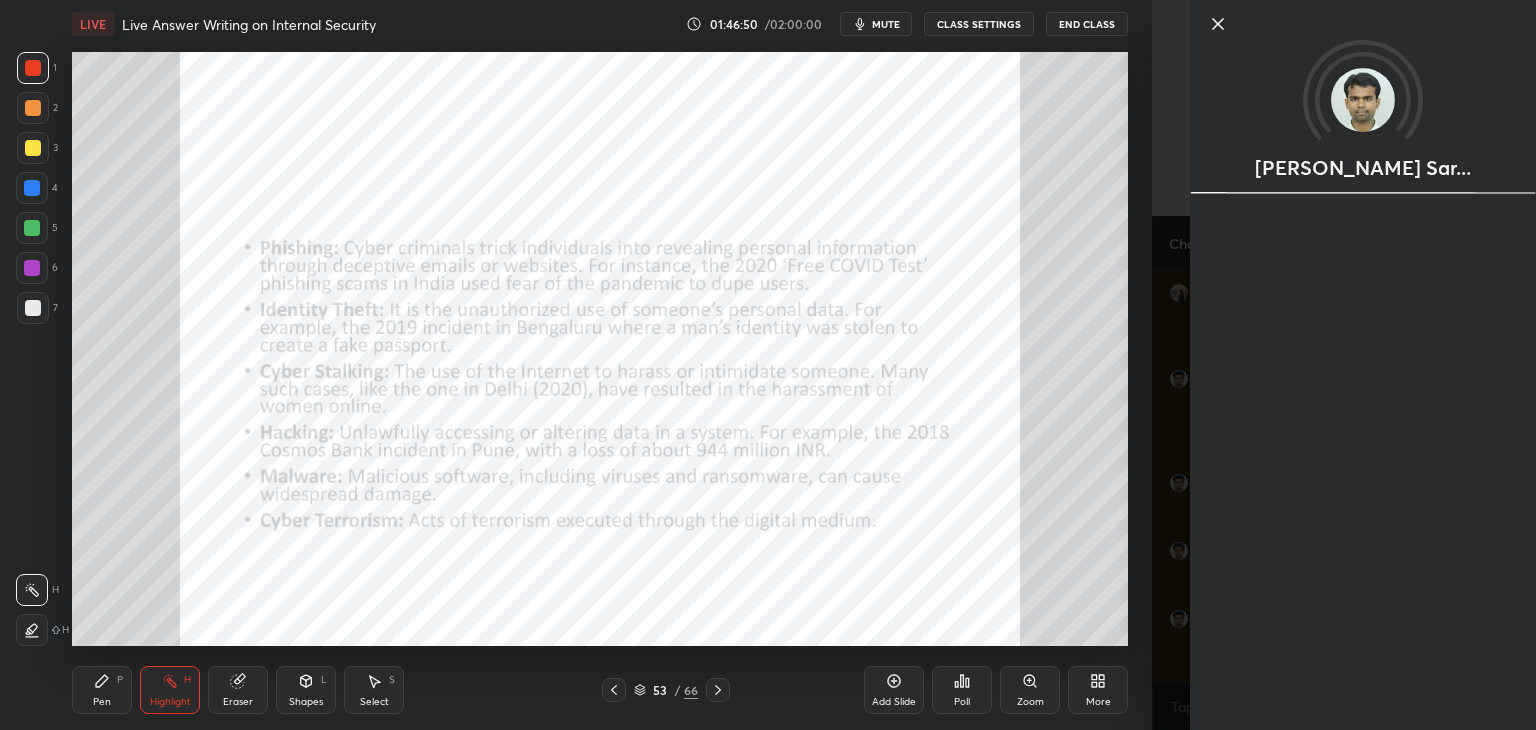 click 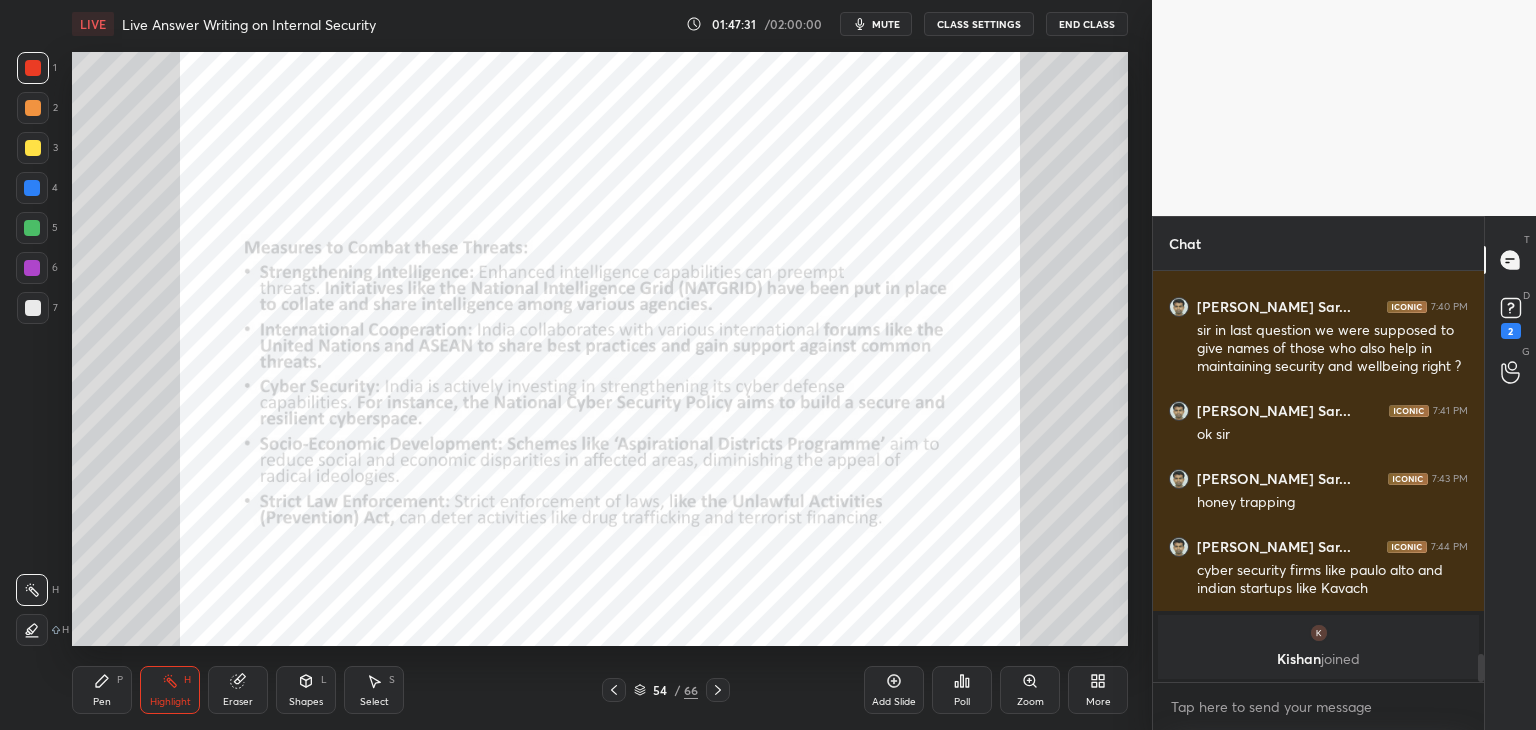 scroll, scrollTop: 4772, scrollLeft: 0, axis: vertical 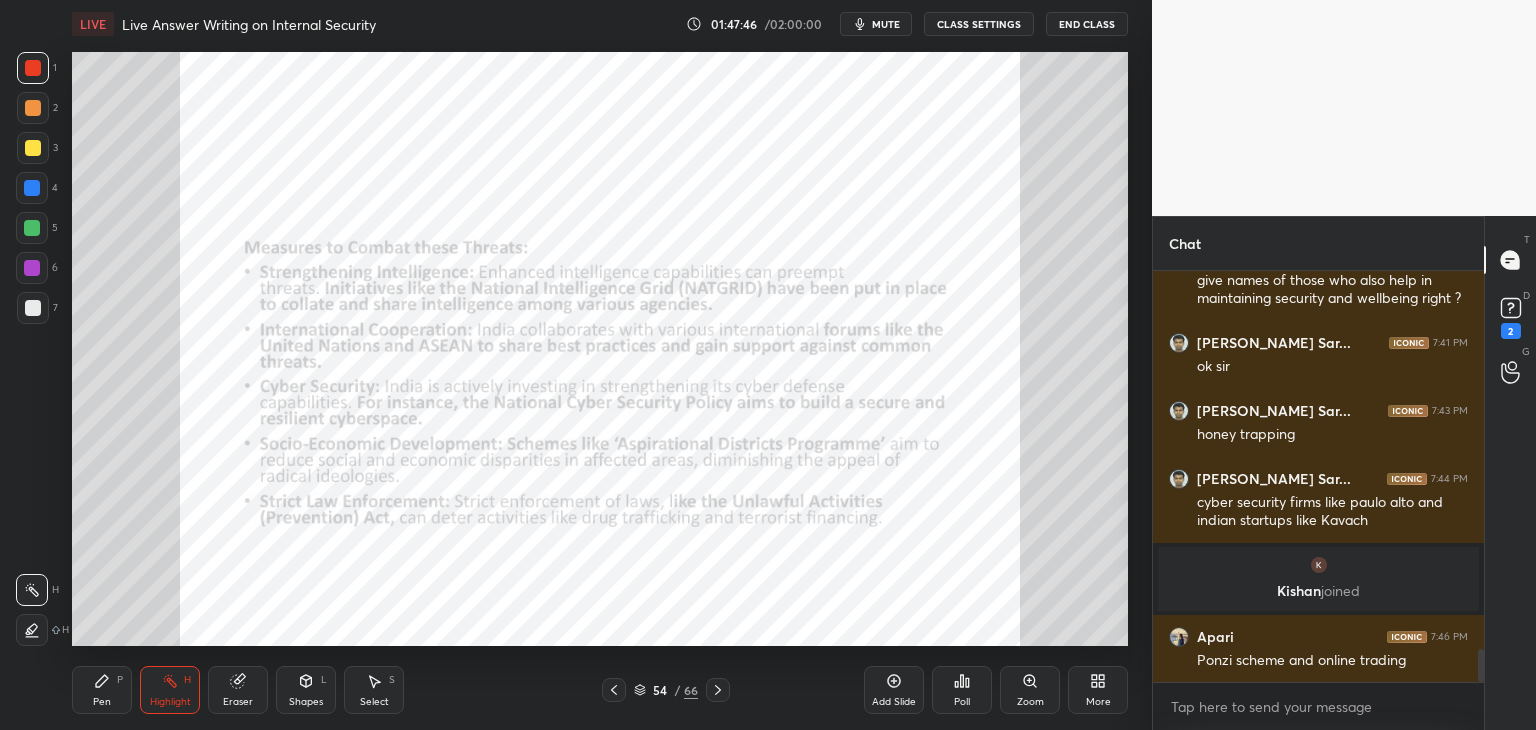 click 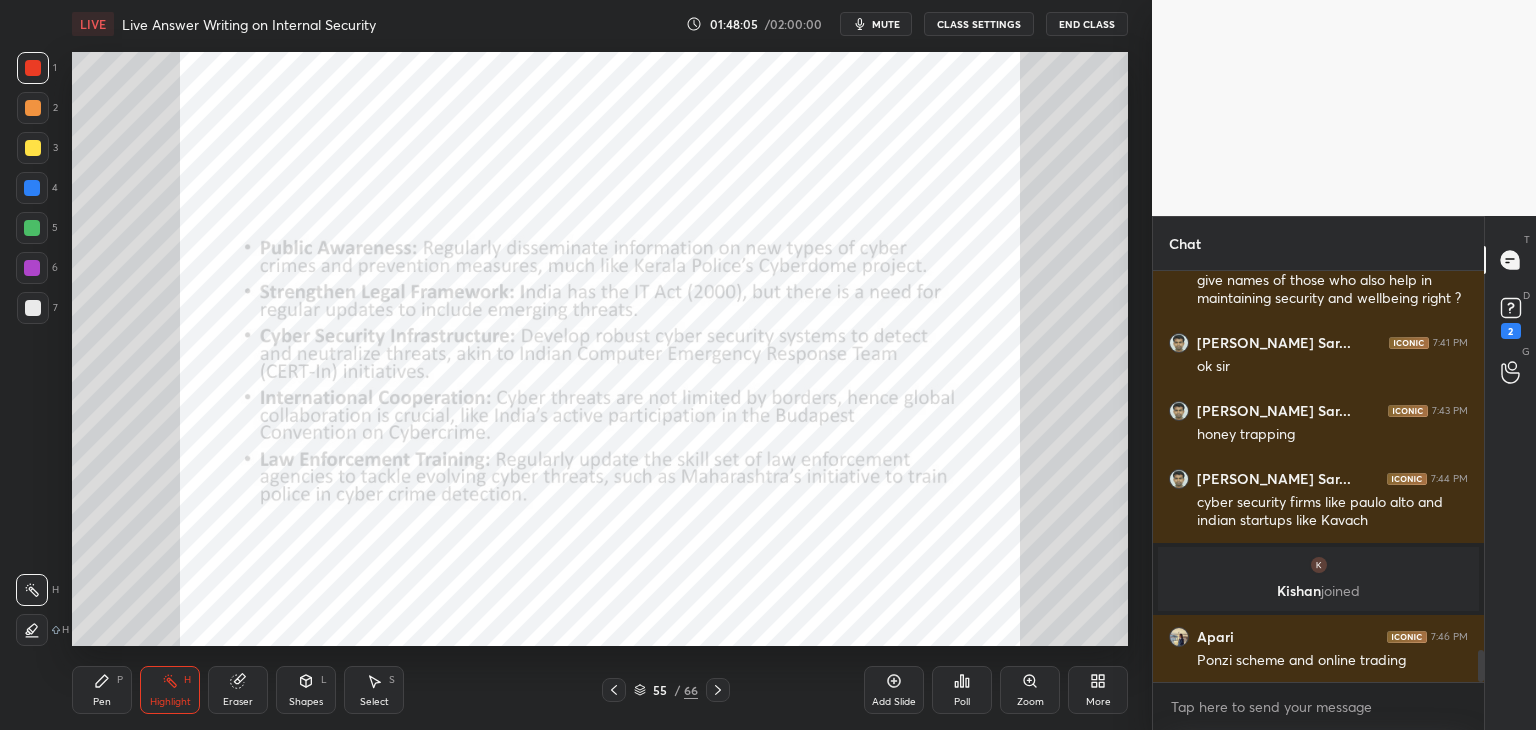 scroll, scrollTop: 4844, scrollLeft: 0, axis: vertical 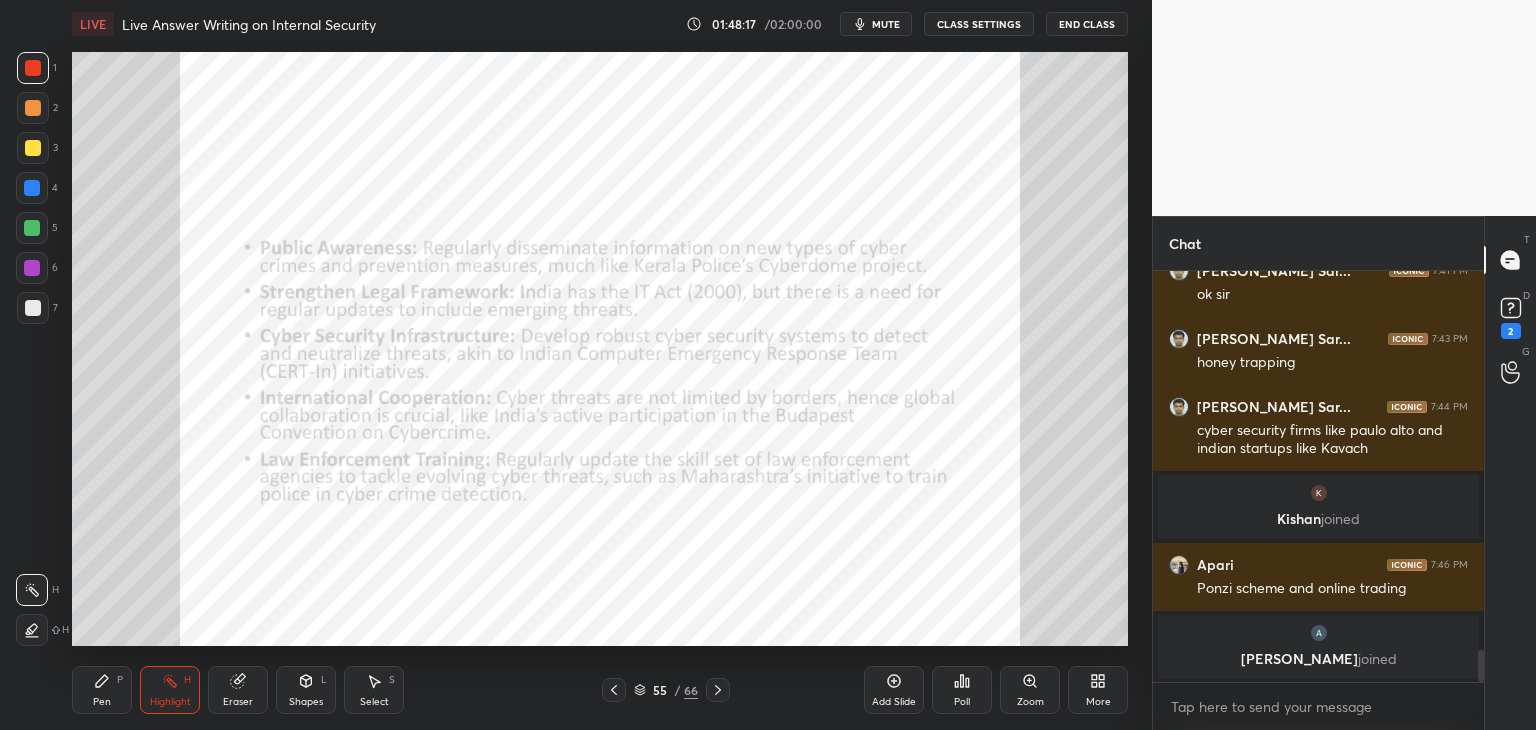 drag, startPoint x: 236, startPoint y: 691, endPoint x: 262, endPoint y: 676, distance: 30.016663 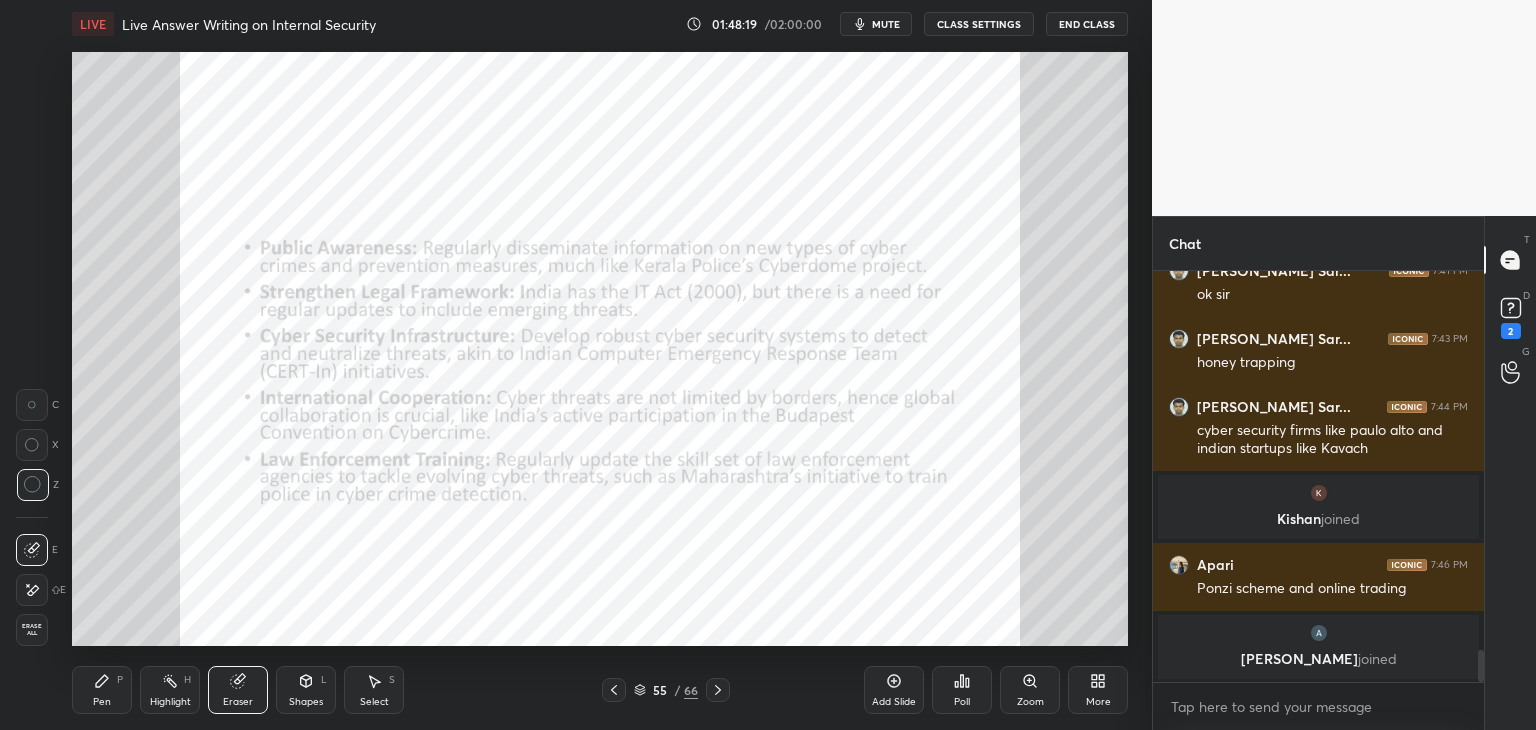 click on "Highlight" at bounding box center [170, 702] 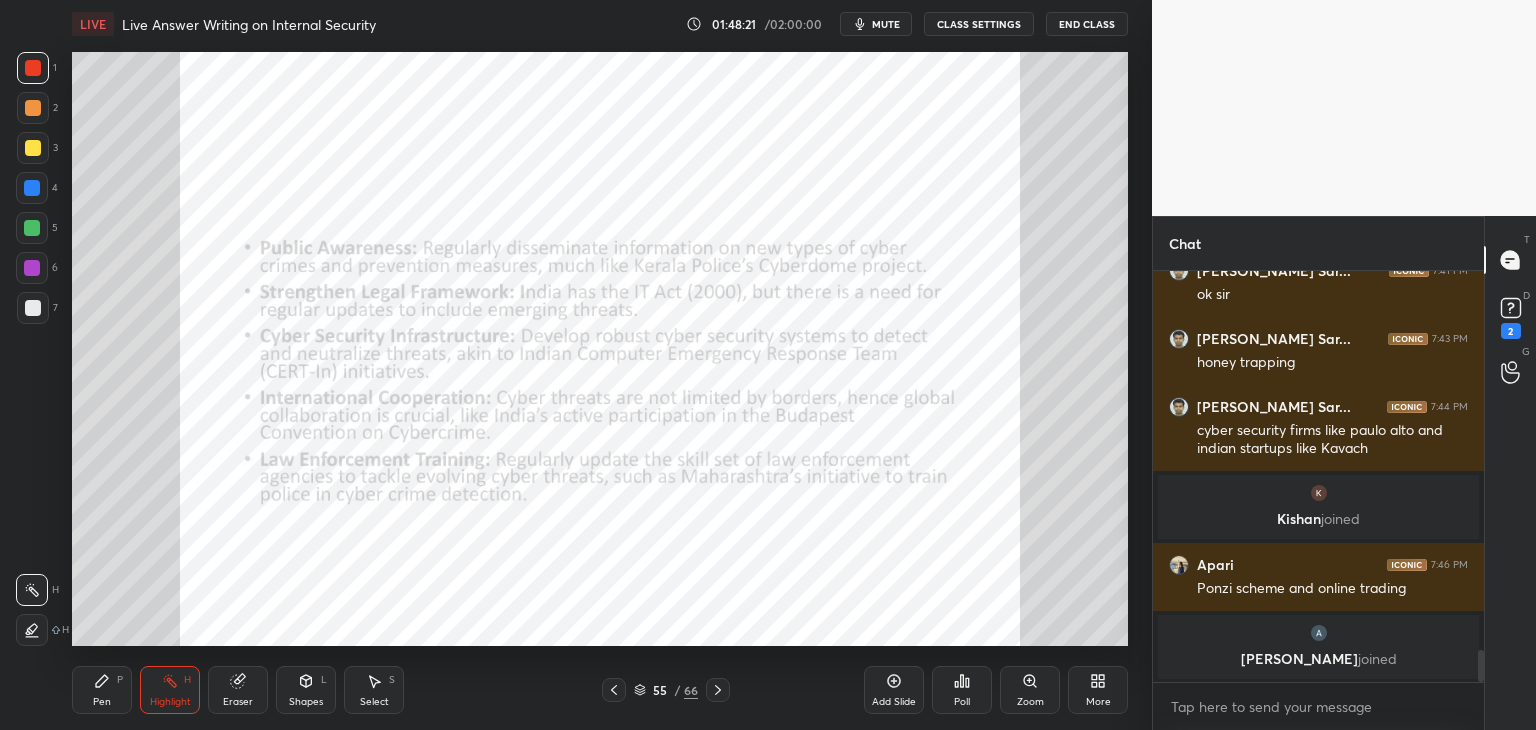 click on "Pen P" at bounding box center (102, 690) 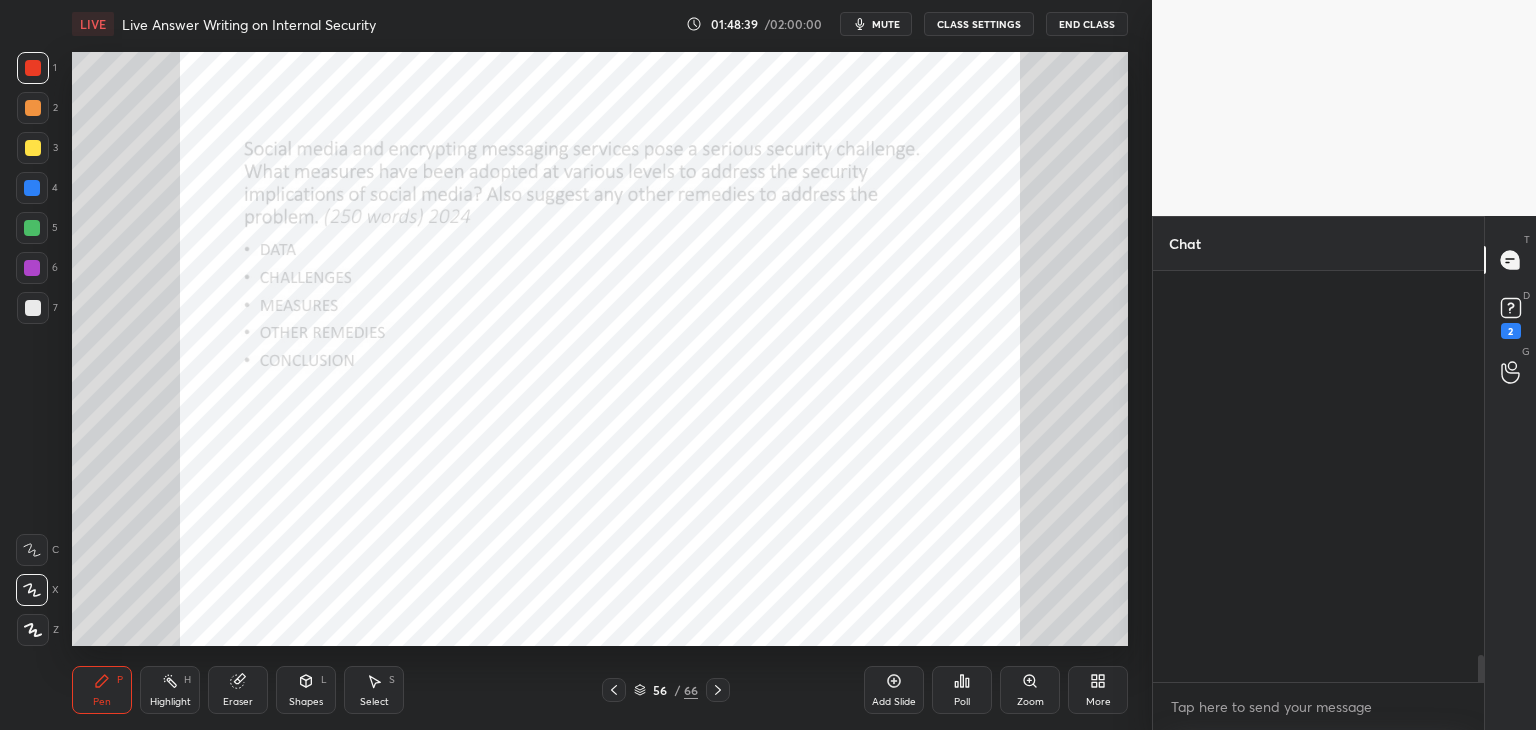 scroll, scrollTop: 5880, scrollLeft: 0, axis: vertical 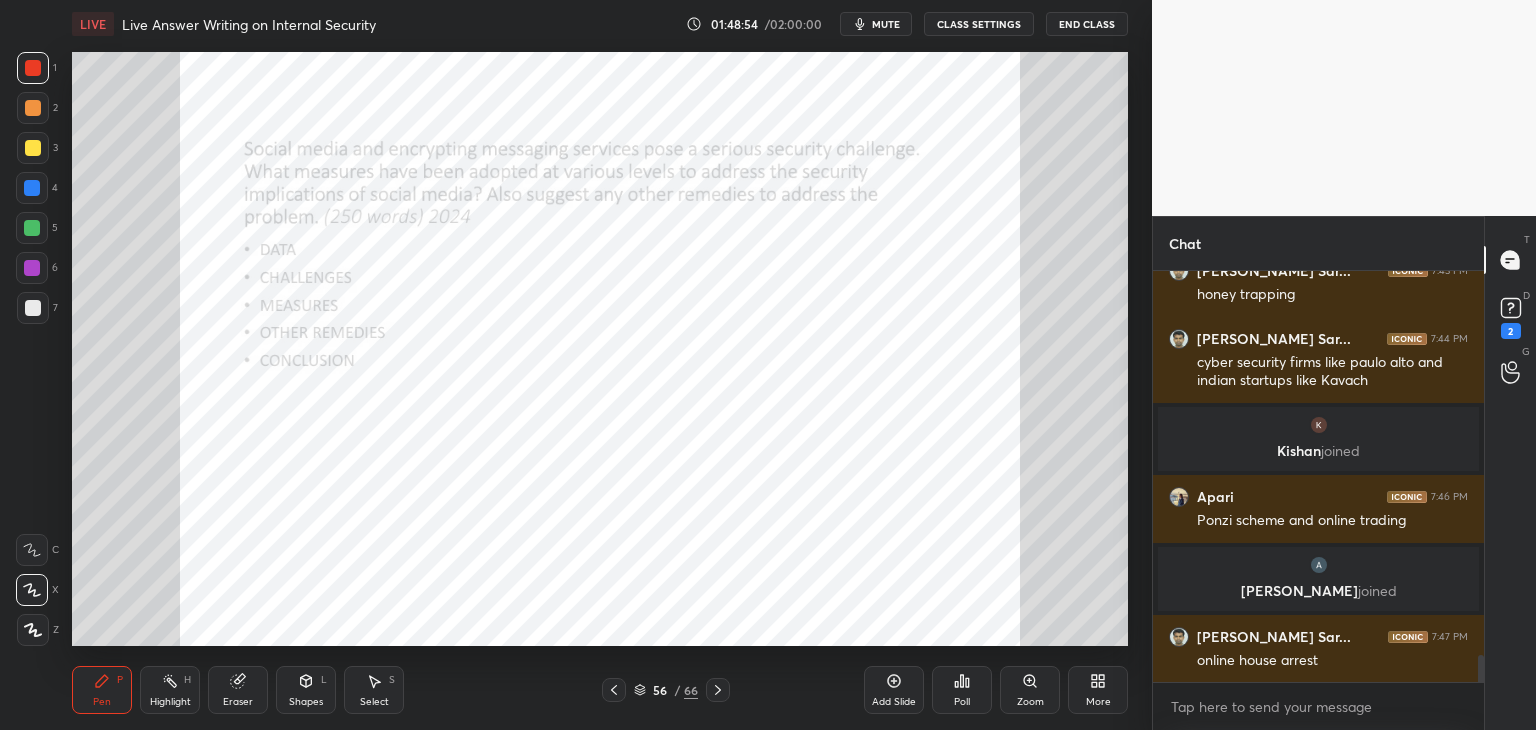 click on "Highlight H" at bounding box center (170, 690) 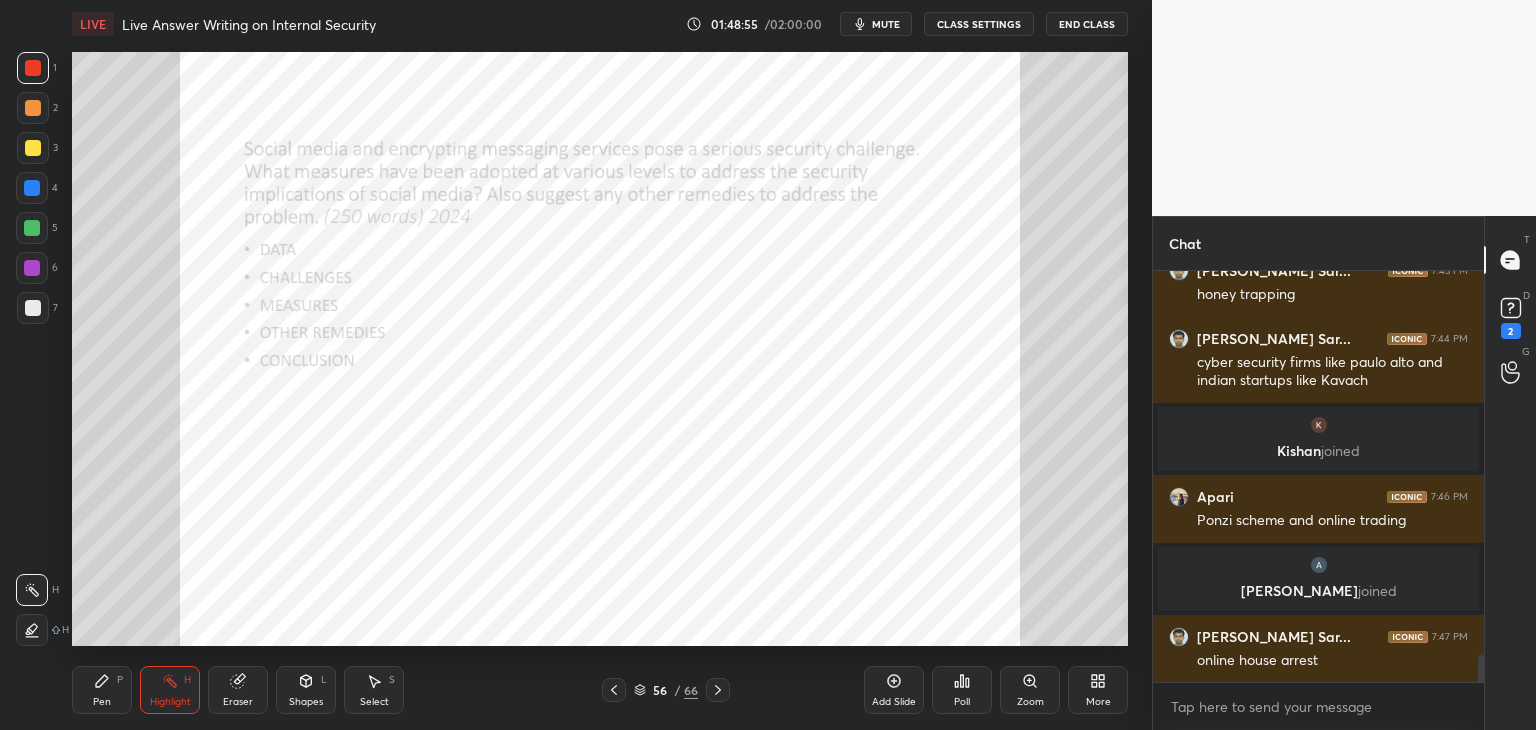 click on "Pen P" at bounding box center (102, 690) 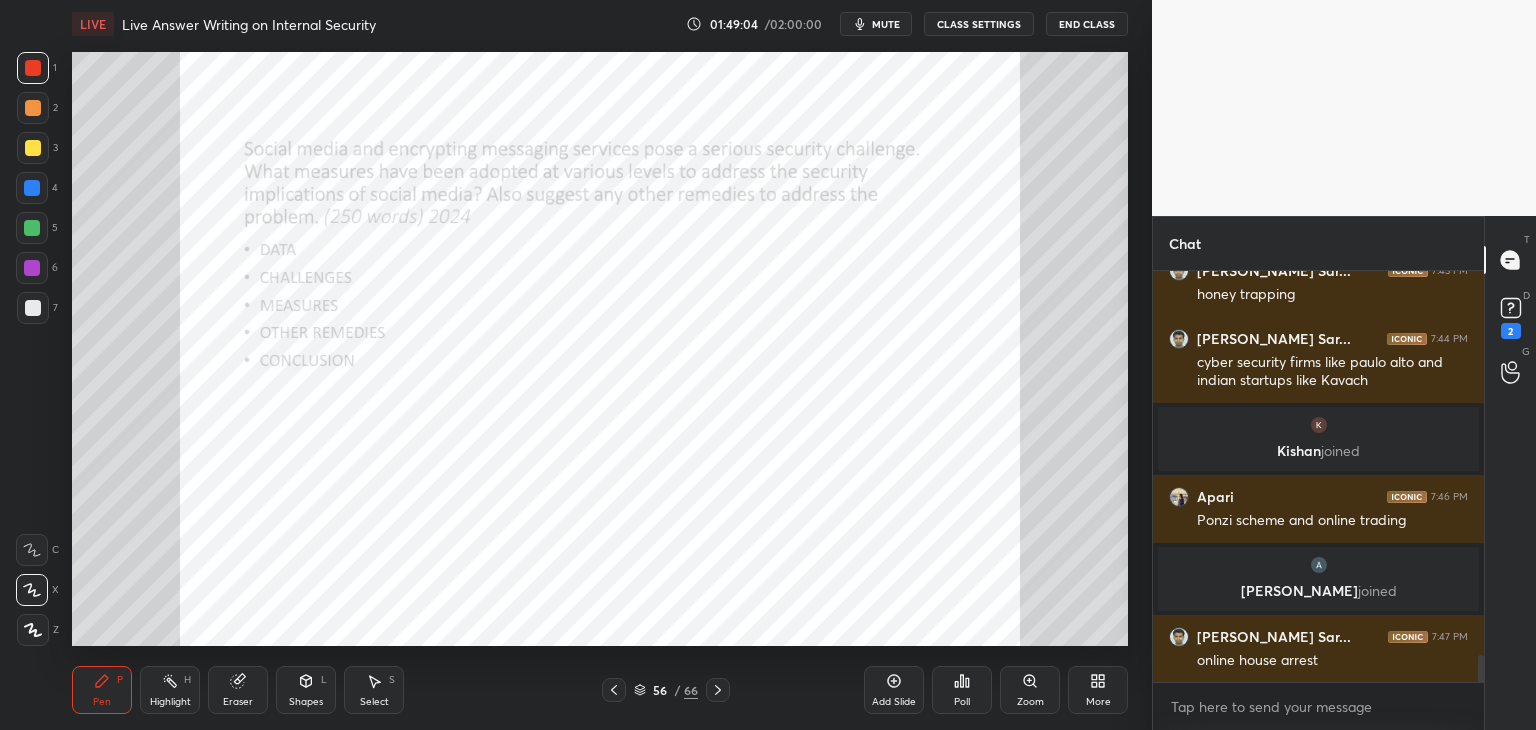 click on "Highlight H" at bounding box center (170, 690) 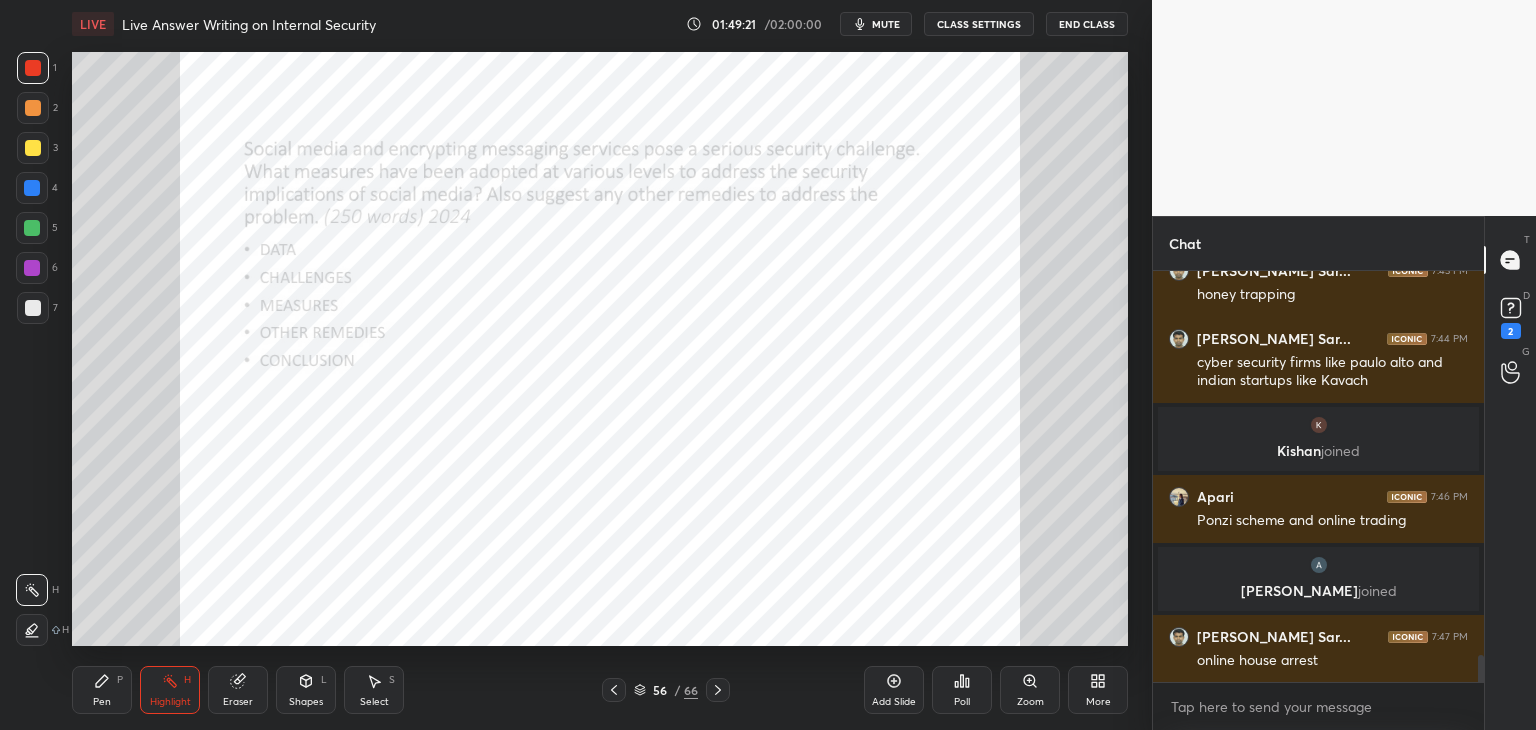 click on "Eraser" at bounding box center [238, 690] 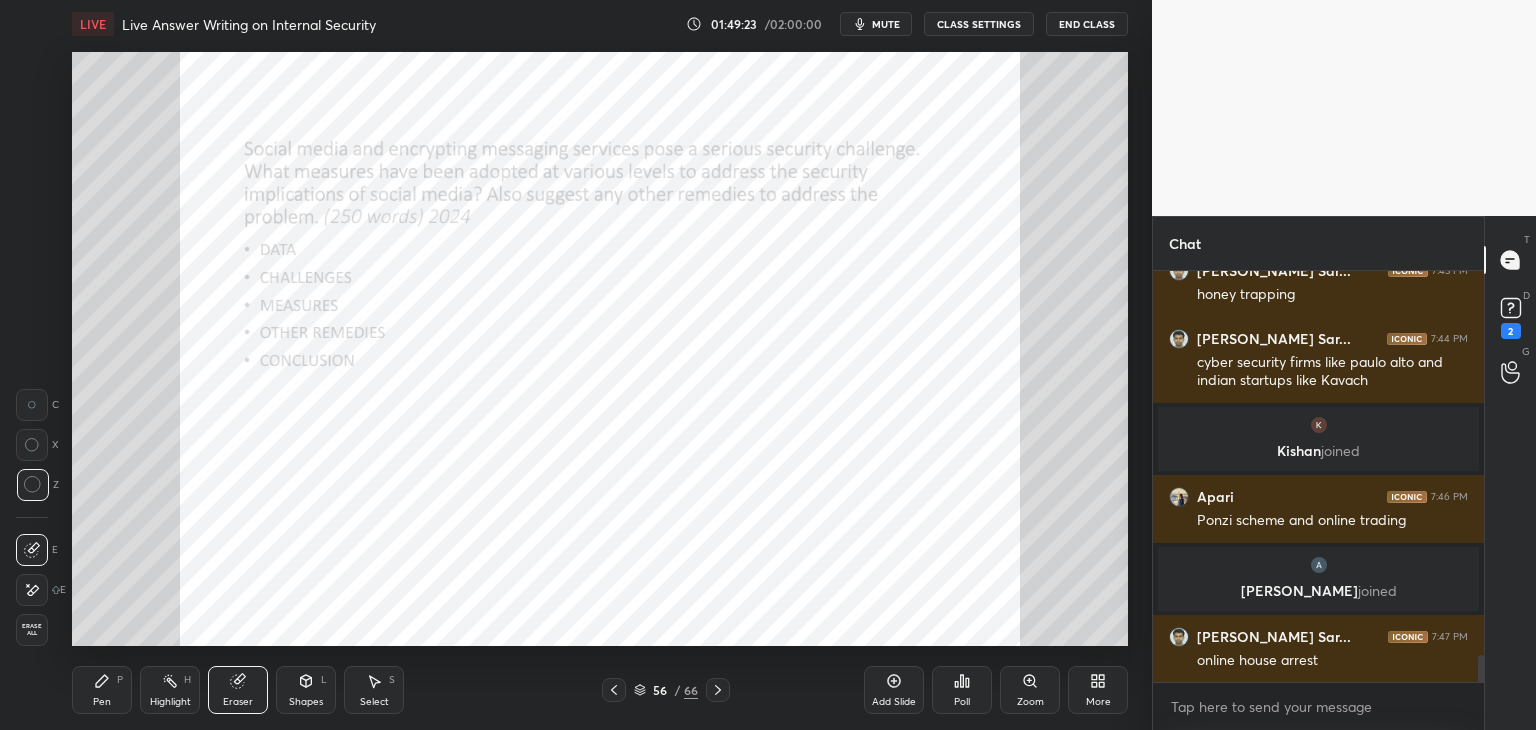 click on "Highlight H" at bounding box center [170, 690] 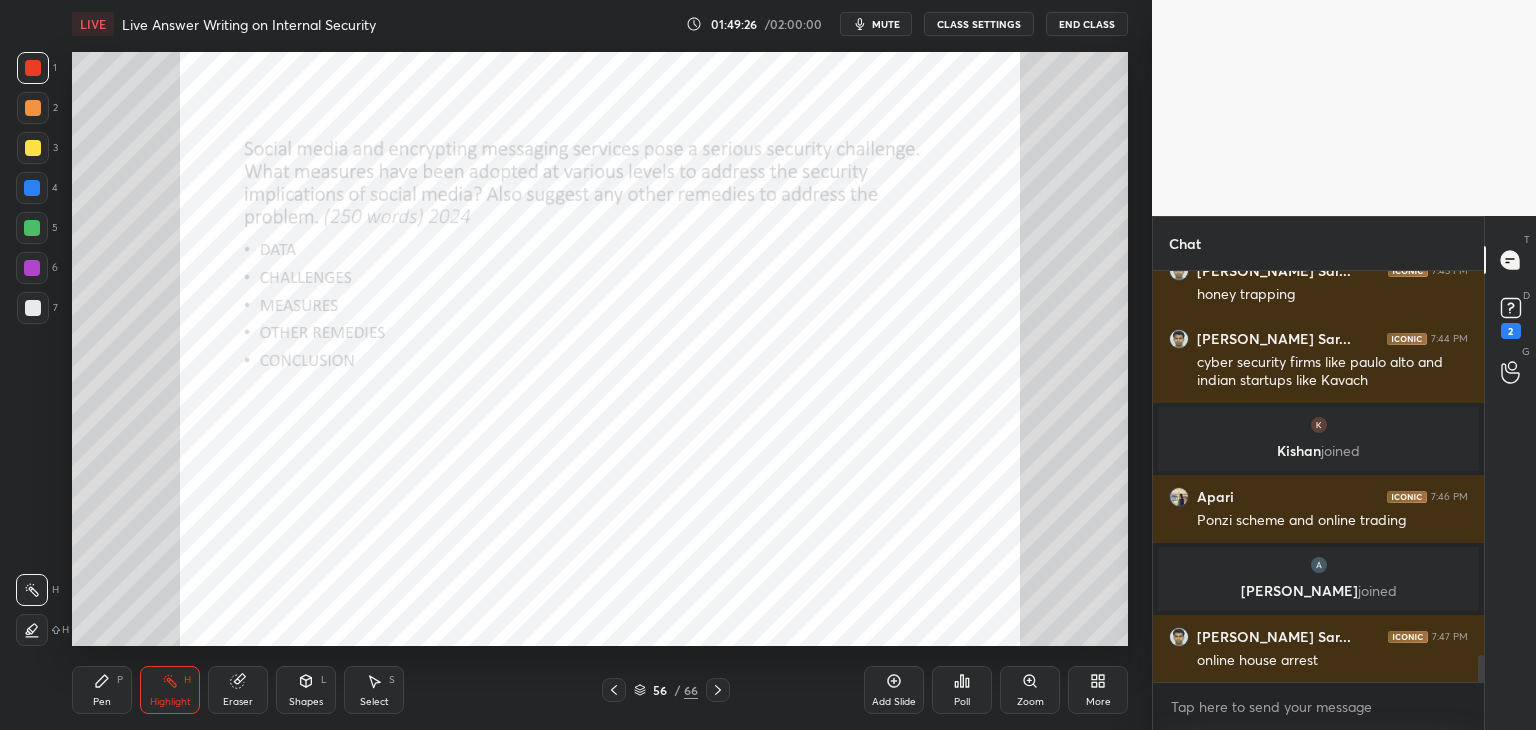 click on "Pen P" at bounding box center [102, 690] 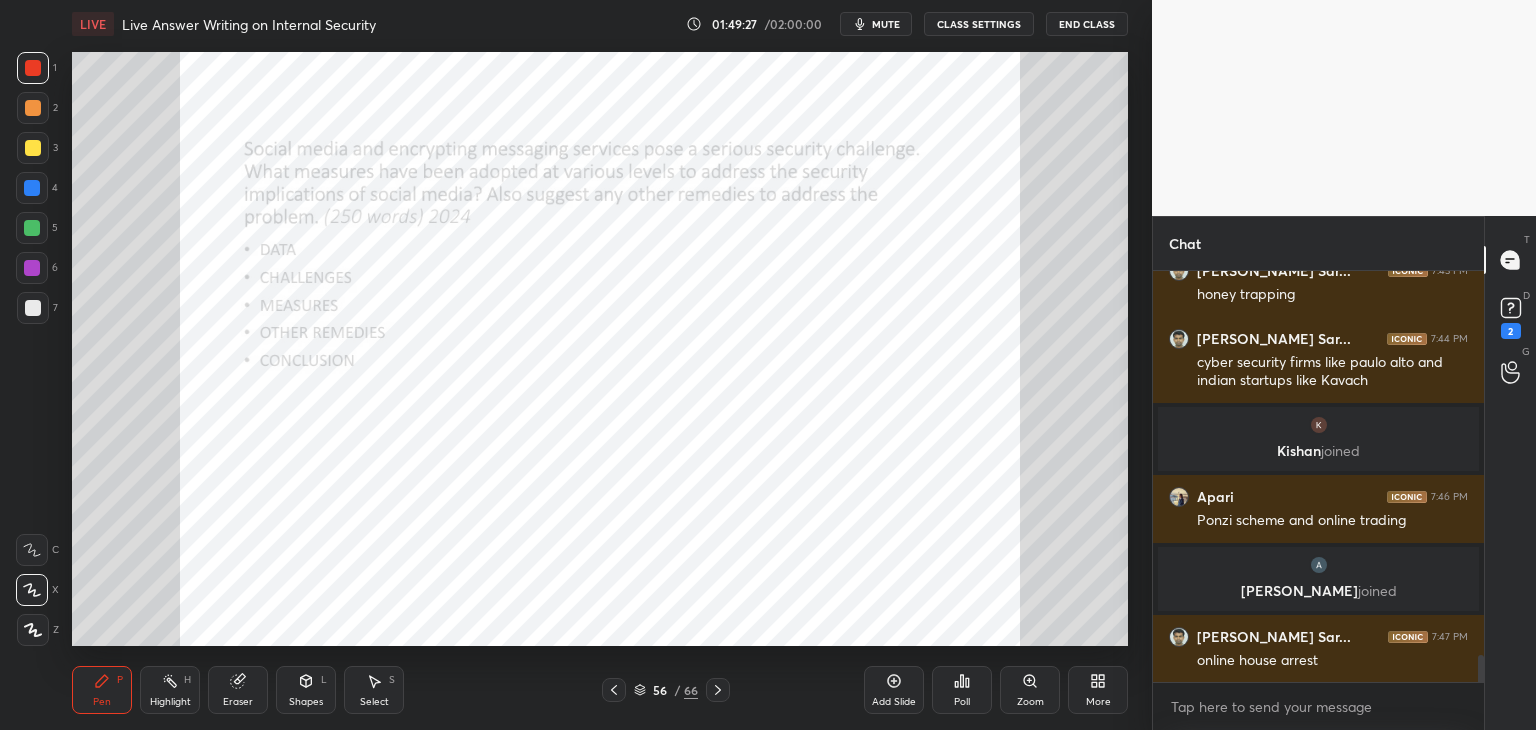 drag, startPoint x: 232, startPoint y: 674, endPoint x: 235, endPoint y: 647, distance: 27.166155 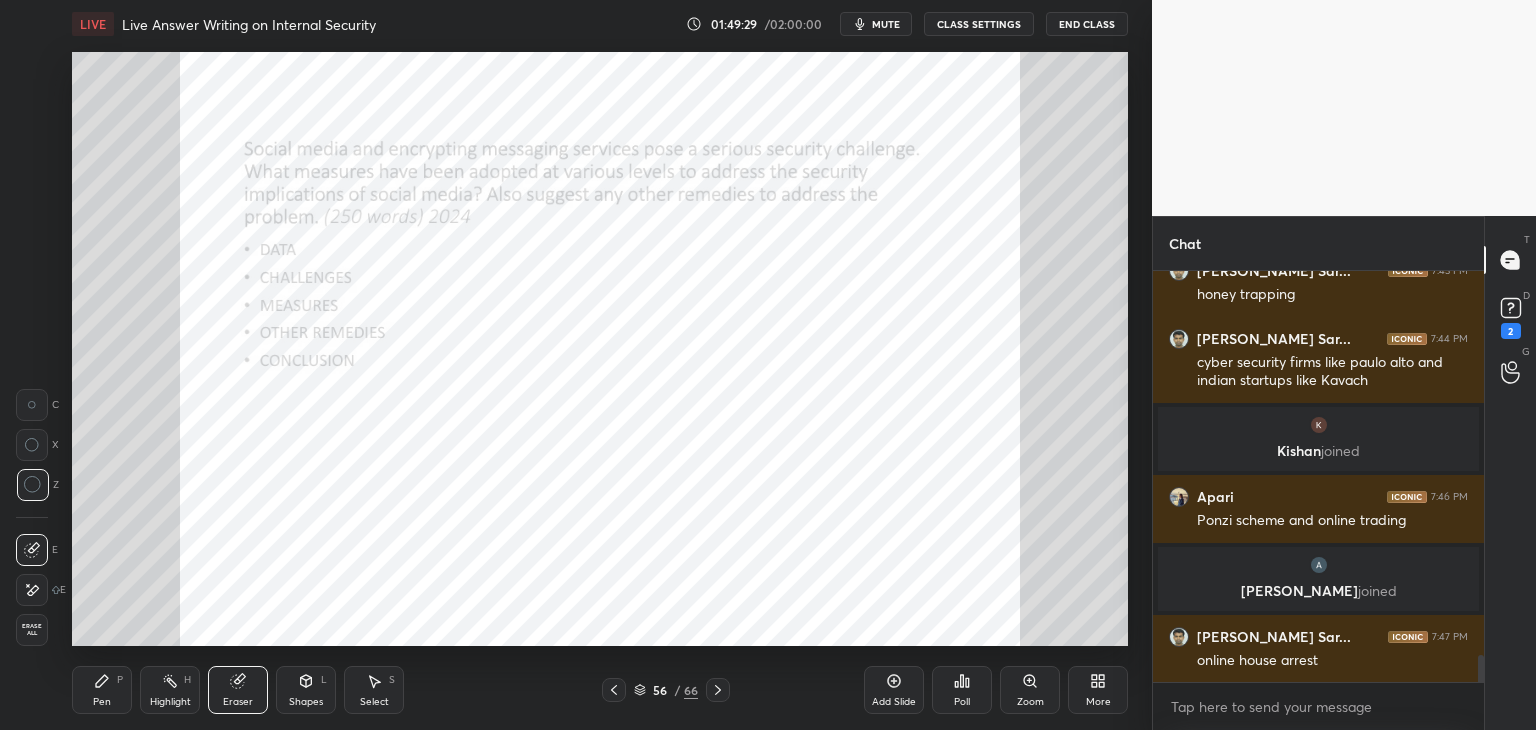 click on "Highlight" at bounding box center (170, 702) 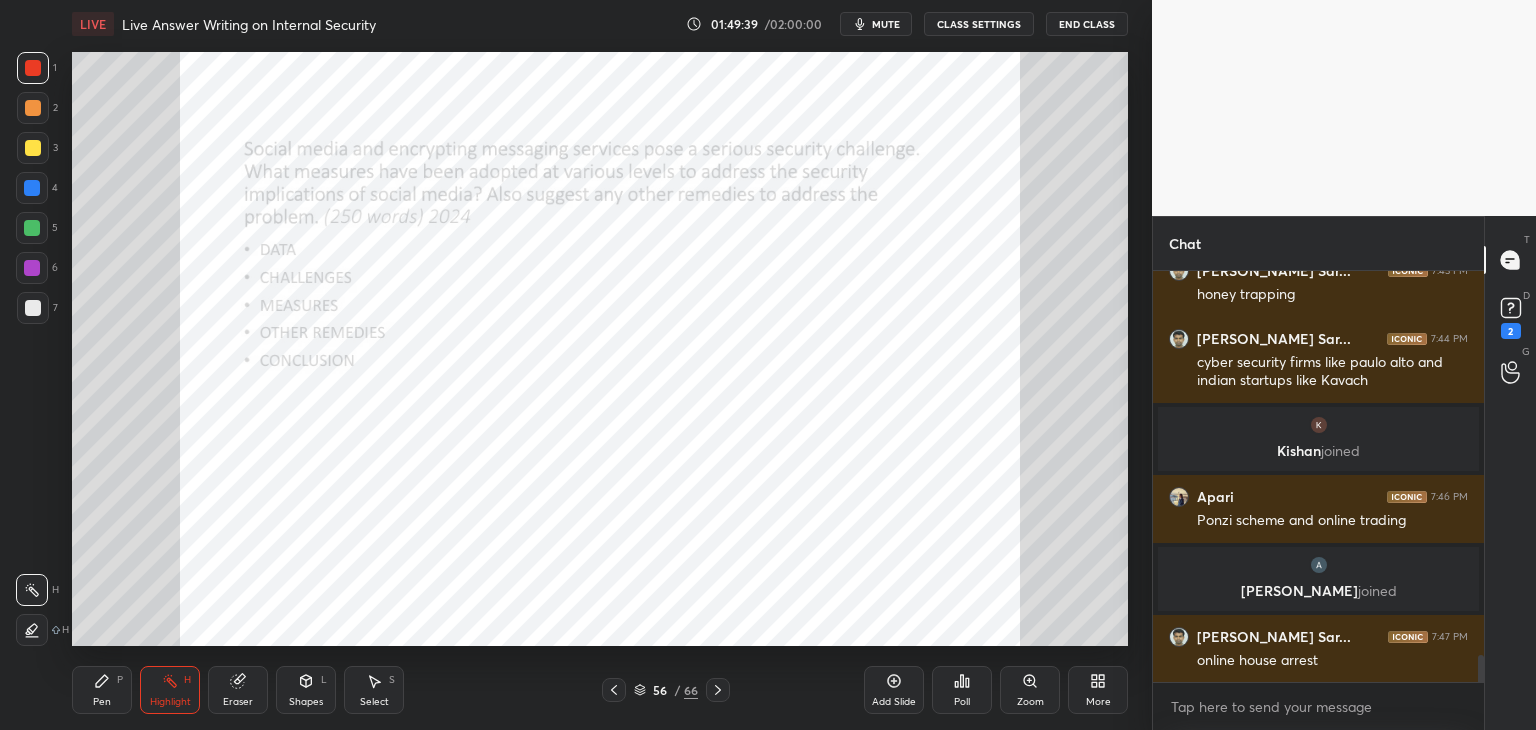 scroll, scrollTop: 5966, scrollLeft: 0, axis: vertical 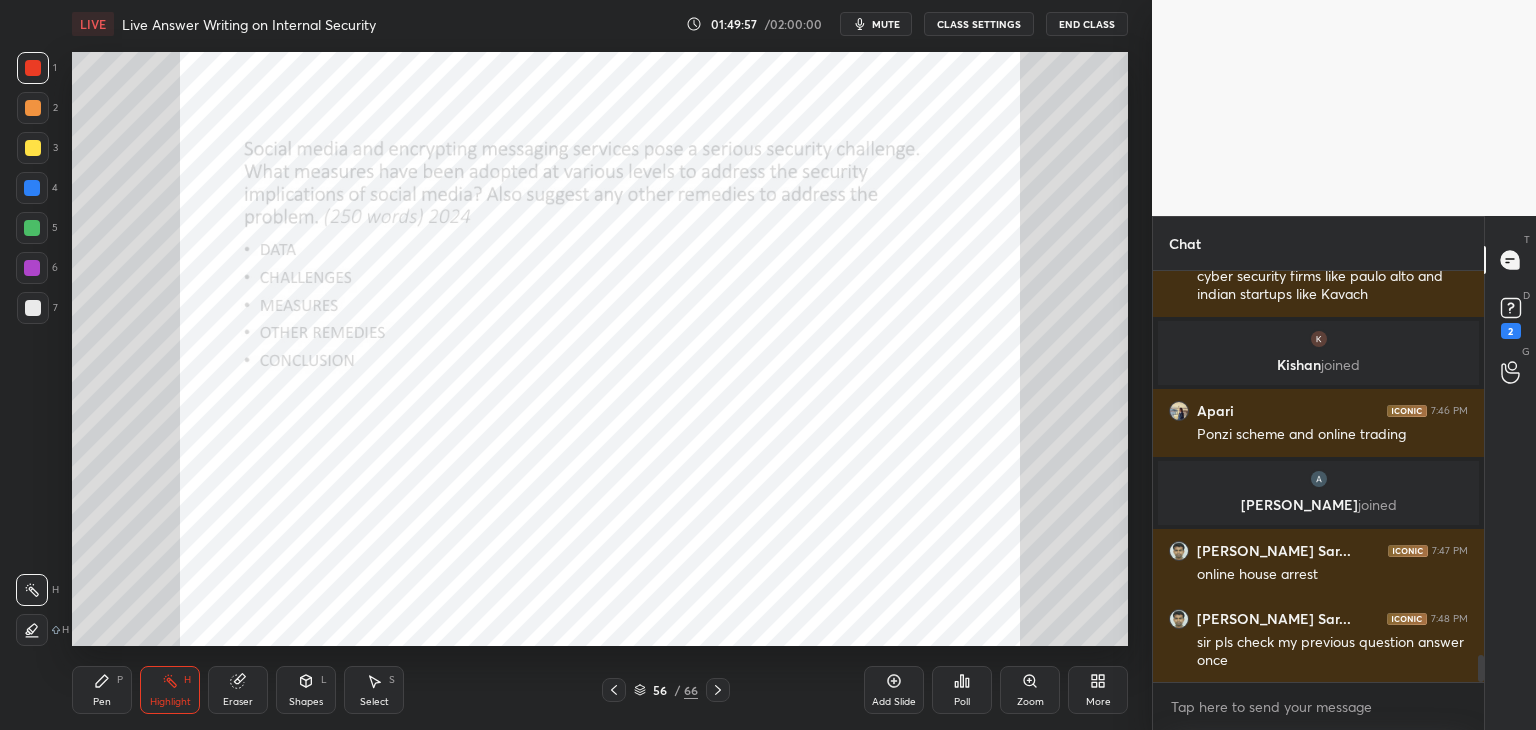 click on "Pen P" at bounding box center (102, 690) 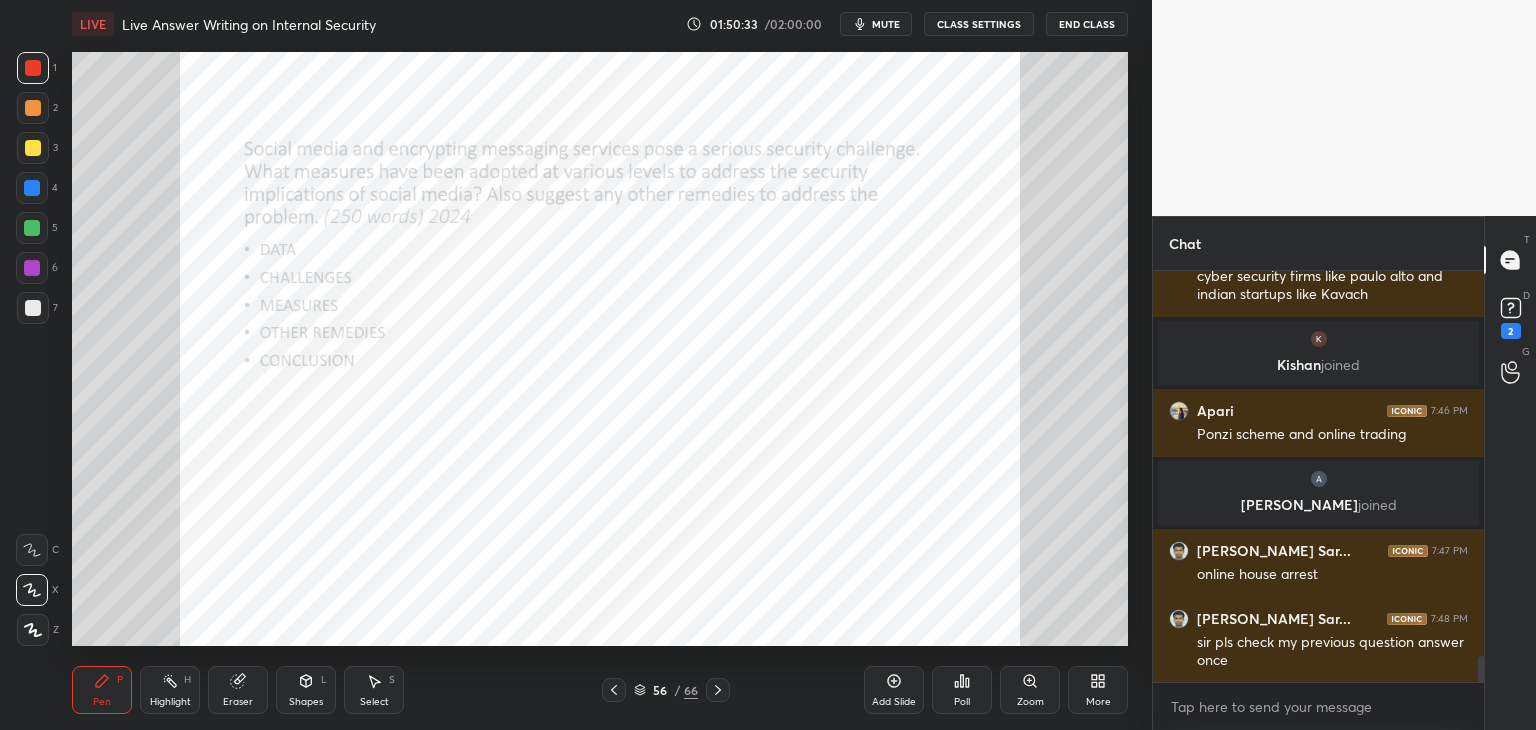 scroll, scrollTop: 6034, scrollLeft: 0, axis: vertical 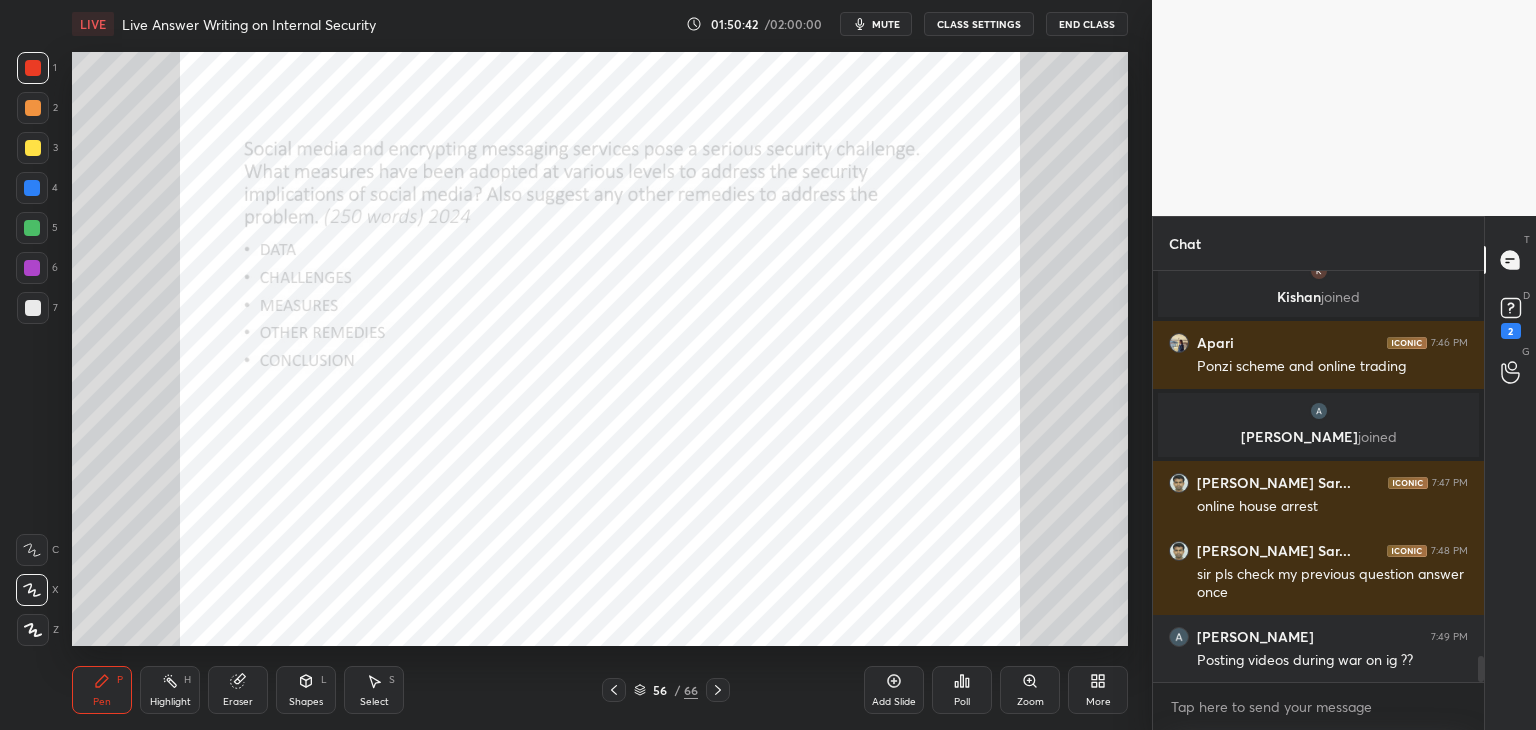 click 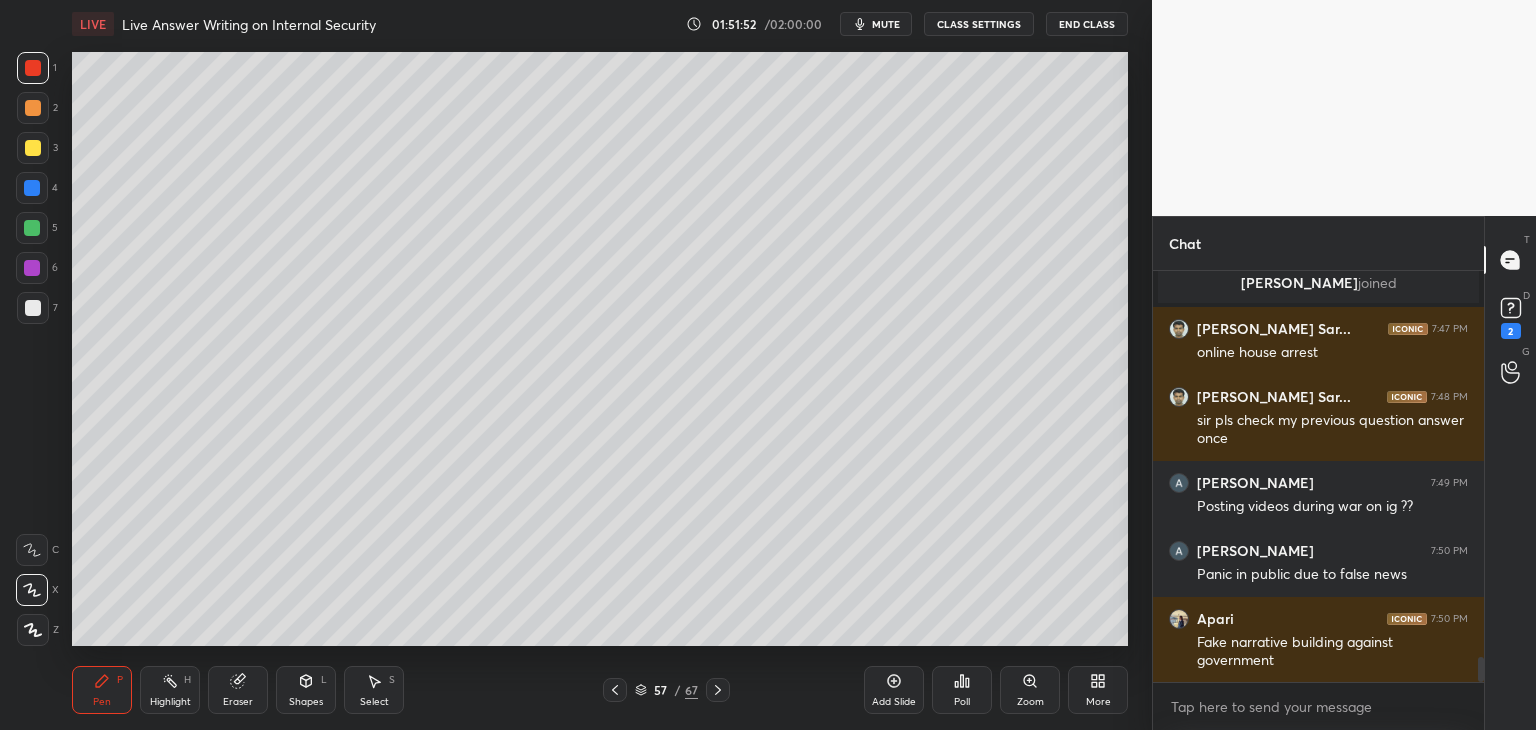 scroll, scrollTop: 6256, scrollLeft: 0, axis: vertical 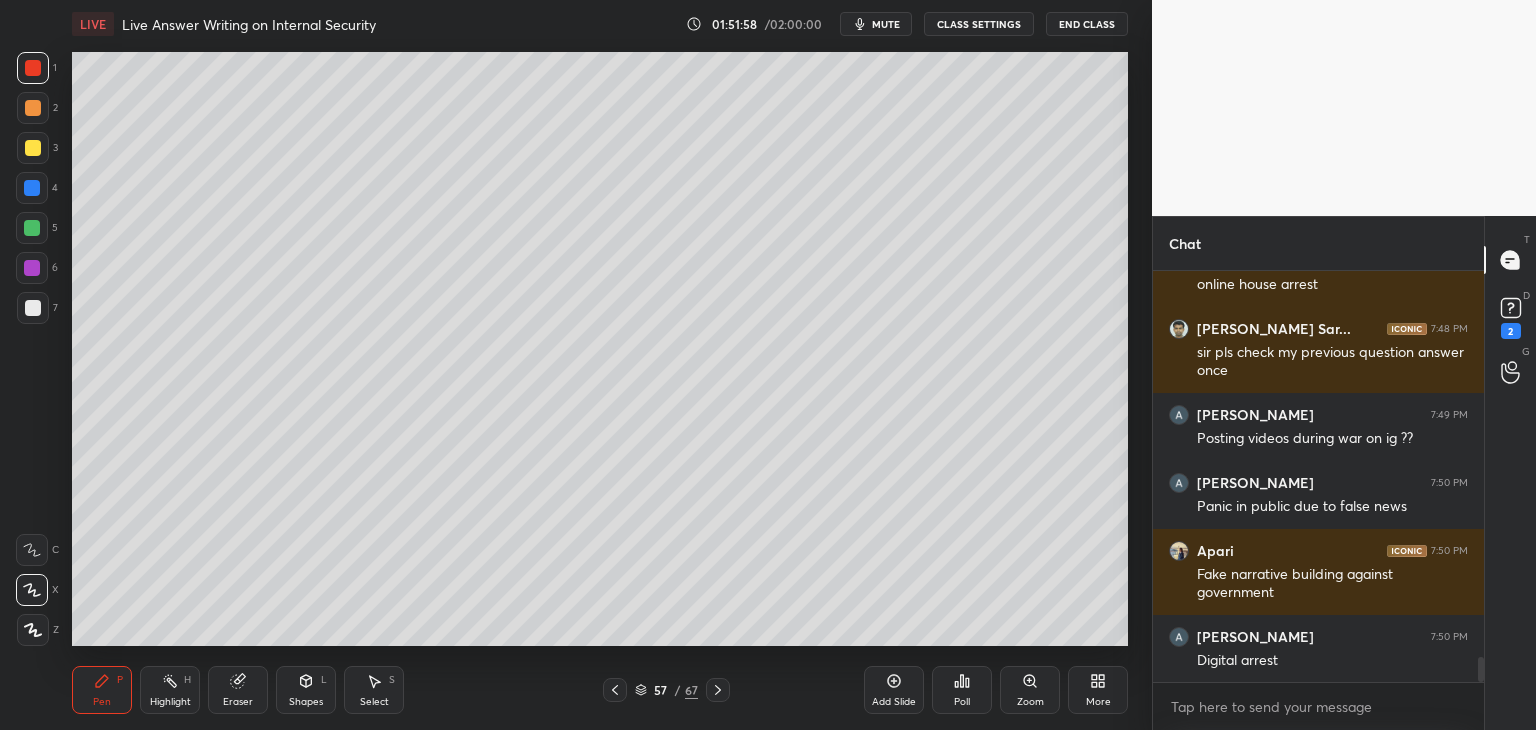 click on "LIVE Live Answer Writing on Internal Security 01:51:58 /  02:00:00 mute CLASS SETTINGS End Class Setting up your live class Poll for   secs No correct answer Start poll Back Live Answer Writing on Internal Security • L1 of Live Answer Writing on Internal Security Rankers Upsc Pen P Highlight H Eraser Shapes L Select S 57 / 67 Add Slide Poll Zoom More" at bounding box center [600, 365] 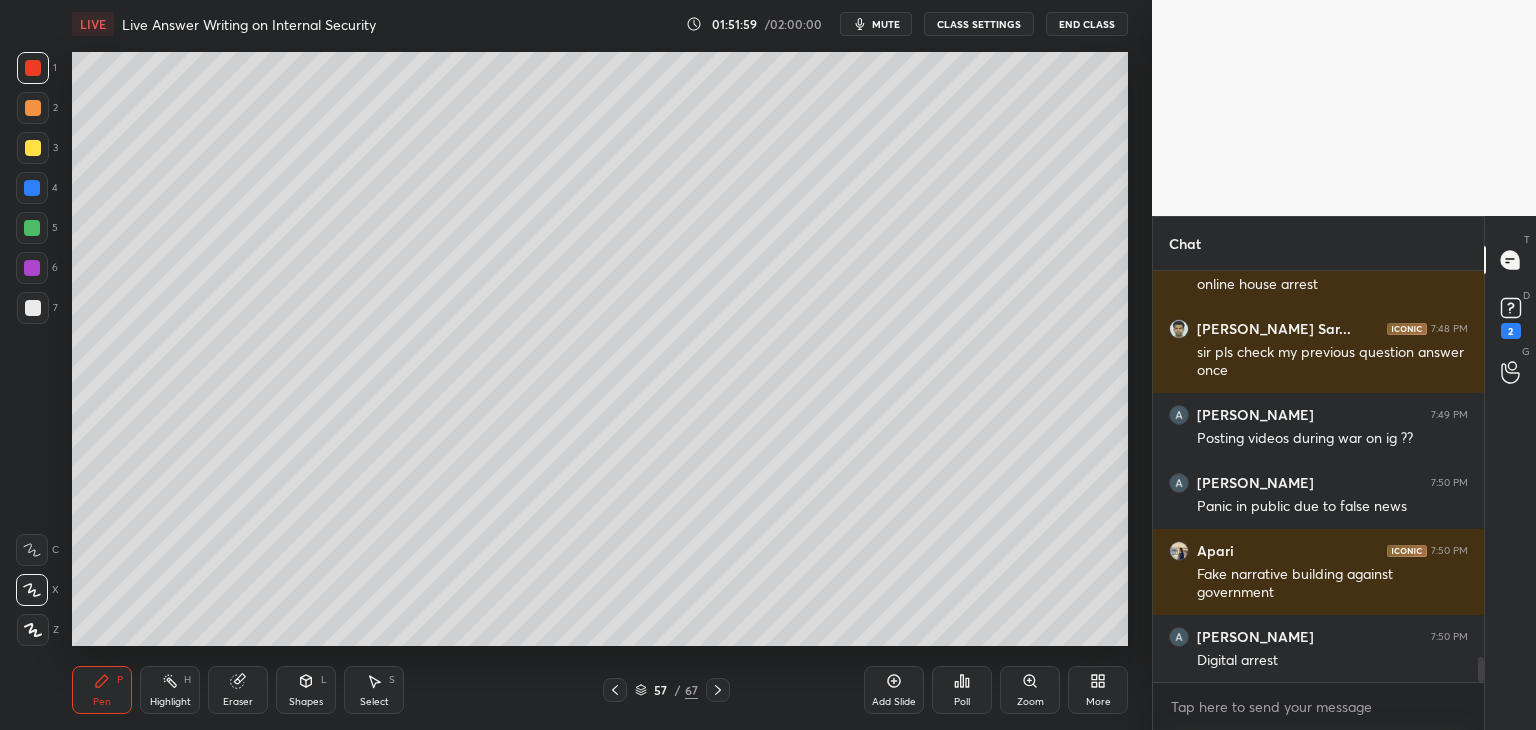 click on "LIVE Live Answer Writing on Internal Security 01:51:59 /  02:00:00 mute CLASS SETTINGS End Class Setting up your live class Poll for   secs No correct answer Start poll Back Live Answer Writing on Internal Security • L1 of Live Answer Writing on Internal Security Rankers Upsc Pen P Highlight H Eraser Shapes L Select S 57 / 67 Add Slide Poll Zoom More" at bounding box center (600, 365) 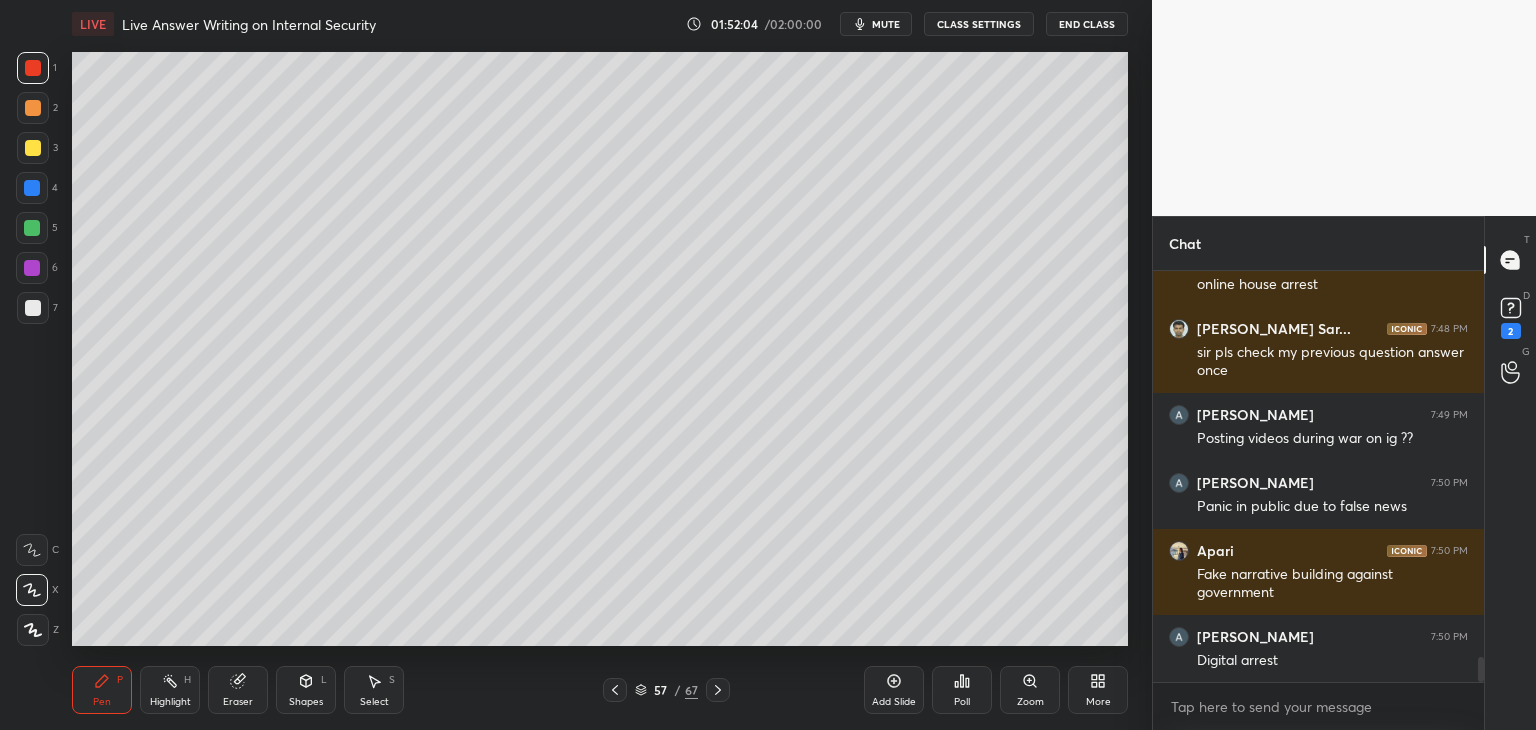 scroll, scrollTop: 6324, scrollLeft: 0, axis: vertical 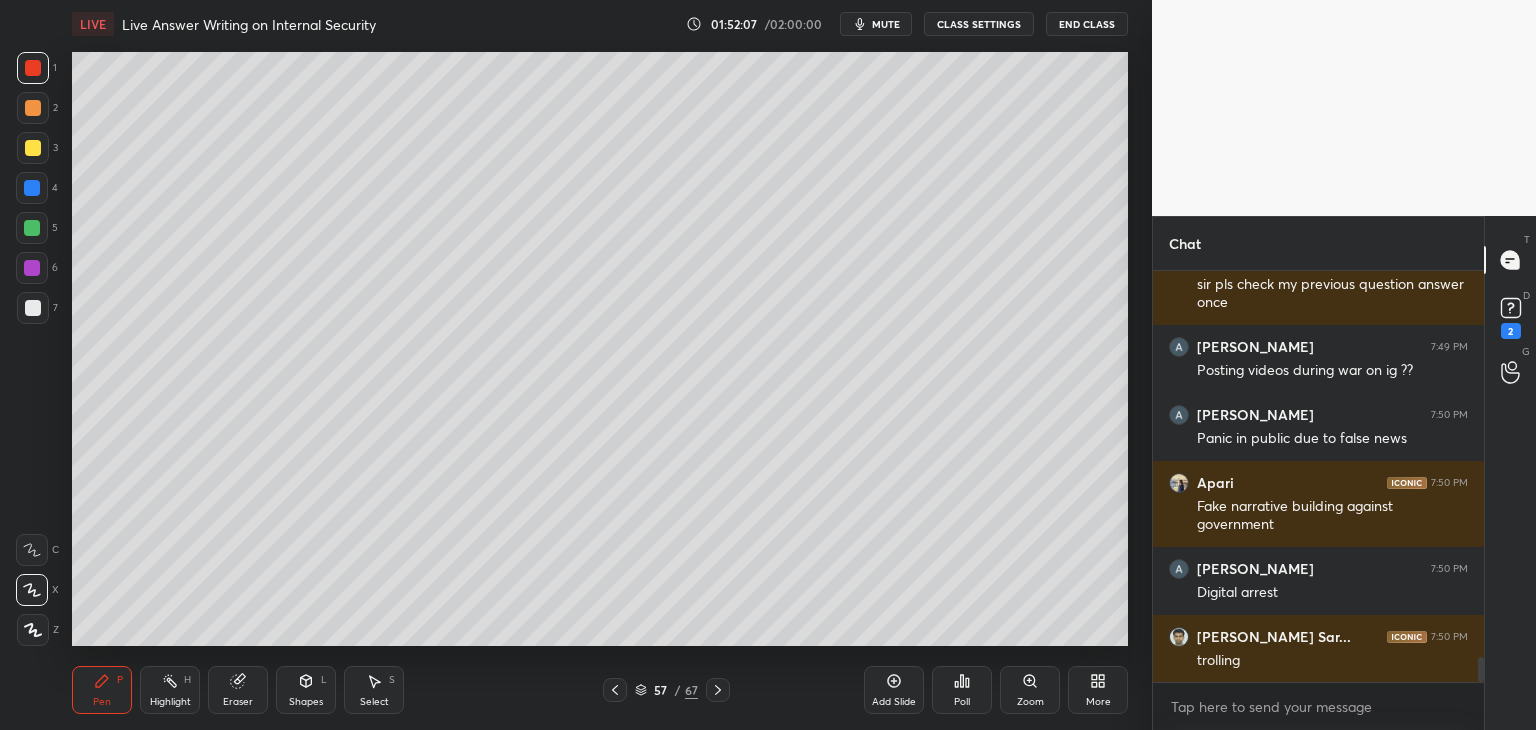 click on "Add Slide" at bounding box center [894, 690] 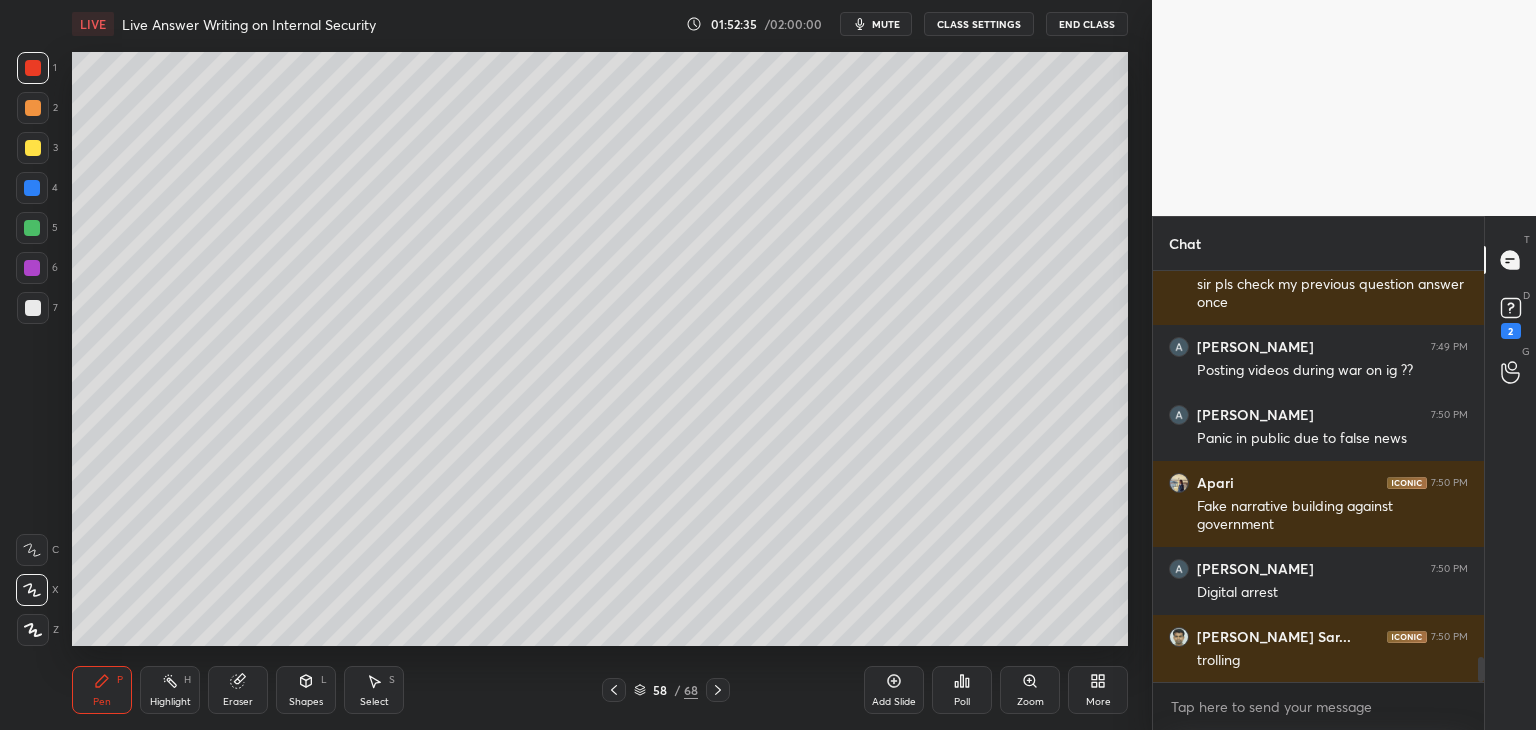 scroll, scrollTop: 6410, scrollLeft: 0, axis: vertical 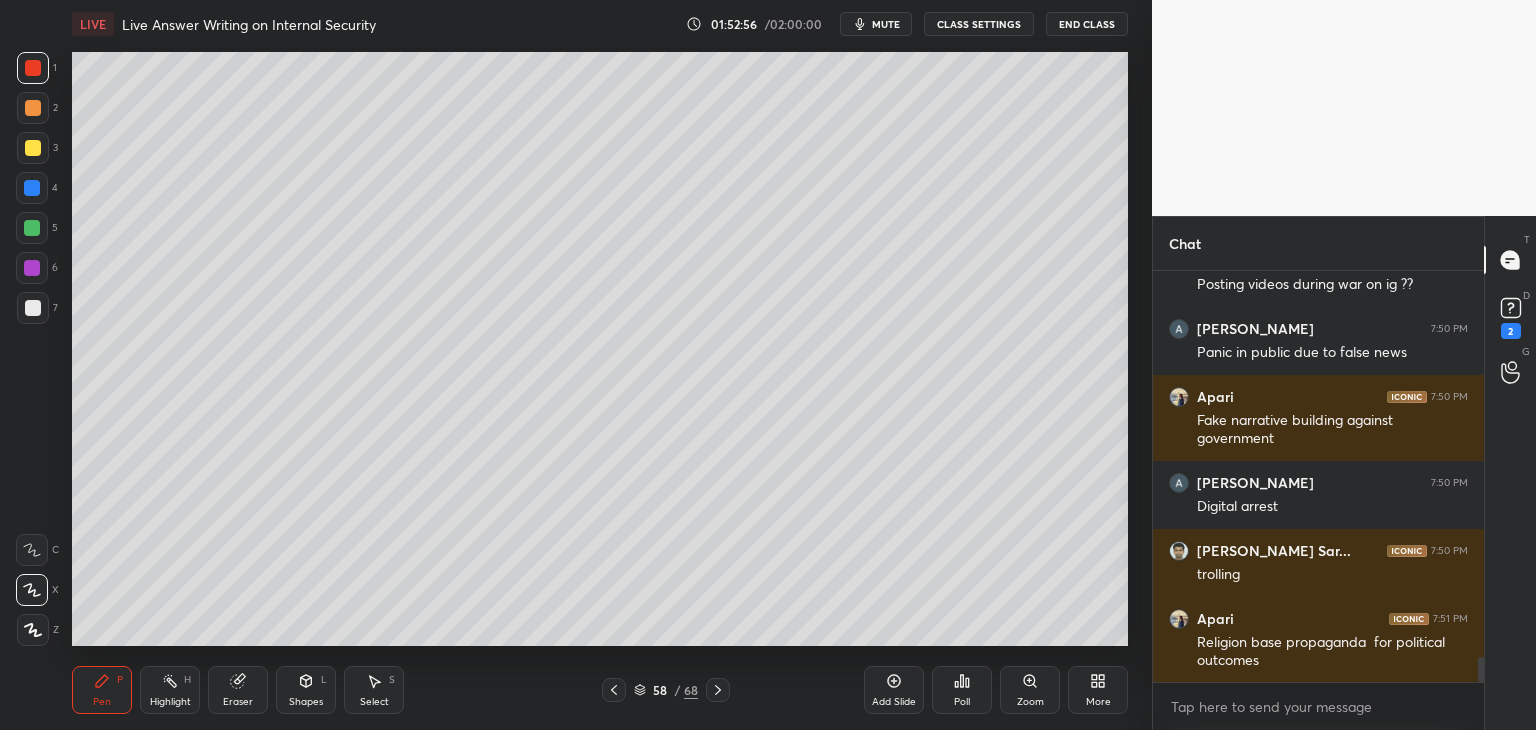 click on "LIVE Live Answer Writing on Internal Security 01:52:56 /  02:00:00 mute CLASS SETTINGS End Class Setting up your live class Poll for   secs No correct answer Start poll Back Live Answer Writing on Internal Security • L1 of Live Answer Writing on Internal Security Rankers Upsc Pen P Highlight H Eraser Shapes L Select S 58 / 68 Add Slide Poll Zoom More" at bounding box center (600, 365) 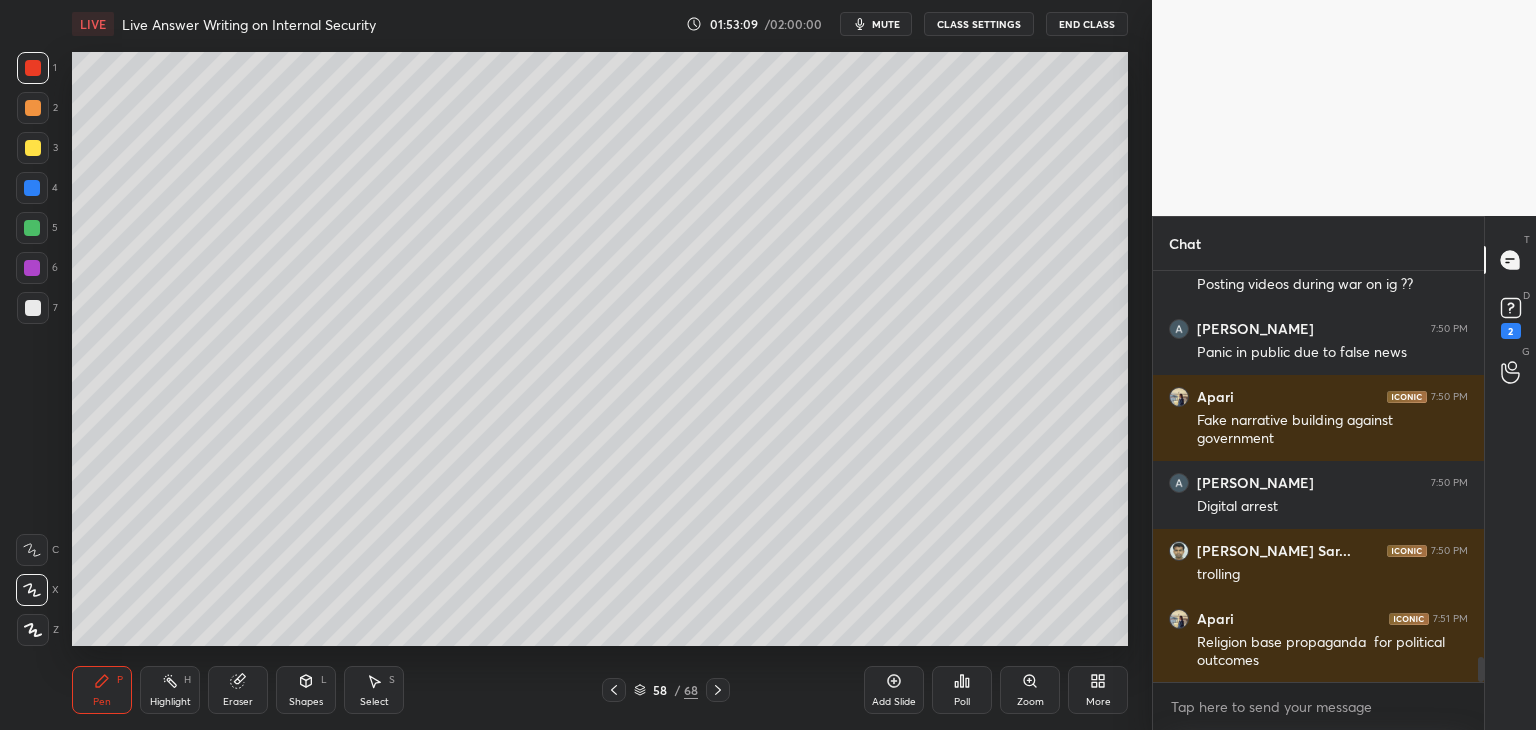 click 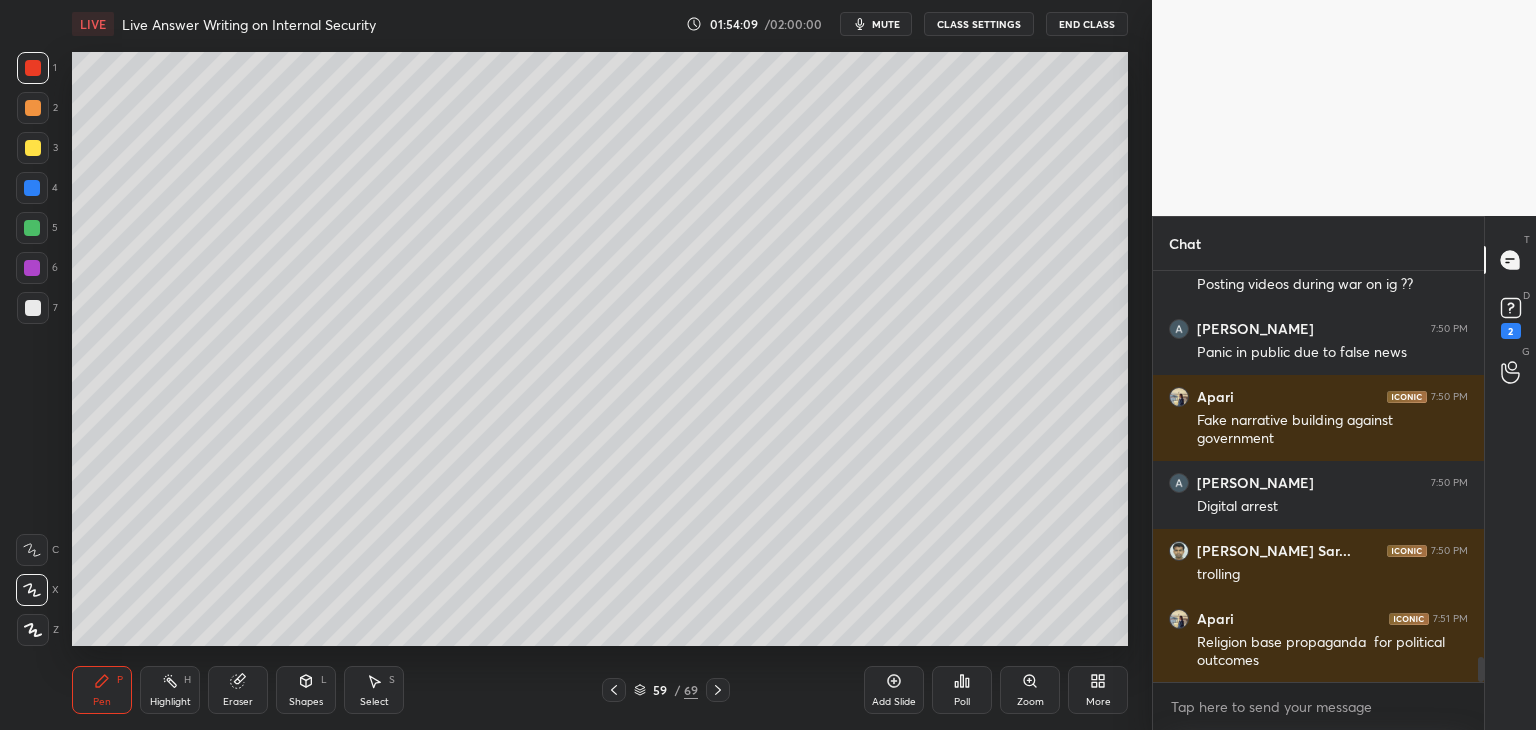 click on "Add Slide" at bounding box center (894, 690) 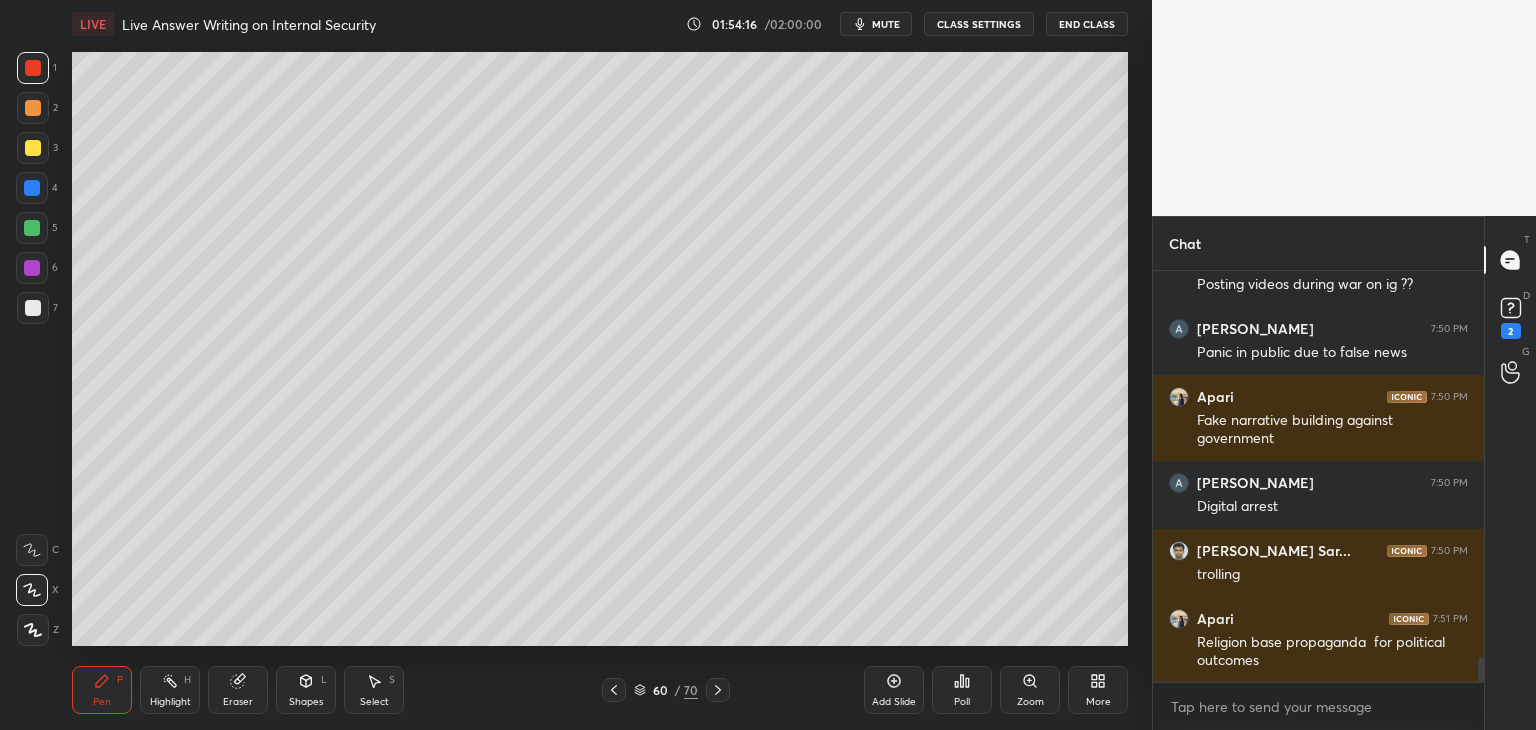scroll, scrollTop: 6496, scrollLeft: 0, axis: vertical 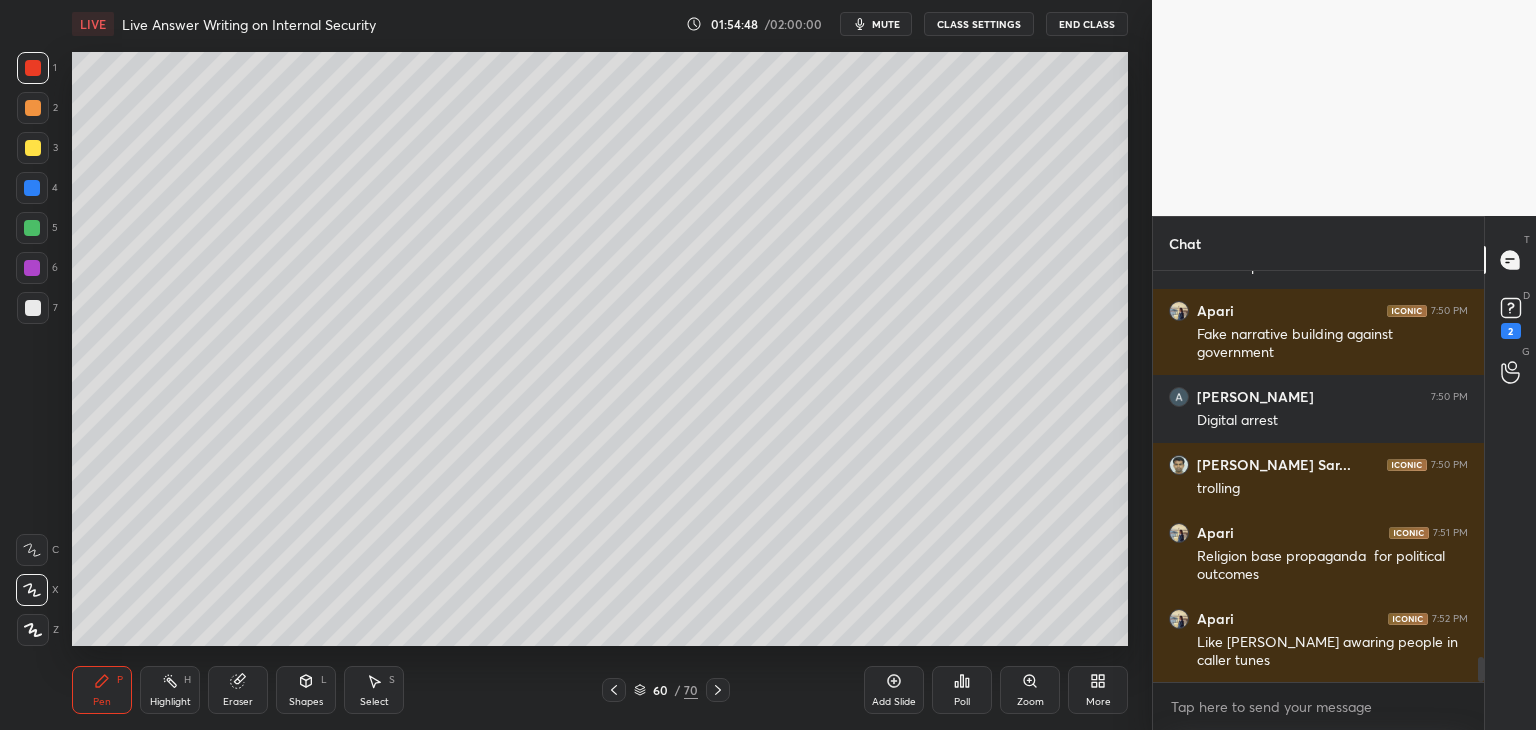 click 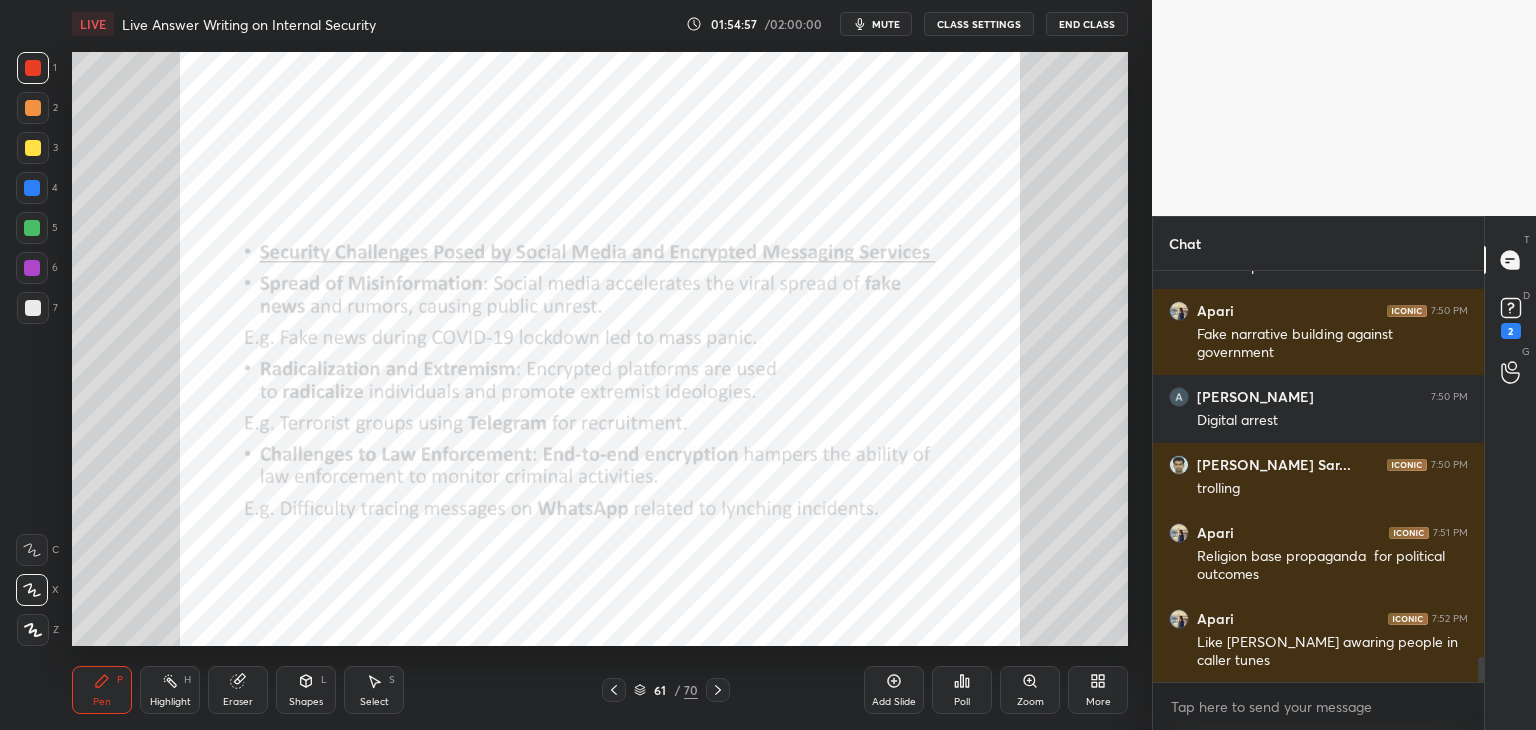 scroll, scrollTop: 6568, scrollLeft: 0, axis: vertical 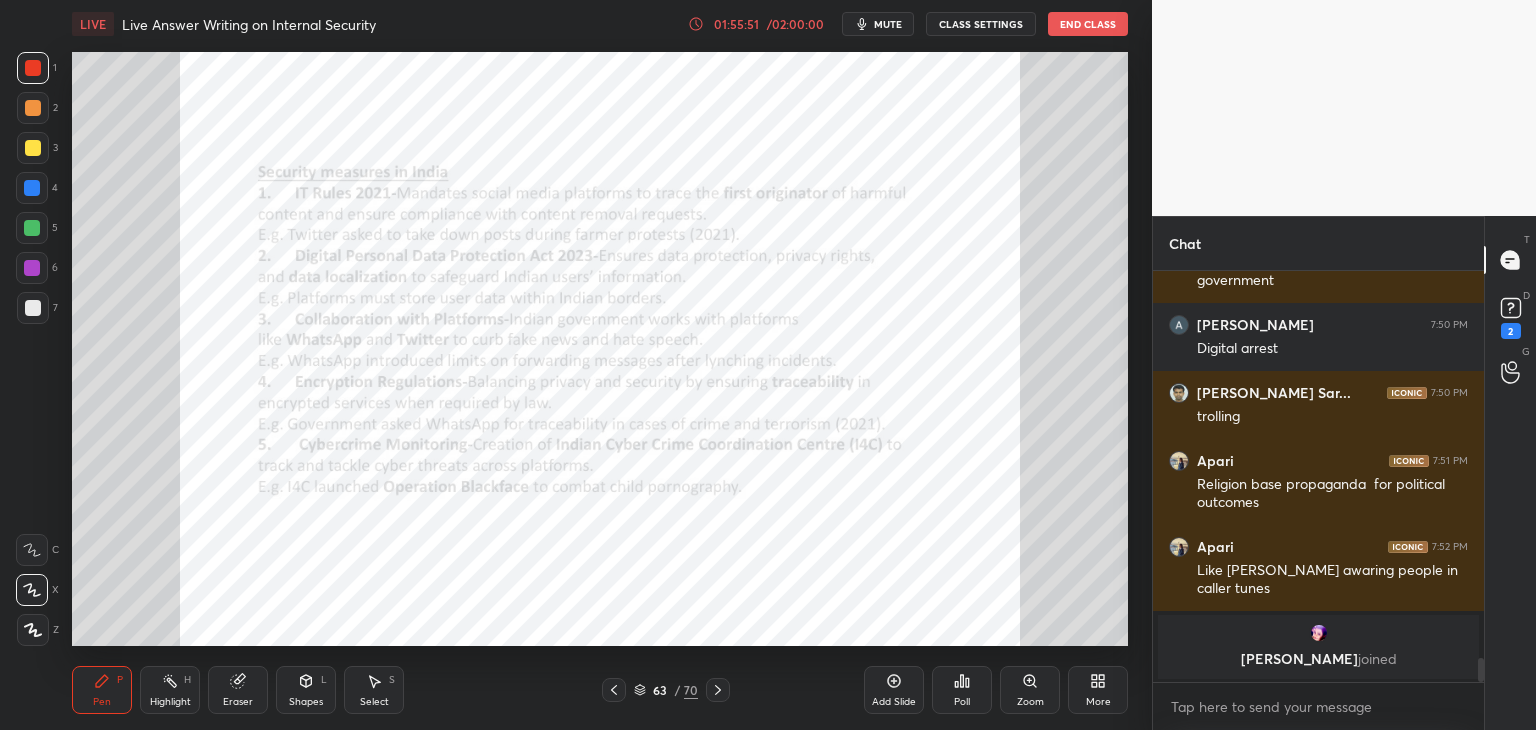 click on "63 / 70" at bounding box center (666, 690) 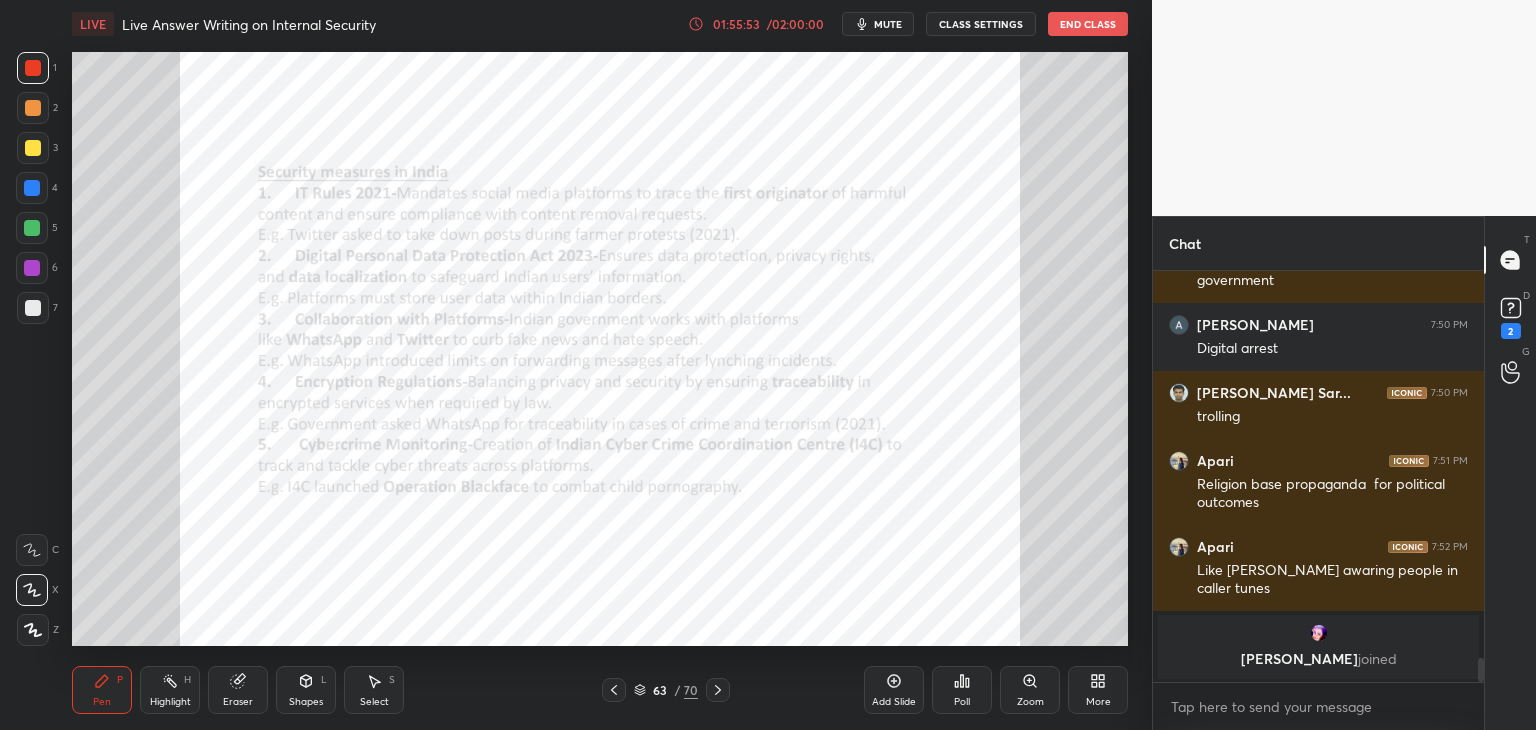 click 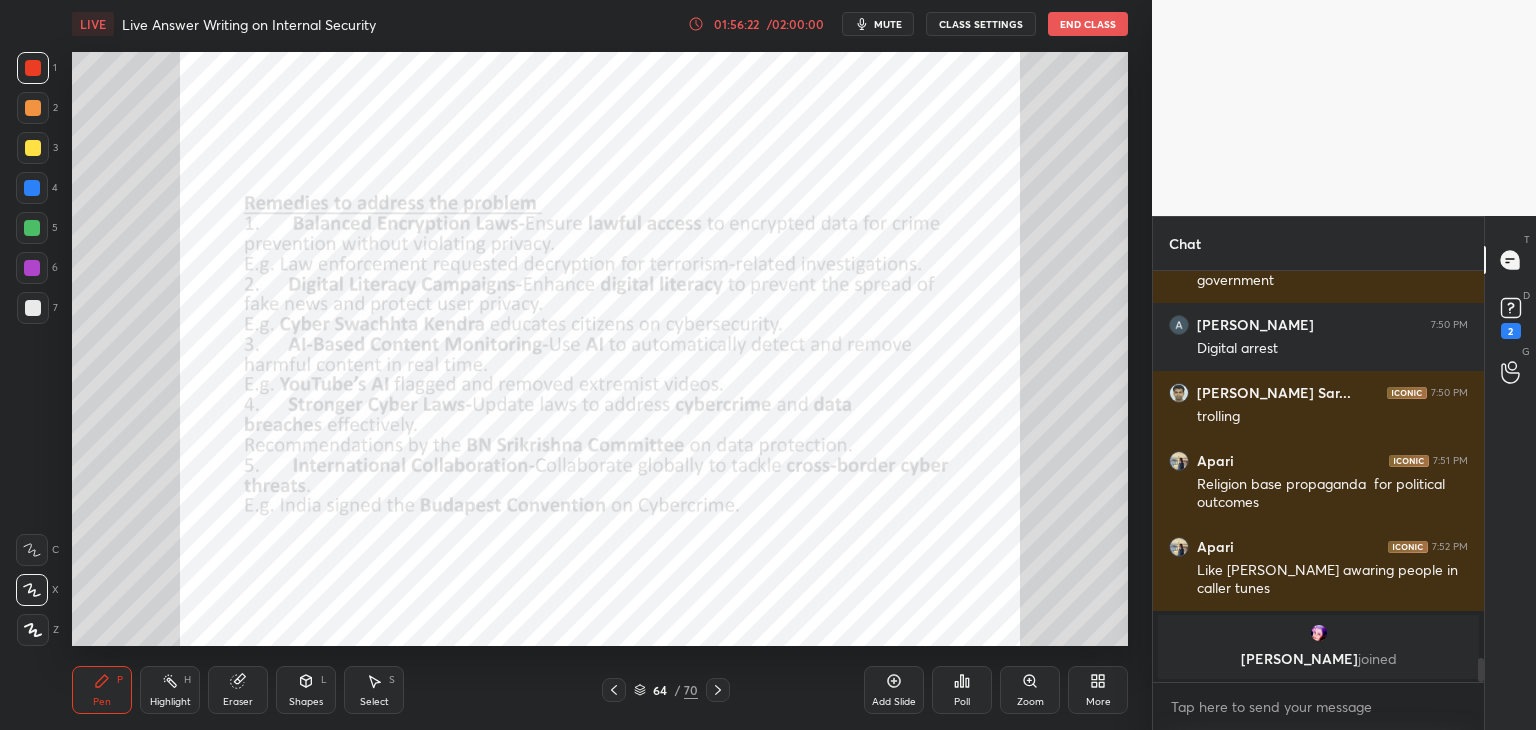 click 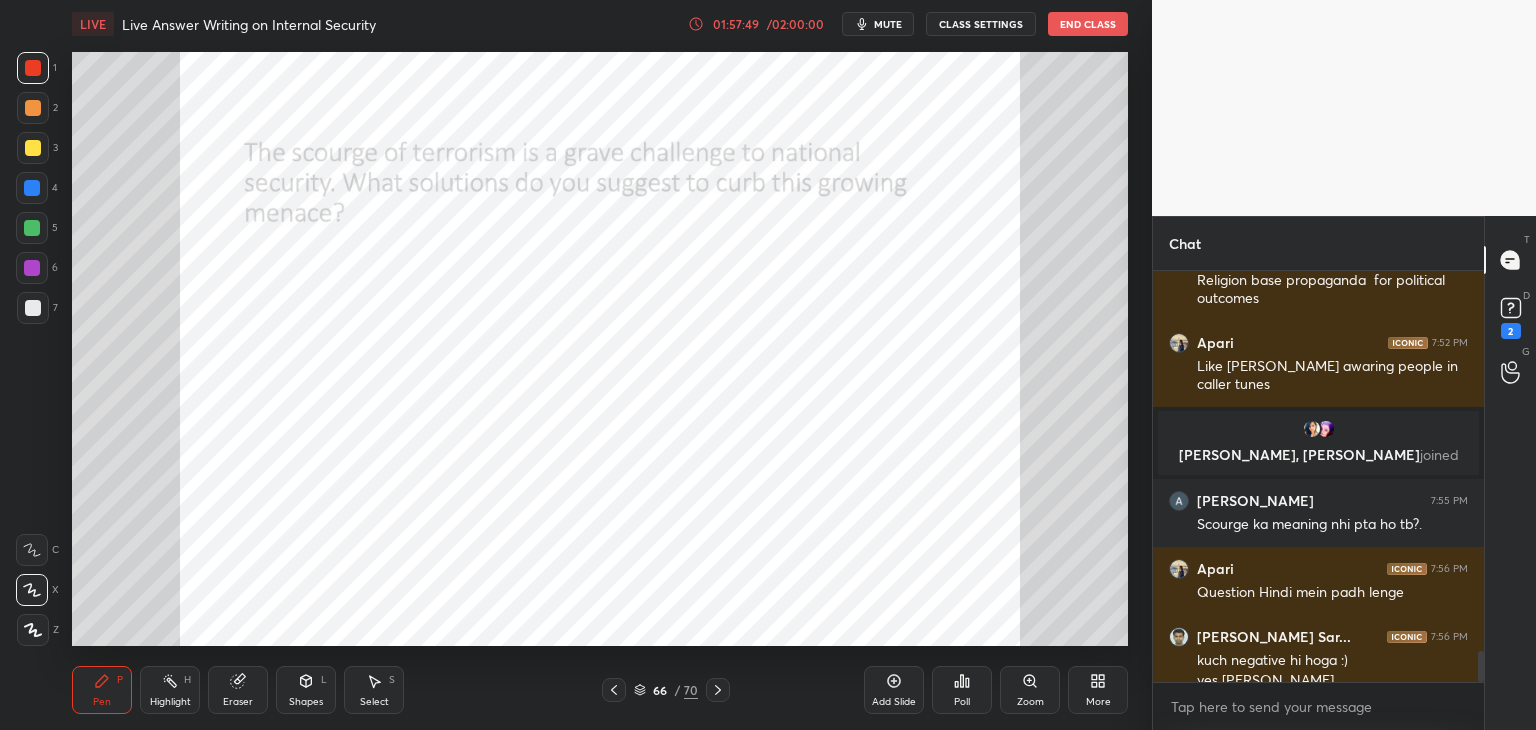 scroll, scrollTop: 5114, scrollLeft: 0, axis: vertical 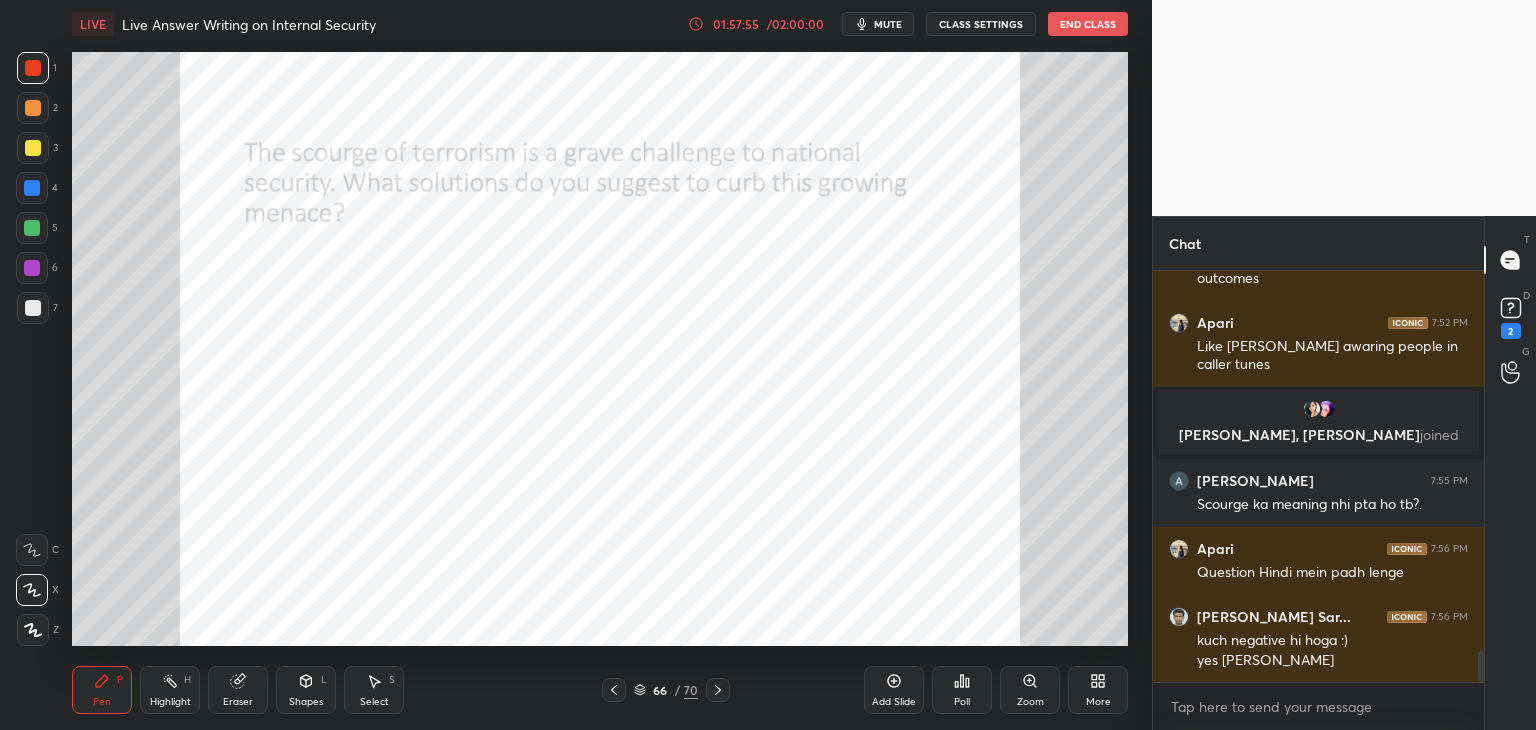 click 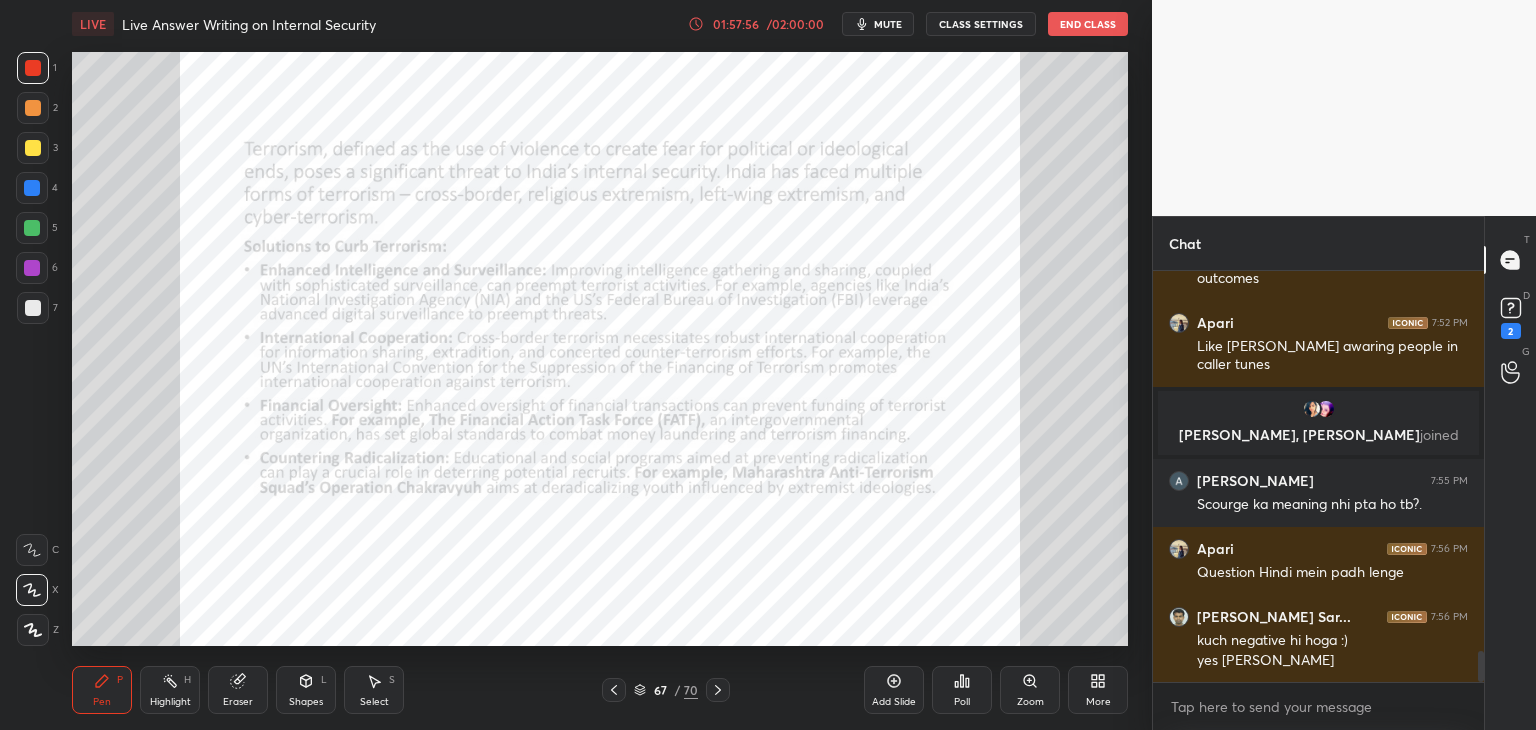 scroll, scrollTop: 5200, scrollLeft: 0, axis: vertical 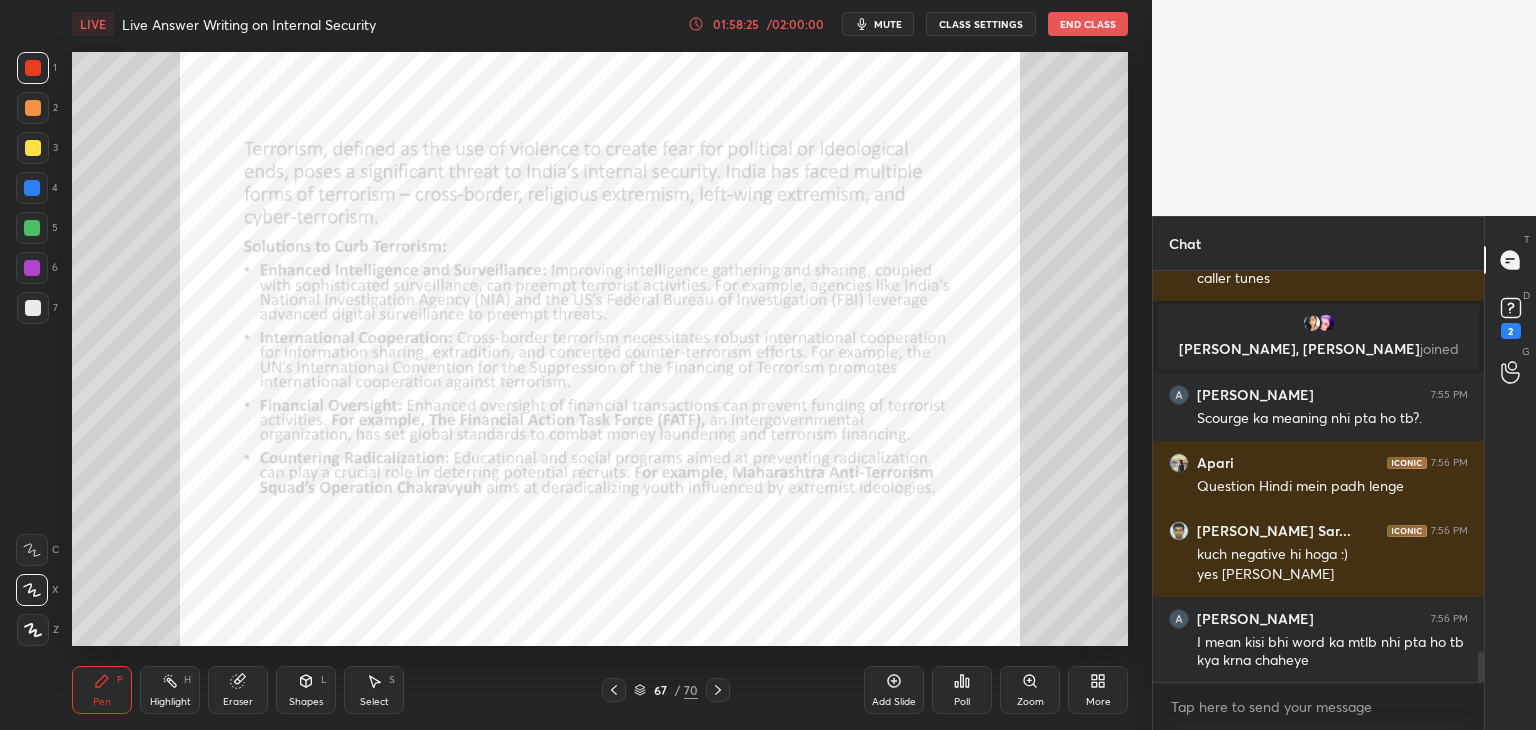 click at bounding box center (614, 690) 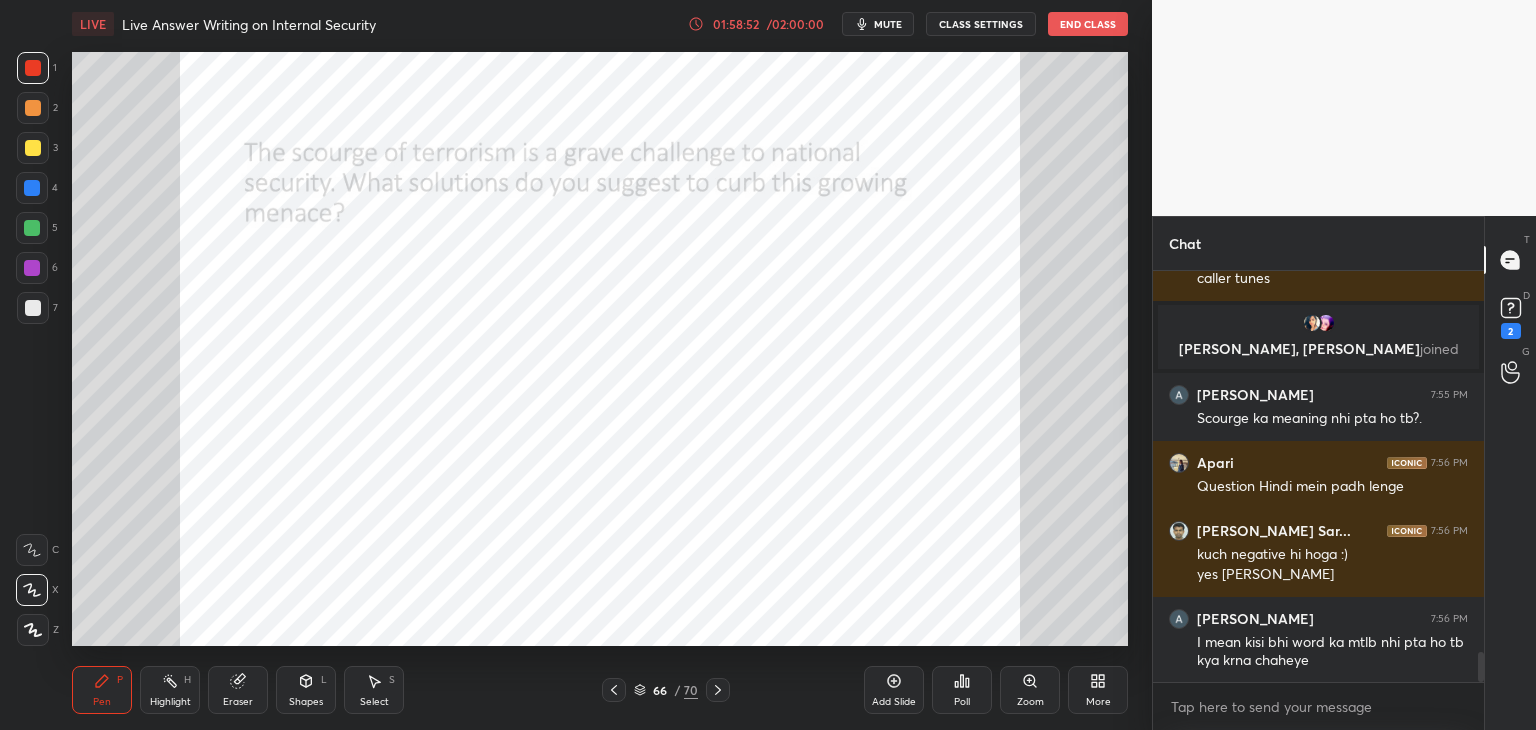click on "Setting up your live class Poll for   secs No correct answer Start poll" at bounding box center [600, 349] 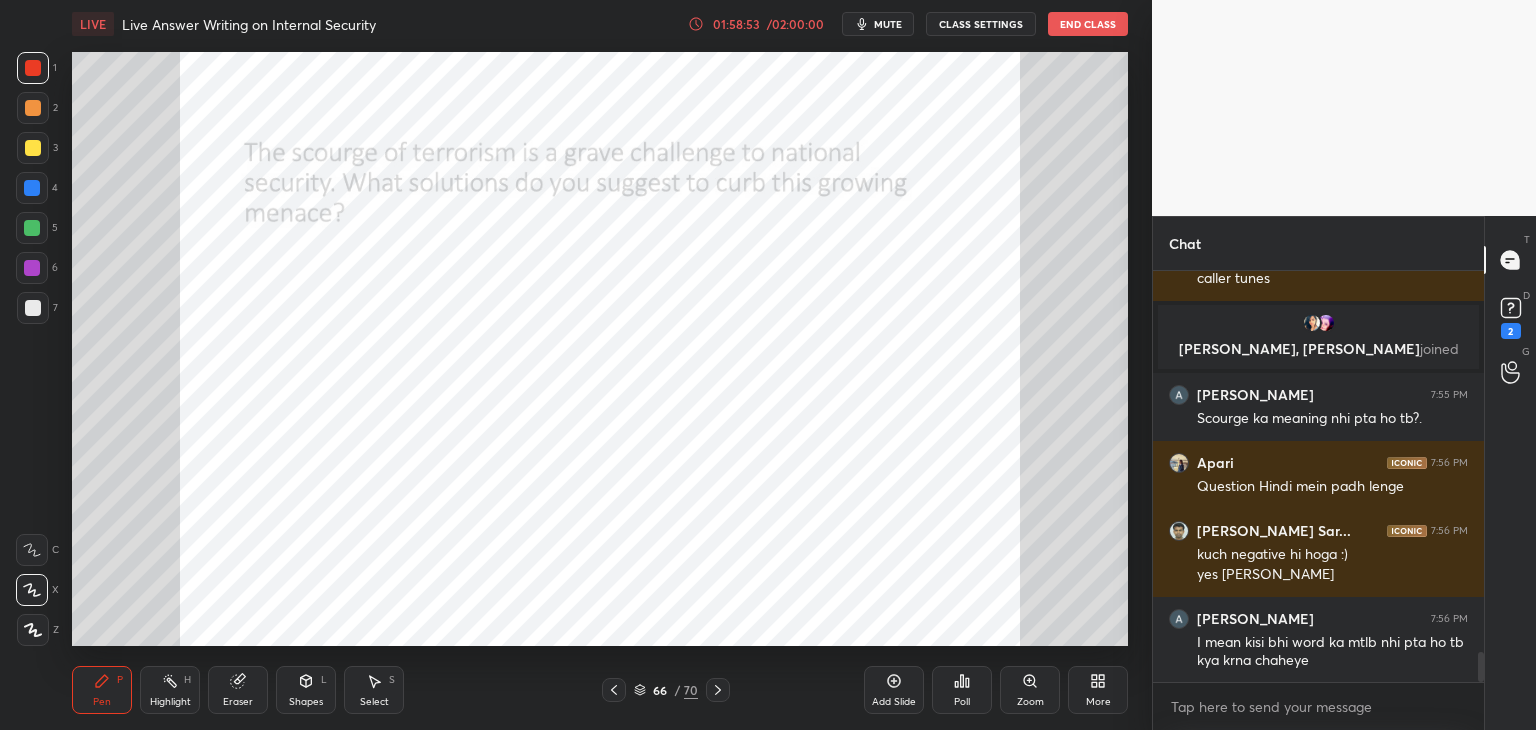 click on "LIVE Live Answer Writing on Internal Security 01:58:53 /  02:00:00 mute CLASS SETTINGS End Class Setting up your live class Poll for   secs No correct answer Start poll Back Live Answer Writing on Internal Security • L1 of Live Answer Writing on Internal Security Rankers Upsc Pen P Highlight H Eraser Shapes L Select S 66 / 70 Add Slide Poll Zoom More" at bounding box center (600, 365) 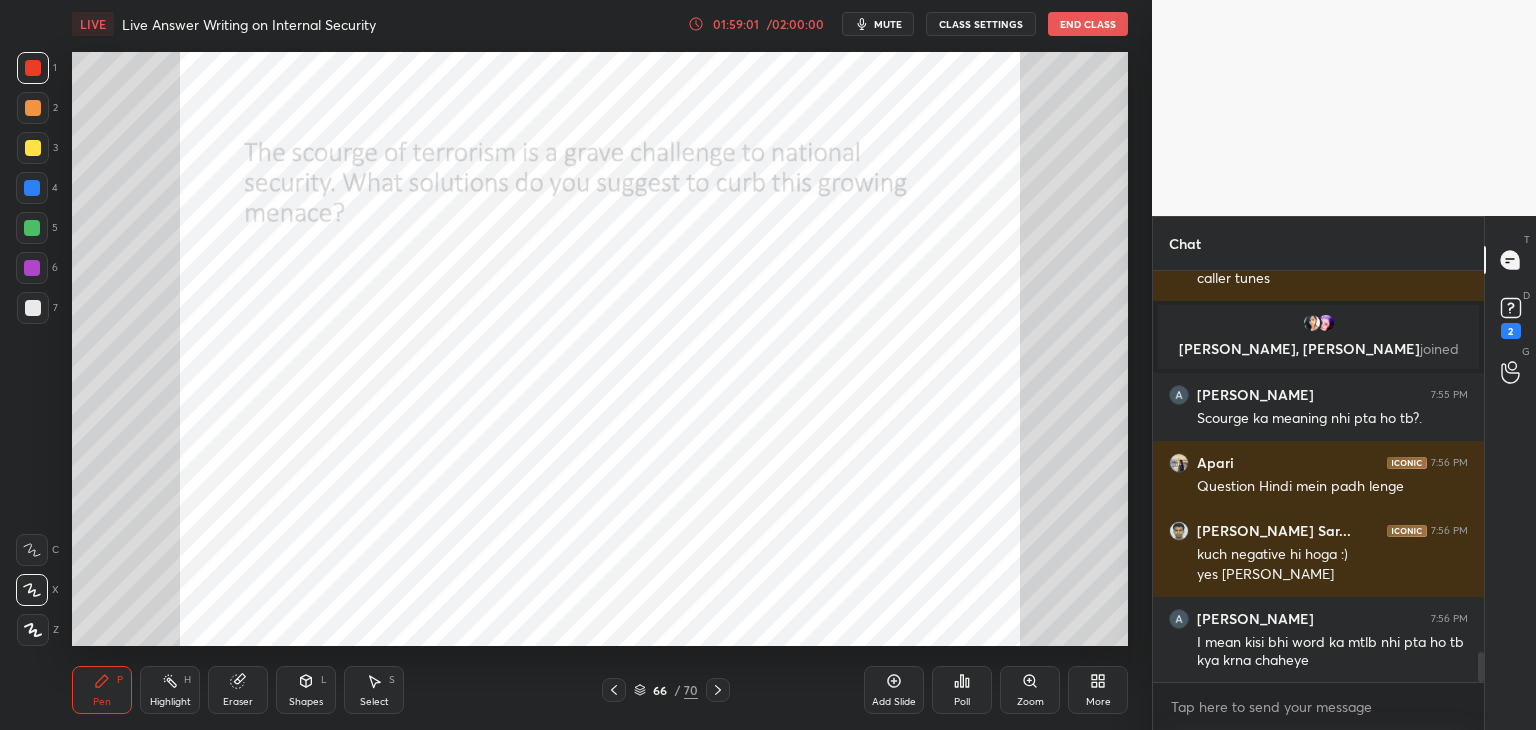 click at bounding box center [718, 690] 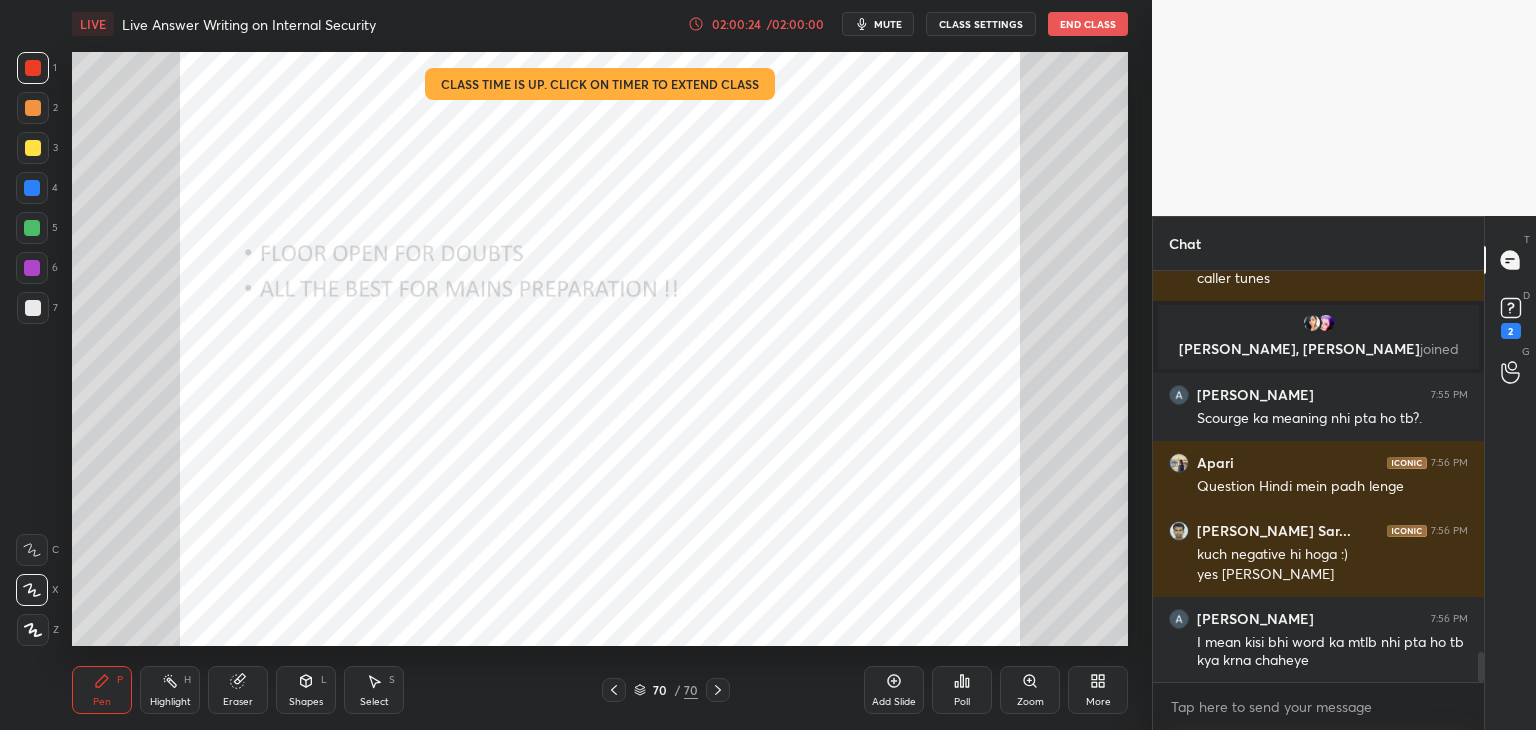 click on "/  02:00:00" at bounding box center [795, 24] 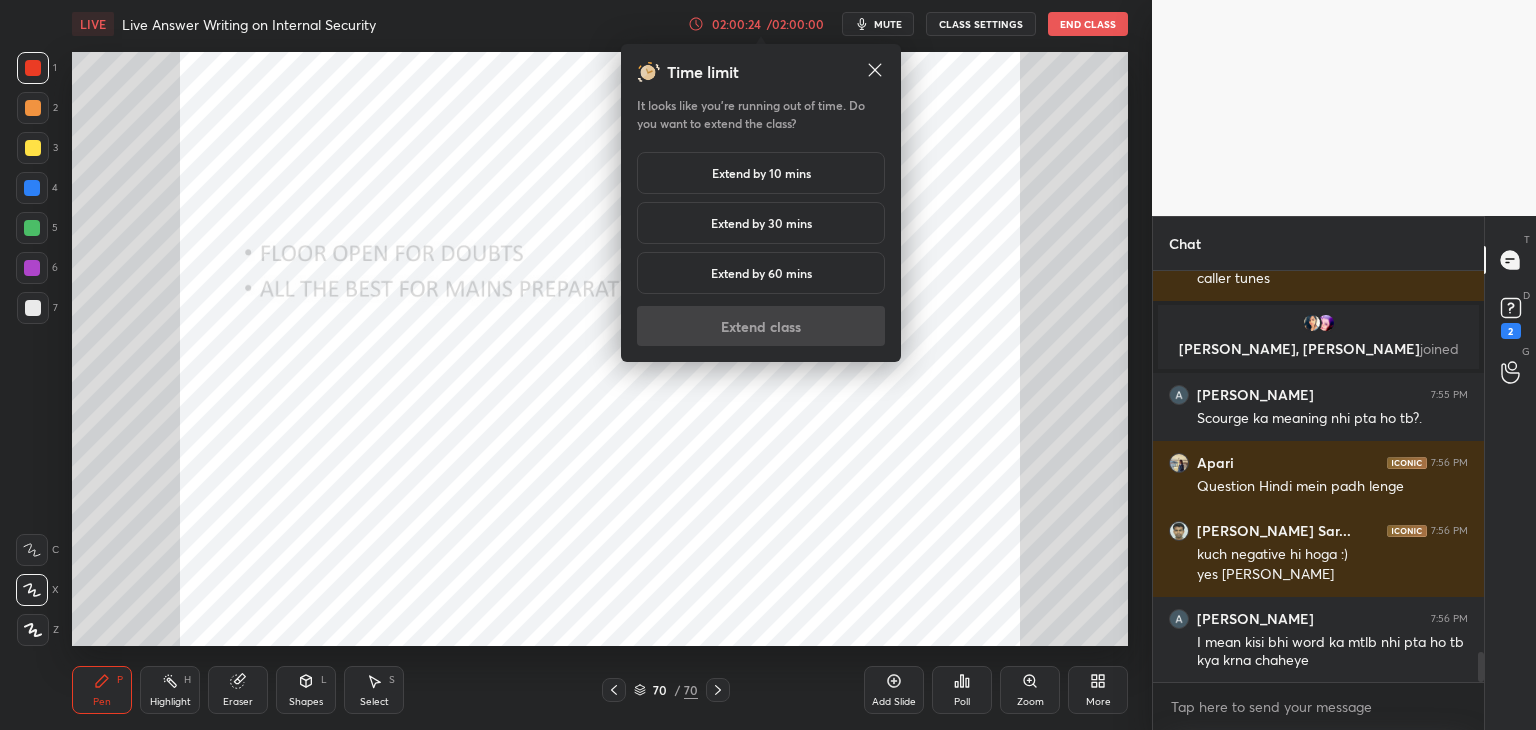 click on "/  02:00:00" at bounding box center [795, 24] 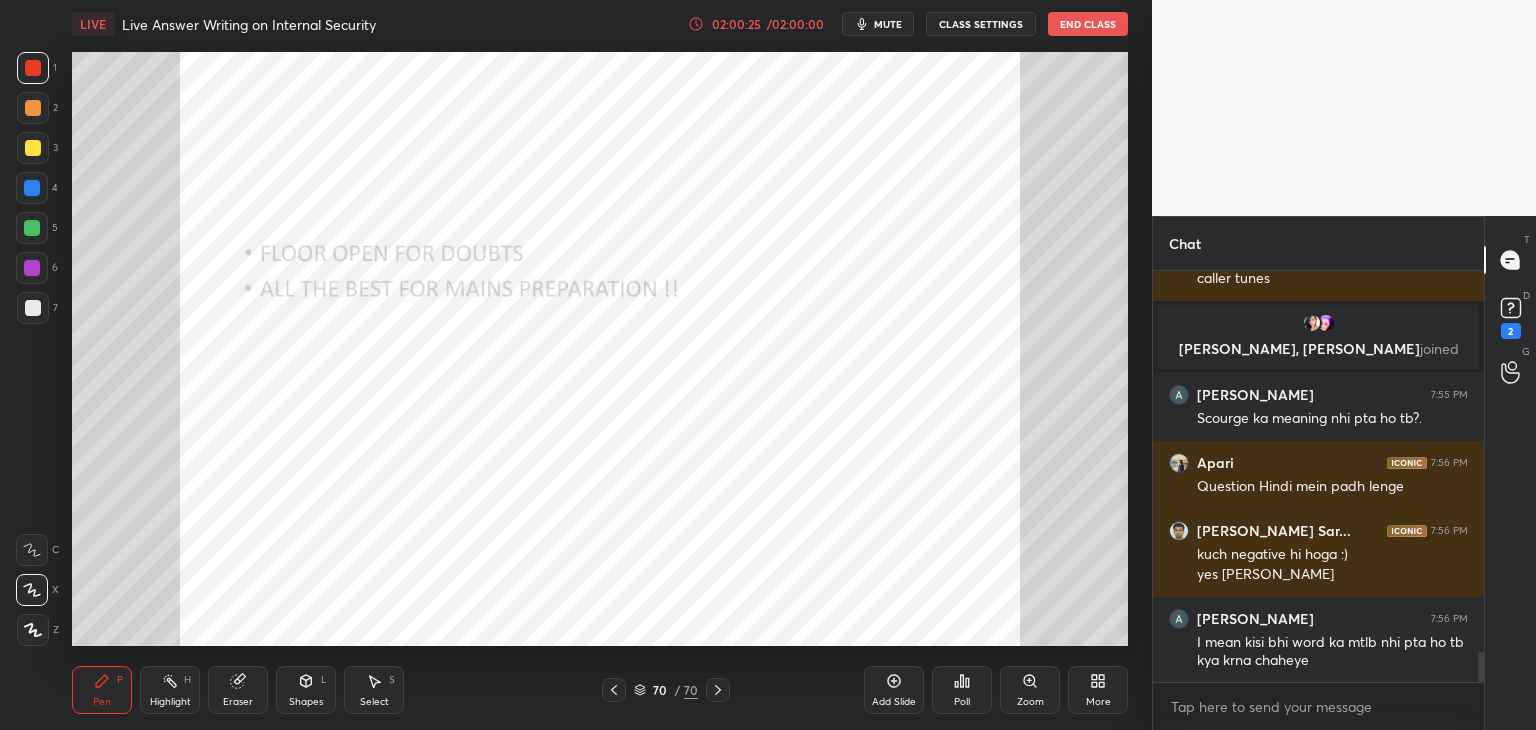click on "/  02:00:00" at bounding box center [795, 24] 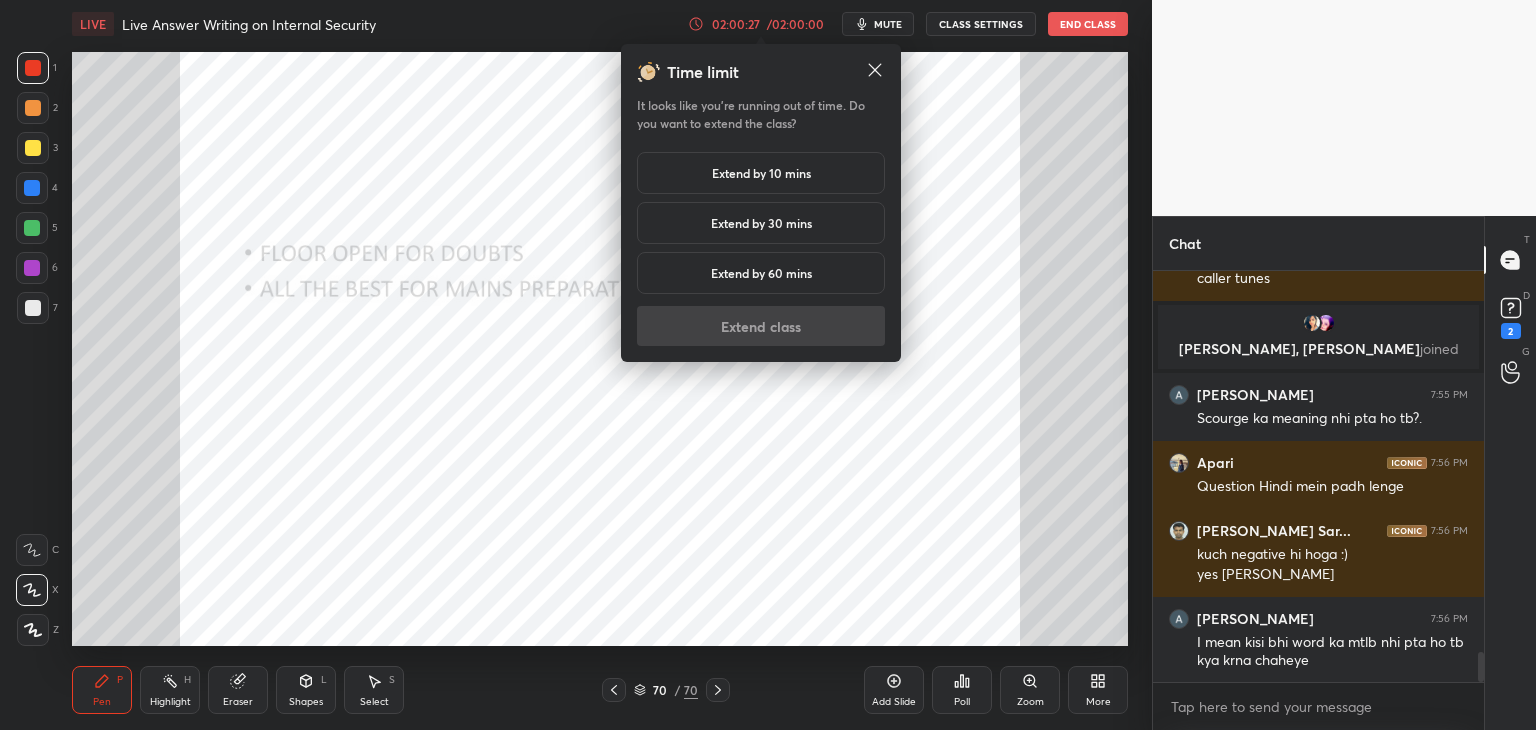 click on "Extend by 10 mins" at bounding box center [761, 173] 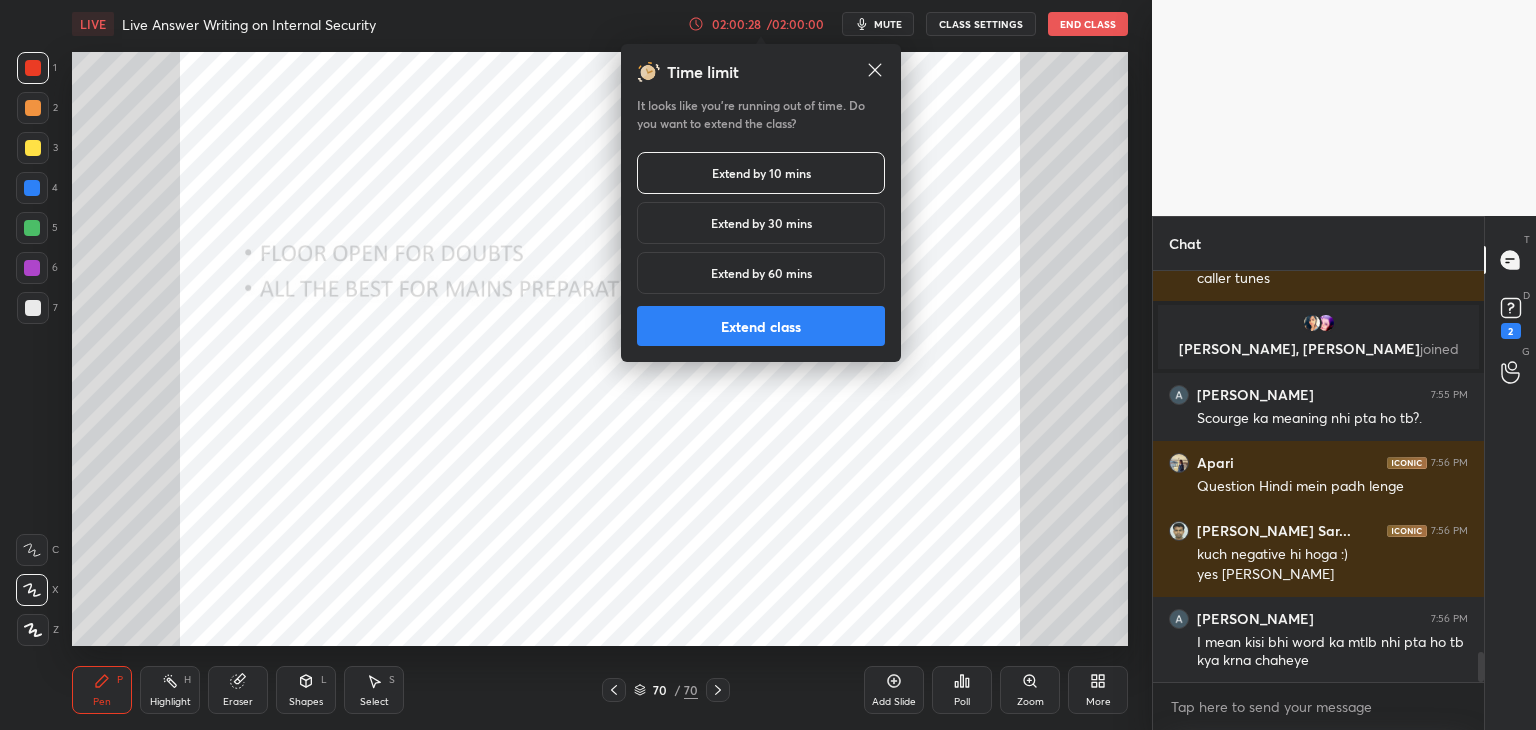 click on "Extend class" at bounding box center (761, 326) 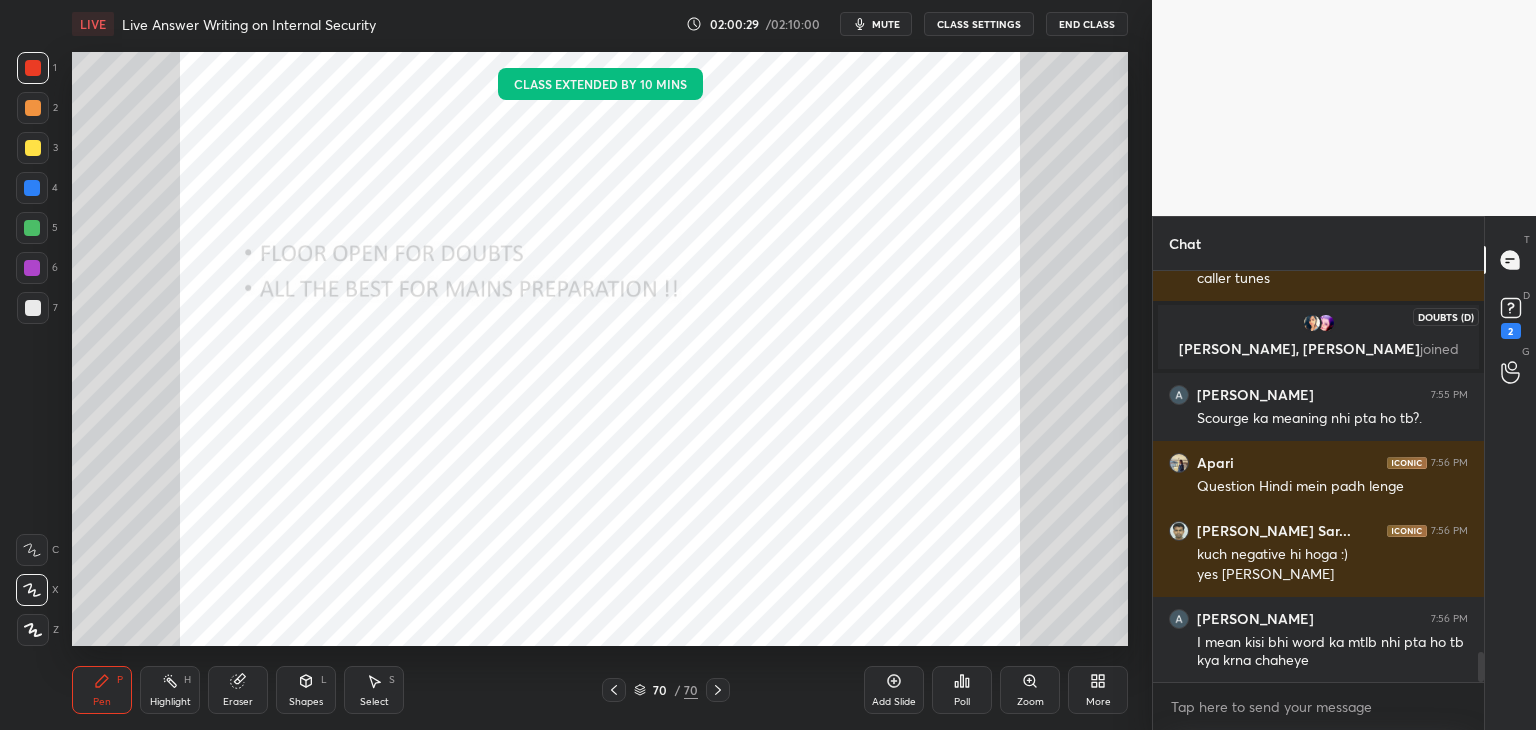 click 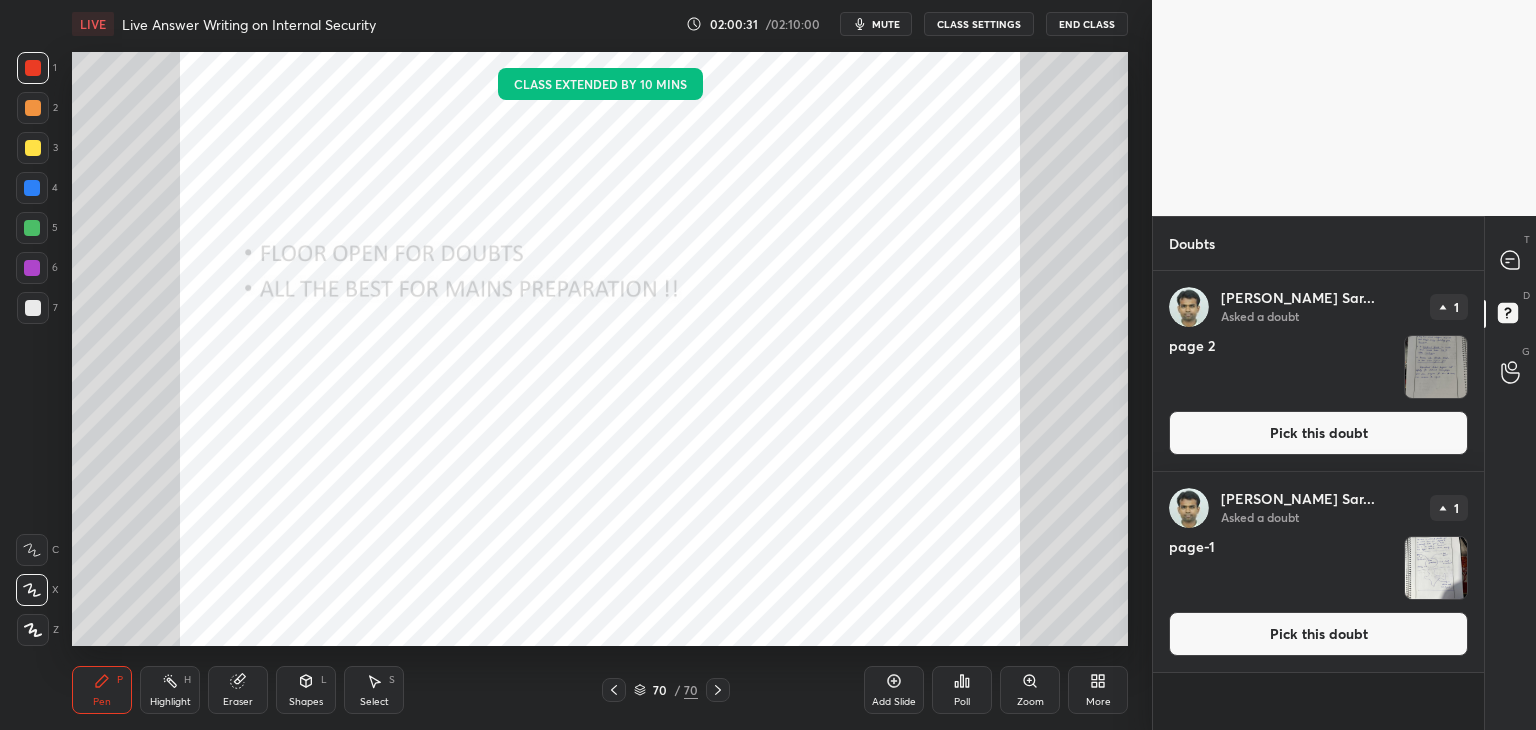 click on "Pick this doubt" at bounding box center [1318, 634] 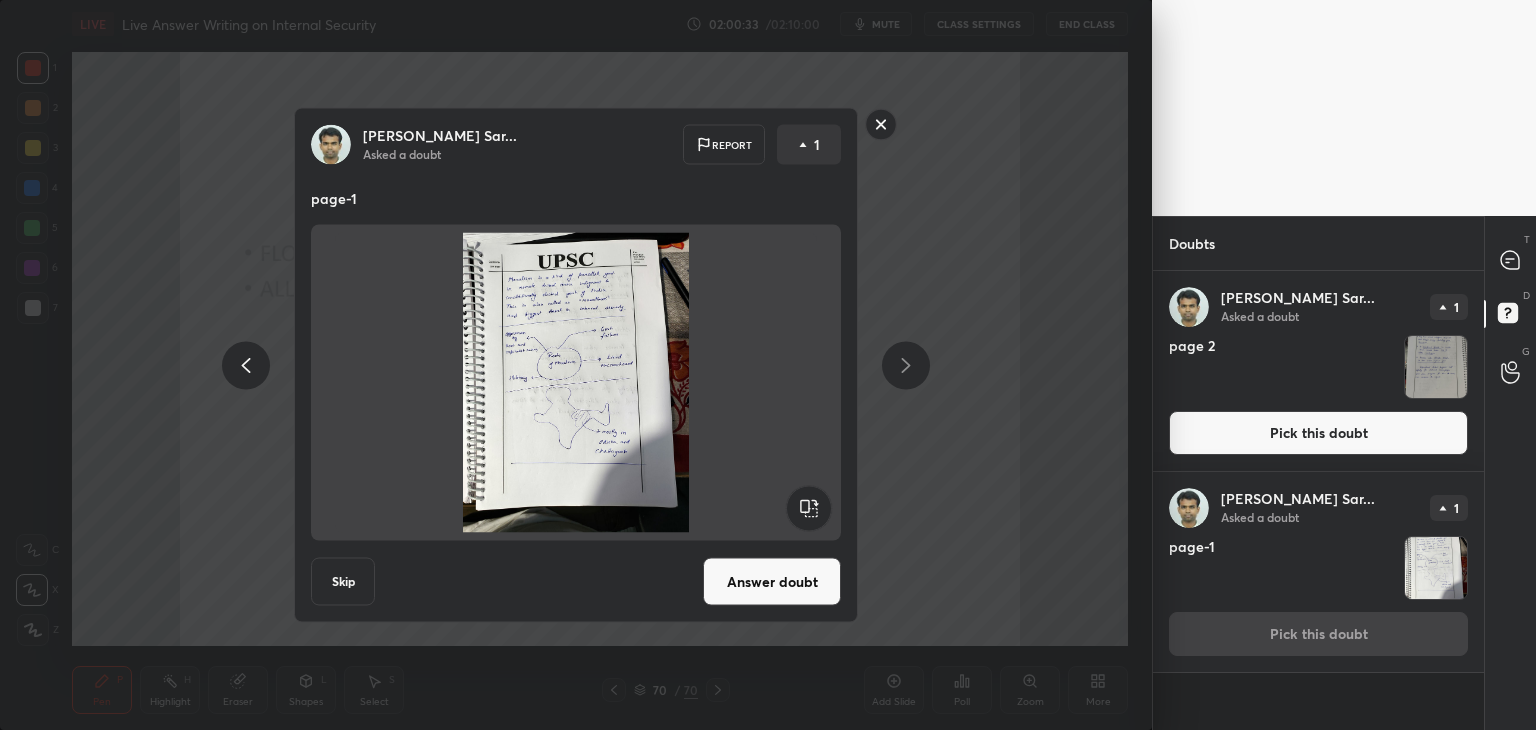 click on "Answer doubt" at bounding box center [772, 582] 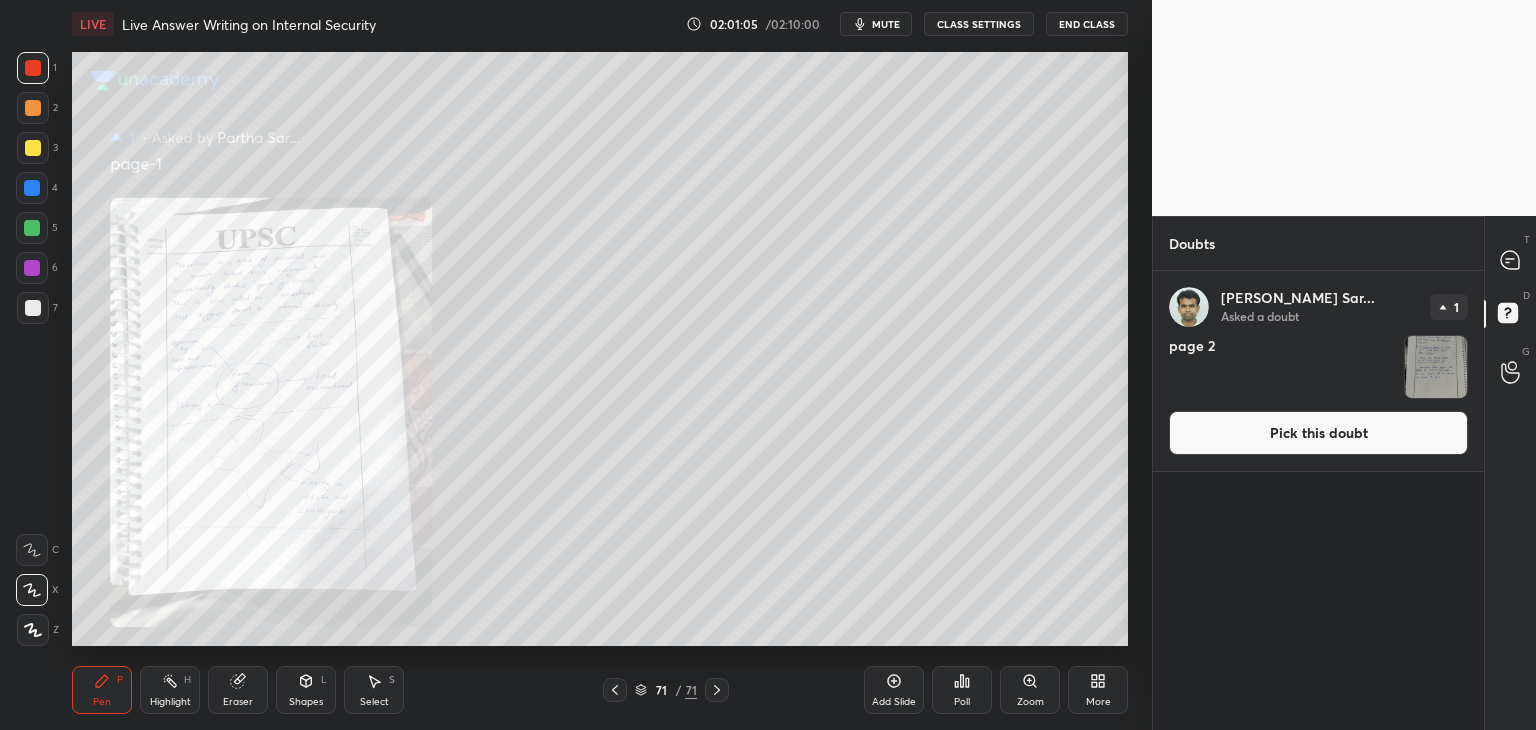 click on "Pick this doubt" at bounding box center [1318, 433] 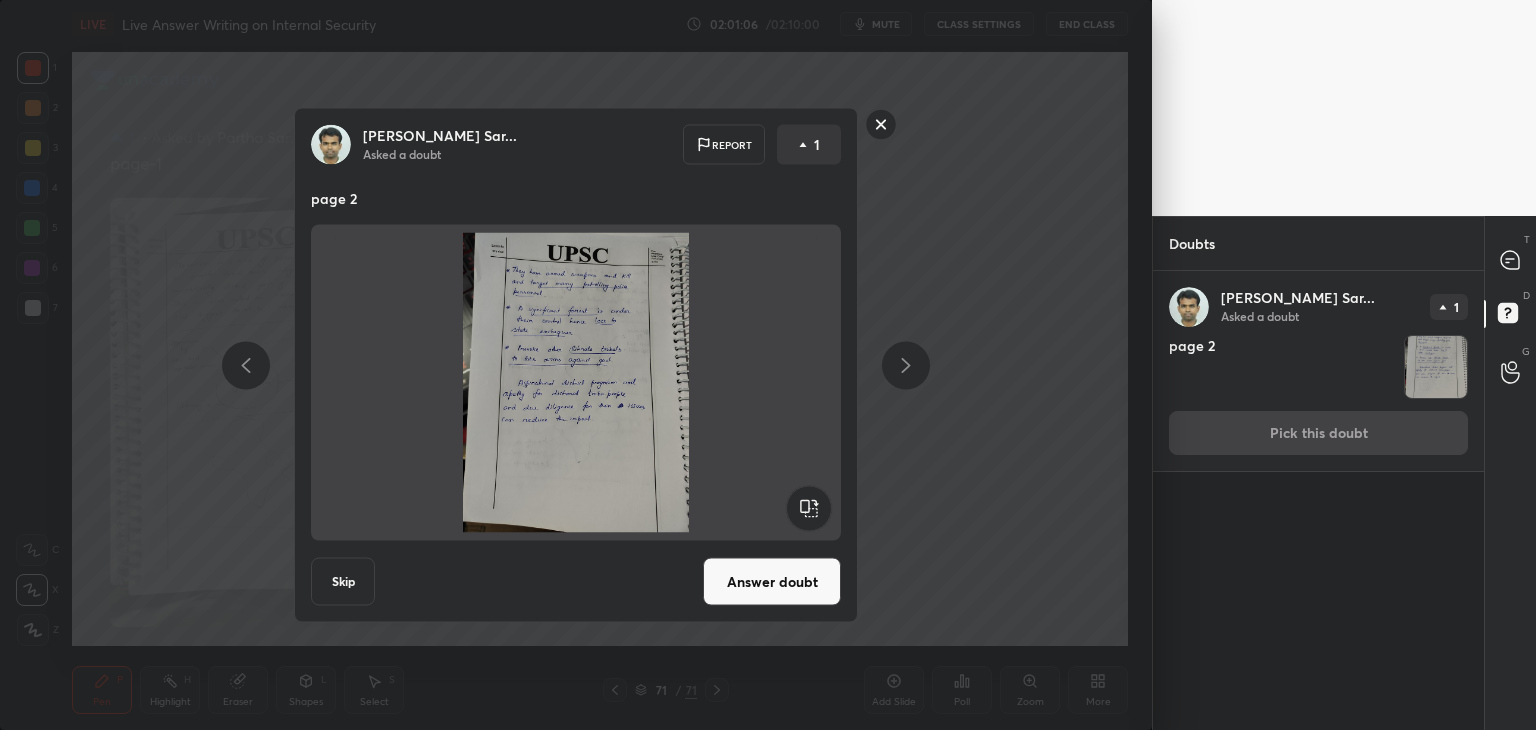 click on "Answer doubt" at bounding box center (772, 582) 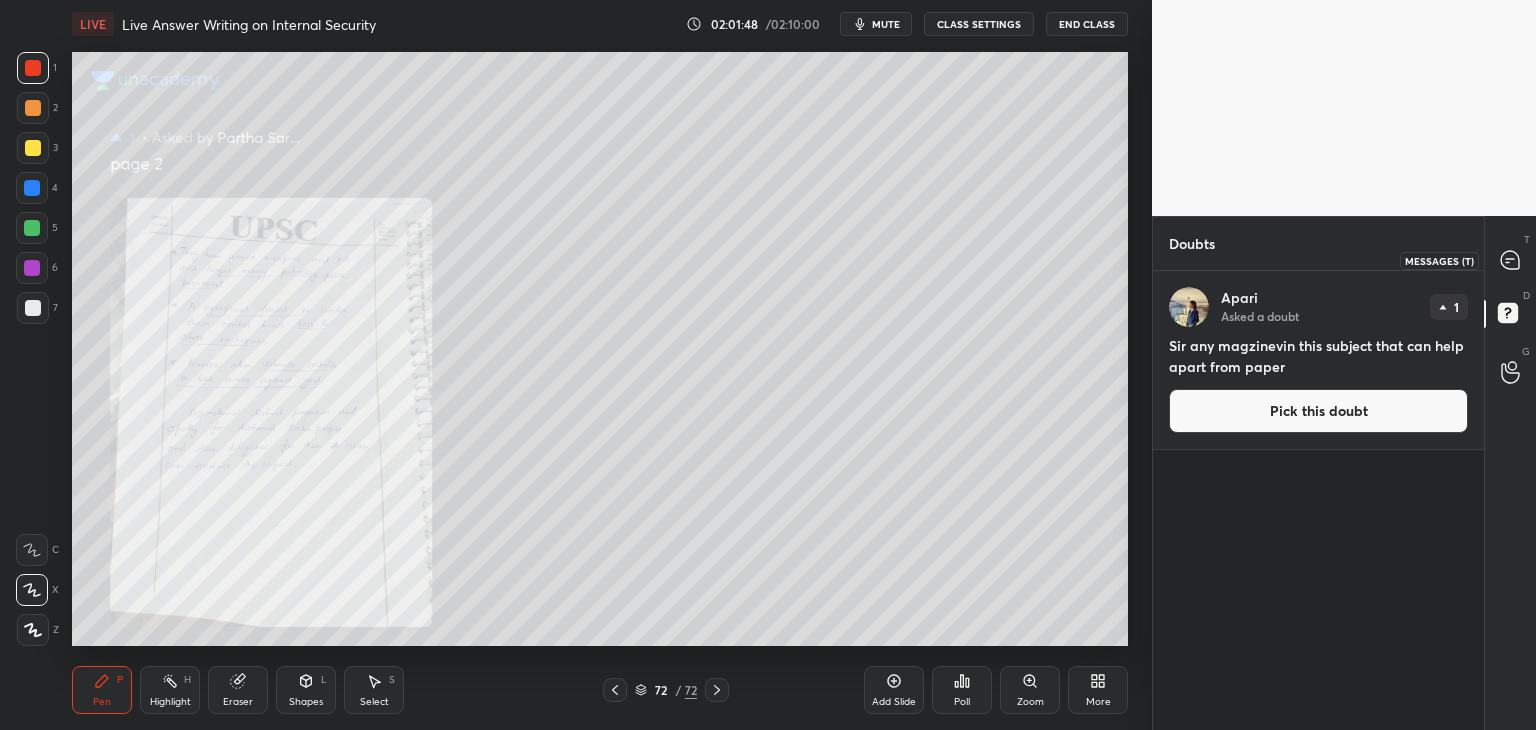 click 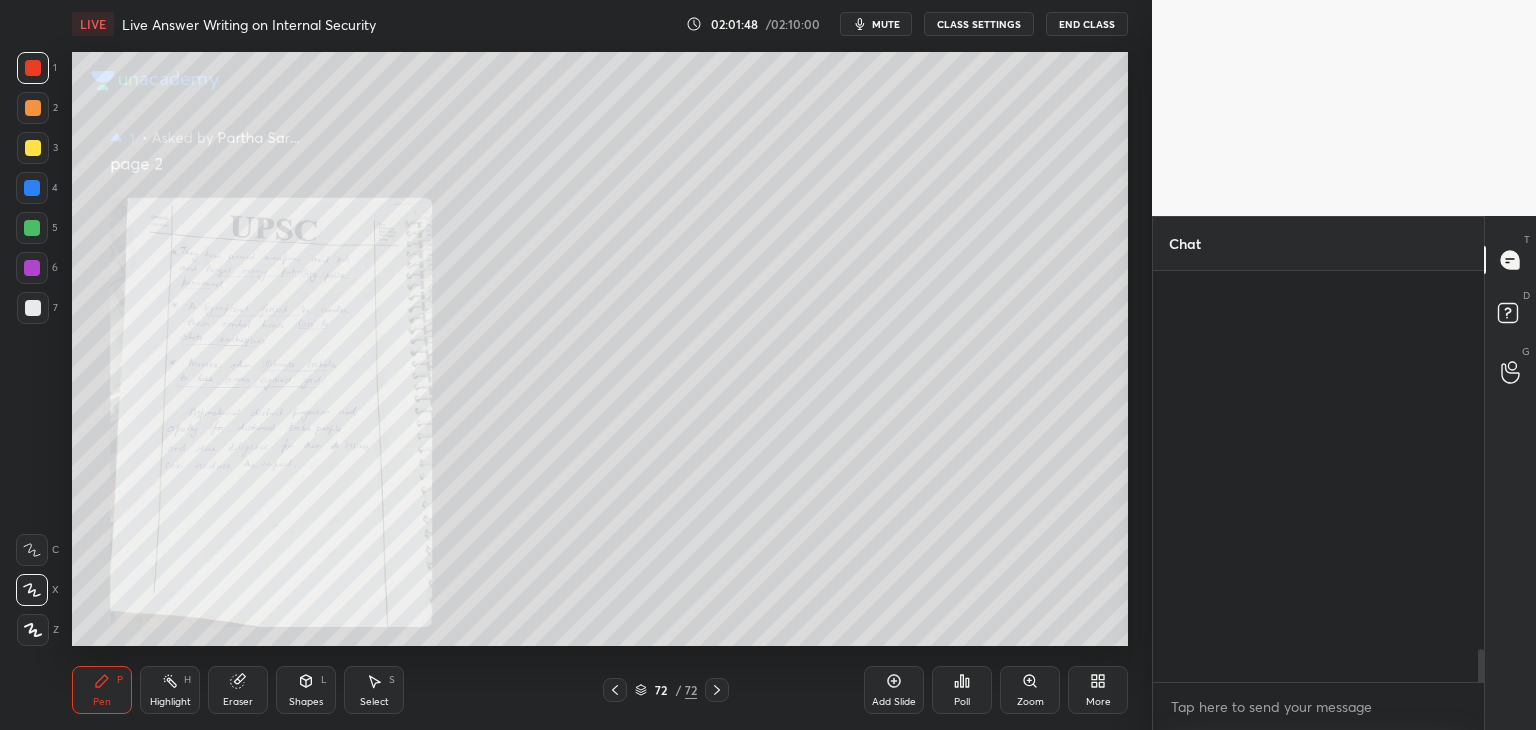 scroll, scrollTop: 5508, scrollLeft: 0, axis: vertical 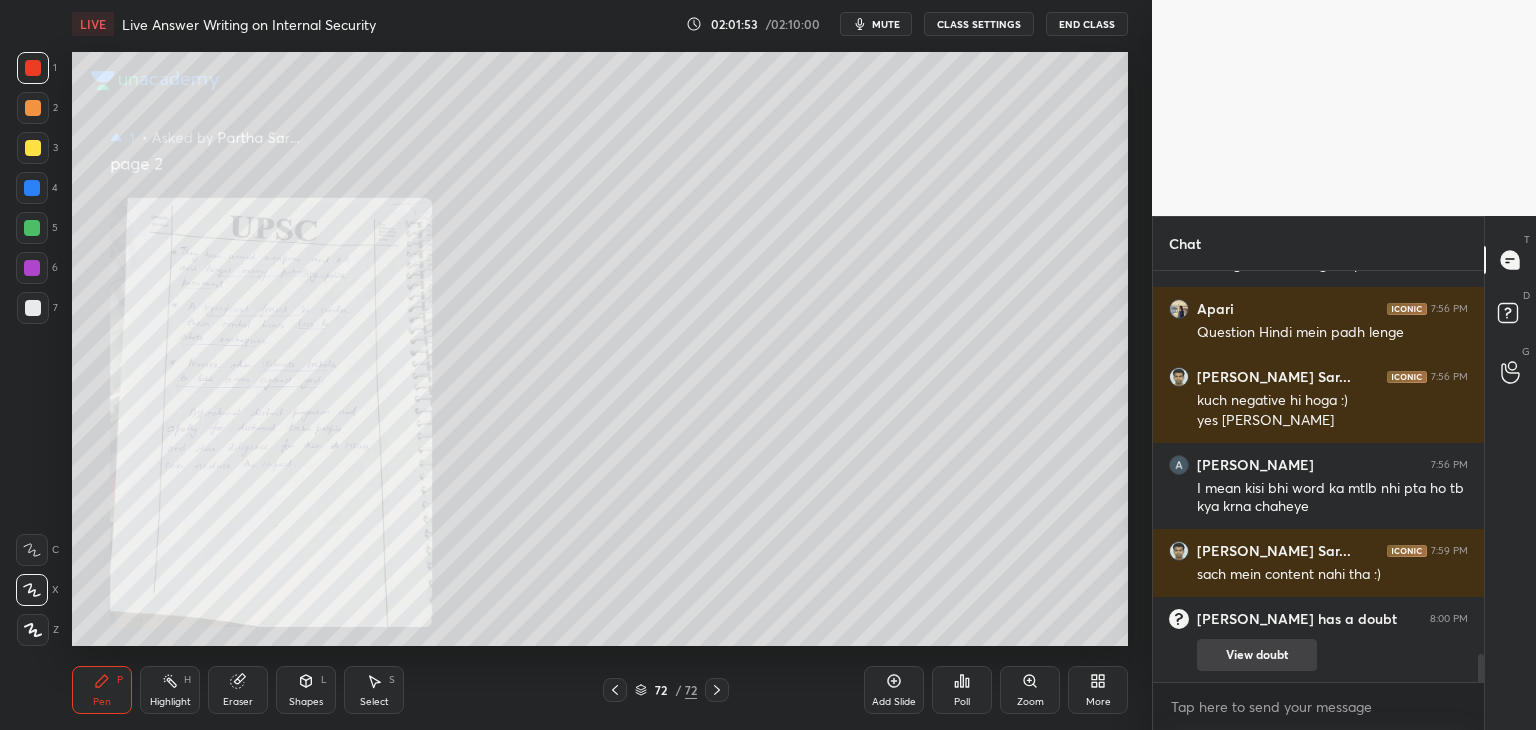 click on "View doubt" at bounding box center (1257, 655) 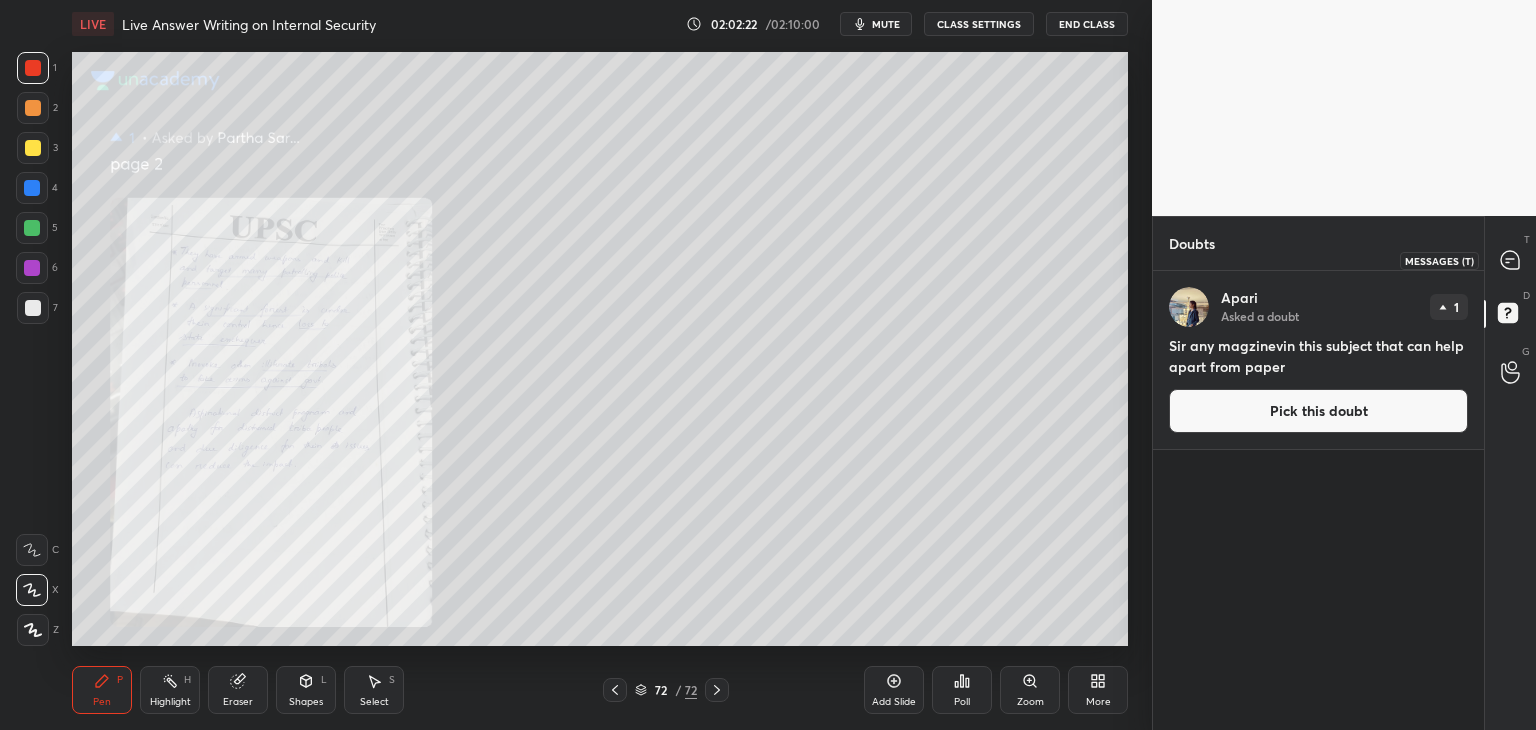 click at bounding box center [1511, 260] 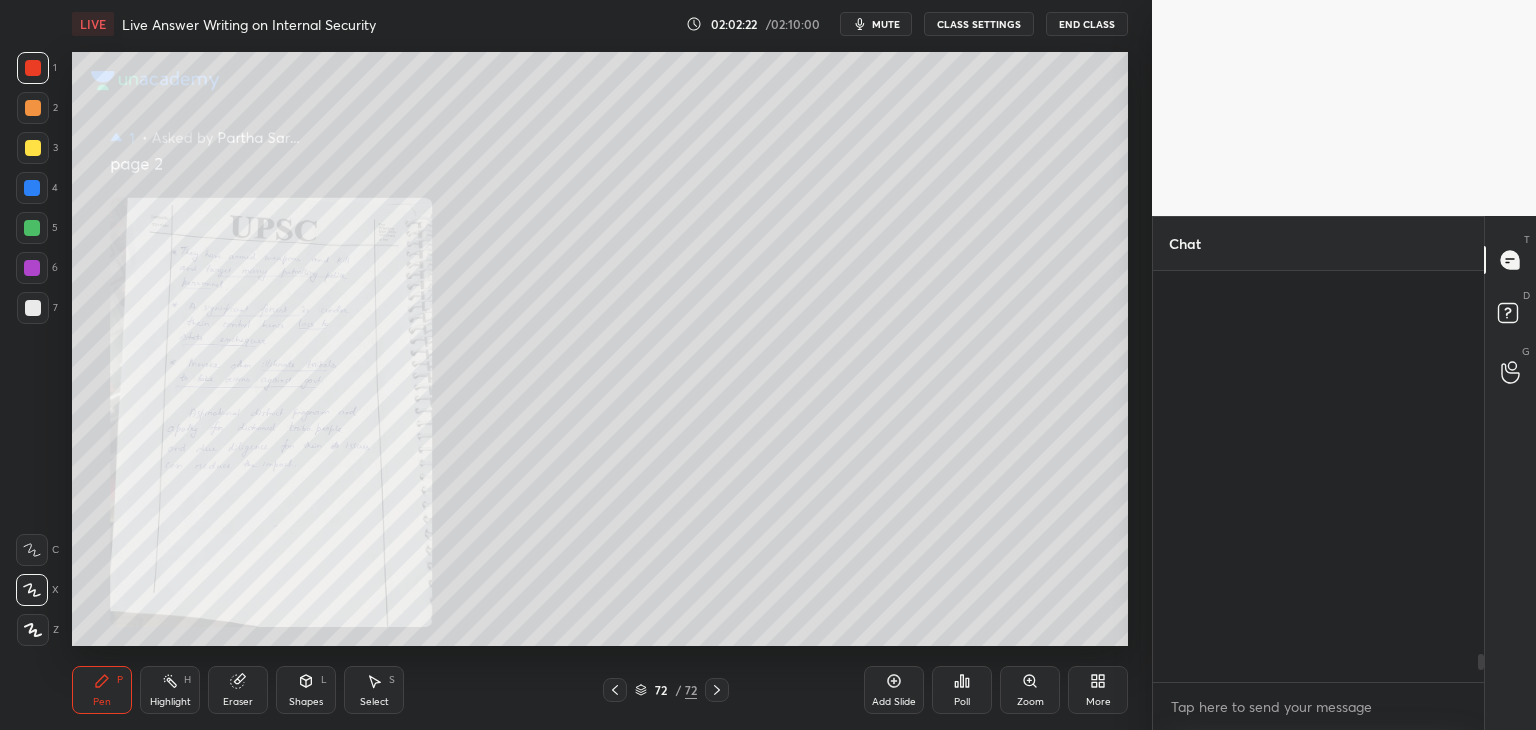 scroll, scrollTop: 5584, scrollLeft: 0, axis: vertical 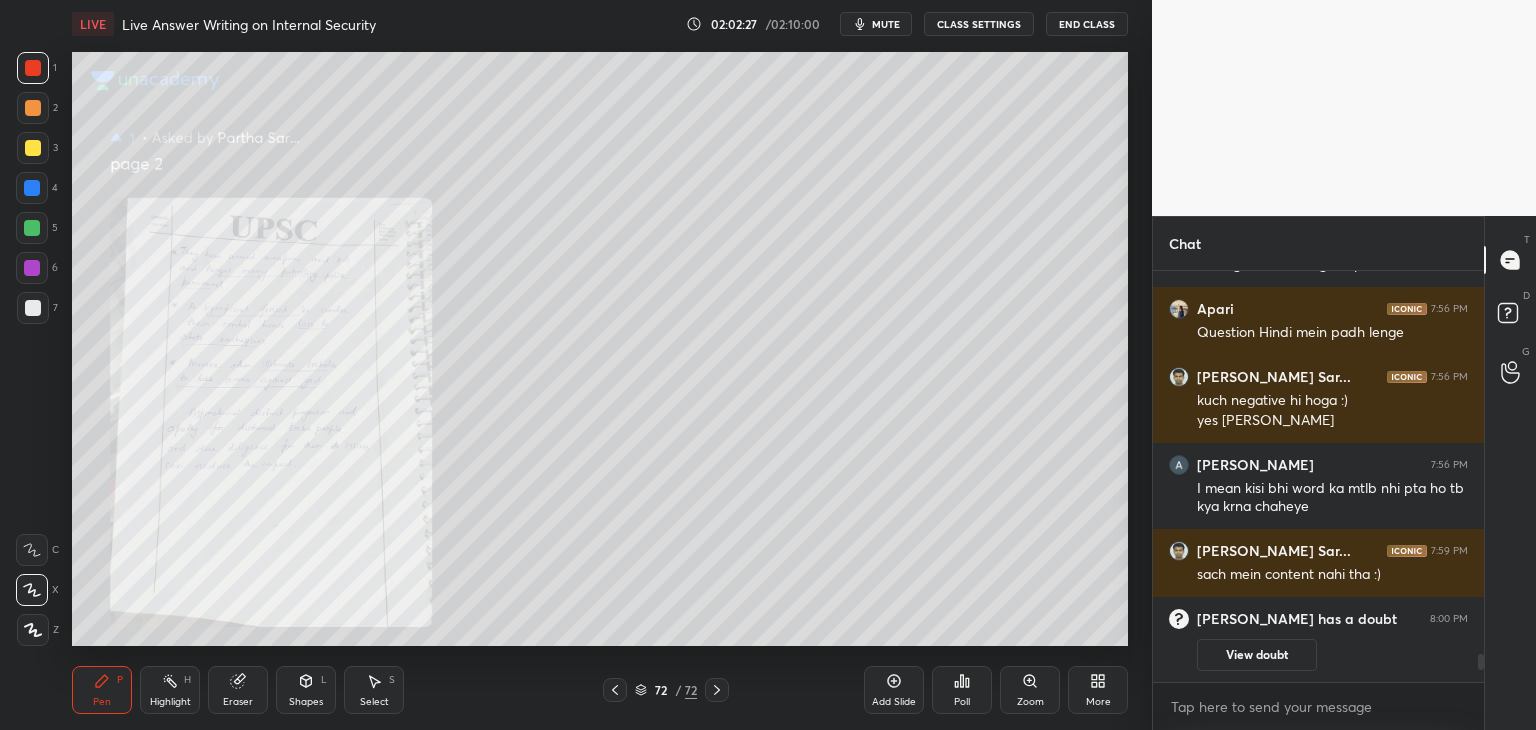 click at bounding box center (615, 690) 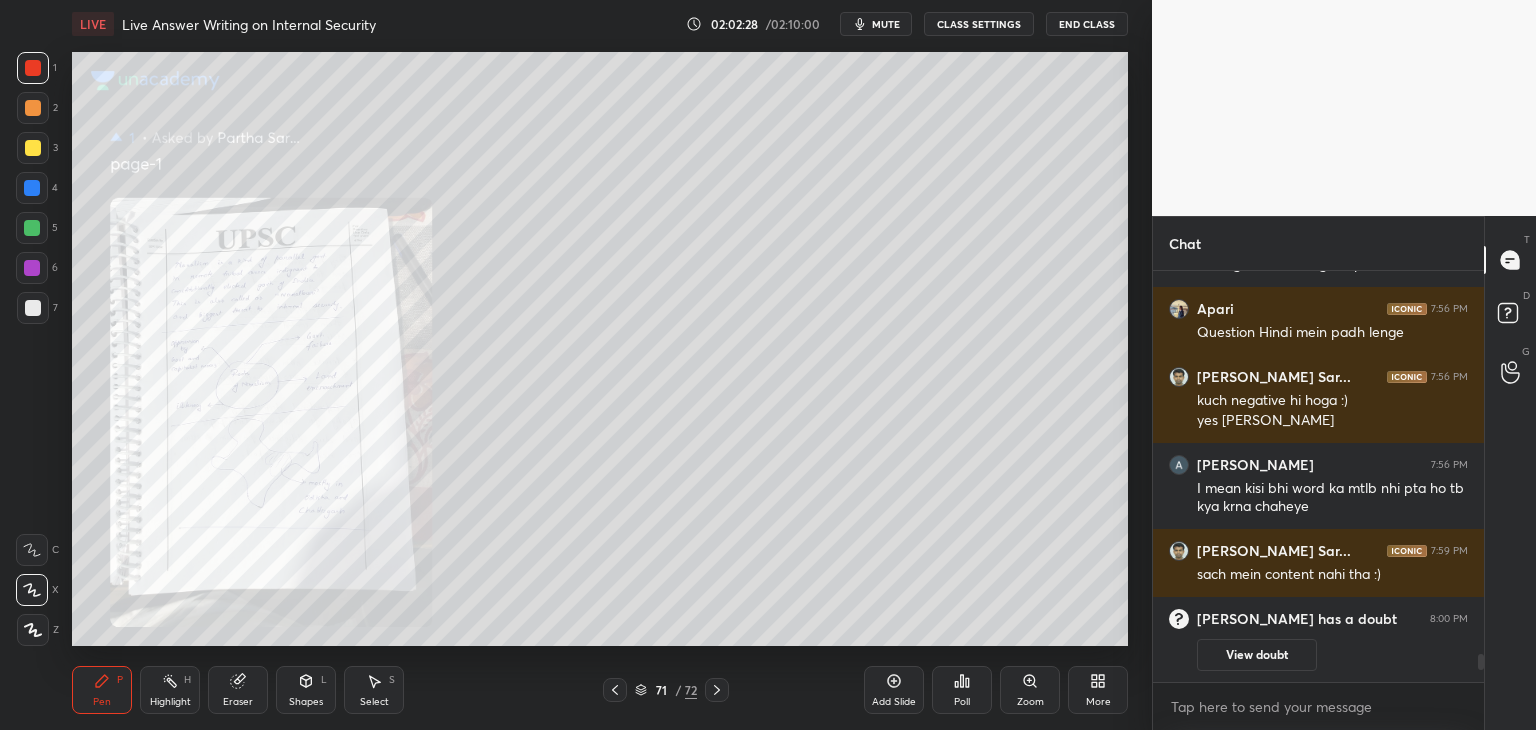 click at bounding box center (615, 690) 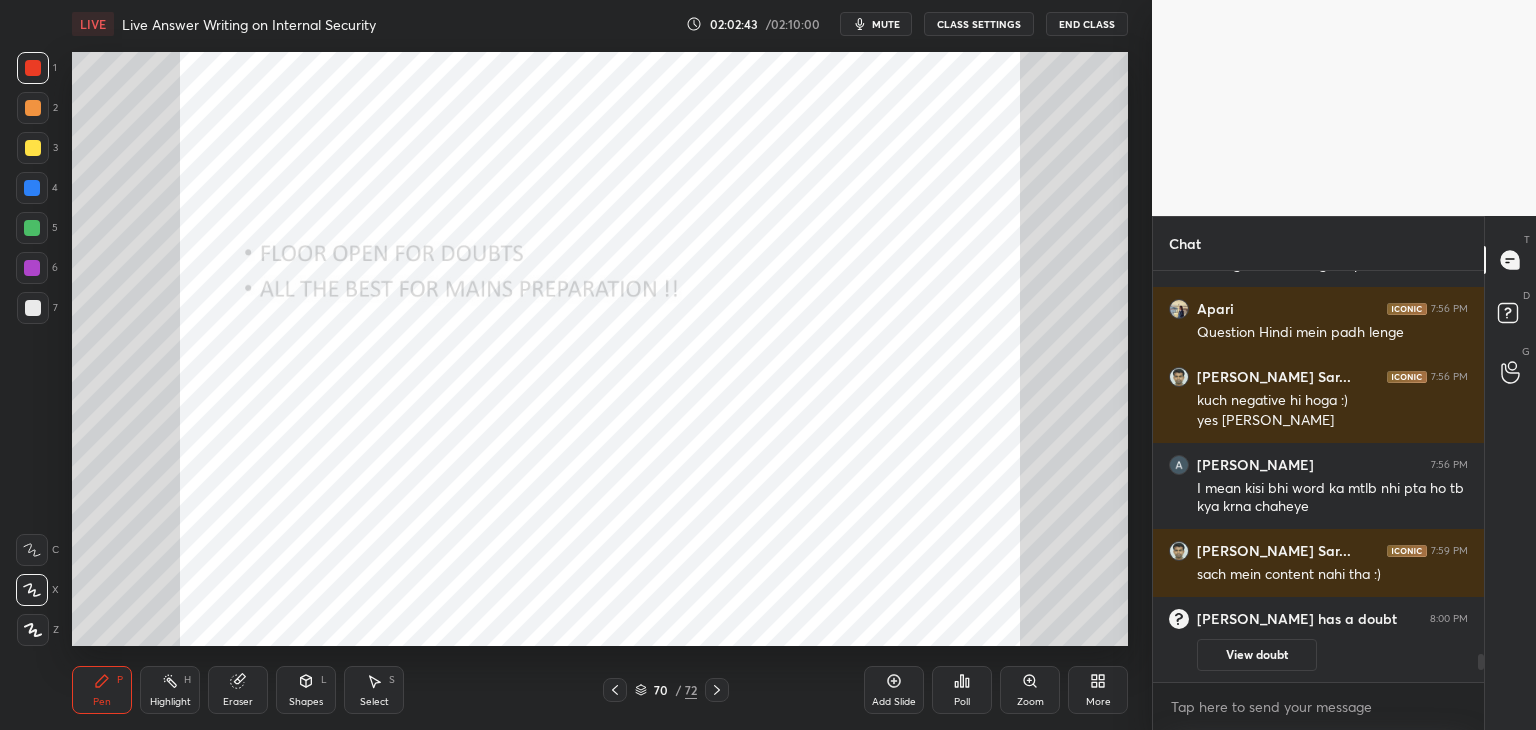 click at bounding box center [33, 630] 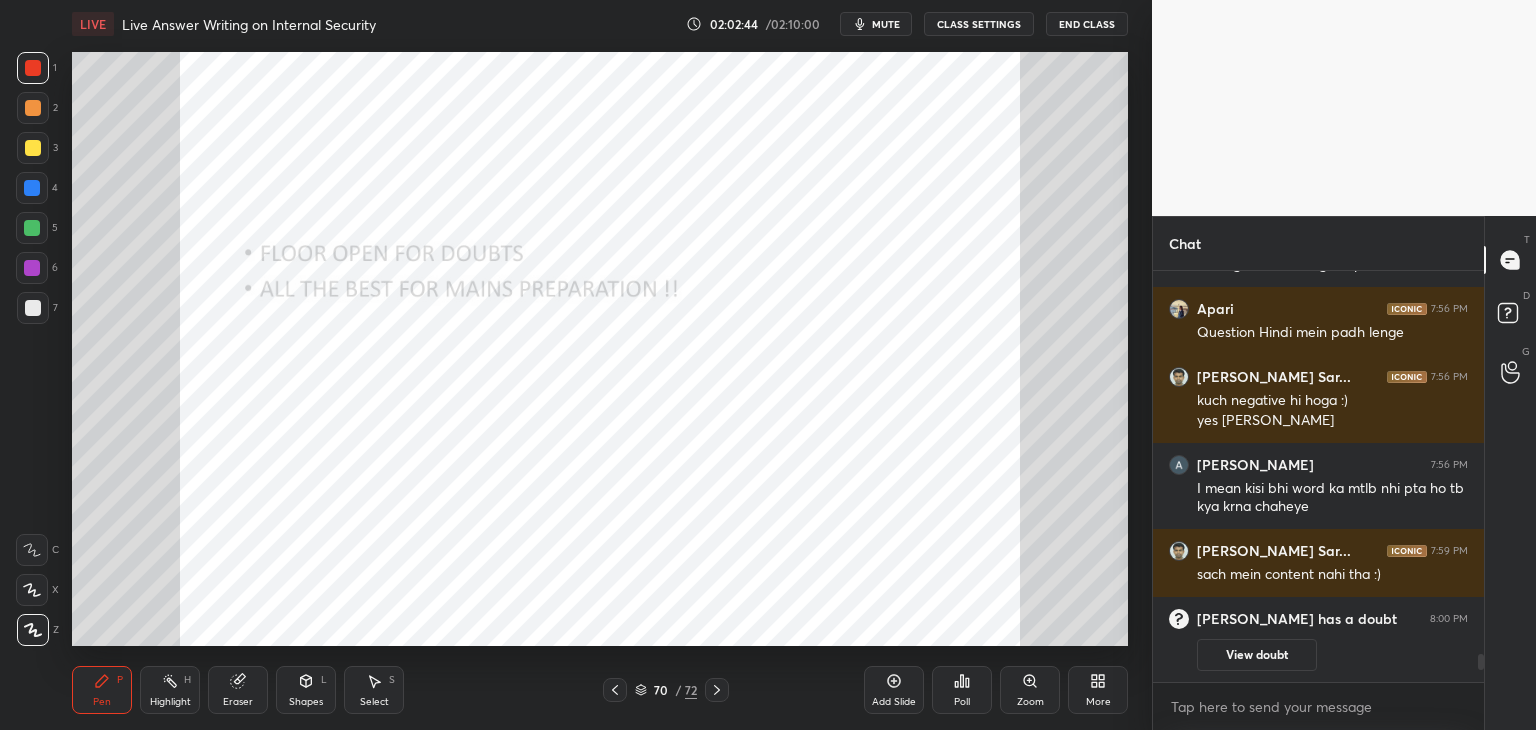 click at bounding box center [32, 590] 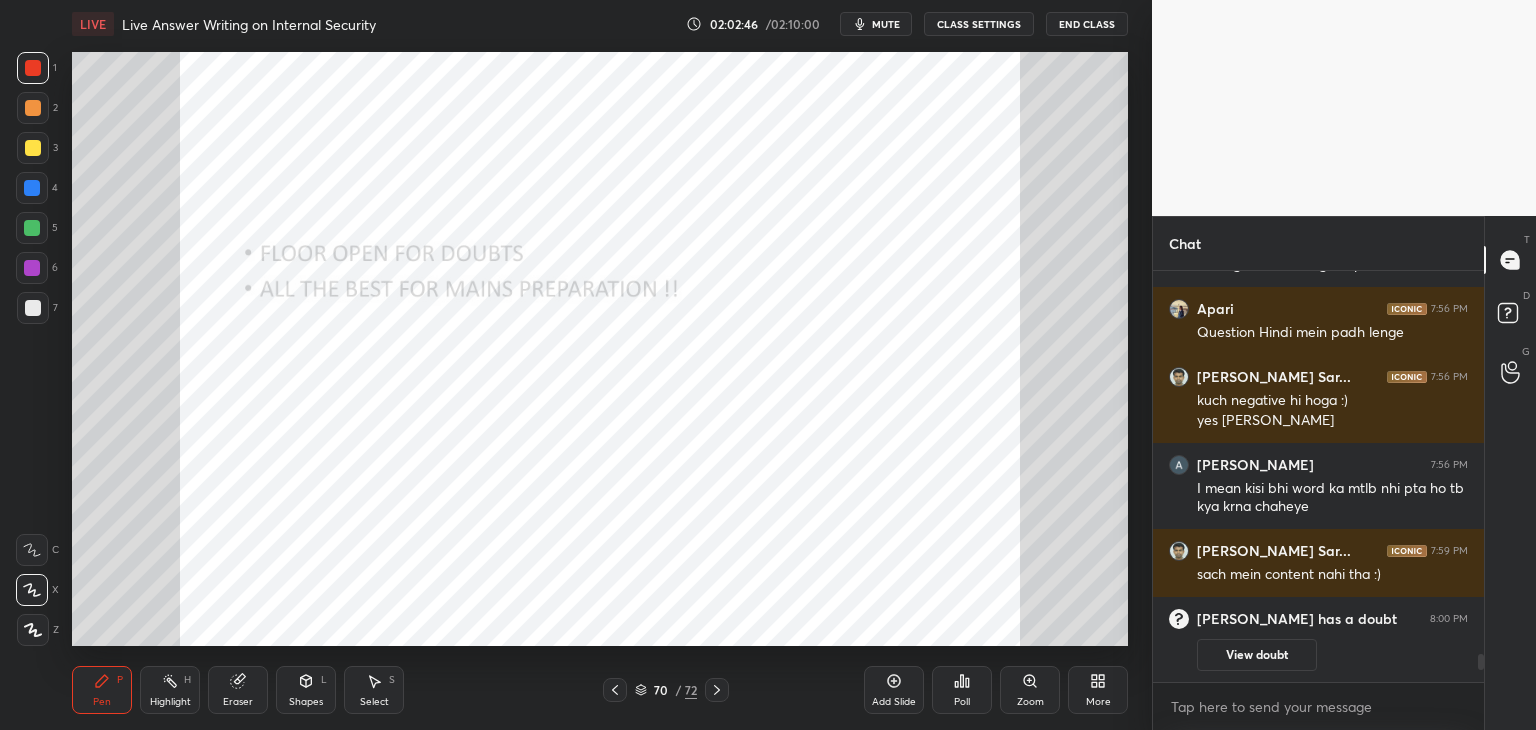 click at bounding box center [33, 630] 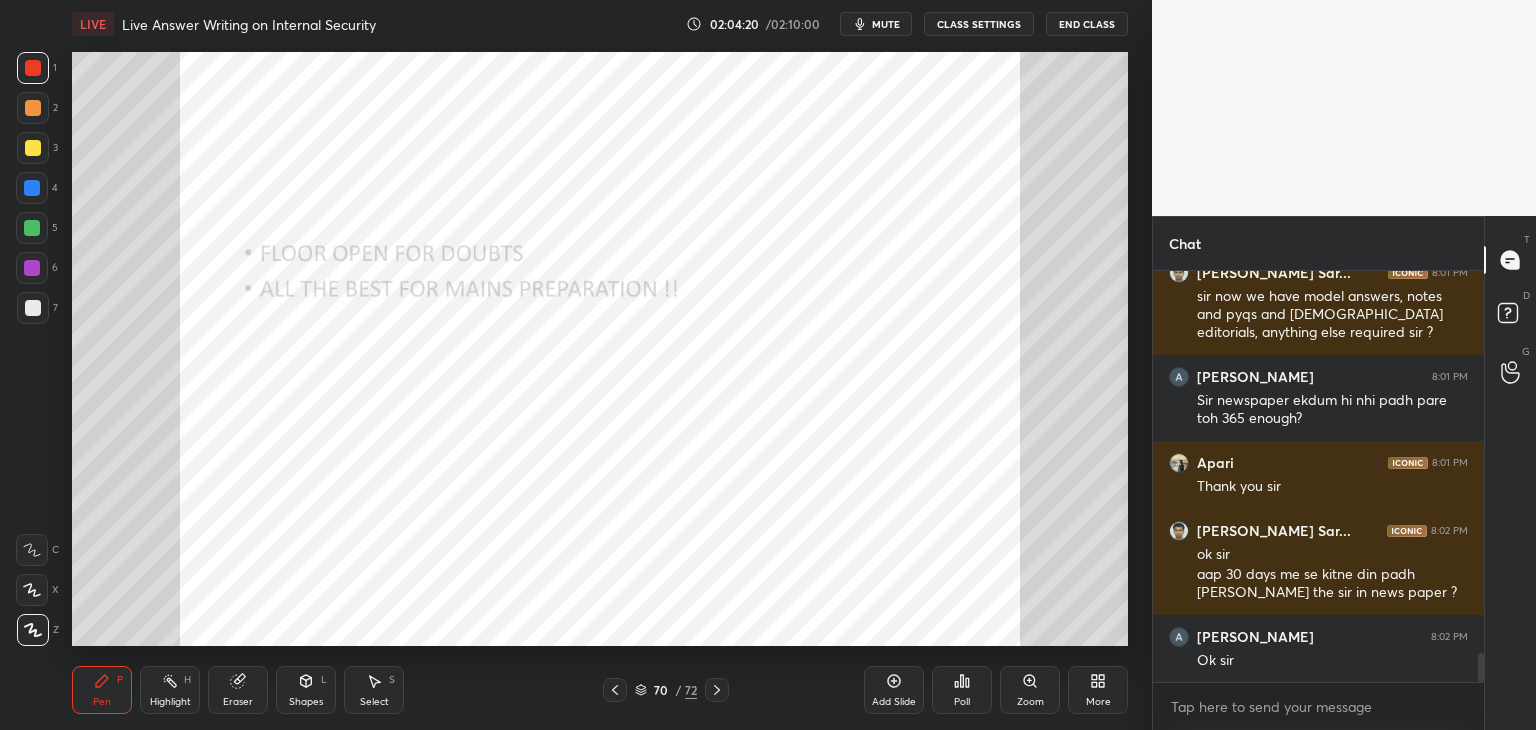 scroll, scrollTop: 5508, scrollLeft: 0, axis: vertical 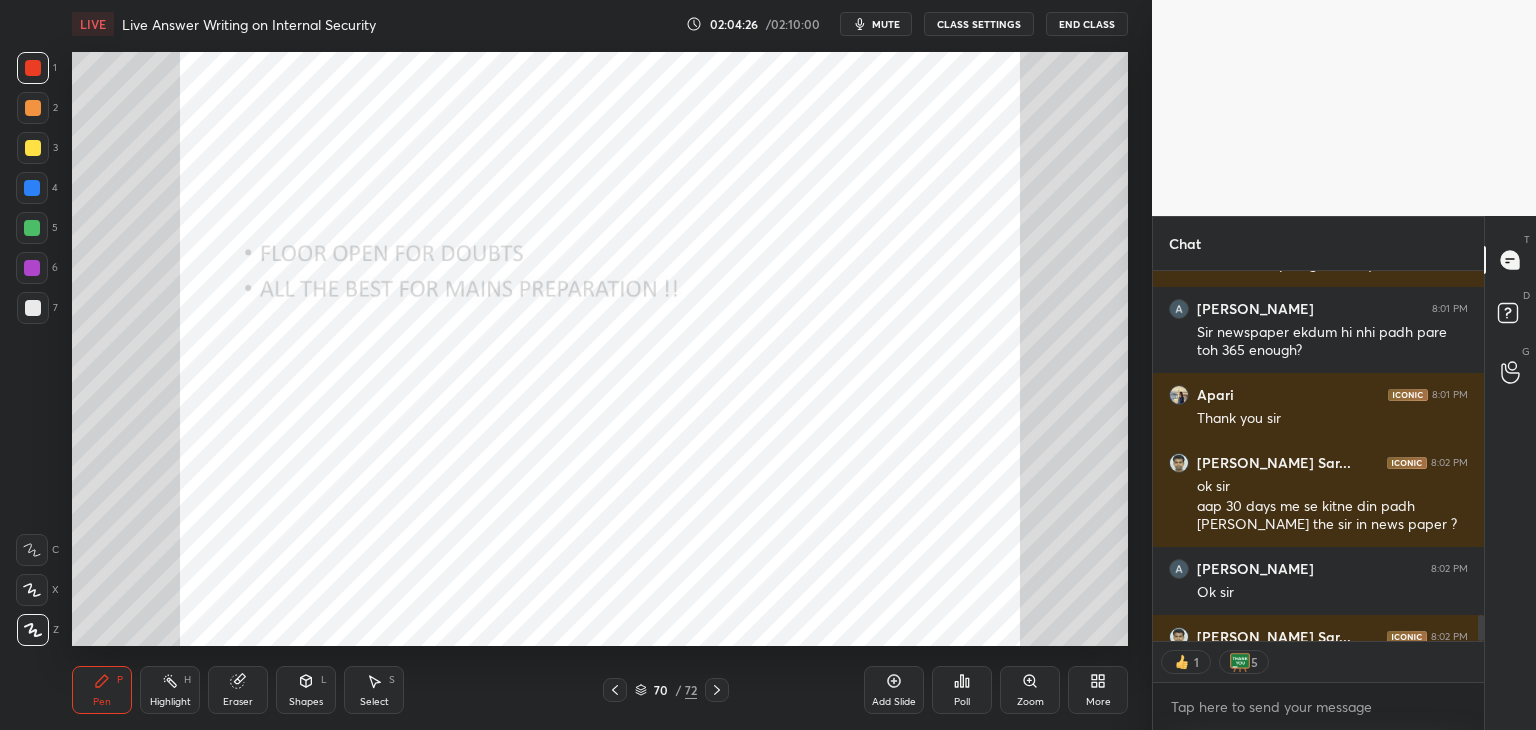 click on "End Class" at bounding box center [1087, 24] 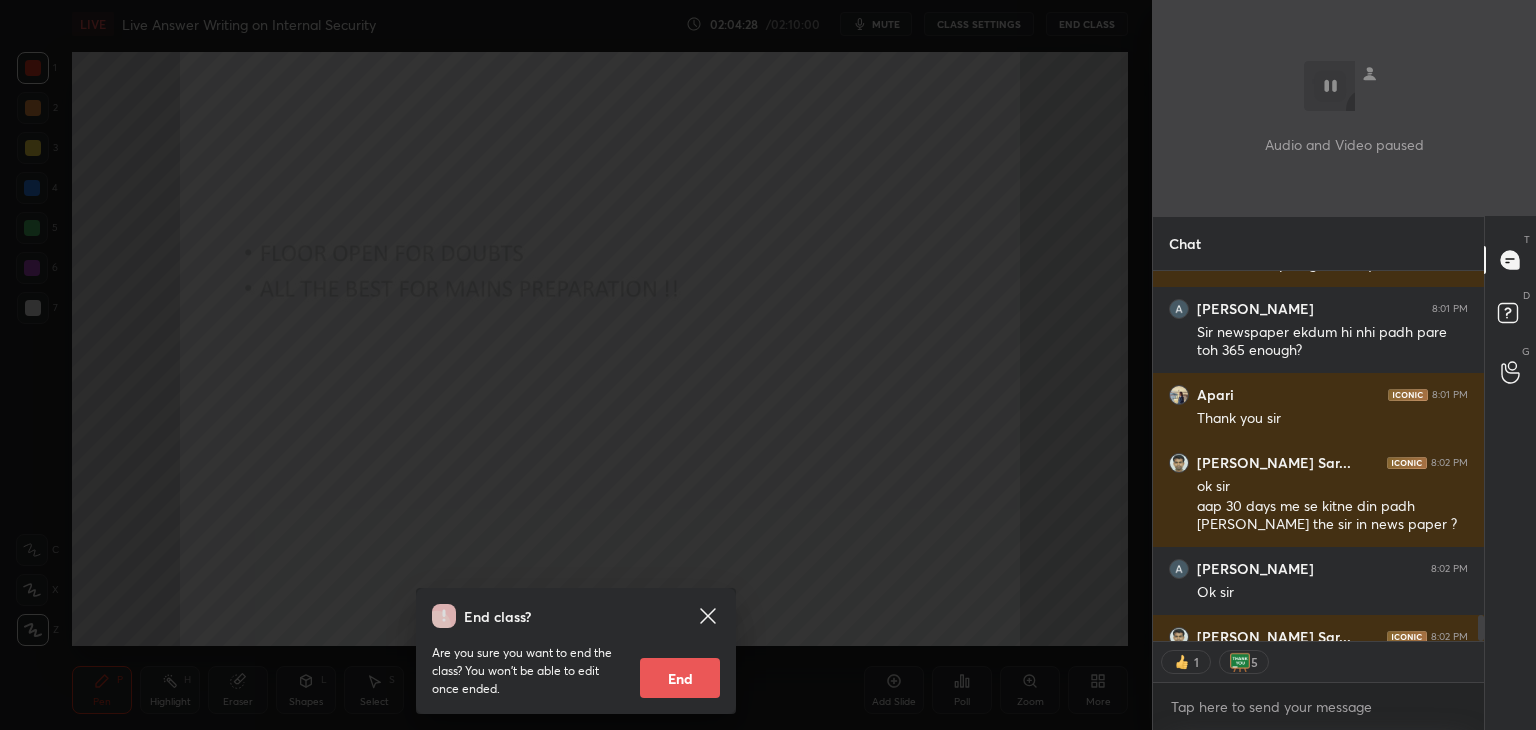 click on "End" at bounding box center (680, 678) 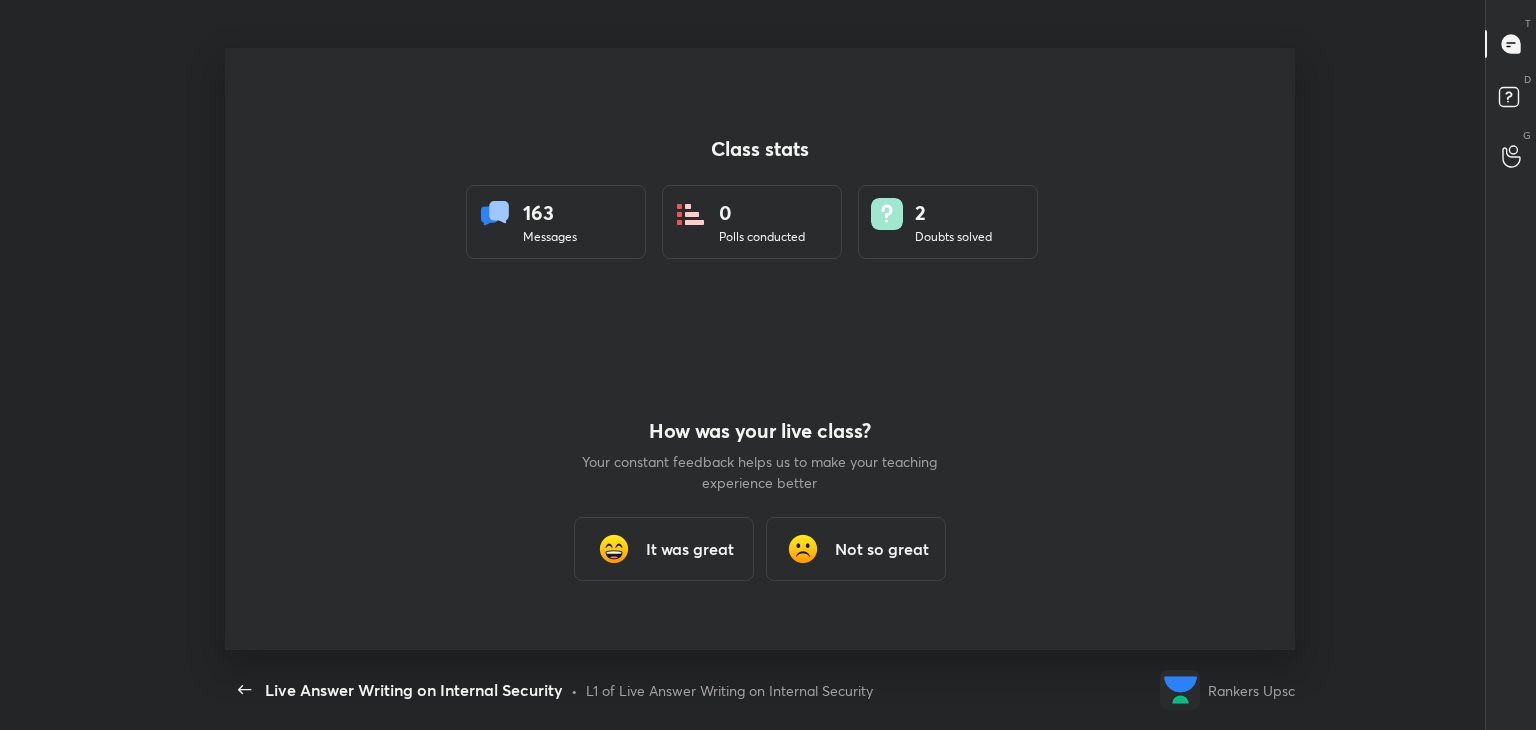 scroll, scrollTop: 99397, scrollLeft: 98480, axis: both 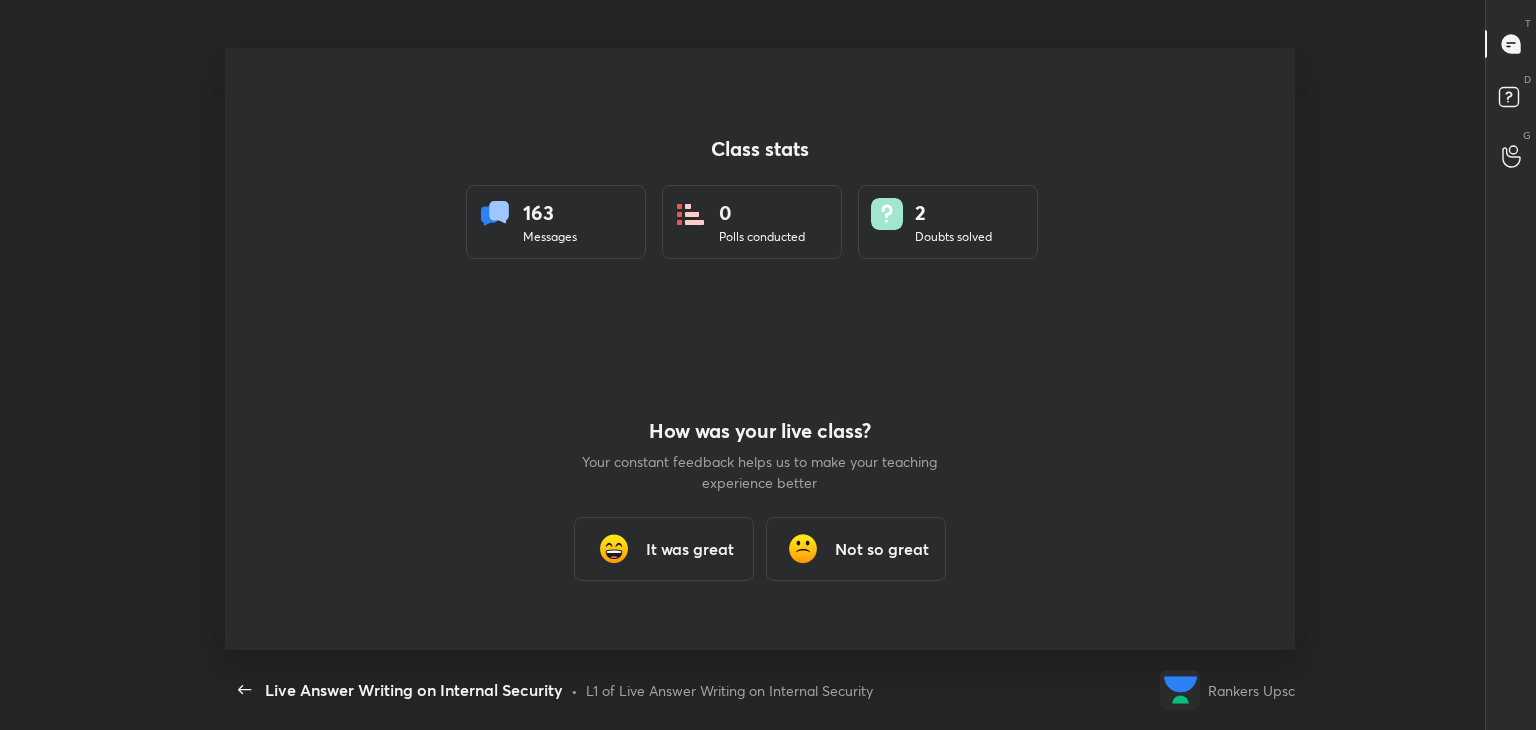 click on "It was great" at bounding box center (664, 549) 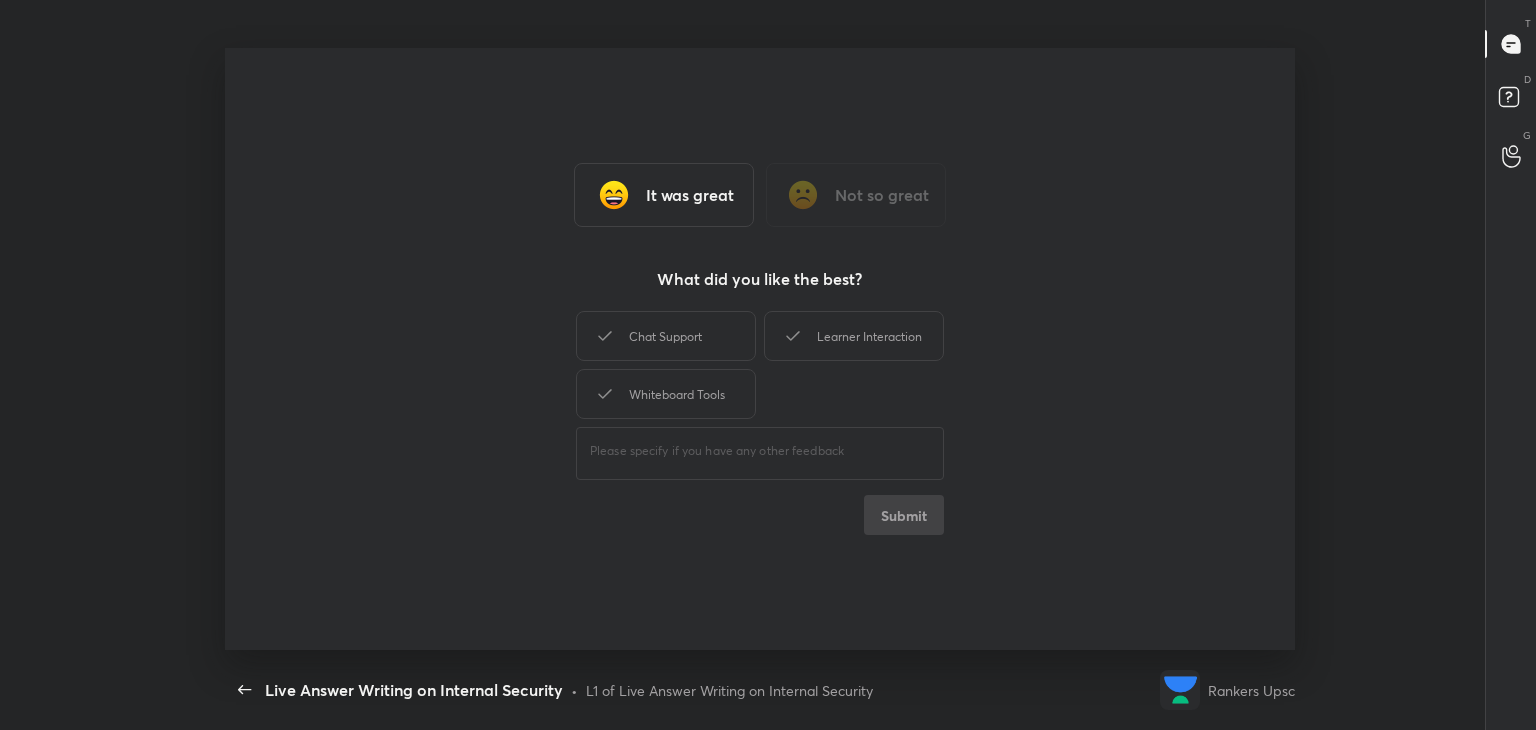 click on "It was great" at bounding box center [664, 195] 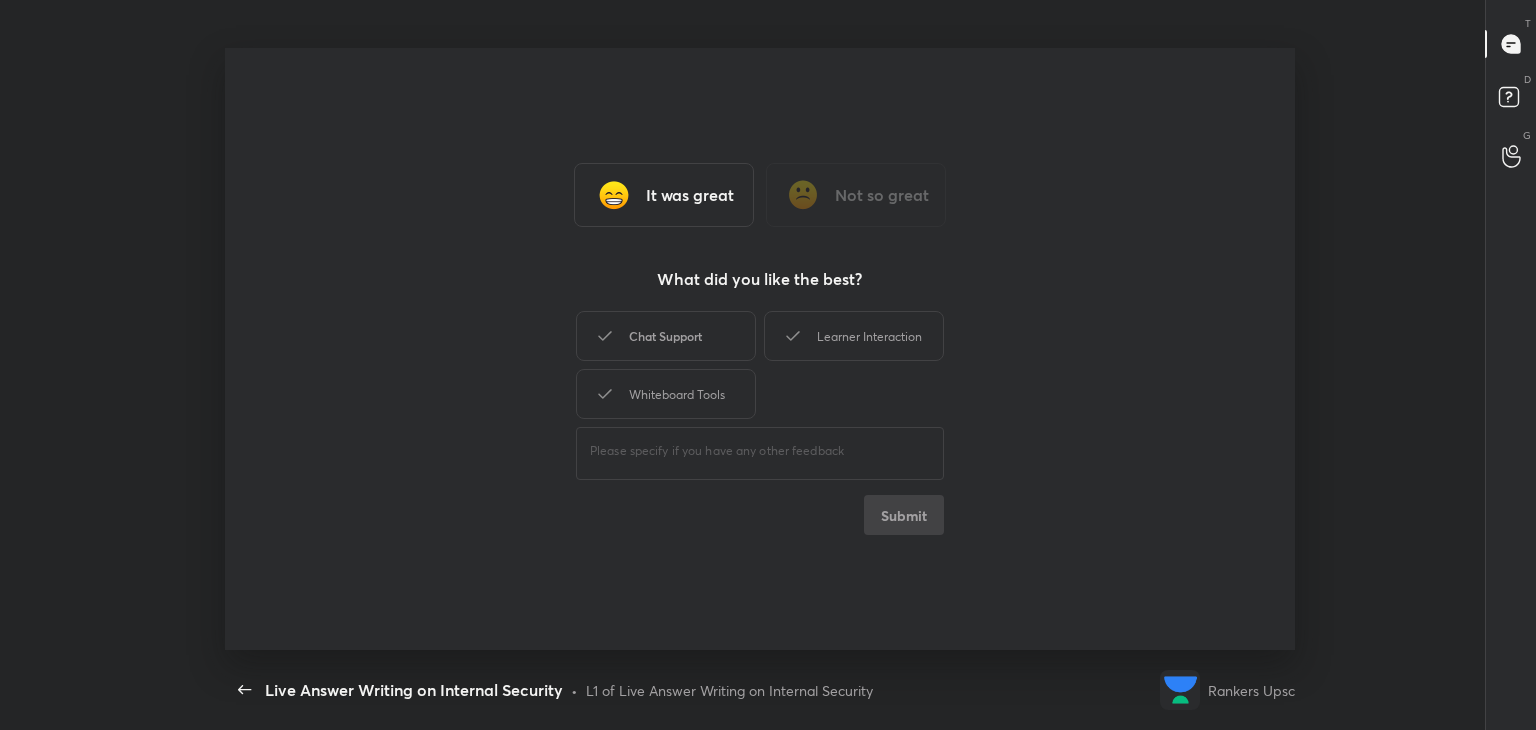 click on "Chat Support" at bounding box center (666, 336) 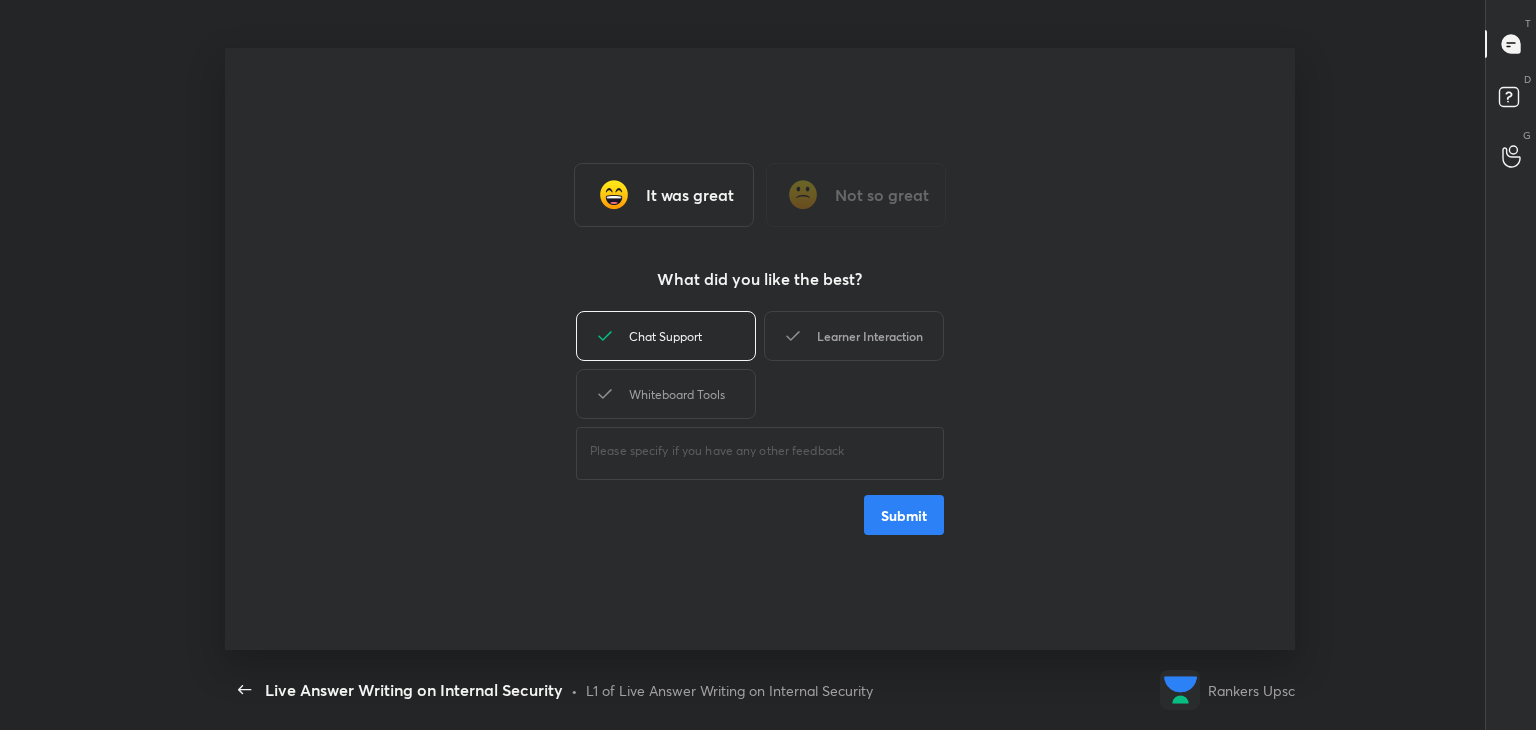 click on "Learner Interaction" at bounding box center [854, 336] 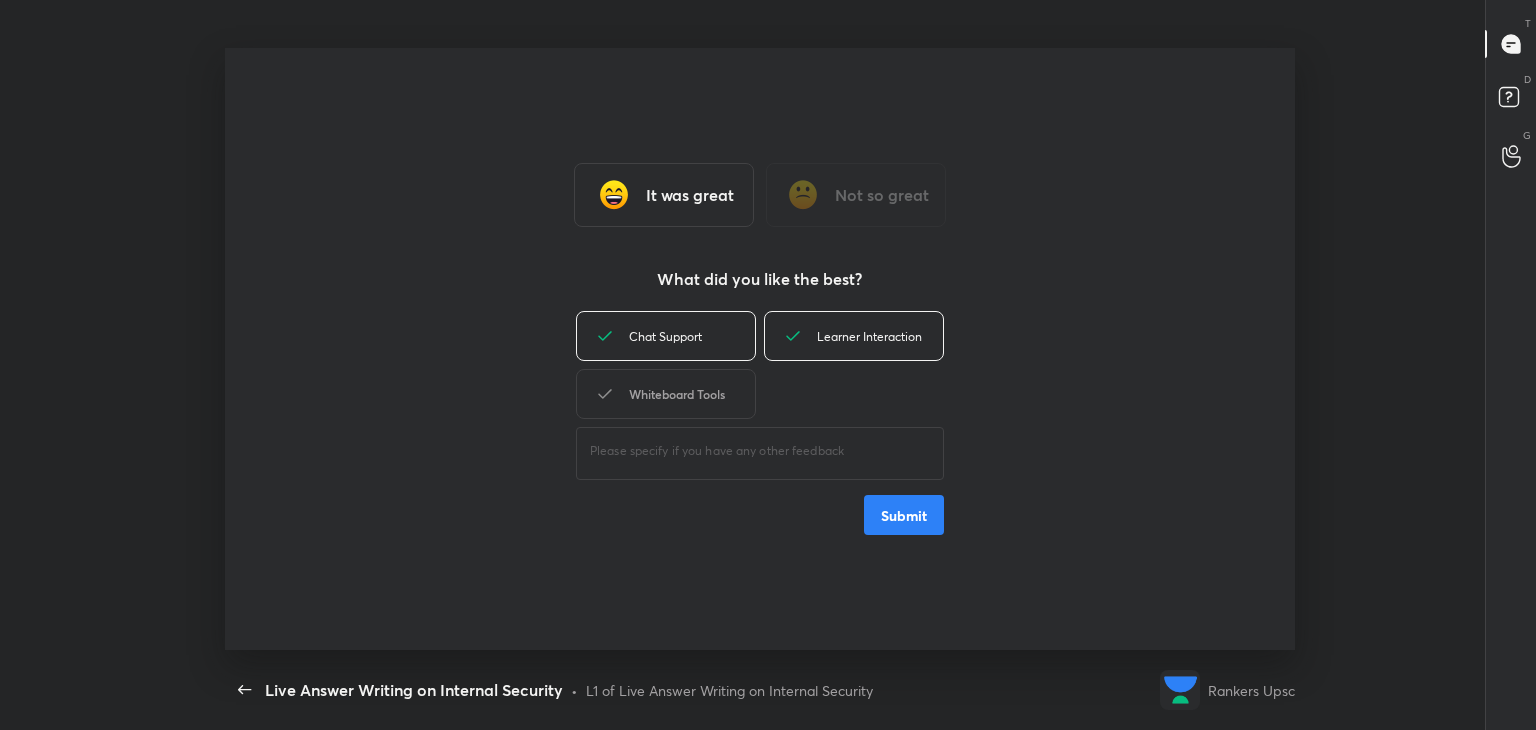 click on "Whiteboard Tools" at bounding box center (666, 394) 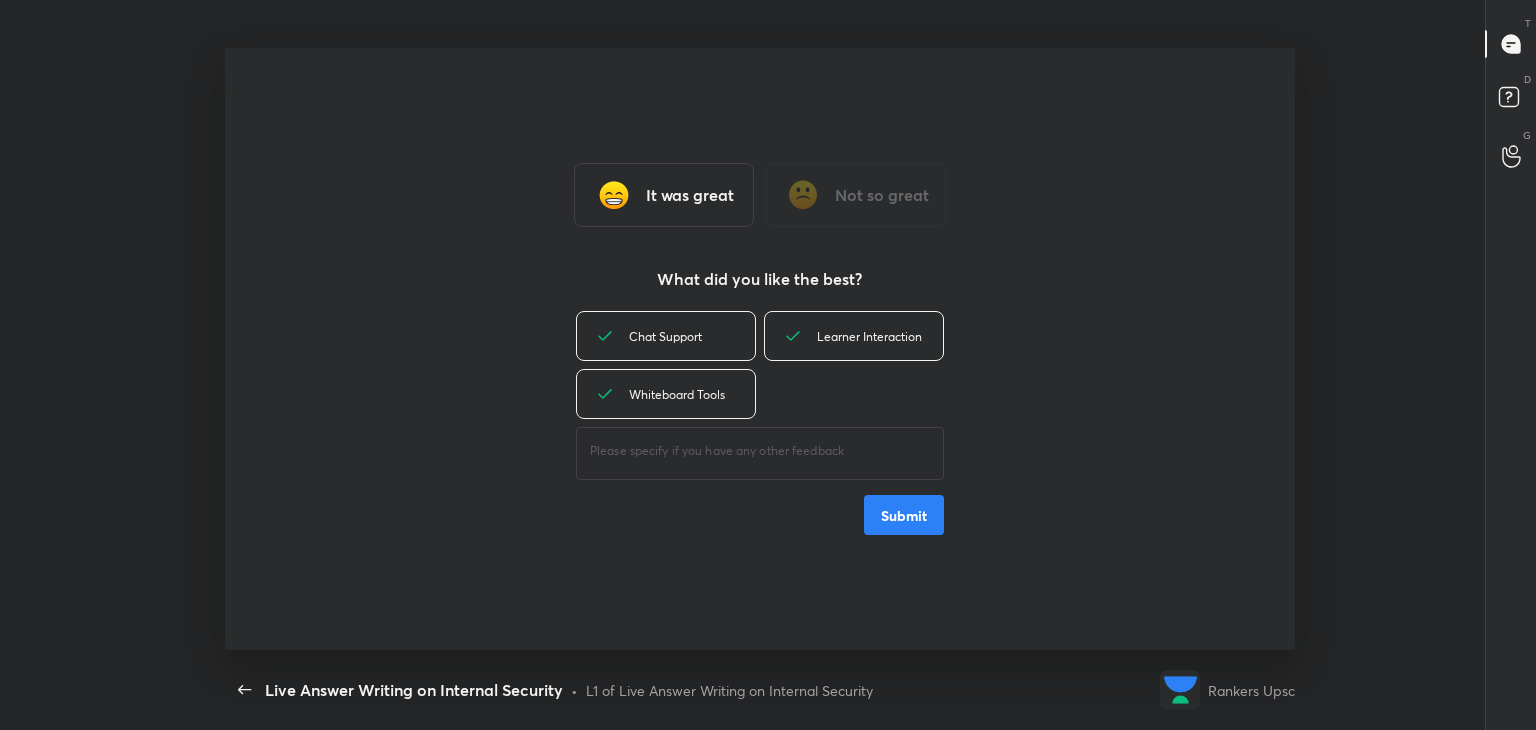 click on "Submit" at bounding box center [904, 515] 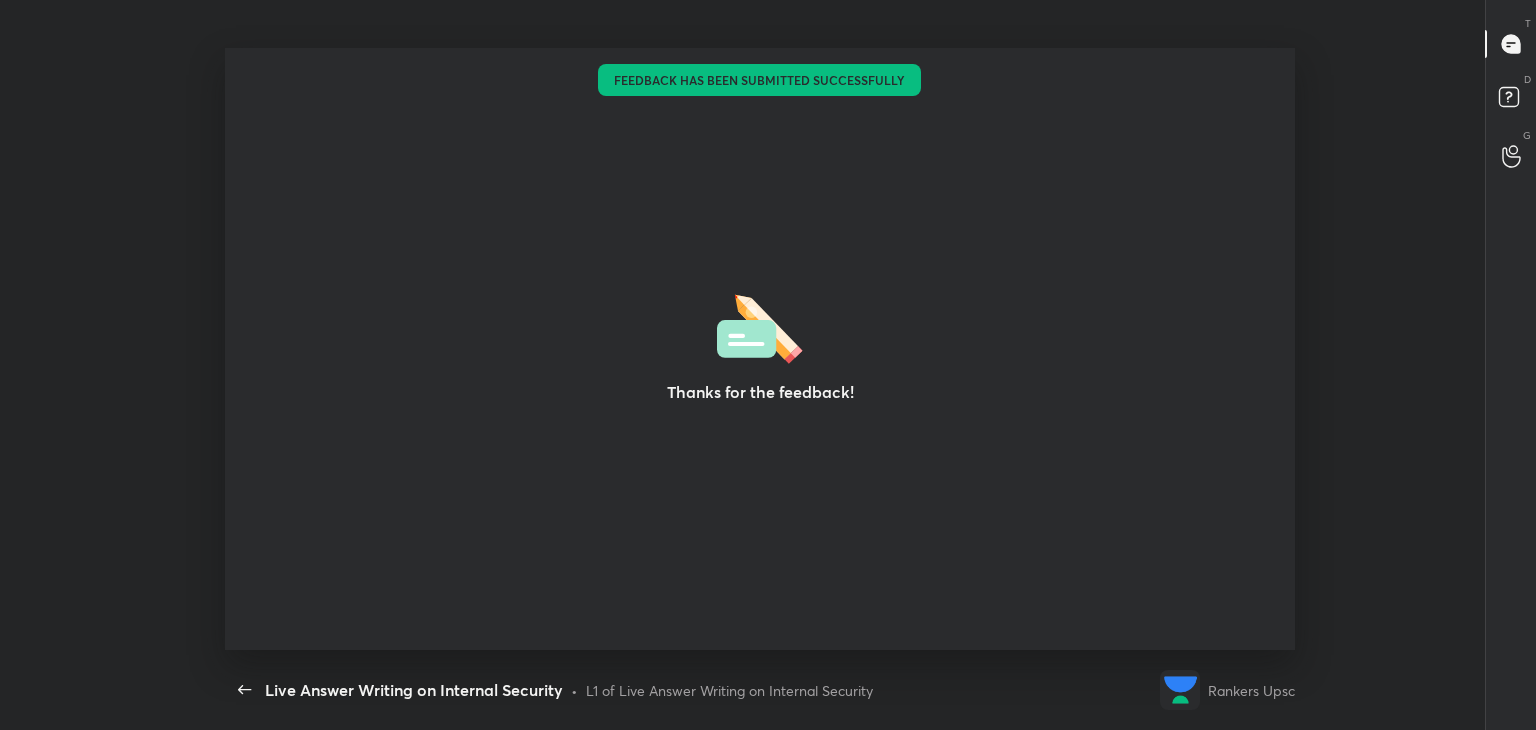 type on "x" 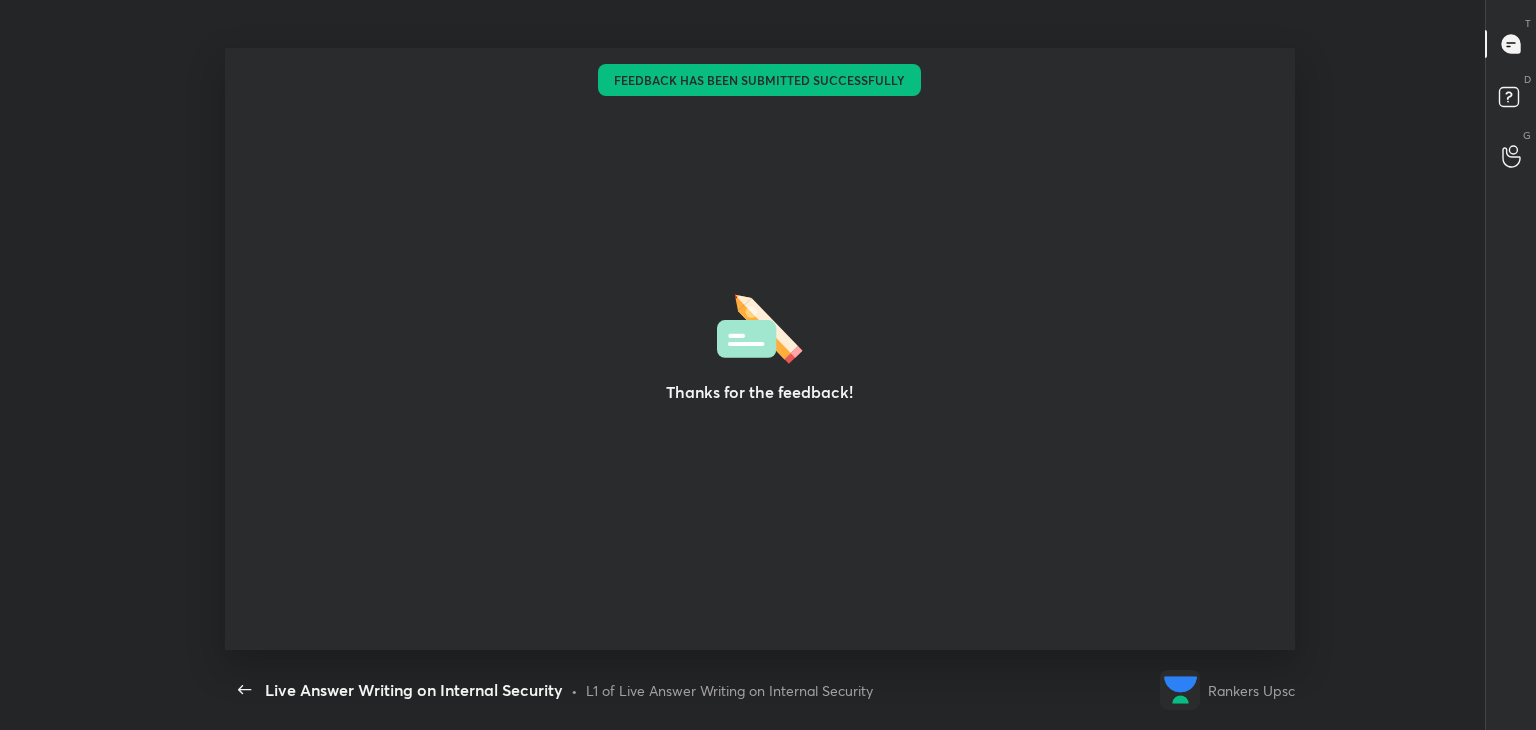 scroll, scrollTop: 6, scrollLeft: 0, axis: vertical 